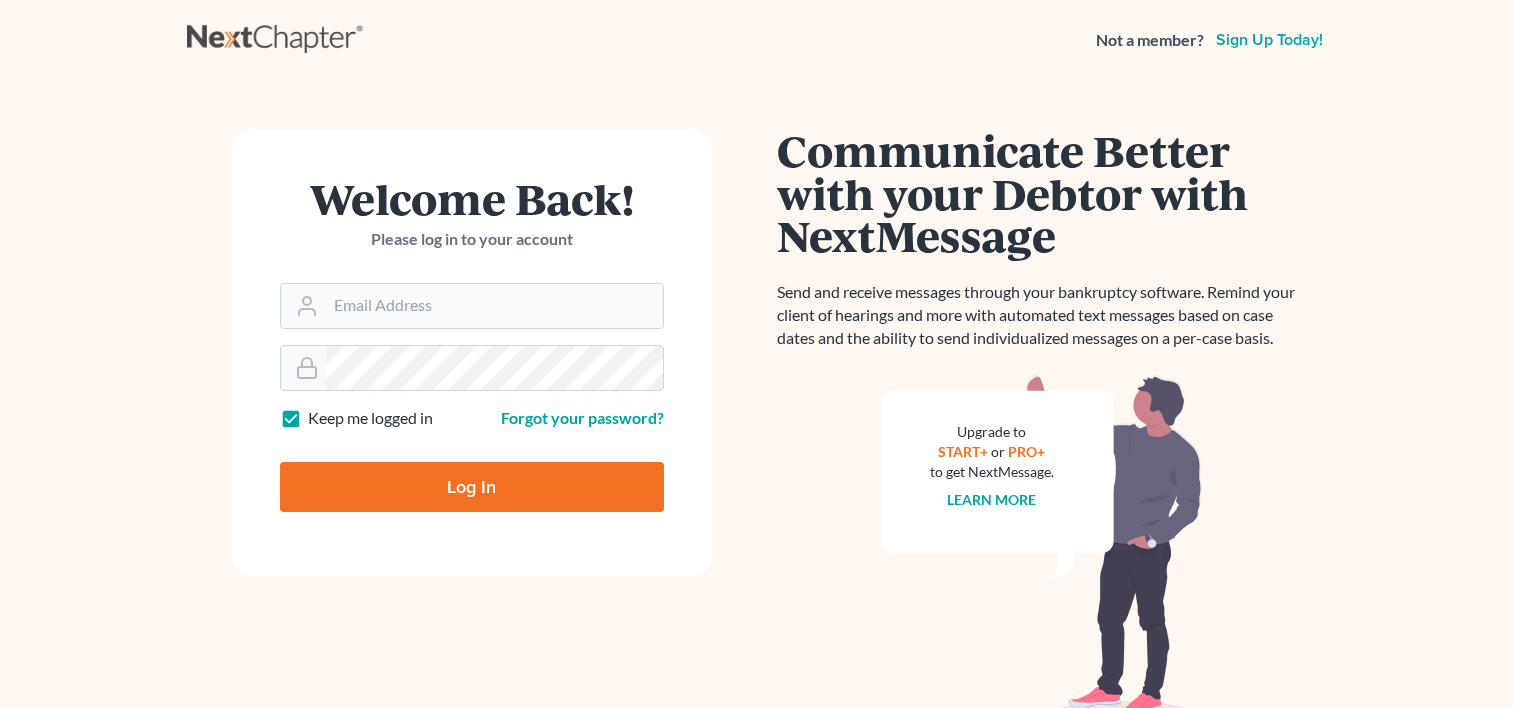 scroll, scrollTop: 0, scrollLeft: 0, axis: both 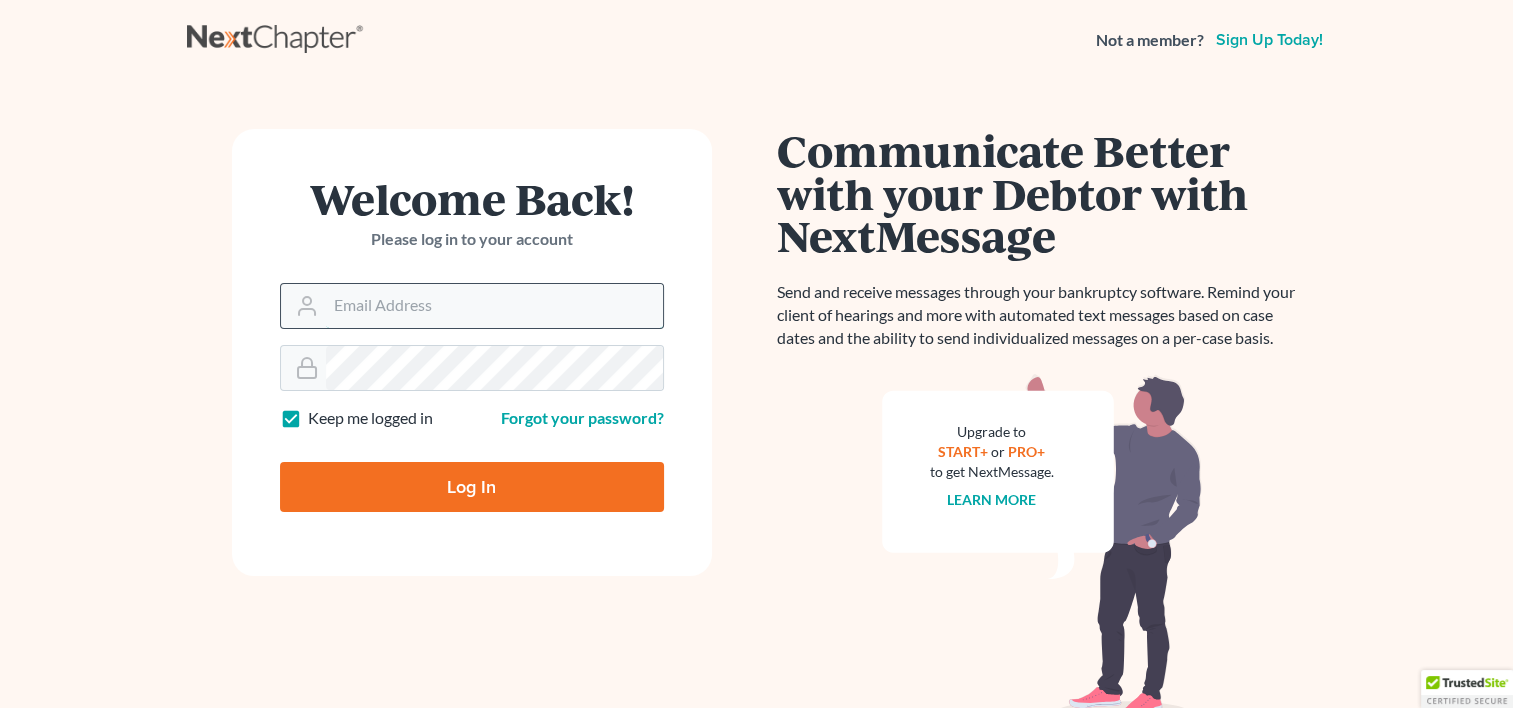 click on "Email Address" at bounding box center [494, 306] 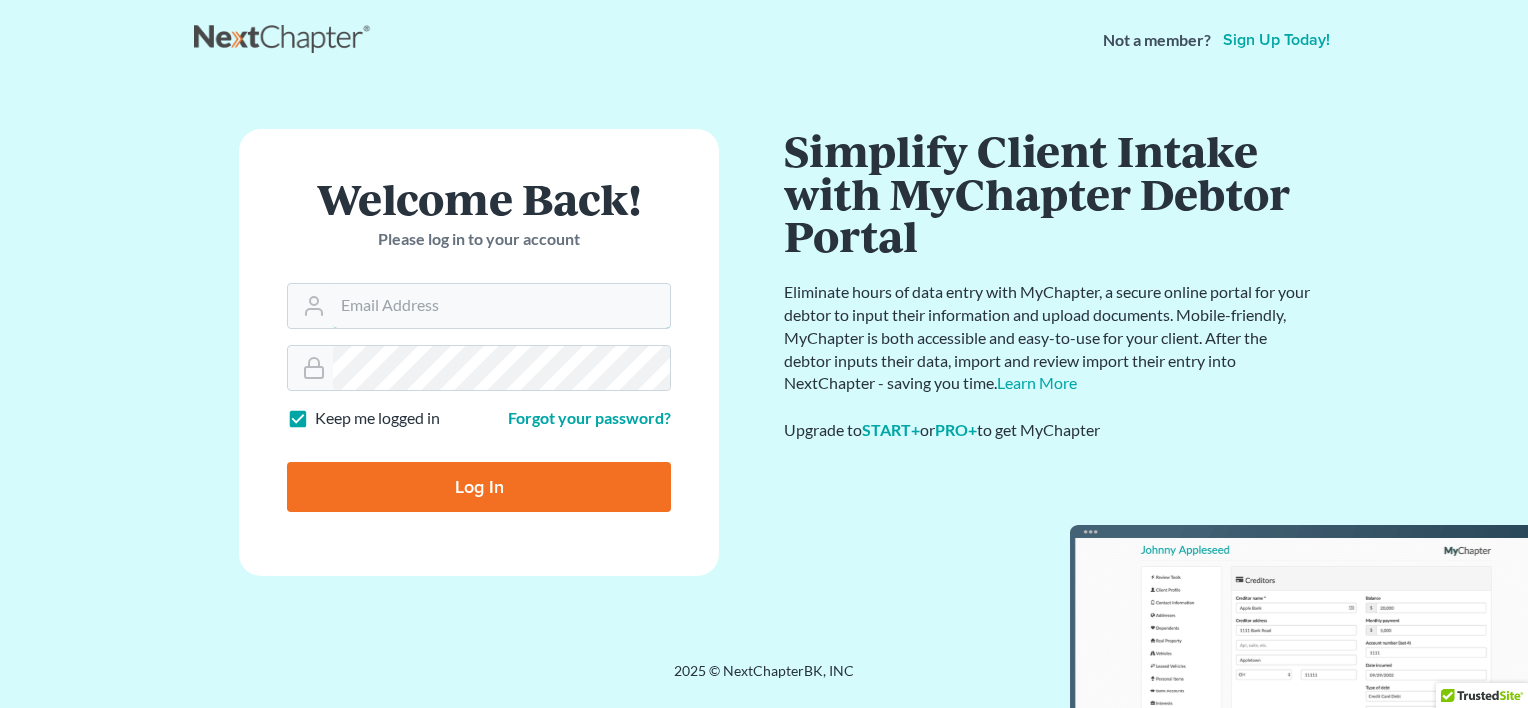 type on "petermneil@charter.net" 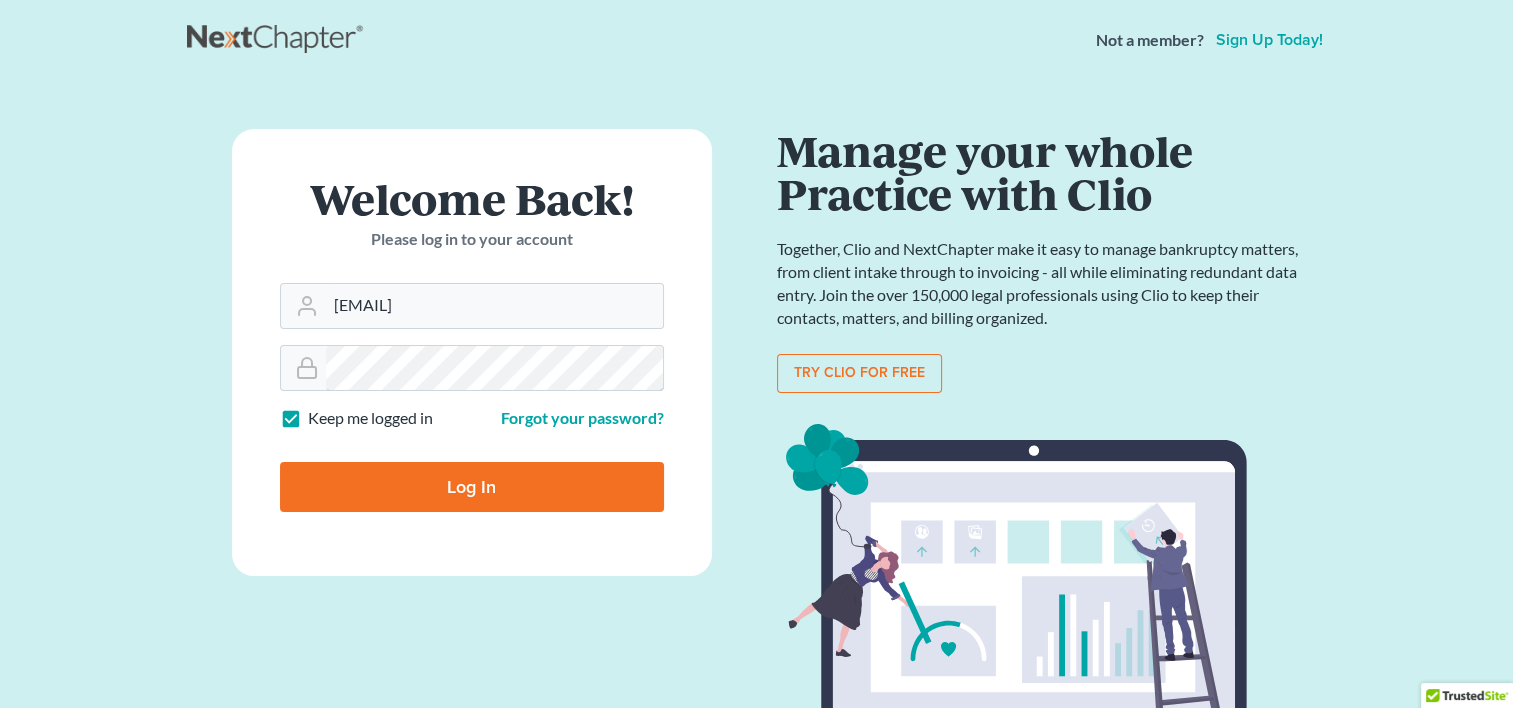 click on "Log In" at bounding box center (472, 487) 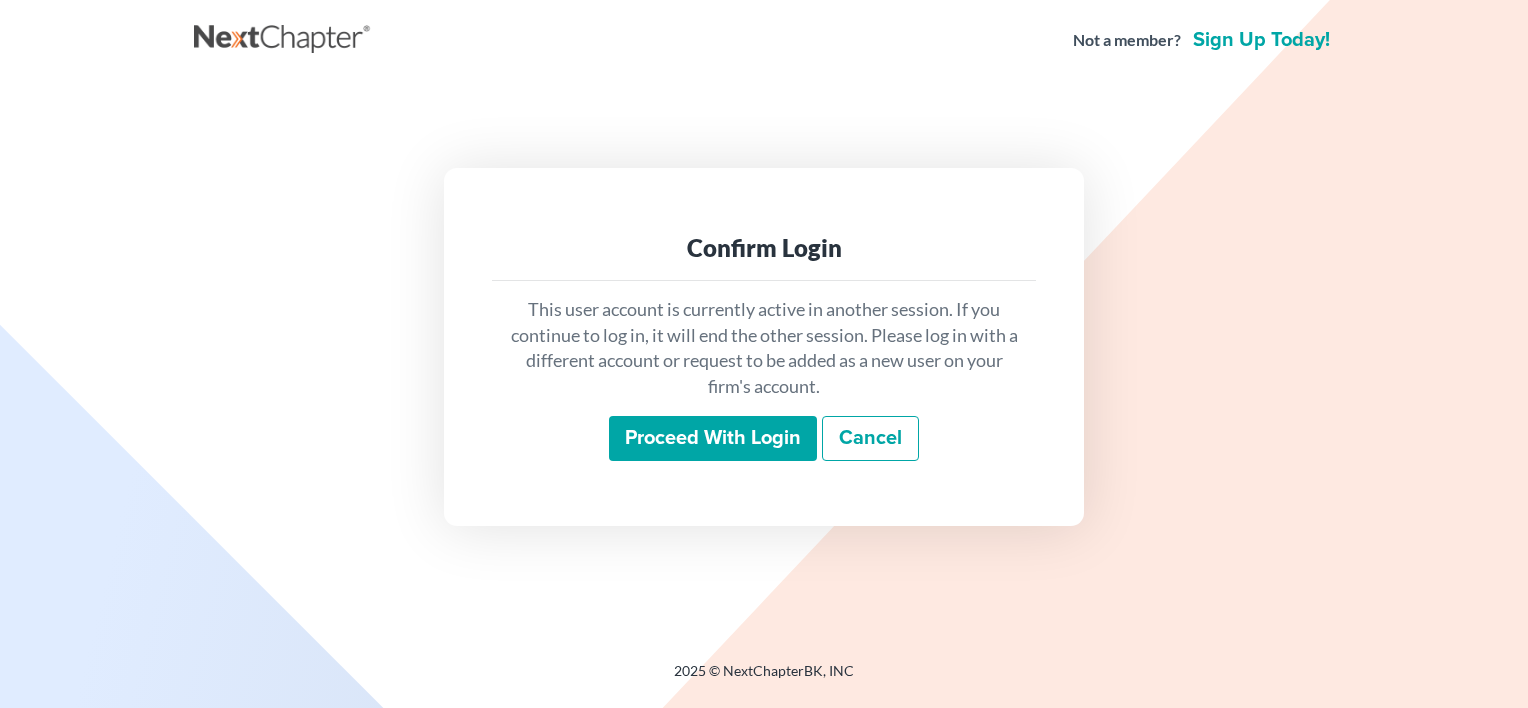 scroll, scrollTop: 0, scrollLeft: 0, axis: both 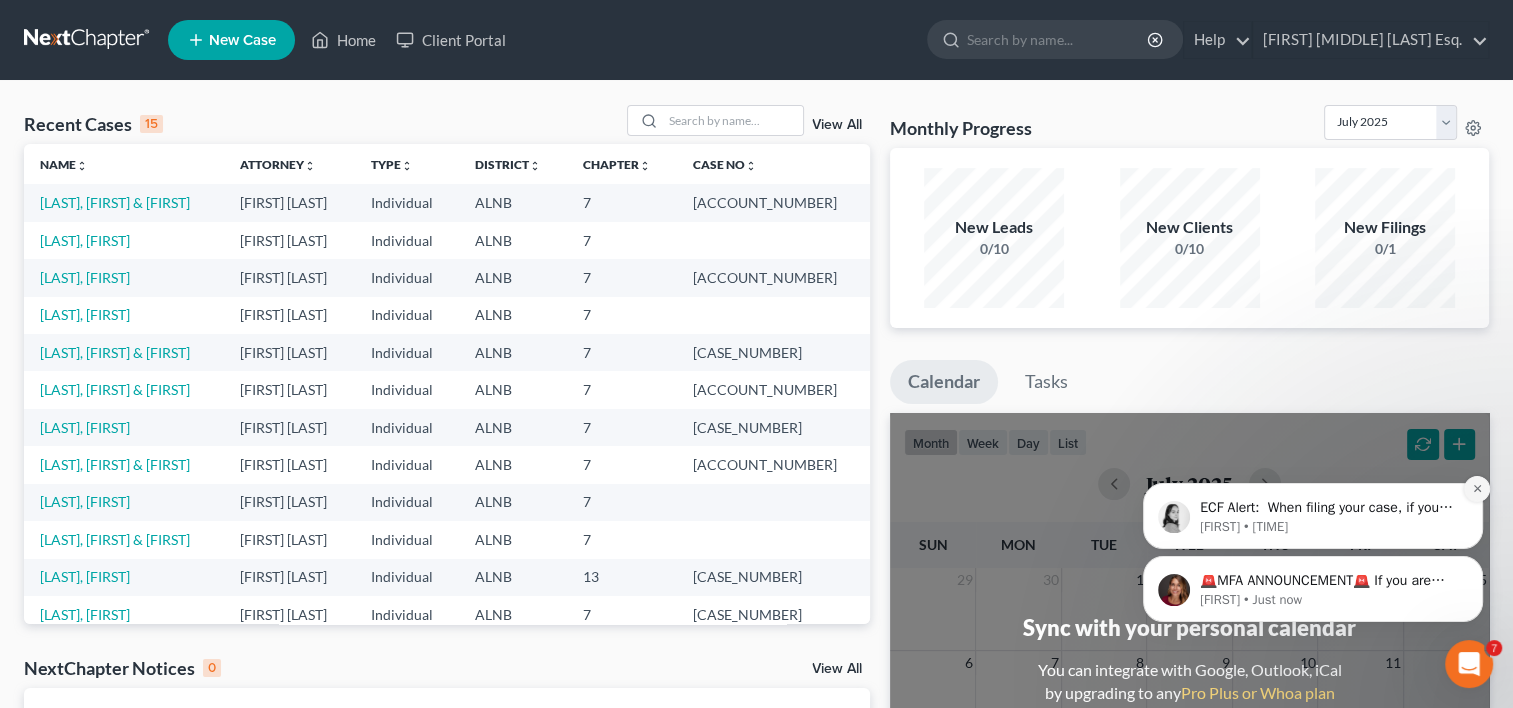click 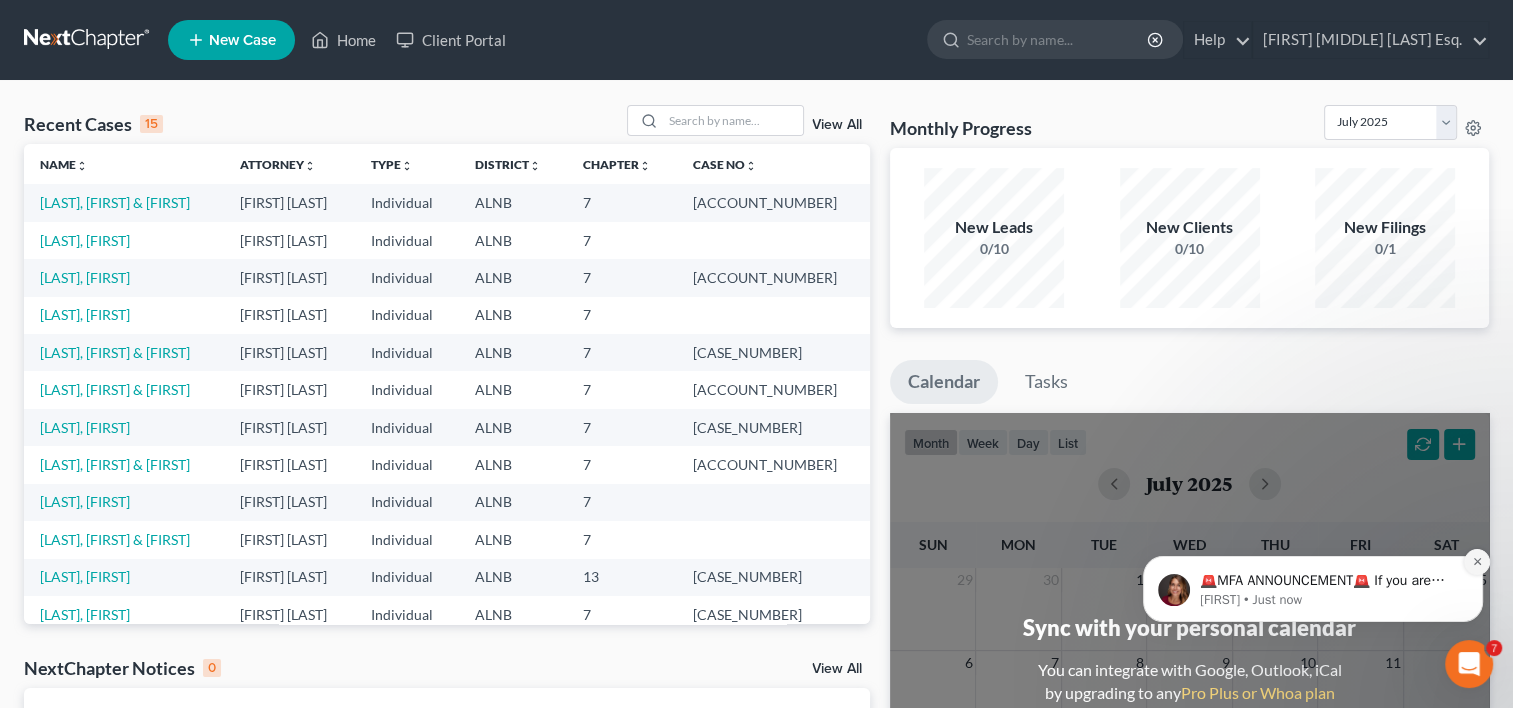 click at bounding box center [1477, 562] 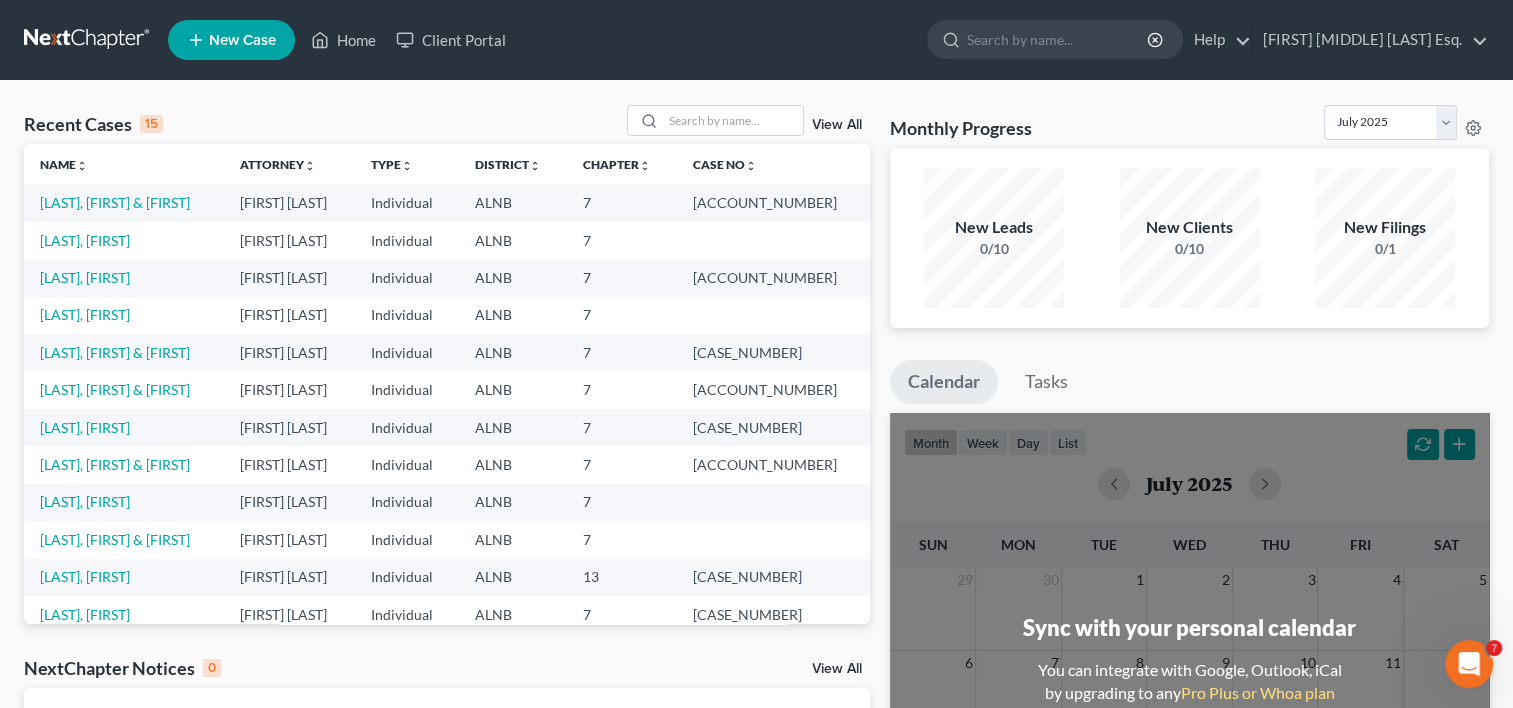 click on "New Case" at bounding box center [242, 40] 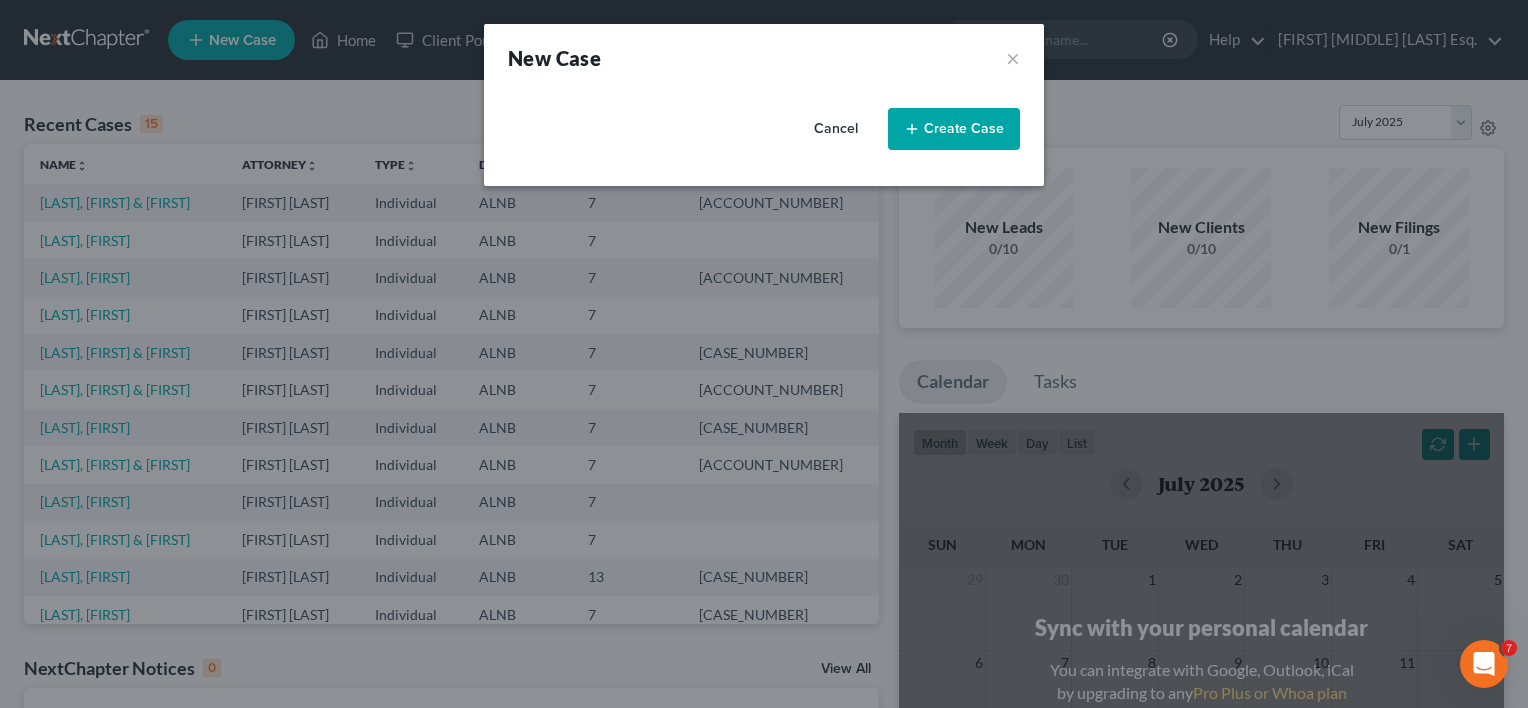 select on "1" 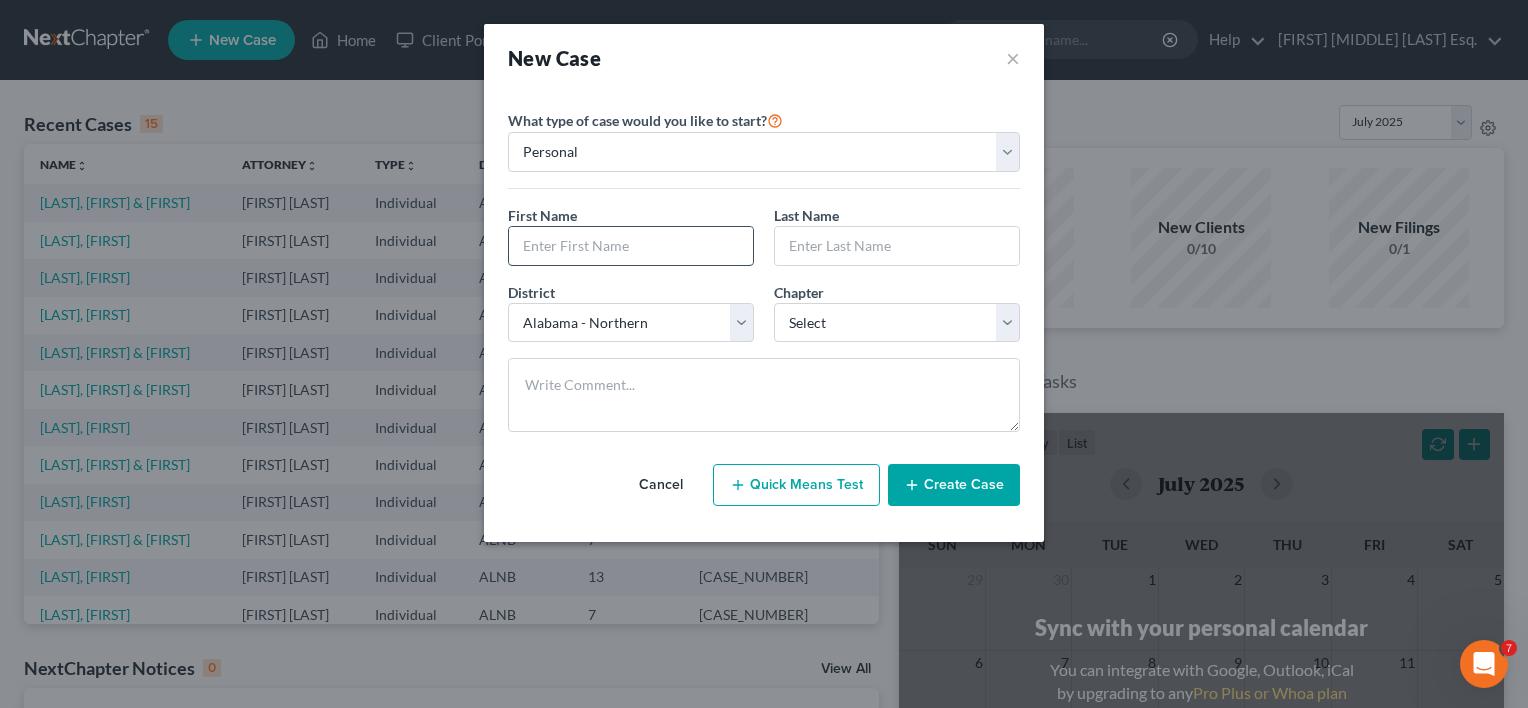 click at bounding box center (631, 246) 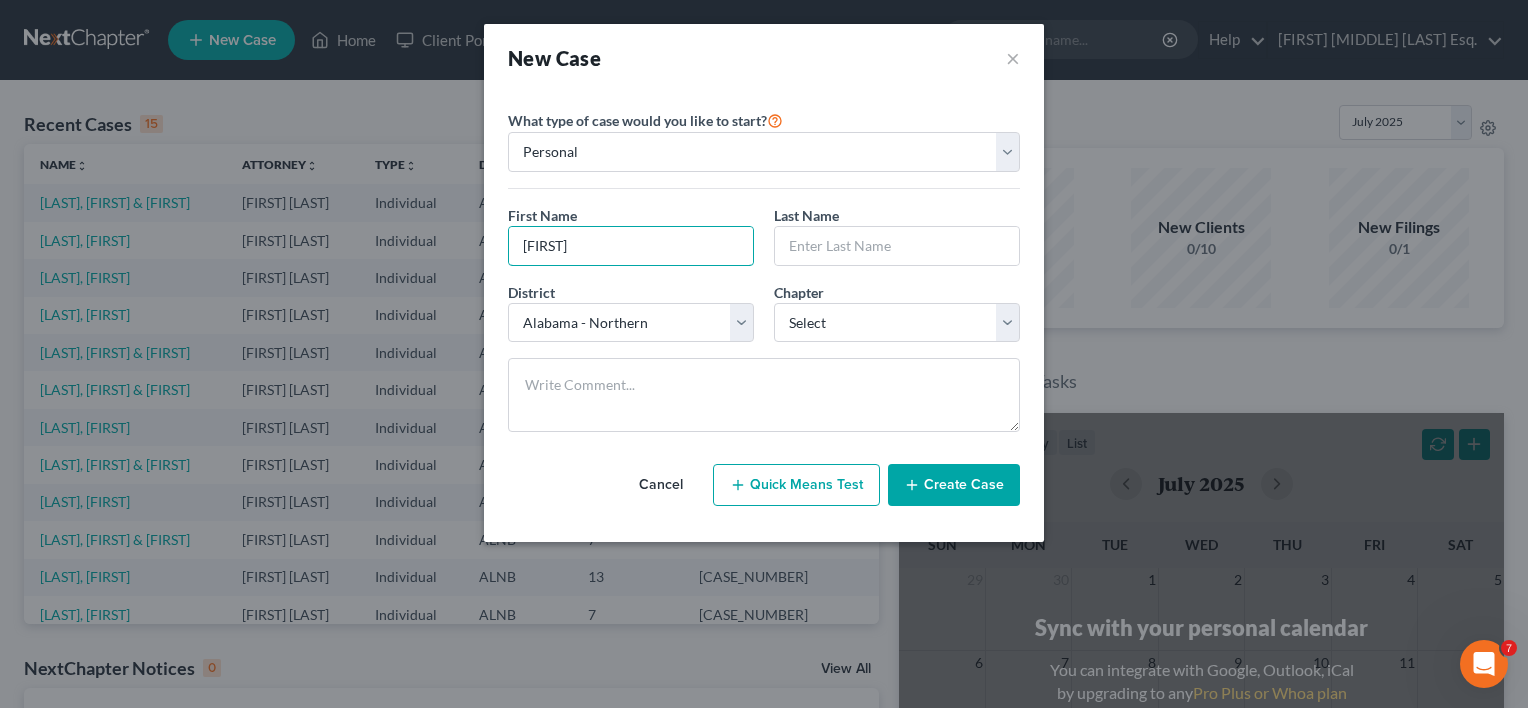 type on "[FIRST]" 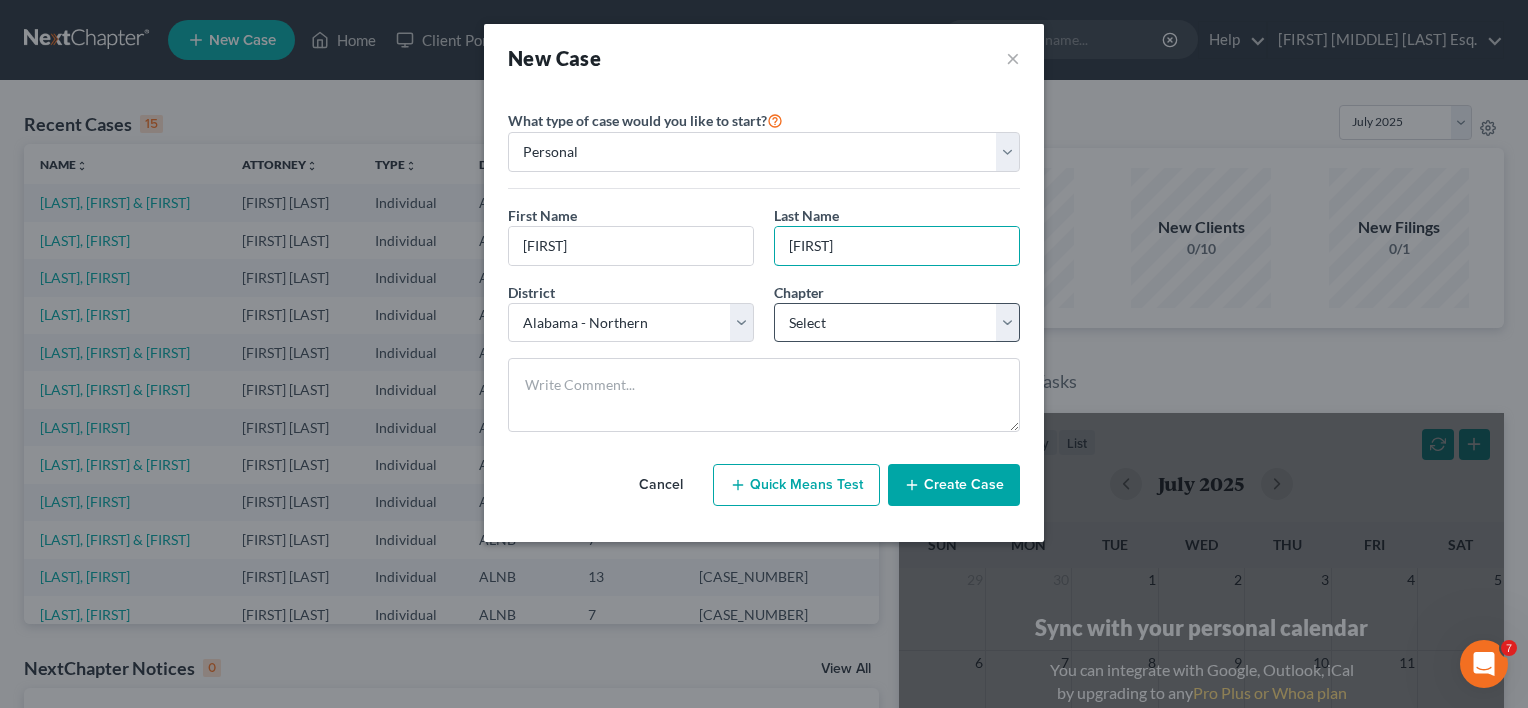 type on "[FIRST]" 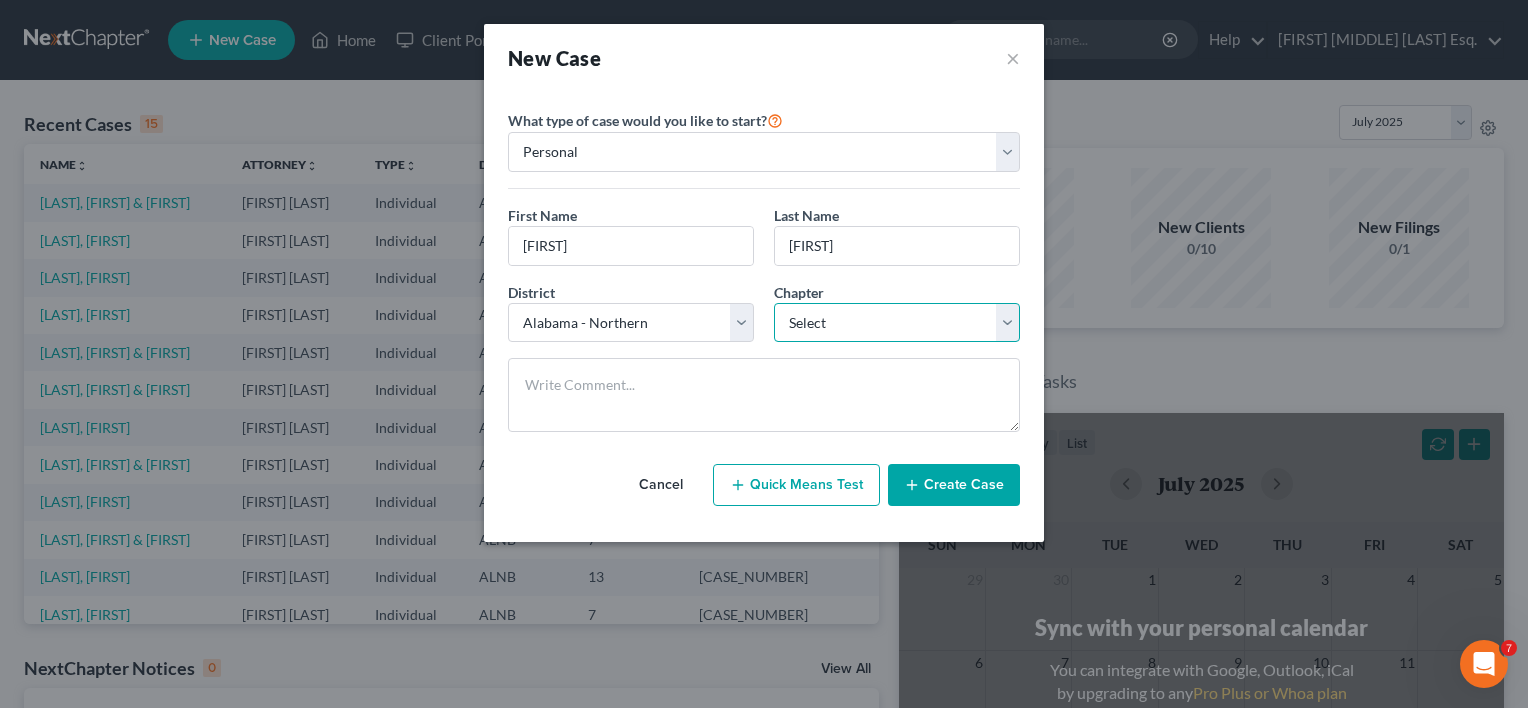click on "Select 7 11 12 13" at bounding box center (897, 323) 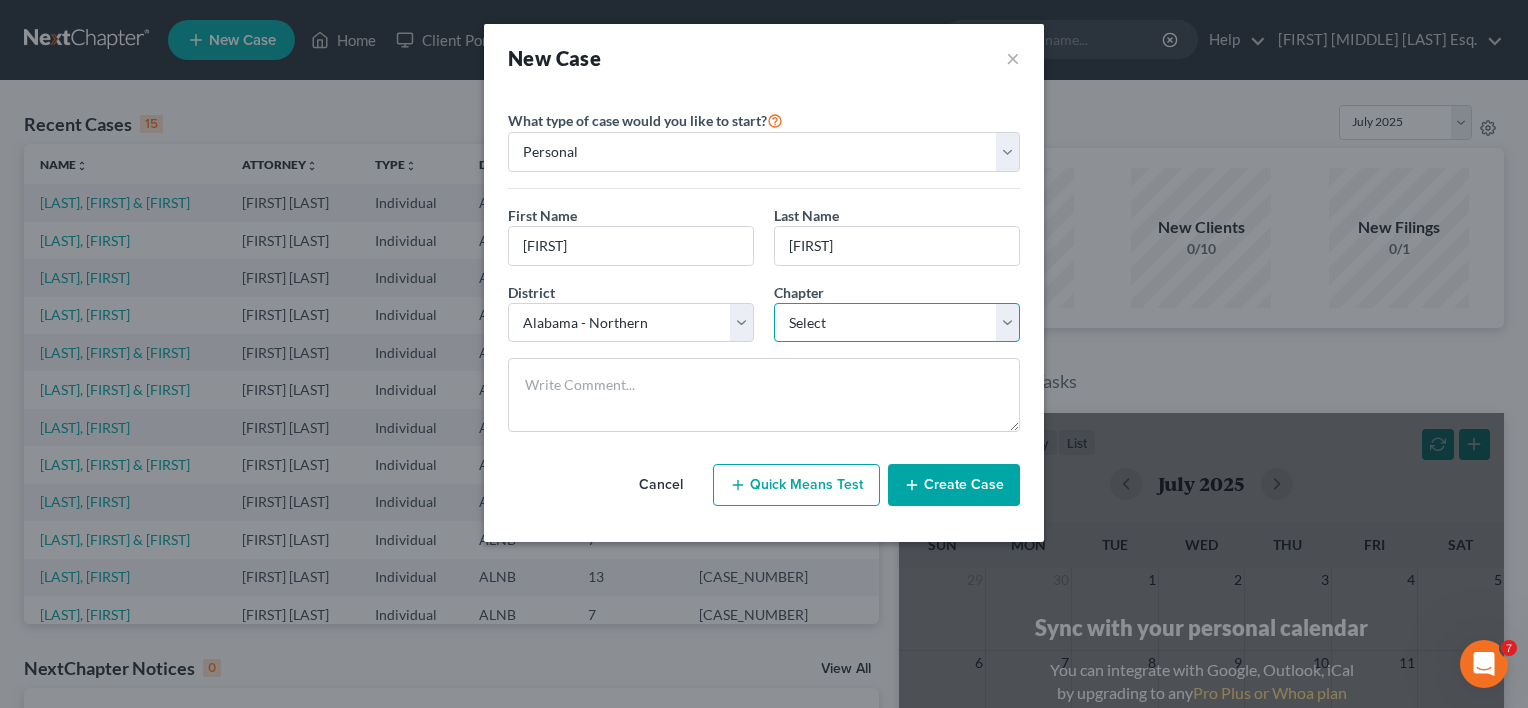 select on "0" 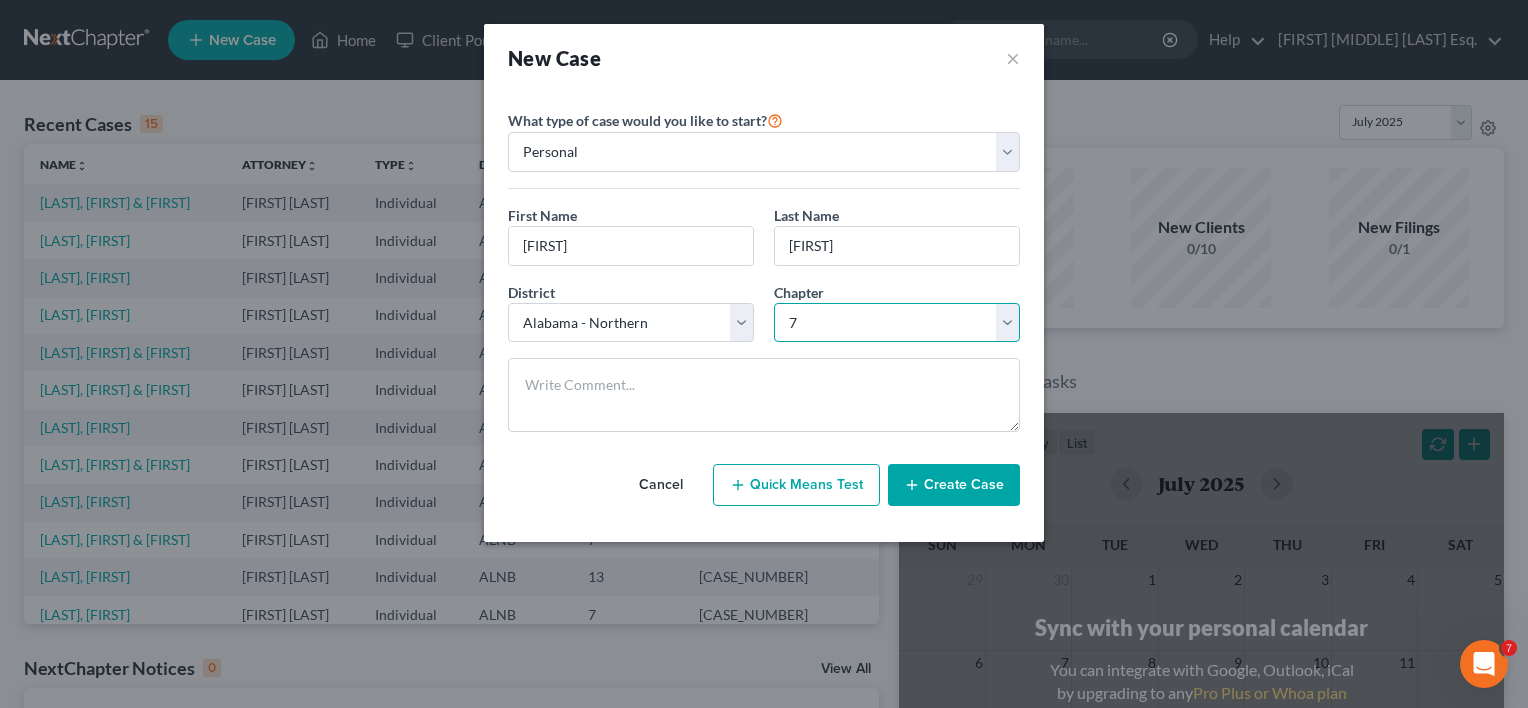 click on "Select 7 11 12 13" at bounding box center (897, 323) 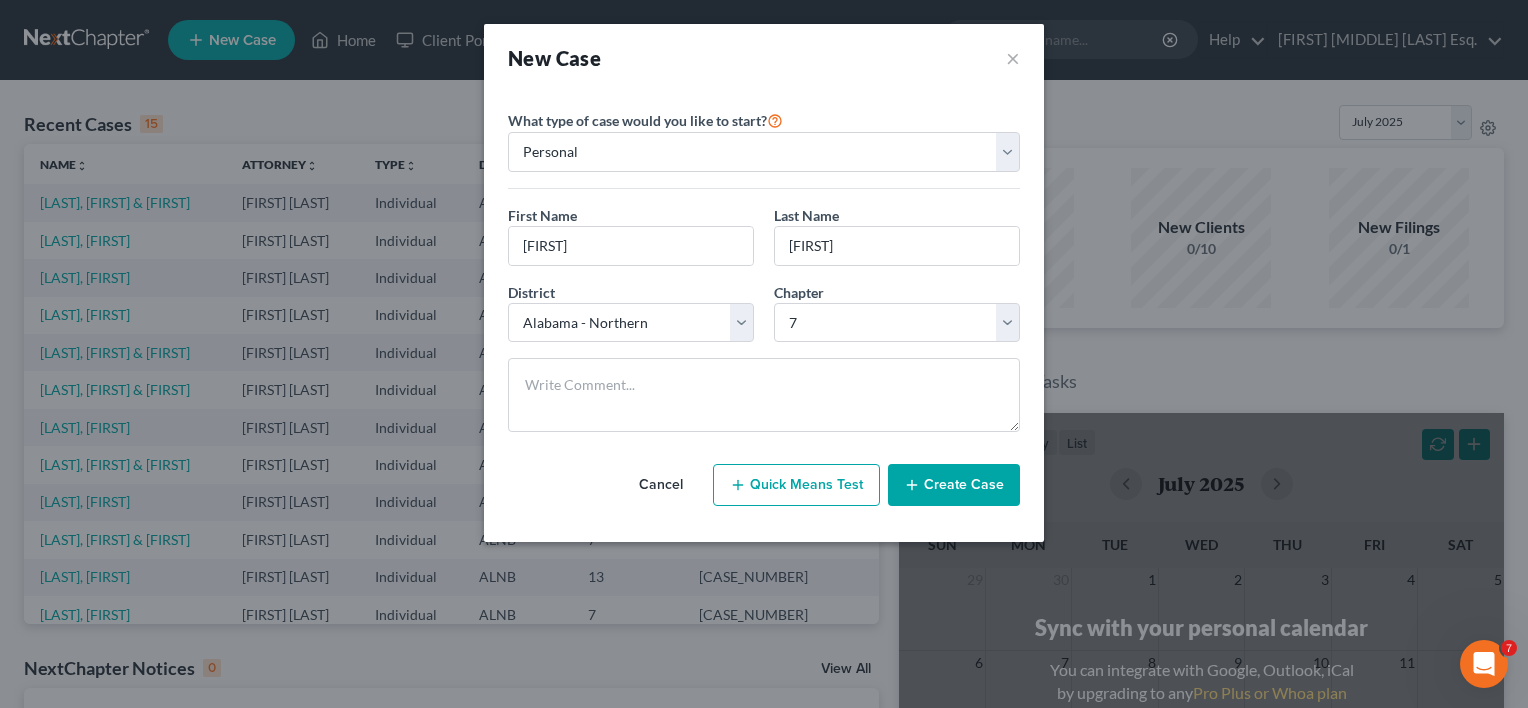 click on "Create Case" at bounding box center [954, 485] 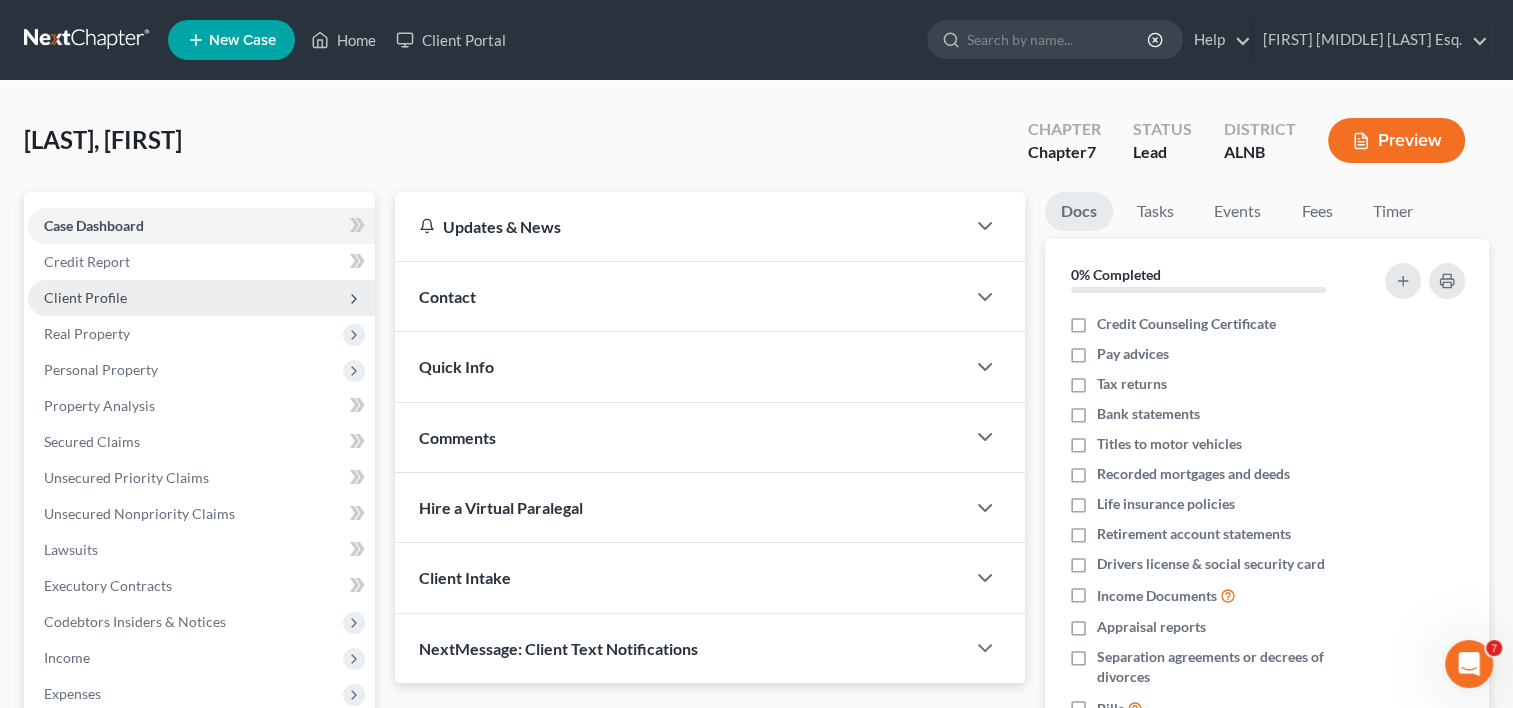click on "Client Profile" at bounding box center (85, 297) 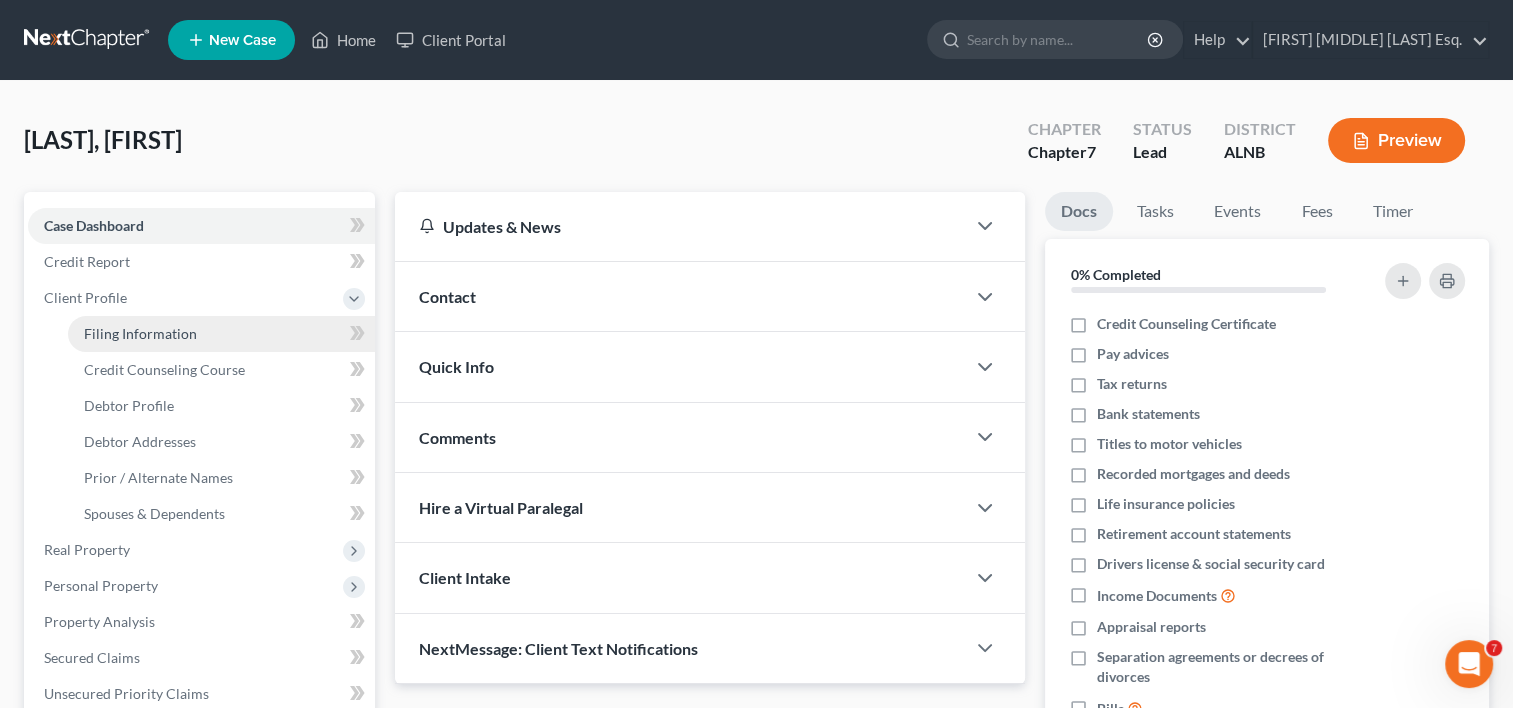 click on "Filing Information" at bounding box center [140, 333] 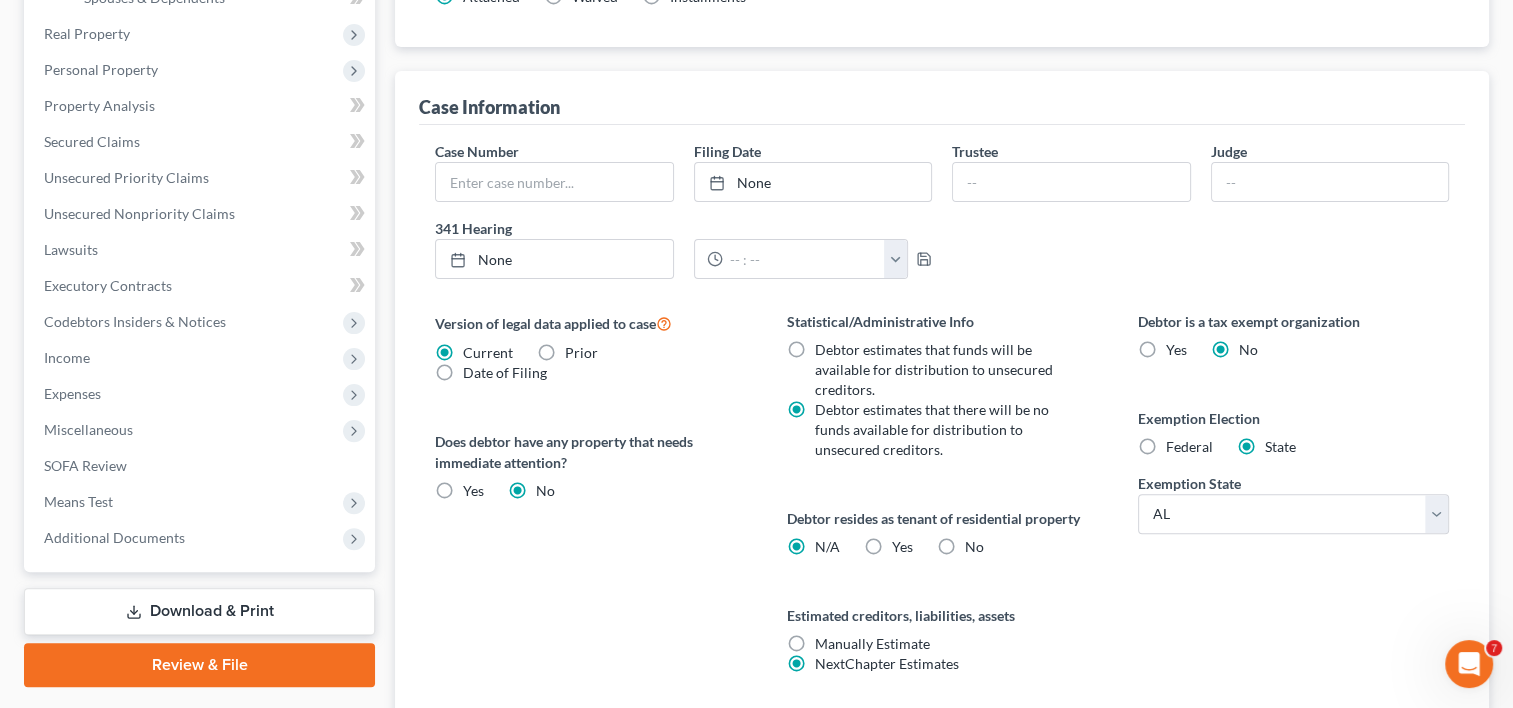 scroll, scrollTop: 519, scrollLeft: 0, axis: vertical 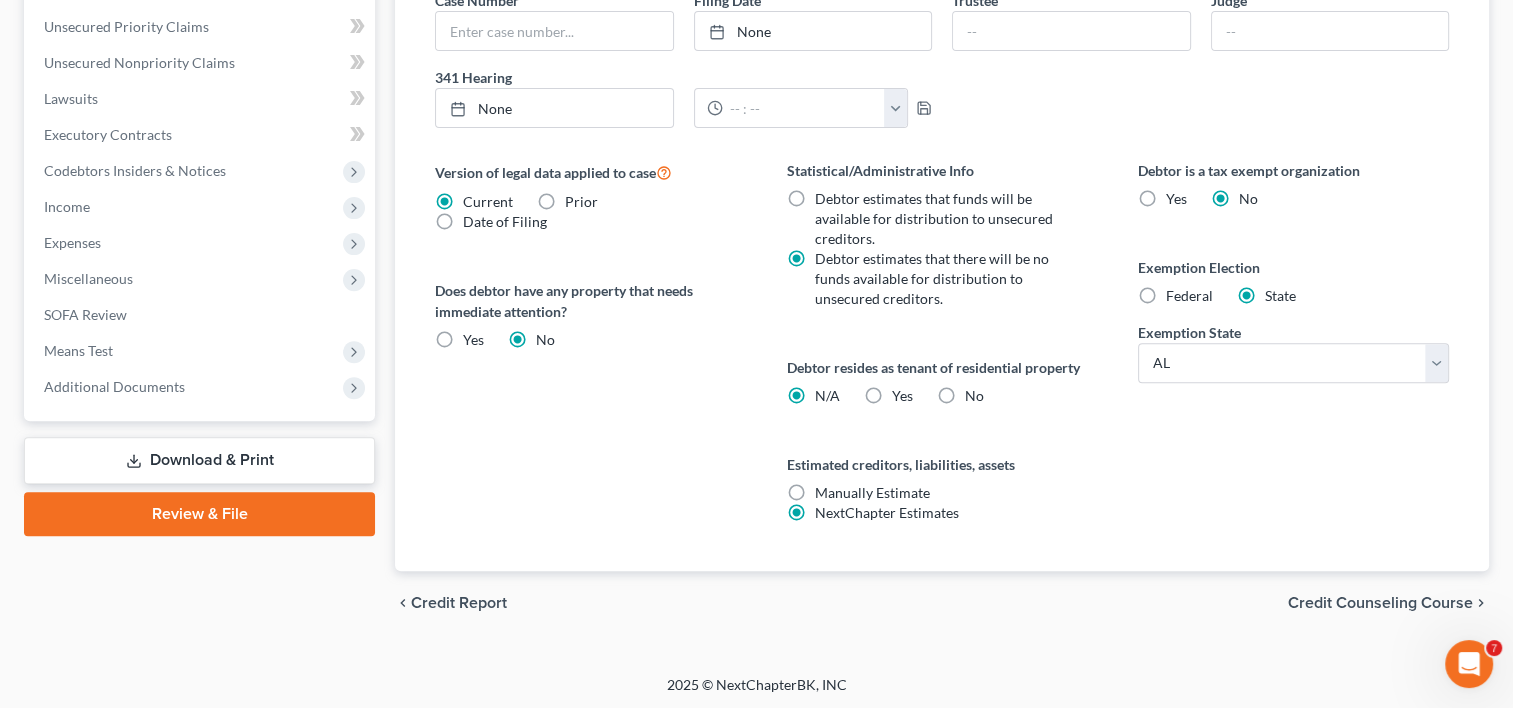 click on "Credit Counseling Course" at bounding box center (1380, 603) 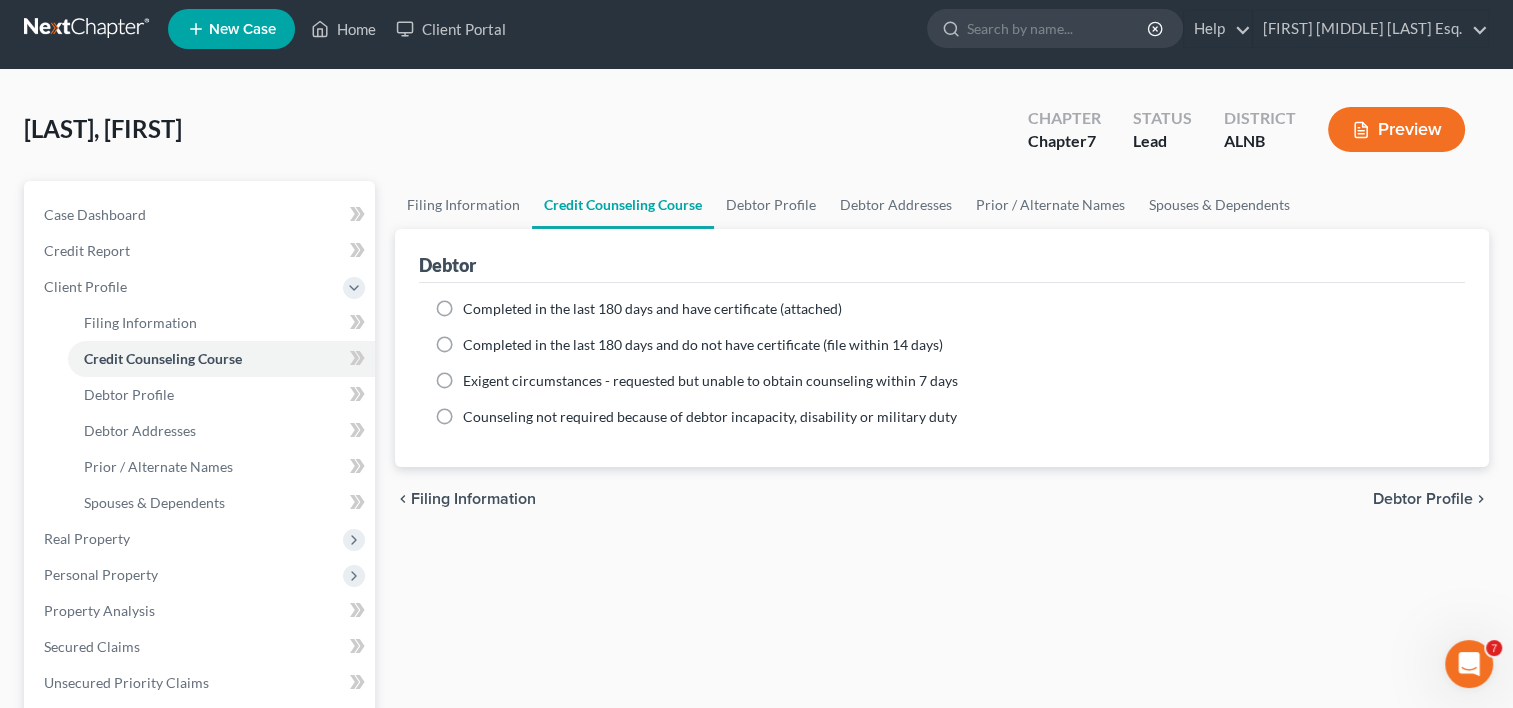 scroll, scrollTop: 0, scrollLeft: 0, axis: both 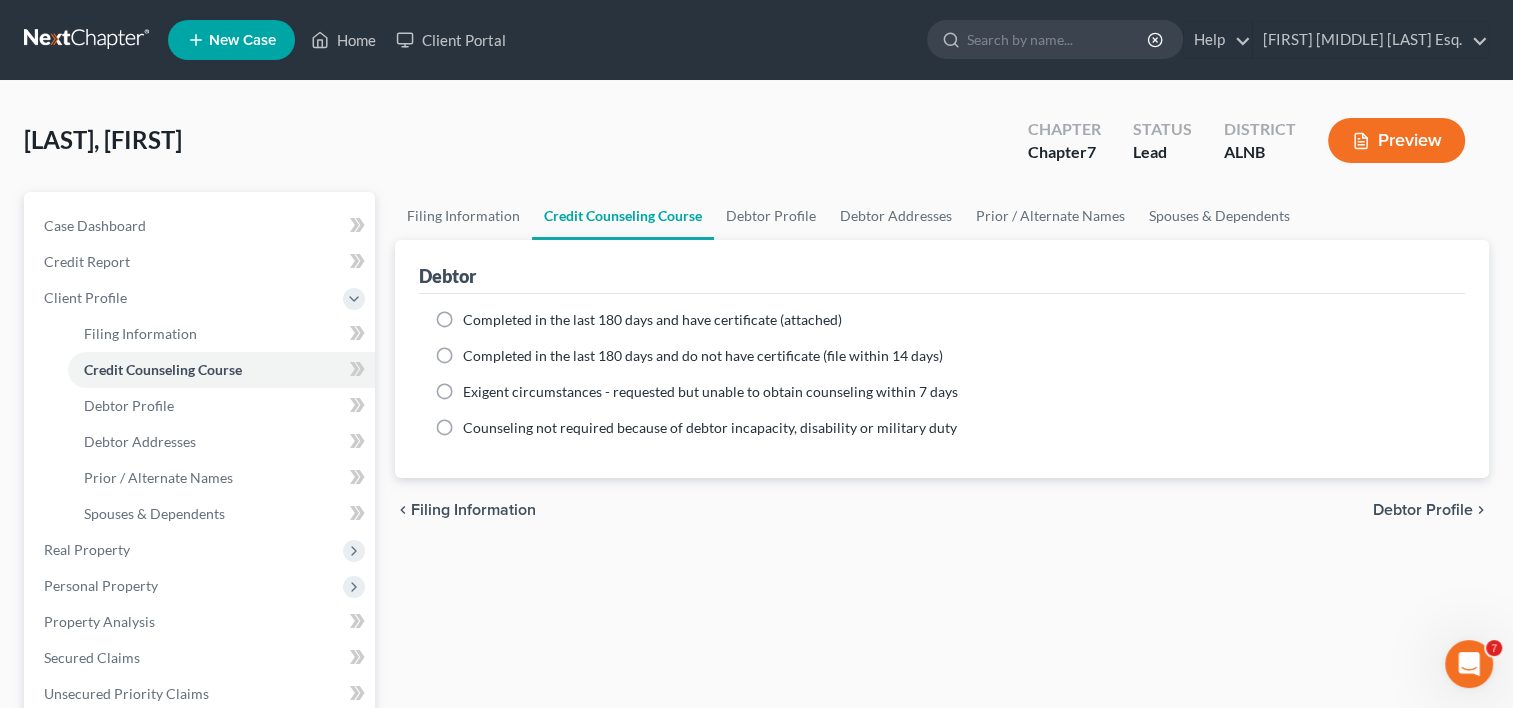 click on "Completed in the last 180 days and have certificate (attached)" at bounding box center [652, 320] 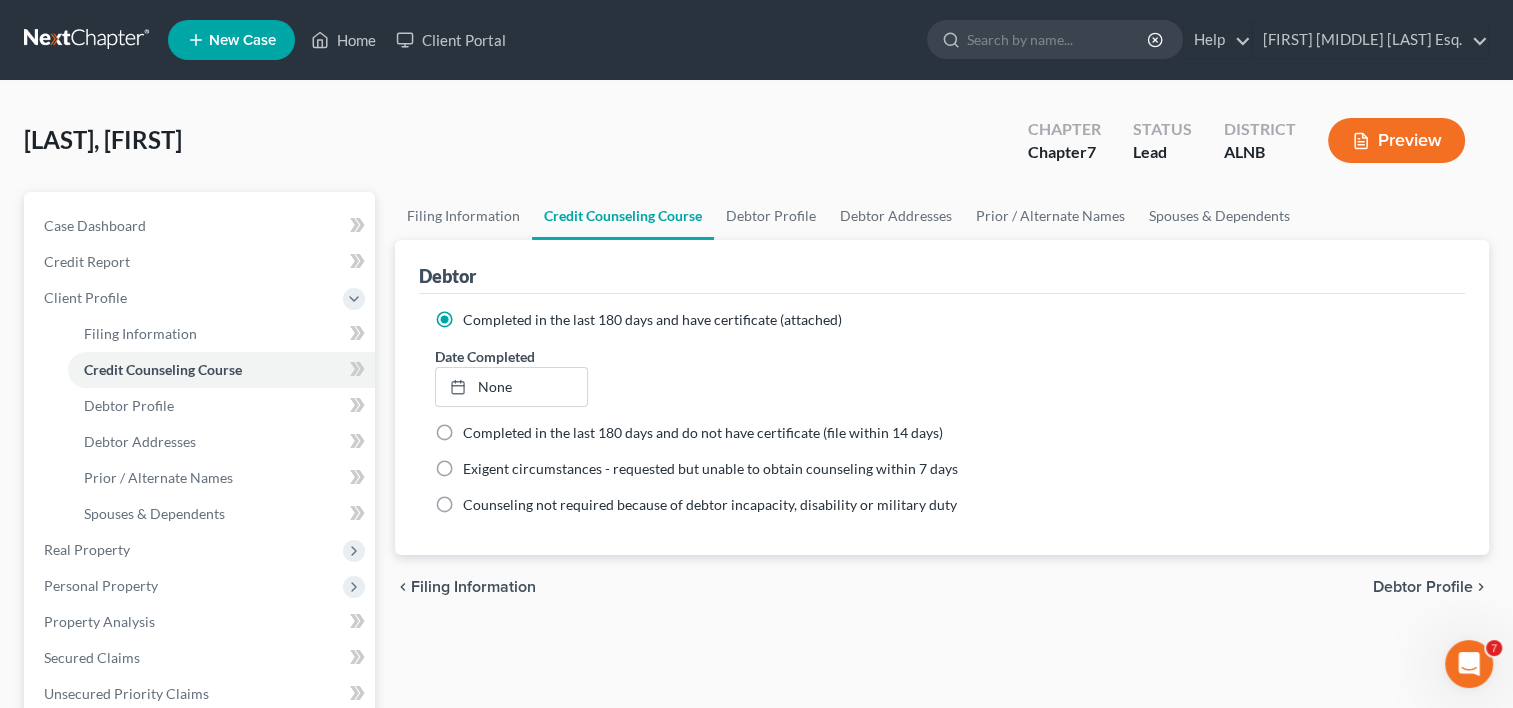 click on "Debtor Profile" at bounding box center (1423, 587) 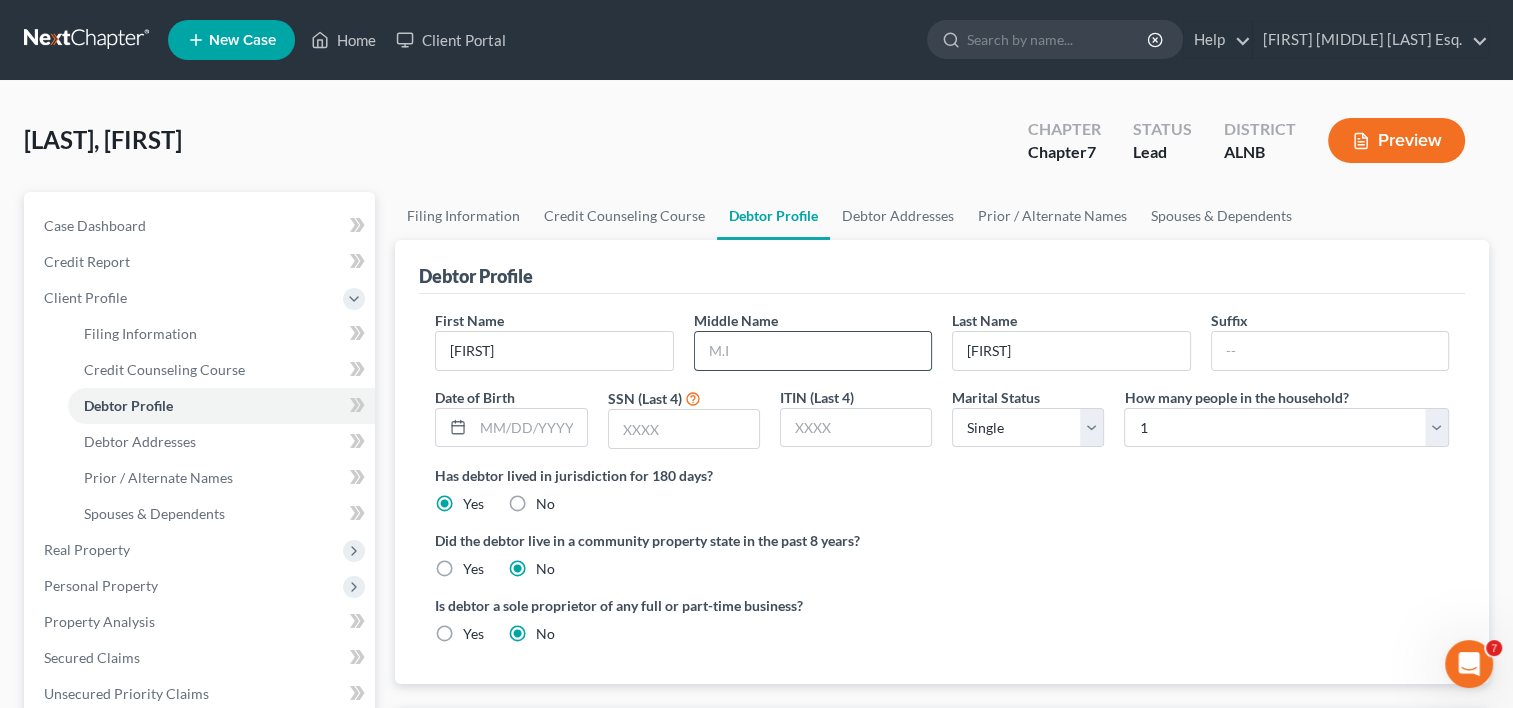 click at bounding box center (813, 351) 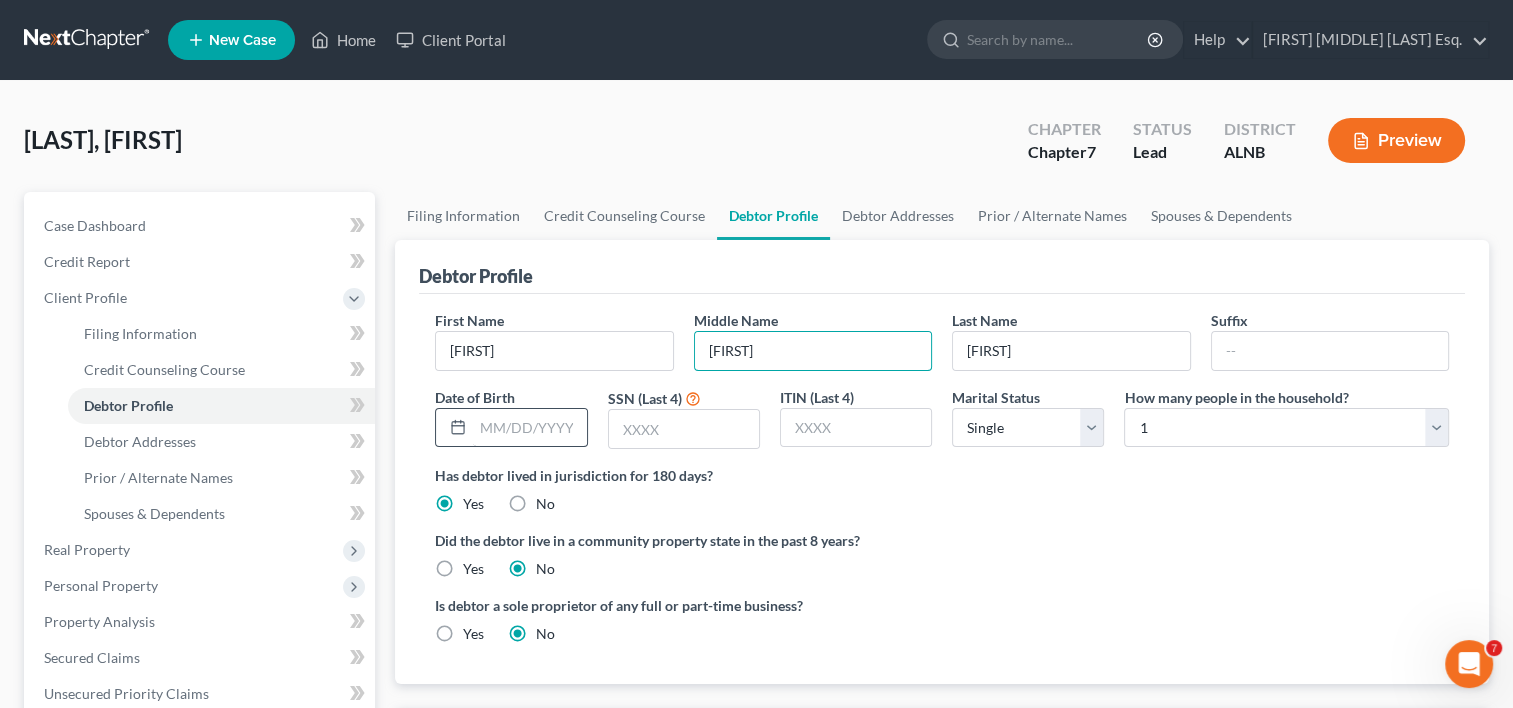 type on "Shantal" 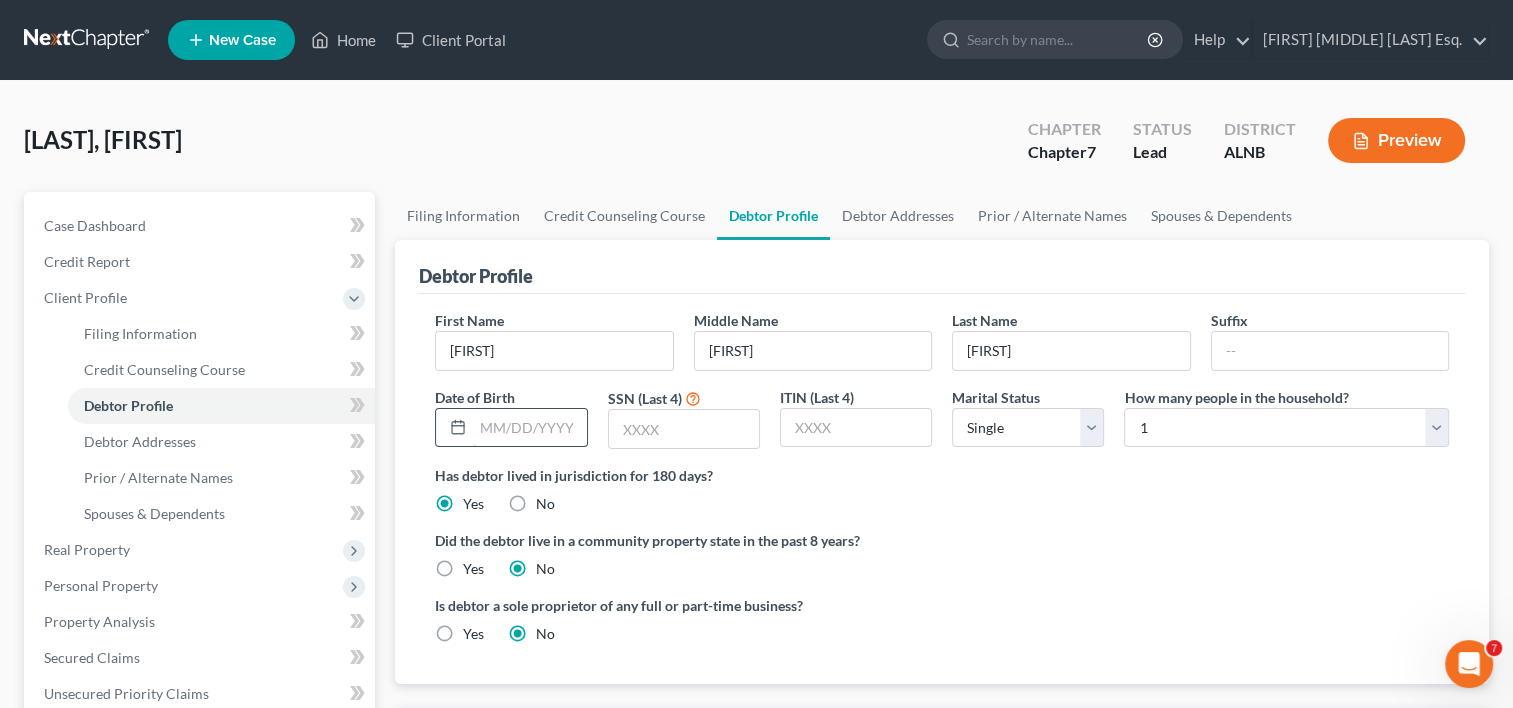 click at bounding box center (529, 428) 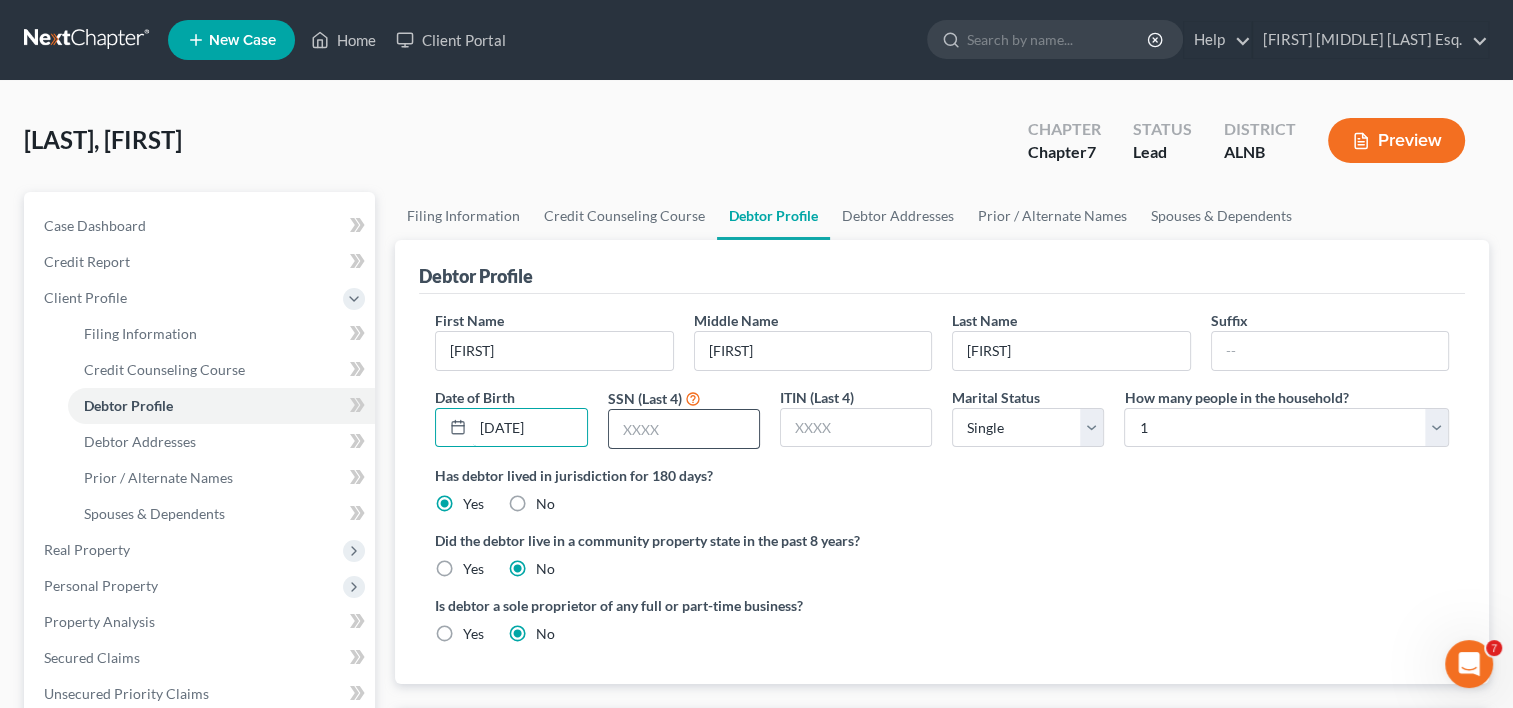 type on "07121989" 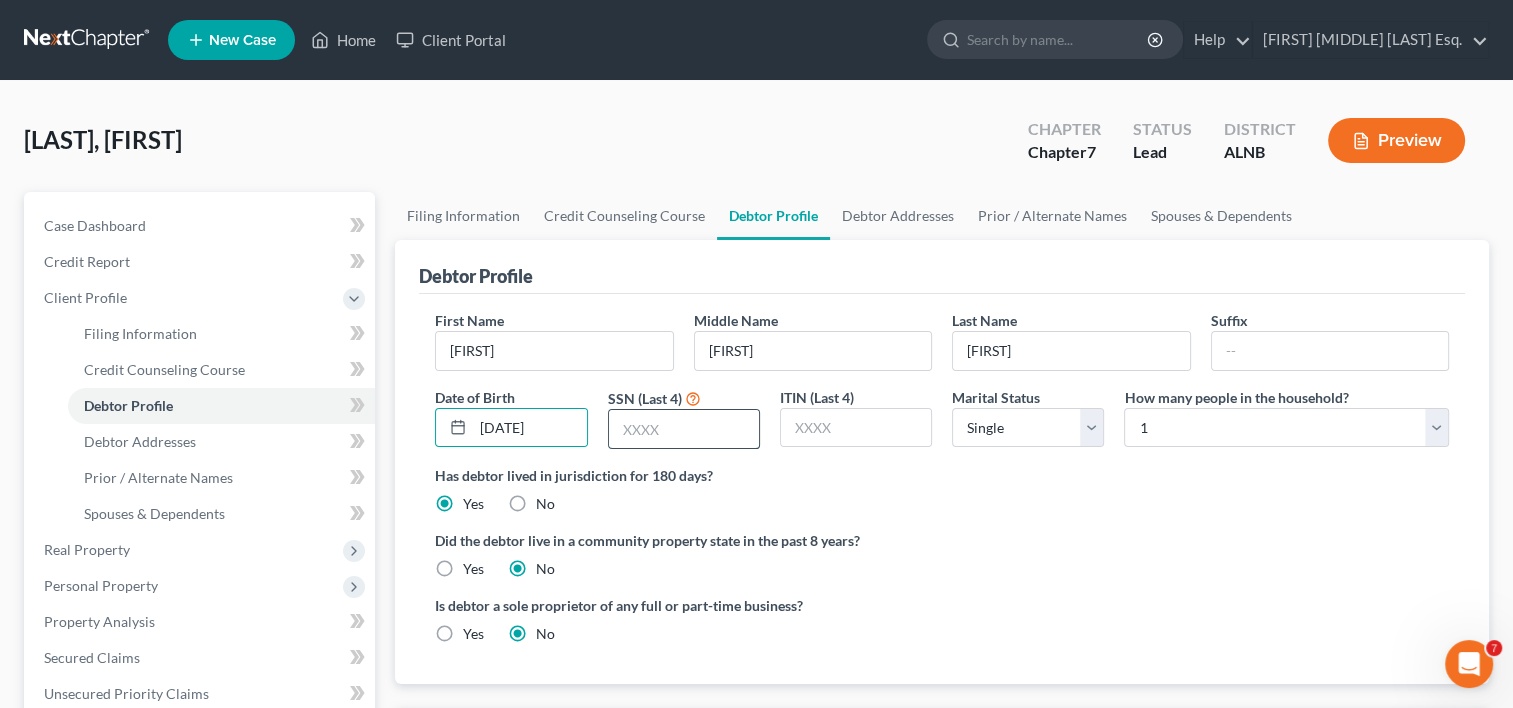 click at bounding box center [684, 429] 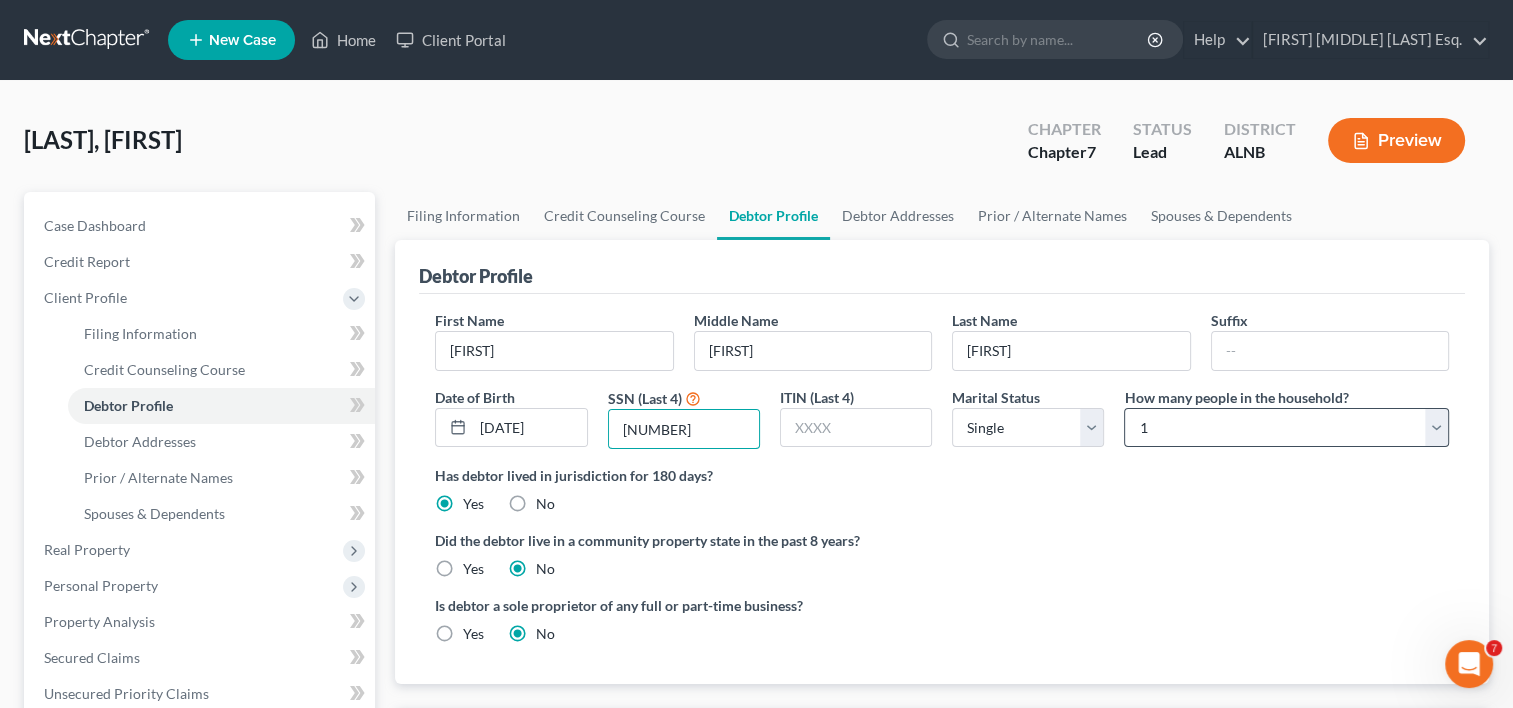 type on "9222" 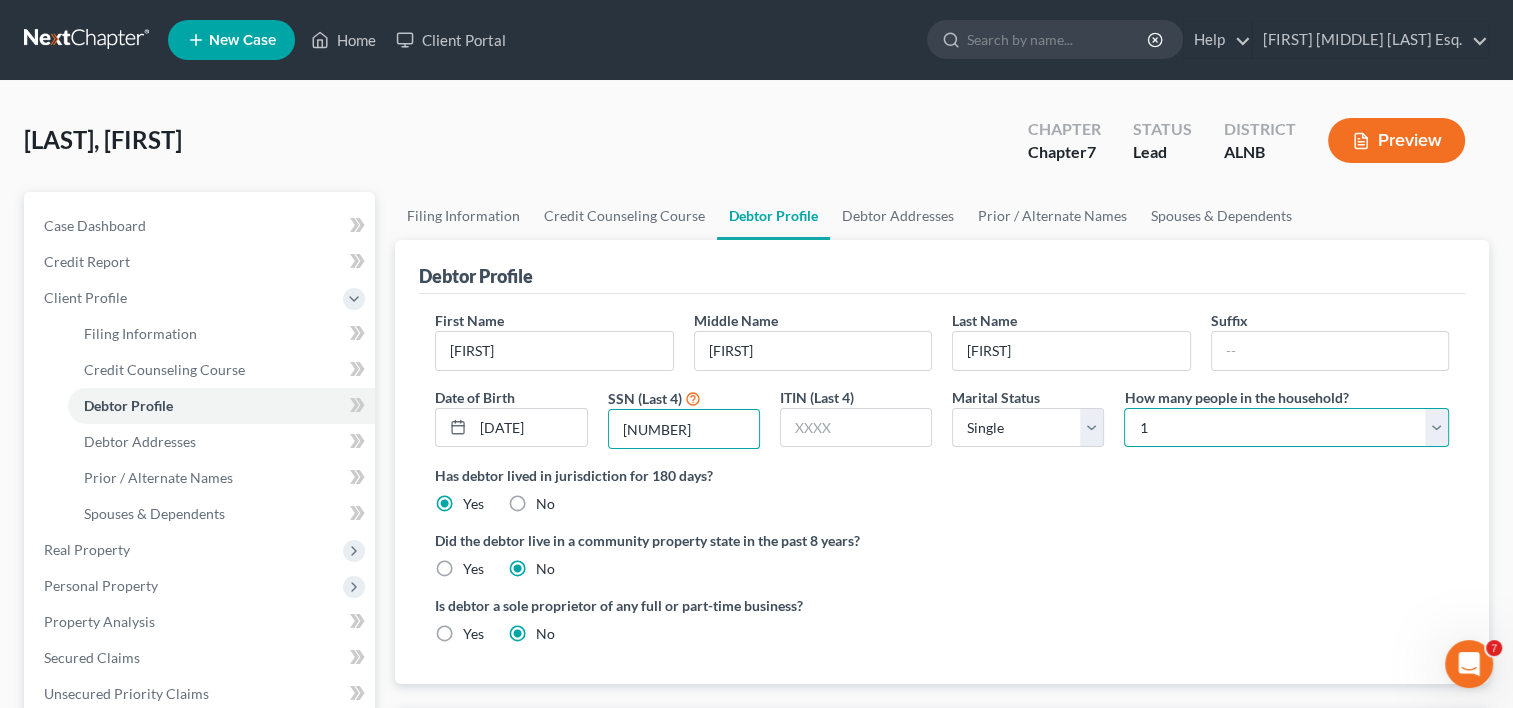 click on "Select 1 2 3 4 5 6 7 8 9 10 11 12 13 14 15 16 17 18 19 20" at bounding box center [1286, 428] 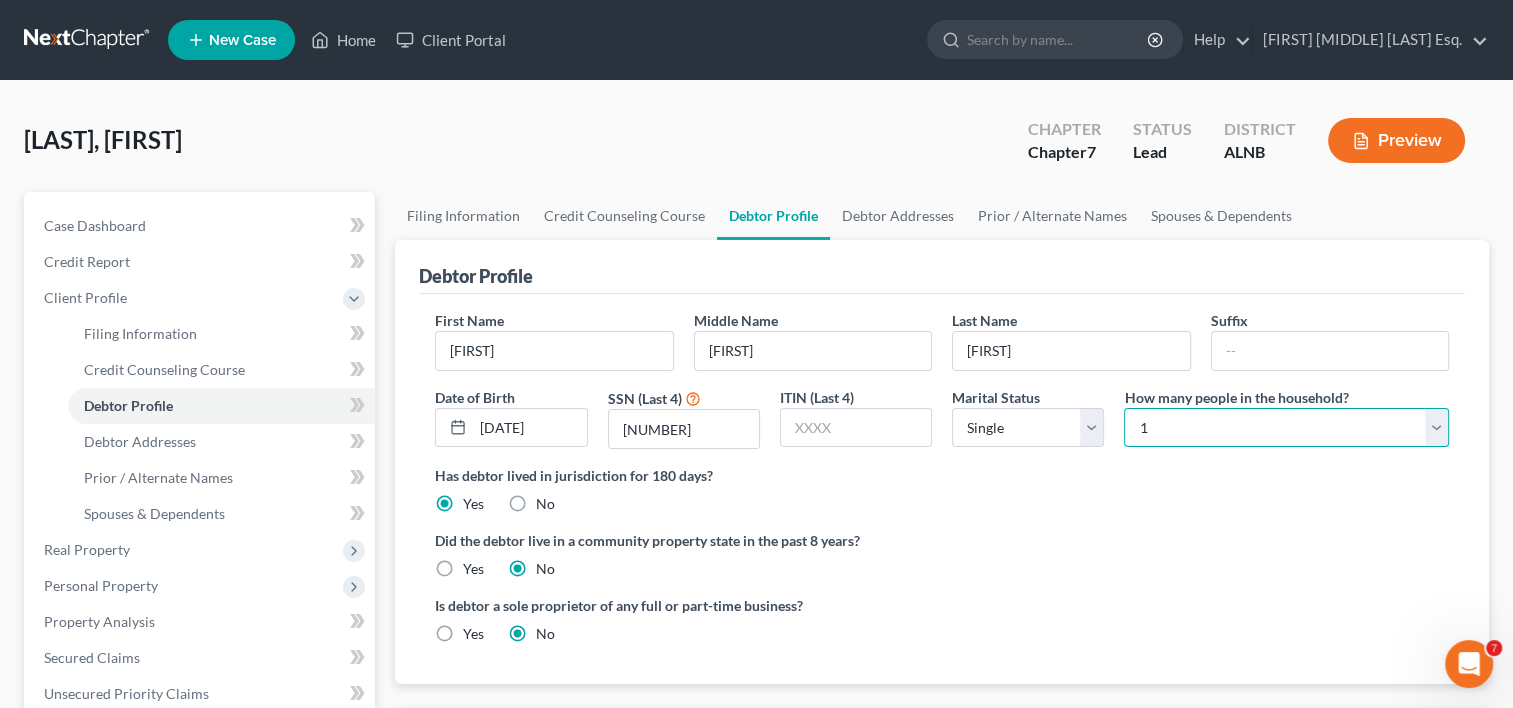 select on "4" 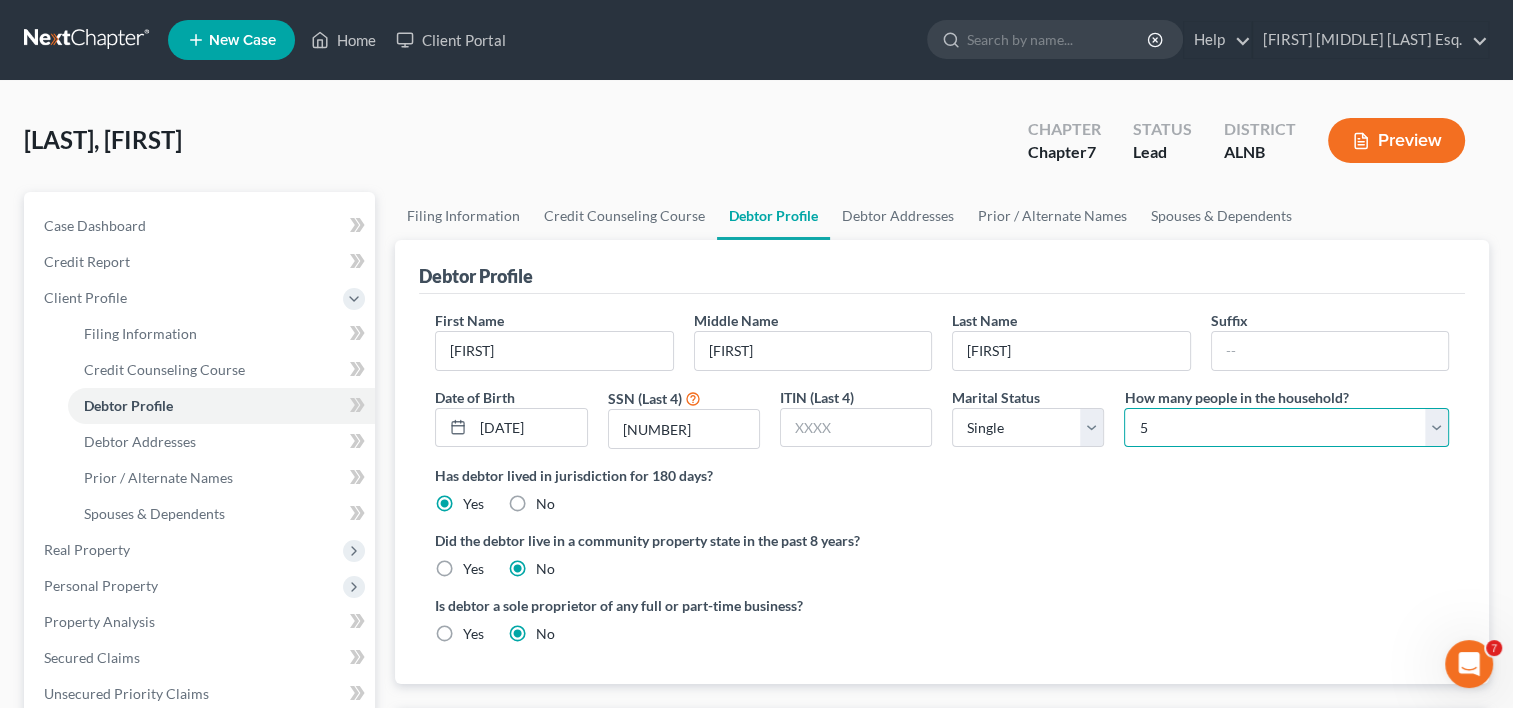 click on "Select 1 2 3 4 5 6 7 8 9 10 11 12 13 14 15 16 17 18 19 20" at bounding box center [1286, 428] 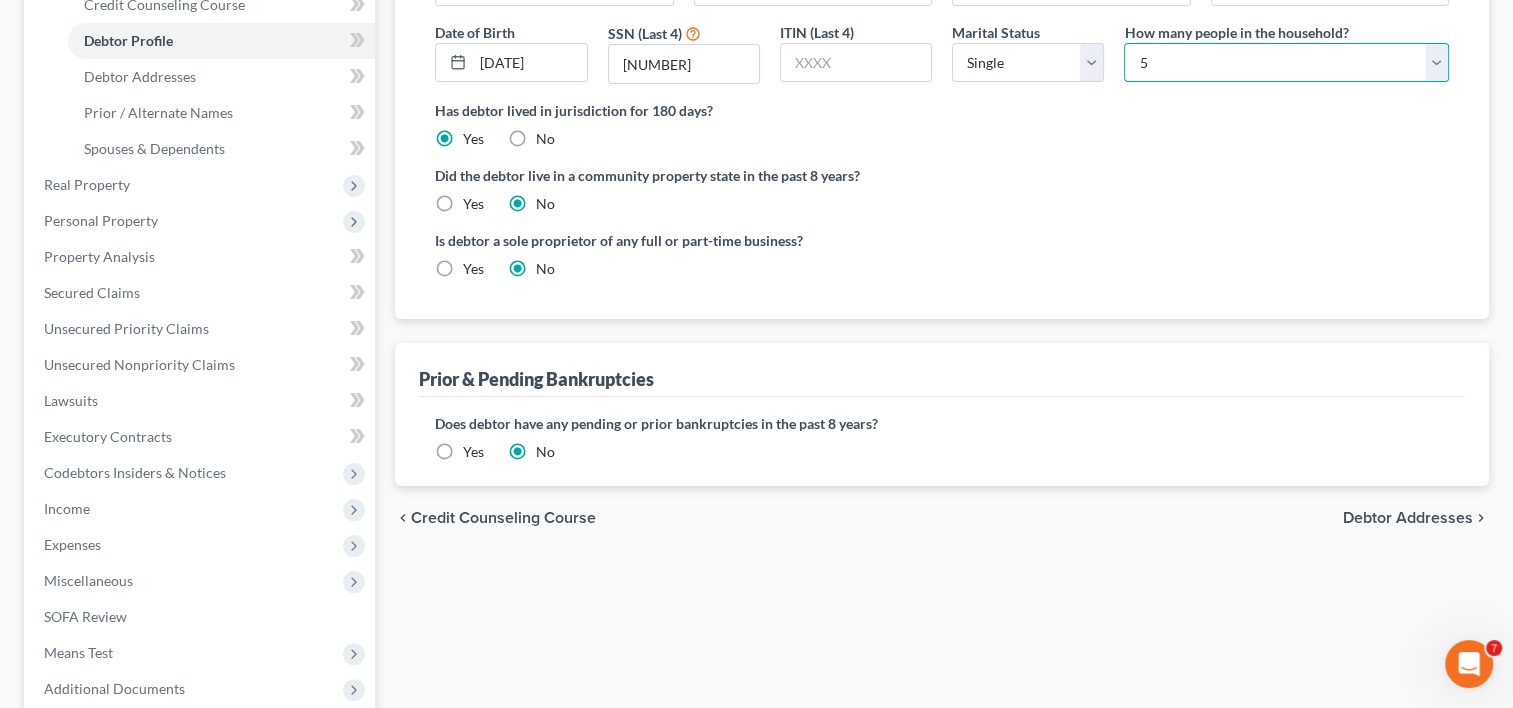 scroll, scrollTop: 400, scrollLeft: 0, axis: vertical 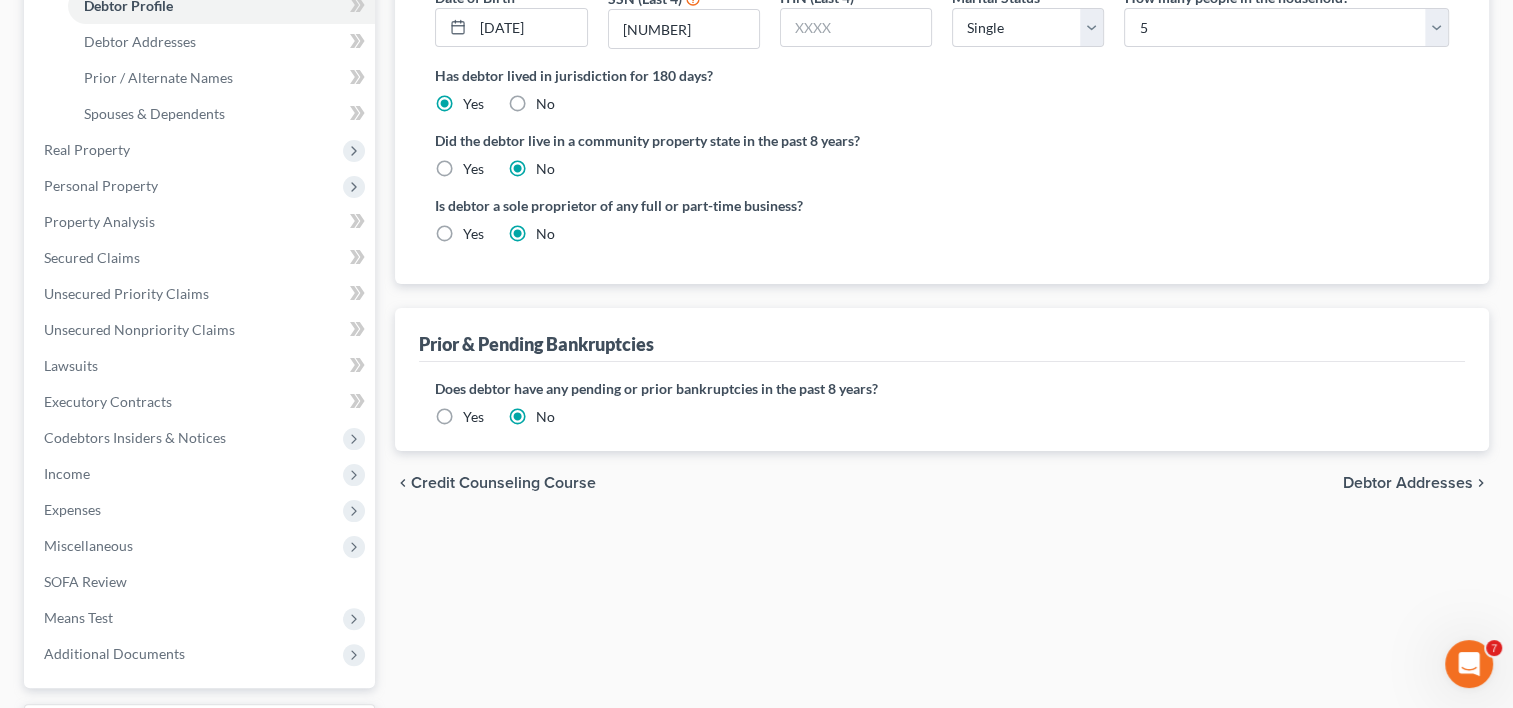 click on "Debtor Addresses" at bounding box center (1408, 483) 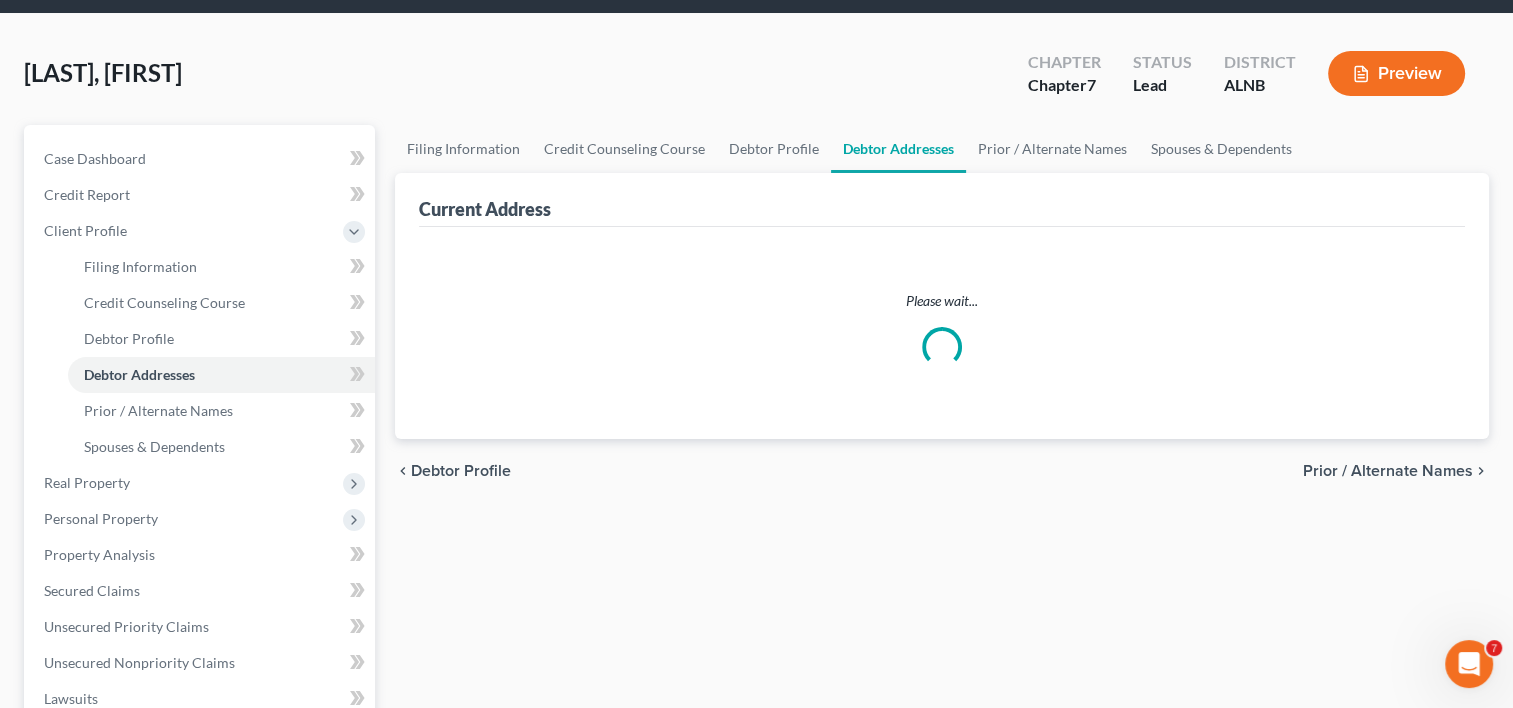 scroll, scrollTop: 2, scrollLeft: 0, axis: vertical 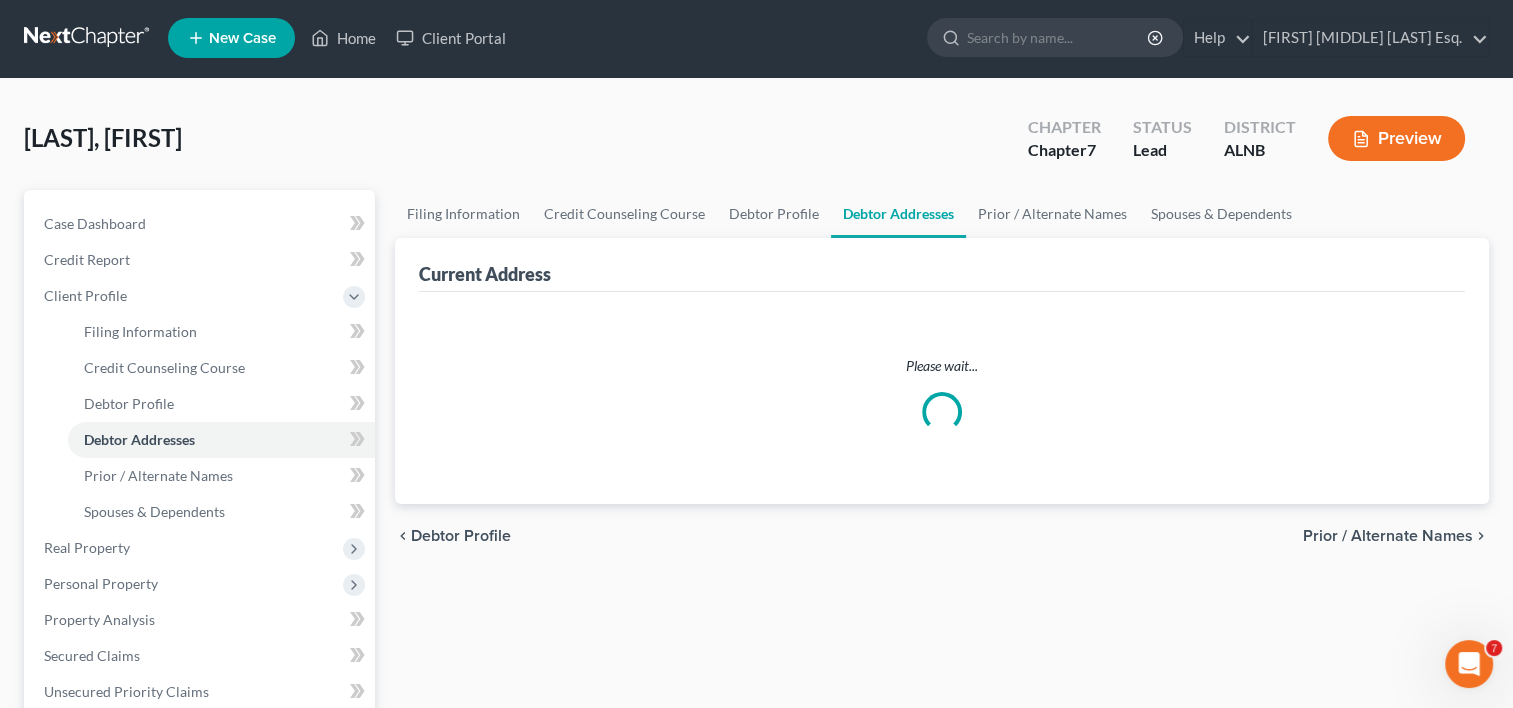 select on "0" 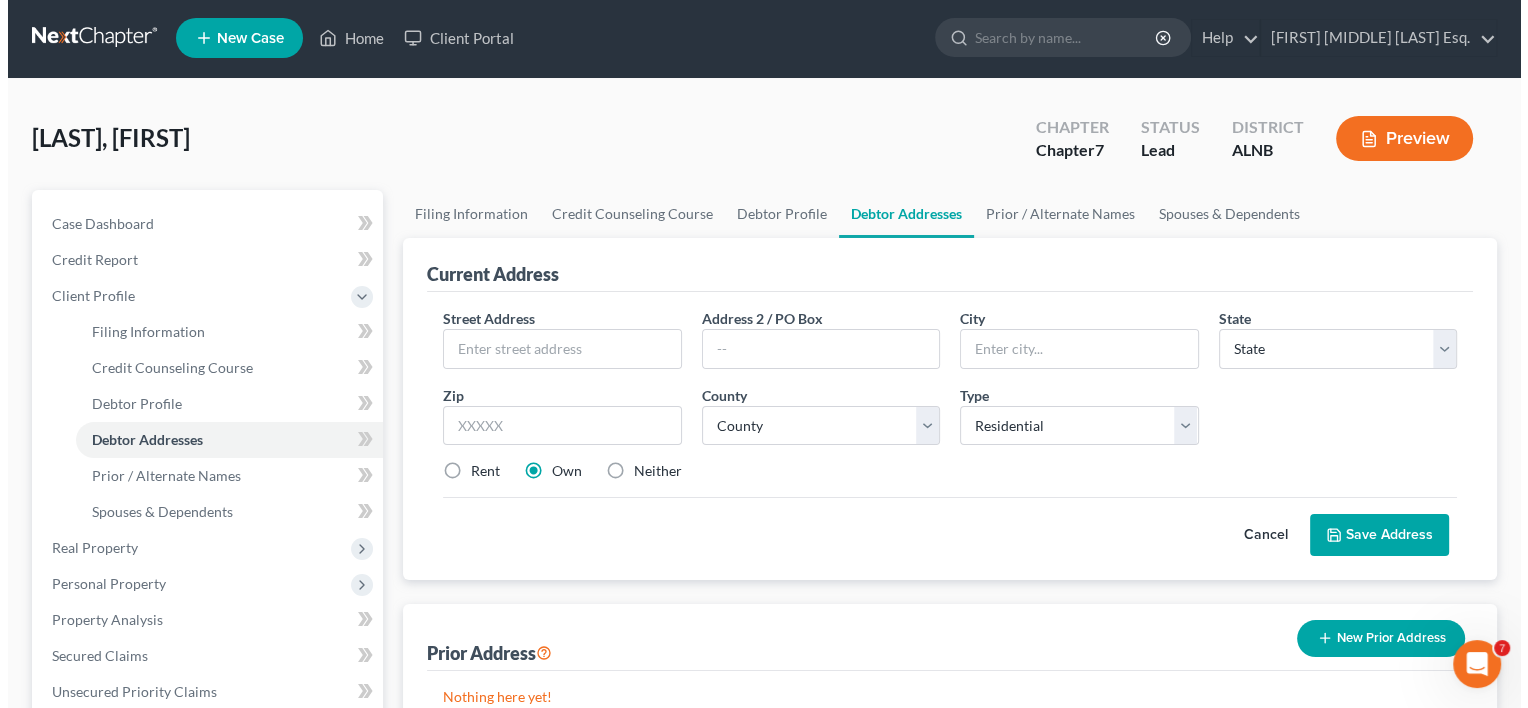 scroll, scrollTop: 0, scrollLeft: 0, axis: both 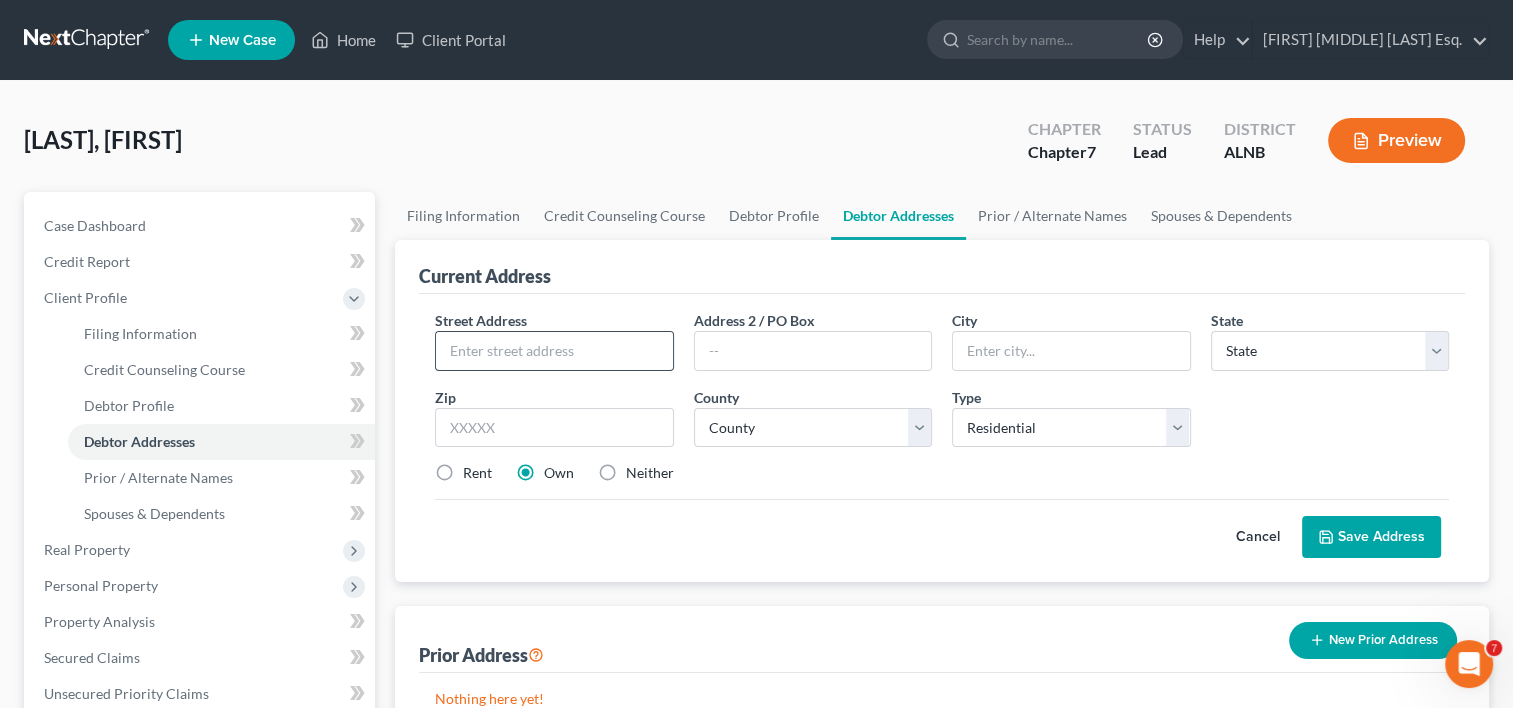 click at bounding box center [554, 351] 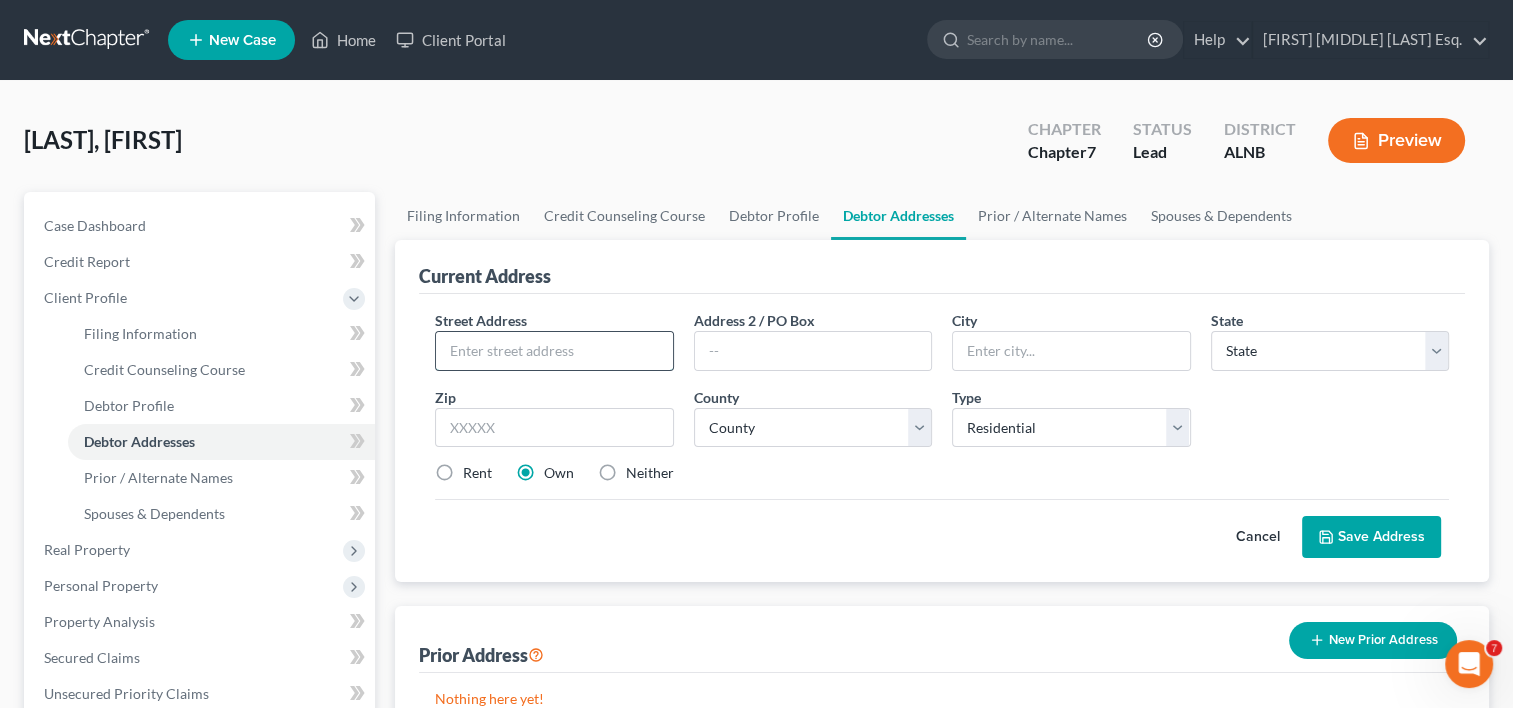 click at bounding box center [554, 351] 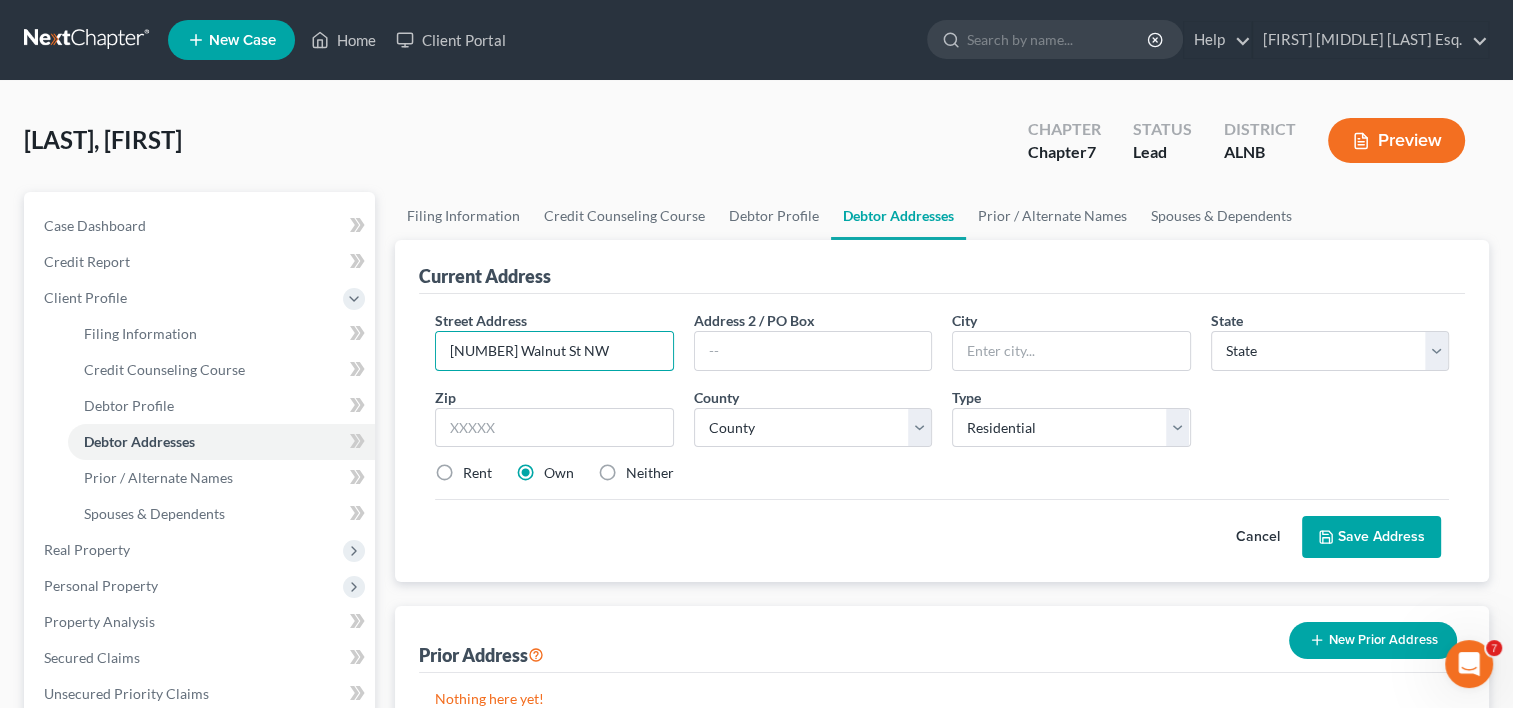 type on "307 Walnut St NW" 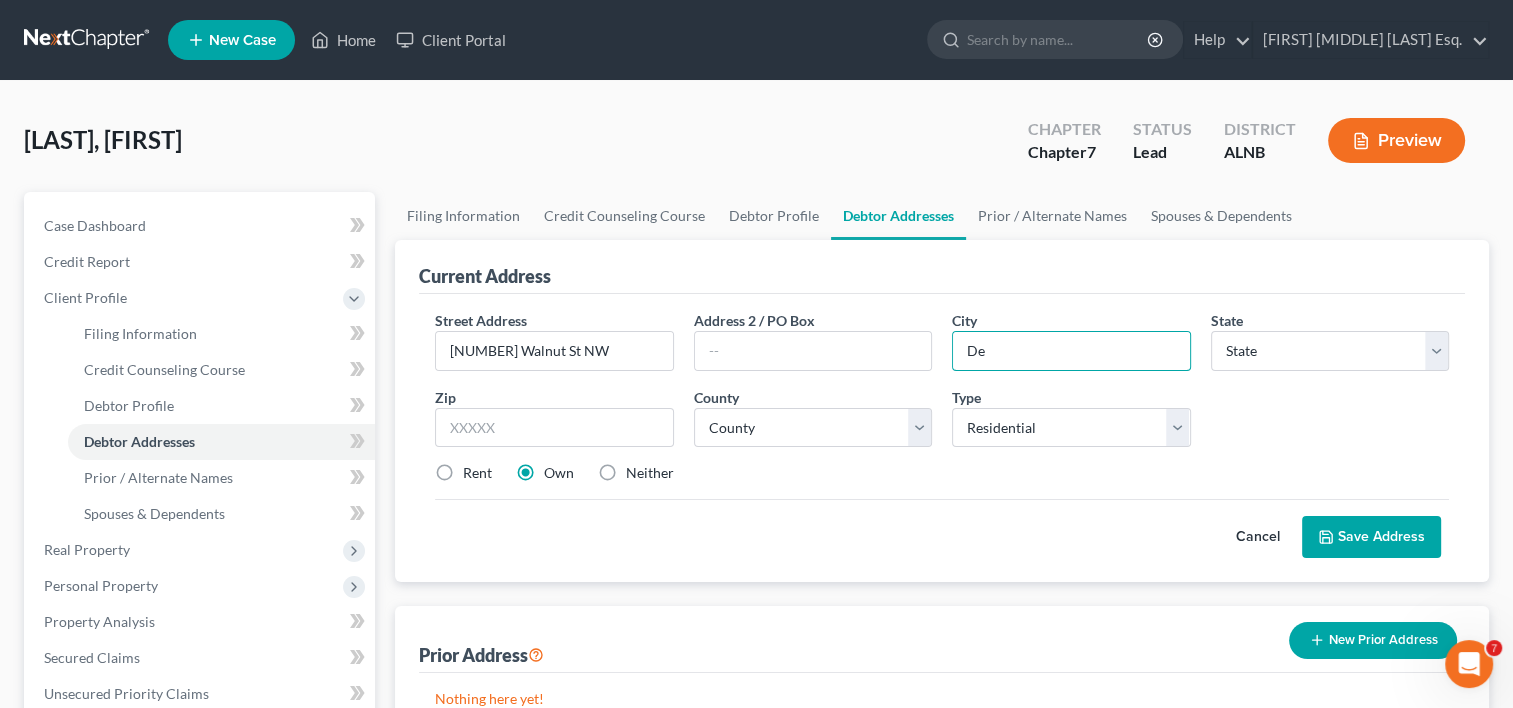 type on "Decatur" 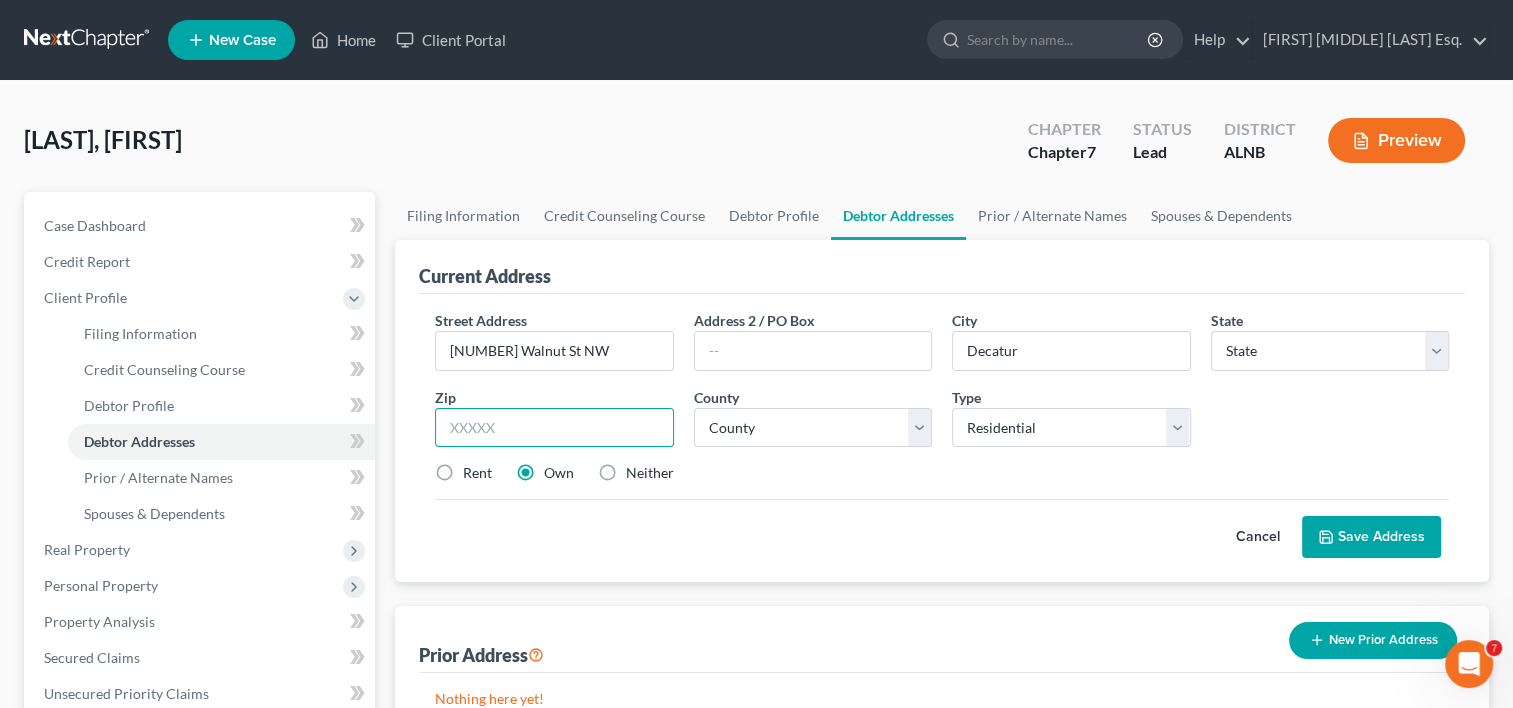 type on "a" 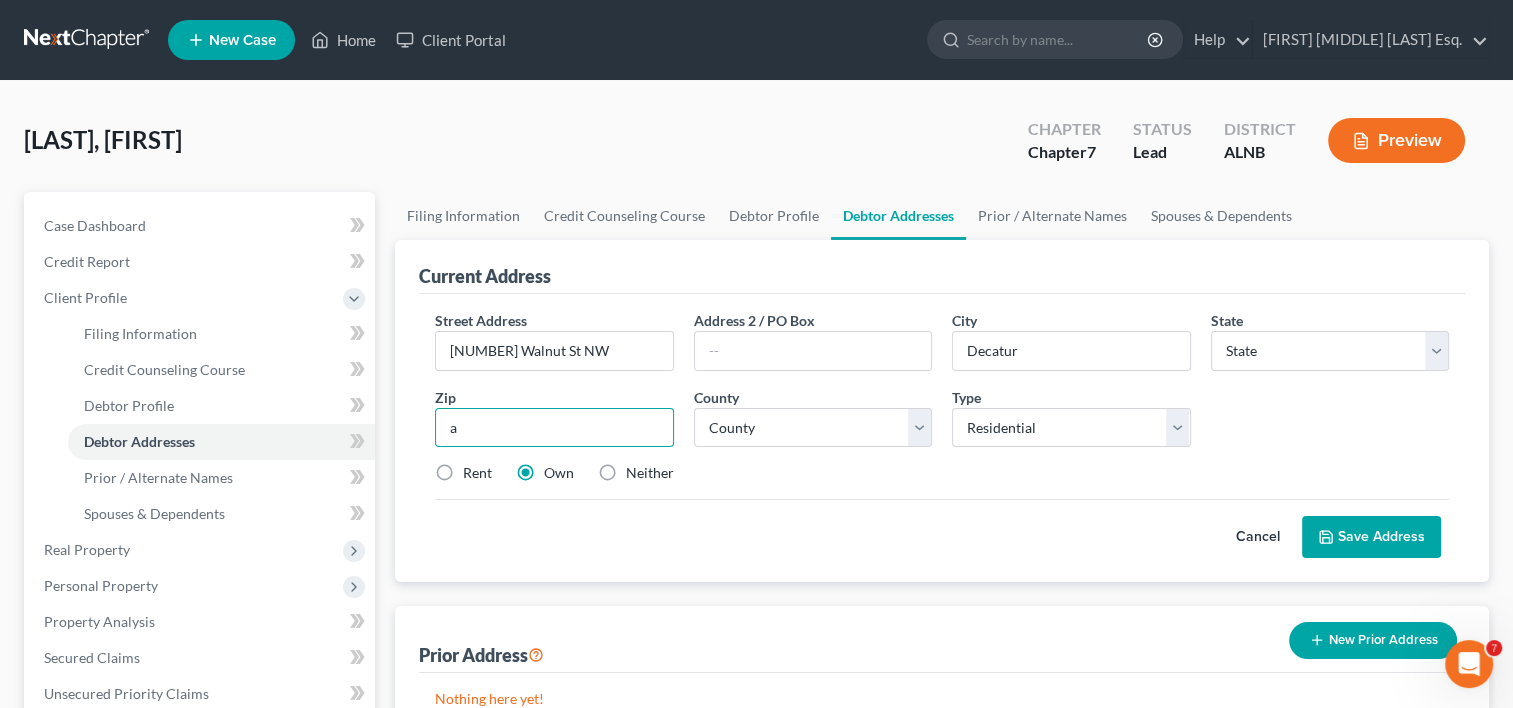 type 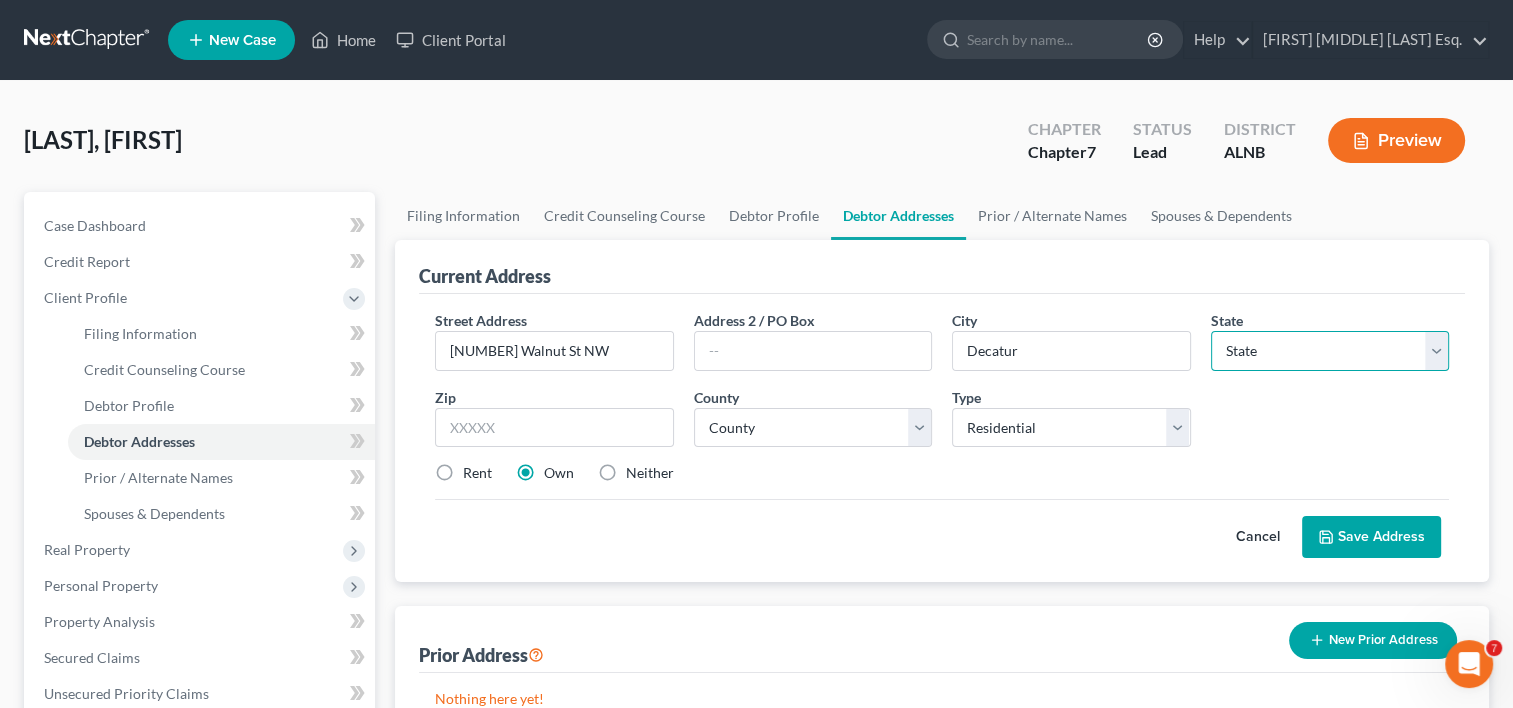 select on "0" 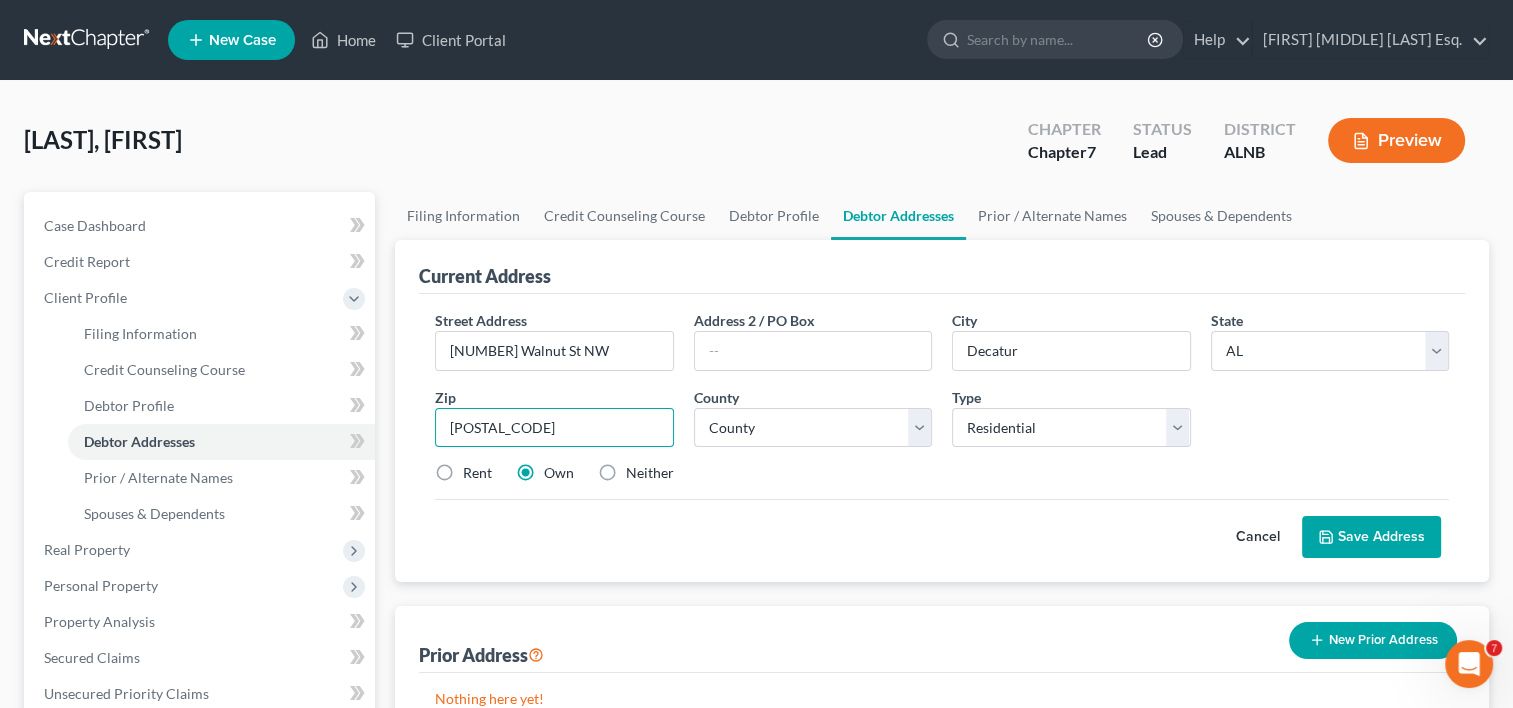 type on "[POSTAL_CODE]" 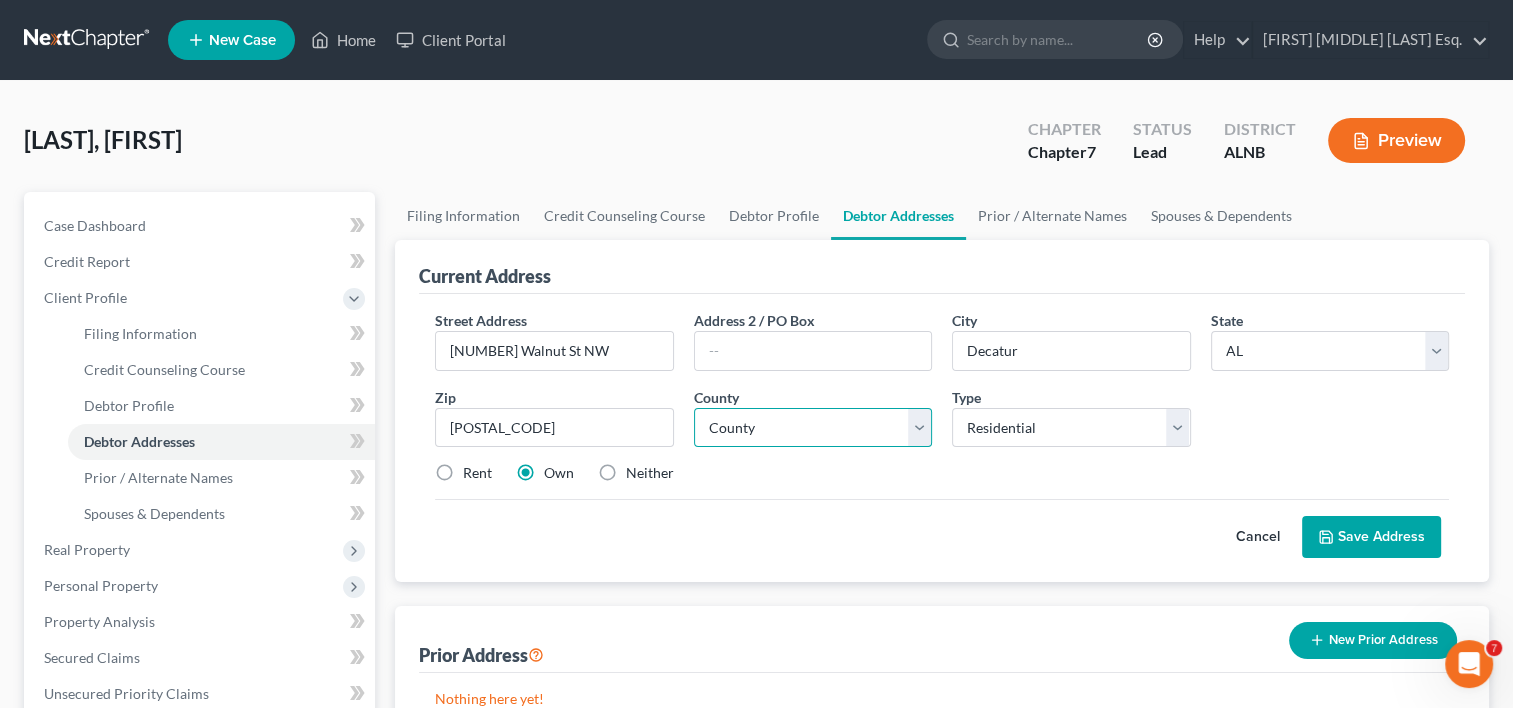 click on "County Autauga County Baldwin County Barbour County Bibb County Blount County Bullock County Butler County Calhoun County Chambers County Cherokee County Chilton County Choctaw County Clarke County Clay County Cleburne County Coffee County Colbert County Conecuh County Coosa County Covington County Crenshaw County Cullman County Dale County Dallas County DeKalb County Elmore County Escambia County Etowah County Fayette County Franklin County Geneva County Greene County Hale County Henry County Houston County Jackson County Jefferson County Lamar County Lauderdale County Lawrence County Lee County Limestone County Lowndes County Macon County Madison County Marengo County Marion County Marshall County Mobile County Monroe County Montgomery County Morgan County Perry County Pickens County Pike County Randolph County Russell County Shelby County St. Clair County Sumter County Talladega County Tallapoosa County Tuscaloosa County Walker County Washington County Wilcox County Winston County" at bounding box center (813, 428) 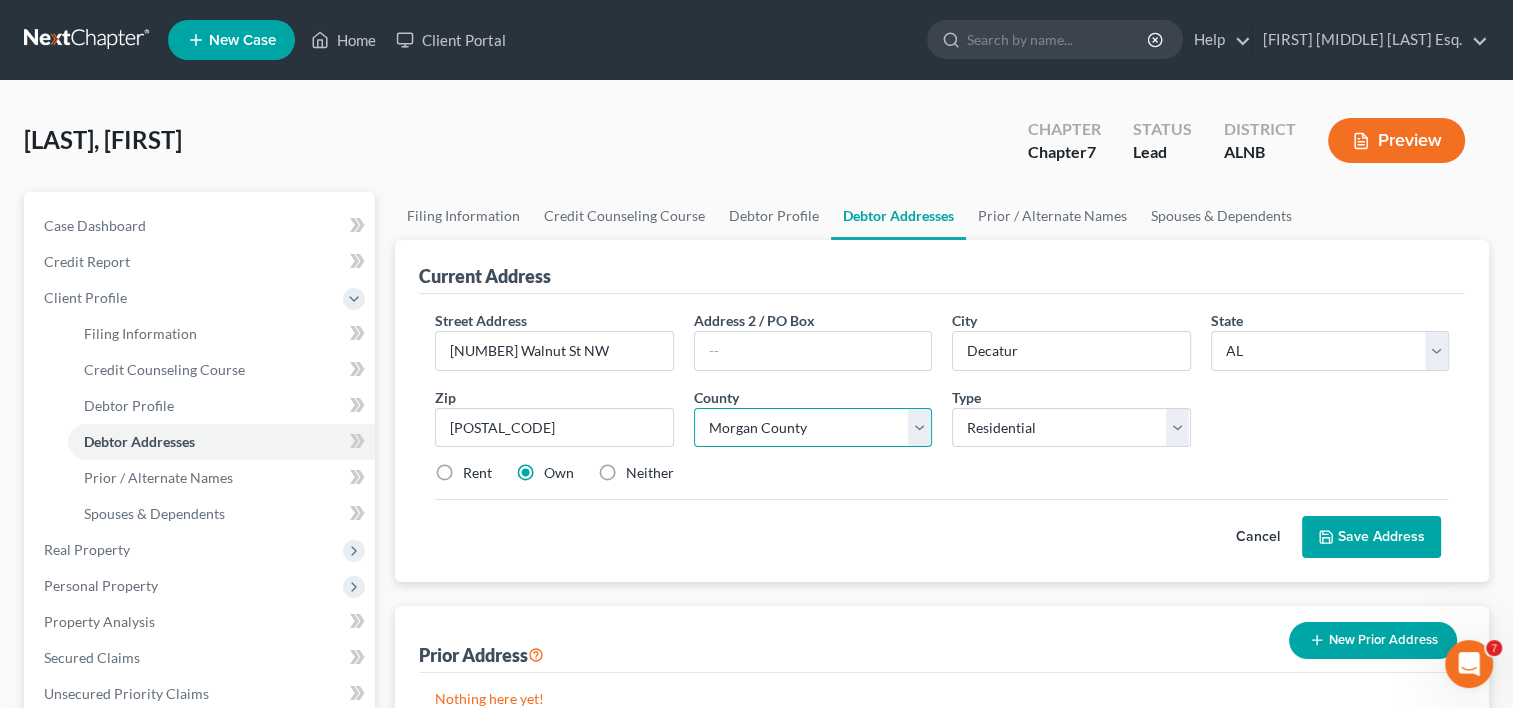 click on "County Autauga County Baldwin County Barbour County Bibb County Blount County Bullock County Butler County Calhoun County Chambers County Cherokee County Chilton County Choctaw County Clarke County Clay County Cleburne County Coffee County Colbert County Conecuh County Coosa County Covington County Crenshaw County Cullman County Dale County Dallas County DeKalb County Elmore County Escambia County Etowah County Fayette County Franklin County Geneva County Greene County Hale County Henry County Houston County Jackson County Jefferson County Lamar County Lauderdale County Lawrence County Lee County Limestone County Lowndes County Macon County Madison County Marengo County Marion County Marshall County Mobile County Monroe County Montgomery County Morgan County Perry County Pickens County Pike County Randolph County Russell County Shelby County St. Clair County Sumter County Talladega County Tallapoosa County Tuscaloosa County Walker County Washington County Wilcox County Winston County" at bounding box center (813, 428) 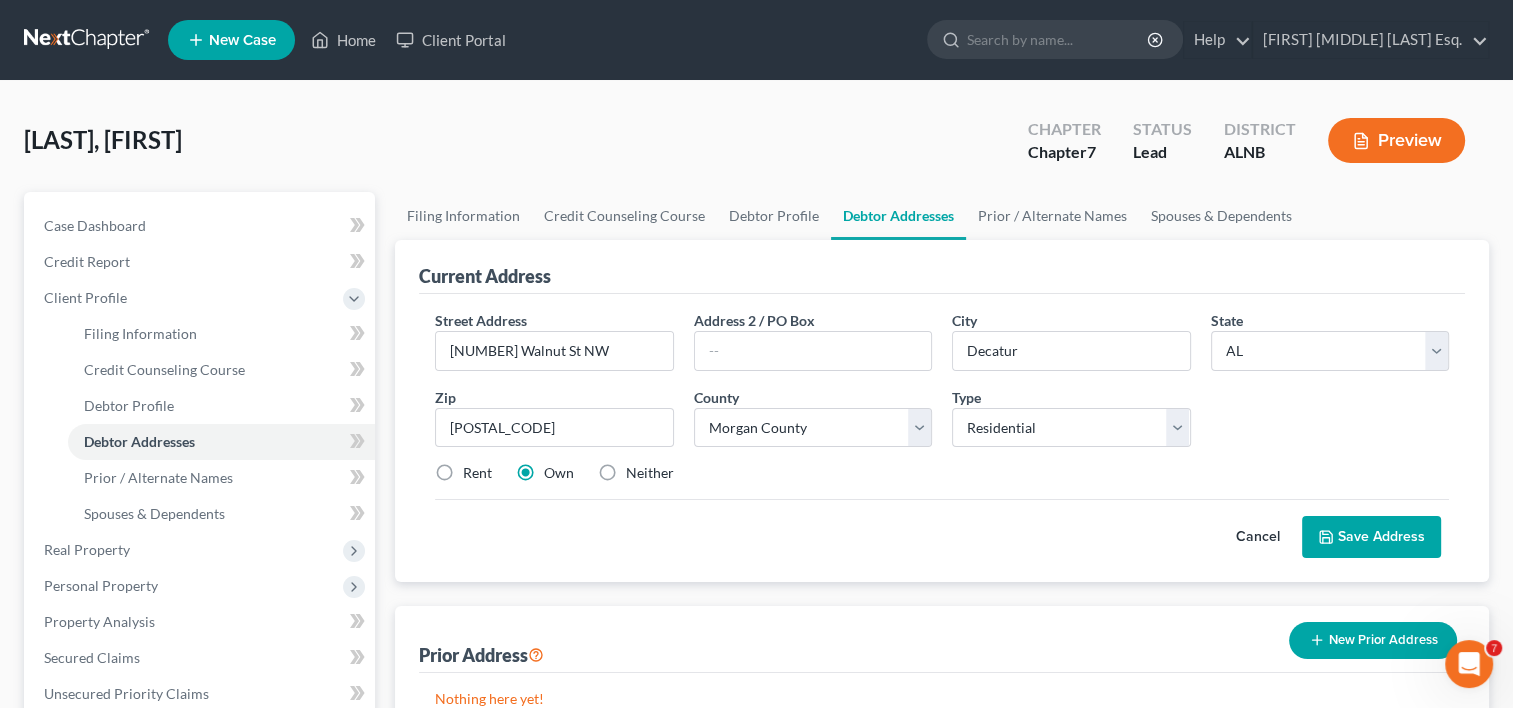 click on "Rent" at bounding box center [477, 473] 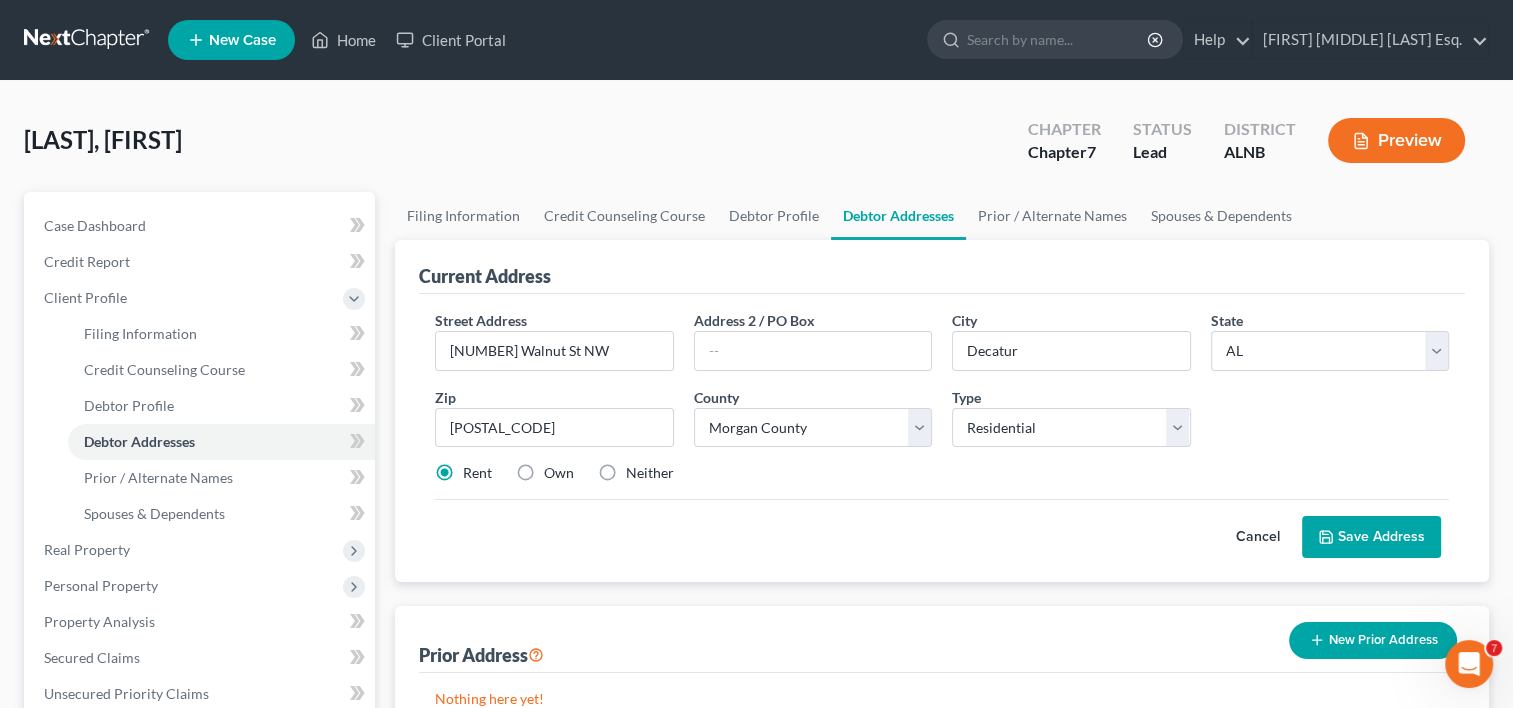 click on "Save Address" at bounding box center (1371, 537) 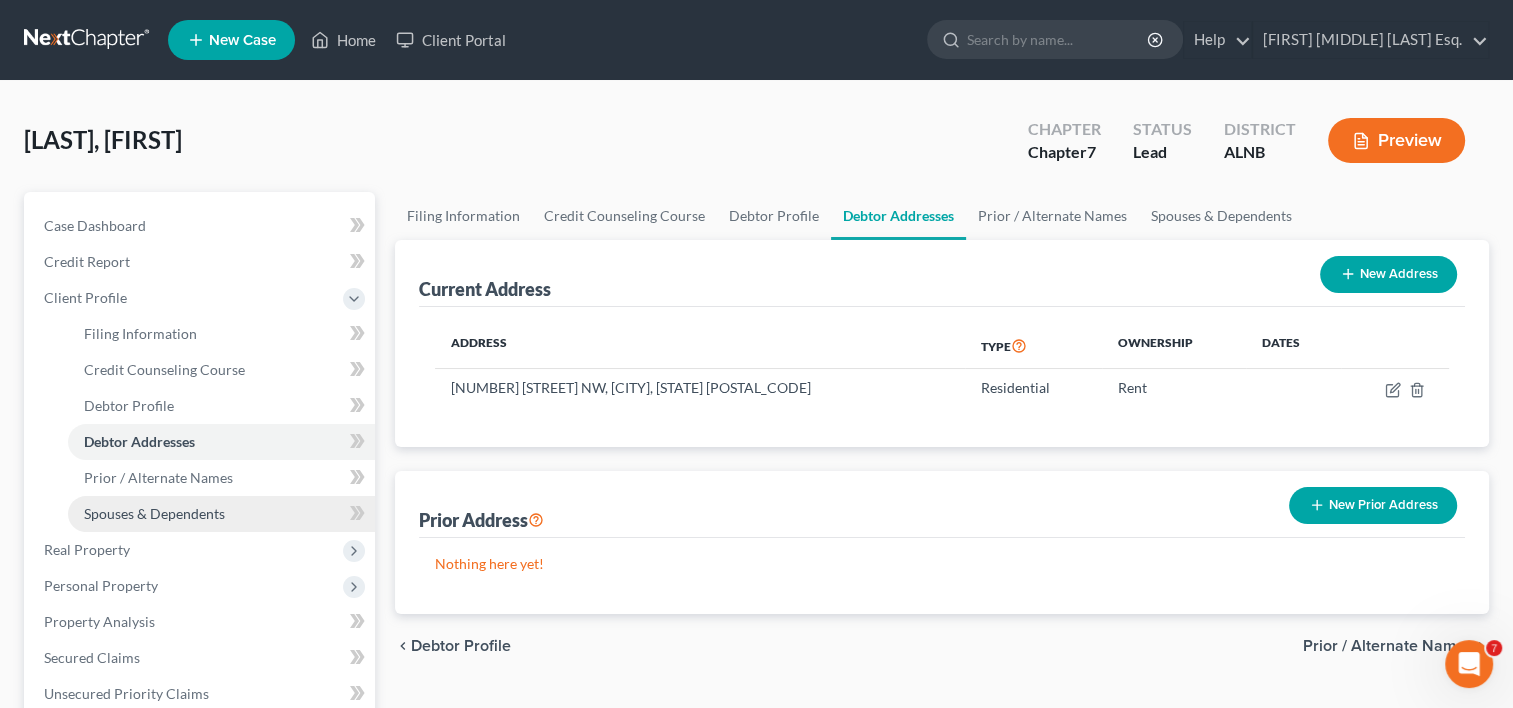 click on "Spouses & Dependents" at bounding box center (154, 513) 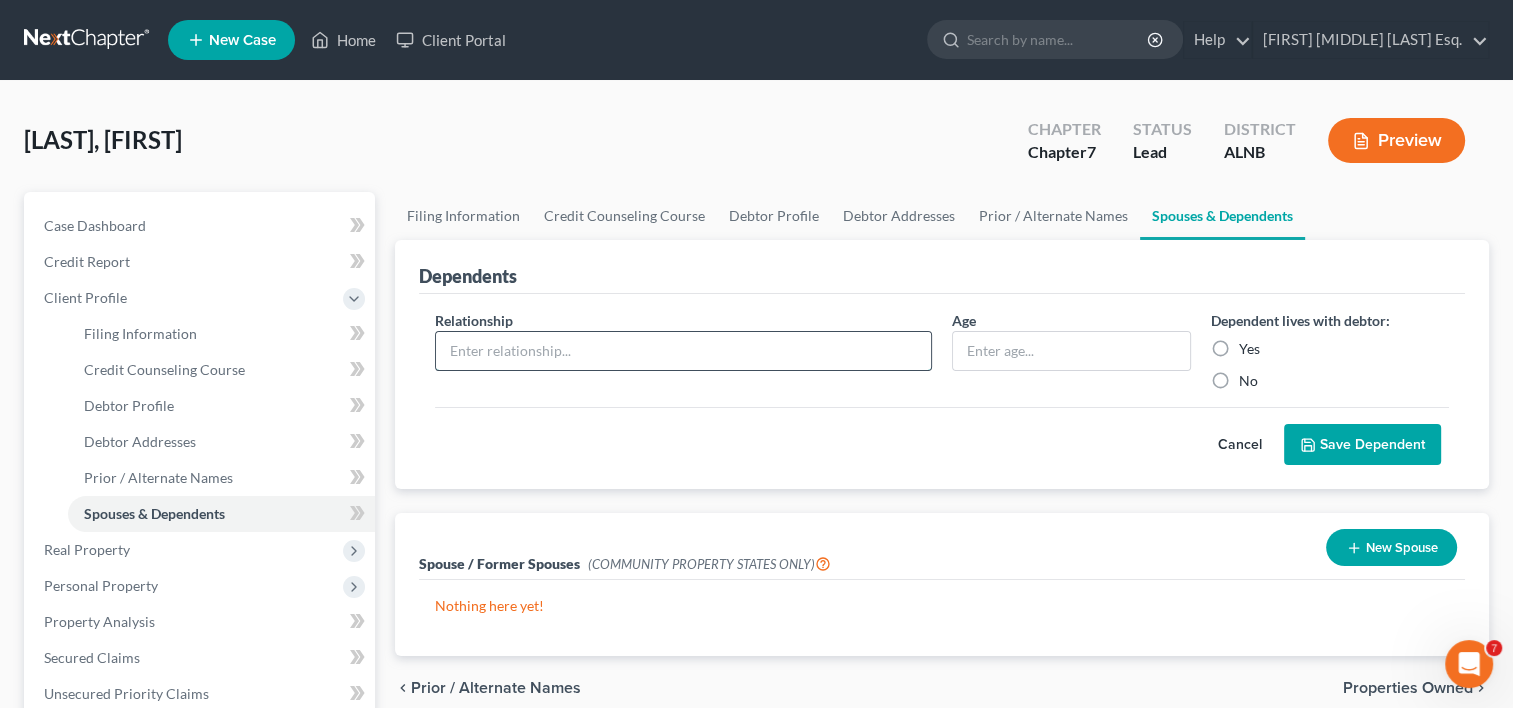 click at bounding box center [683, 351] 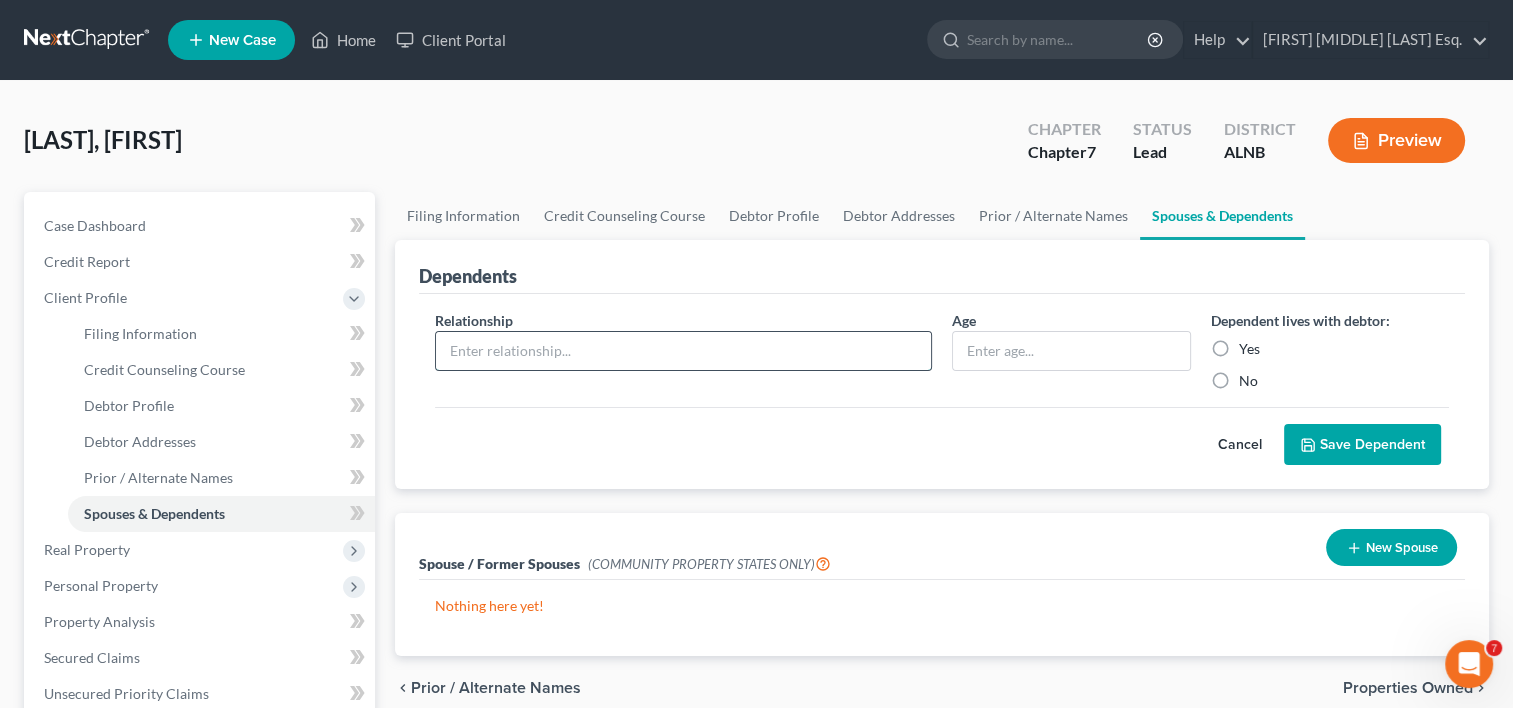 type on "d" 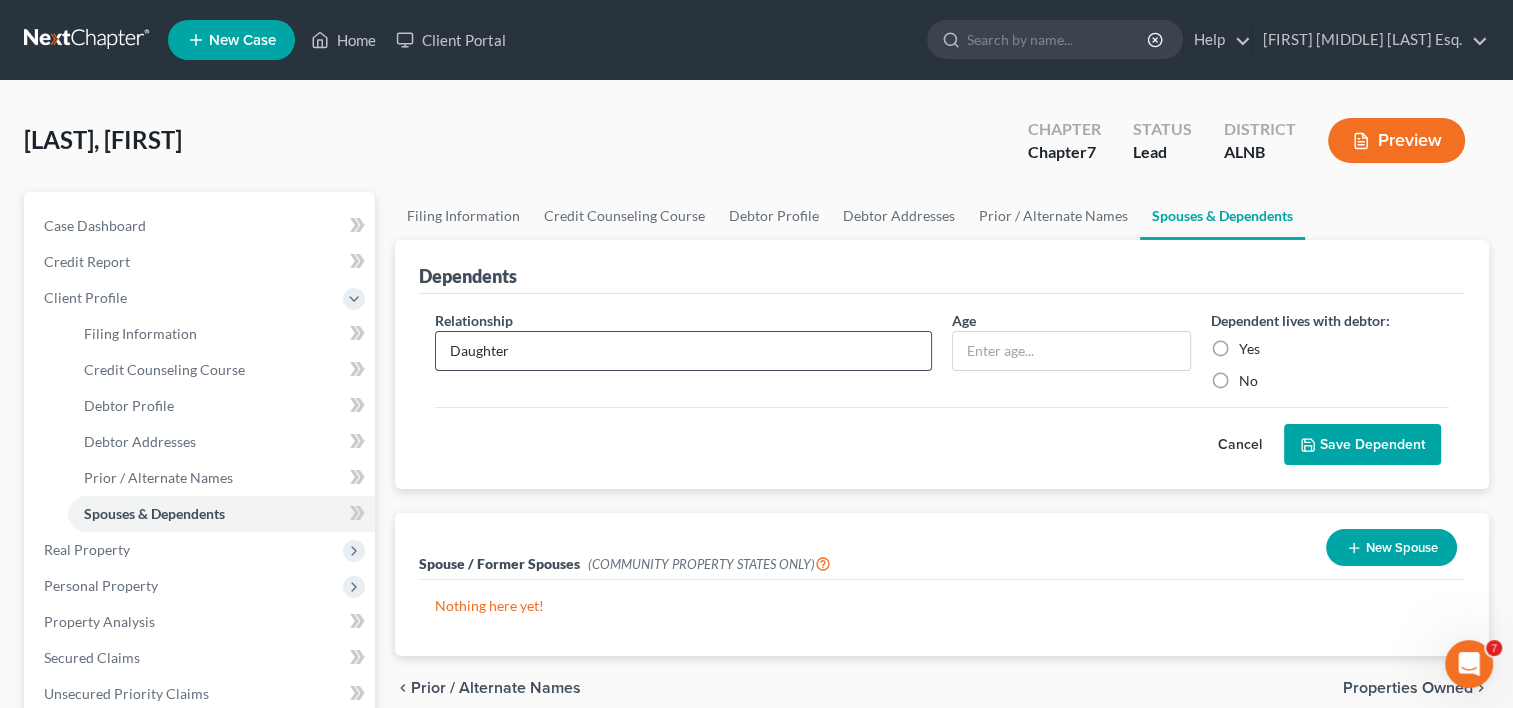 type on "Daughter" 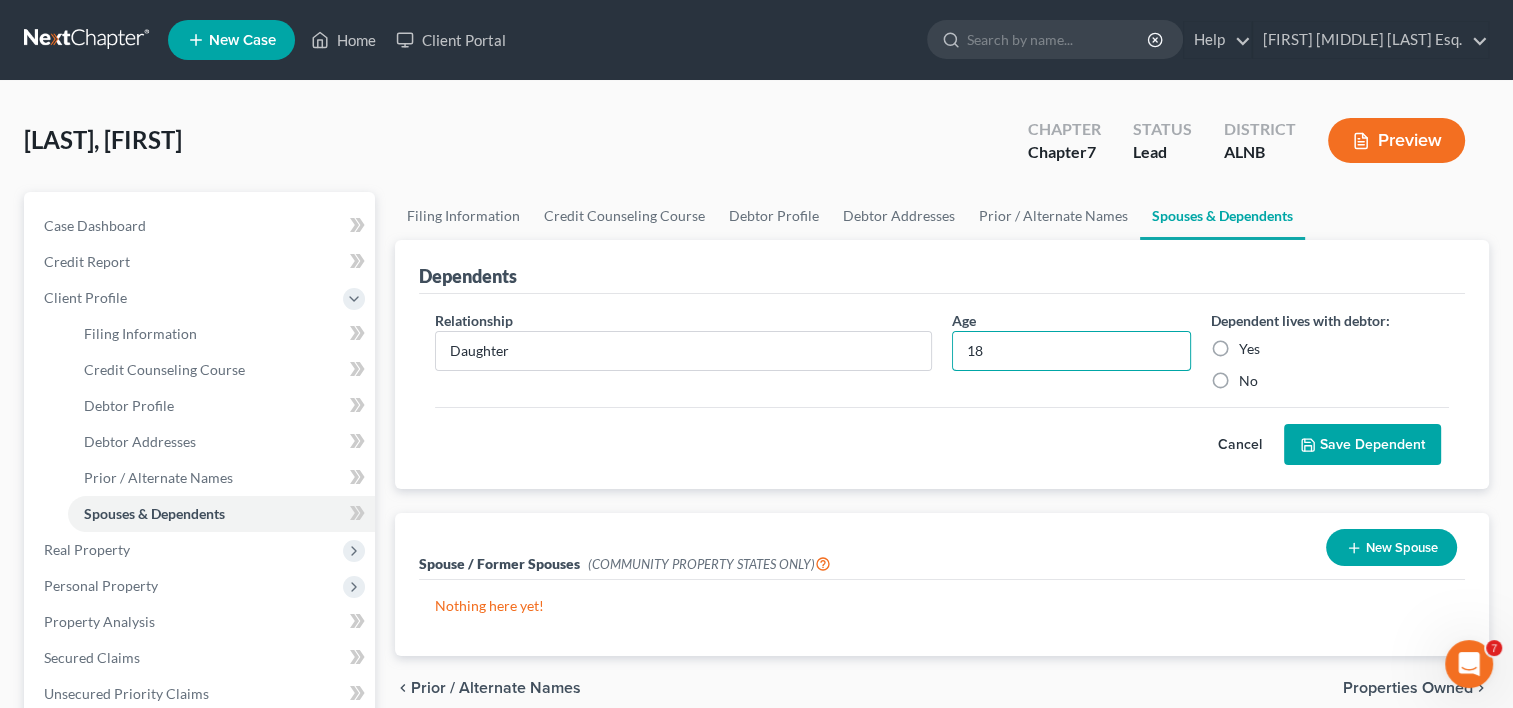 type on "18" 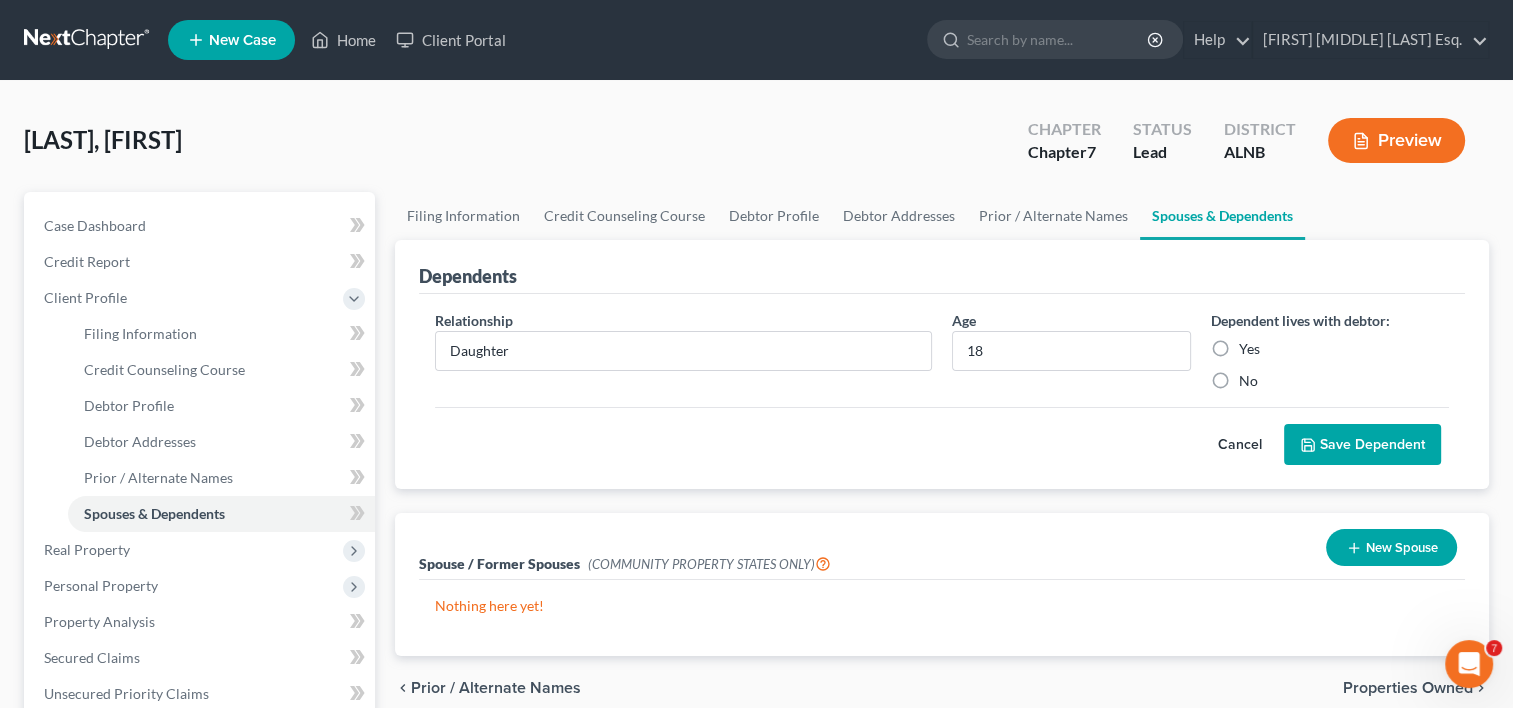 click on "Yes" at bounding box center (1249, 349) 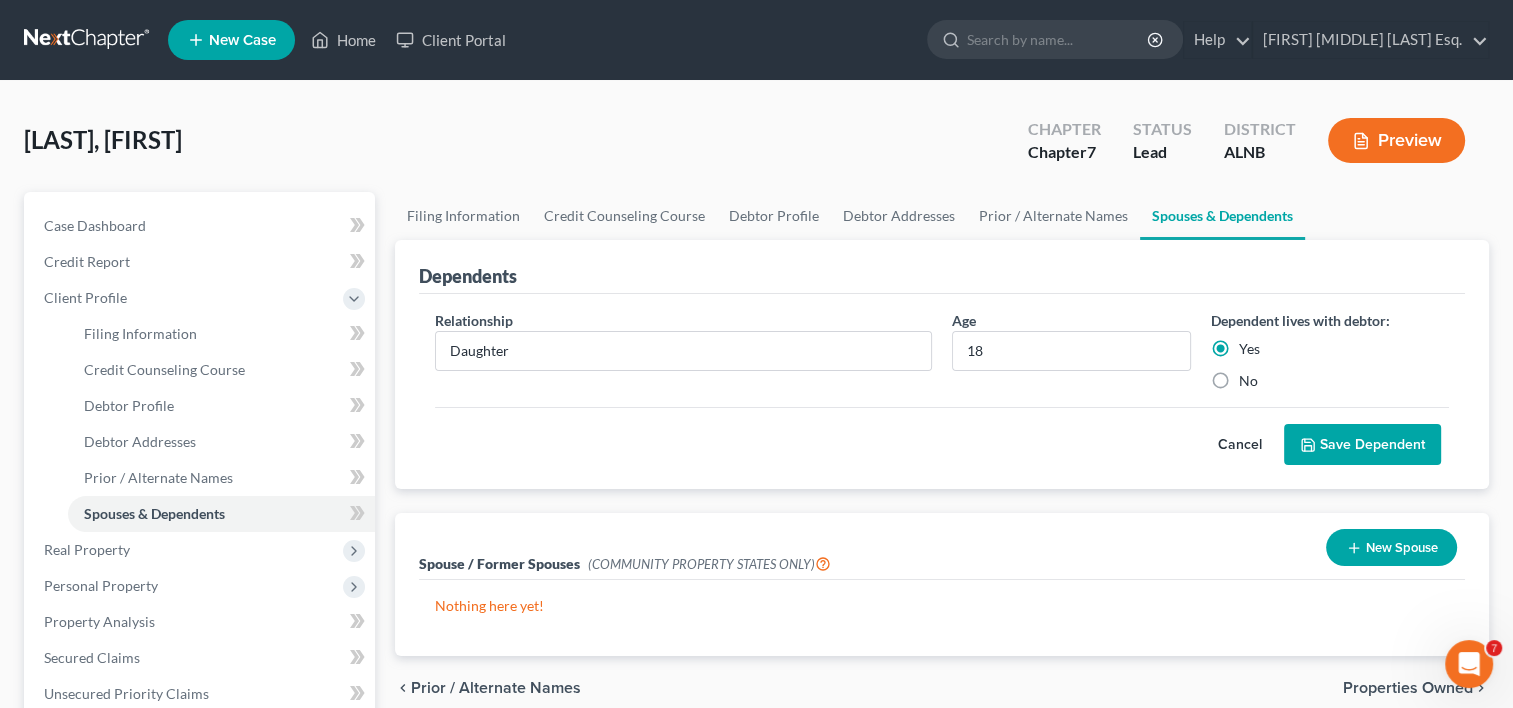 click on "Save Dependent" at bounding box center (1362, 445) 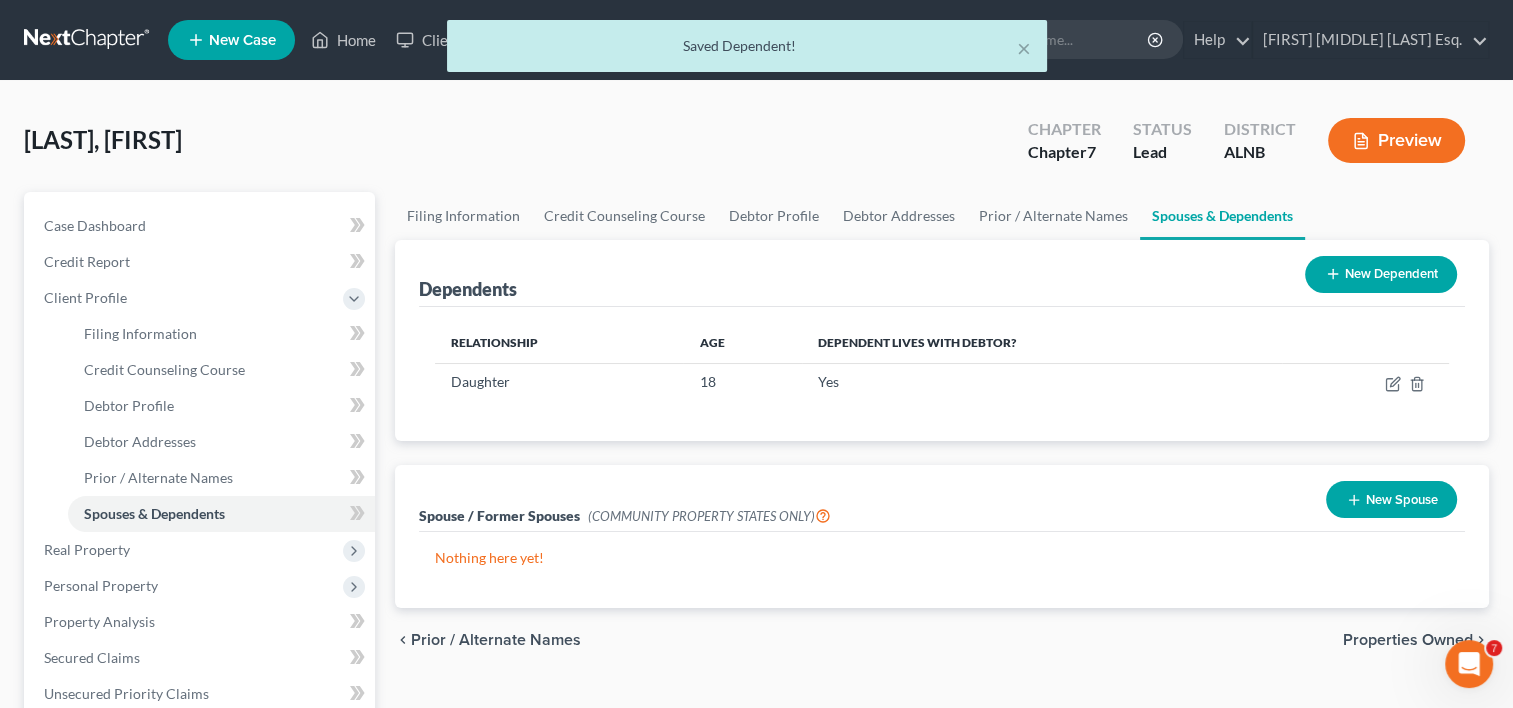 click on "New Dependent" at bounding box center (1381, 274) 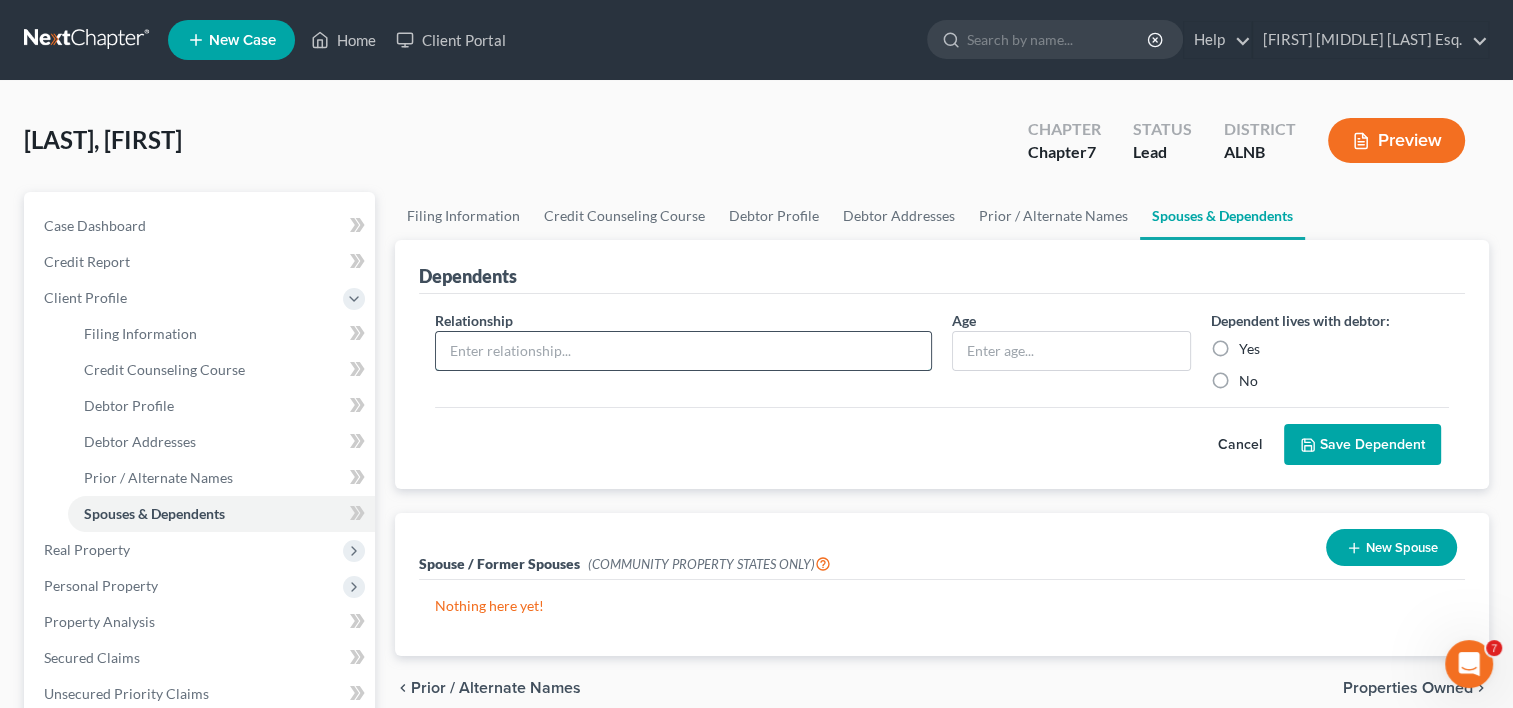 click at bounding box center [683, 351] 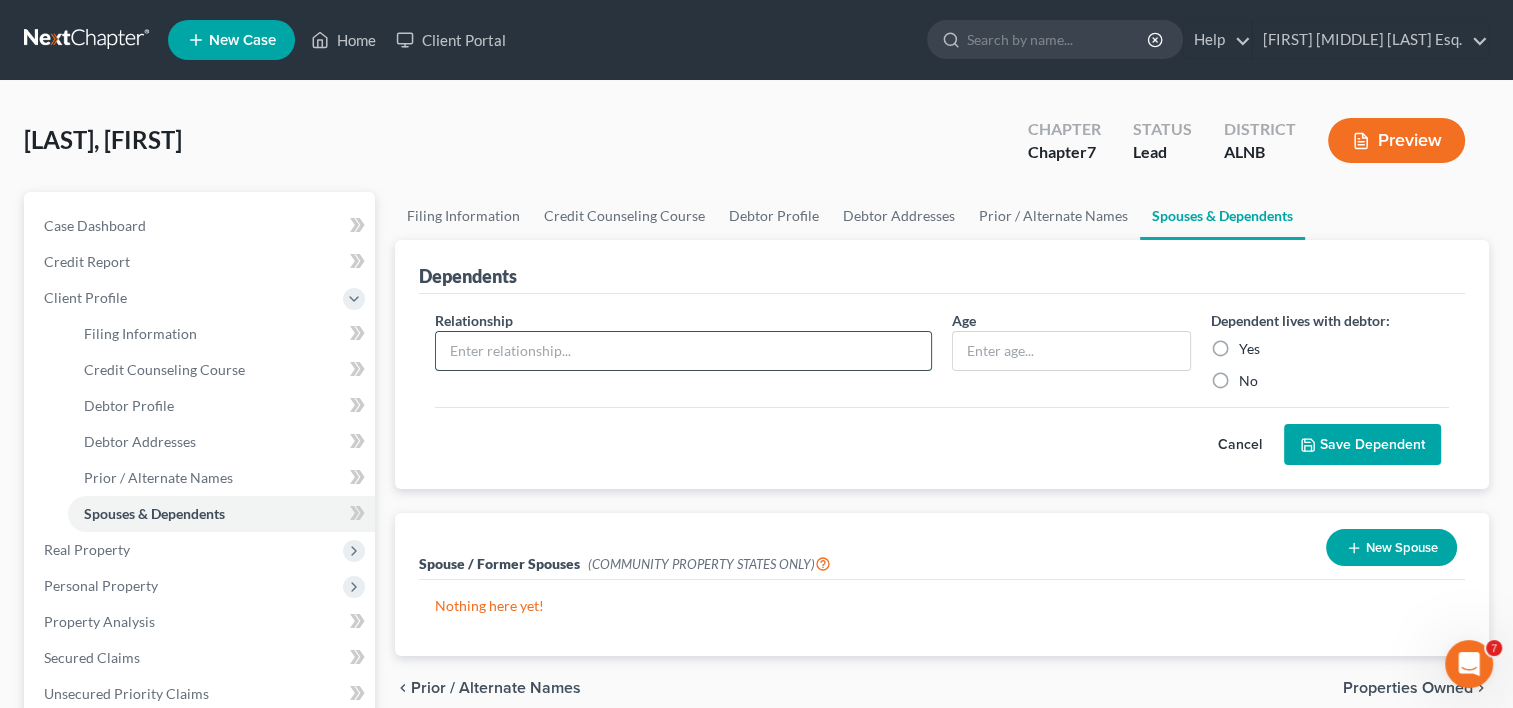 type on "Son" 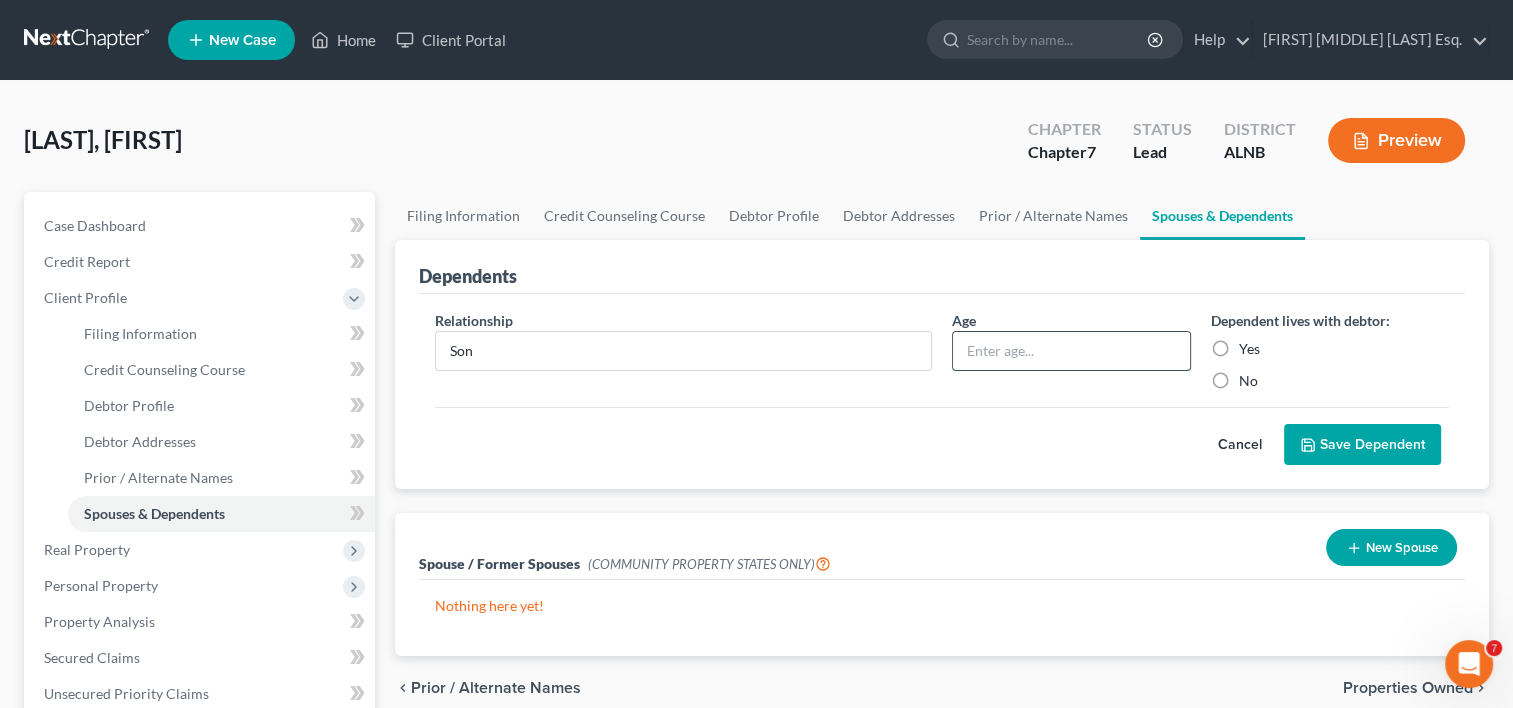 click at bounding box center [1071, 351] 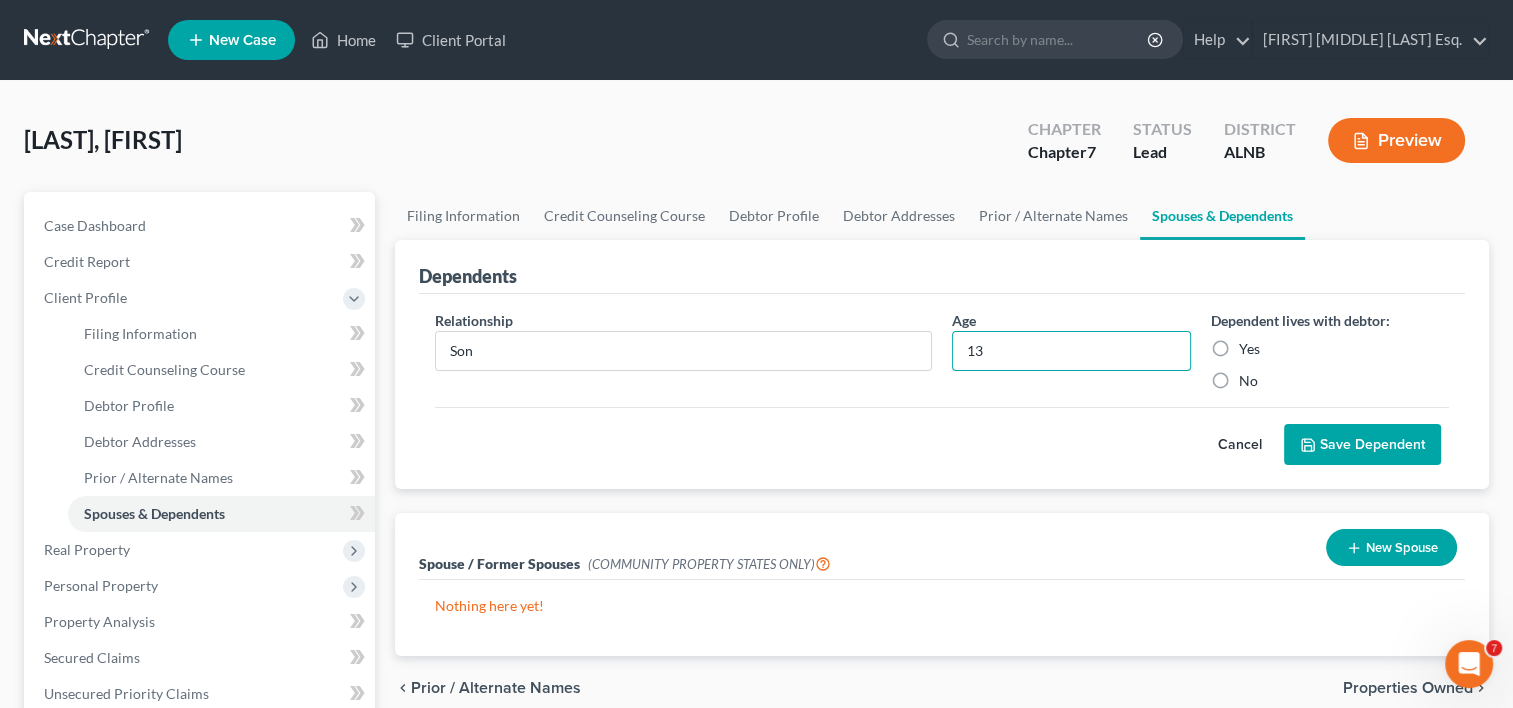 type on "13" 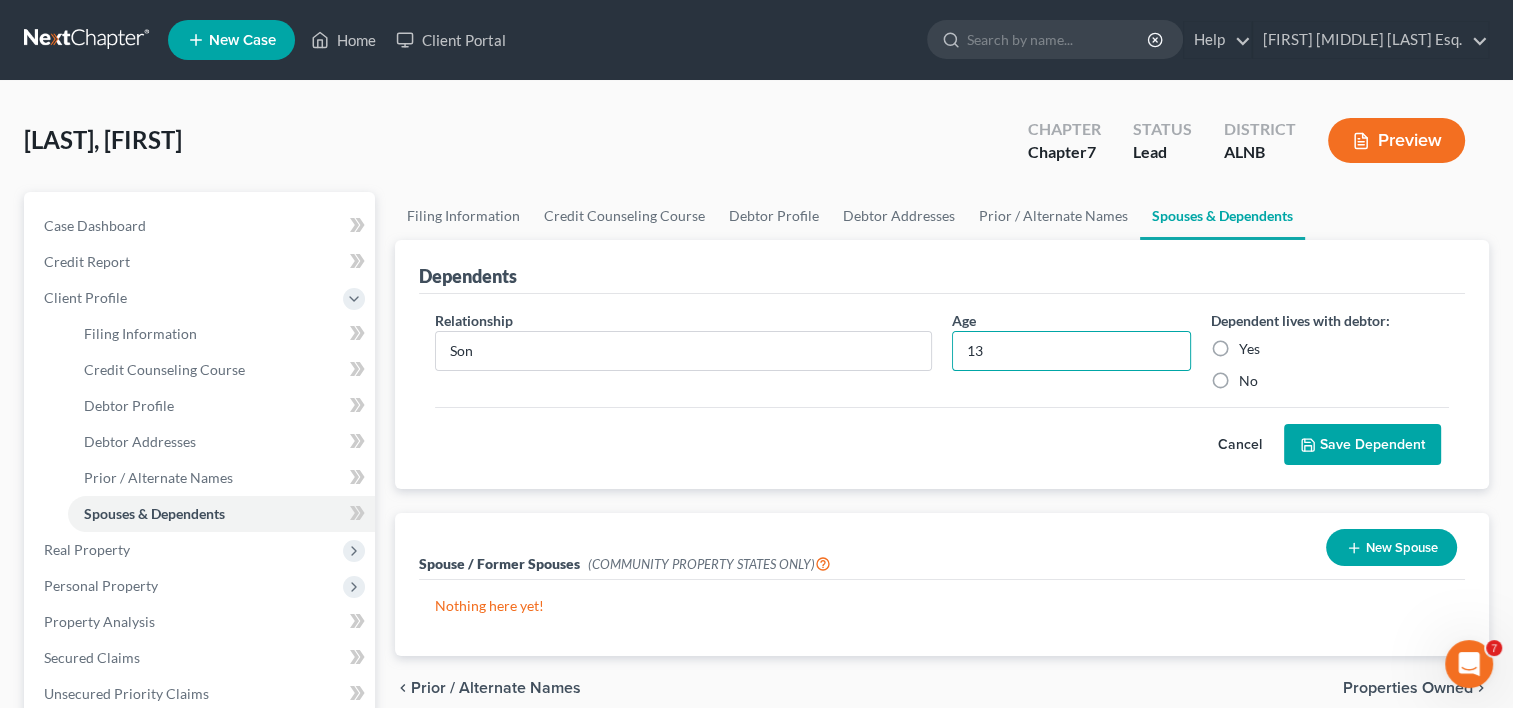 click on "Yes" at bounding box center (1249, 349) 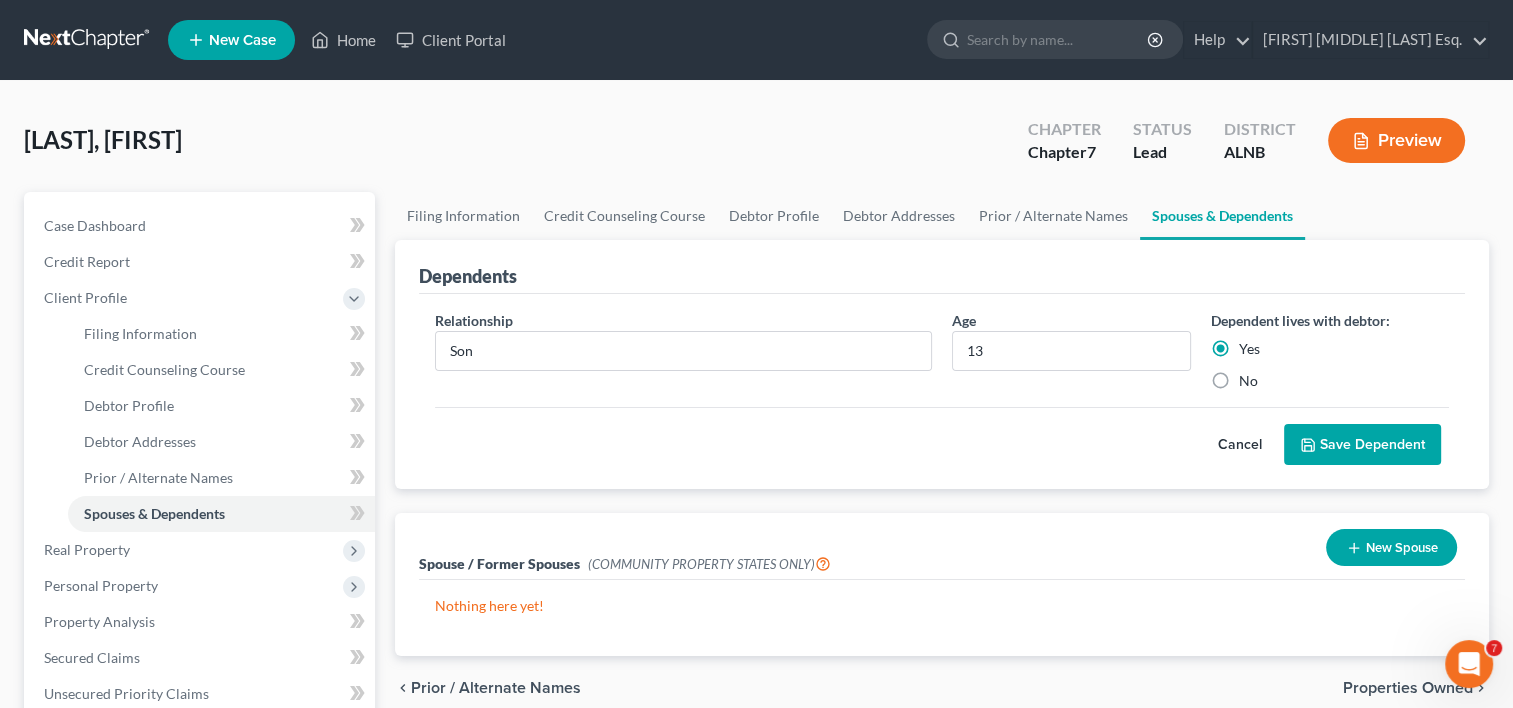 click on "Save Dependent" at bounding box center (1362, 445) 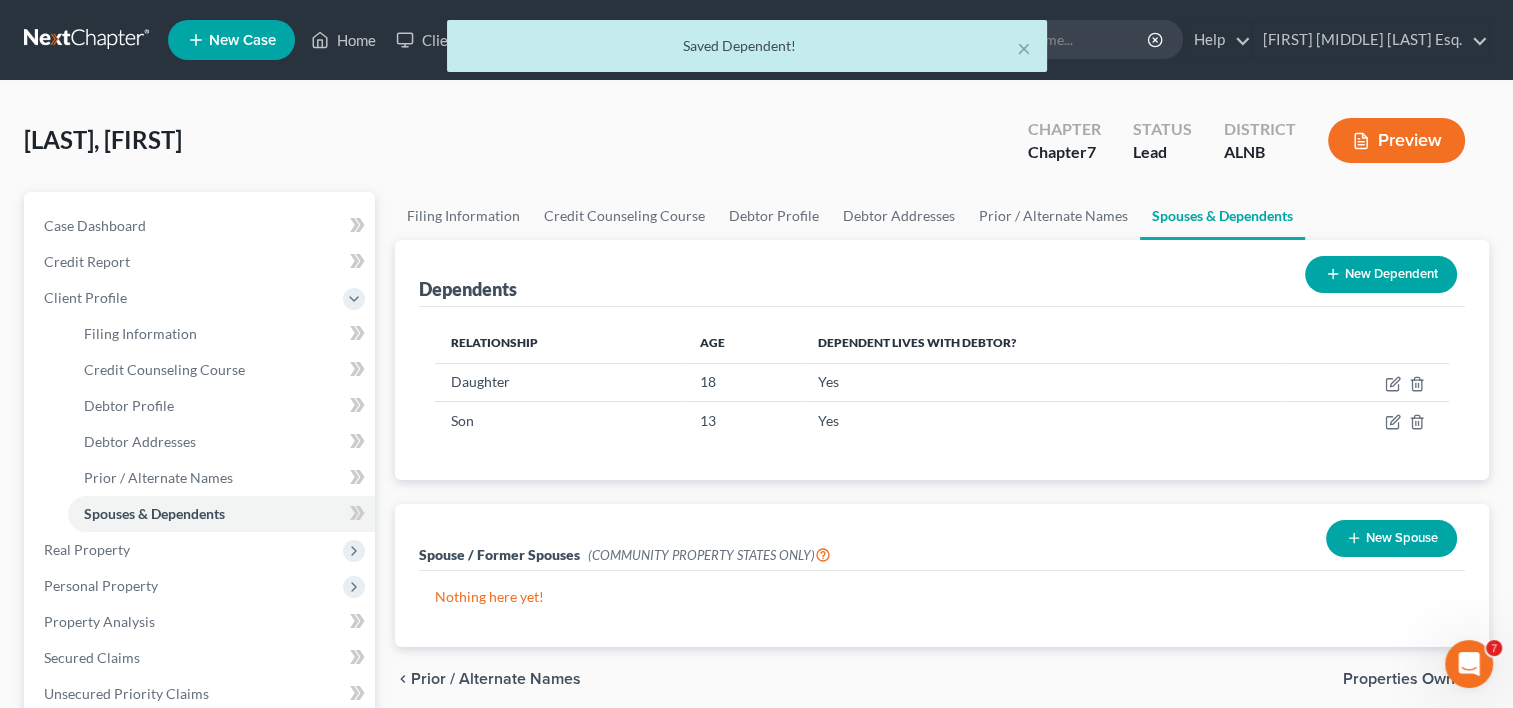 click on "New Dependent" at bounding box center [1381, 274] 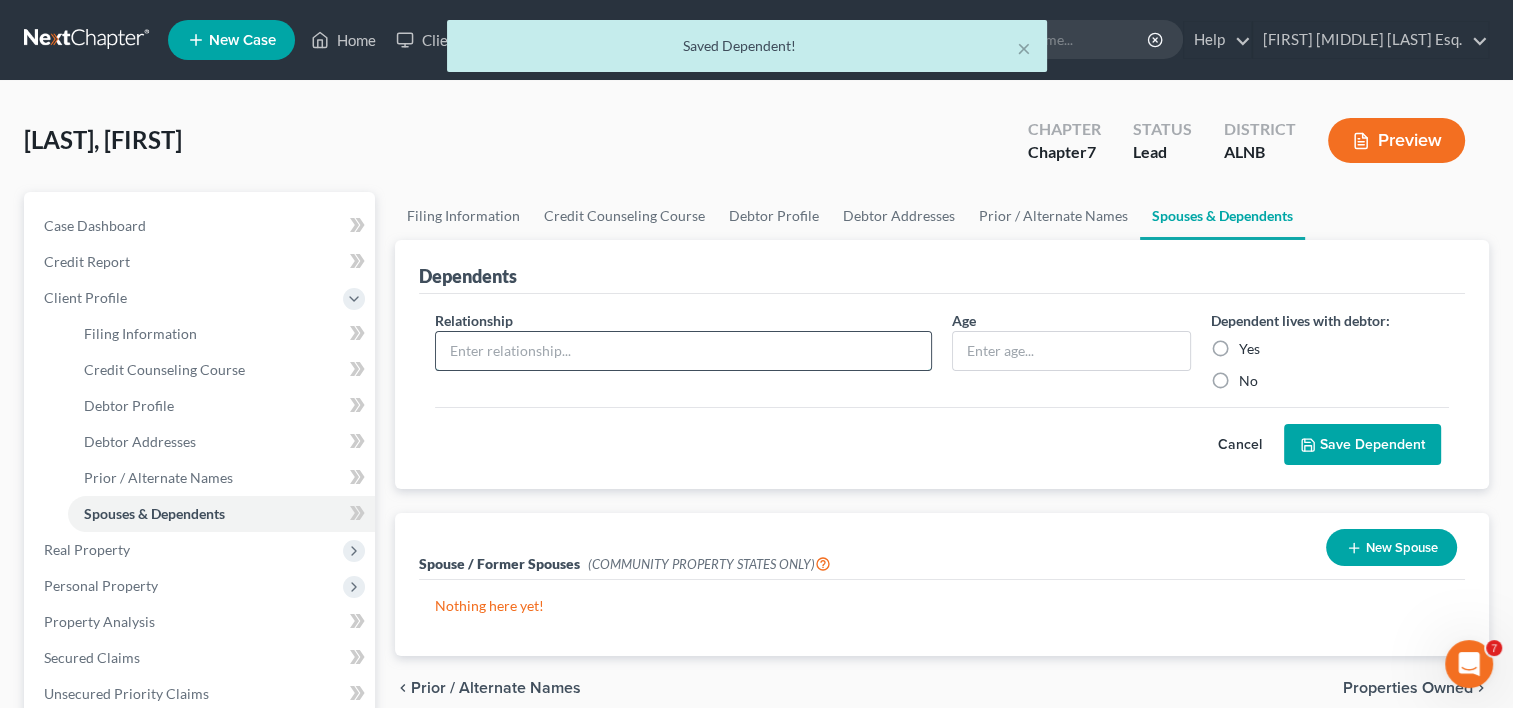 click at bounding box center (683, 351) 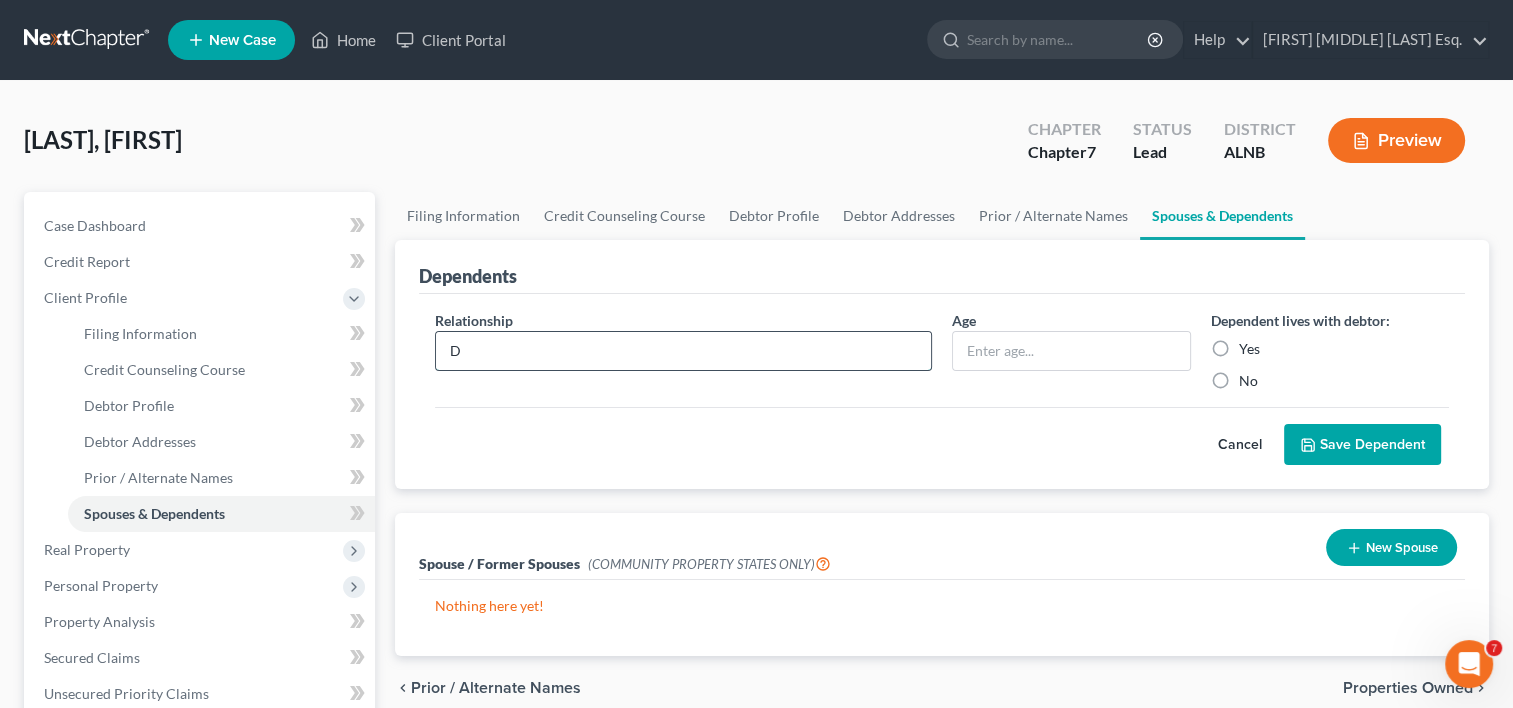 type on "Daughter" 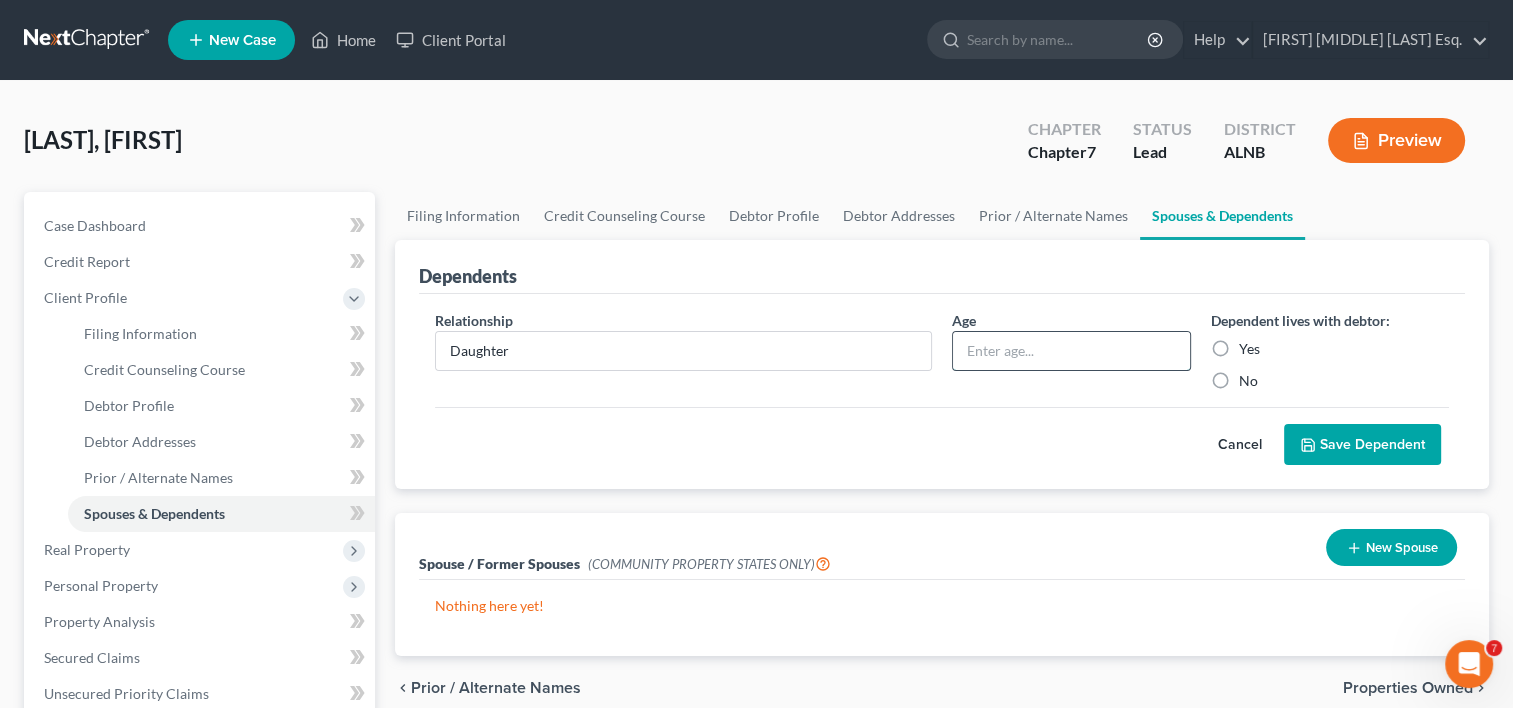 click at bounding box center [1071, 351] 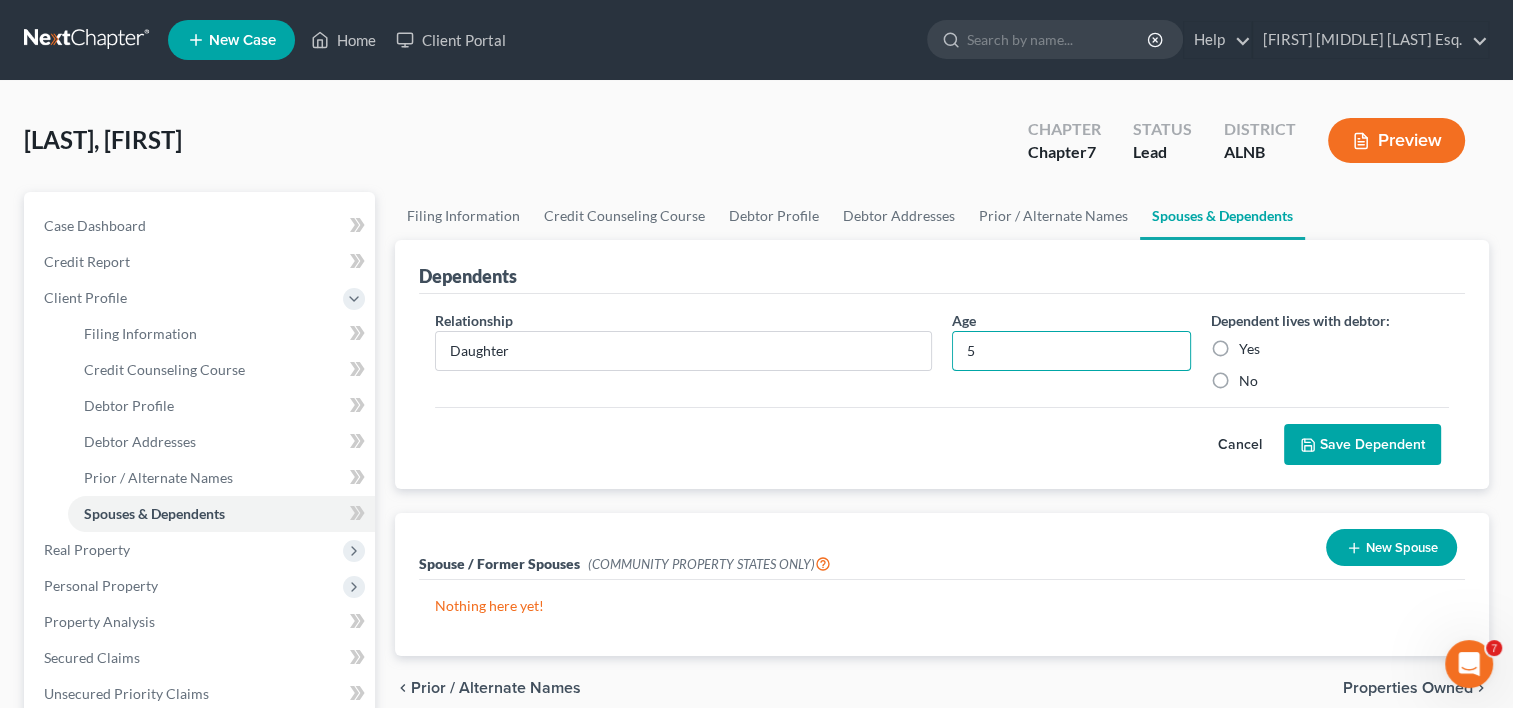 type on "5" 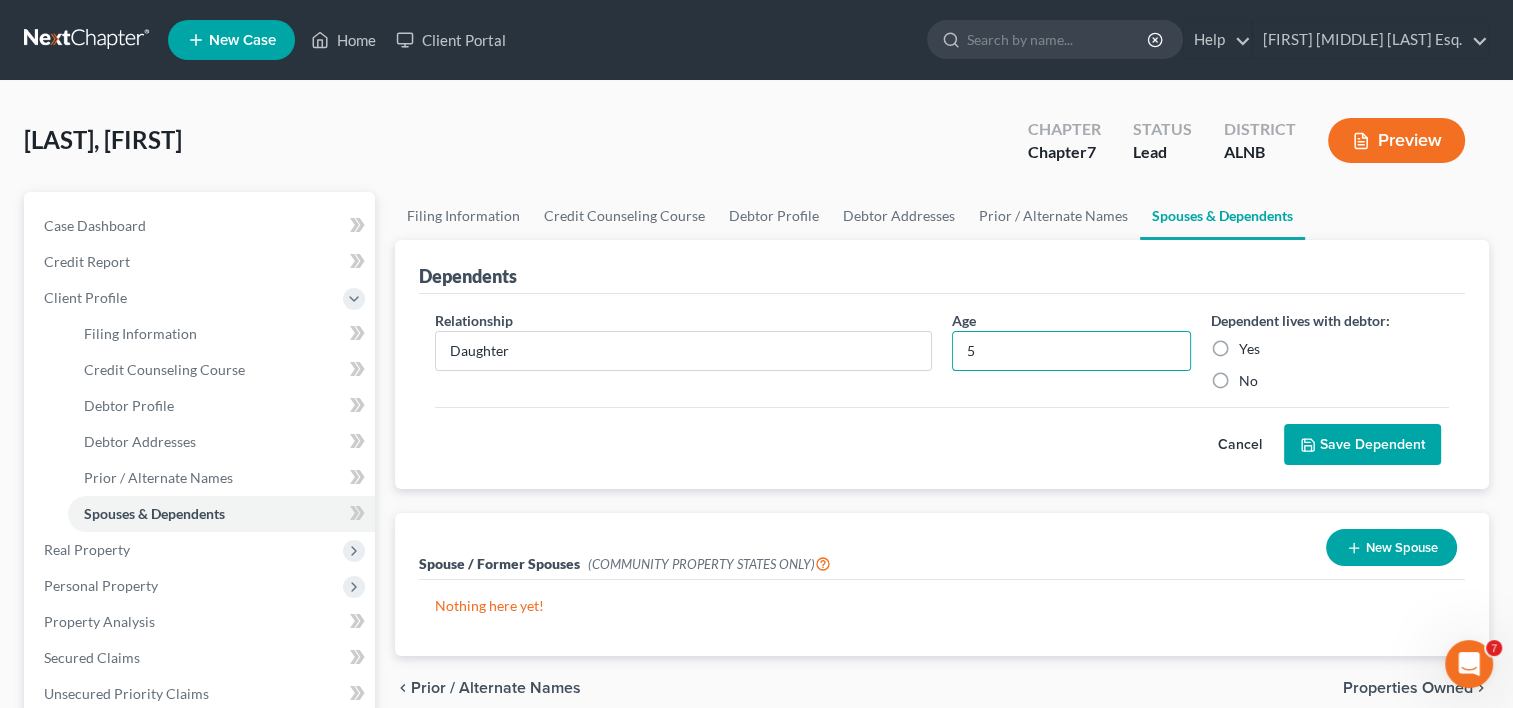 click on "Yes" at bounding box center (1249, 349) 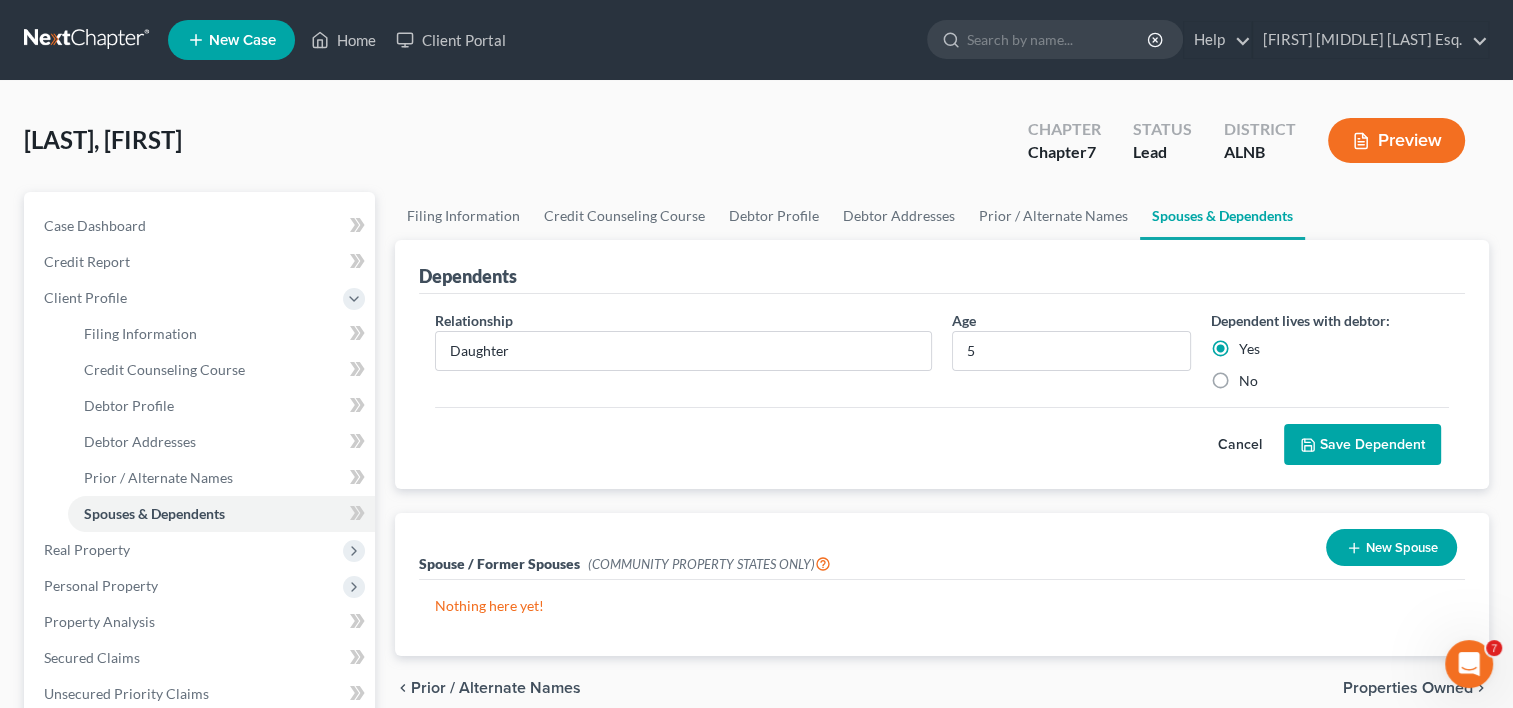 click 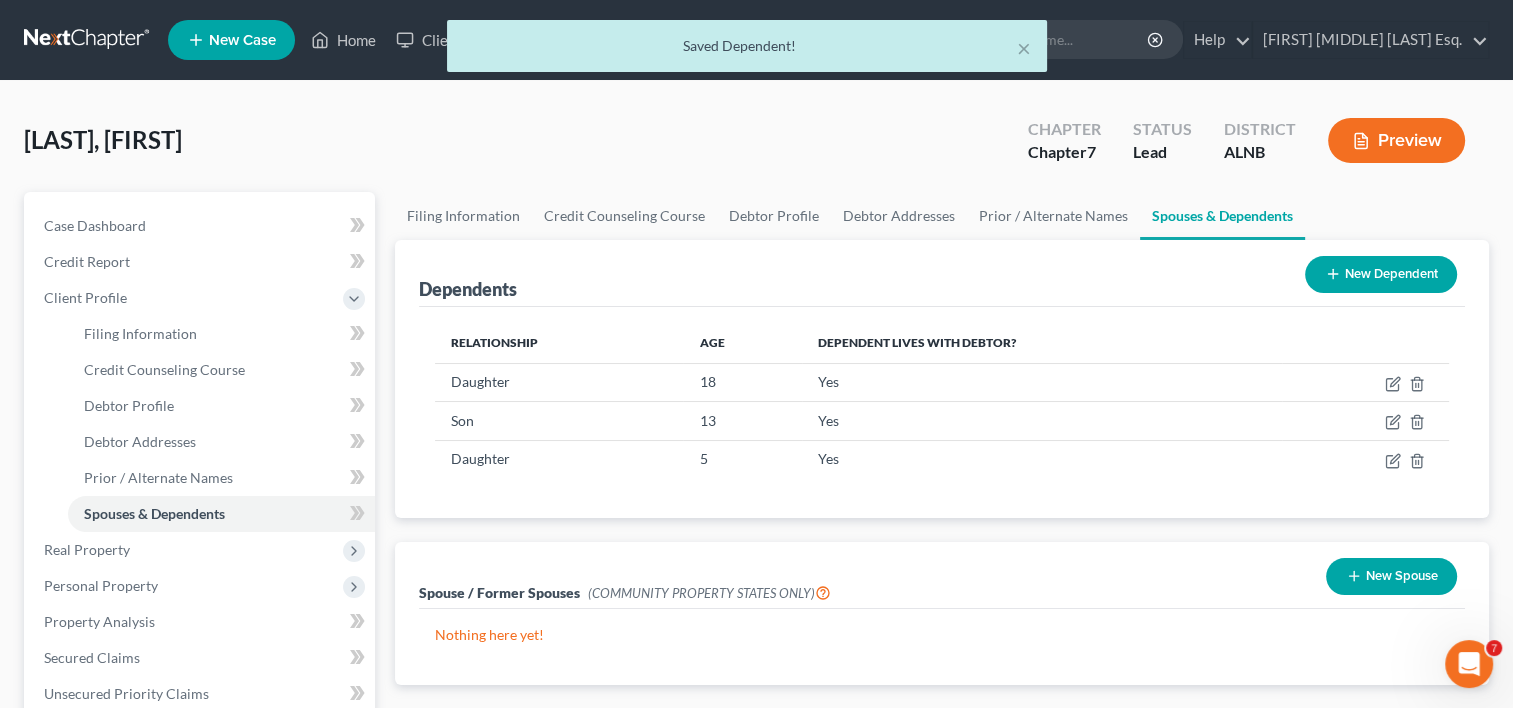 click on "New Dependent" at bounding box center (1381, 274) 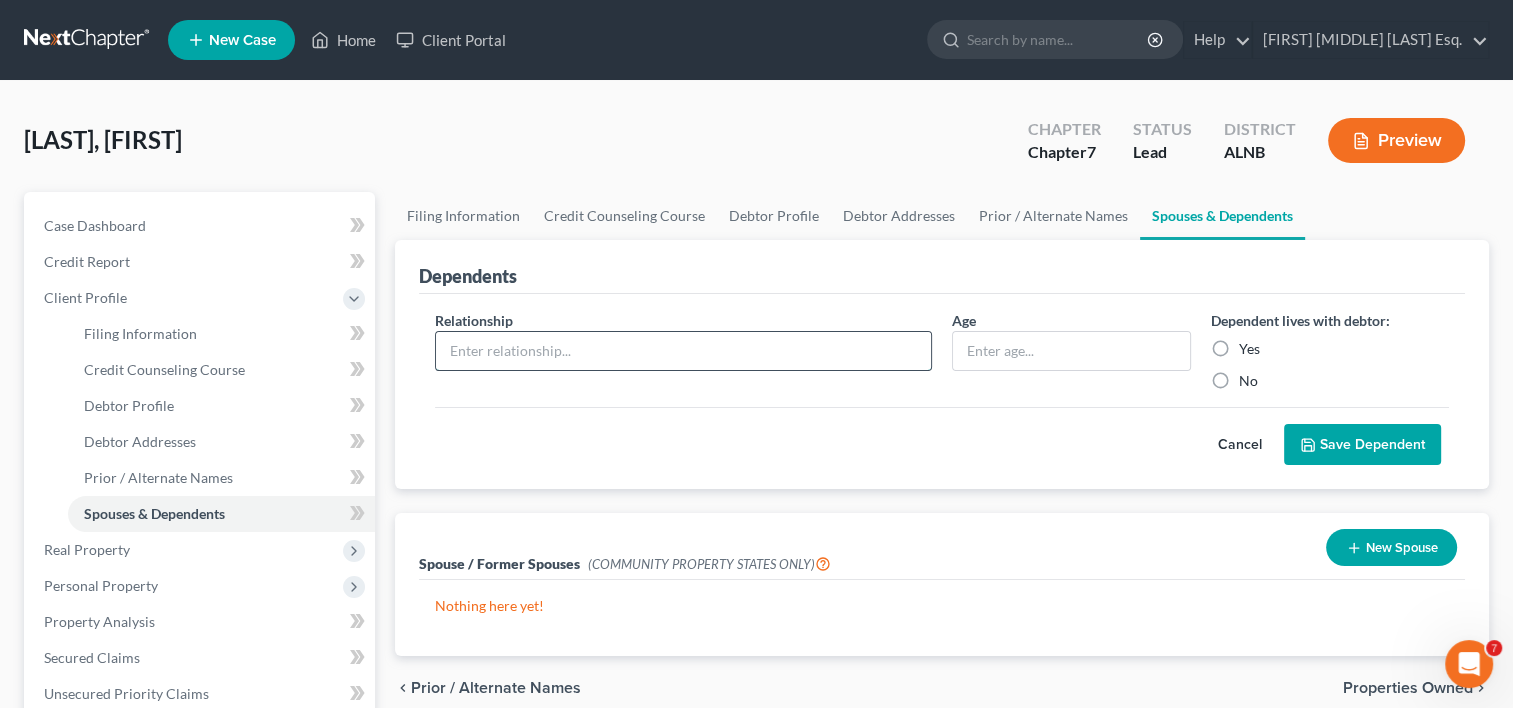 click at bounding box center (683, 351) 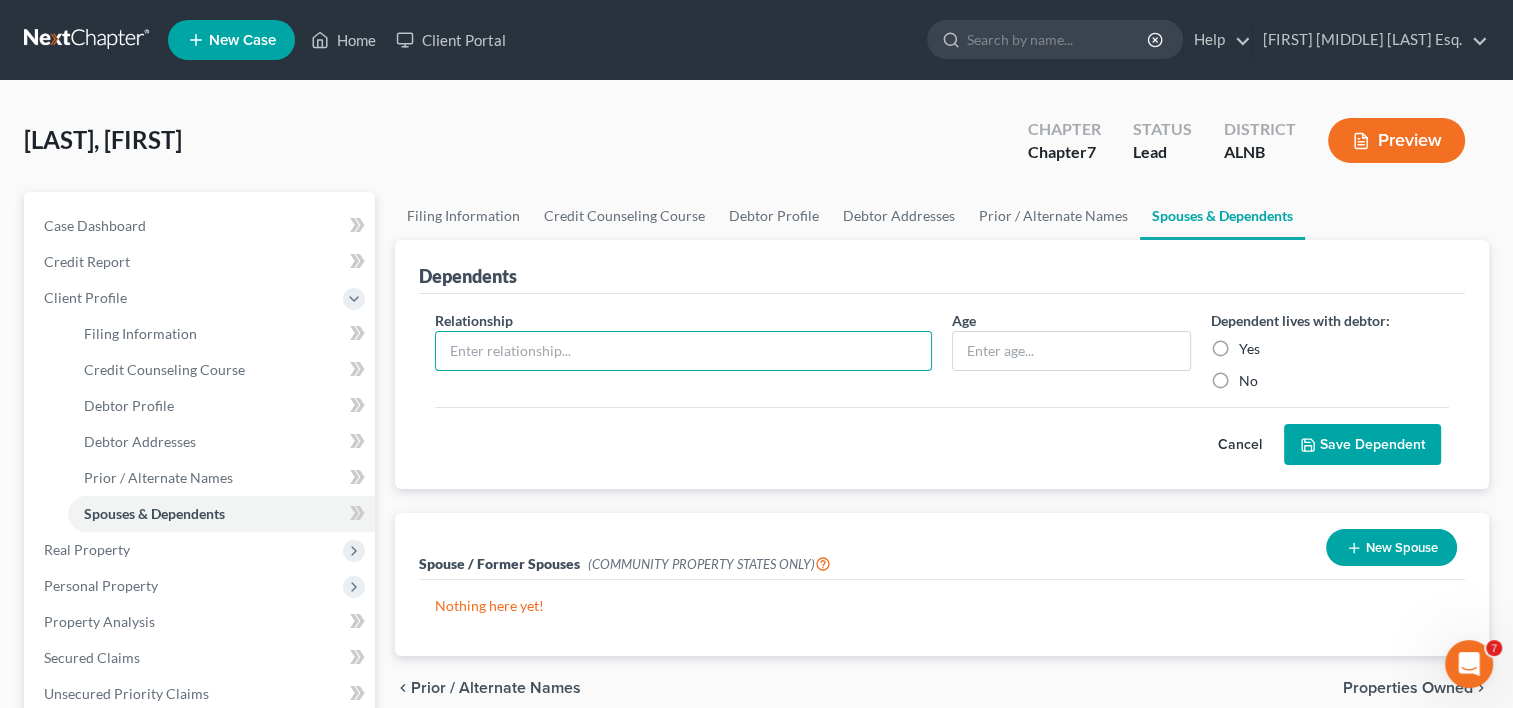 type on "Son" 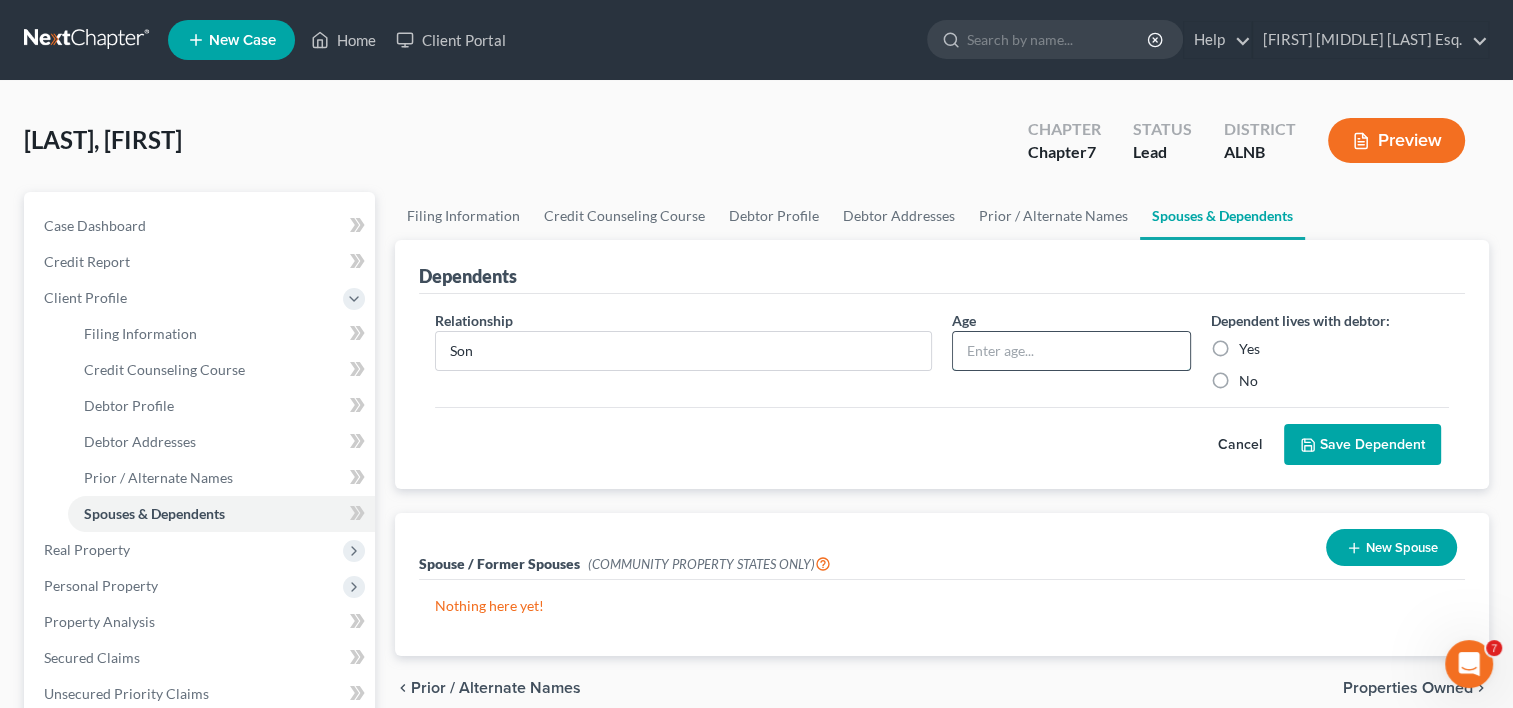 click at bounding box center [1071, 351] 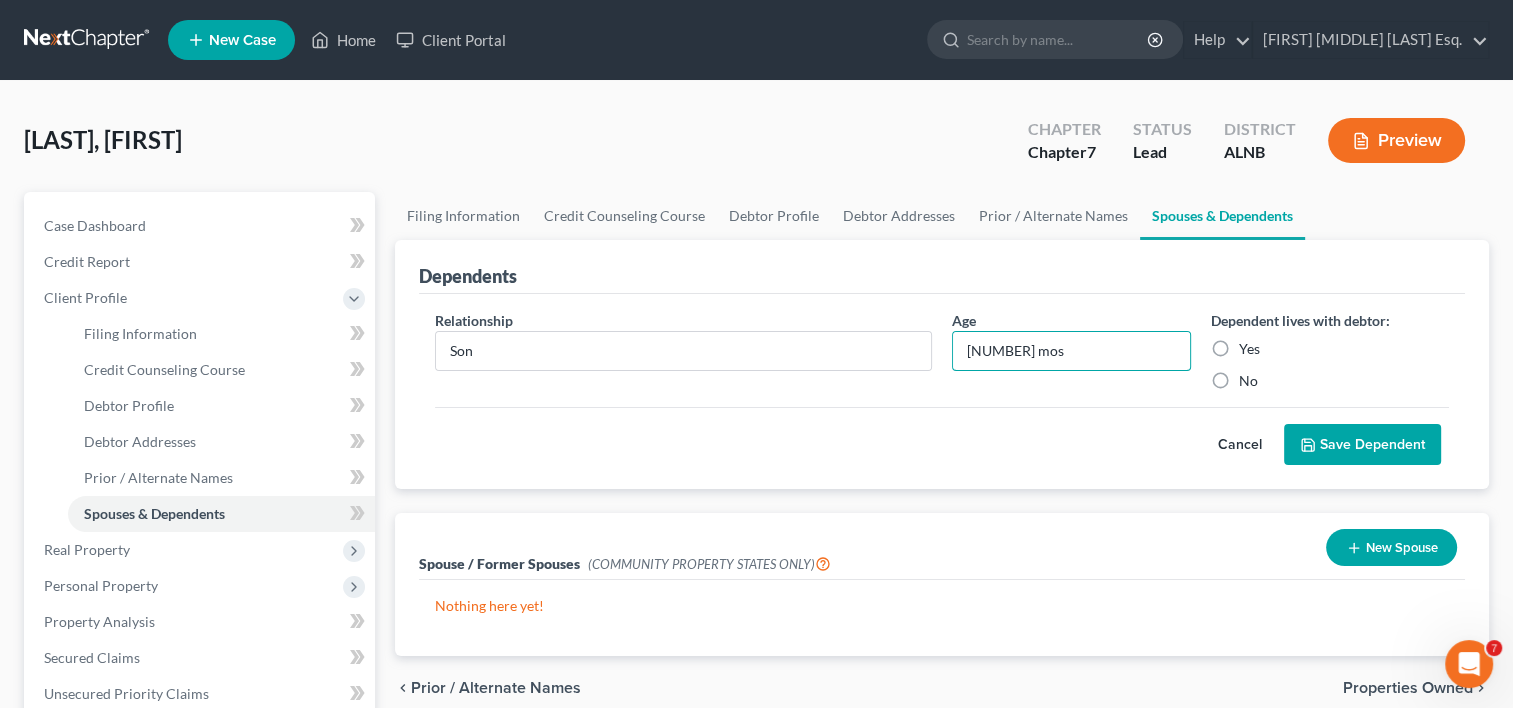 type on "7 mos" 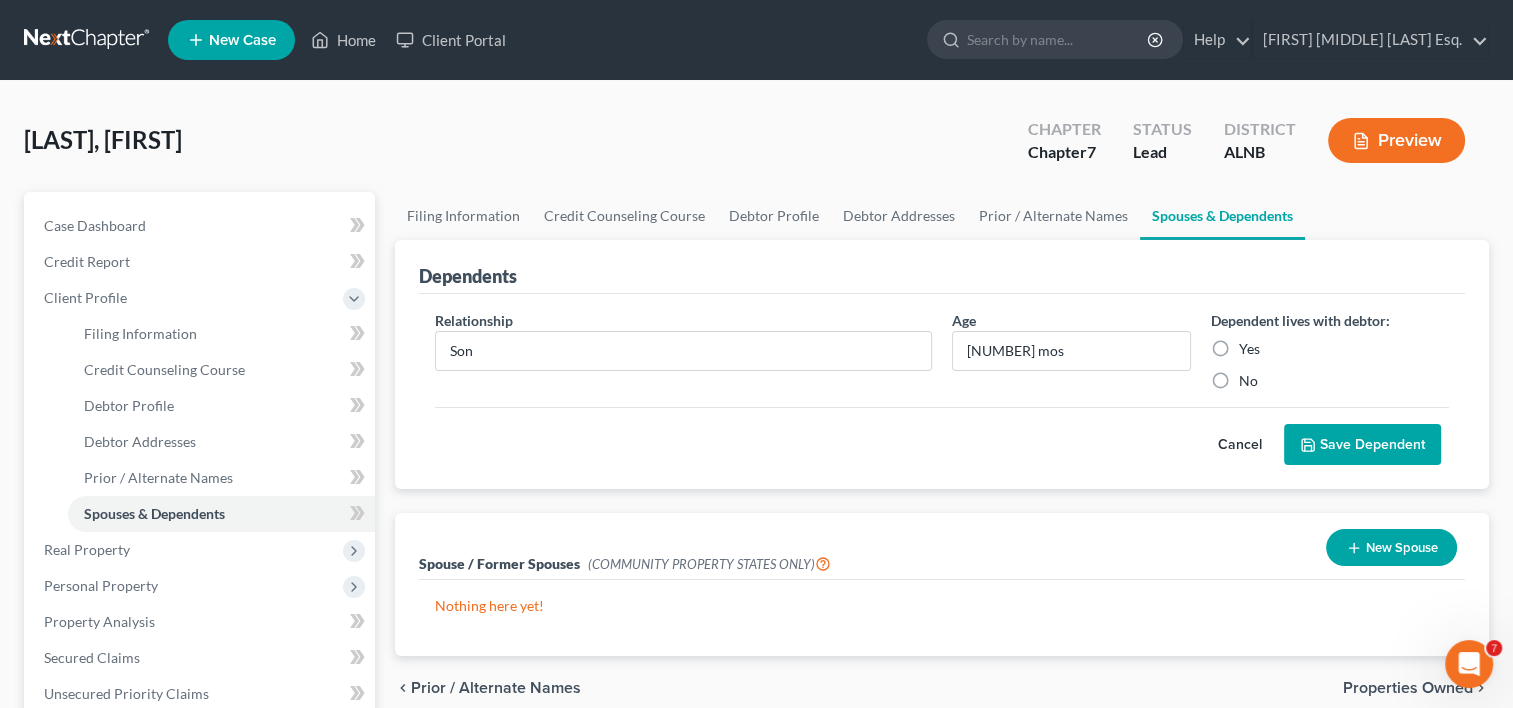 click on "Yes" at bounding box center (1249, 349) 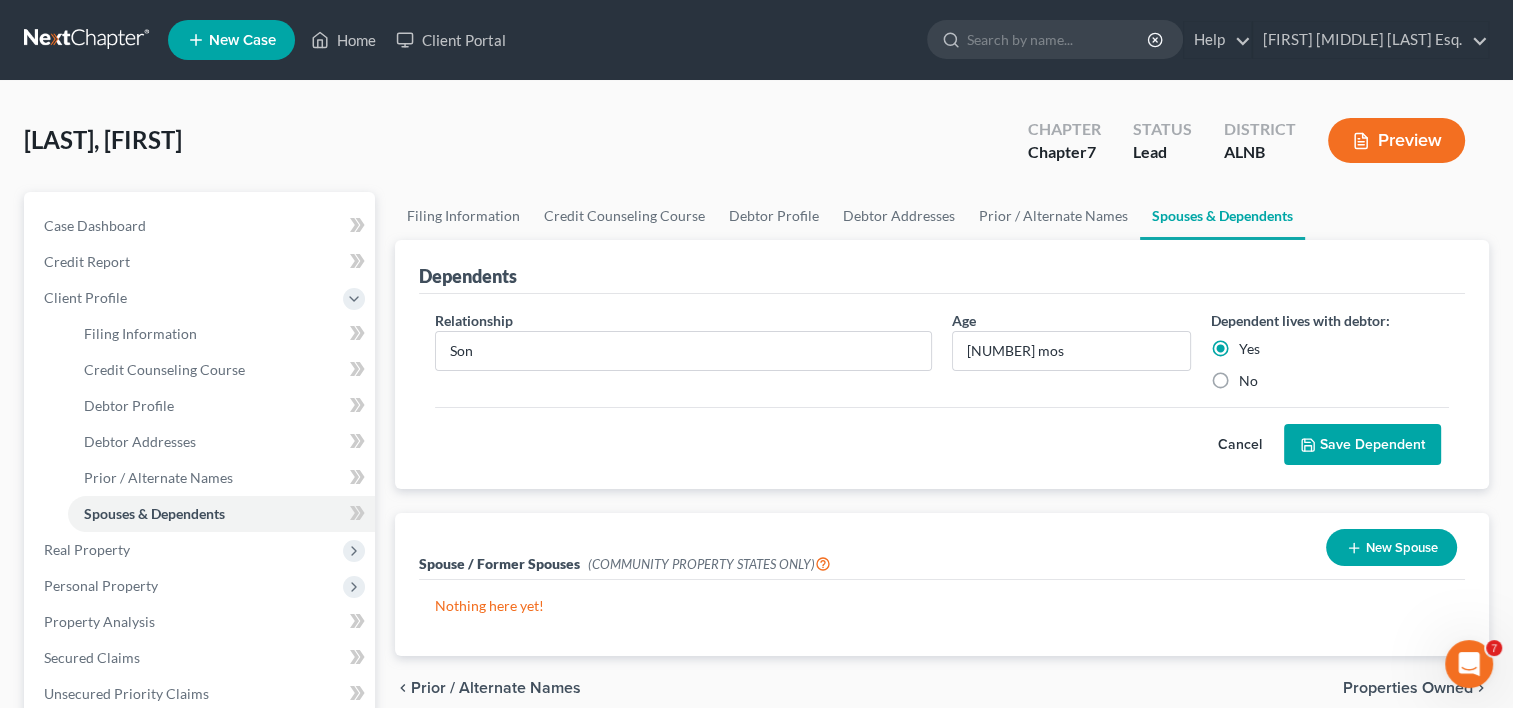click on "Save Dependent" at bounding box center [1362, 445] 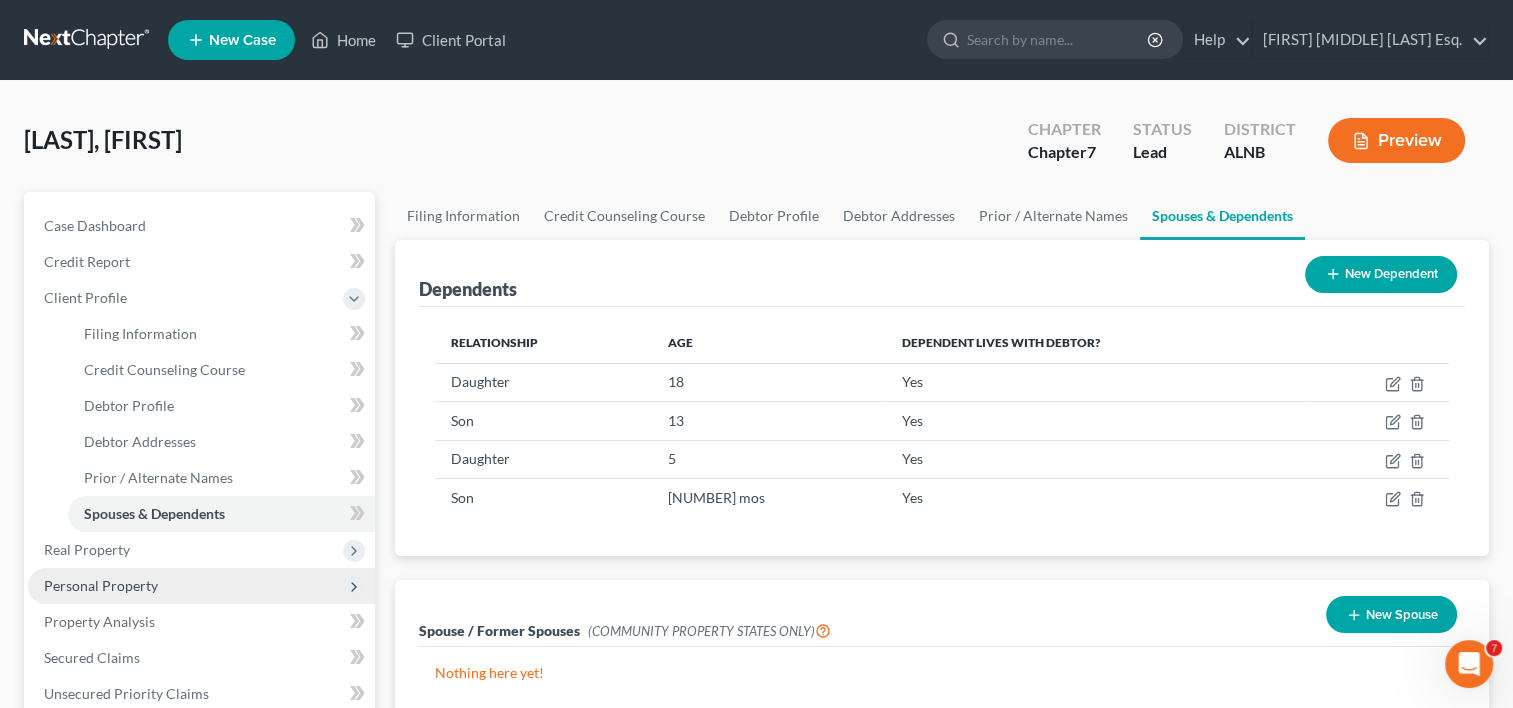 click on "Personal Property" at bounding box center (101, 585) 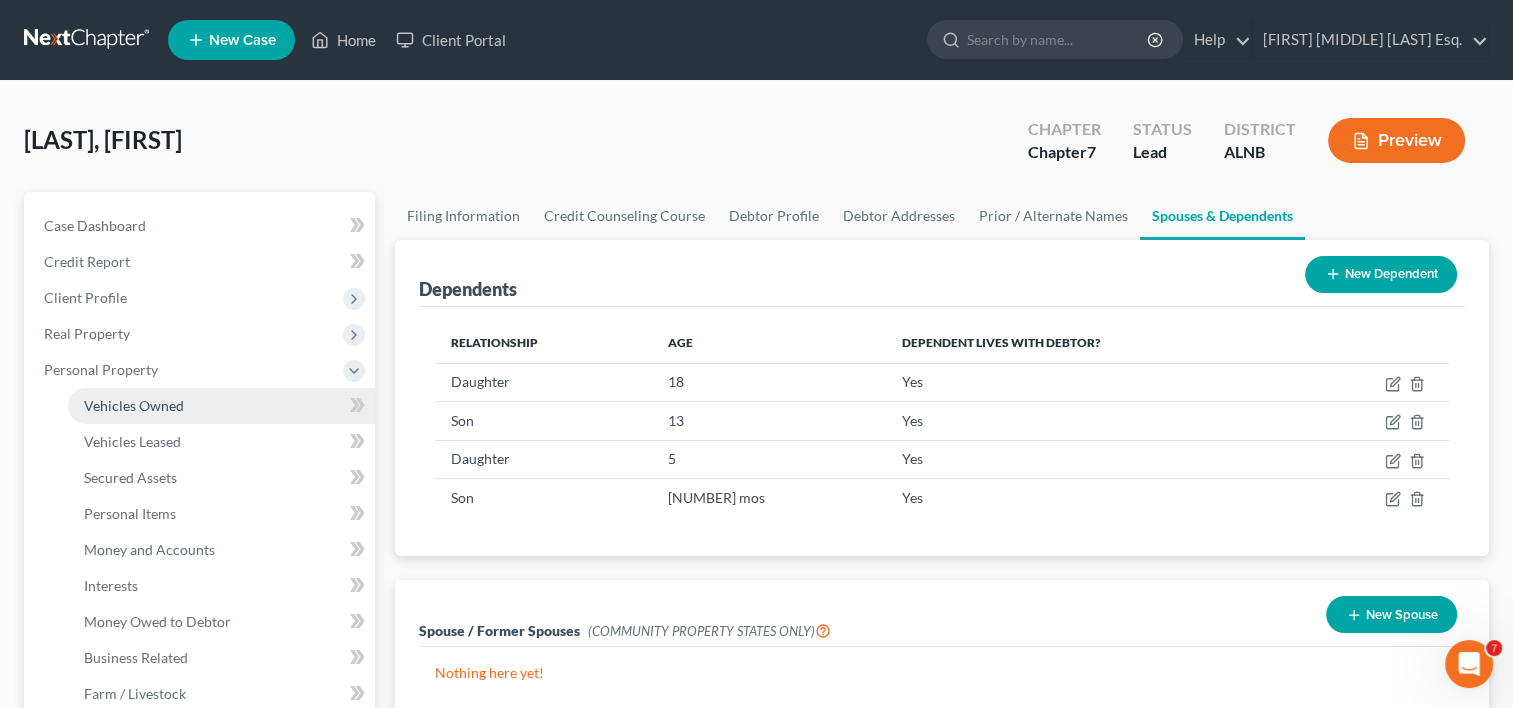 click on "Vehicles Owned" at bounding box center [134, 405] 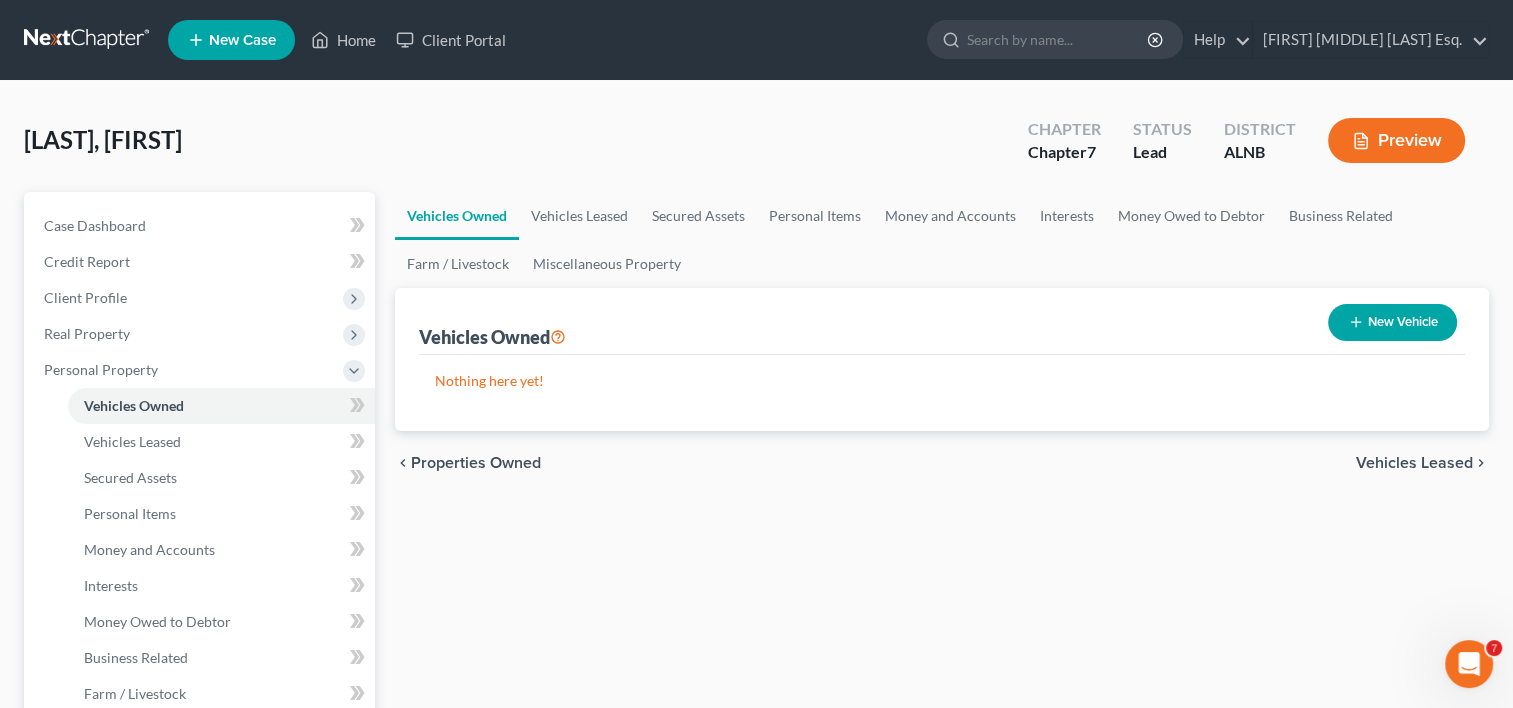 drag, startPoint x: 1344, startPoint y: 566, endPoint x: 1324, endPoint y: 547, distance: 27.58623 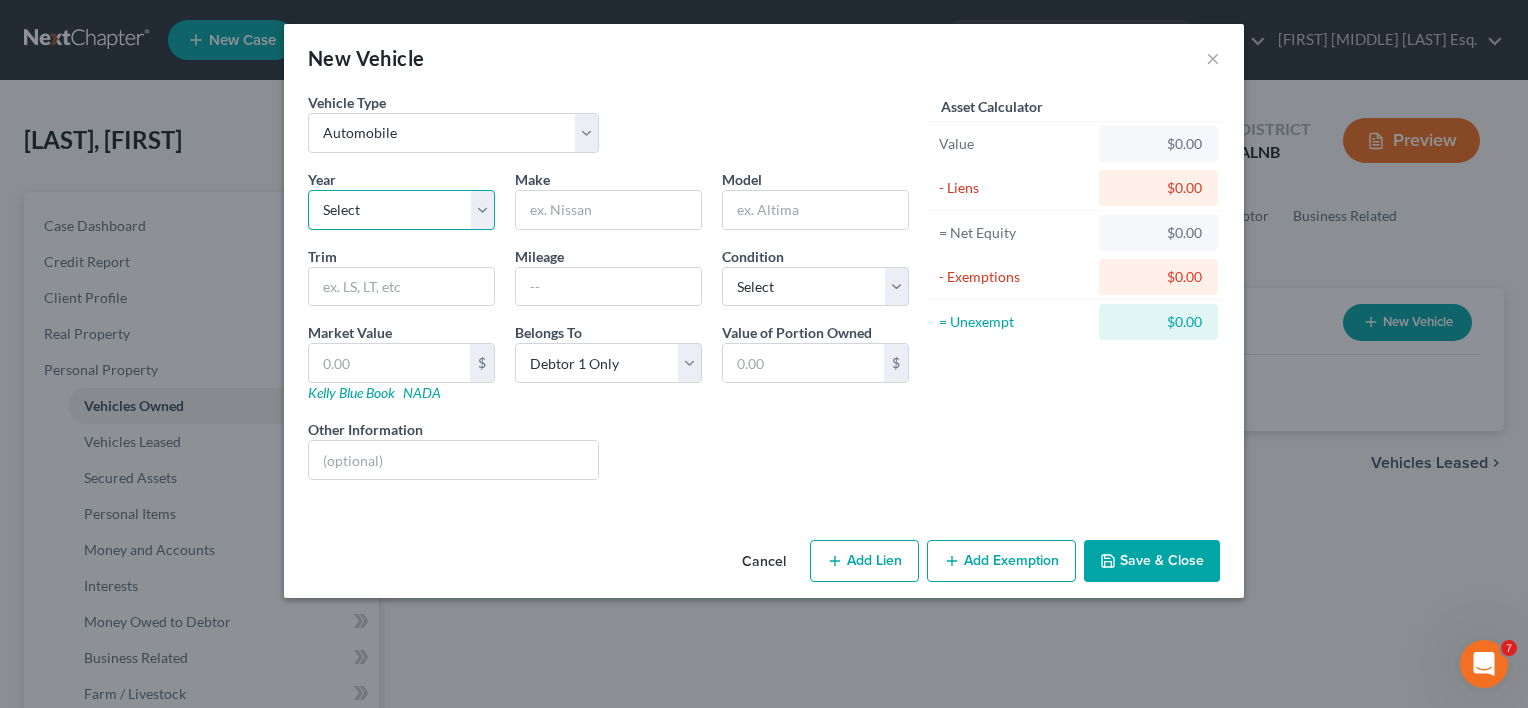 click on "Select 2026 2025 2024 2023 2022 2021 2020 2019 2018 2017 2016 2015 2014 2013 2012 2011 2010 2009 2008 2007 2006 2005 2004 2003 2002 2001 2000 1999 1998 1997 1996 1995 1994 1993 1992 1991 1990 1989 1988 1987 1986 1985 1984 1983 1982 1981 1980 1979 1978 1977 1976 1975 1974 1973 1972 1971 1970 1969 1968 1967 1966 1965 1964 1963 1962 1961 1960 1959 1958 1957 1956 1955 1954 1953 1952 1951 1950 1949 1948 1947 1946 1945 1944 1943 1942 1941 1940 1939 1938 1937 1936 1935 1934 1933 1932 1931 1930 1929 1928 1927 1926 1925 1924 1923 1922 1921 1920 1919 1918 1917 1916 1915 1914 1913 1912 1911 1910 1909 1908 1907 1906 1905 1904 1903 1902 1901" at bounding box center [401, 210] 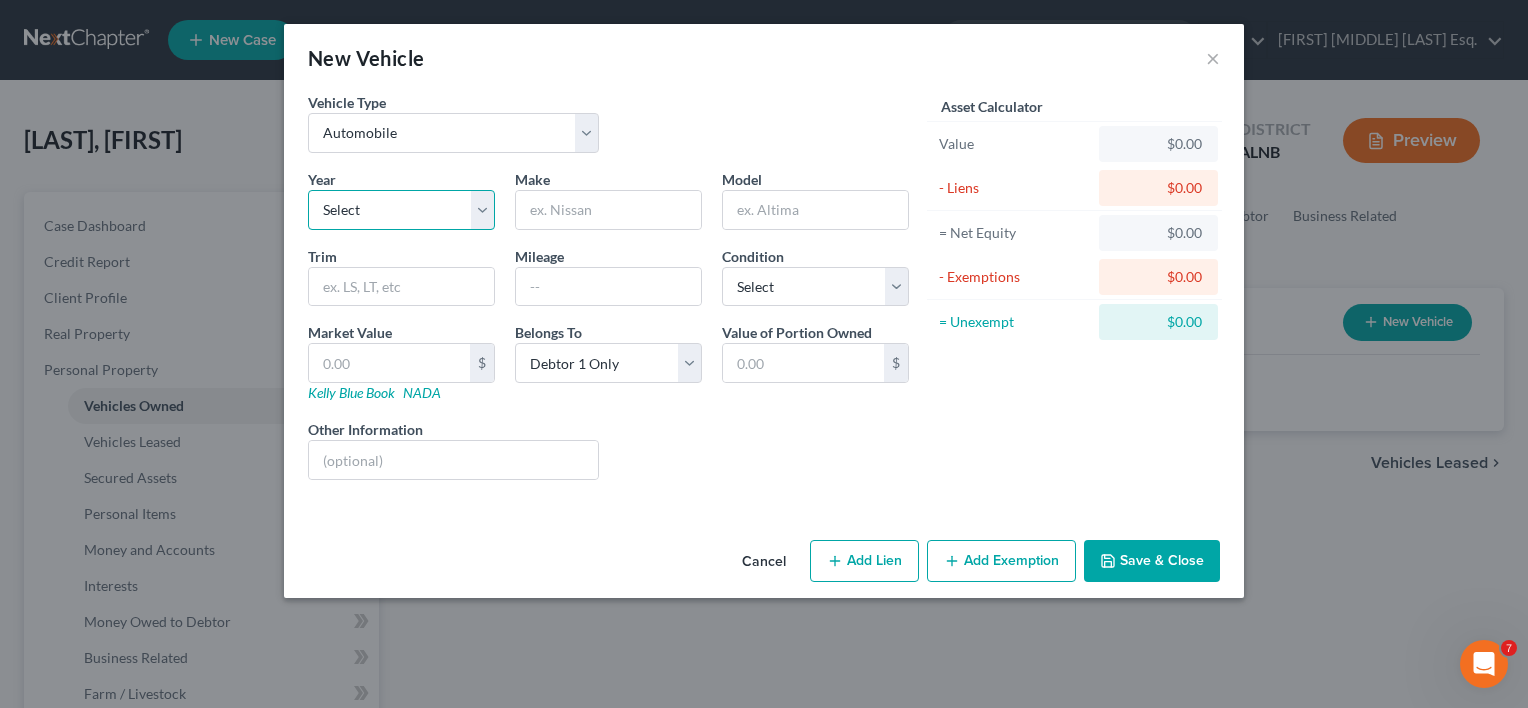 select on "12" 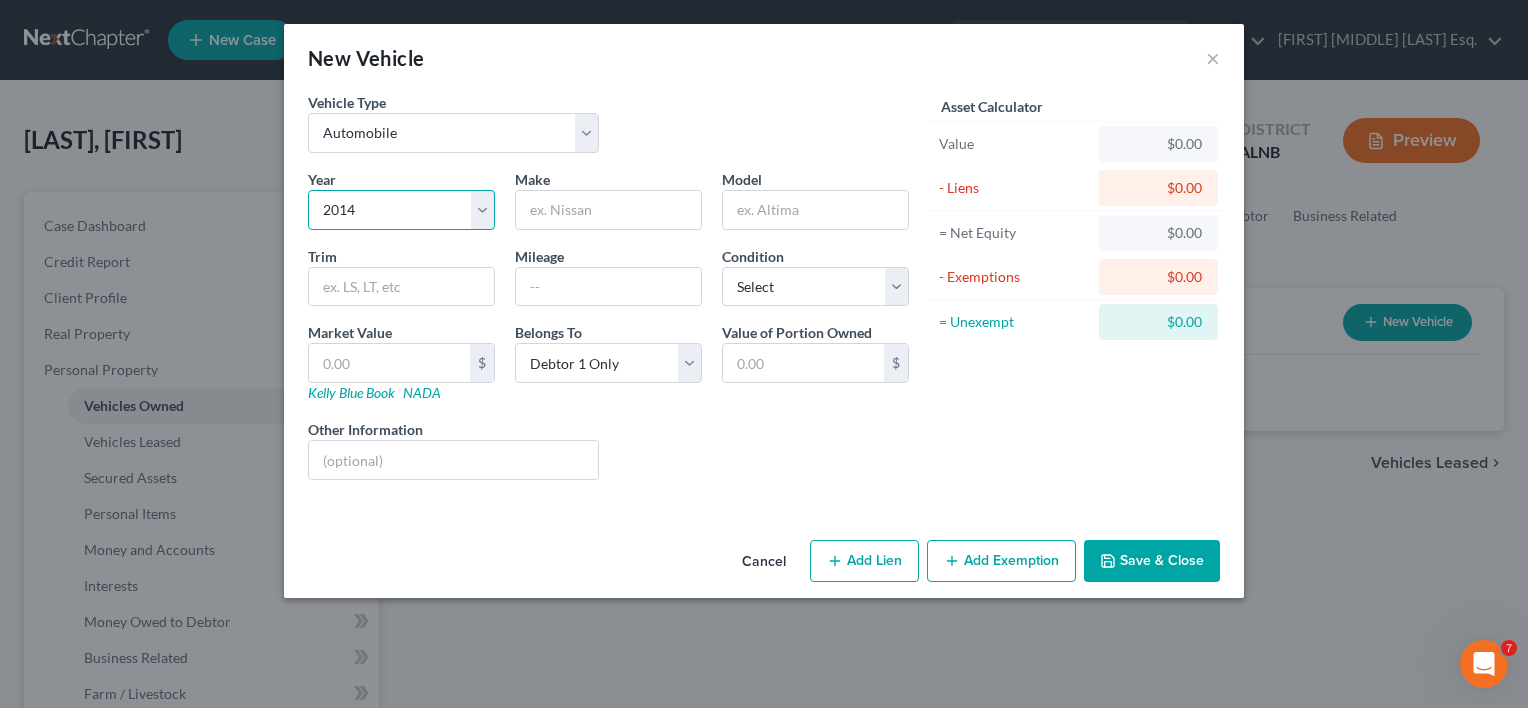 click on "Select 2026 2025 2024 2023 2022 2021 2020 2019 2018 2017 2016 2015 2014 2013 2012 2011 2010 2009 2008 2007 2006 2005 2004 2003 2002 2001 2000 1999 1998 1997 1996 1995 1994 1993 1992 1991 1990 1989 1988 1987 1986 1985 1984 1983 1982 1981 1980 1979 1978 1977 1976 1975 1974 1973 1972 1971 1970 1969 1968 1967 1966 1965 1964 1963 1962 1961 1960 1959 1958 1957 1956 1955 1954 1953 1952 1951 1950 1949 1948 1947 1946 1945 1944 1943 1942 1941 1940 1939 1938 1937 1936 1935 1934 1933 1932 1931 1930 1929 1928 1927 1926 1925 1924 1923 1922 1921 1920 1919 1918 1917 1916 1915 1914 1913 1912 1911 1910 1909 1908 1907 1906 1905 1904 1903 1902 1901" at bounding box center [401, 210] 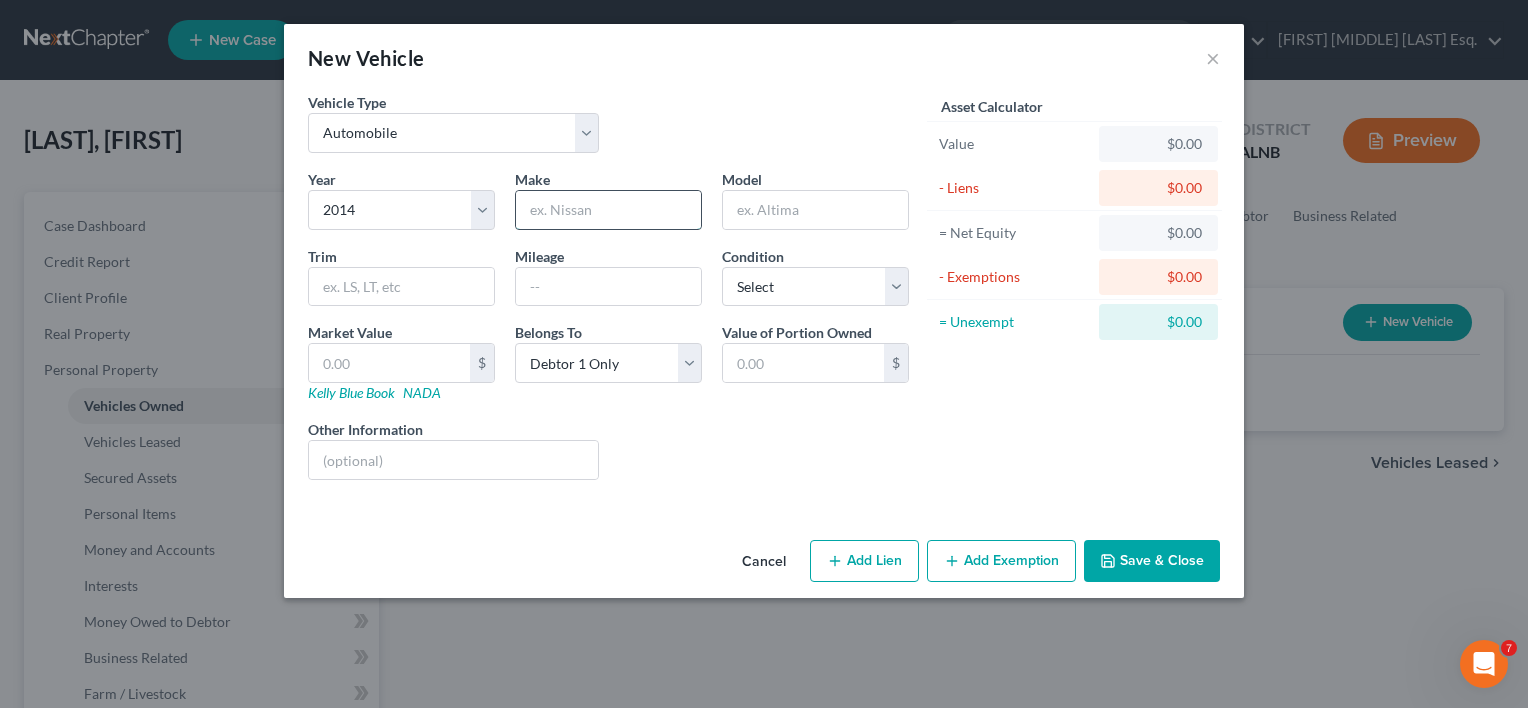 click at bounding box center (608, 210) 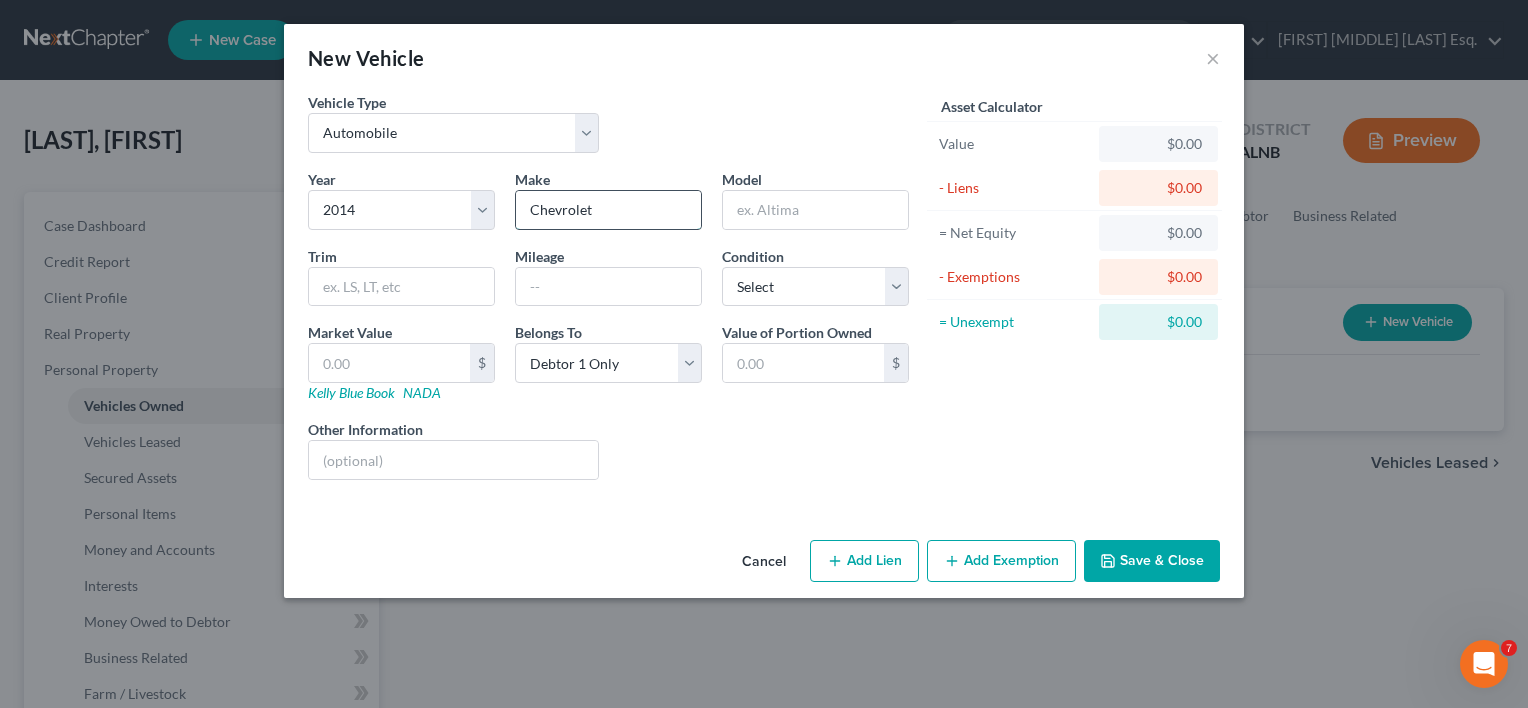 type on "Chevrolet" 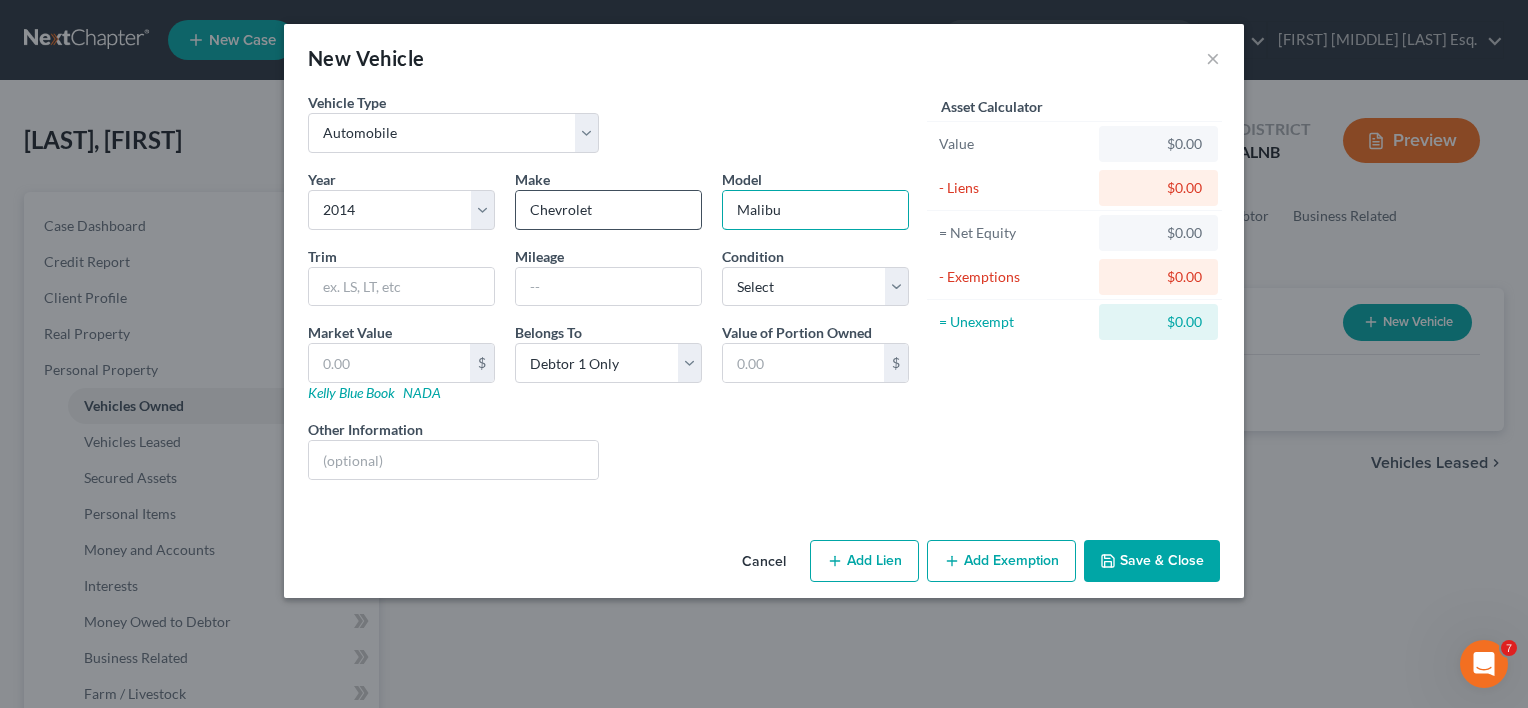 type on "Malibu" 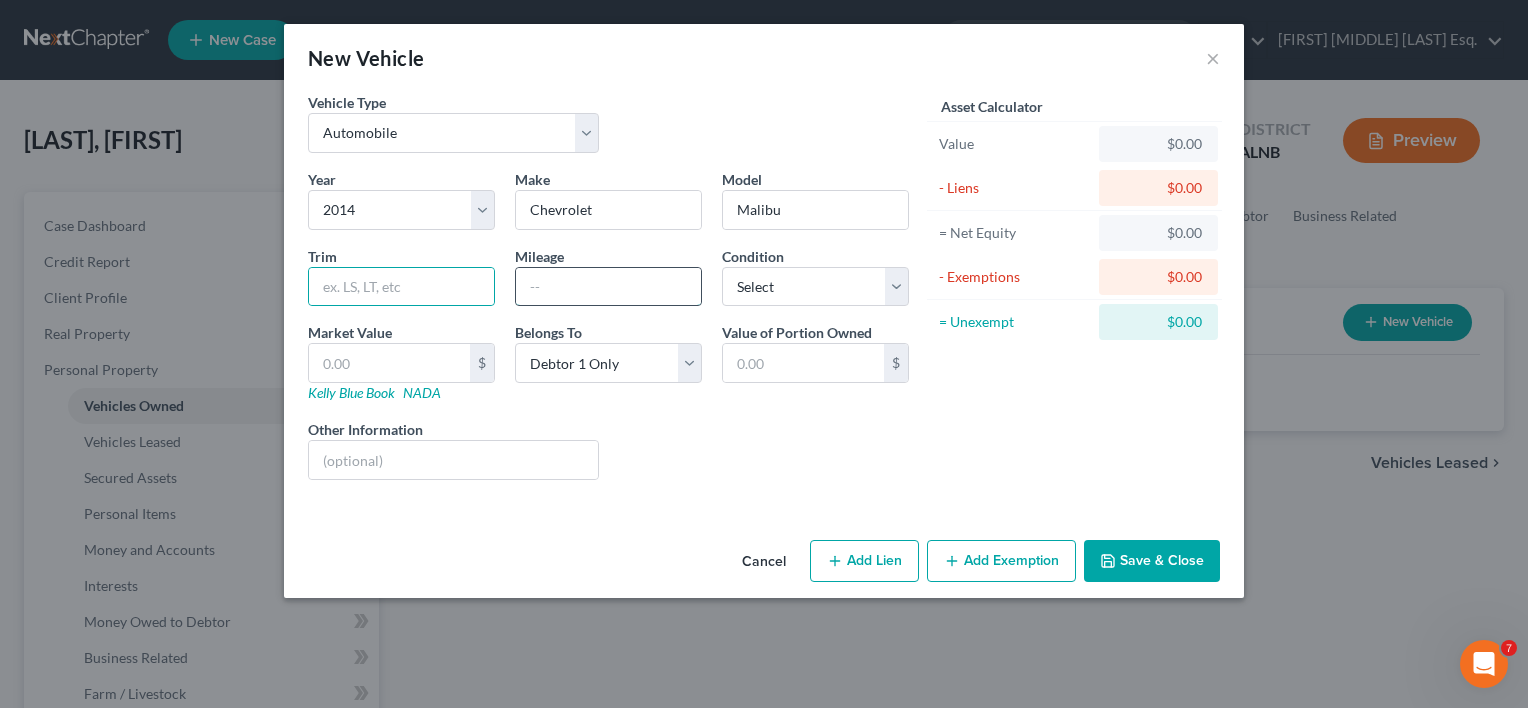 click at bounding box center [608, 287] 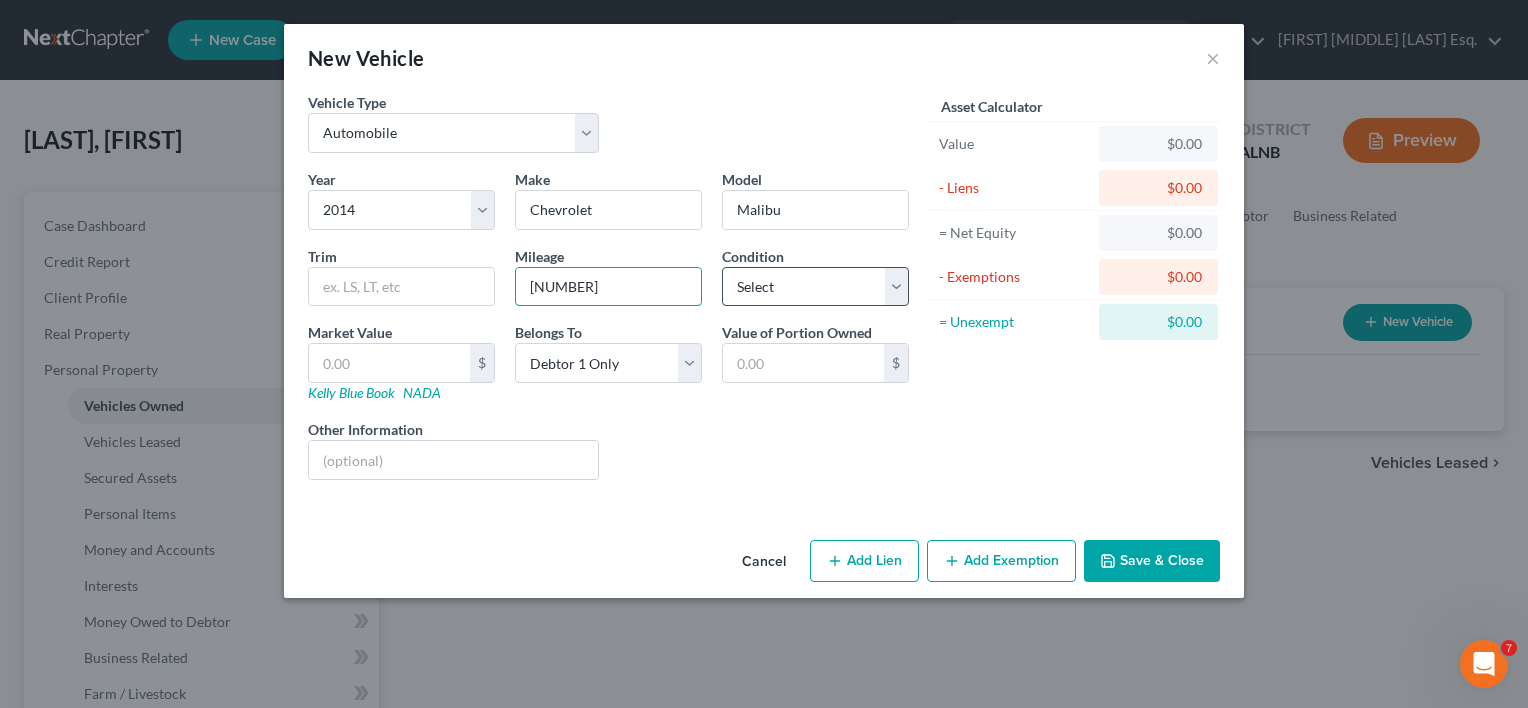 type on "135000" 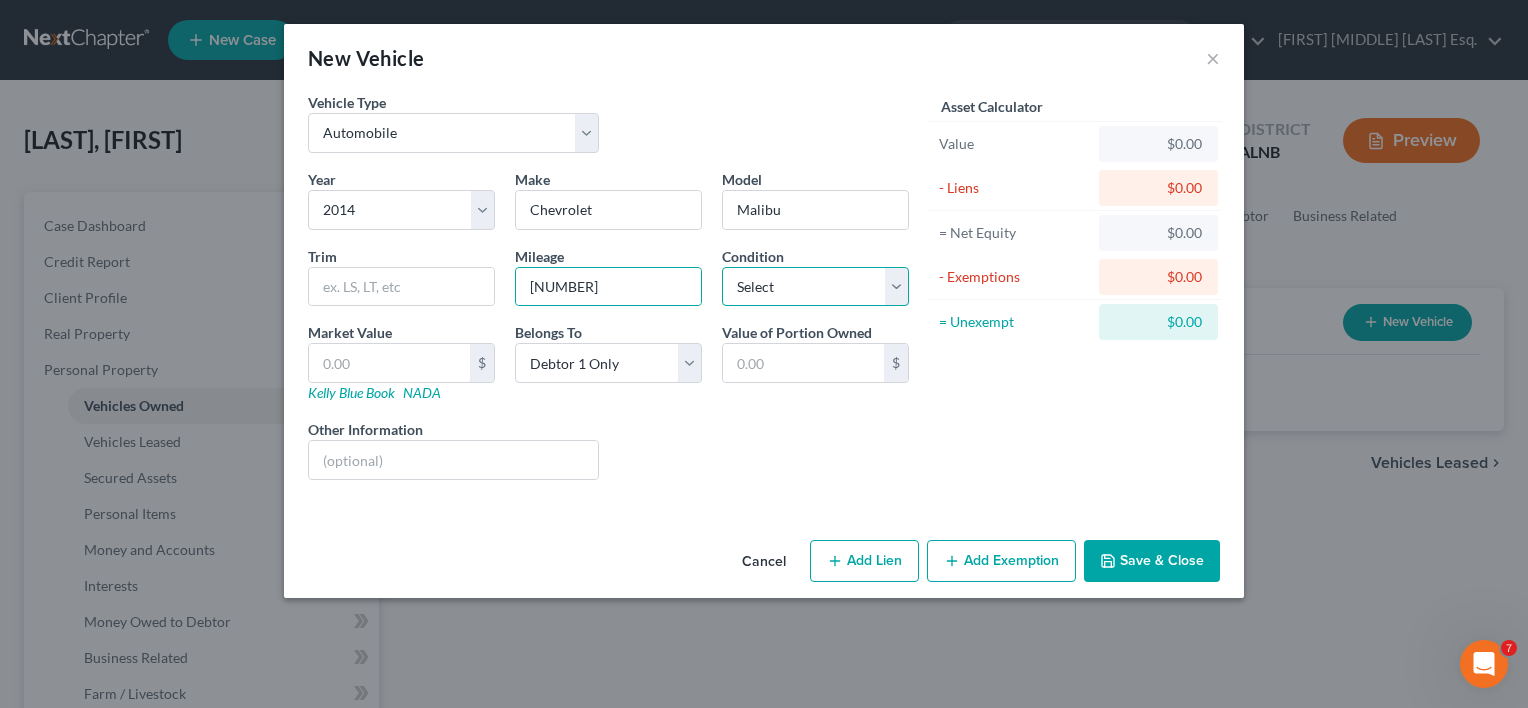 click on "Select Excellent Very Good Good Fair Poor" at bounding box center (815, 287) 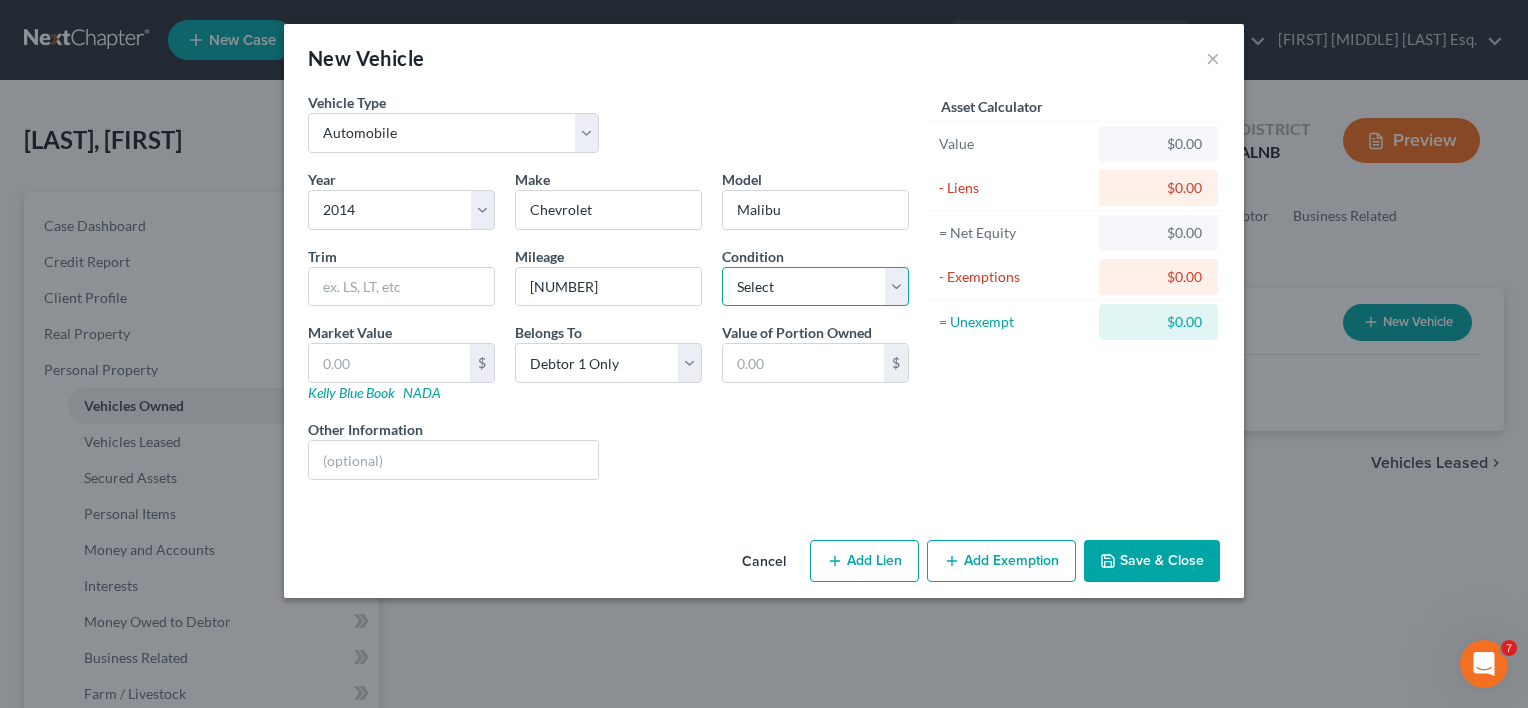 select on "3" 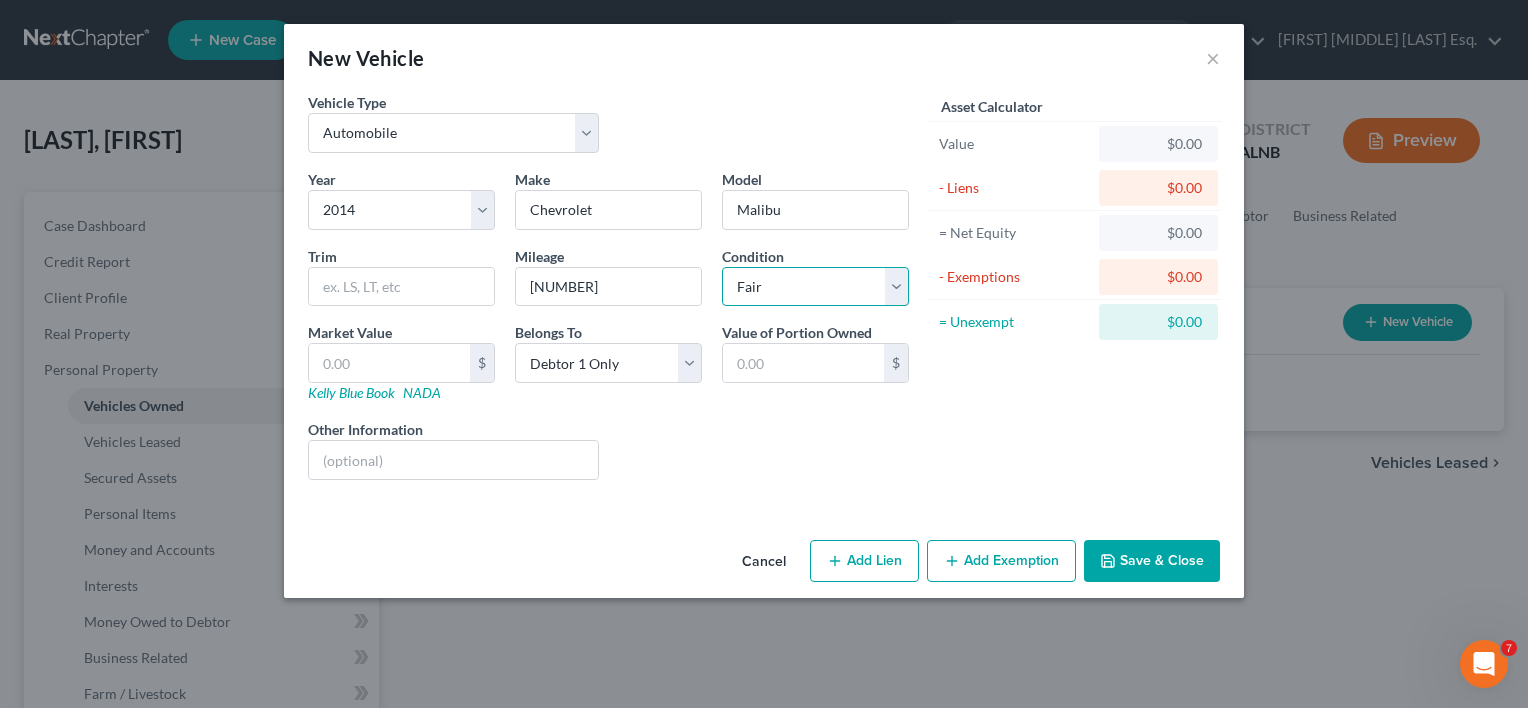 click on "Select Excellent Very Good Good Fair Poor" at bounding box center (815, 287) 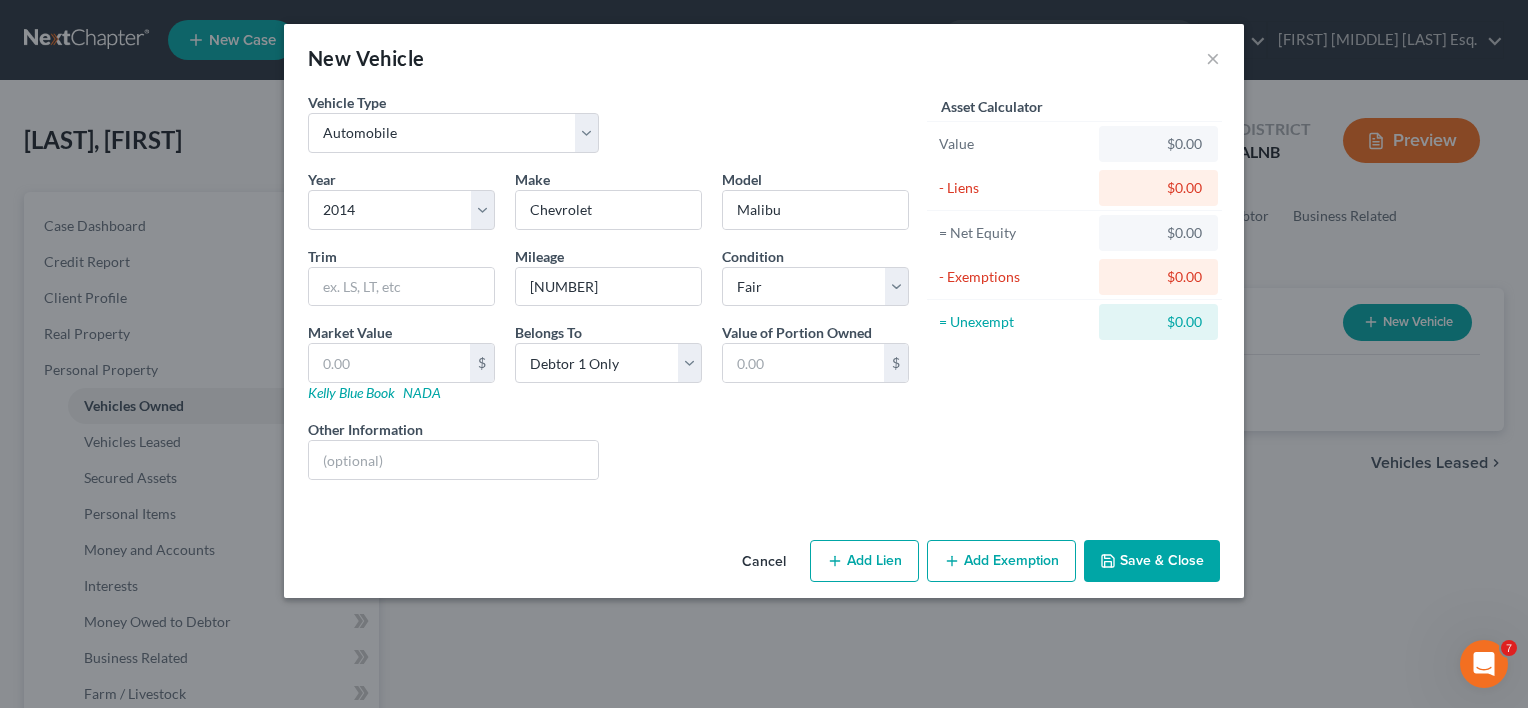 click on "Add Lien" at bounding box center [864, 561] 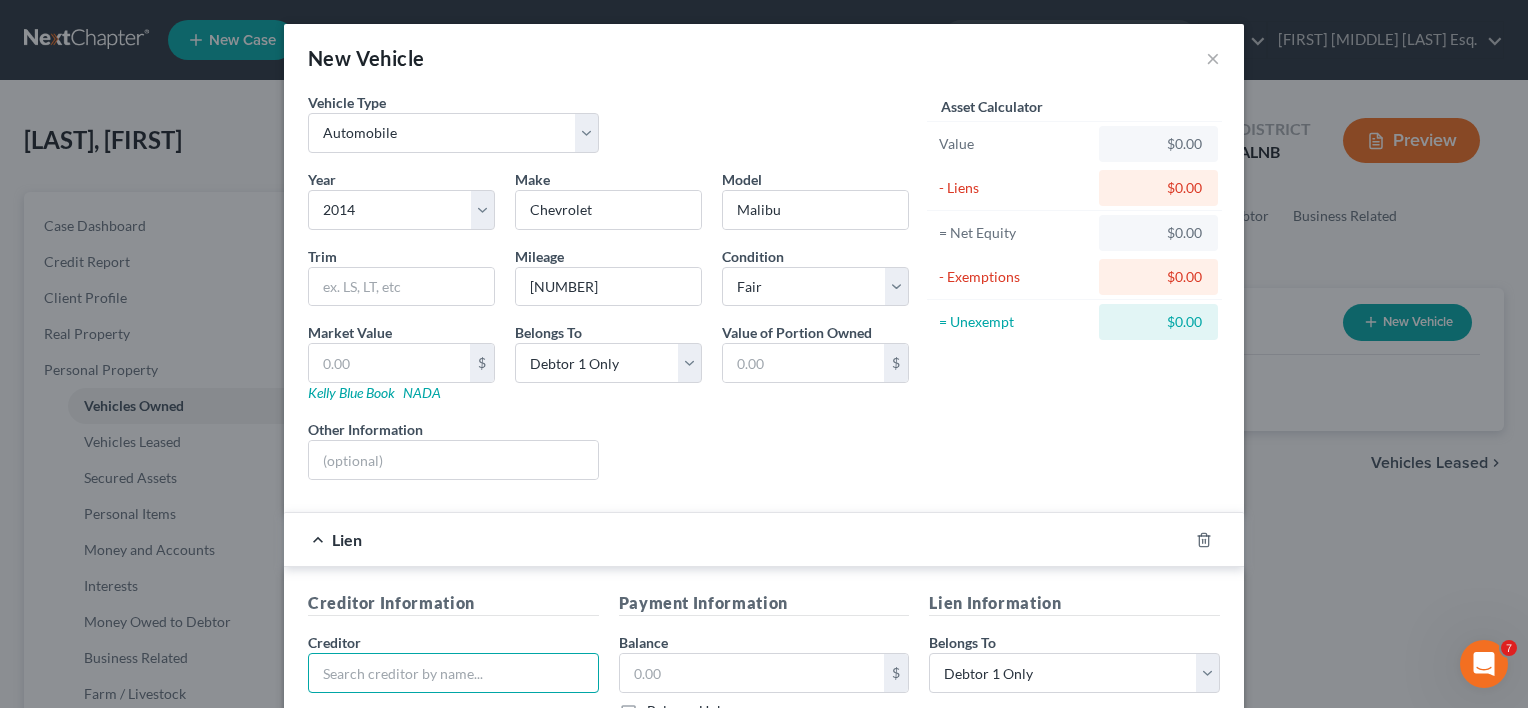 click at bounding box center (453, 673) 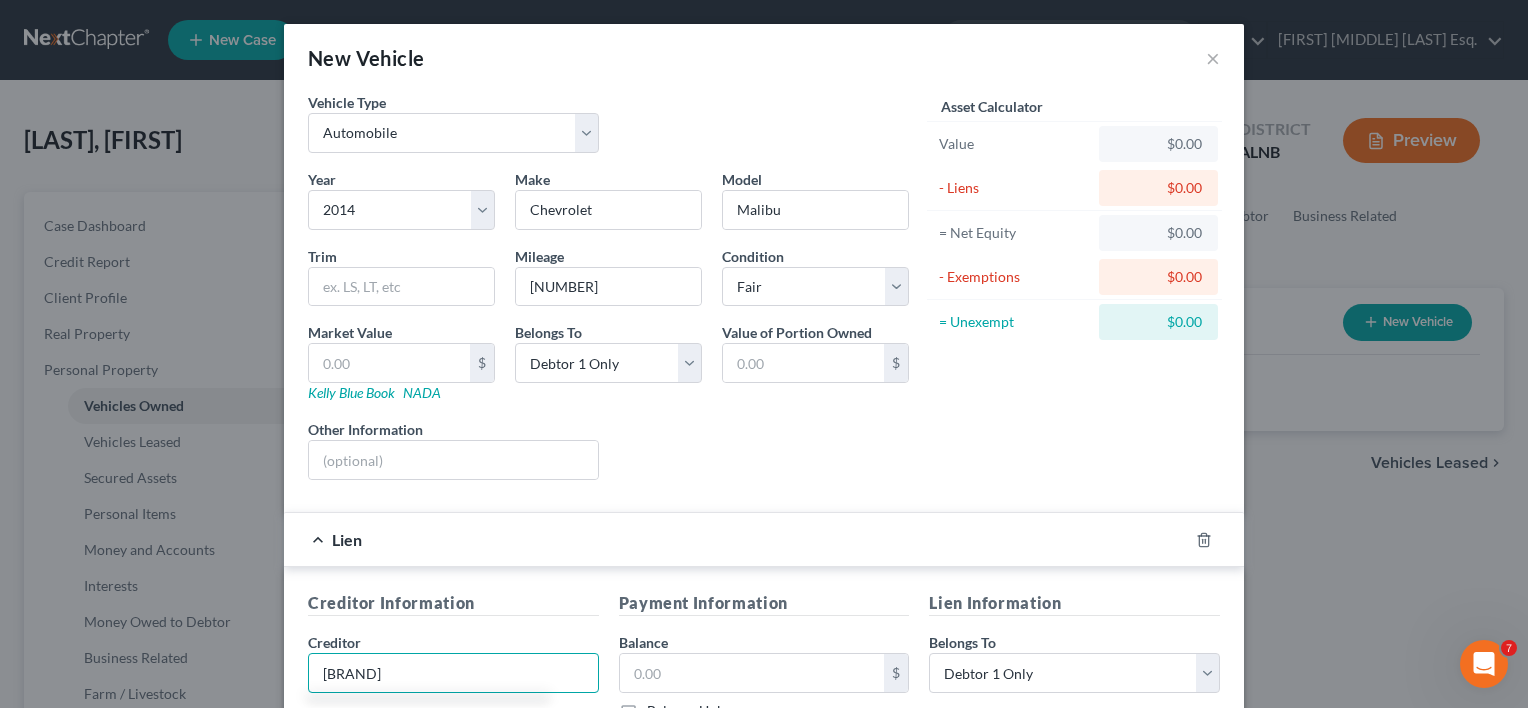 type on "Auto Simple" 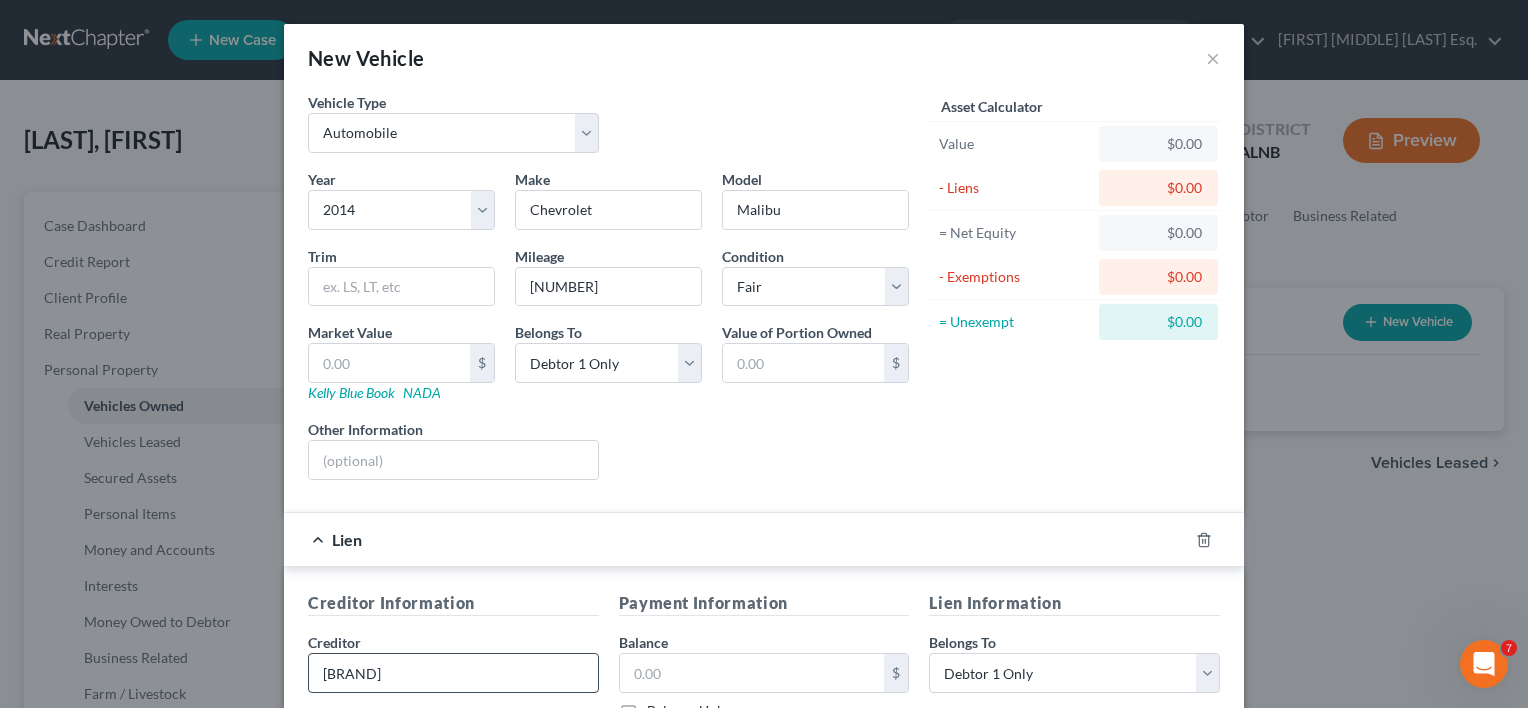 scroll, scrollTop: 36, scrollLeft: 0, axis: vertical 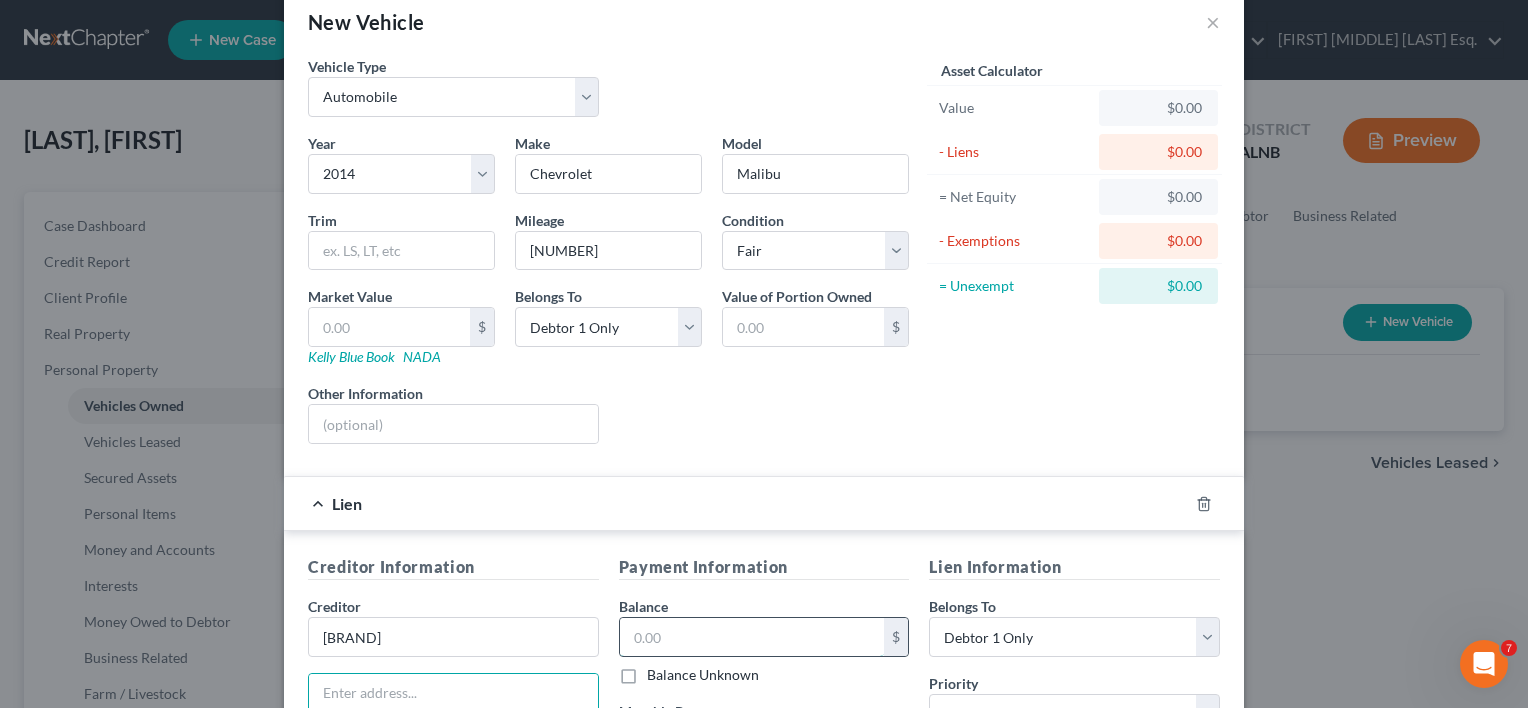 click at bounding box center (752, 637) 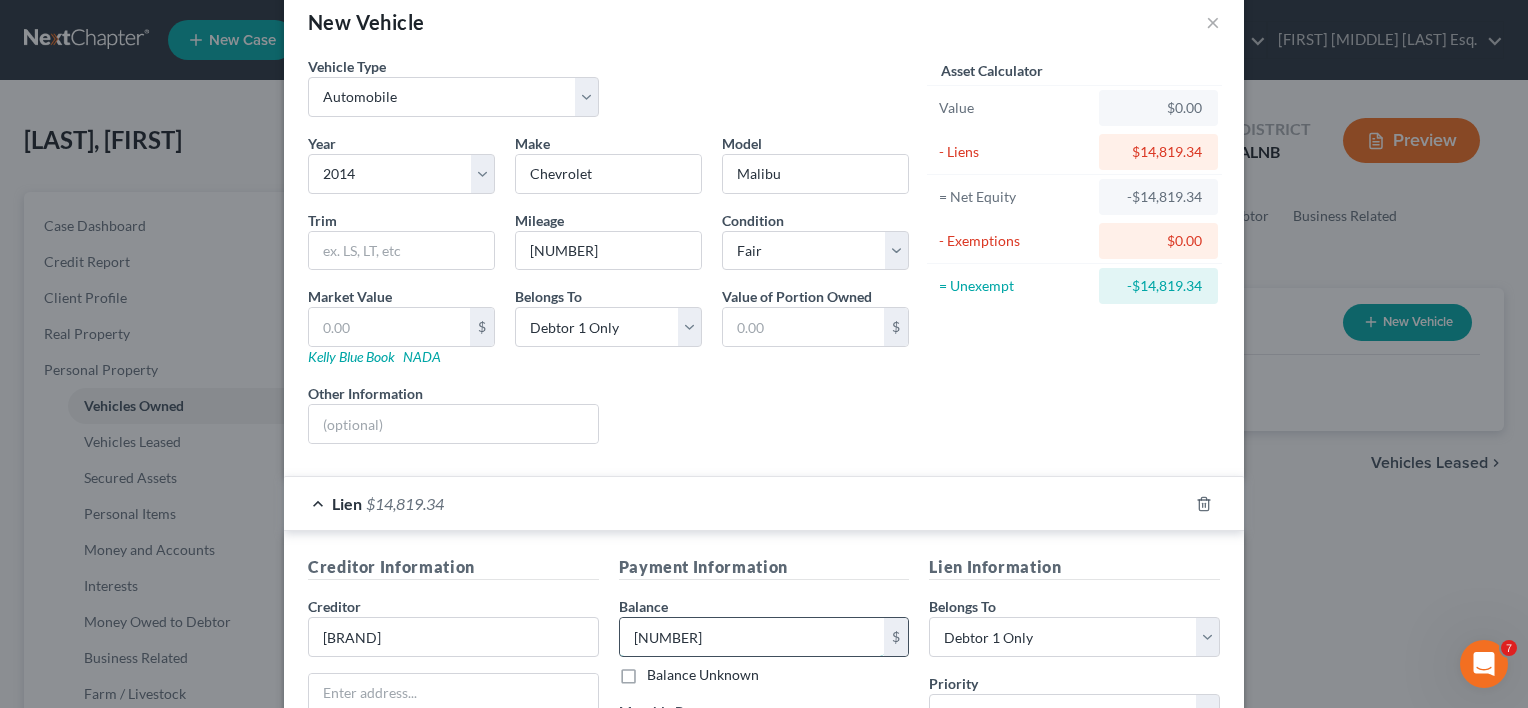 type on "14,819.34" 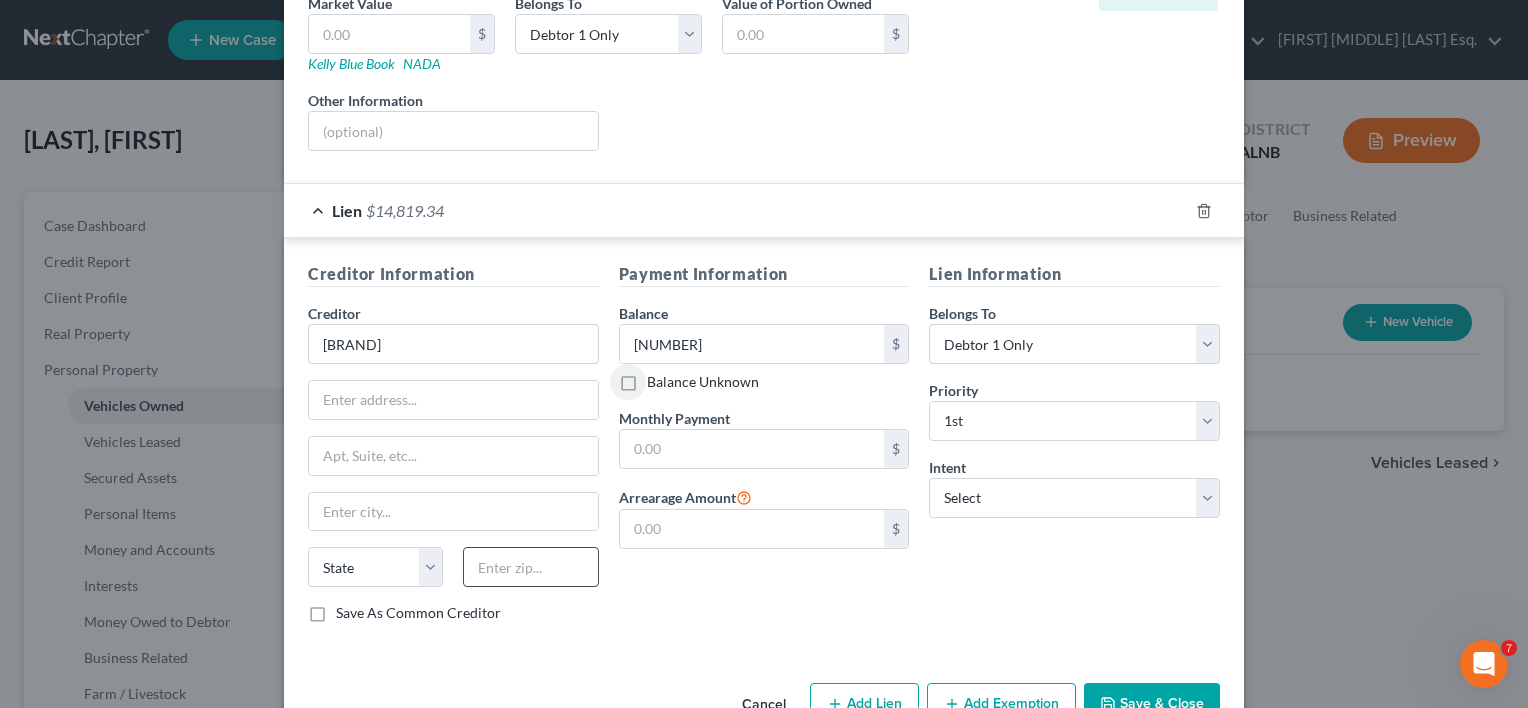 scroll, scrollTop: 336, scrollLeft: 0, axis: vertical 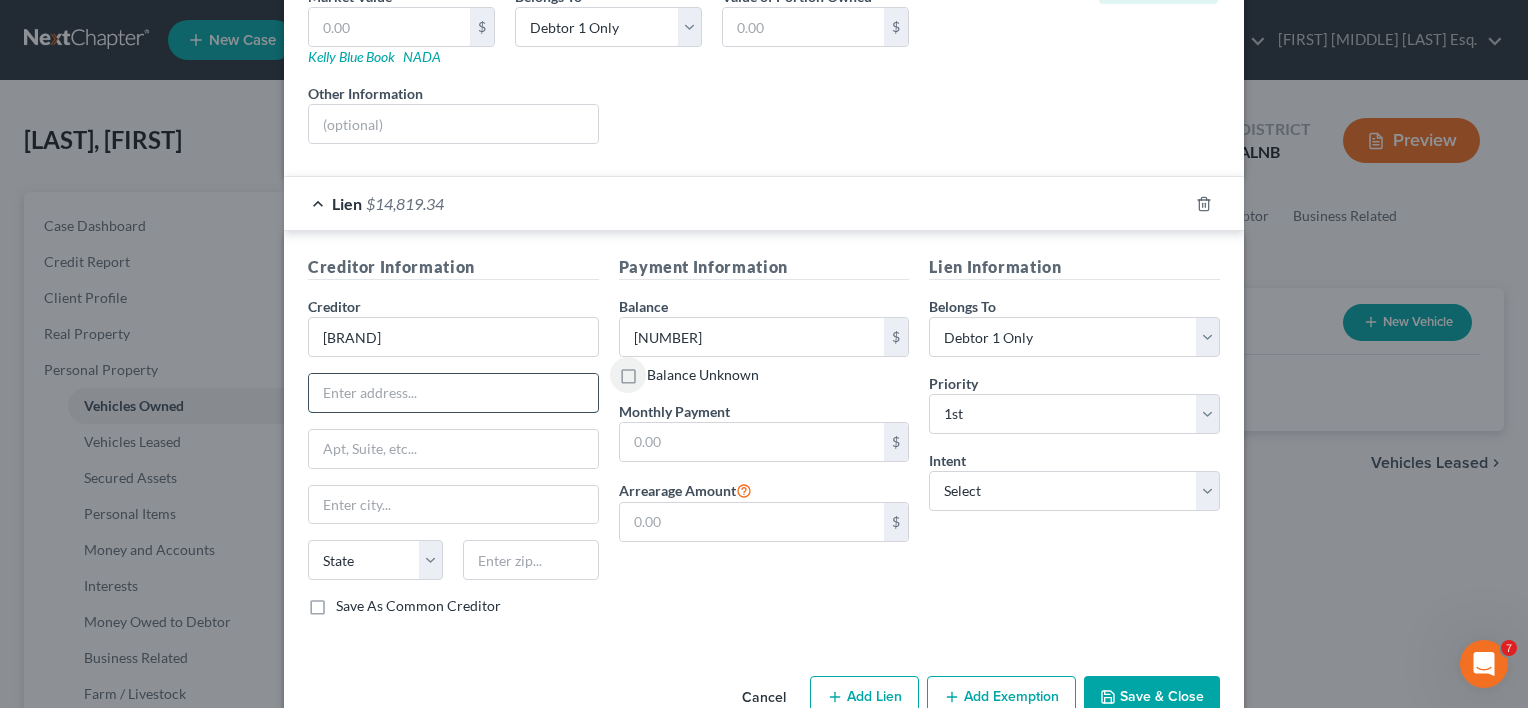 click at bounding box center [453, 393] 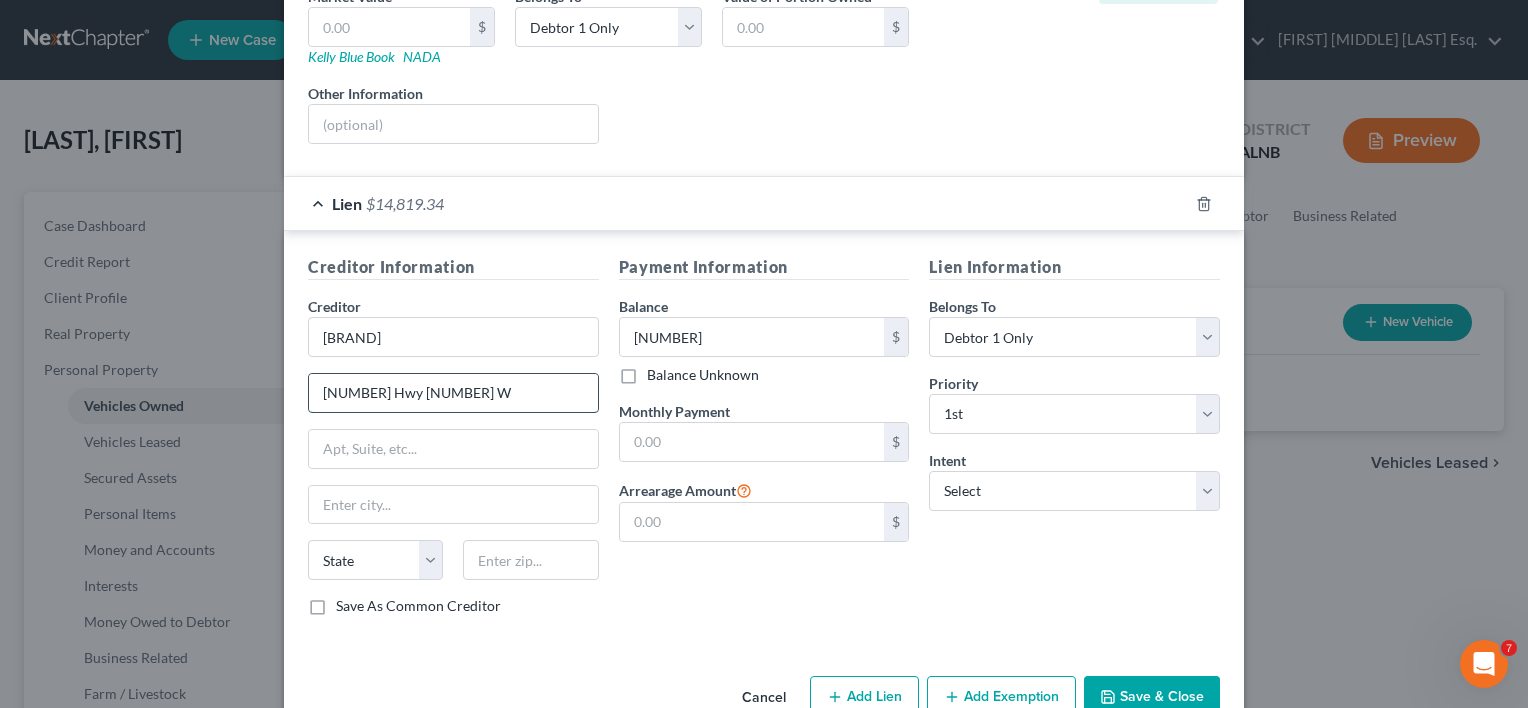 type on "7507 Hwy 72 W" 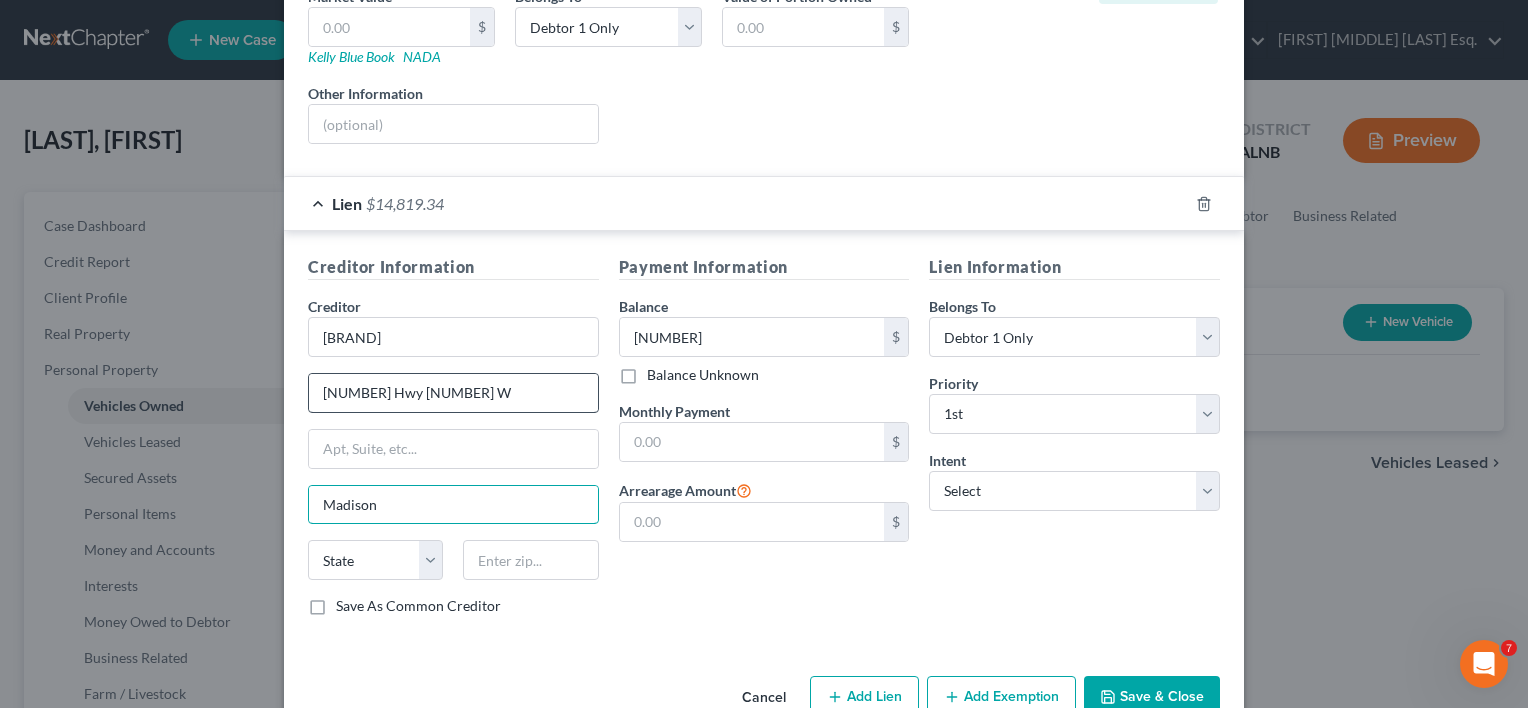 type on "Madison" 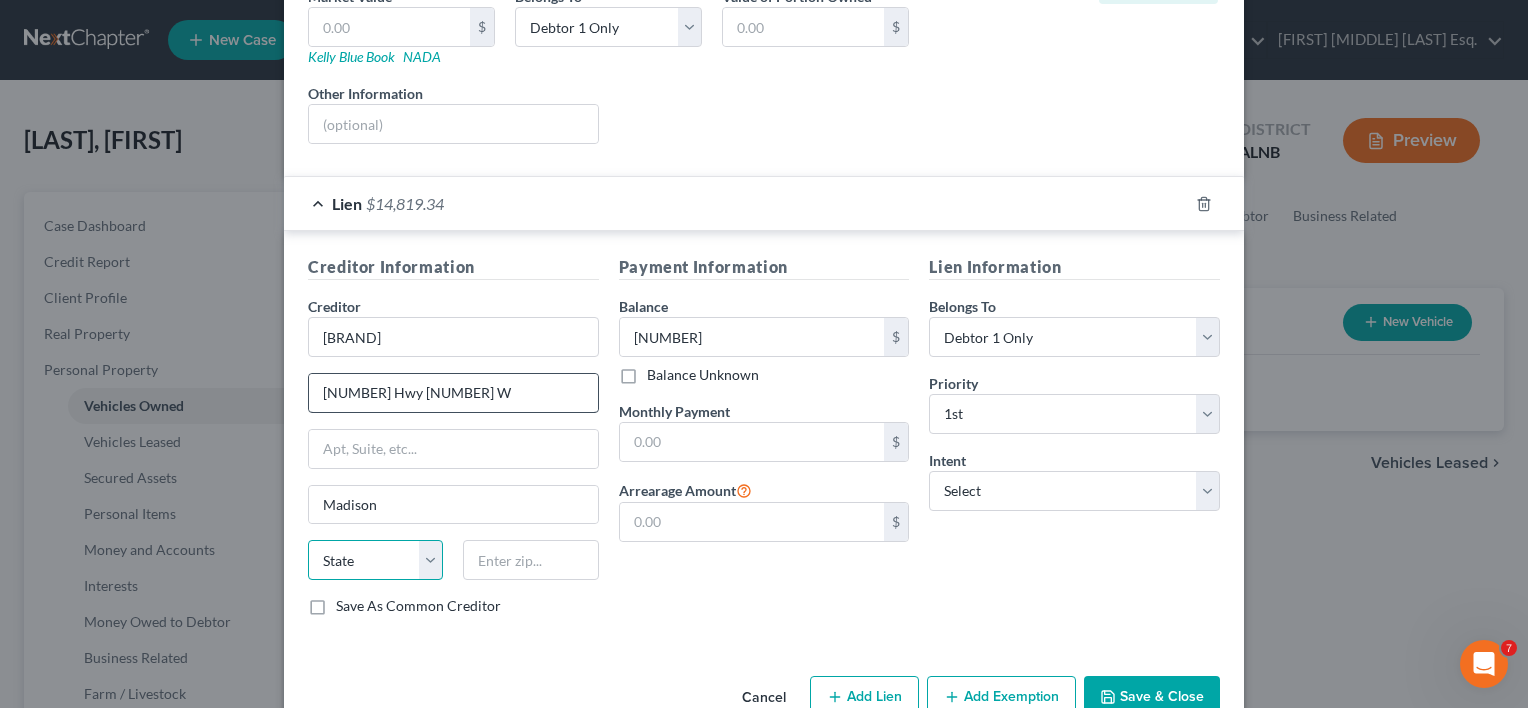 select on "0" 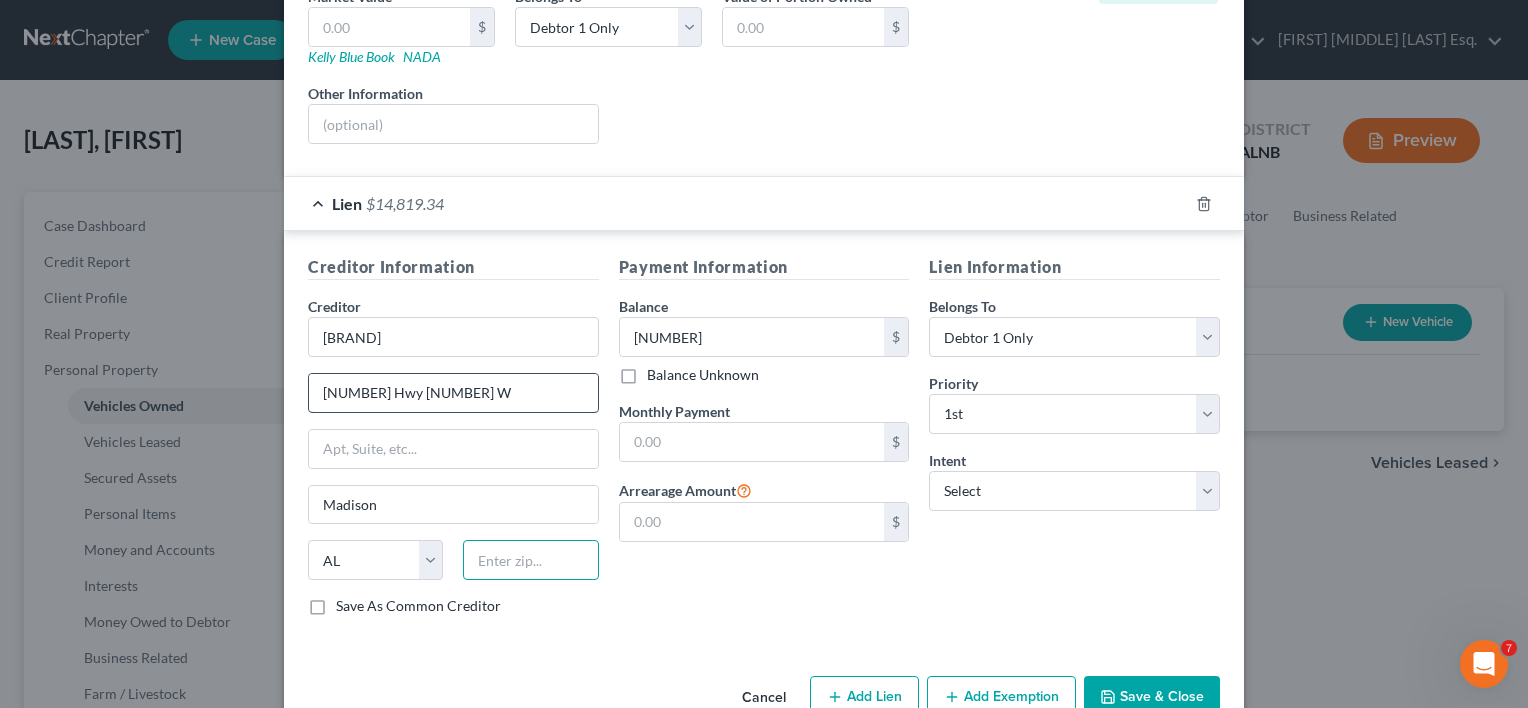 type on "5" 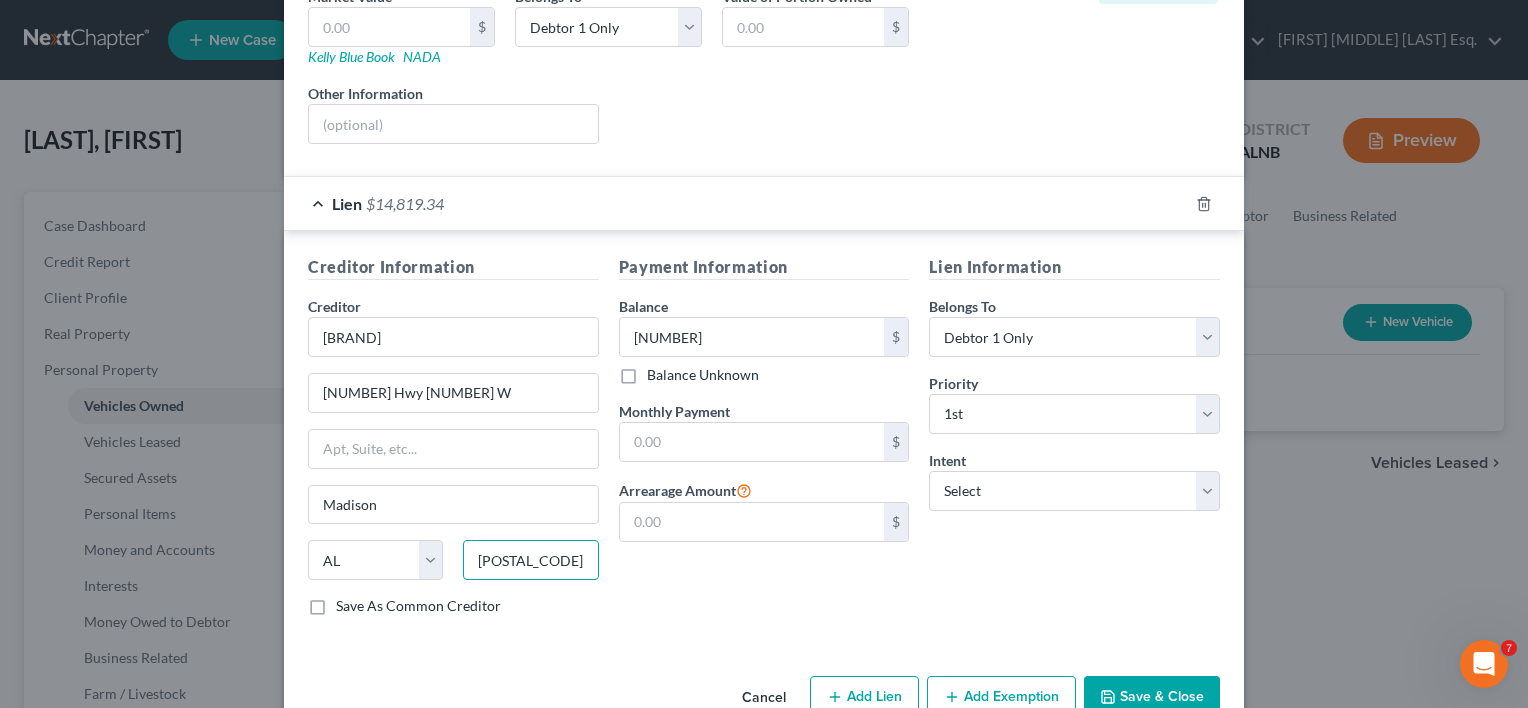 type on "35758" 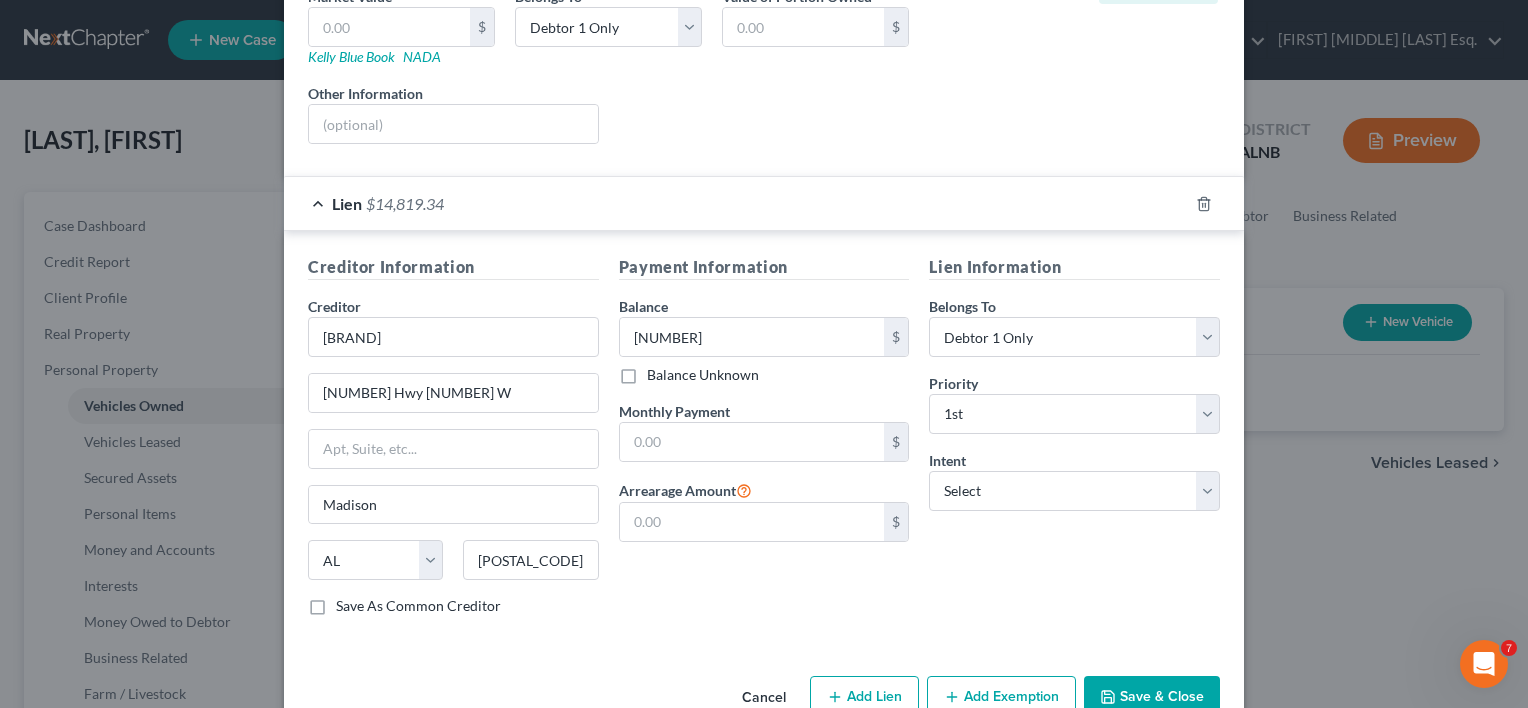 click on "Save As Common Creditor" at bounding box center [418, 606] 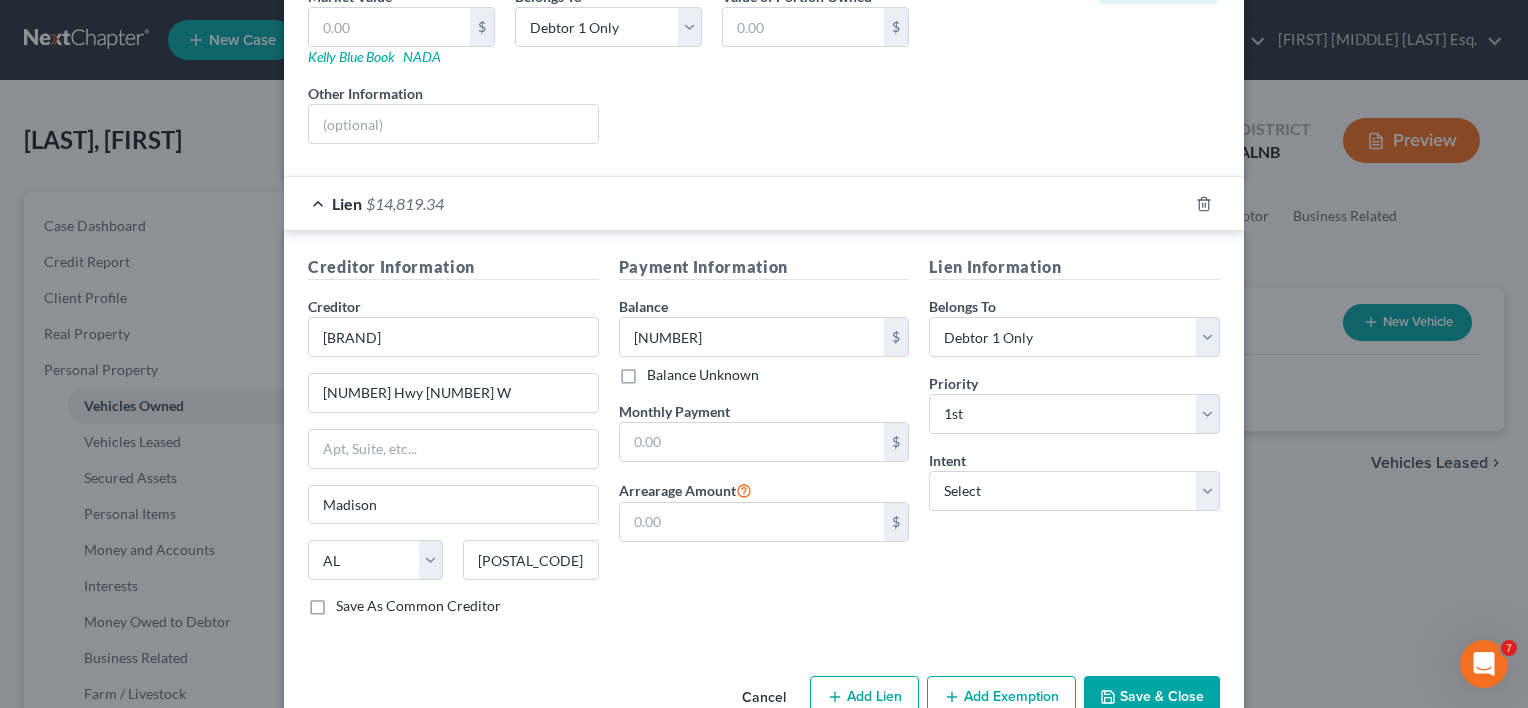 click on "Save As Common Creditor" at bounding box center [350, 602] 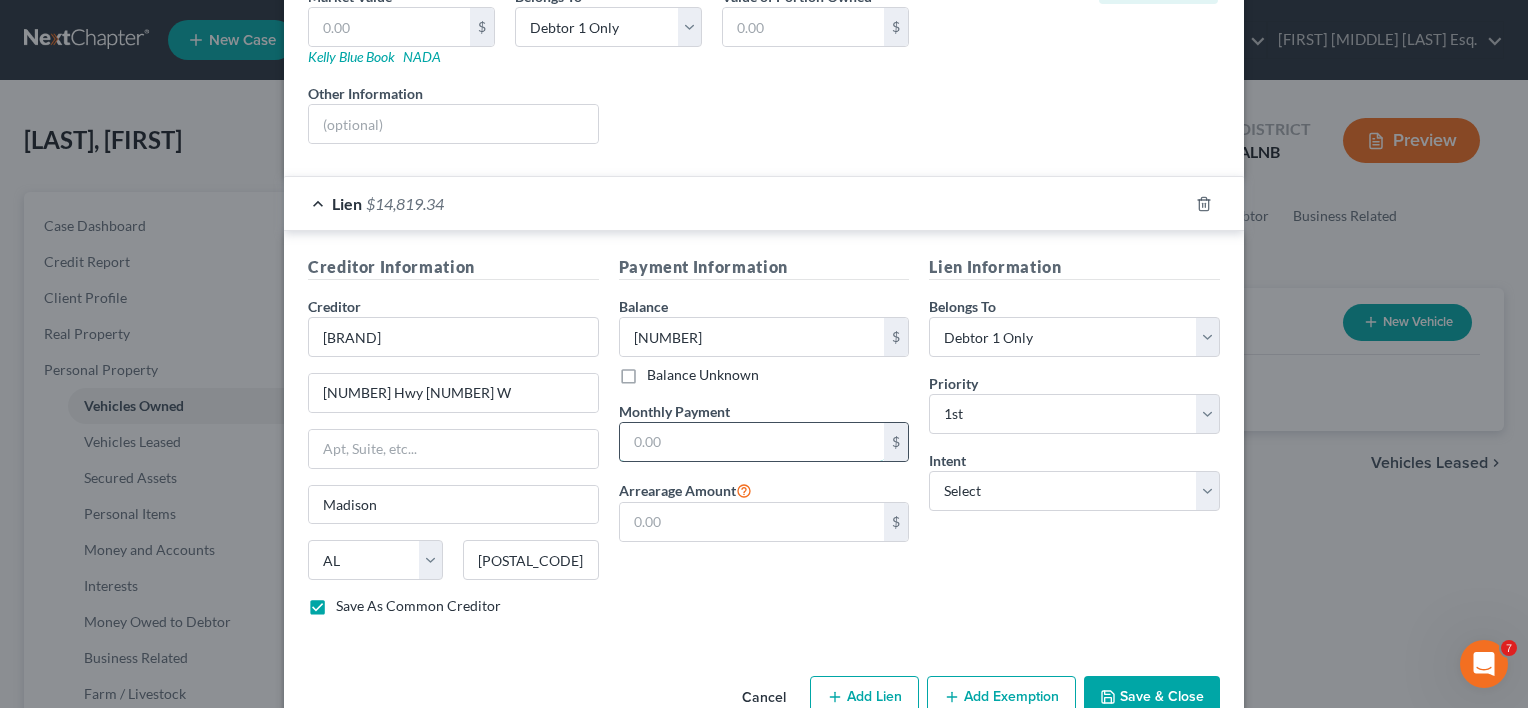 click at bounding box center (752, 442) 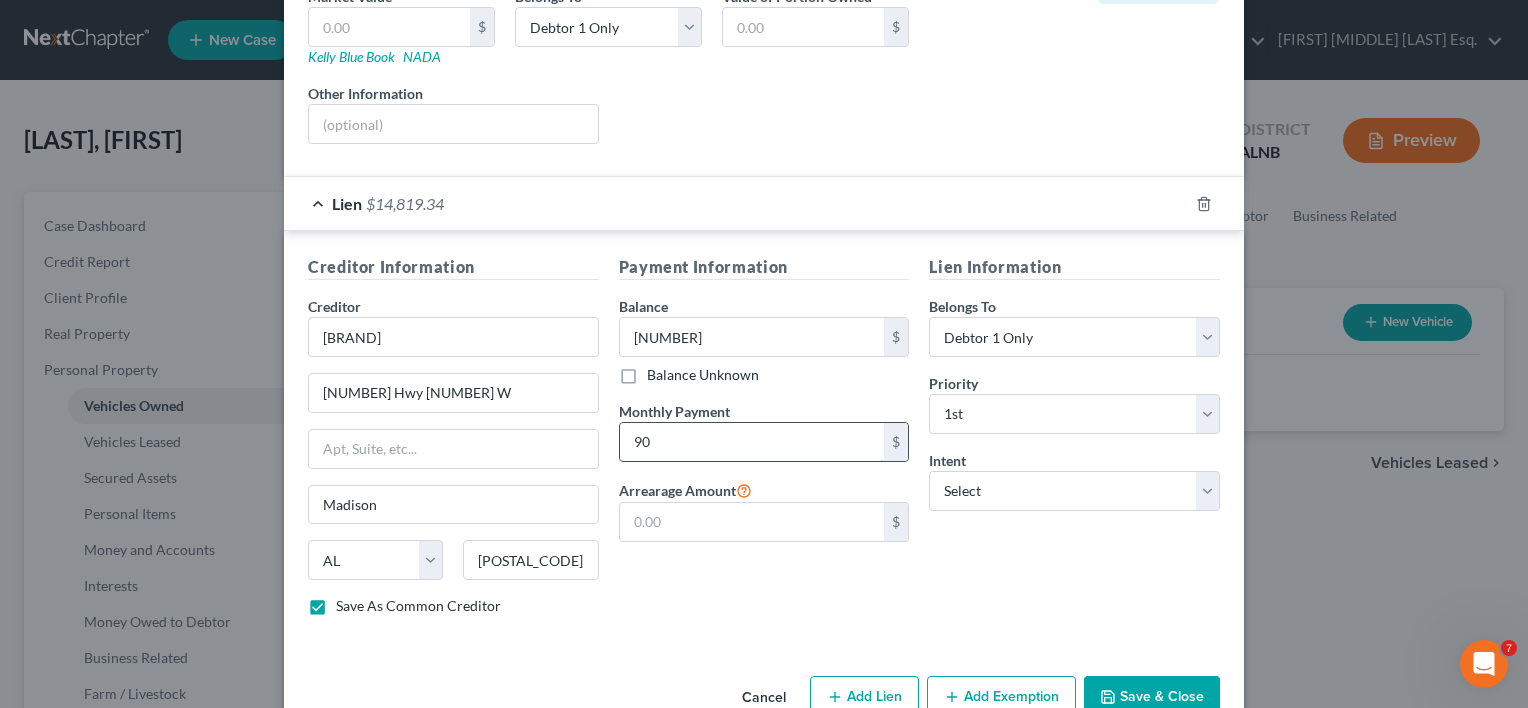 type on "9" 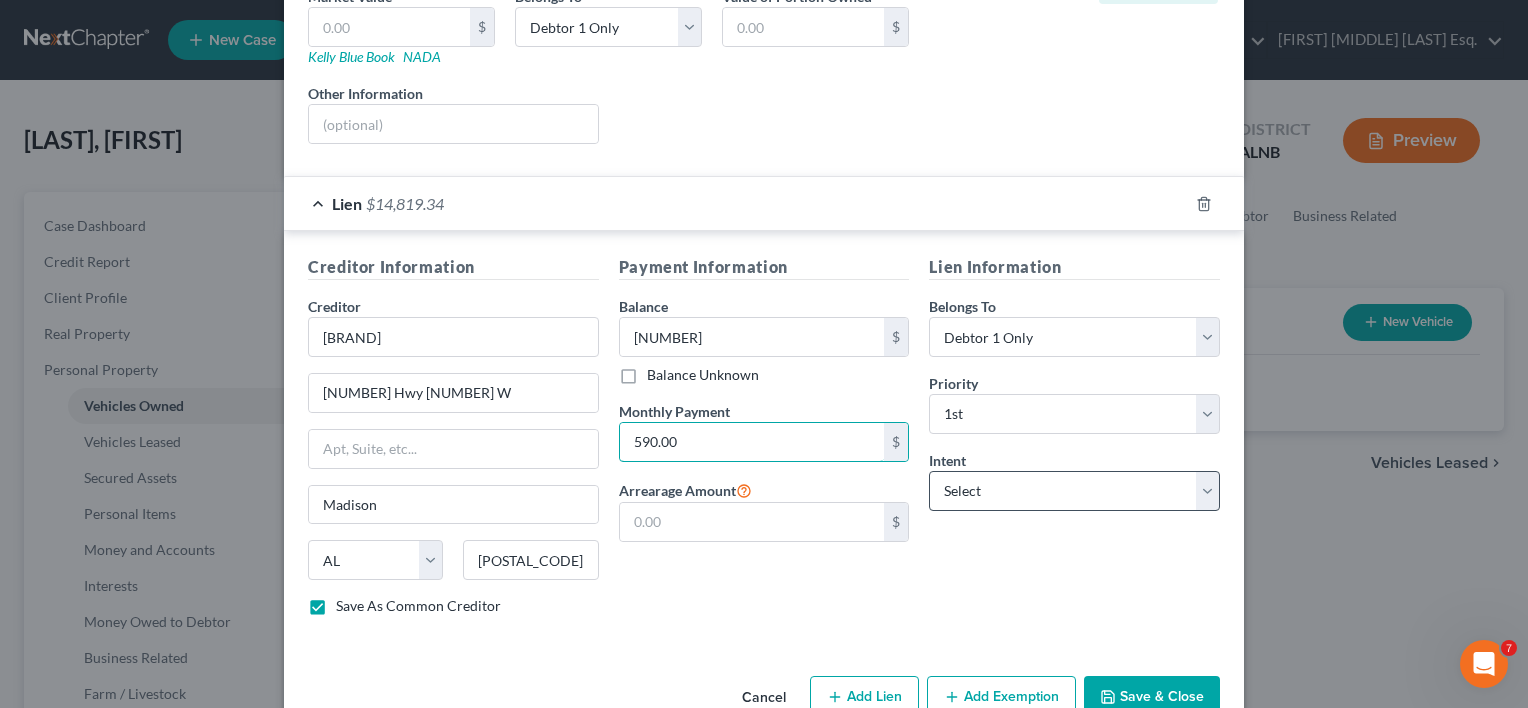 type on "590.00" 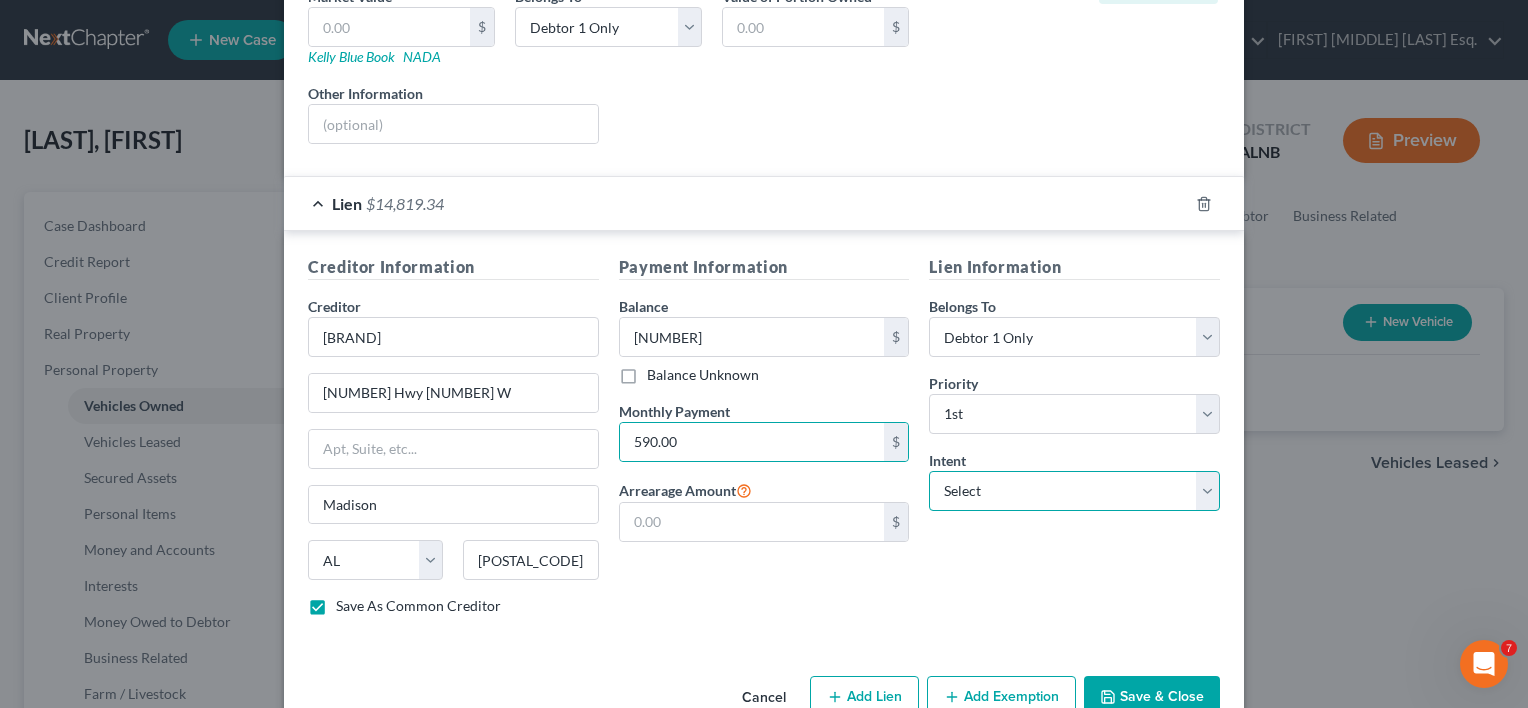 click on "Select Surrender Redeem Reaffirm Avoid Other" at bounding box center [1074, 491] 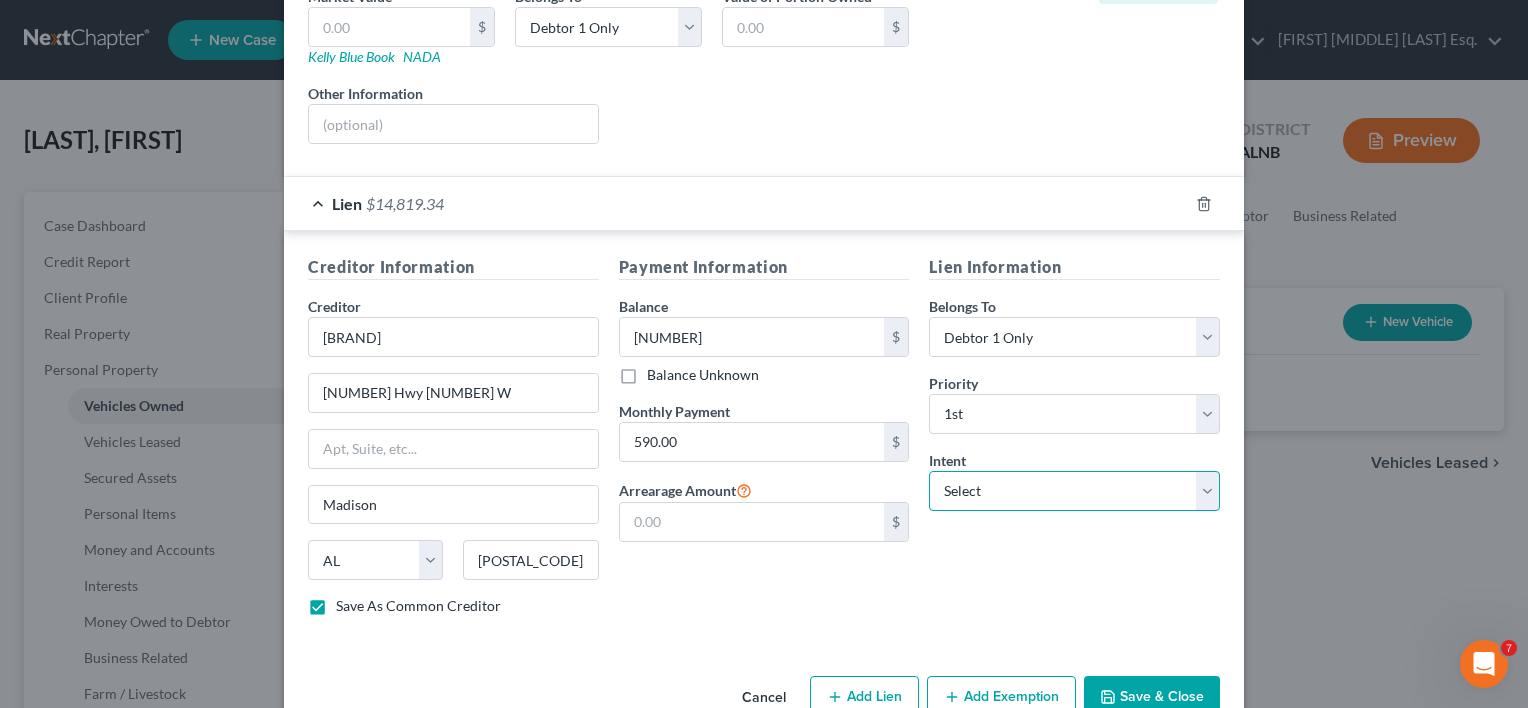 select on "2" 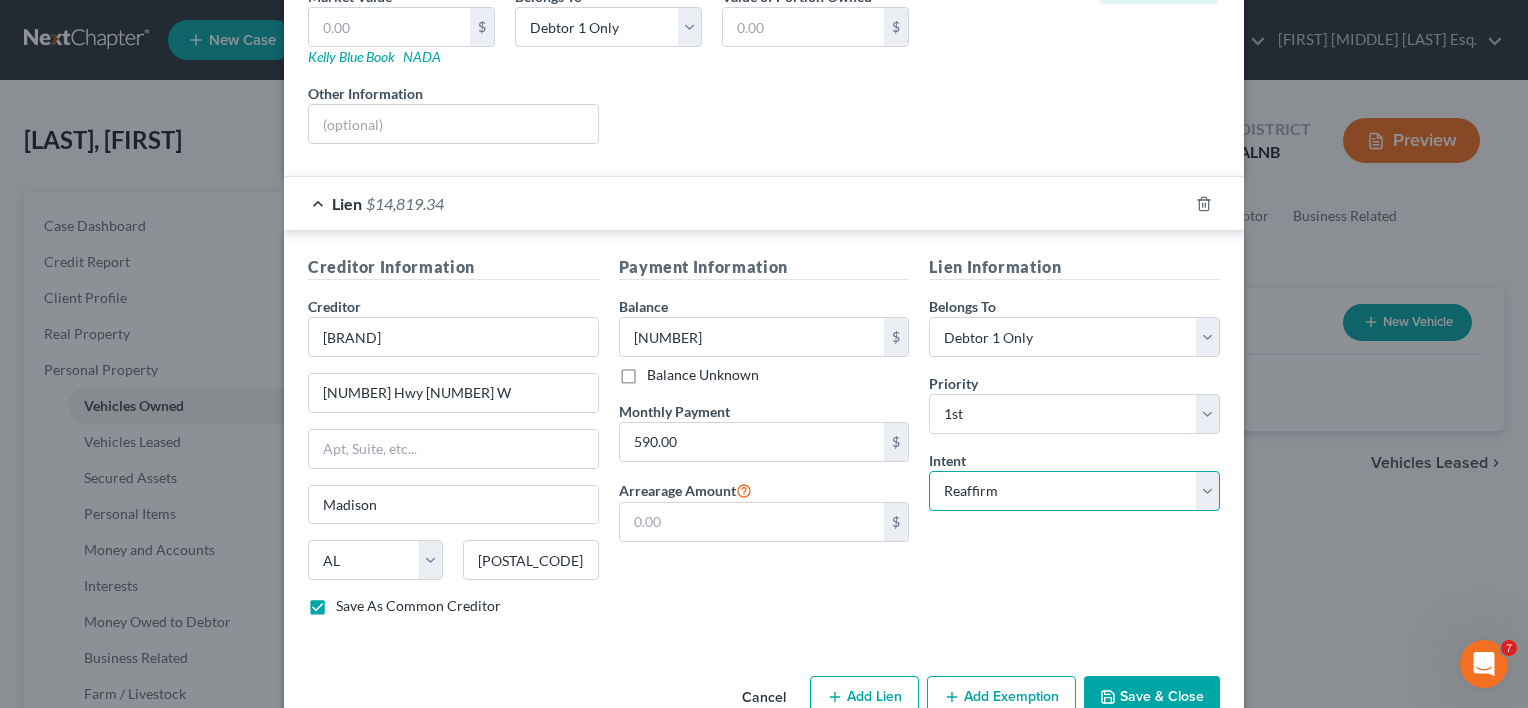 click on "Select Surrender Redeem Reaffirm Avoid Other" at bounding box center (1074, 491) 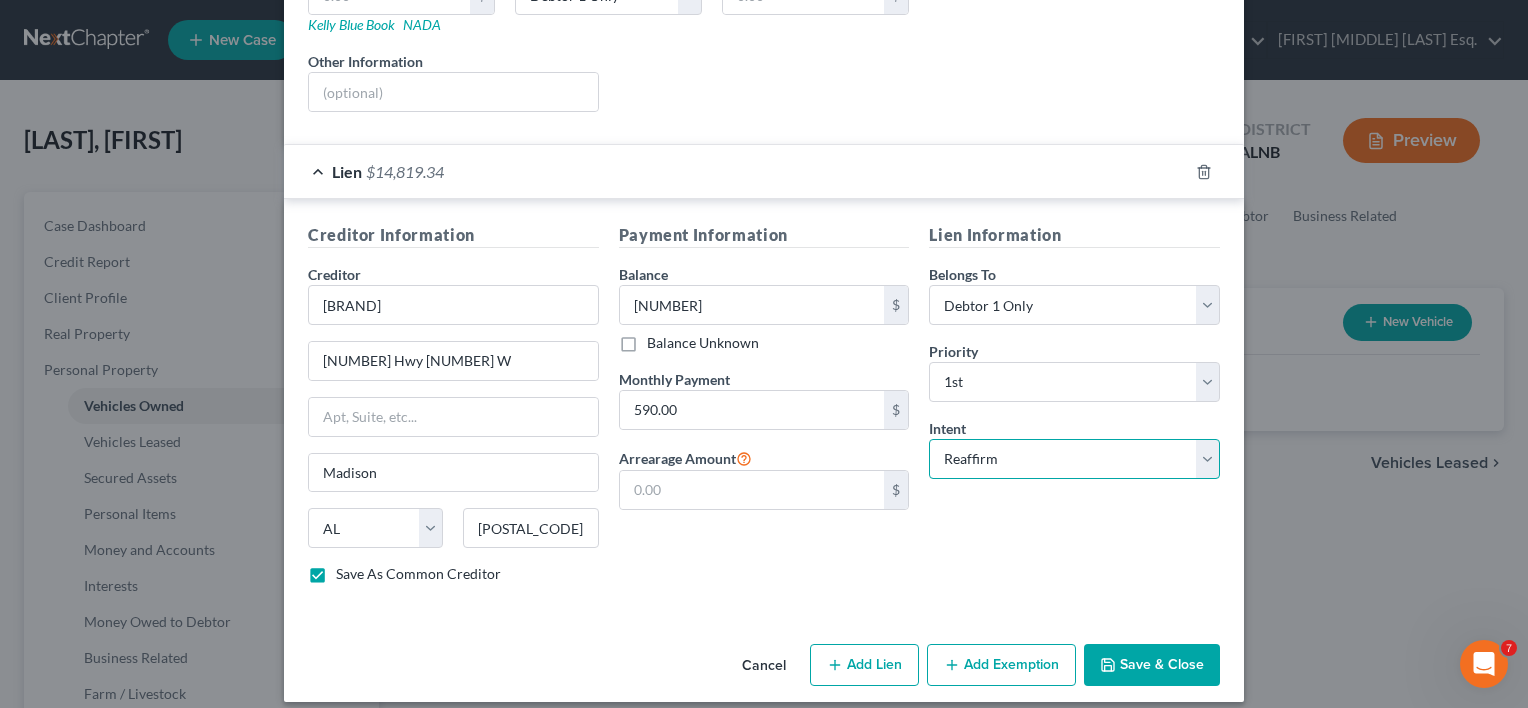 scroll, scrollTop: 381, scrollLeft: 0, axis: vertical 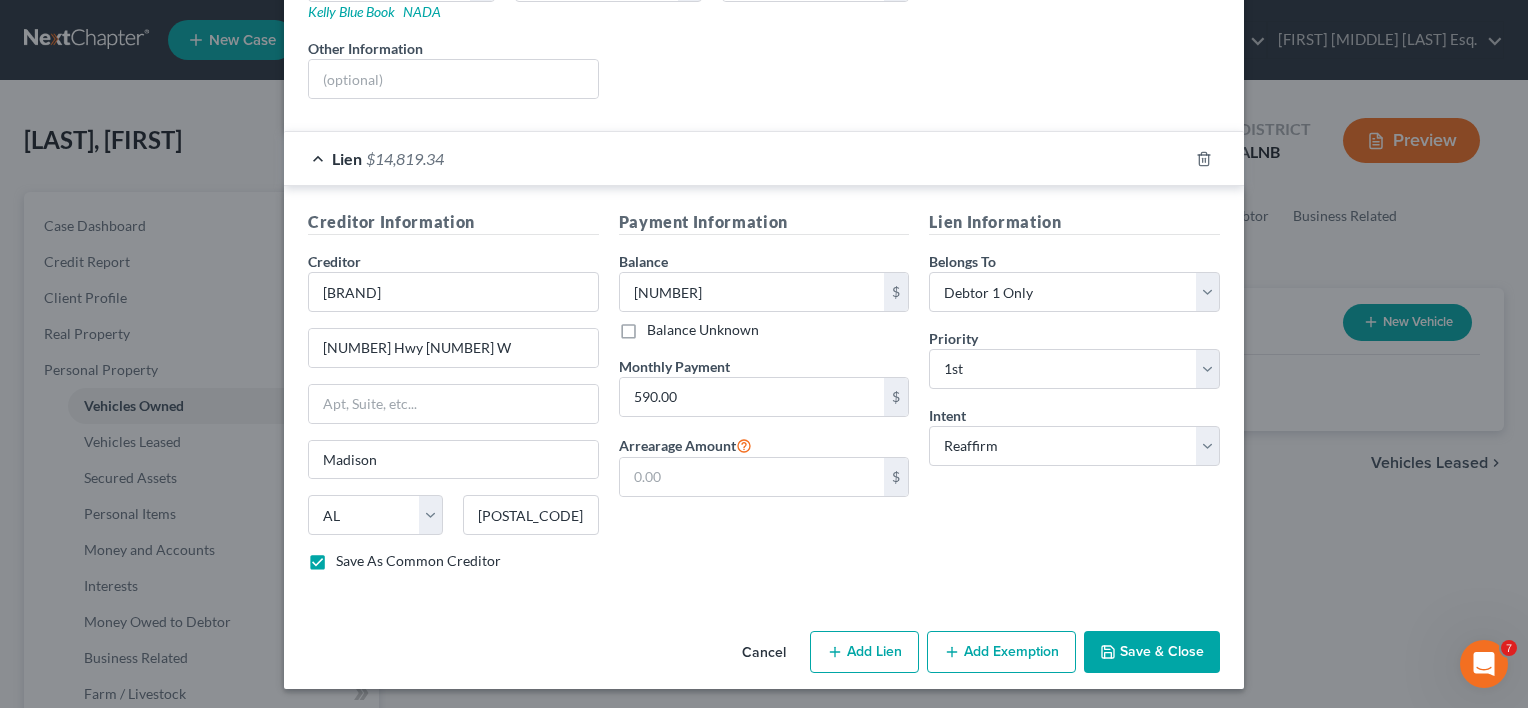 click on "Save & Close" at bounding box center [1152, 652] 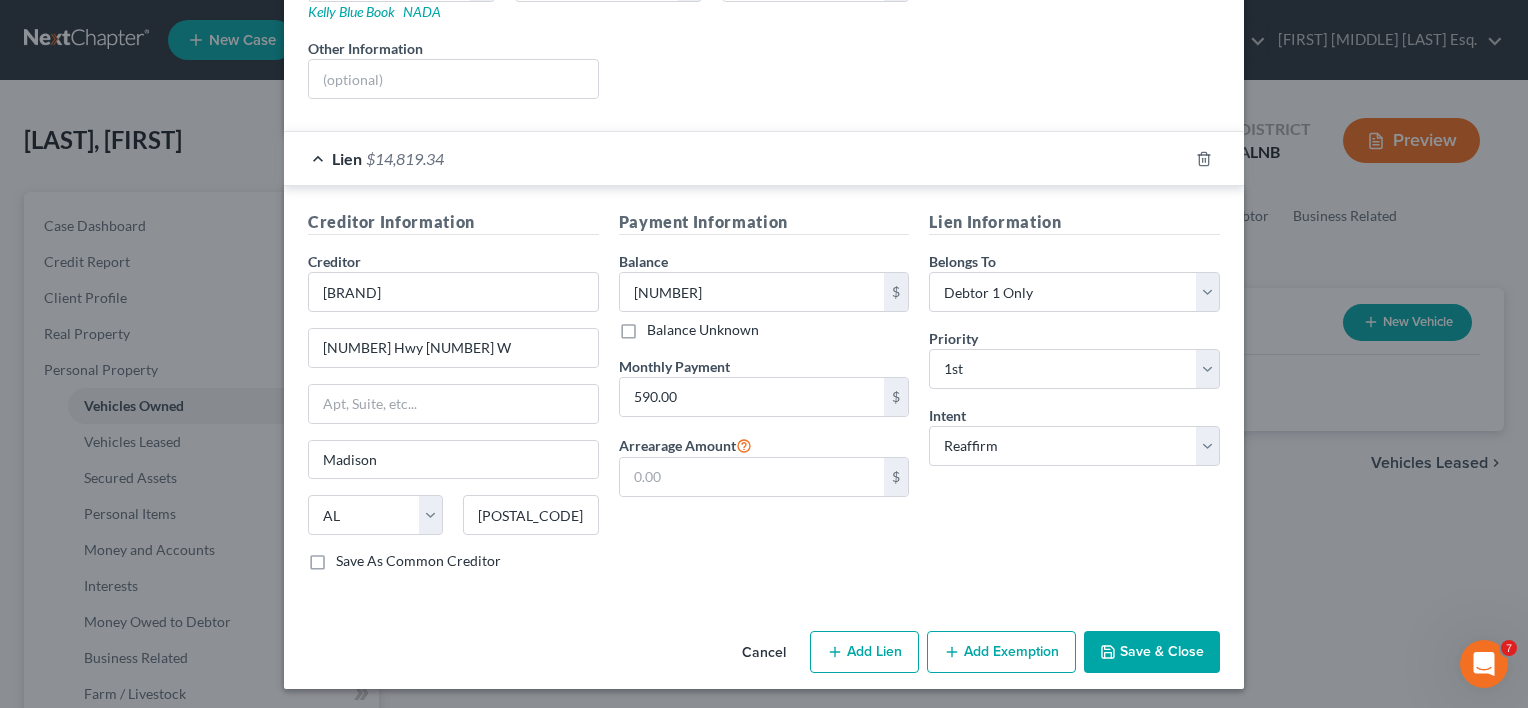 checkbox on "false" 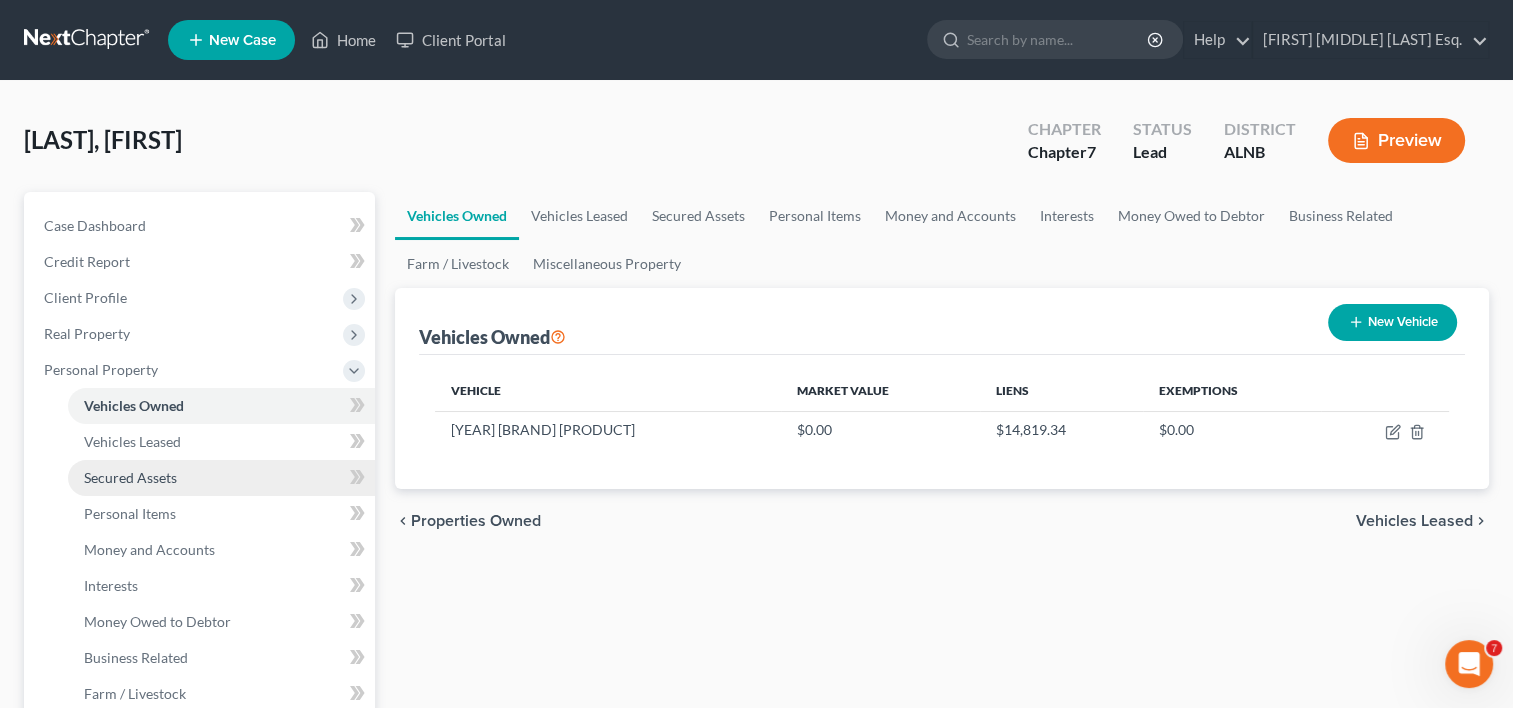 click on "Secured Assets" at bounding box center [130, 477] 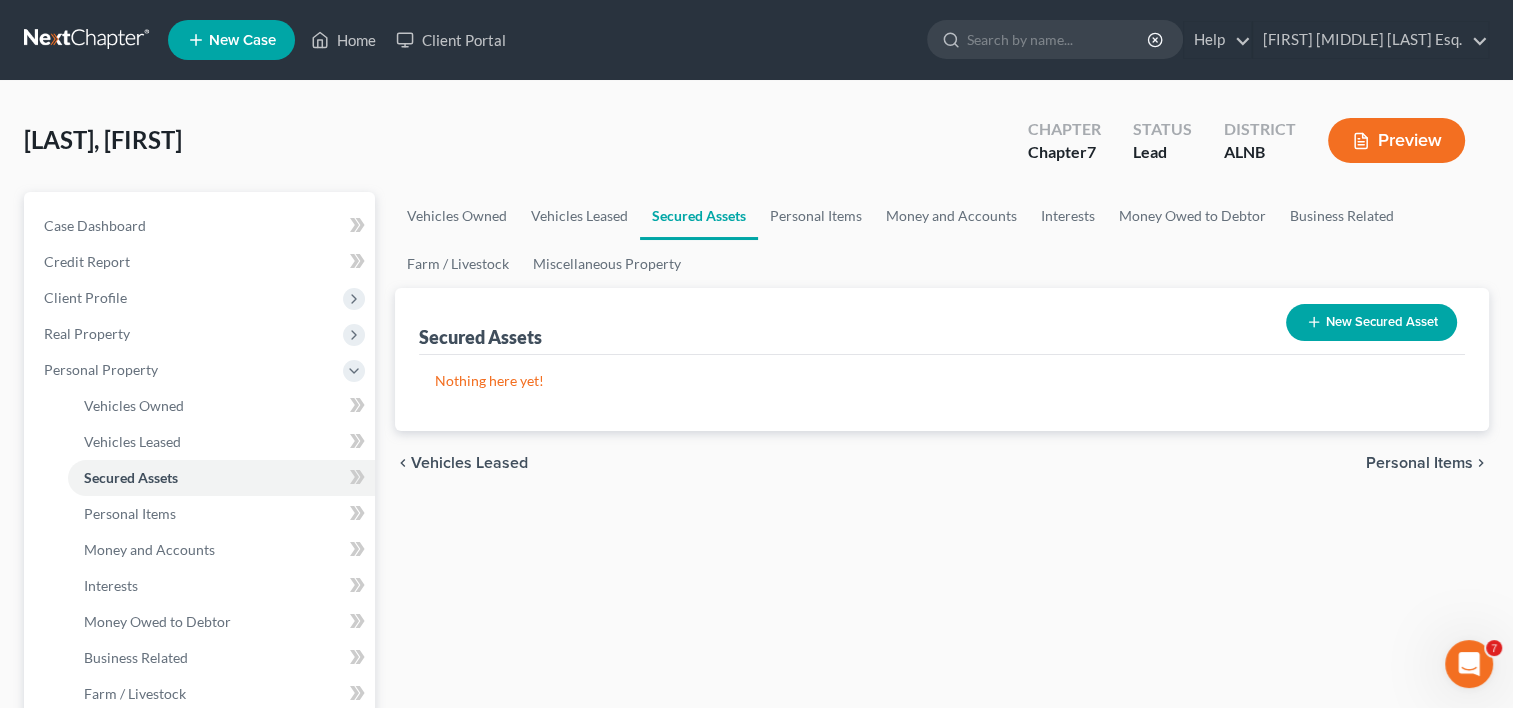 click on "New Secured Asset" at bounding box center [1371, 322] 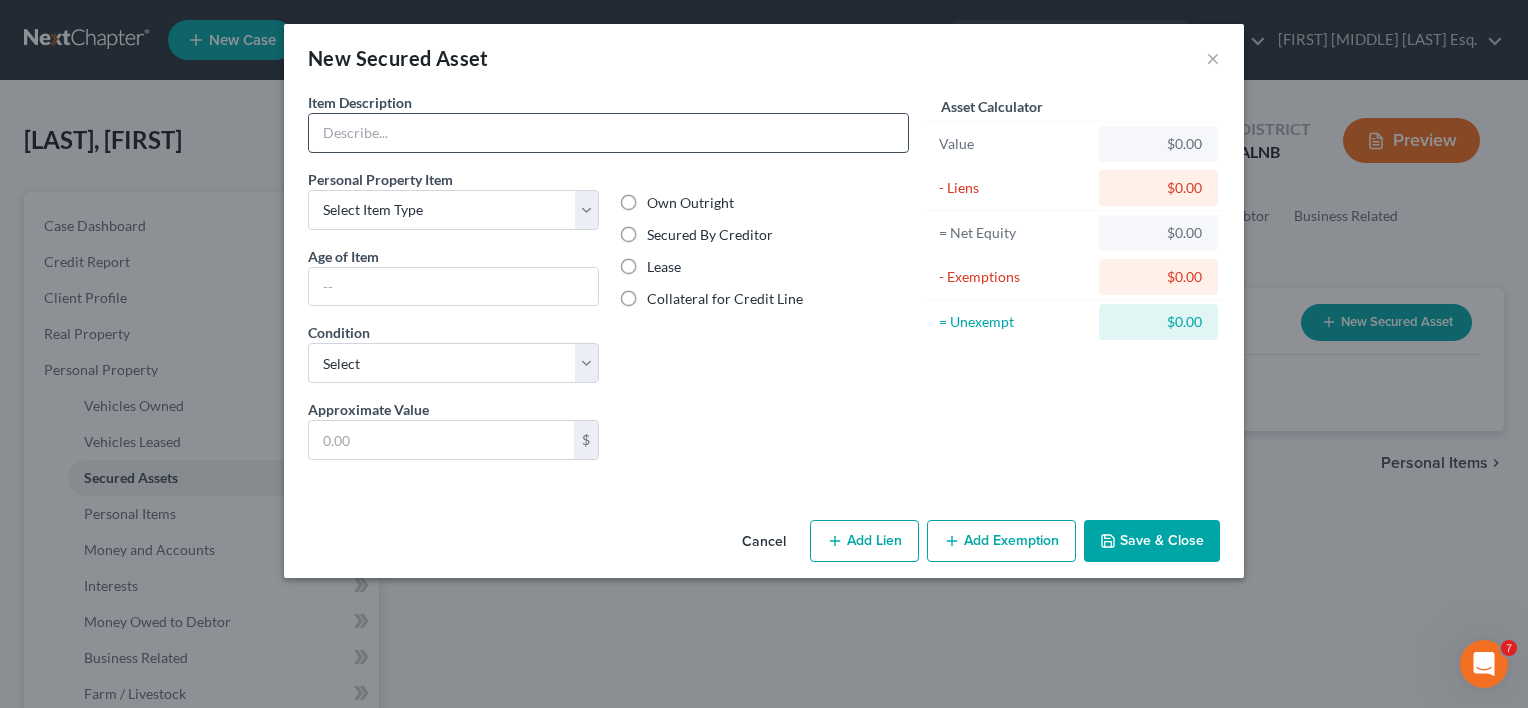 drag, startPoint x: 413, startPoint y: 130, endPoint x: 424, endPoint y: 130, distance: 11 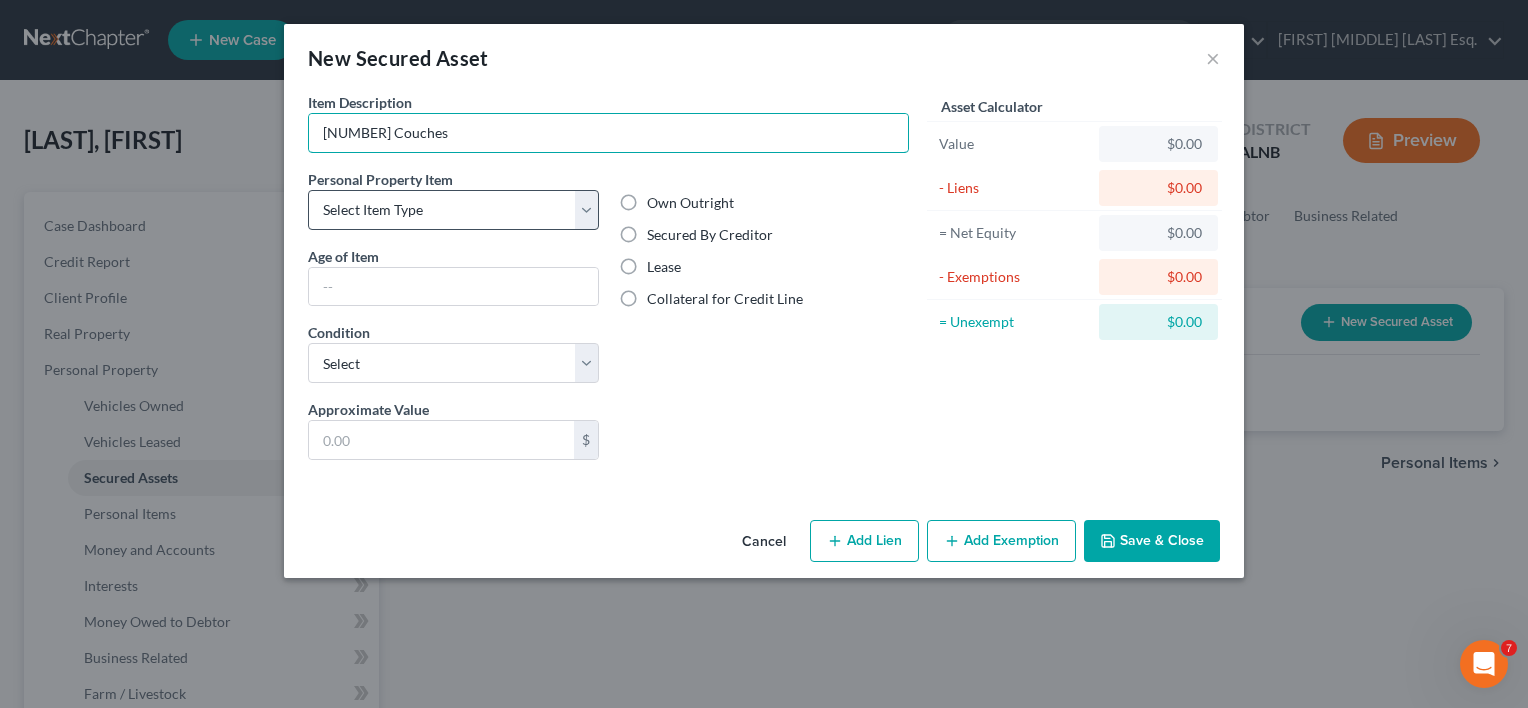 type on "2 Couches" 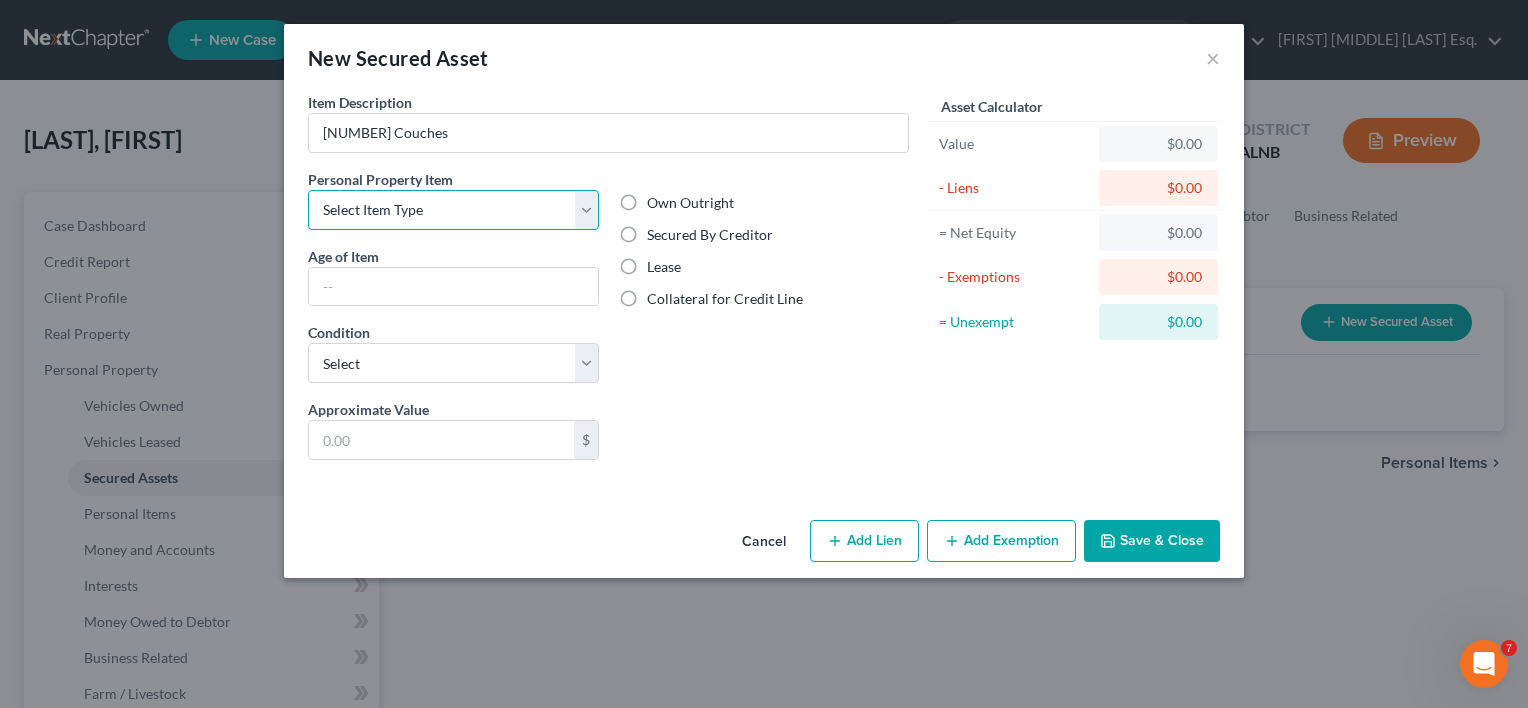 click on "Select Item Type Clothing Collectibles Of Value Electronics Firearms Household Goods Jewelry Other Pet(s) Sports & Hobby Equipment" at bounding box center (453, 210) 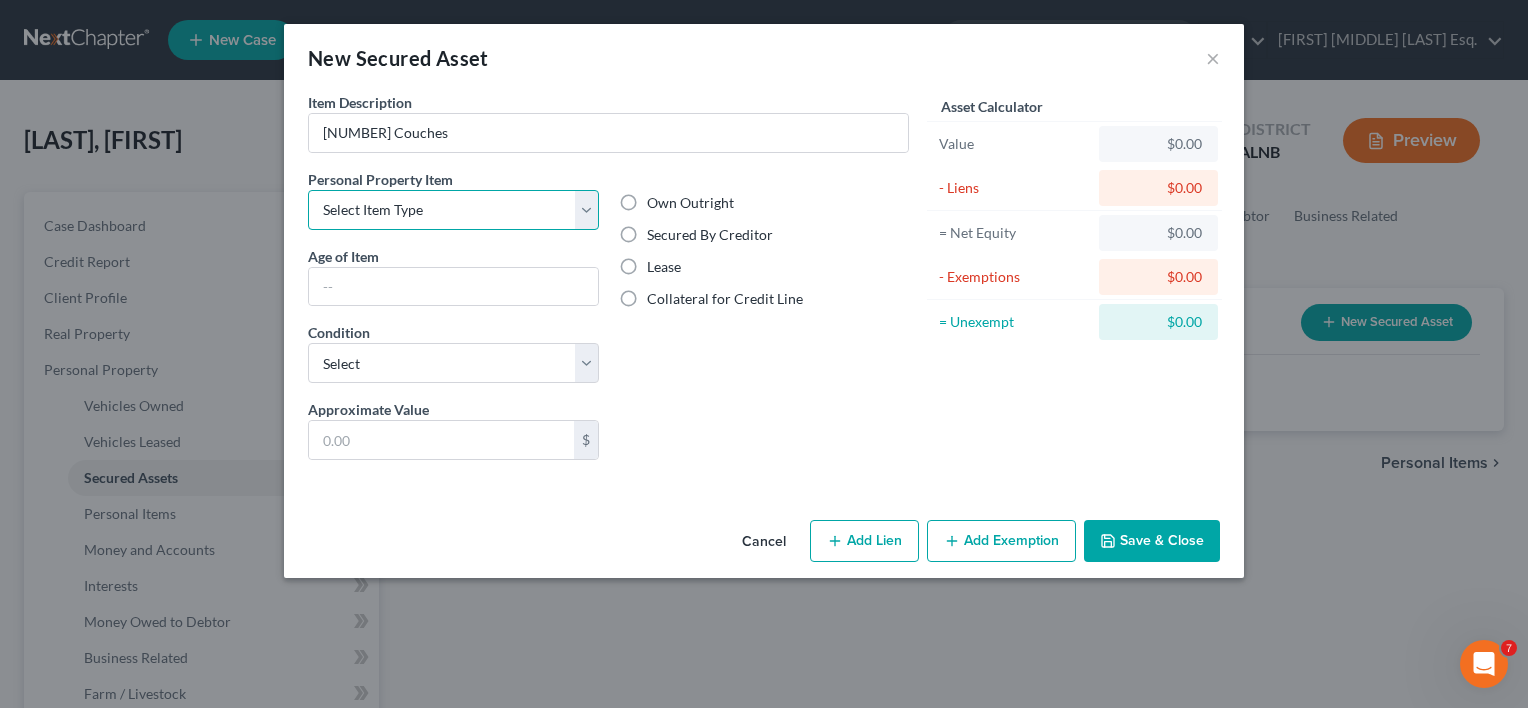 select on "household_goods" 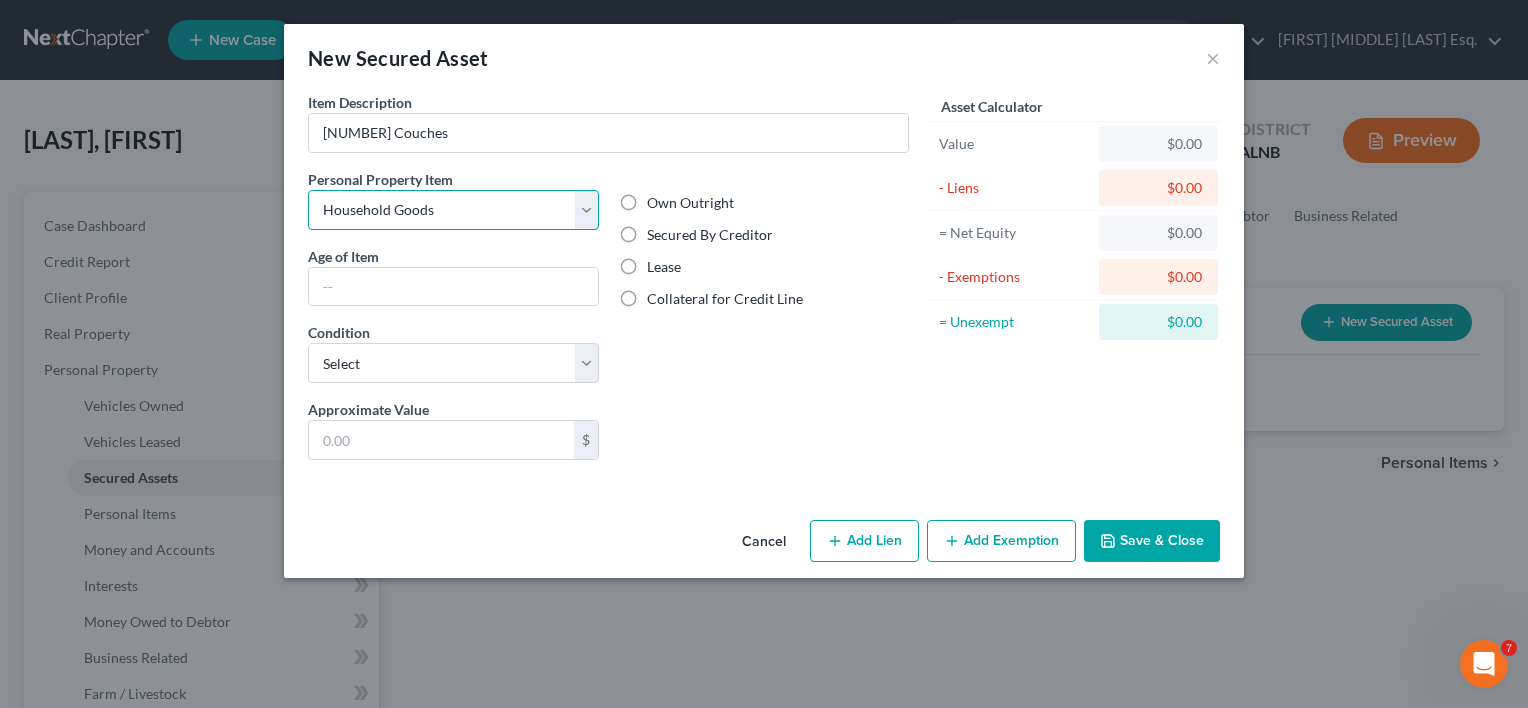 click on "Select Item Type Clothing Collectibles Of Value Electronics Firearms Household Goods Jewelry Other Pet(s) Sports & Hobby Equipment" at bounding box center (453, 210) 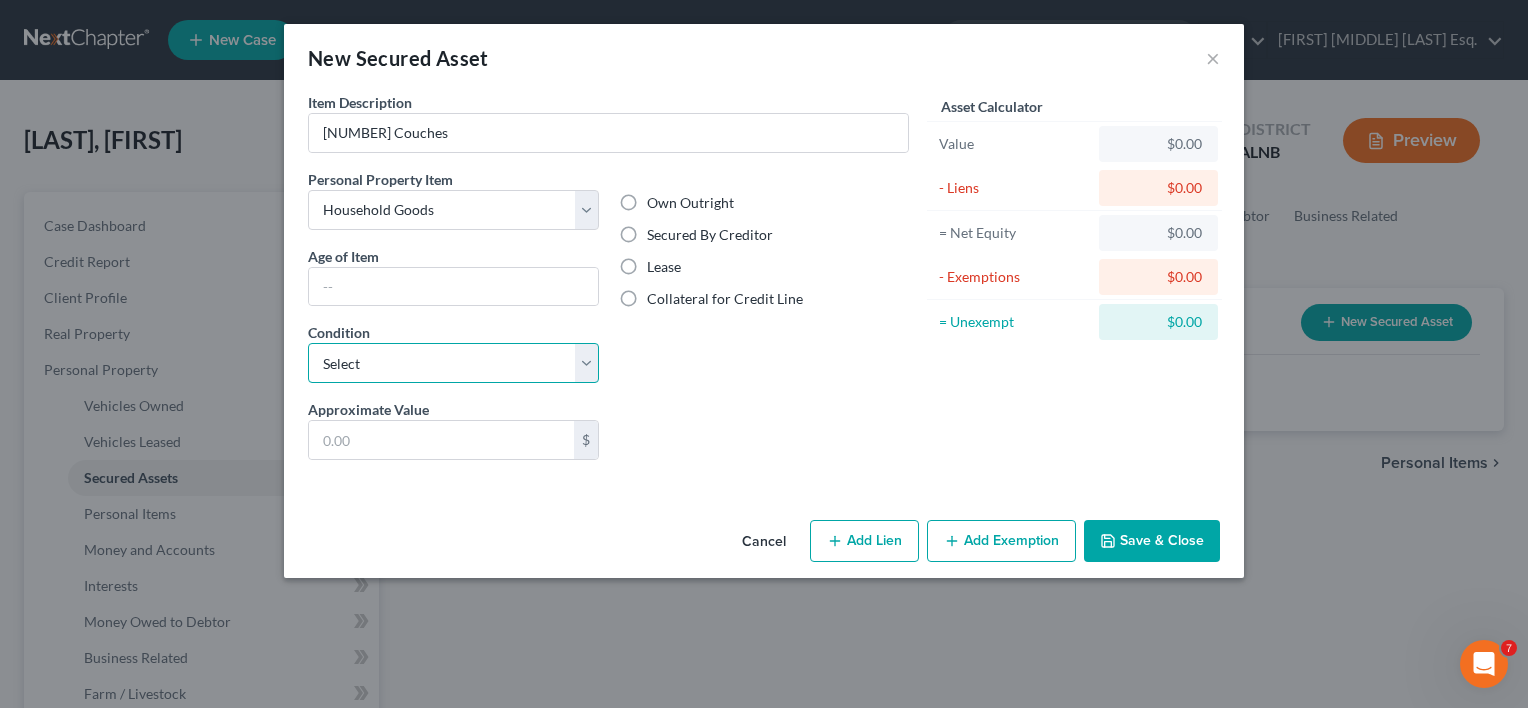 click on "Select Excellent Very Good Good Fair Poor" at bounding box center [453, 363] 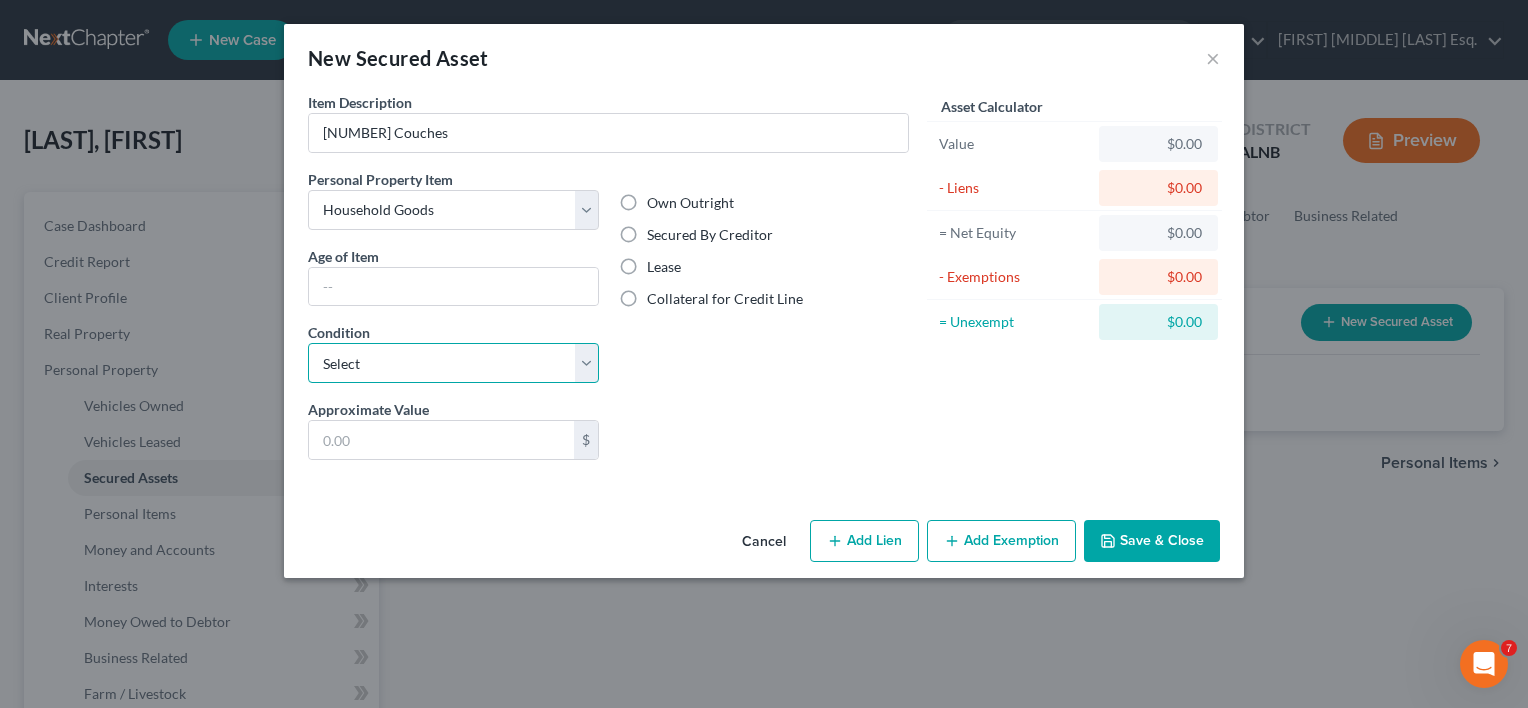 select on "2" 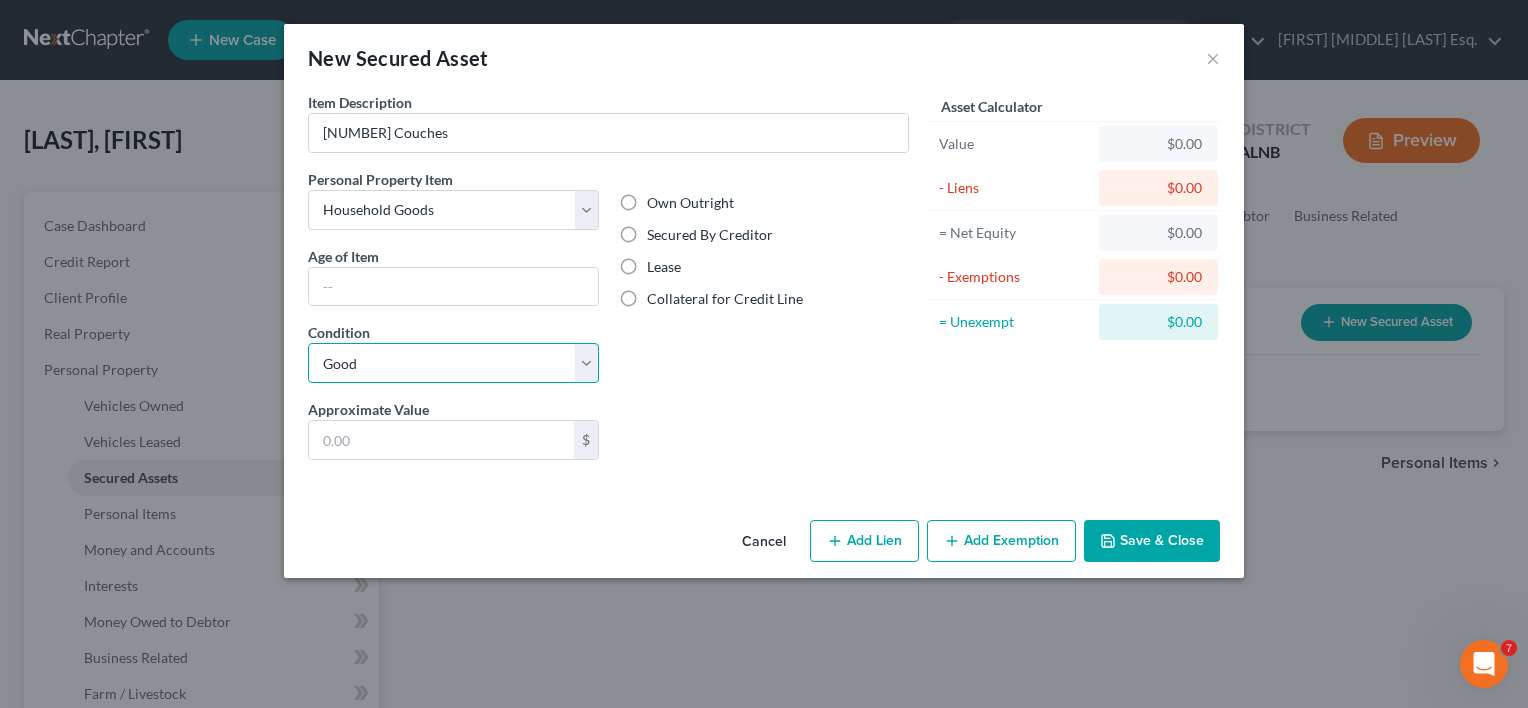click on "Select Excellent Very Good Good Fair Poor" at bounding box center [453, 363] 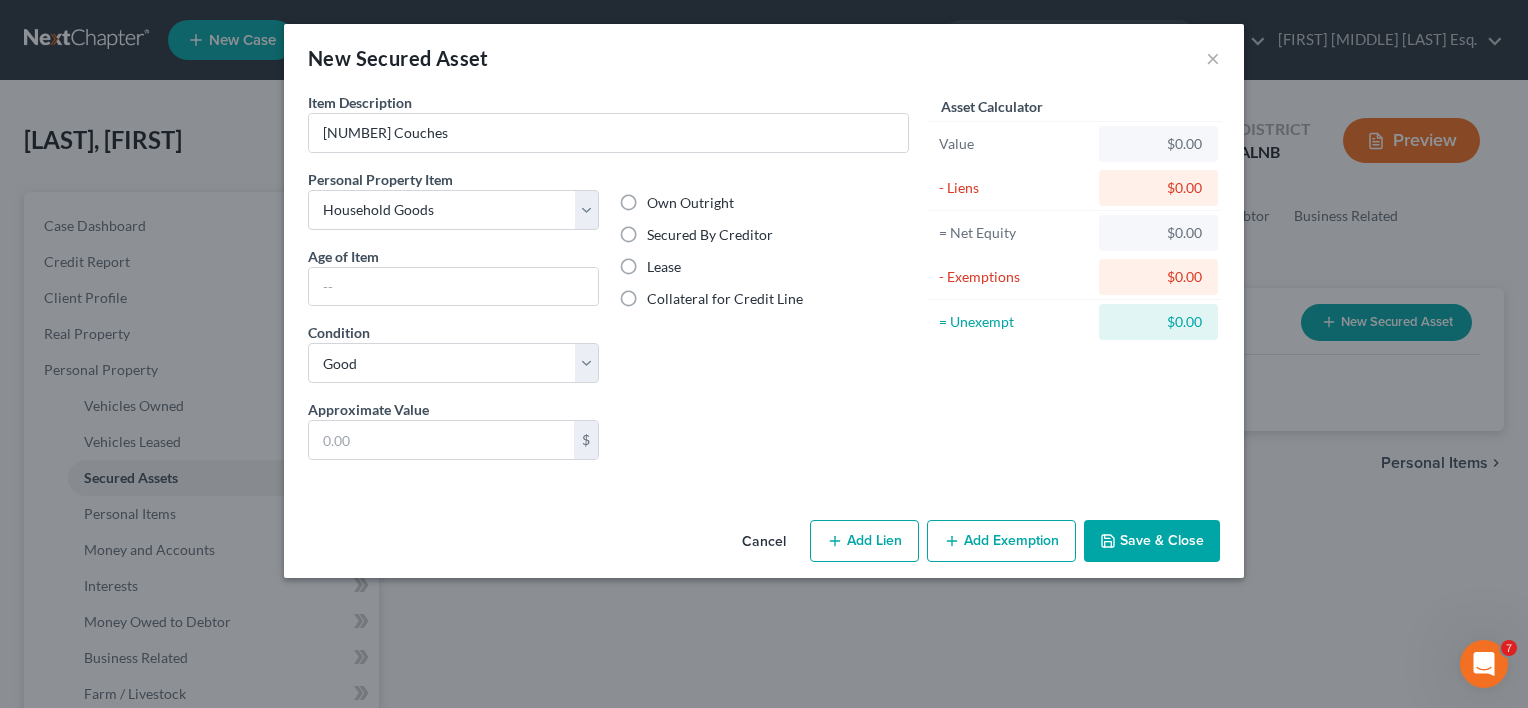click on "Secured By Creditor" at bounding box center [710, 235] 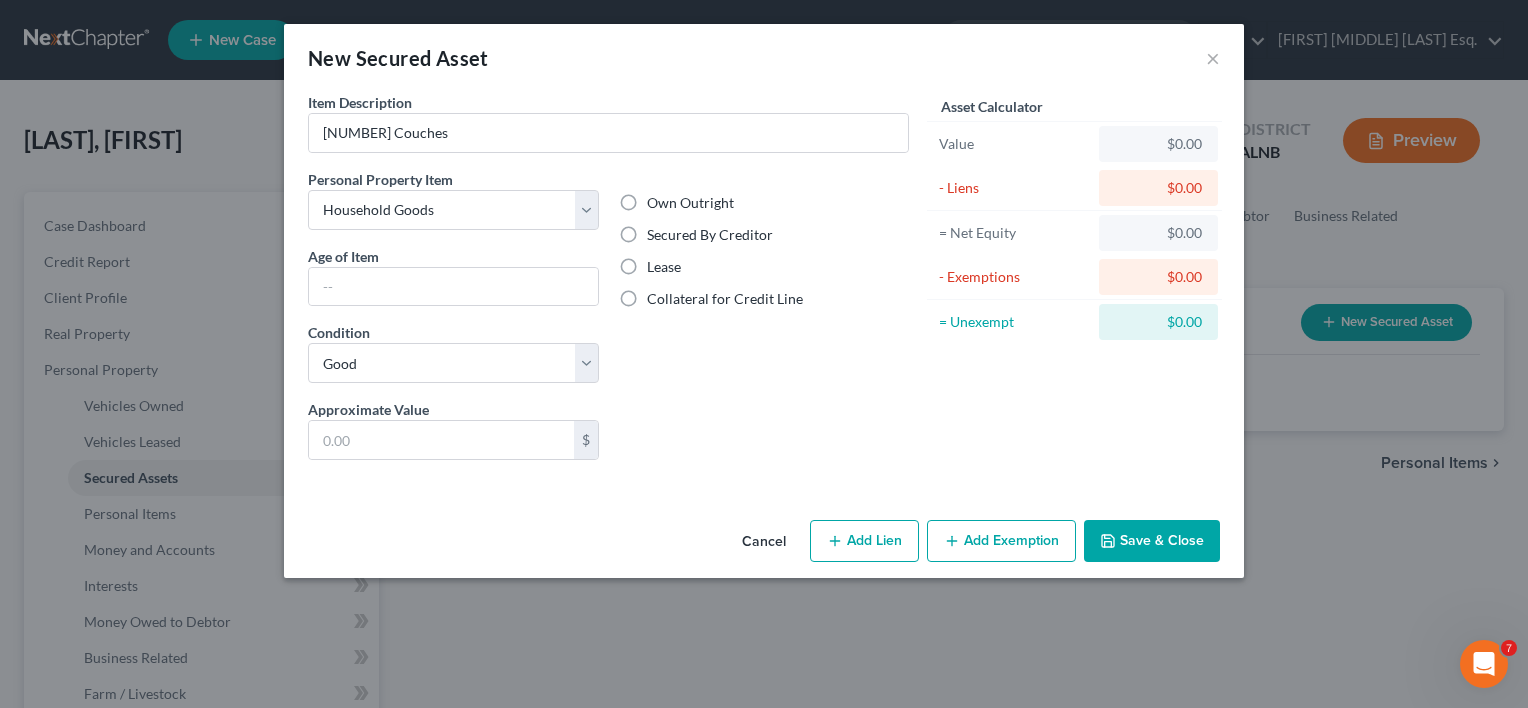click on "Secured By Creditor" at bounding box center [661, 231] 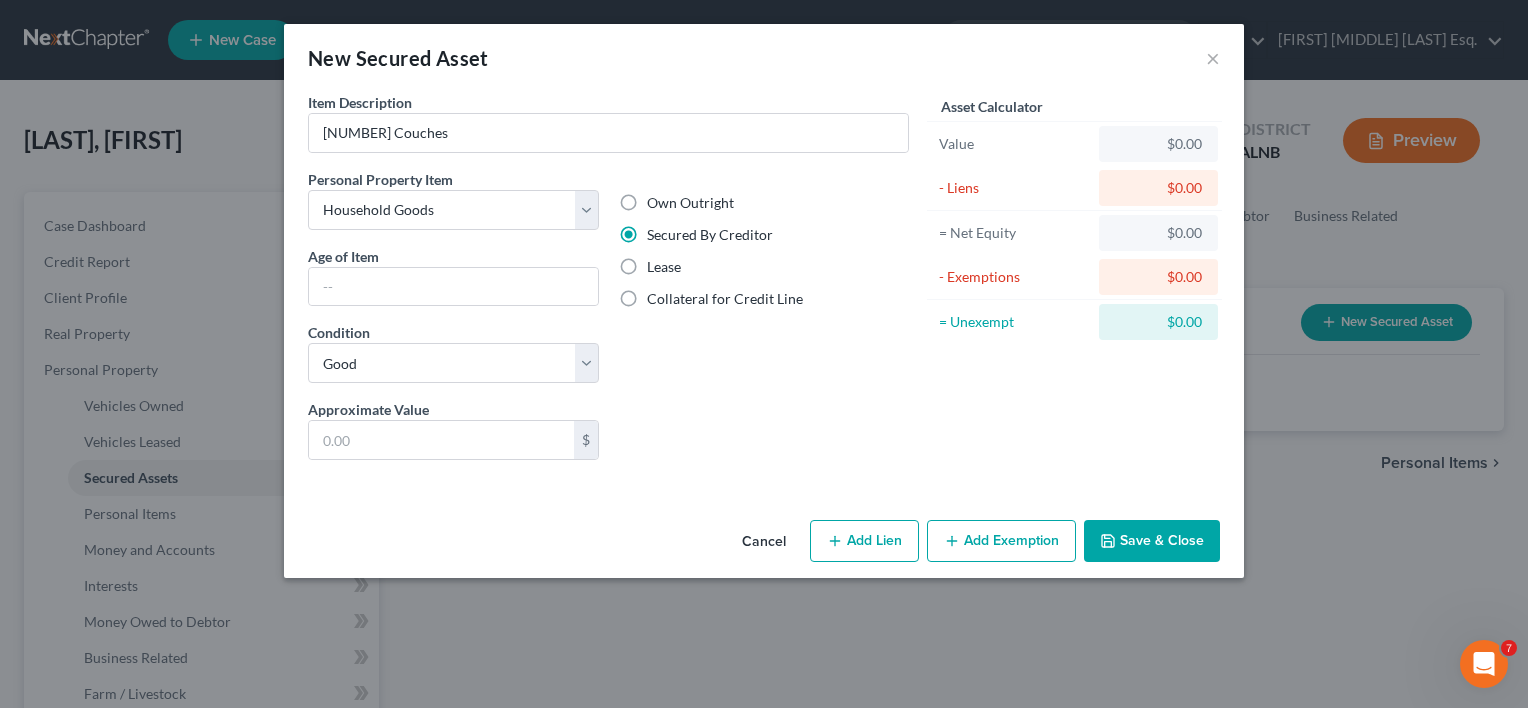click on "Add Lien" at bounding box center [864, 541] 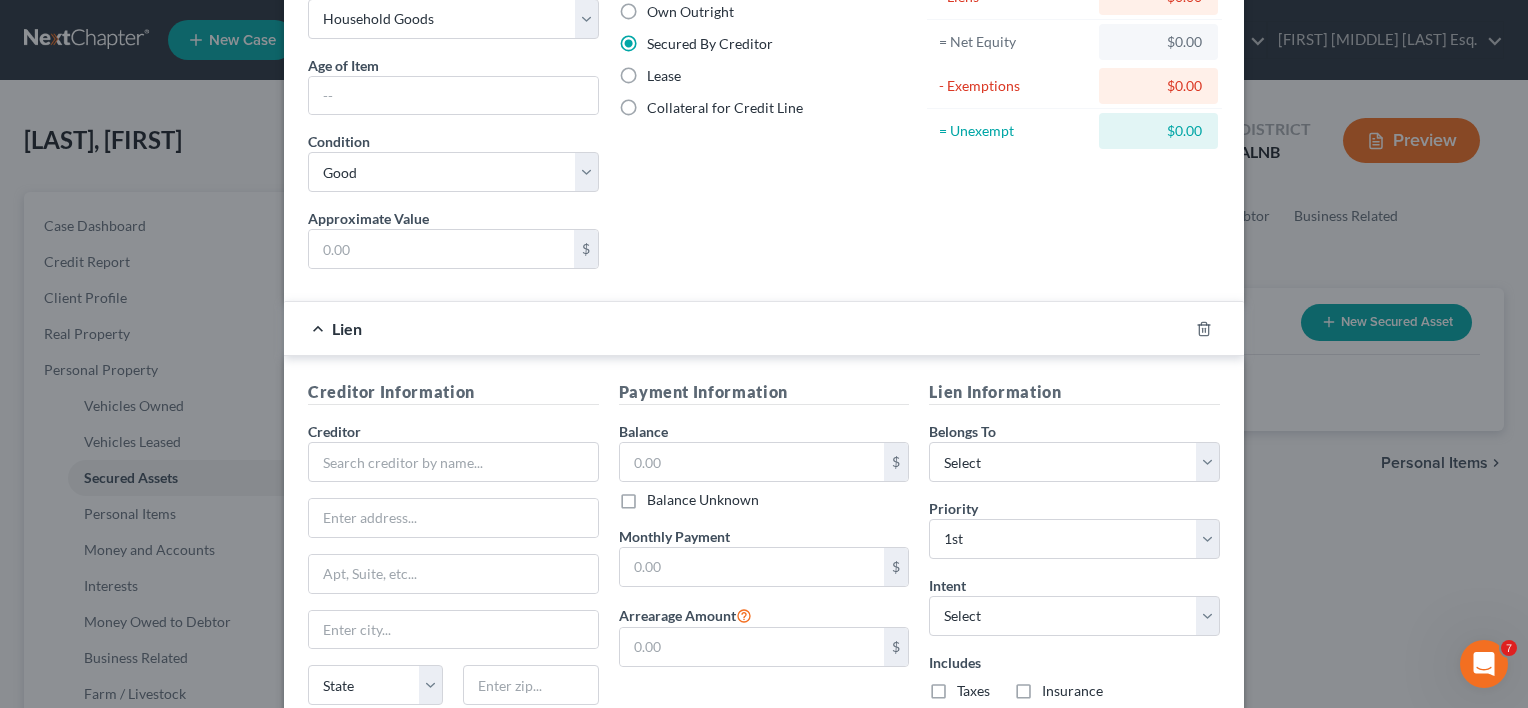 scroll, scrollTop: 200, scrollLeft: 0, axis: vertical 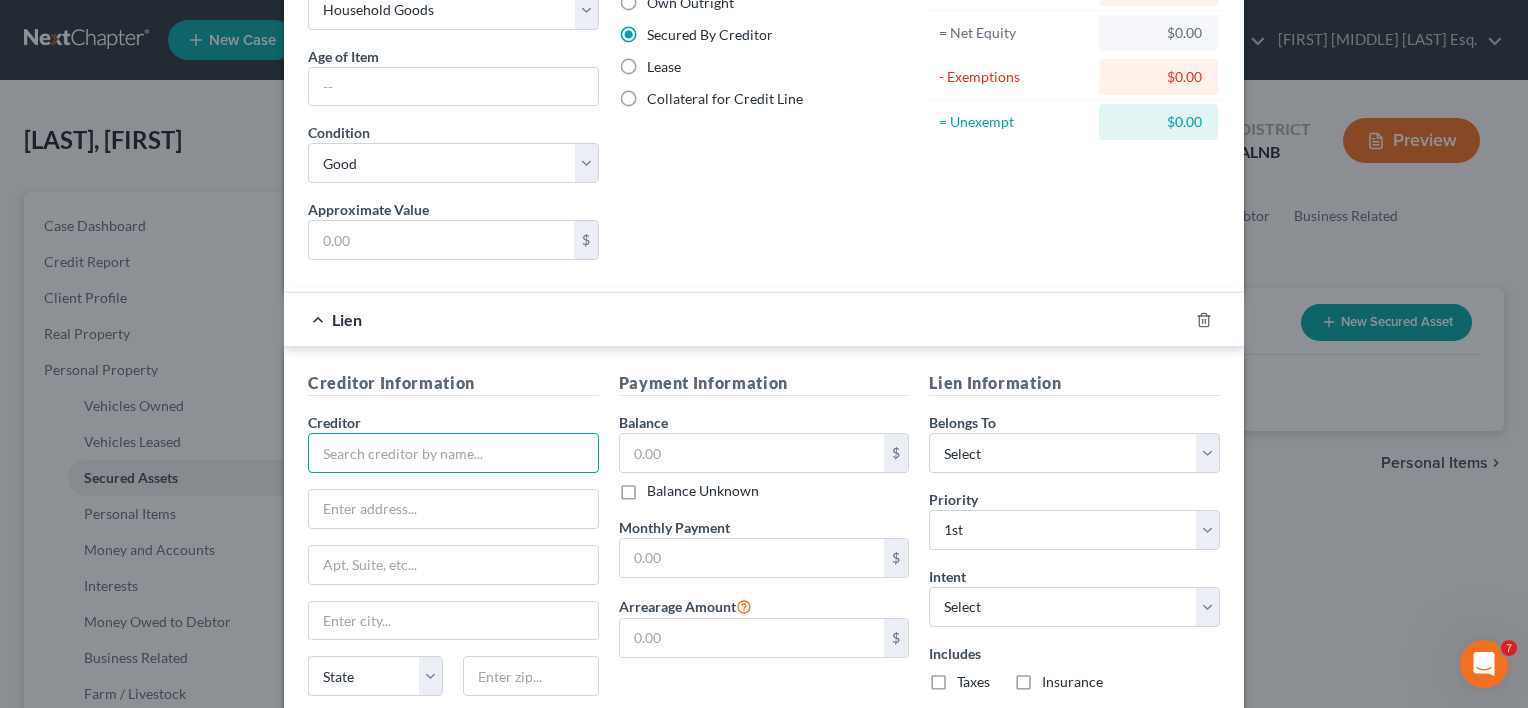 click at bounding box center (453, 453) 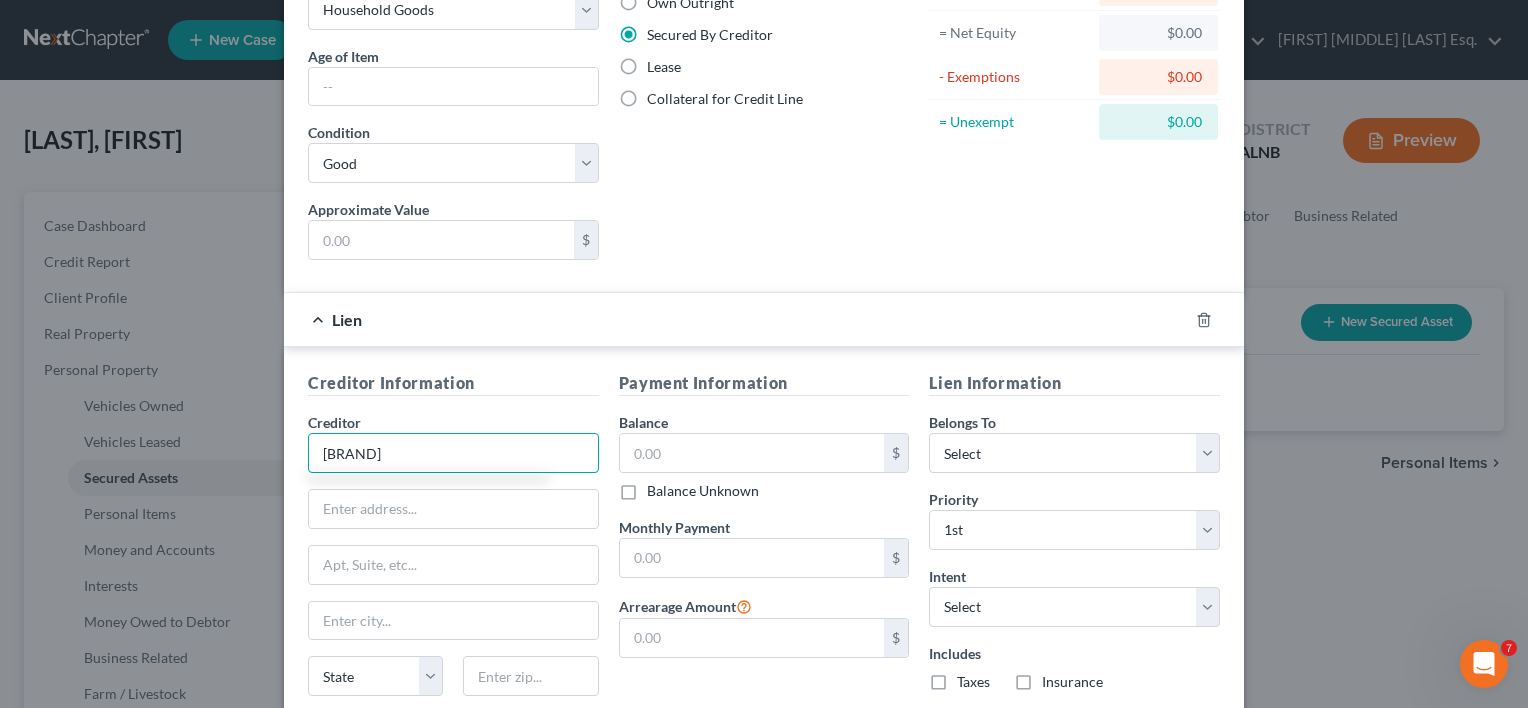 type on "Farmers Furniture" 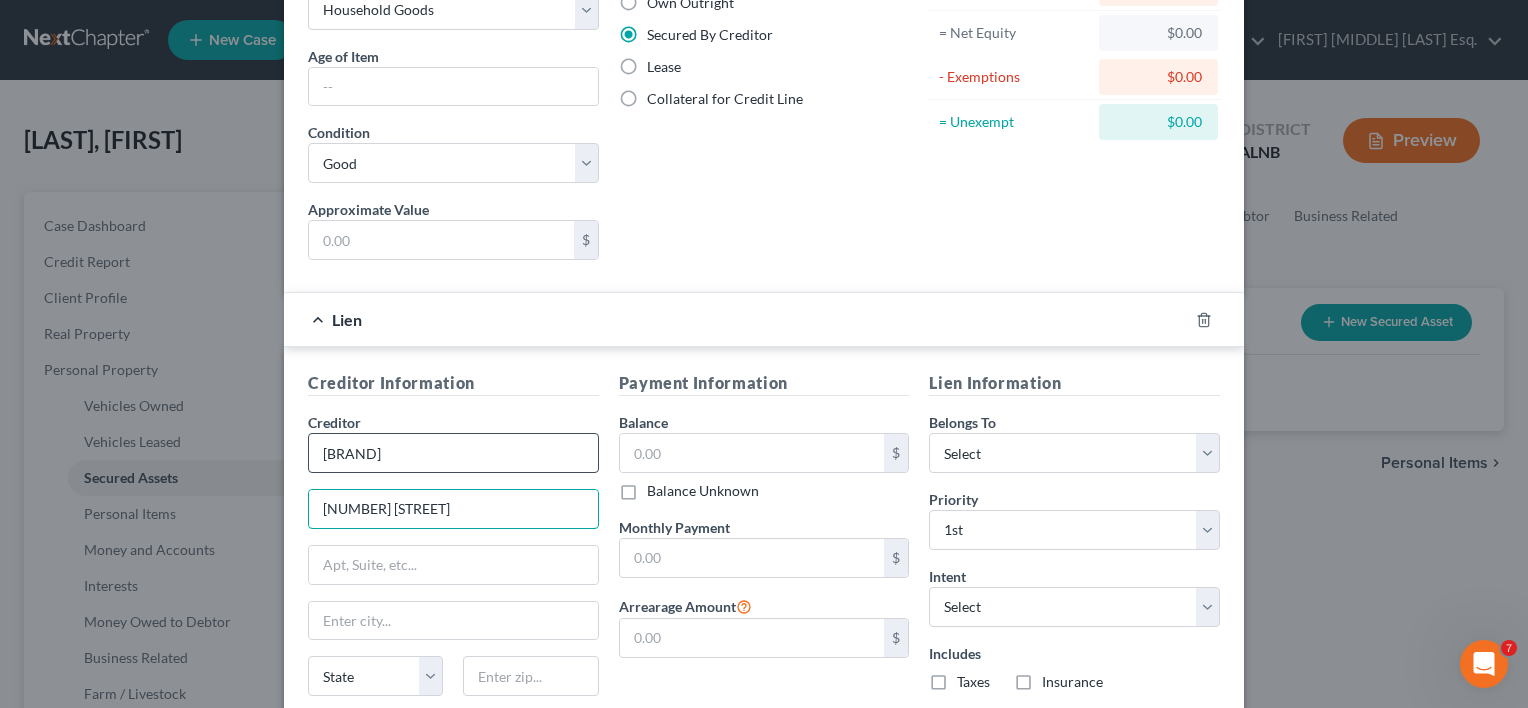 type on "2215 Danville Rd SW" 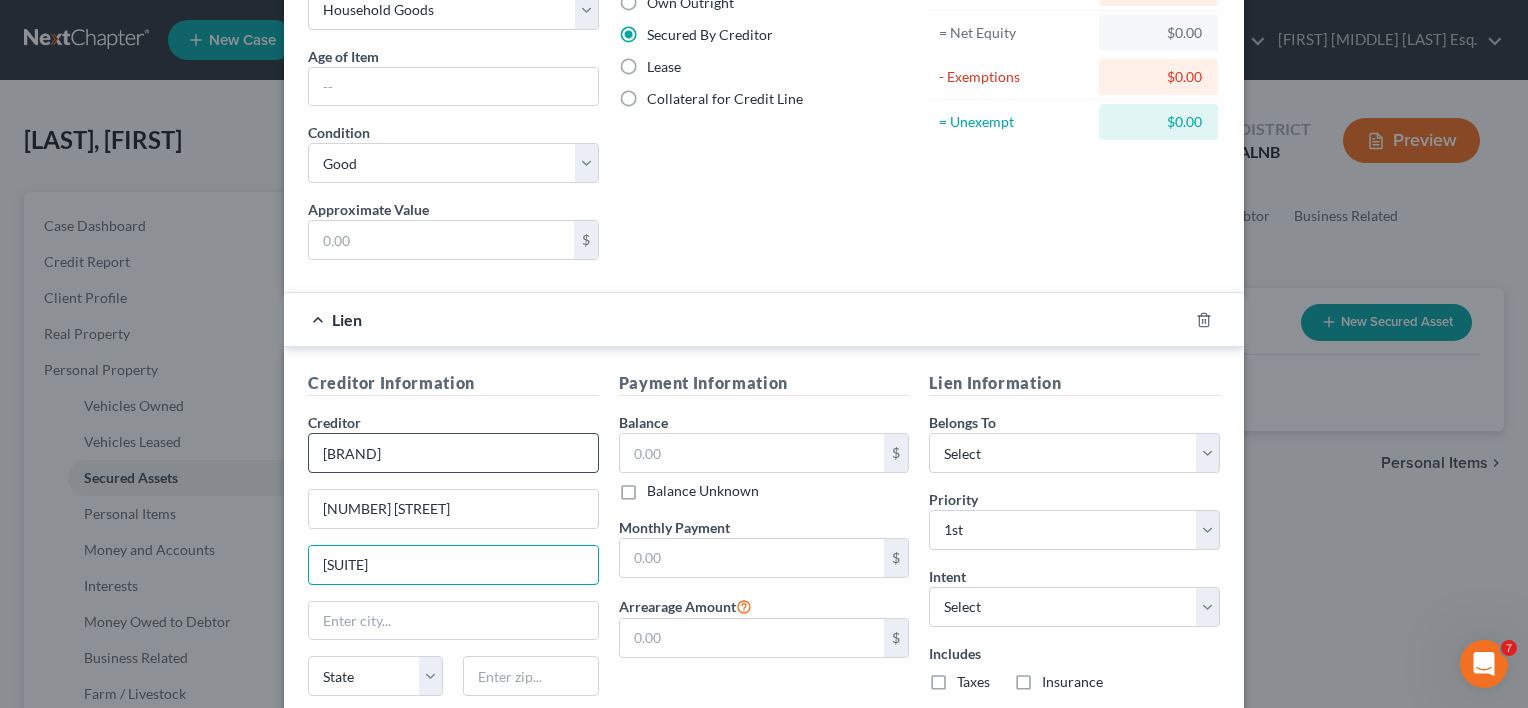 type on "Suite L" 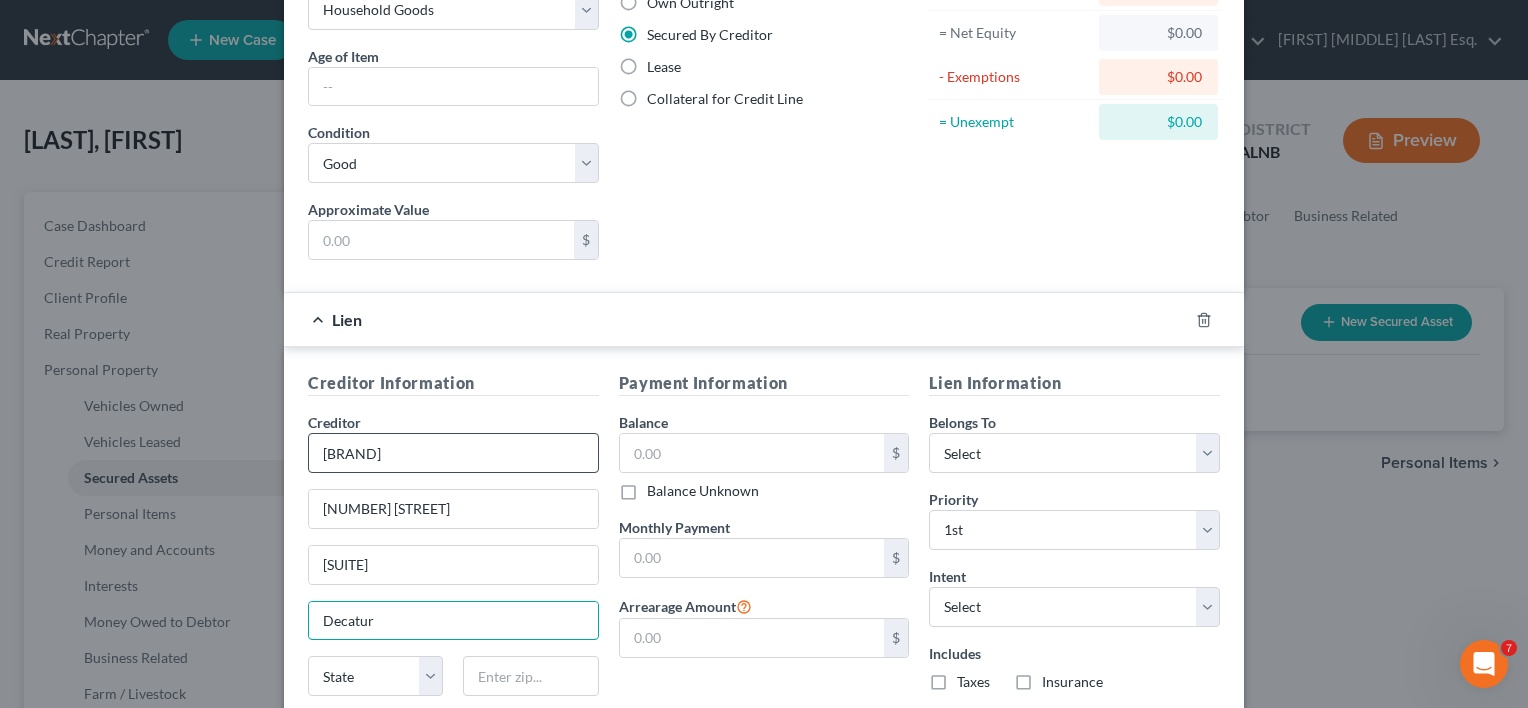 type on "Decatur" 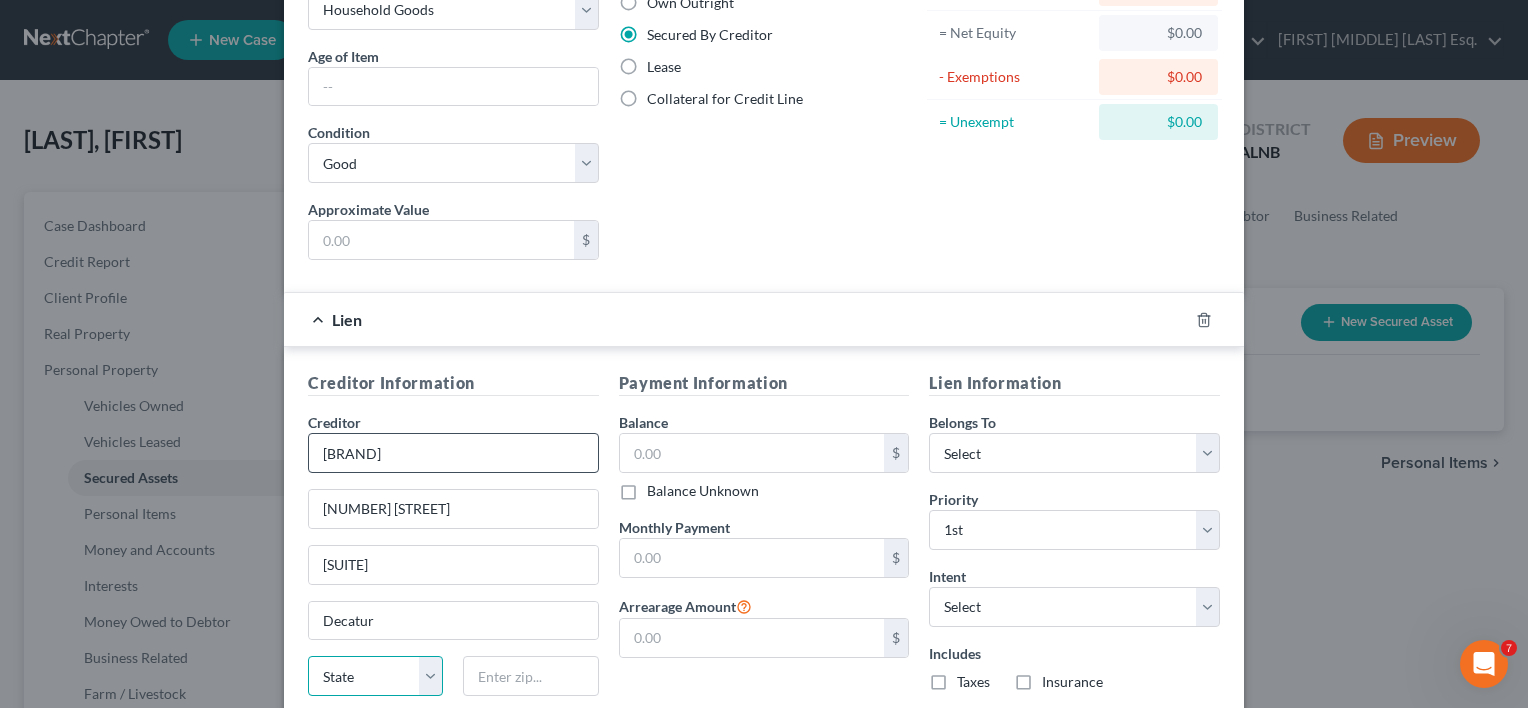select on "0" 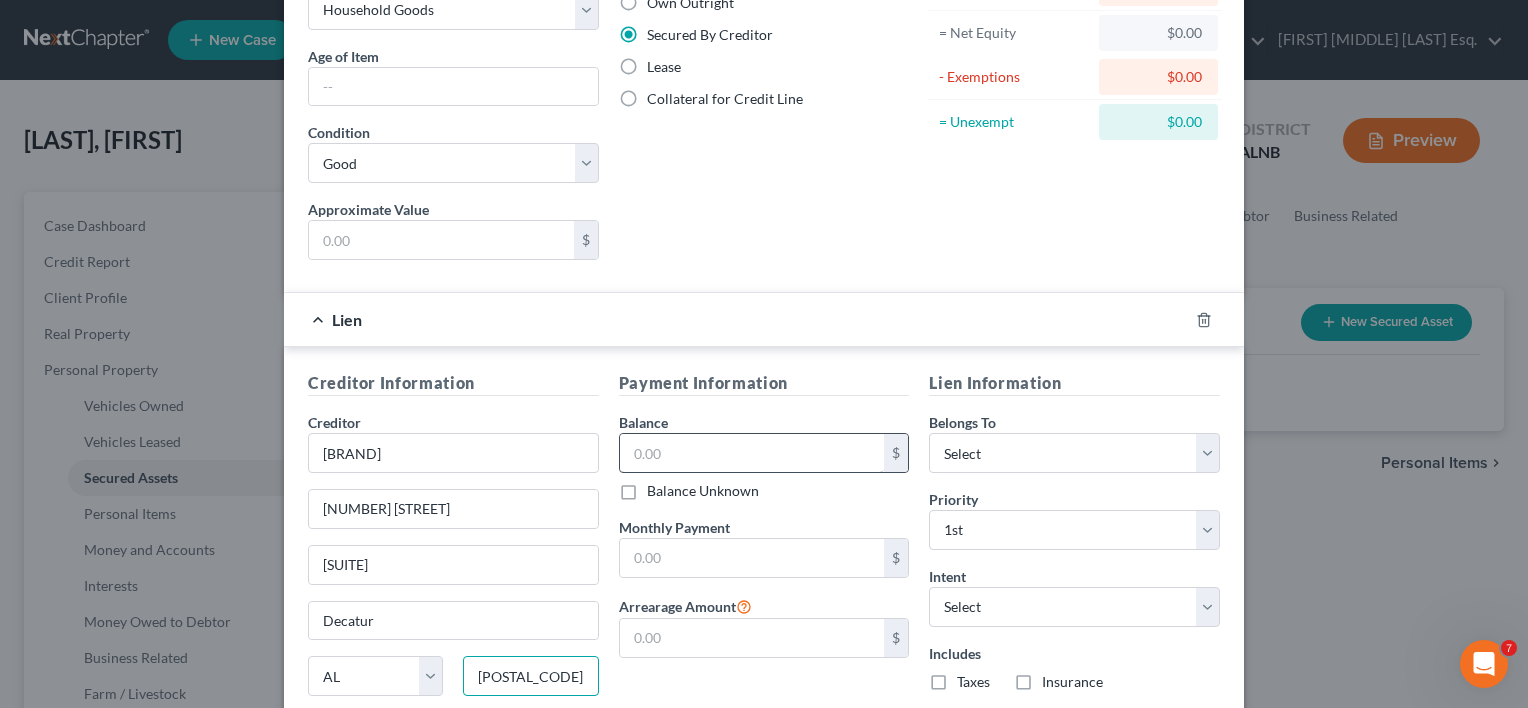 type on "[POSTAL_CODE]" 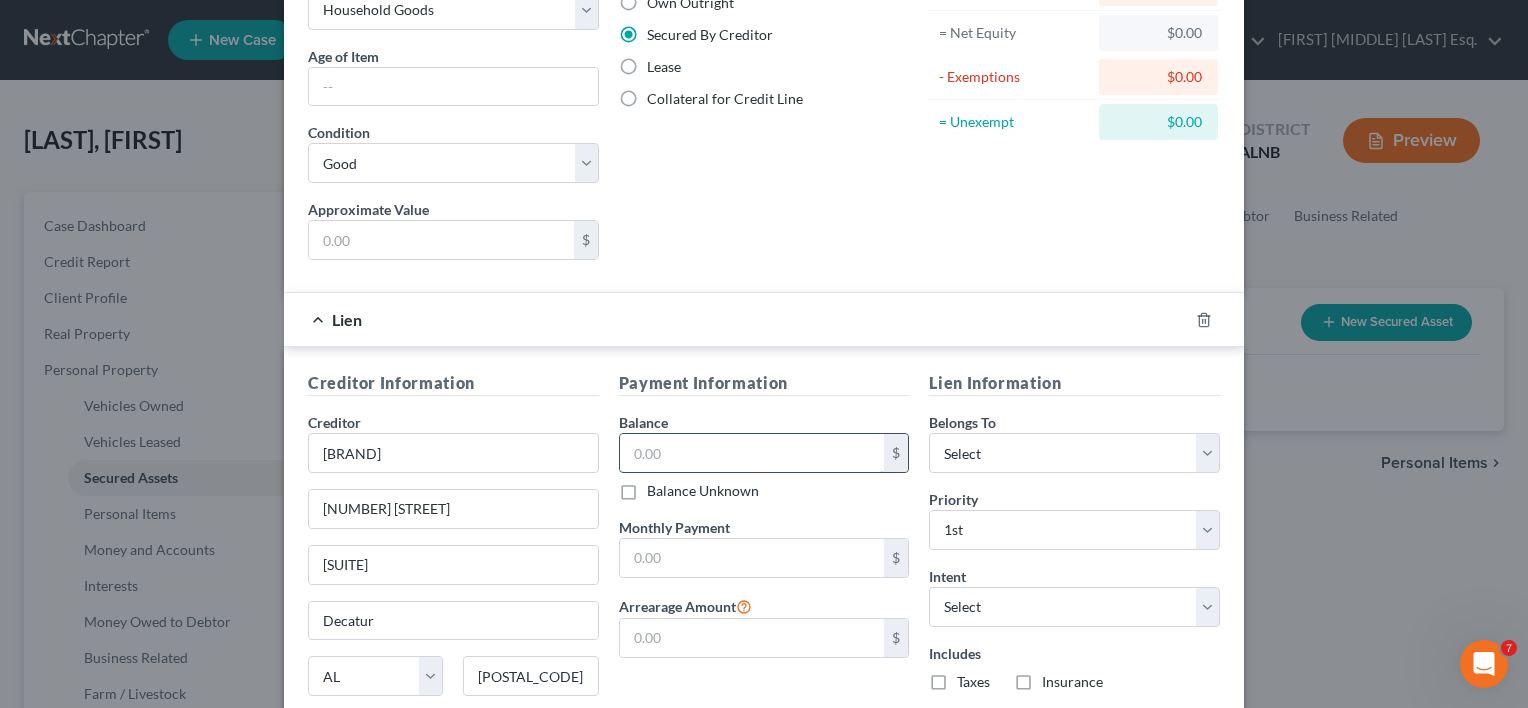 click at bounding box center (752, 453) 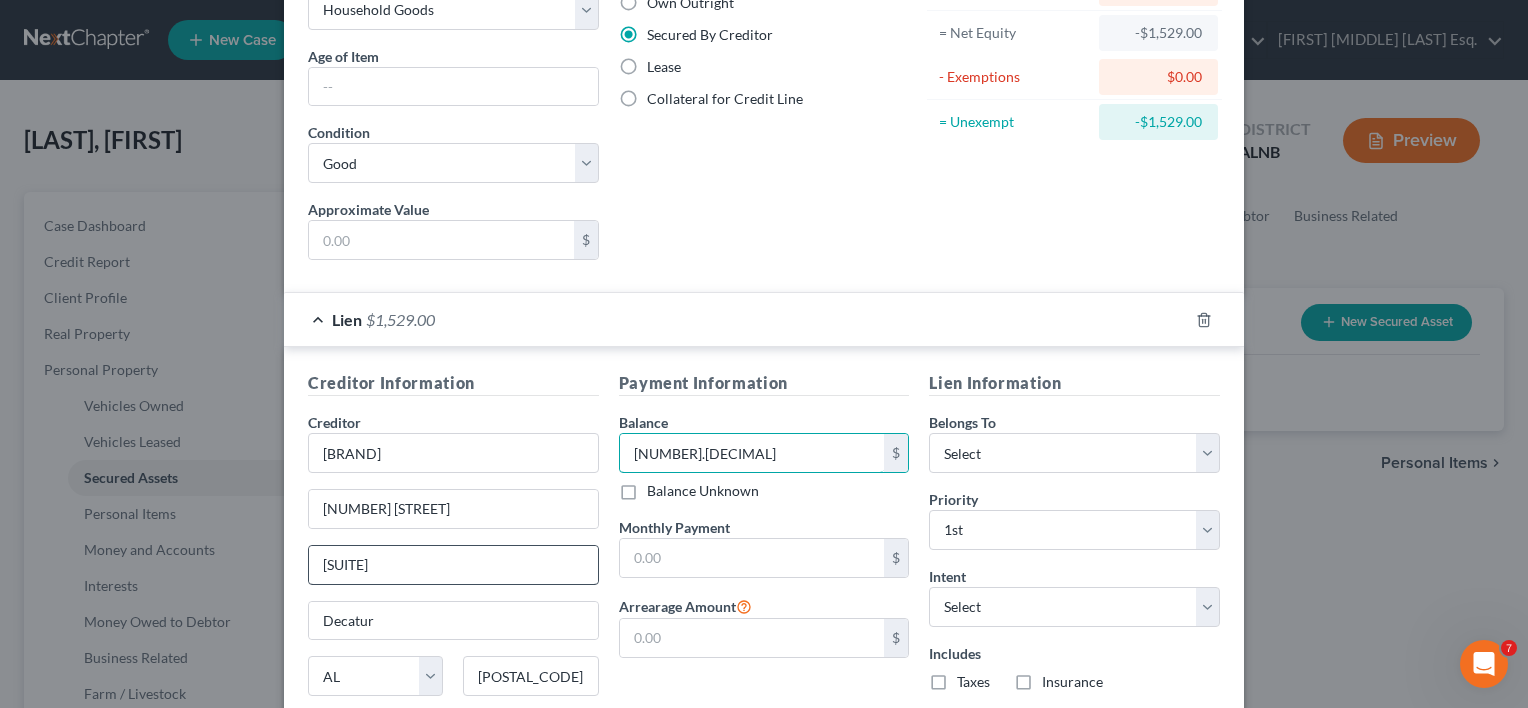 type on "1,529.00" 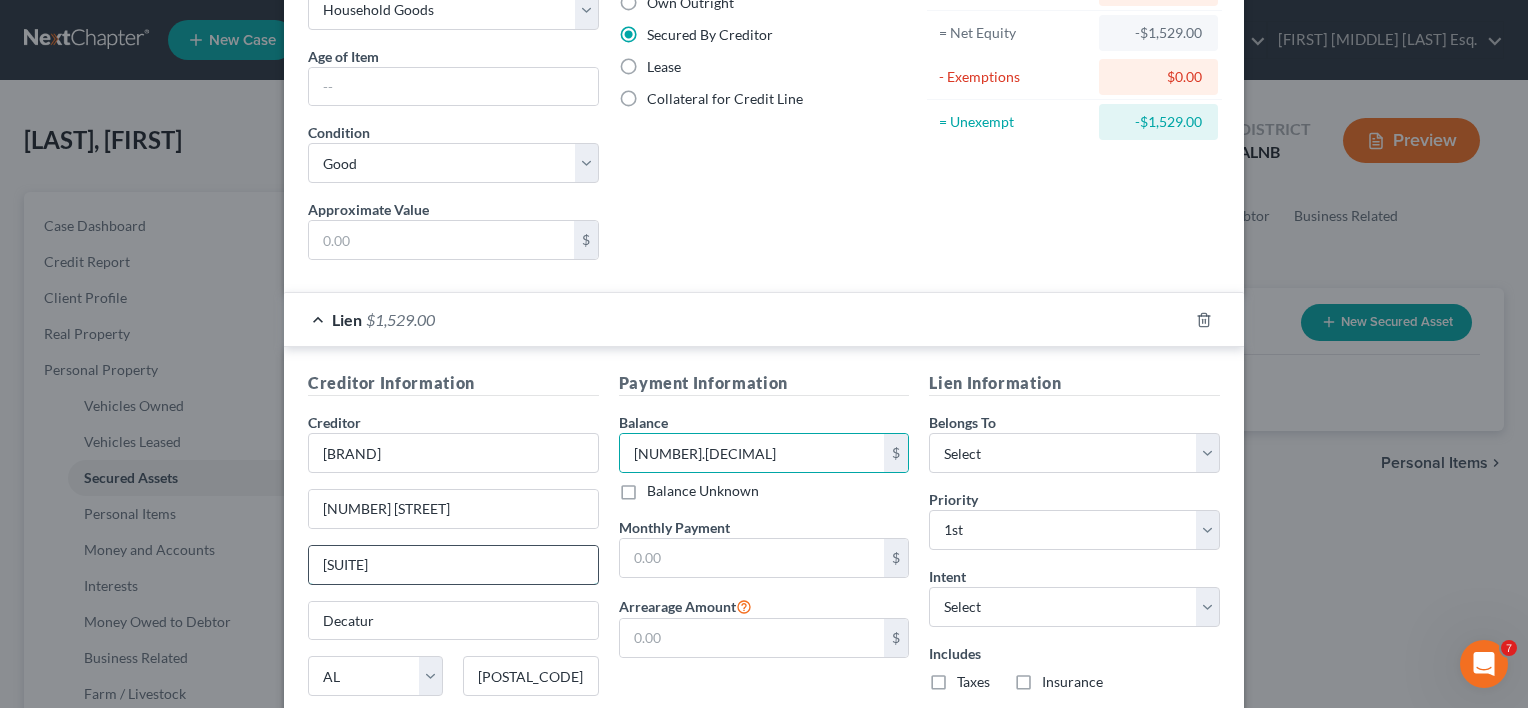 click on "Suite L" at bounding box center (453, 565) 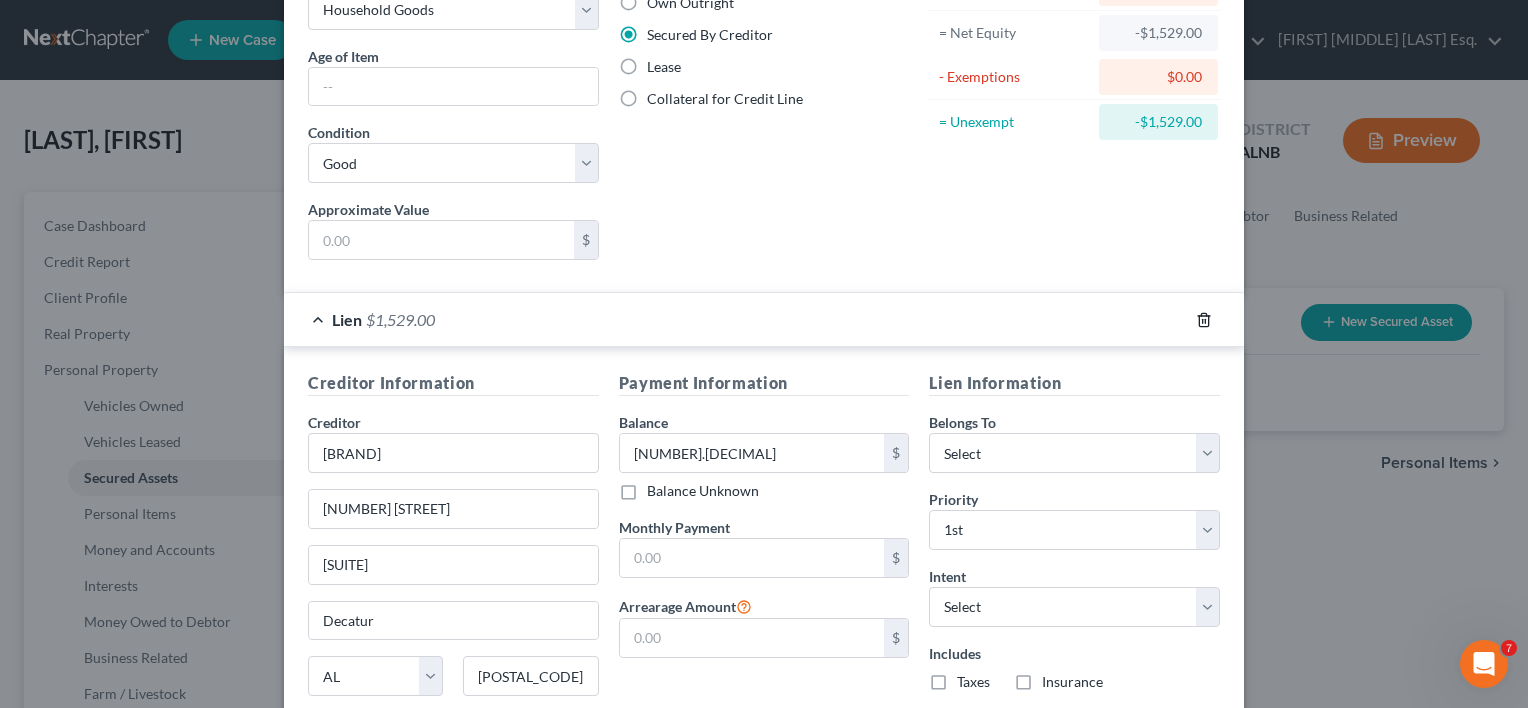click 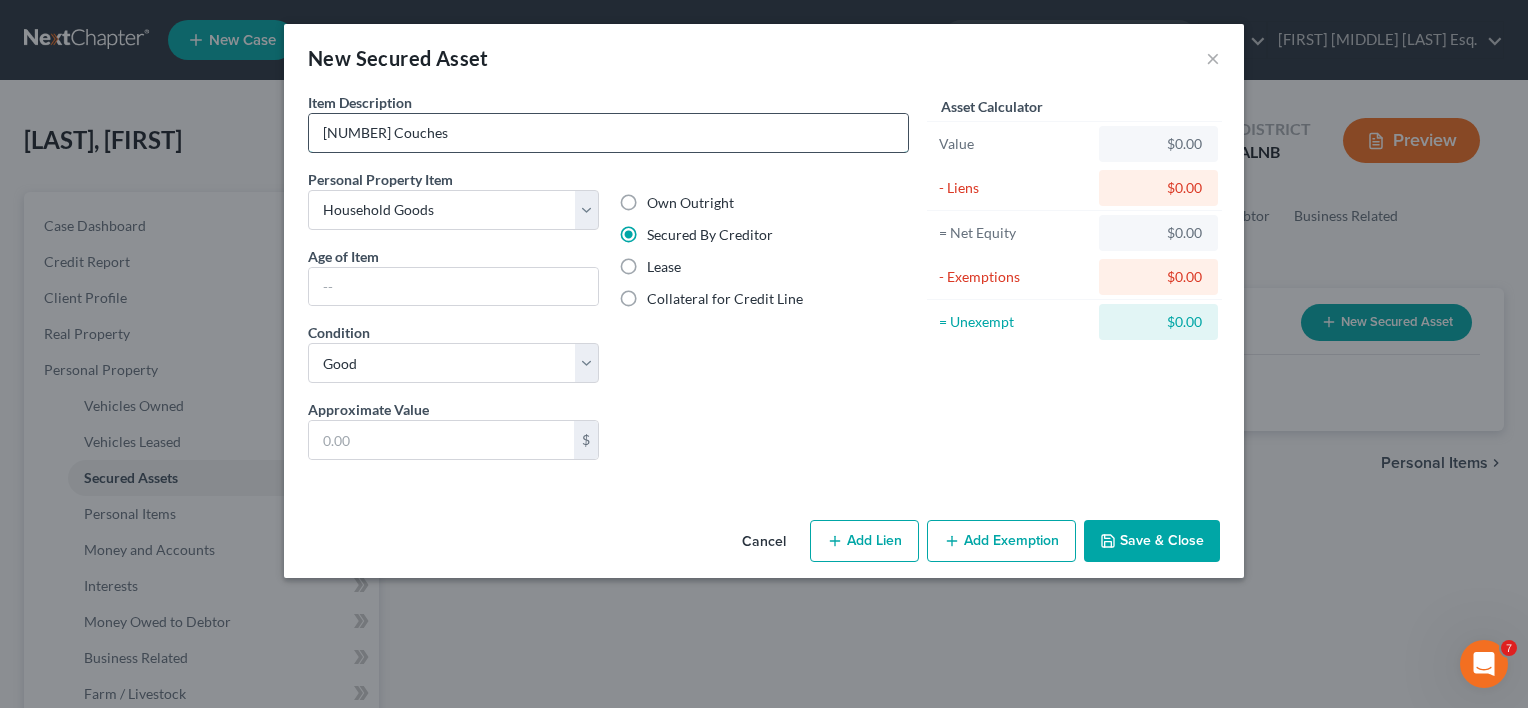 click on "2 Couches" at bounding box center (608, 133) 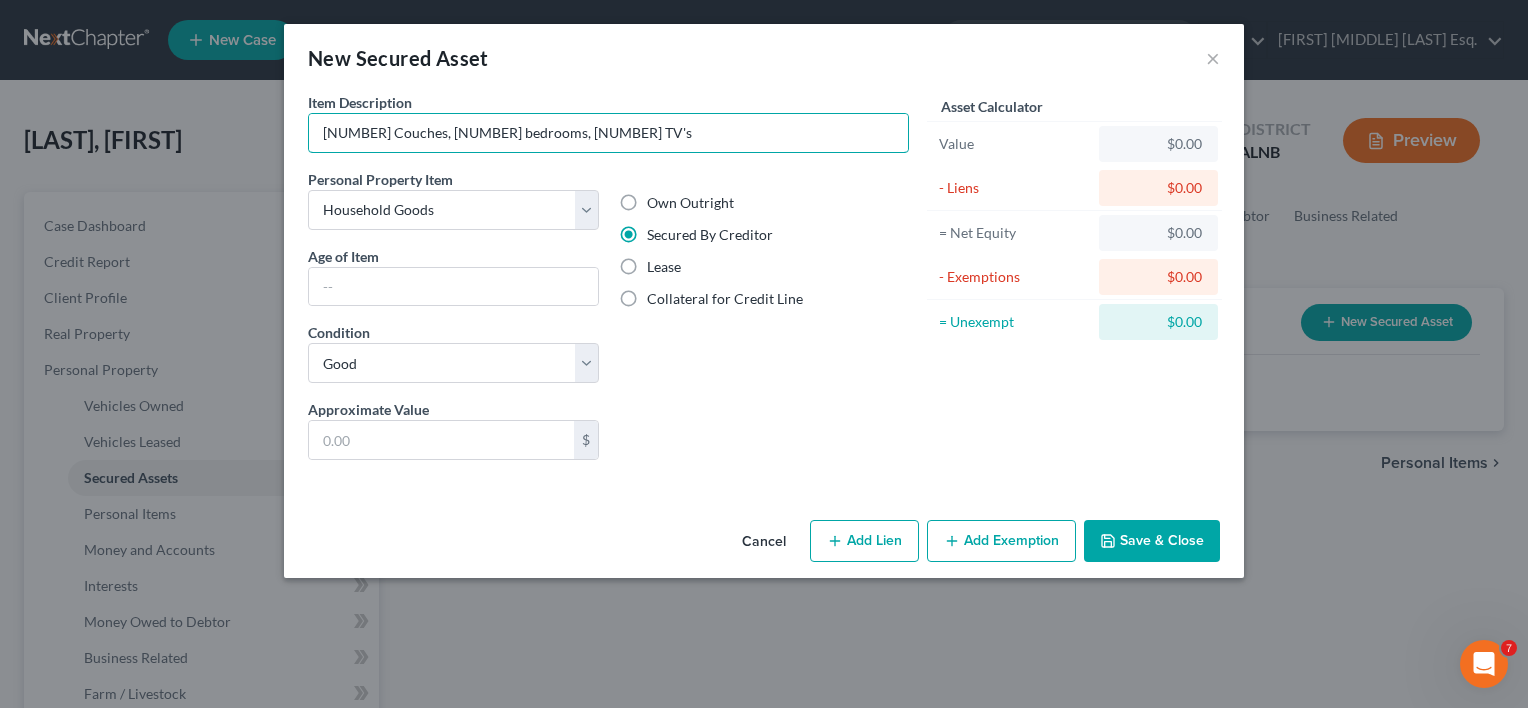 type on "[NUMBER] Couches, [NUMBER] bedrooms, [NUMBER] TV's" 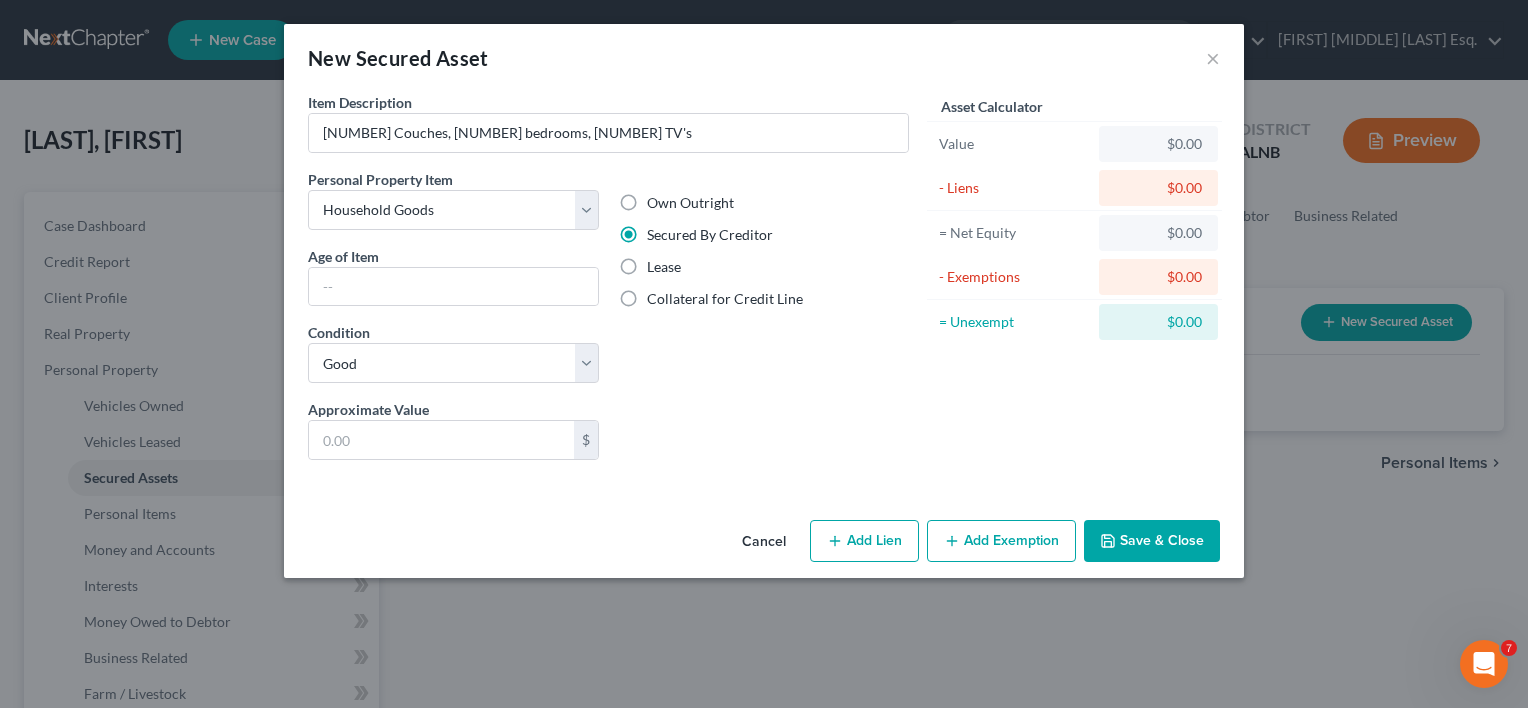 click on "Own Outright" at bounding box center (690, 203) 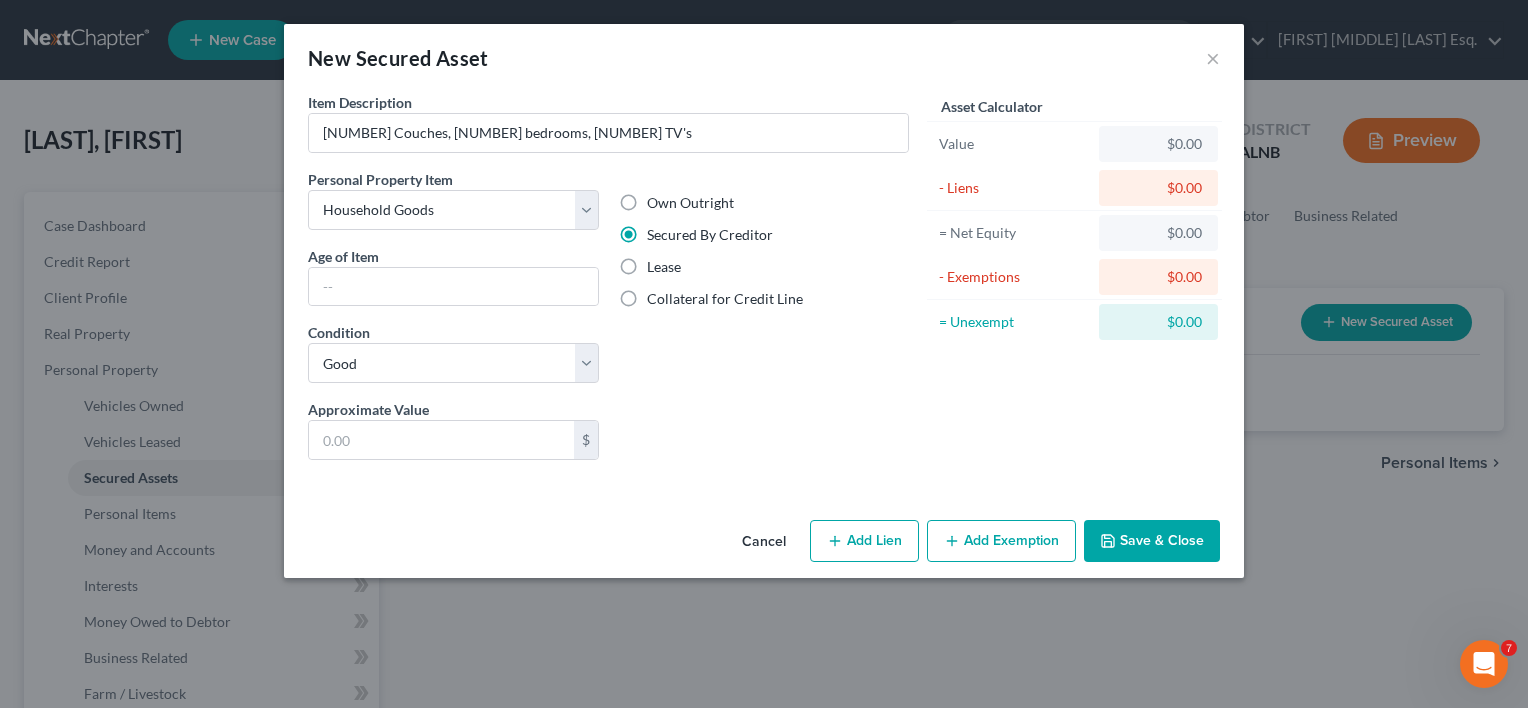 click on "Own Outright" at bounding box center (661, 199) 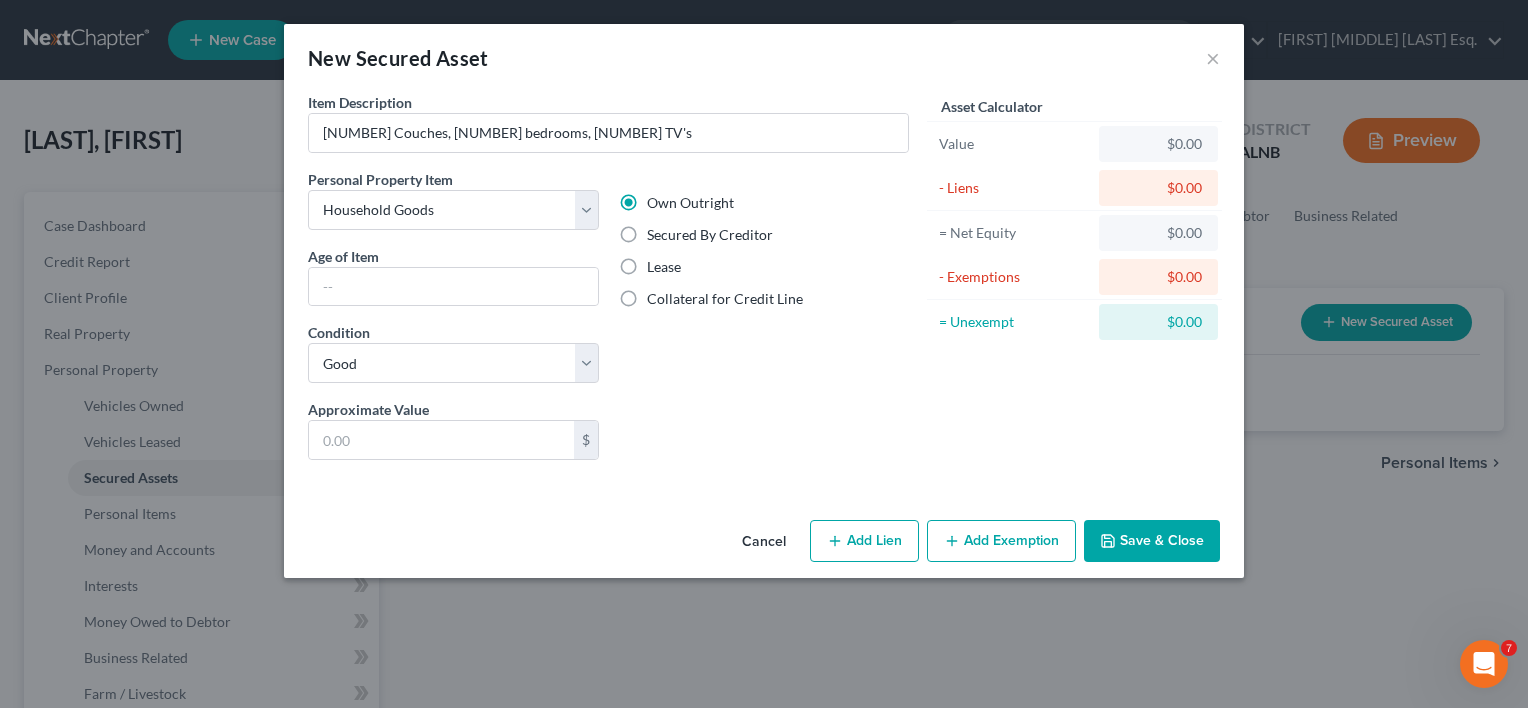 click on "Add Exemption" at bounding box center (1001, 541) 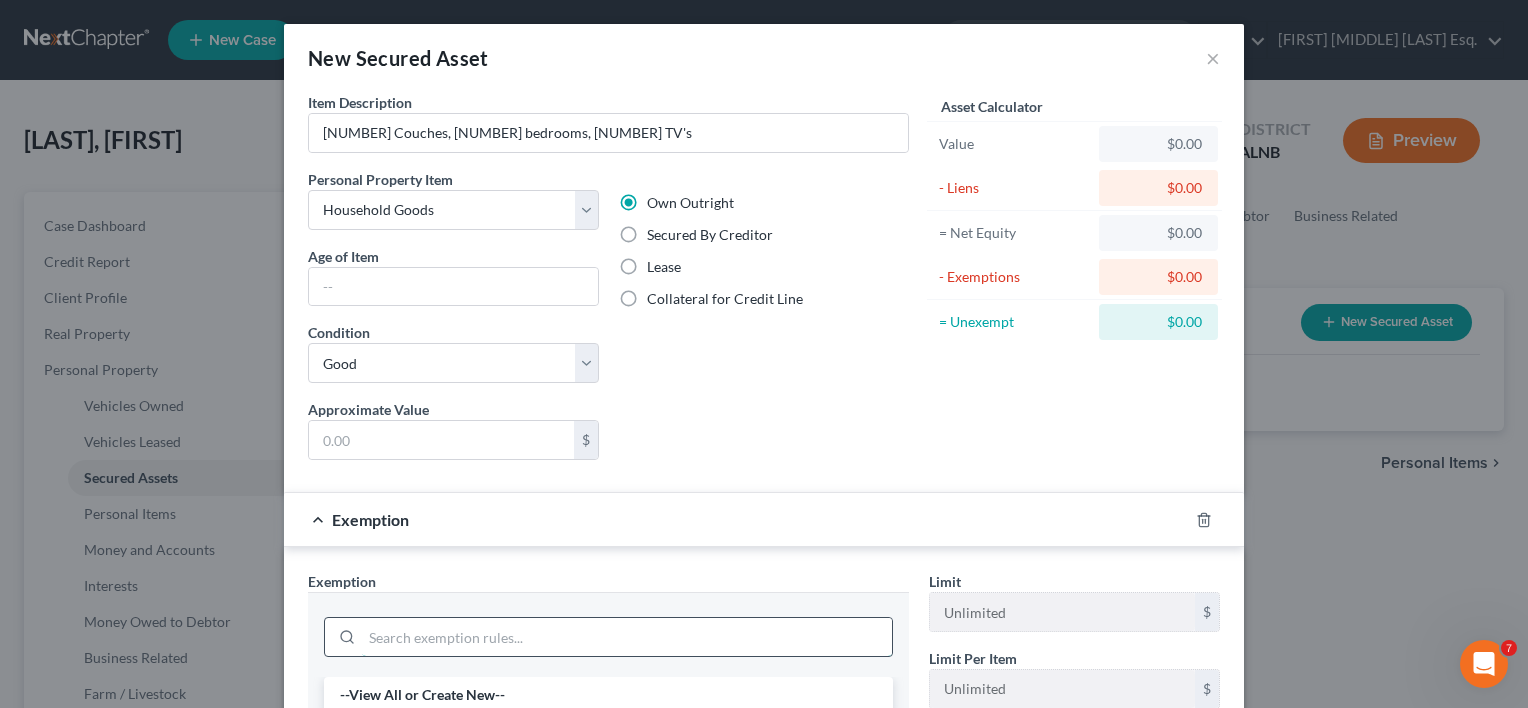click at bounding box center [627, 637] 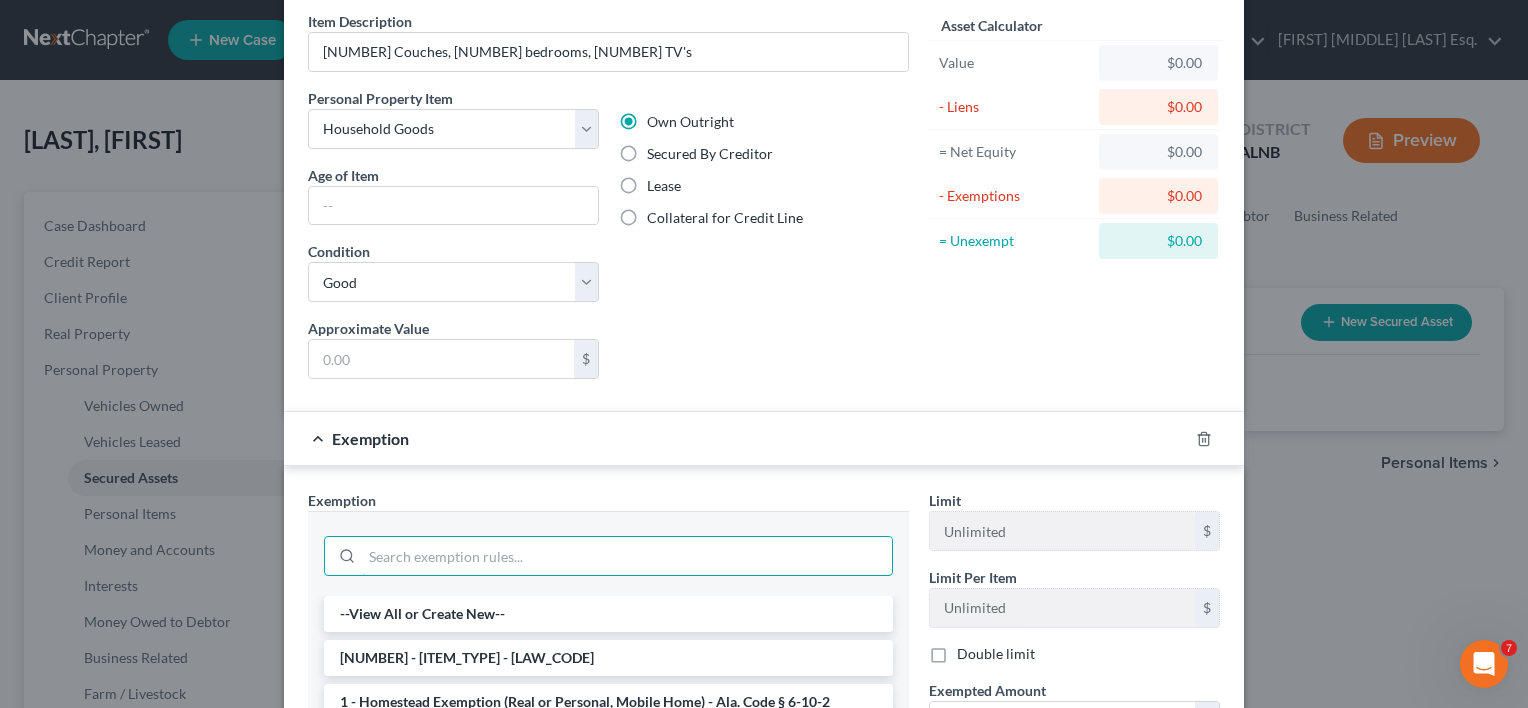 scroll, scrollTop: 300, scrollLeft: 0, axis: vertical 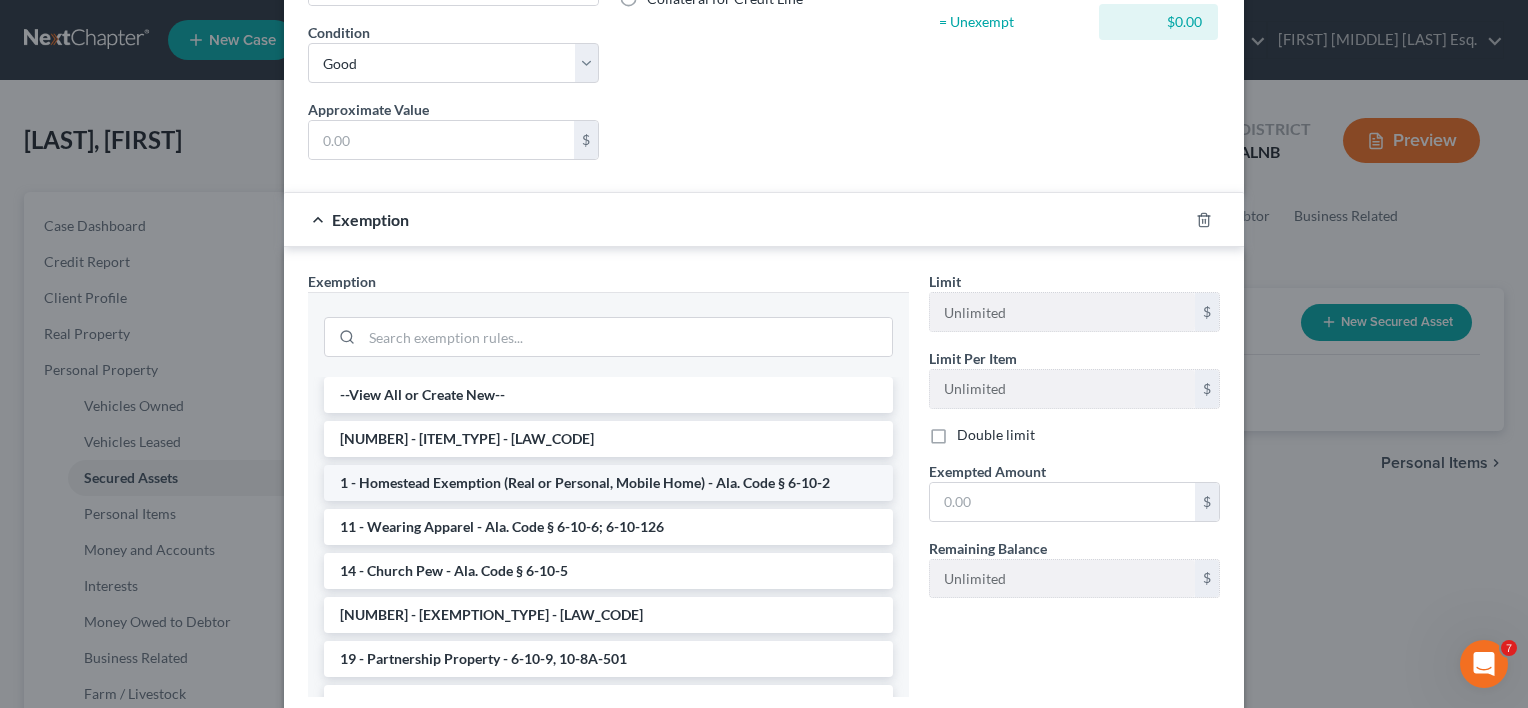 click on "1 - Homestead Exemption (Real or Personal, Mobile Home) - Ala. Code § 6-10-2" at bounding box center (608, 483) 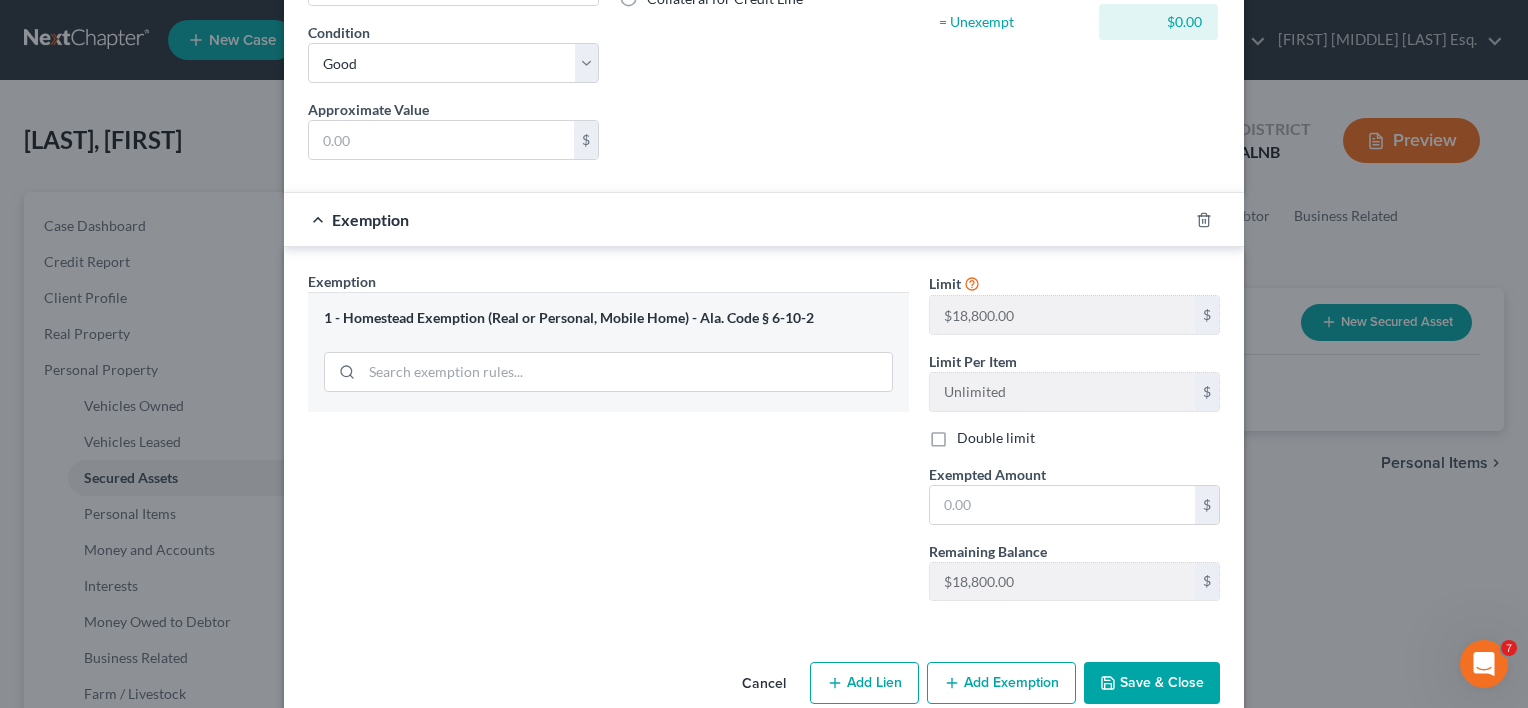 click on "1 - Homestead Exemption (Real or Personal, Mobile Home) - Ala. Code § 6-10-2" at bounding box center [608, 318] 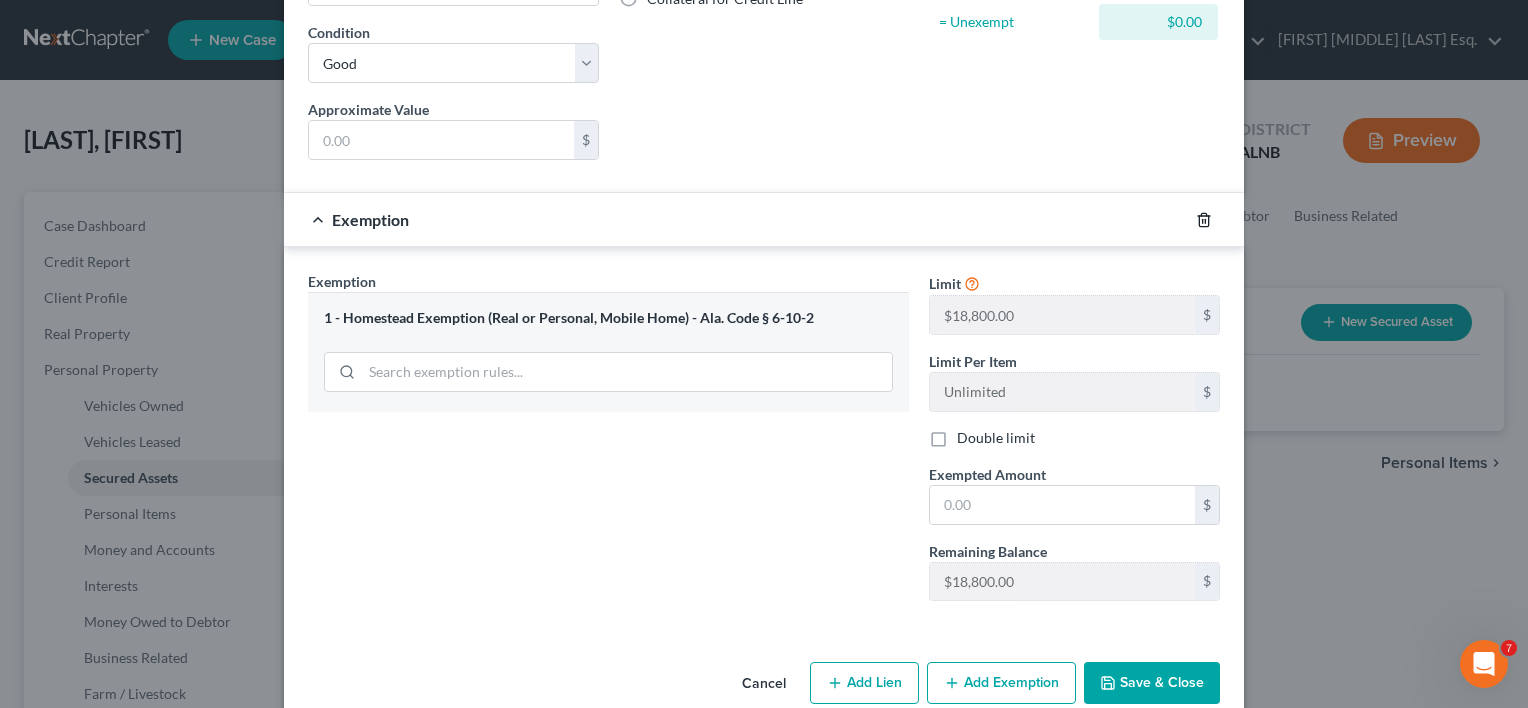 drag, startPoint x: 1201, startPoint y: 211, endPoint x: 1129, endPoint y: 213, distance: 72.02777 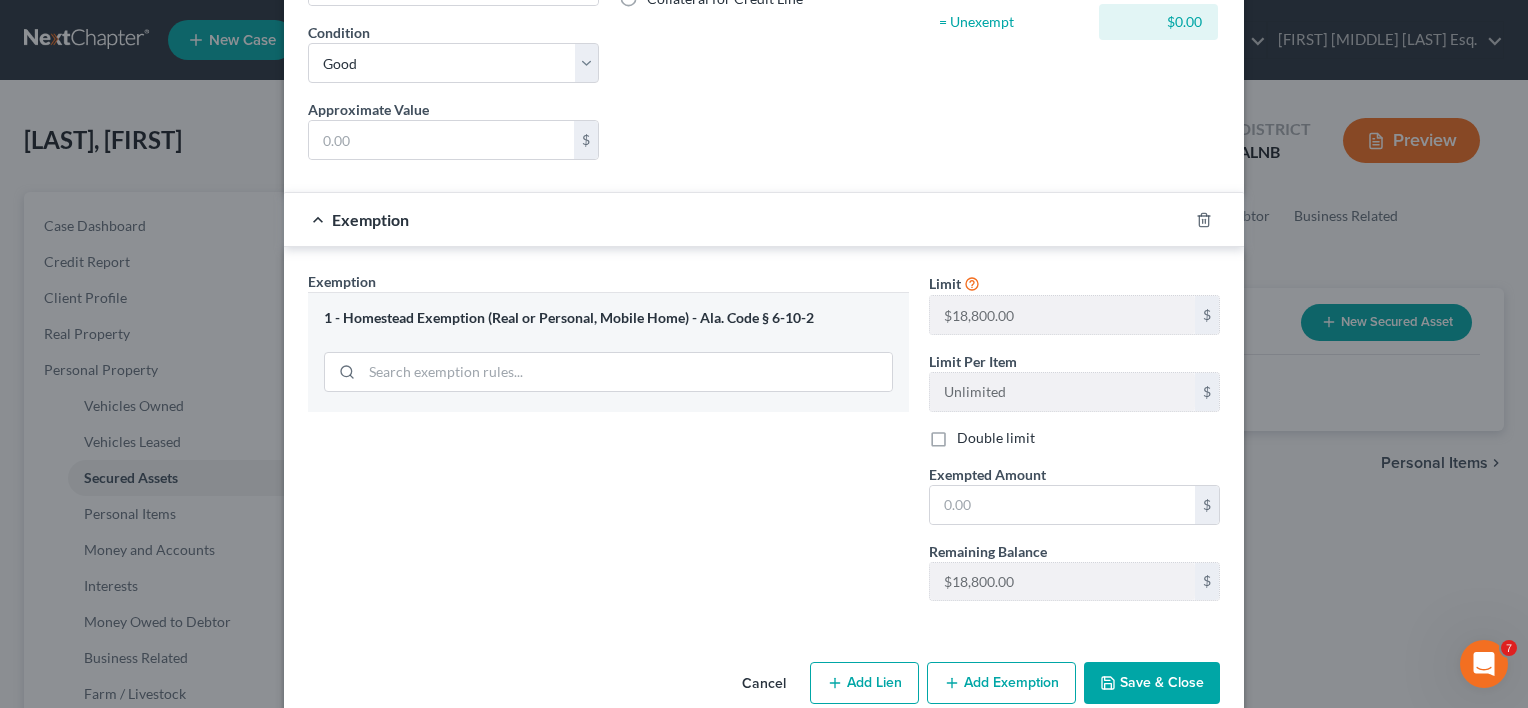 scroll, scrollTop: 0, scrollLeft: 0, axis: both 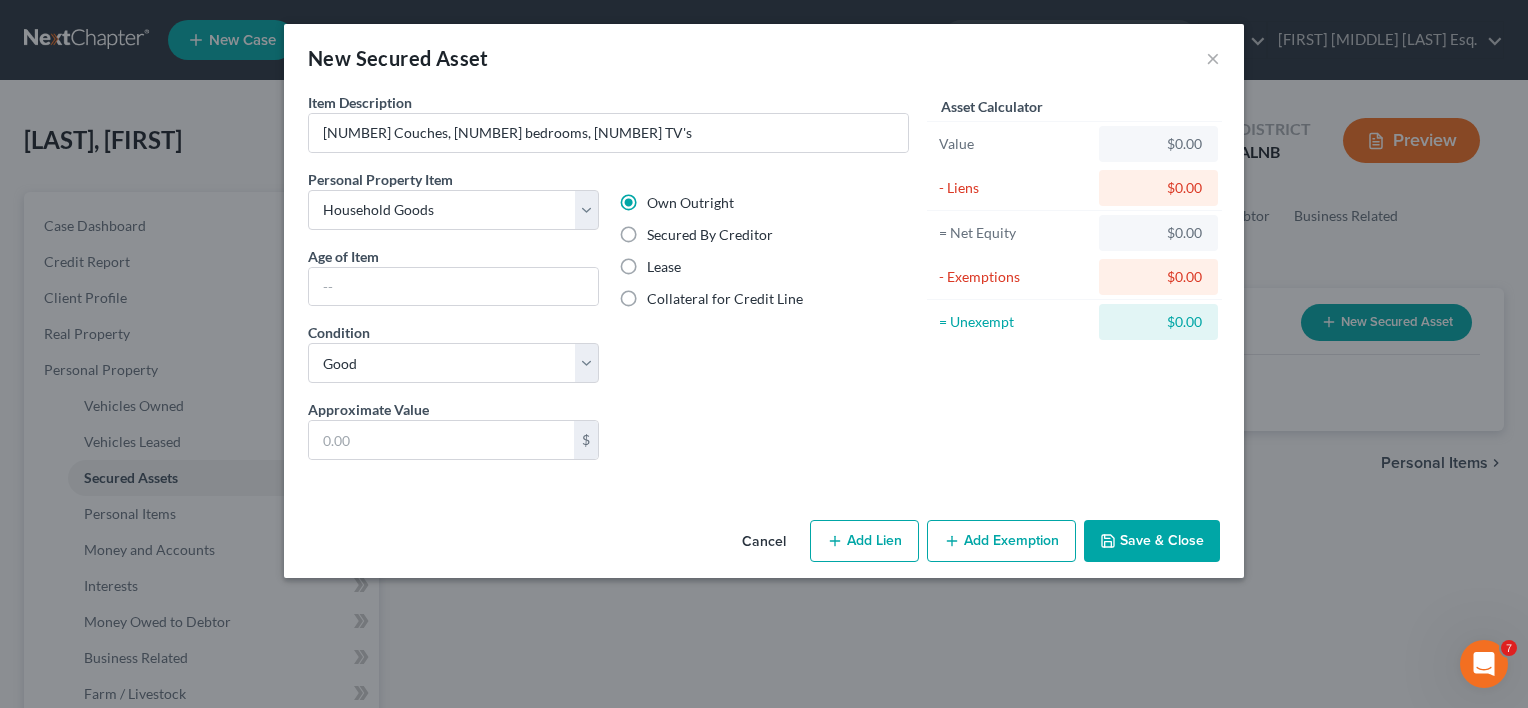 click on "Add Exemption" at bounding box center [1001, 541] 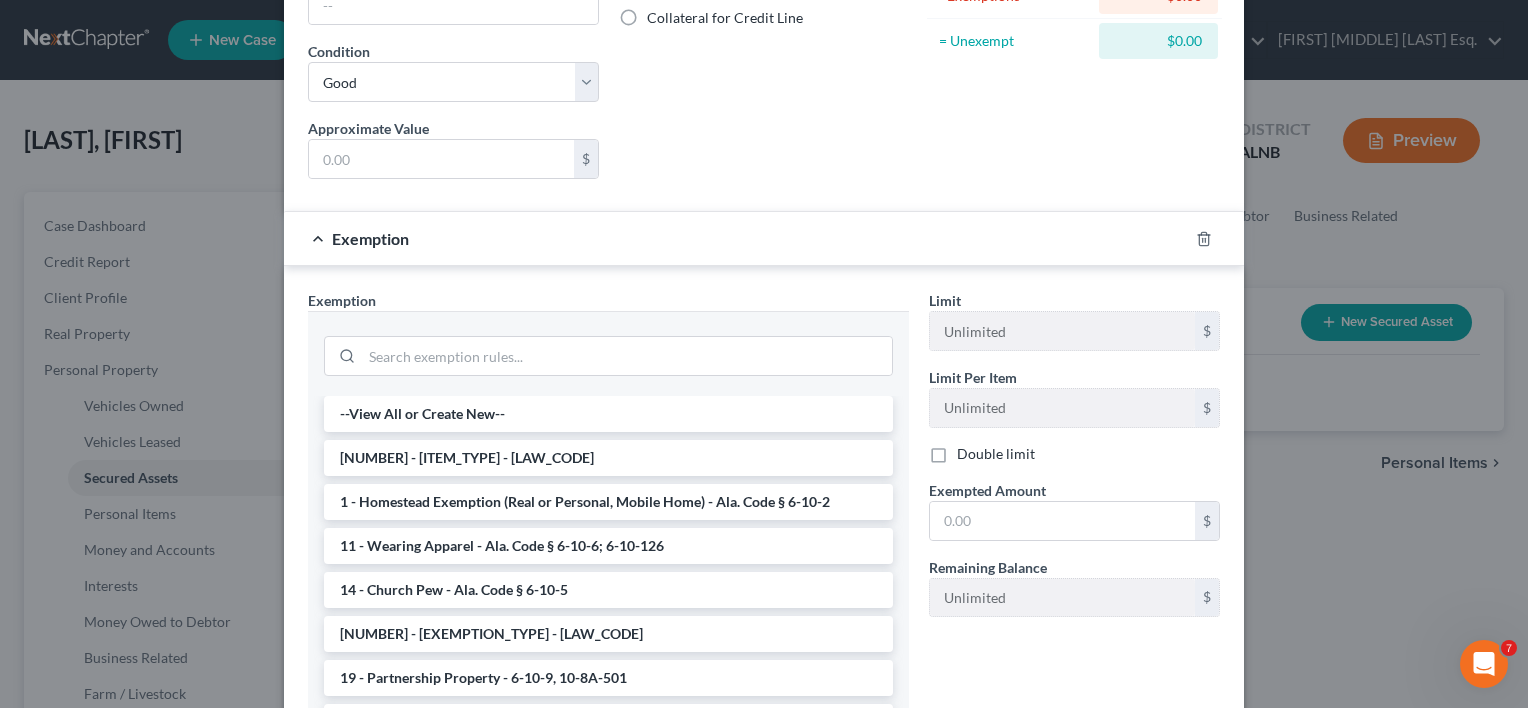 scroll, scrollTop: 300, scrollLeft: 0, axis: vertical 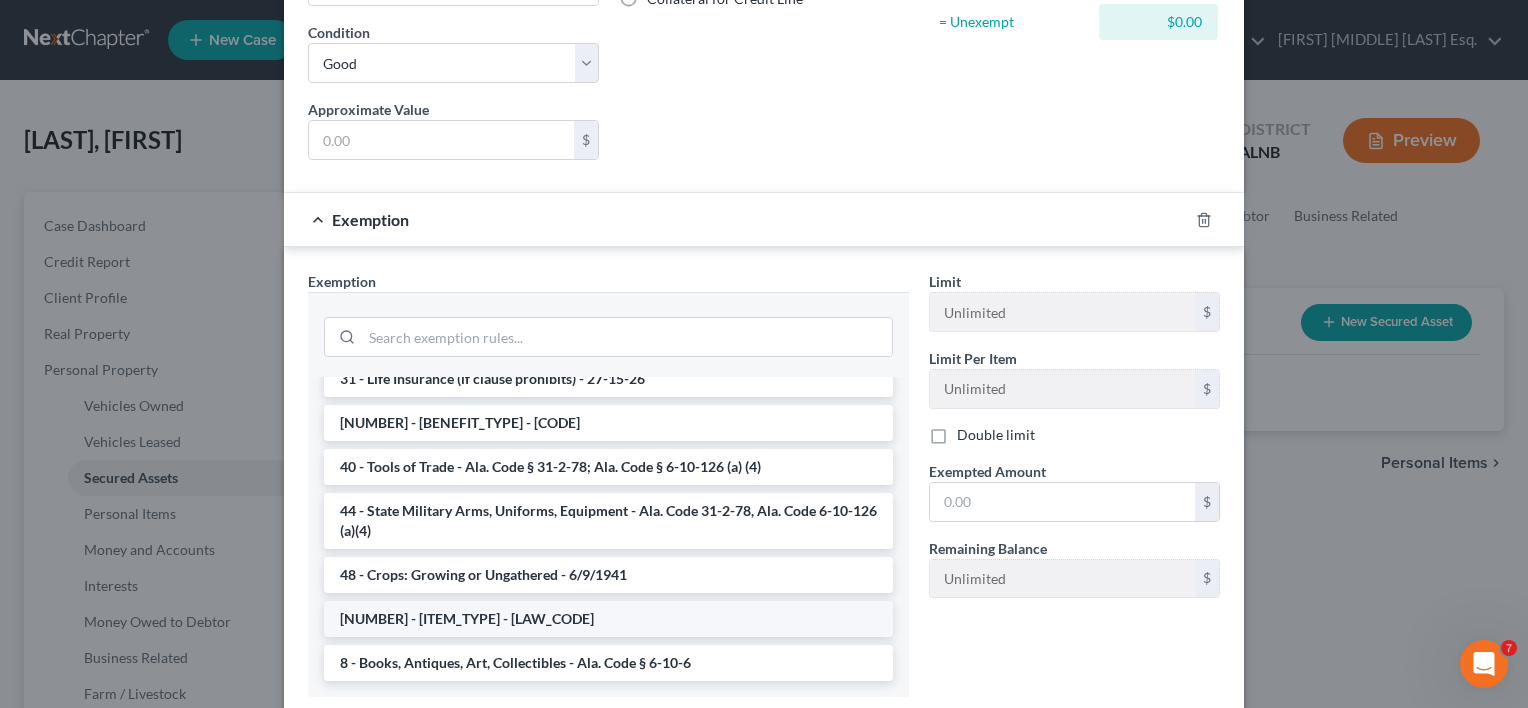 click on "[NUMBER] - Household Goods and Furnishings - Ala. Code § [NUMBER]-[NUMBER]; [NUMBER]-[NUMBER]" at bounding box center [608, 619] 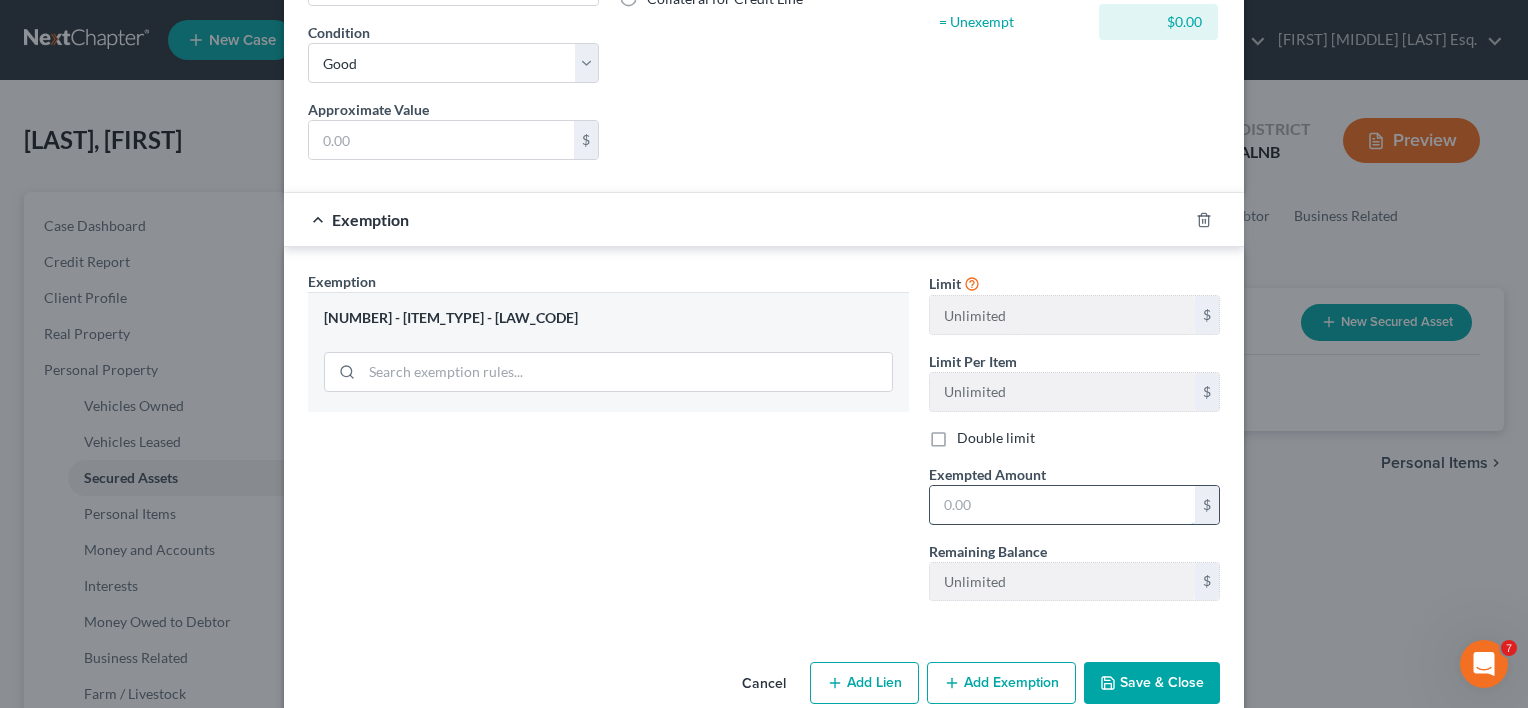 click at bounding box center (1062, 505) 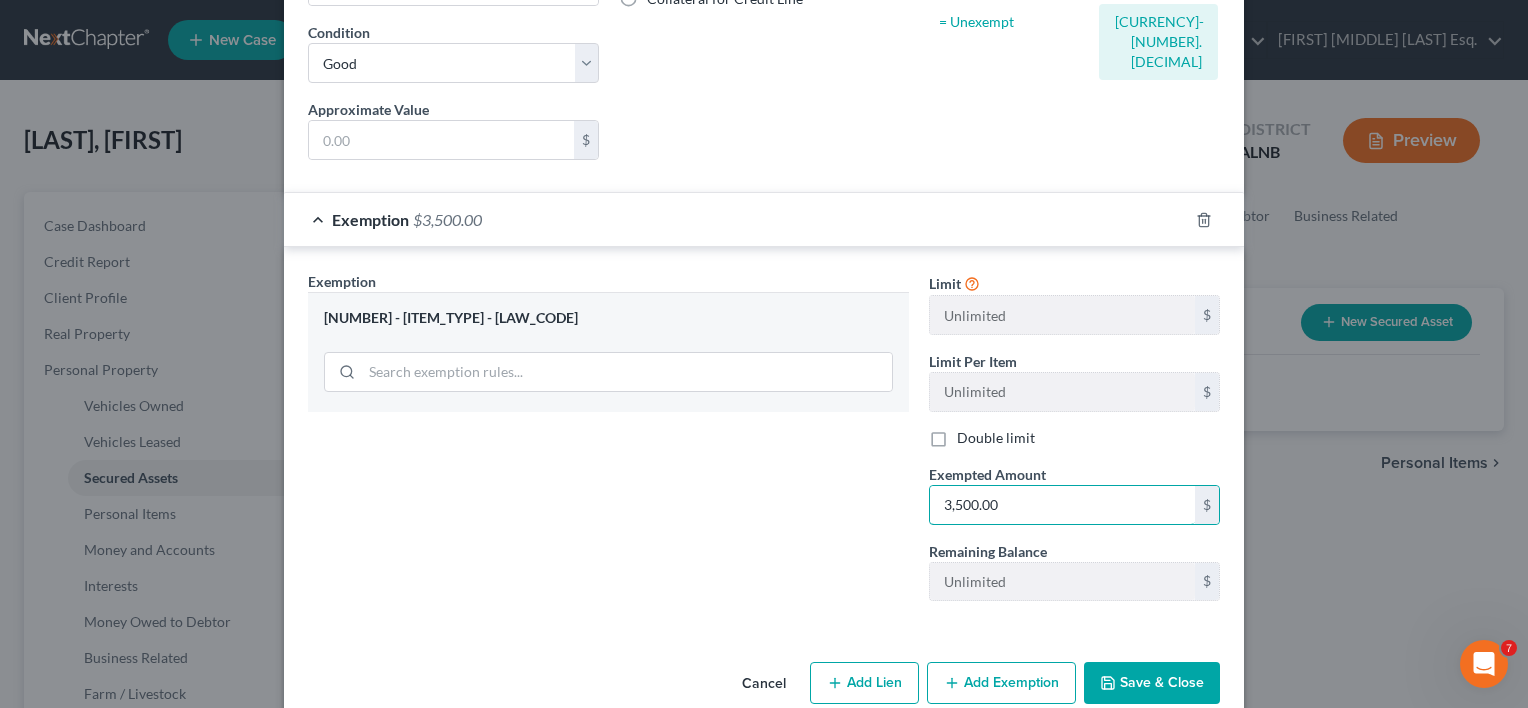 type on "3,500.00" 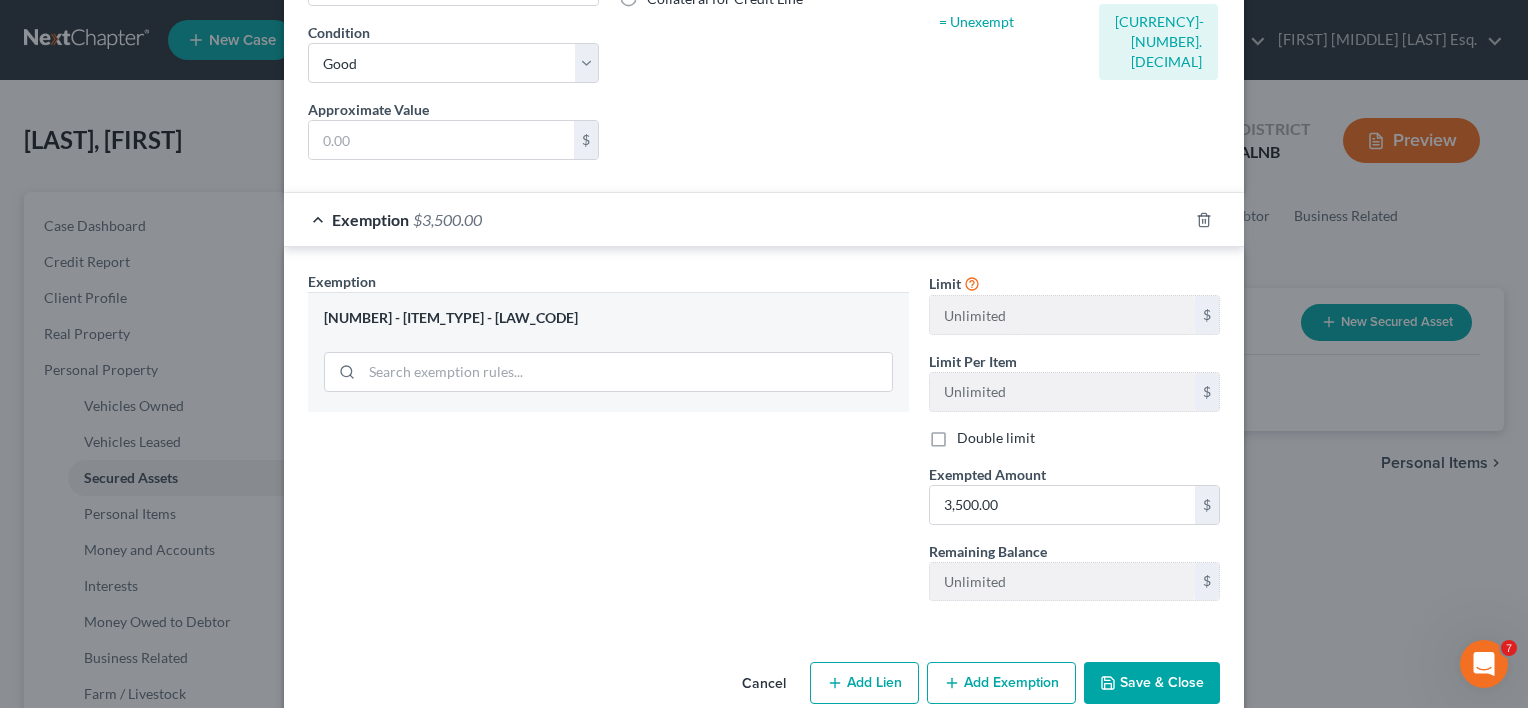 click on "Save & Close" at bounding box center (1152, 683) 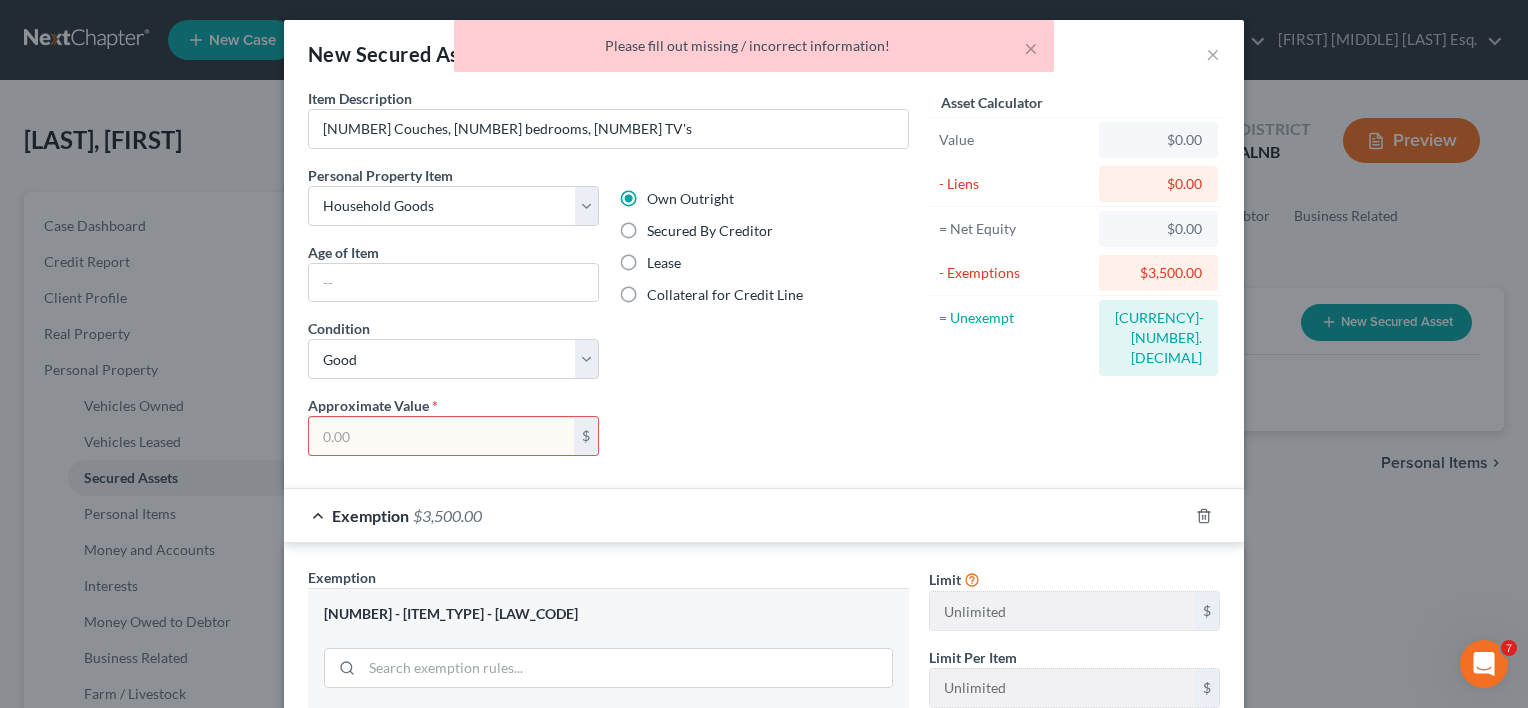 scroll, scrollTop: 0, scrollLeft: 0, axis: both 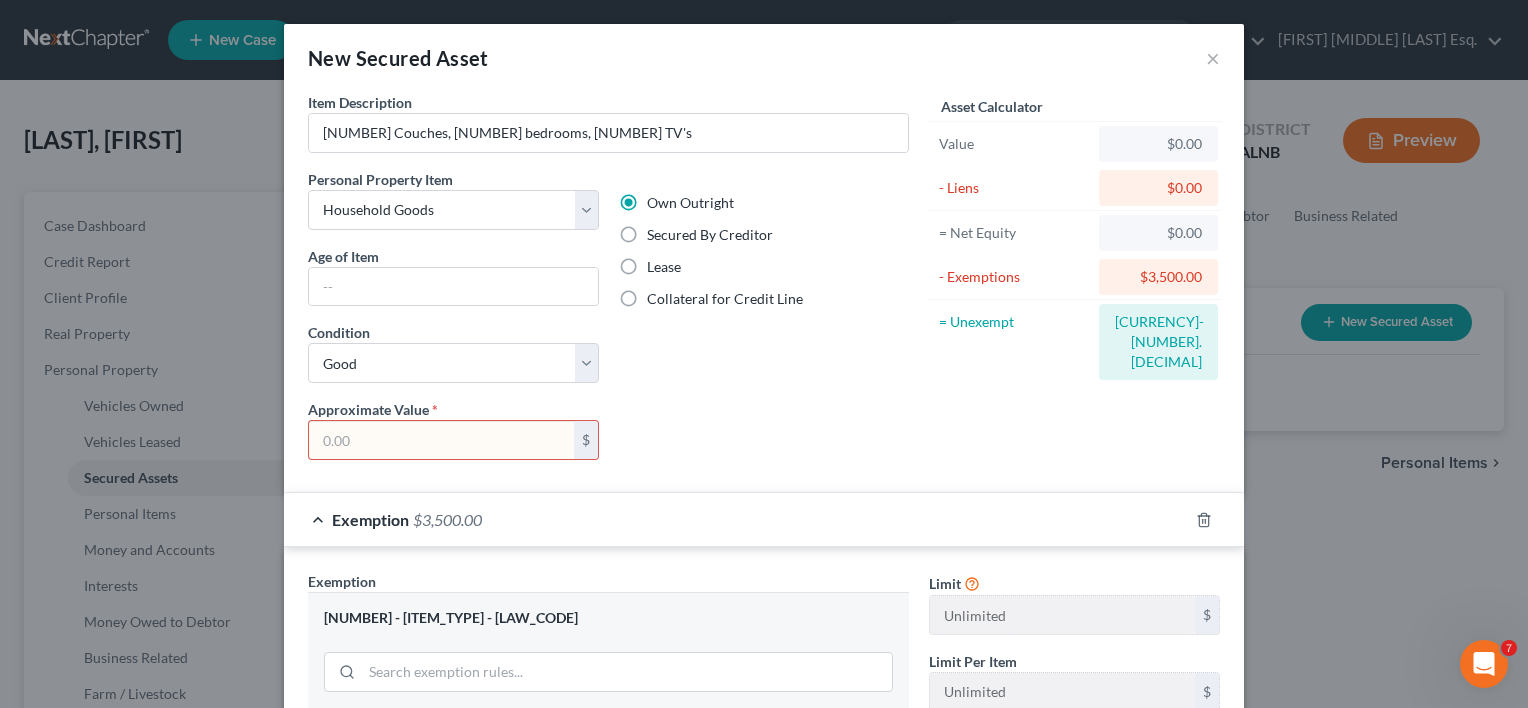 drag, startPoint x: 329, startPoint y: 433, endPoint x: 384, endPoint y: 389, distance: 70.434364 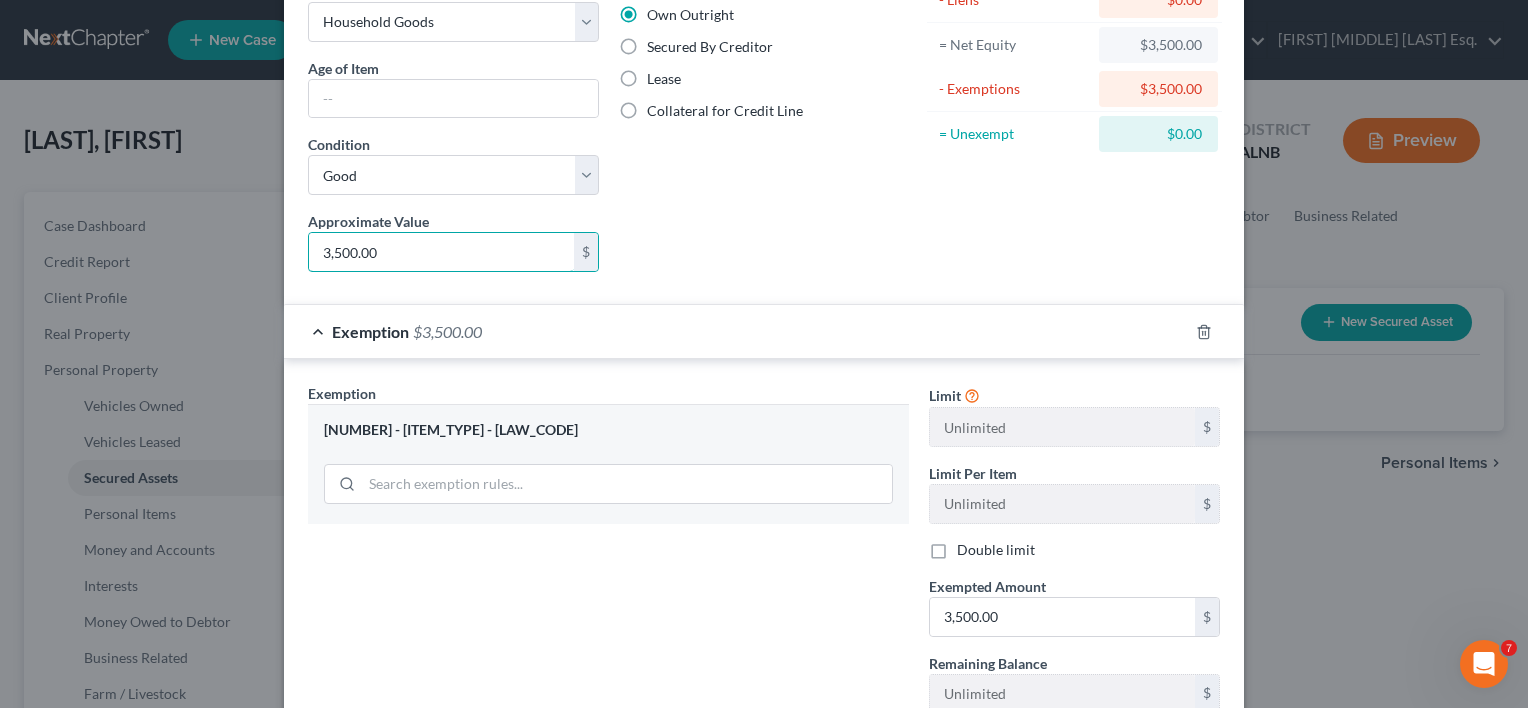 scroll, scrollTop: 332, scrollLeft: 0, axis: vertical 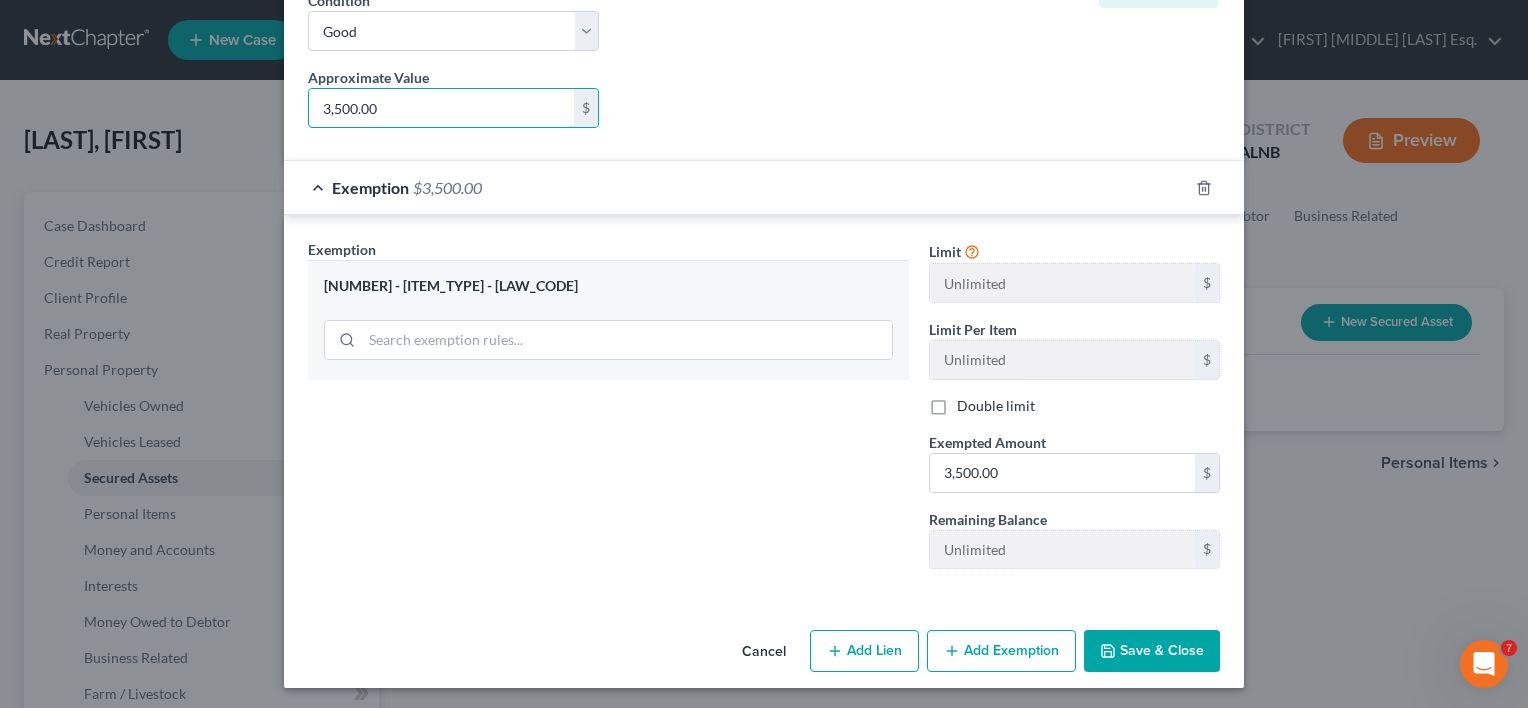 type on "3,500.00" 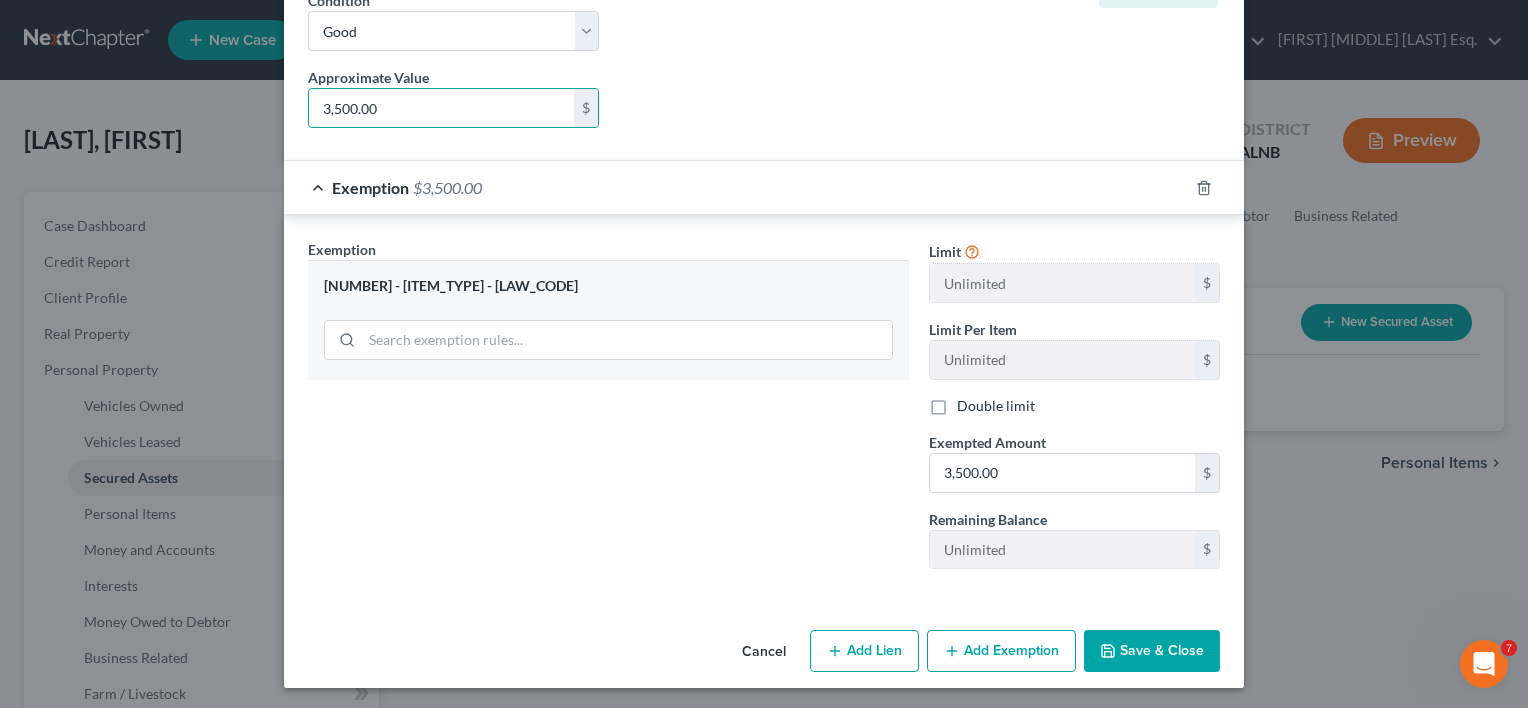 click on "Save & Close" at bounding box center (1152, 651) 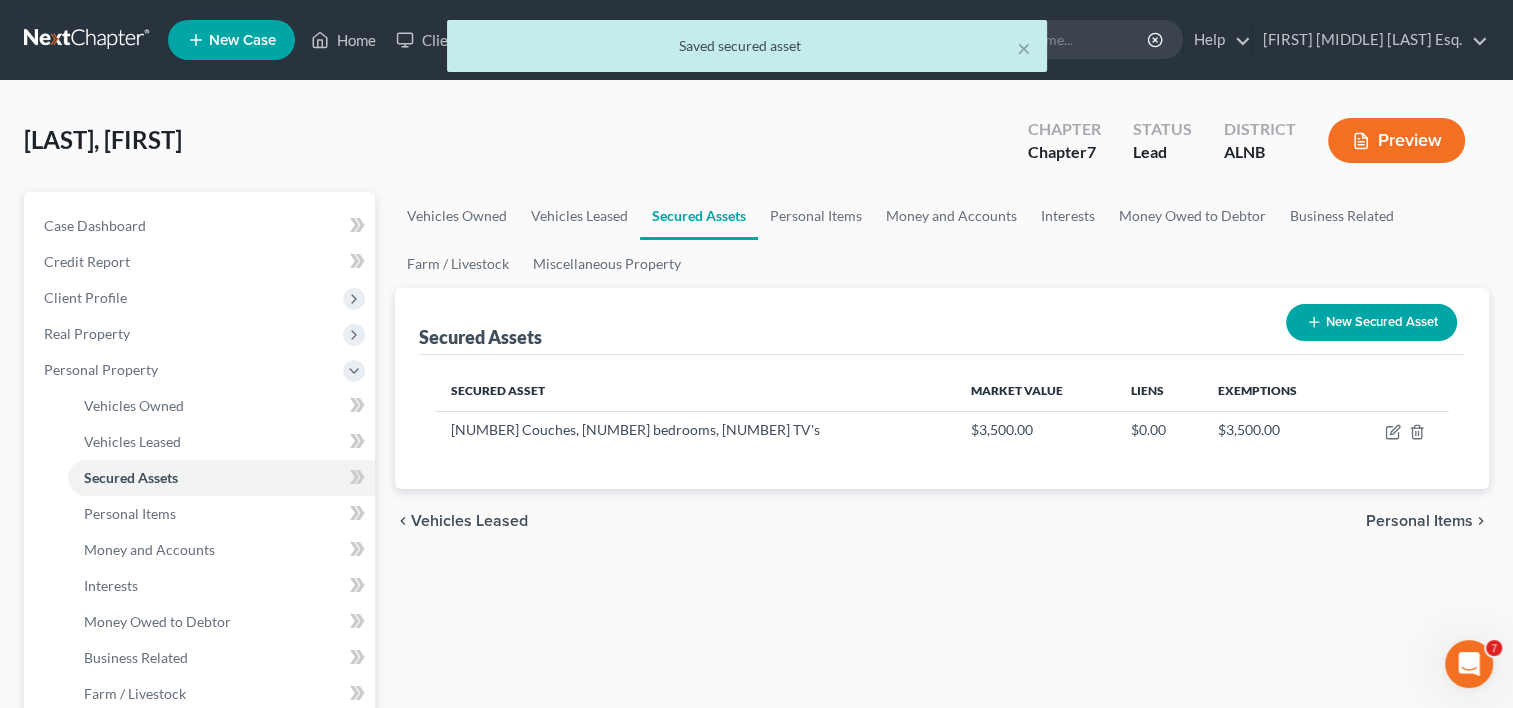 click on "New Secured Asset" at bounding box center (1371, 322) 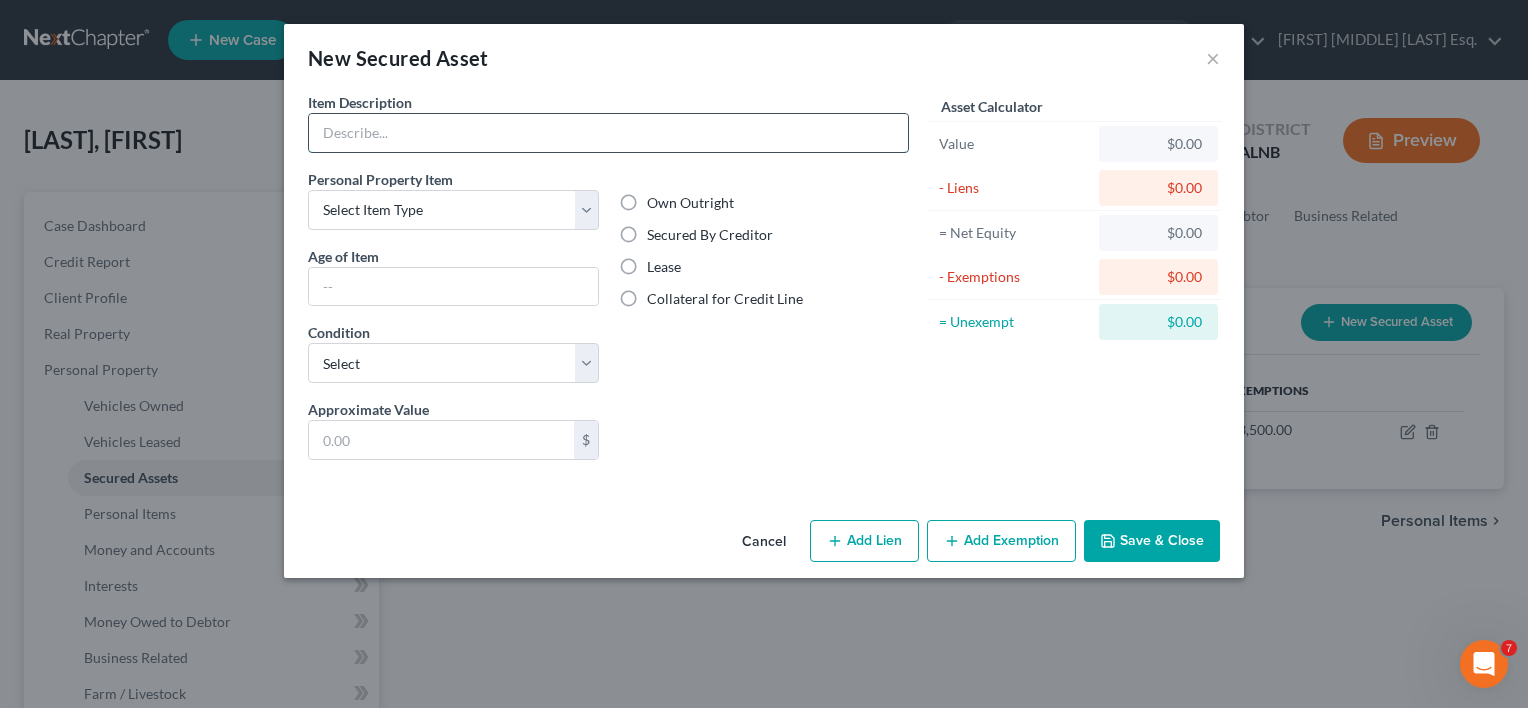click at bounding box center [608, 133] 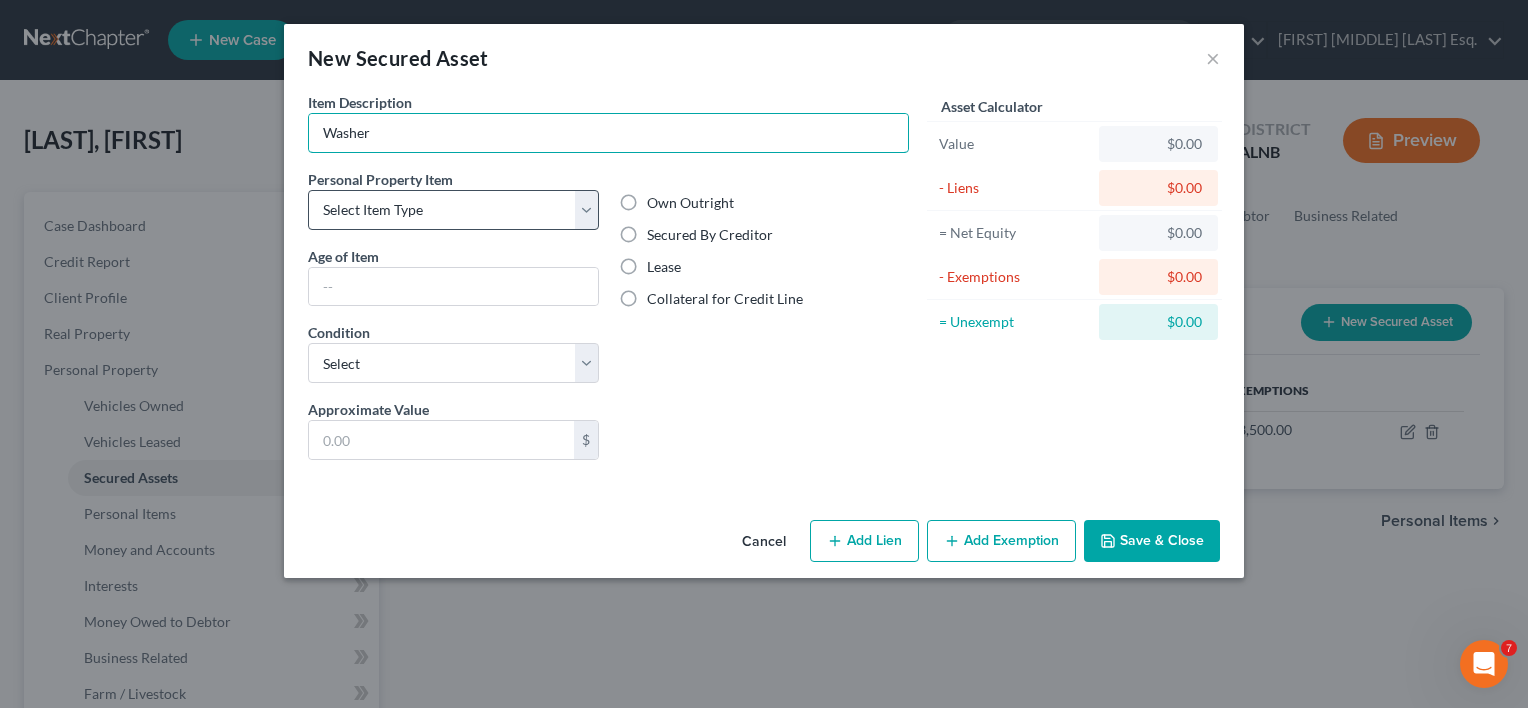 type on "Washer" 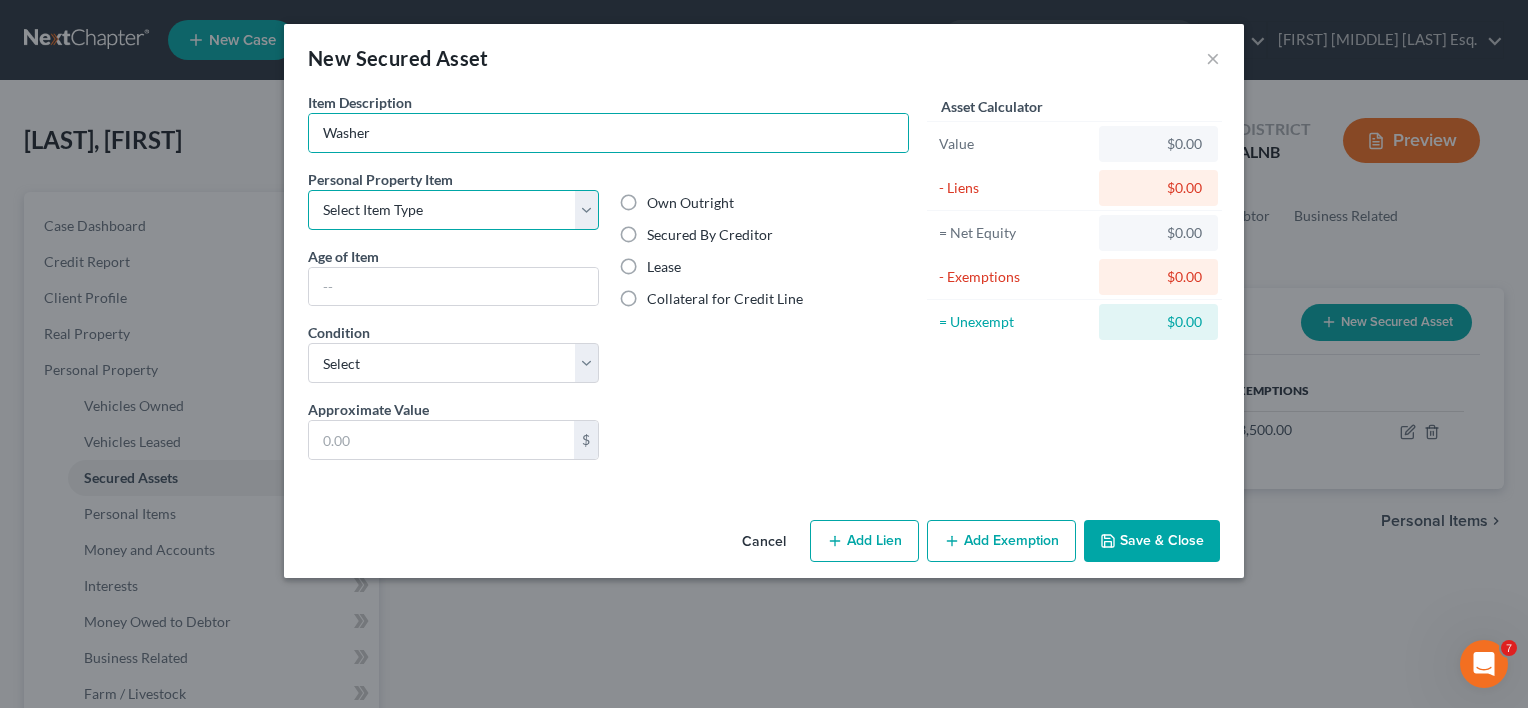 click on "Select Item Type Clothing Collectibles Of Value Electronics Firearms Household Goods Jewelry Other Pet(s) Sports & Hobby Equipment" at bounding box center (453, 210) 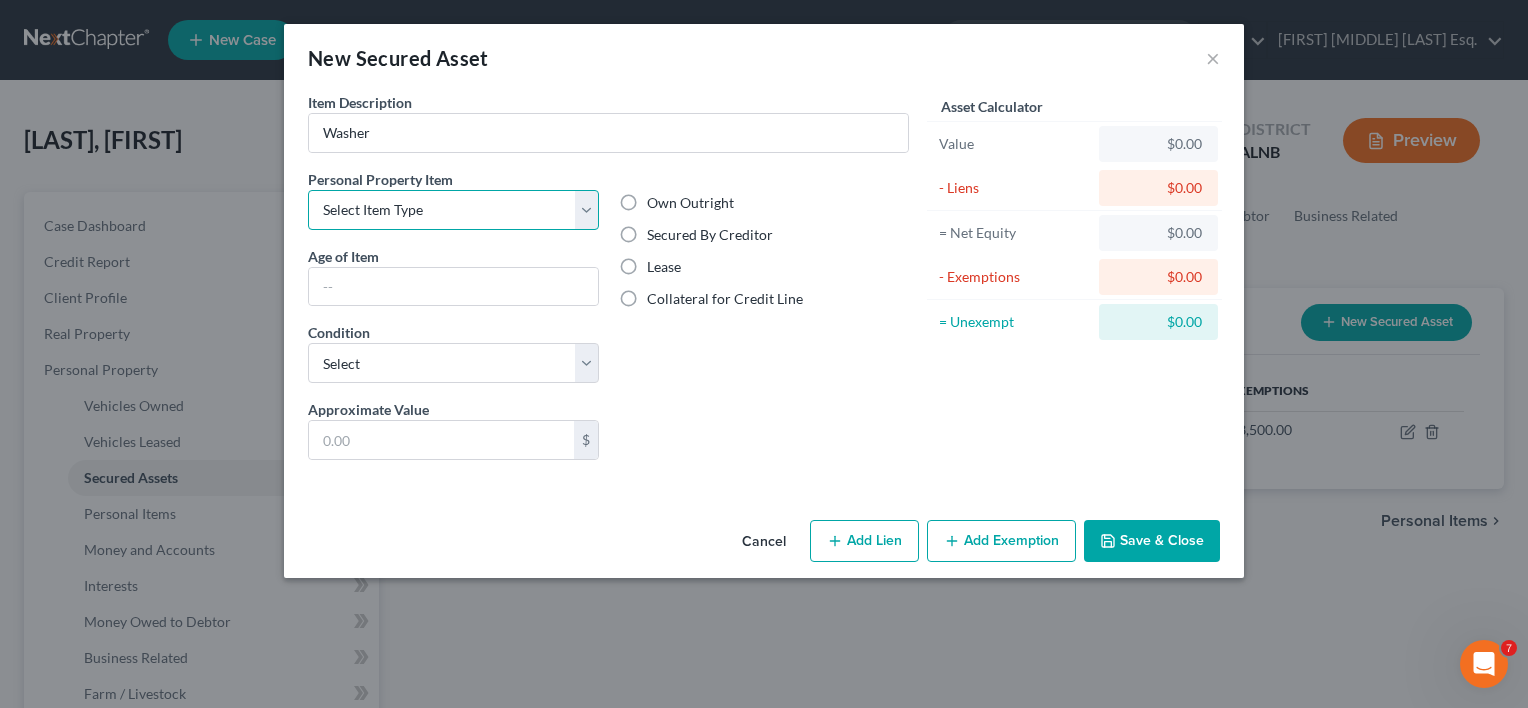 select on "household_goods" 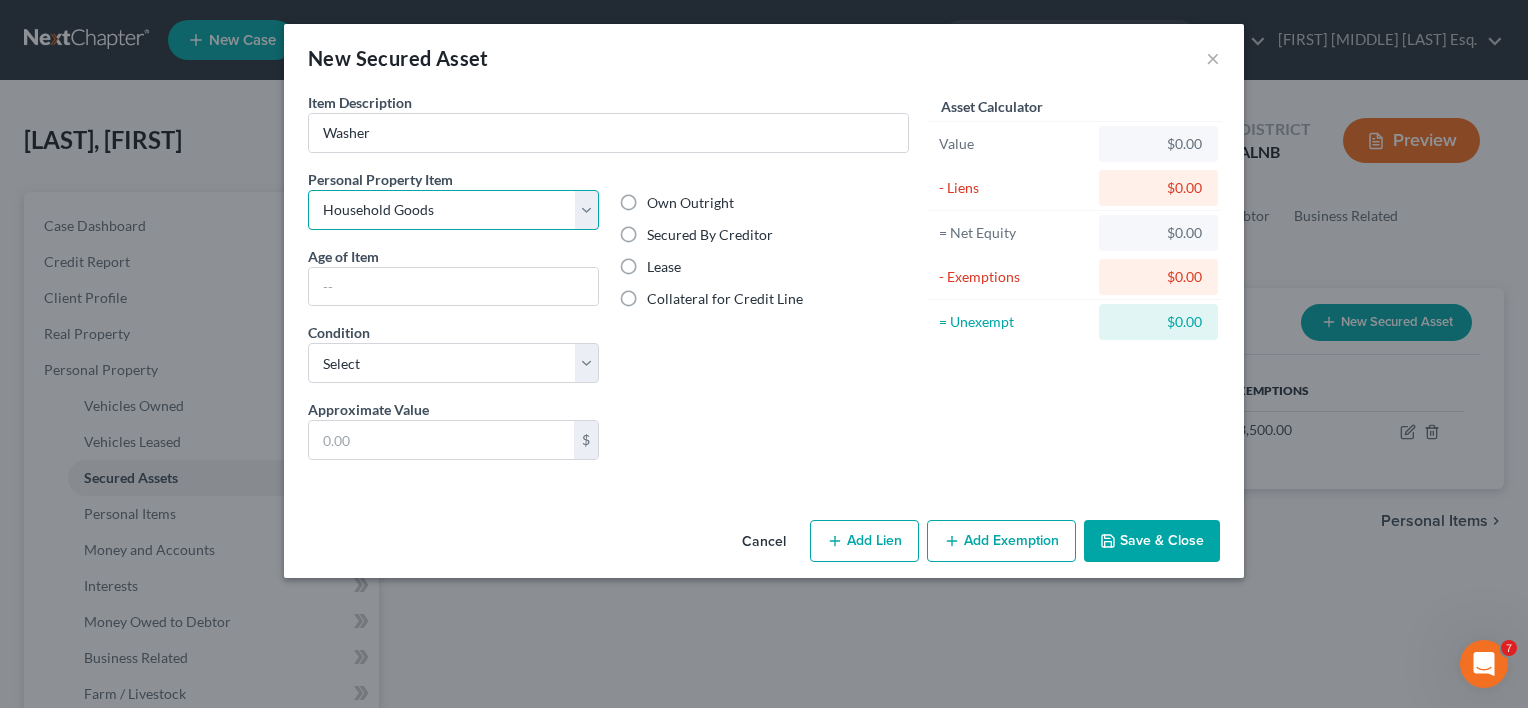 click on "Select Item Type Clothing Collectibles Of Value Electronics Firearms Household Goods Jewelry Other Pet(s) Sports & Hobby Equipment" at bounding box center (453, 210) 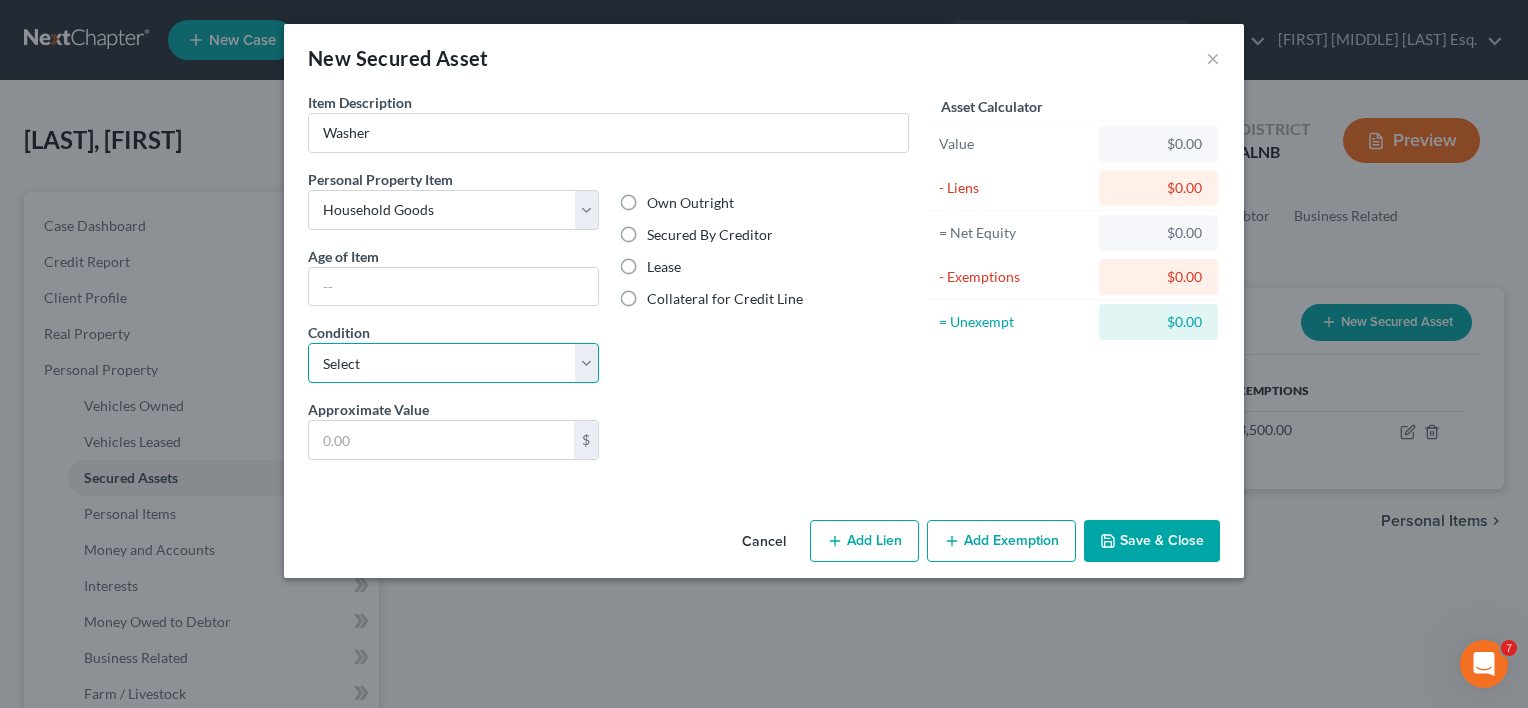 click on "Select Excellent Very Good Good Fair Poor" at bounding box center [453, 363] 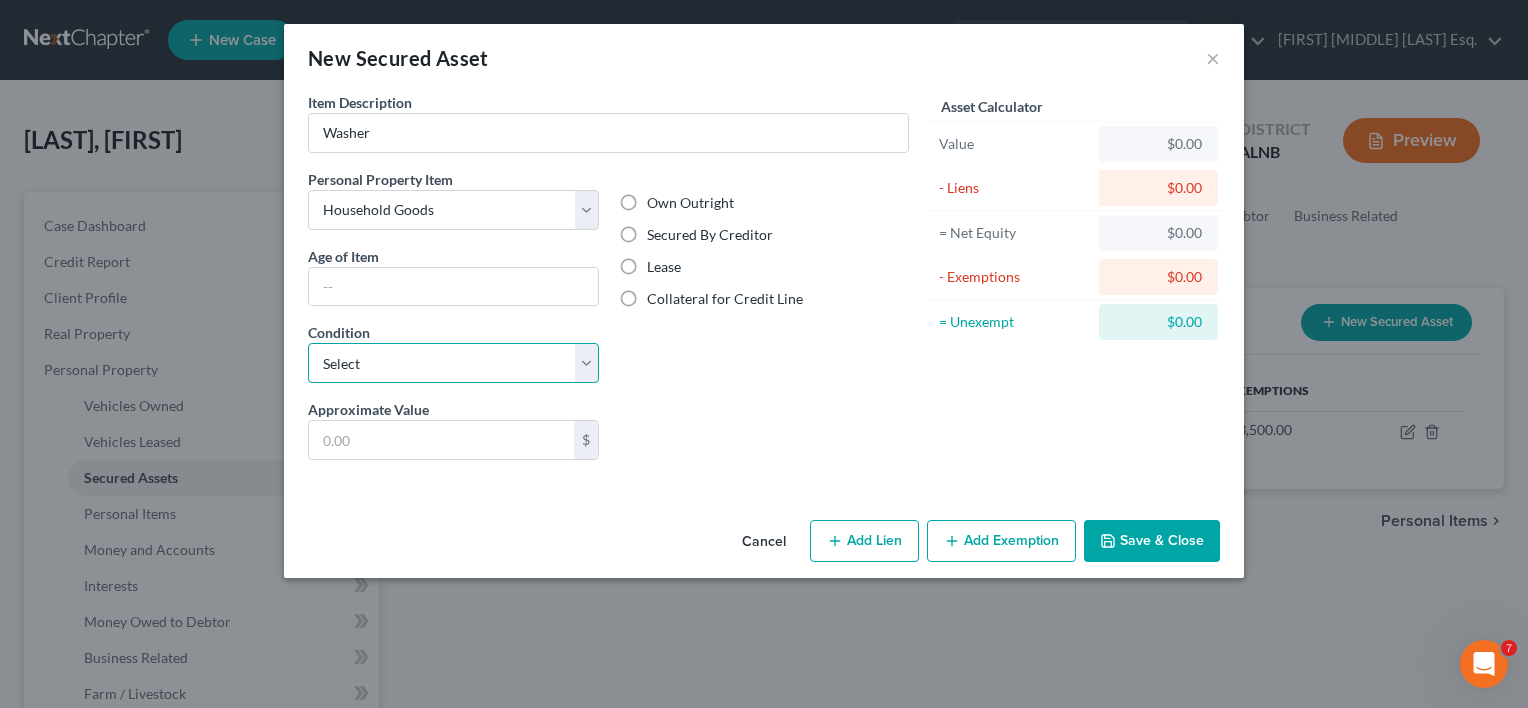 select on "2" 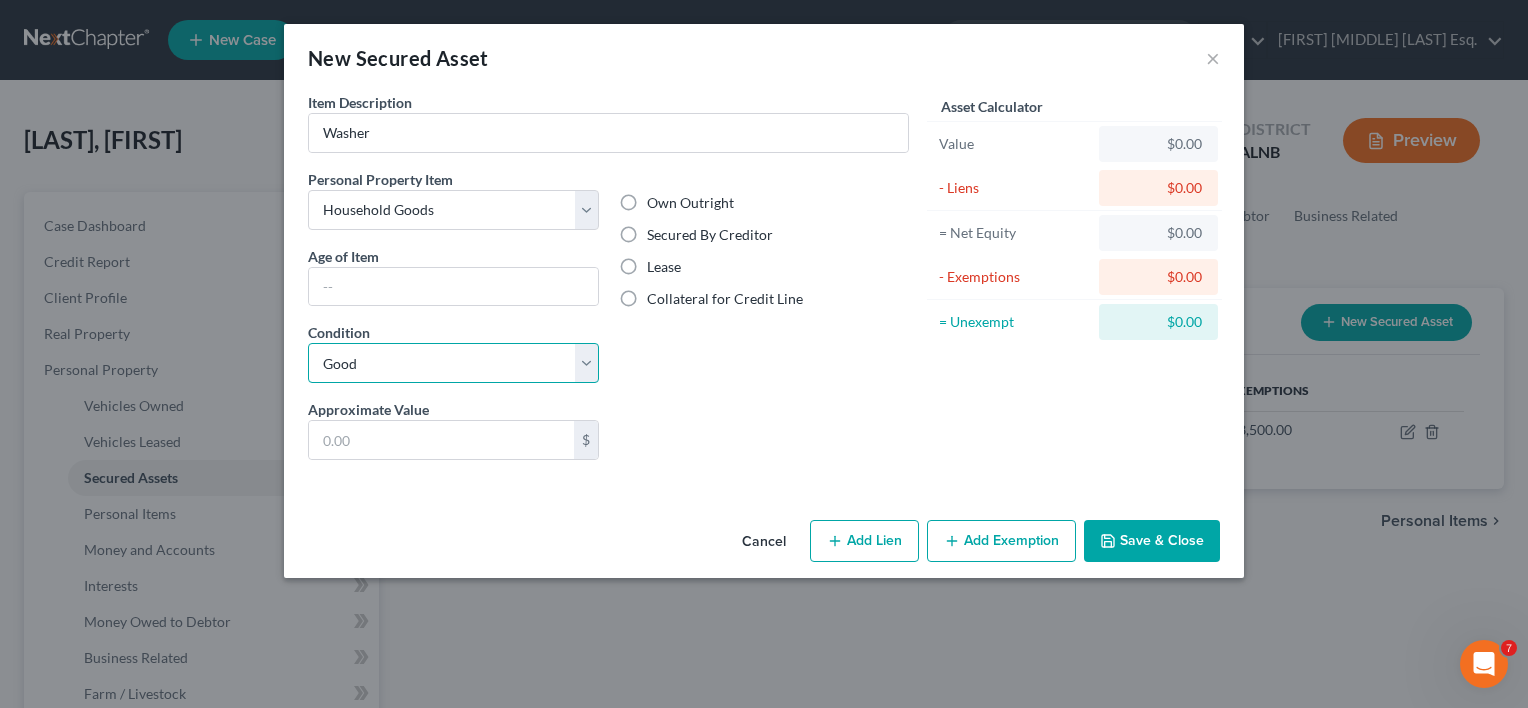 click on "Select Excellent Very Good Good Fair Poor" at bounding box center [453, 363] 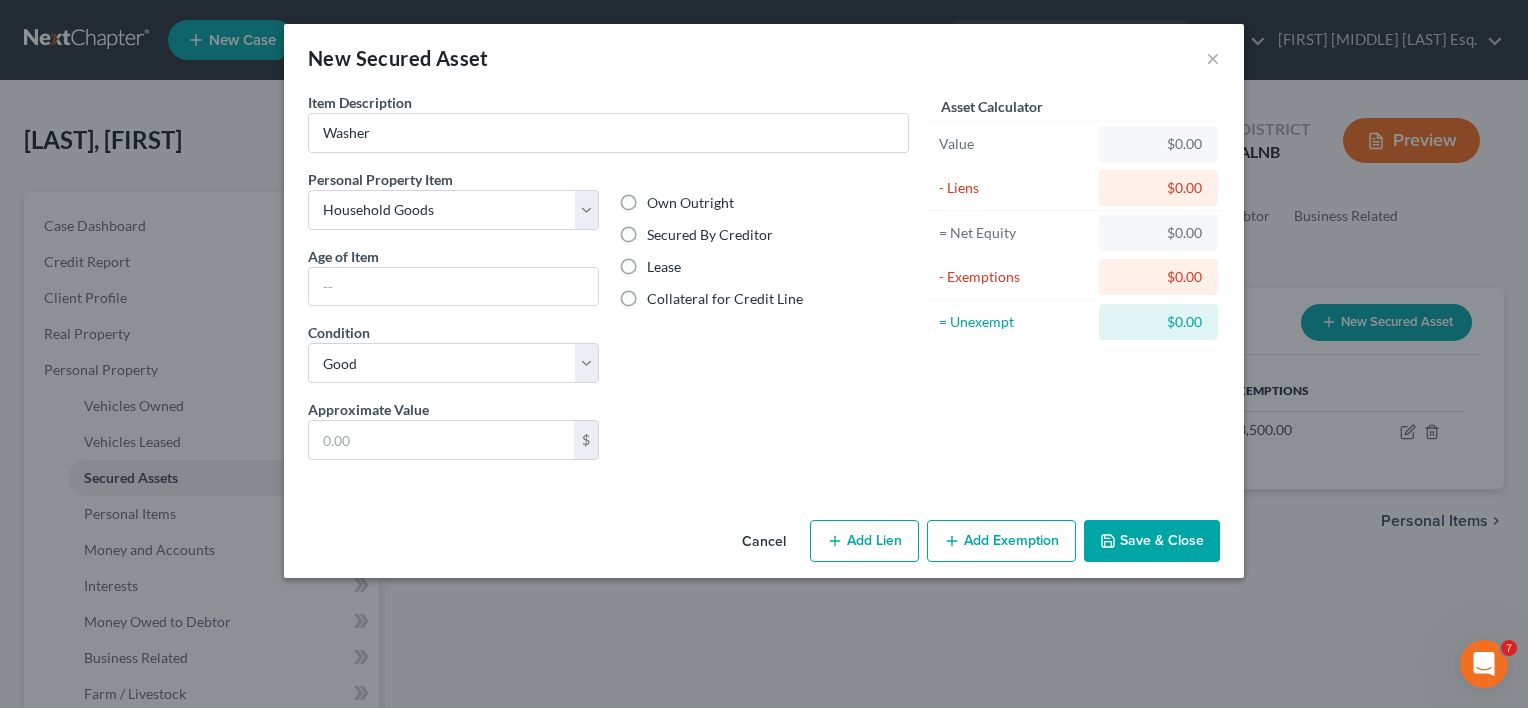click on "Lease" at bounding box center (664, 267) 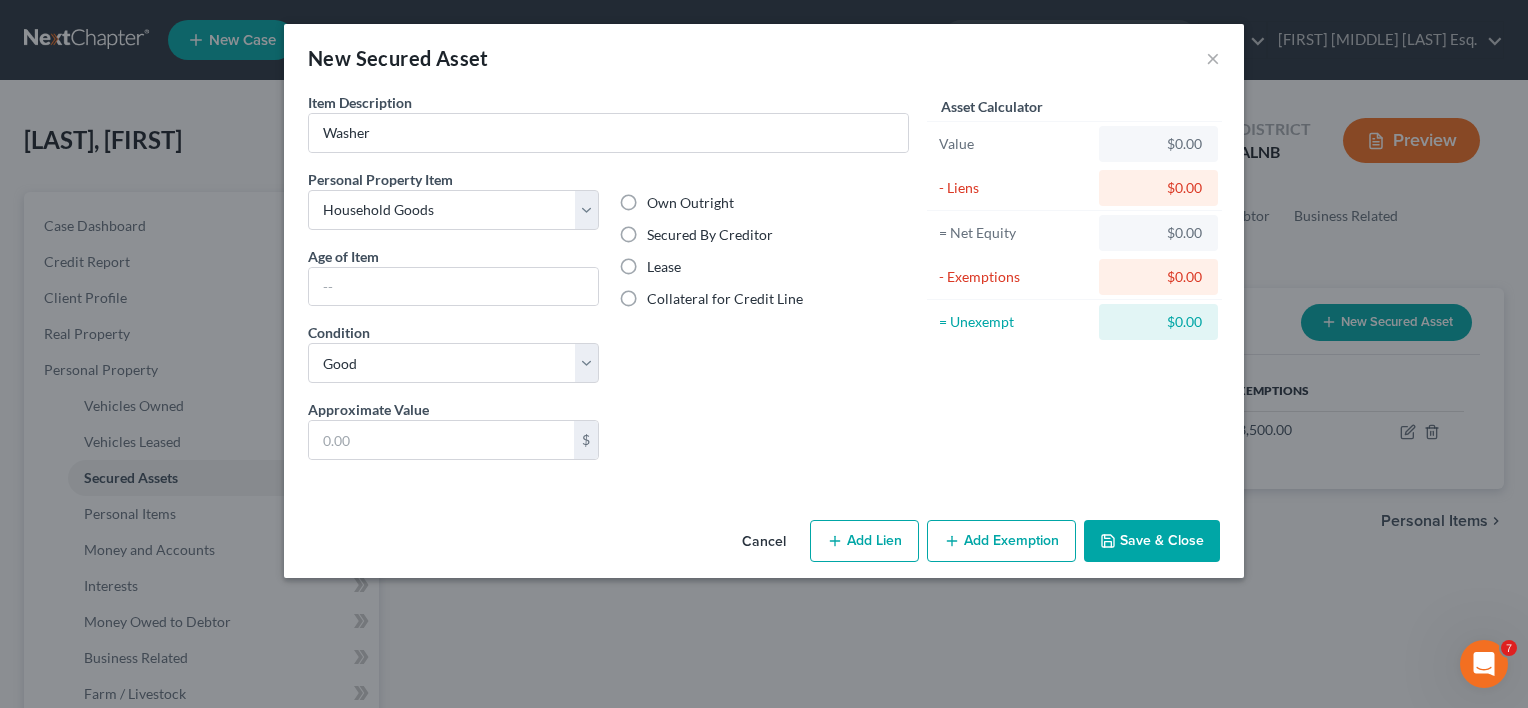 click on "Lease" at bounding box center (661, 263) 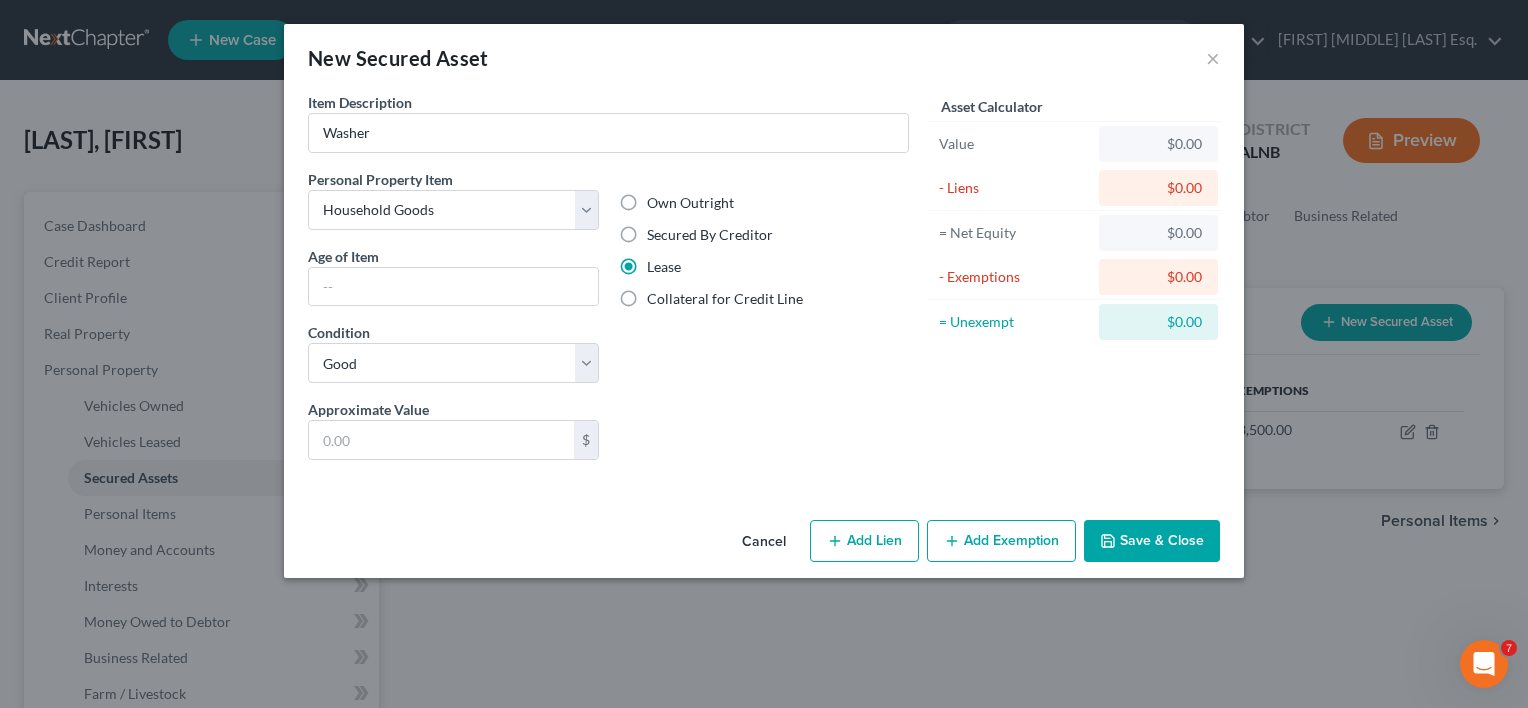 click on "Add Lien" at bounding box center (864, 541) 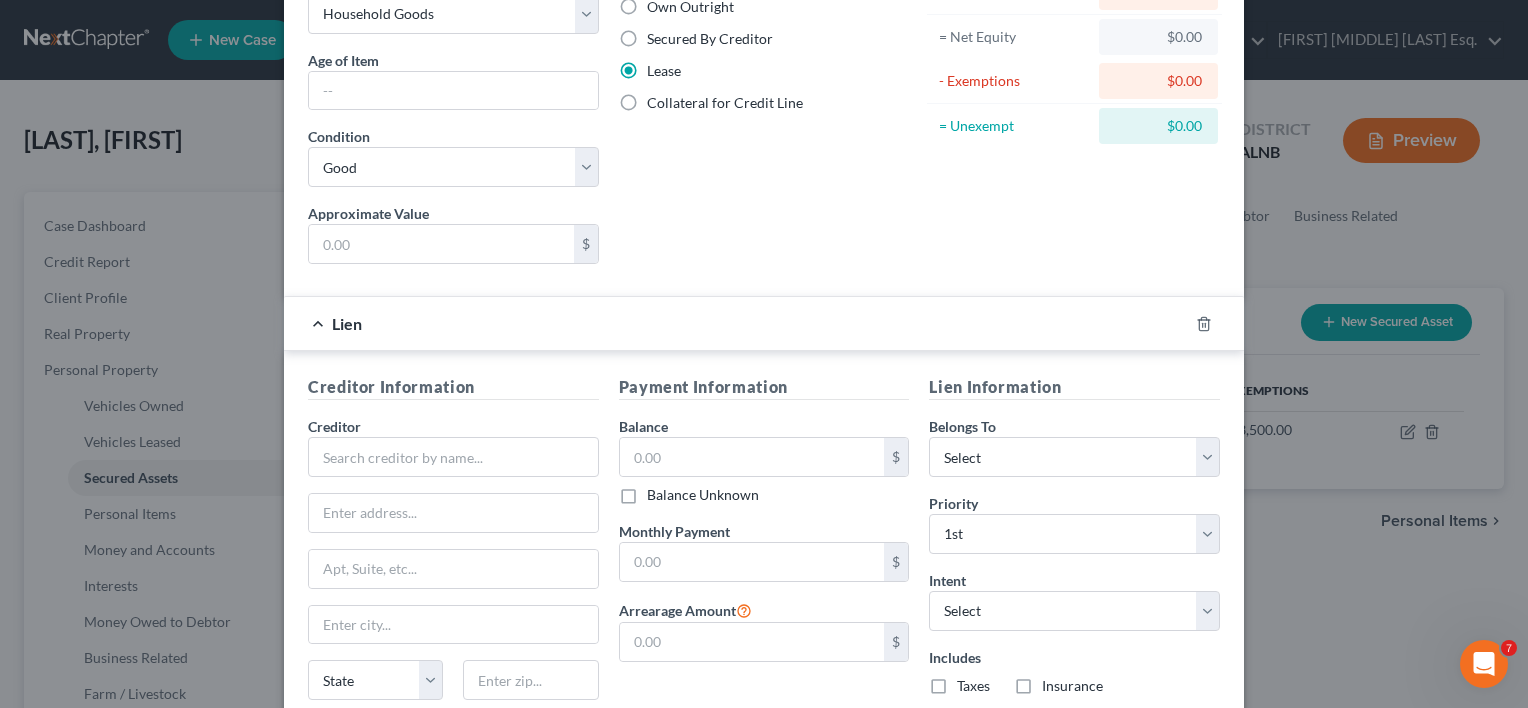 scroll, scrollTop: 300, scrollLeft: 0, axis: vertical 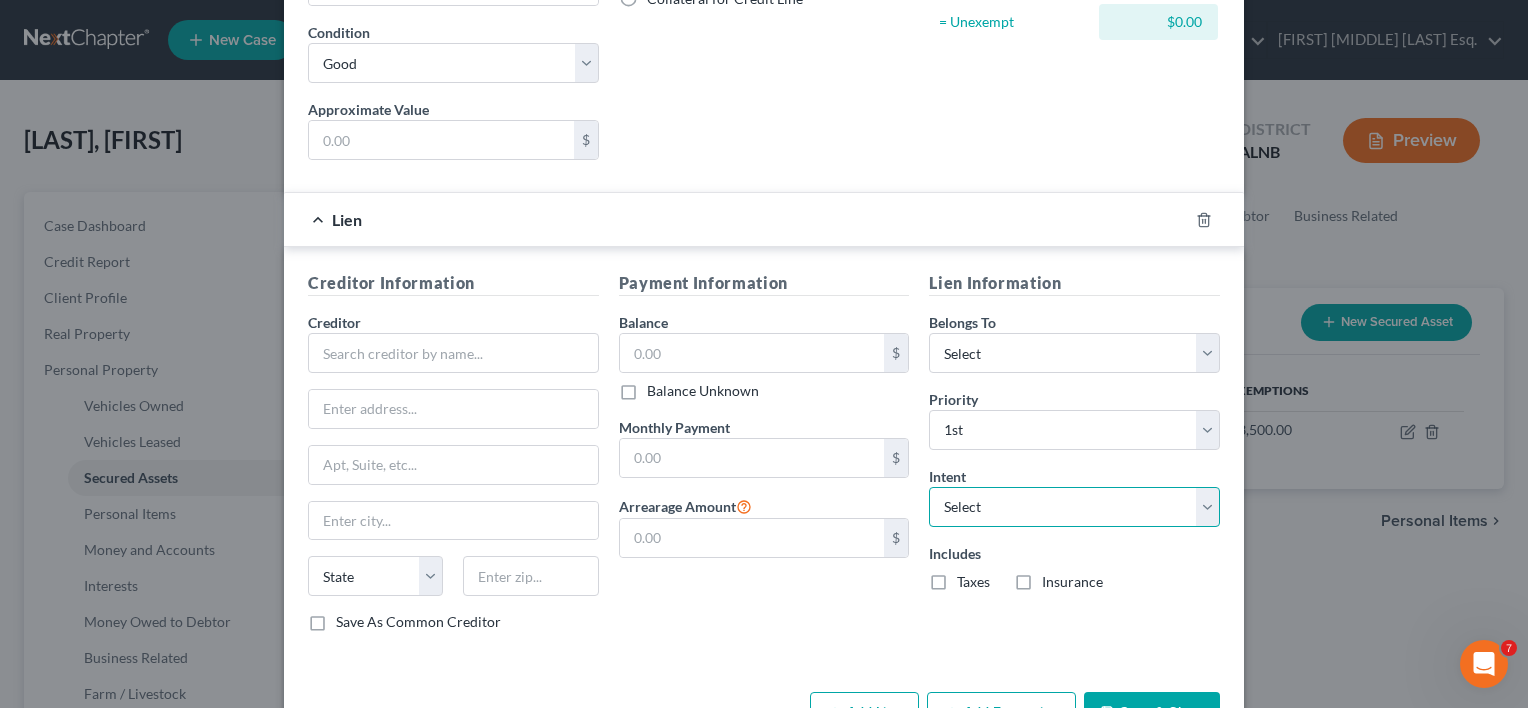click on "Select Surrender Redeem Reaffirm Avoid Other" at bounding box center [1074, 507] 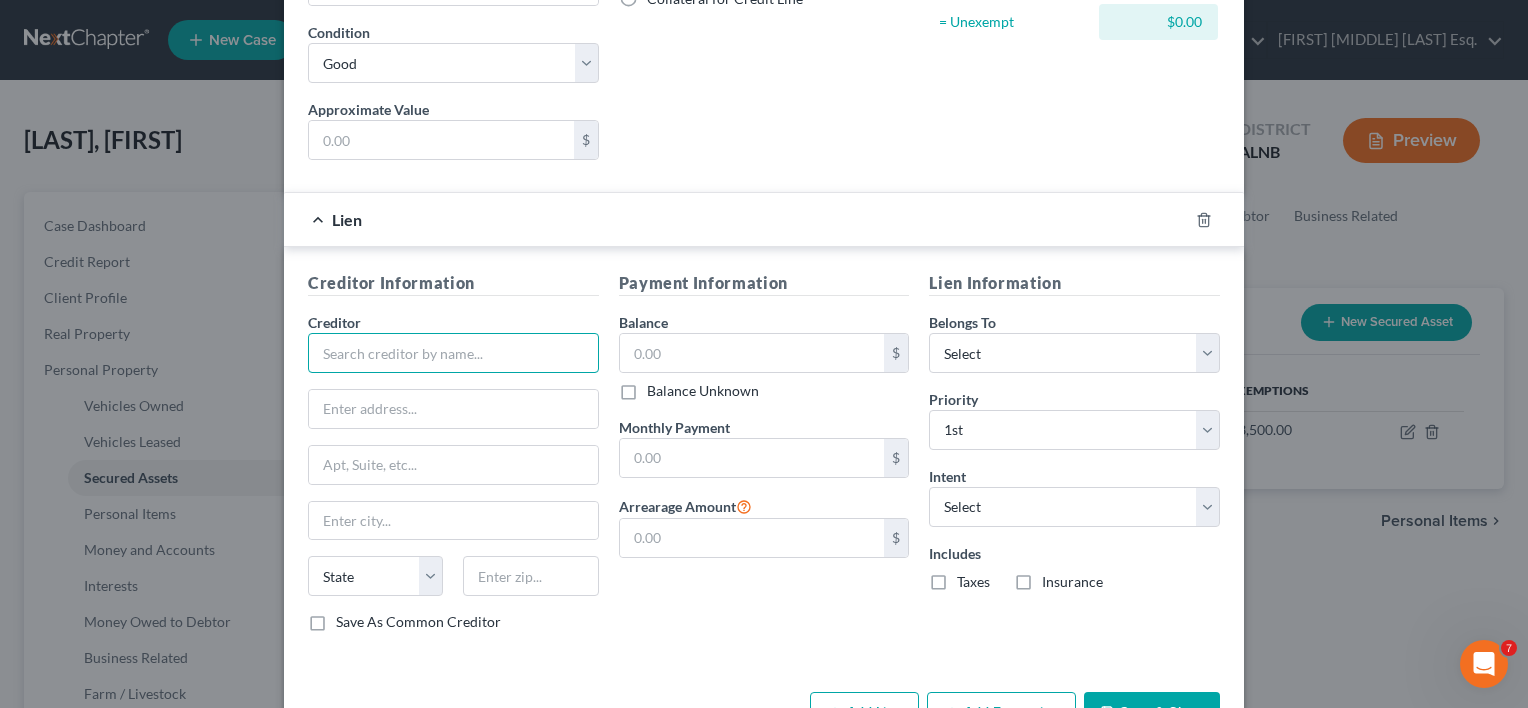 click at bounding box center (453, 353) 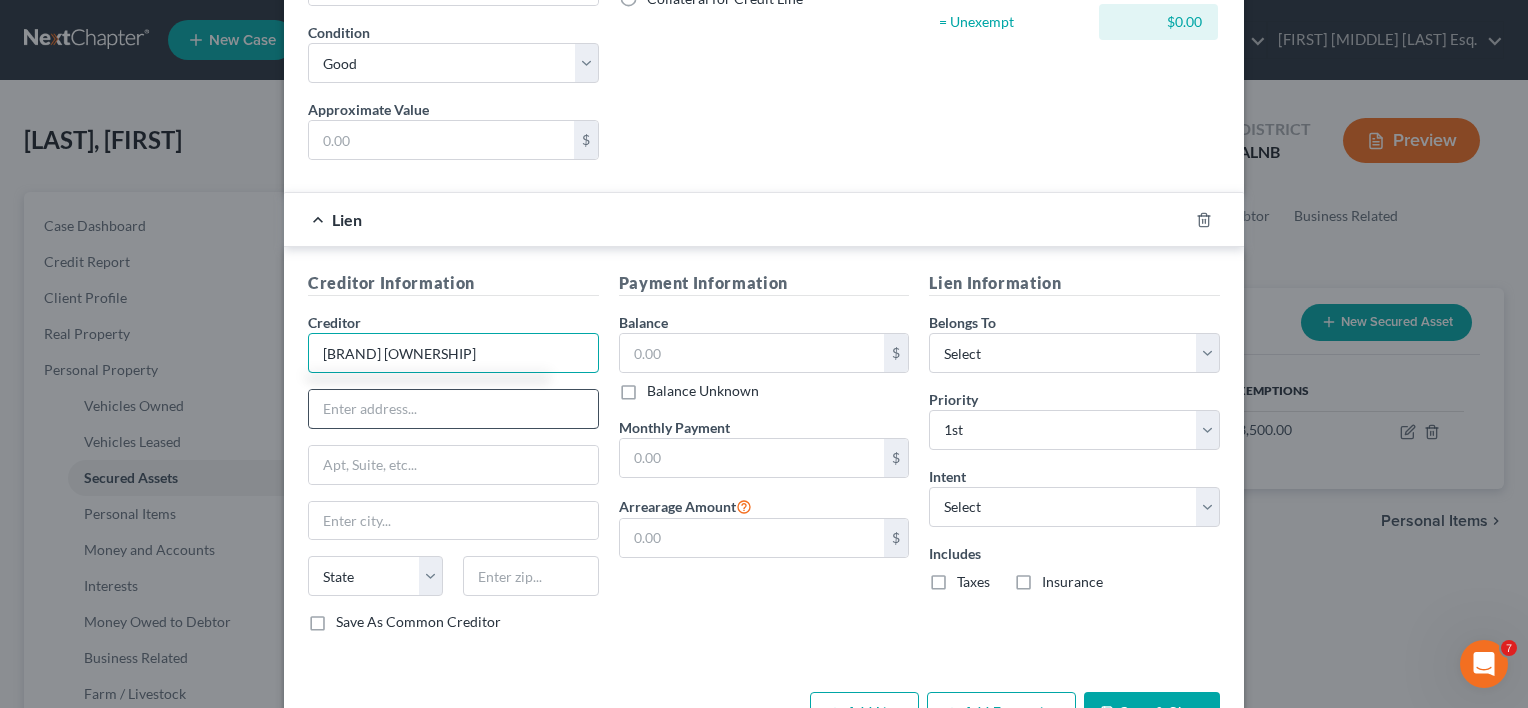 type on "Aarons Rent to Own" 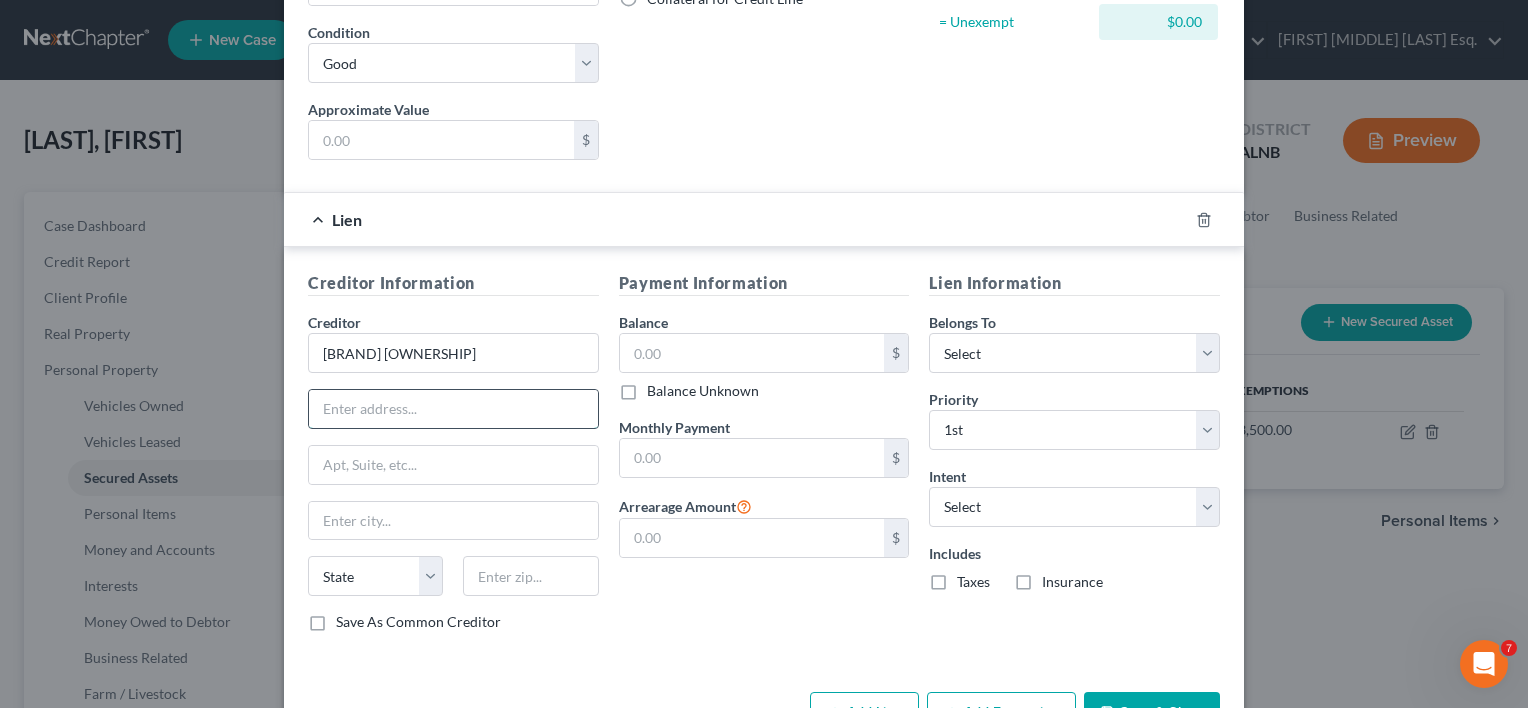 click at bounding box center (453, 409) 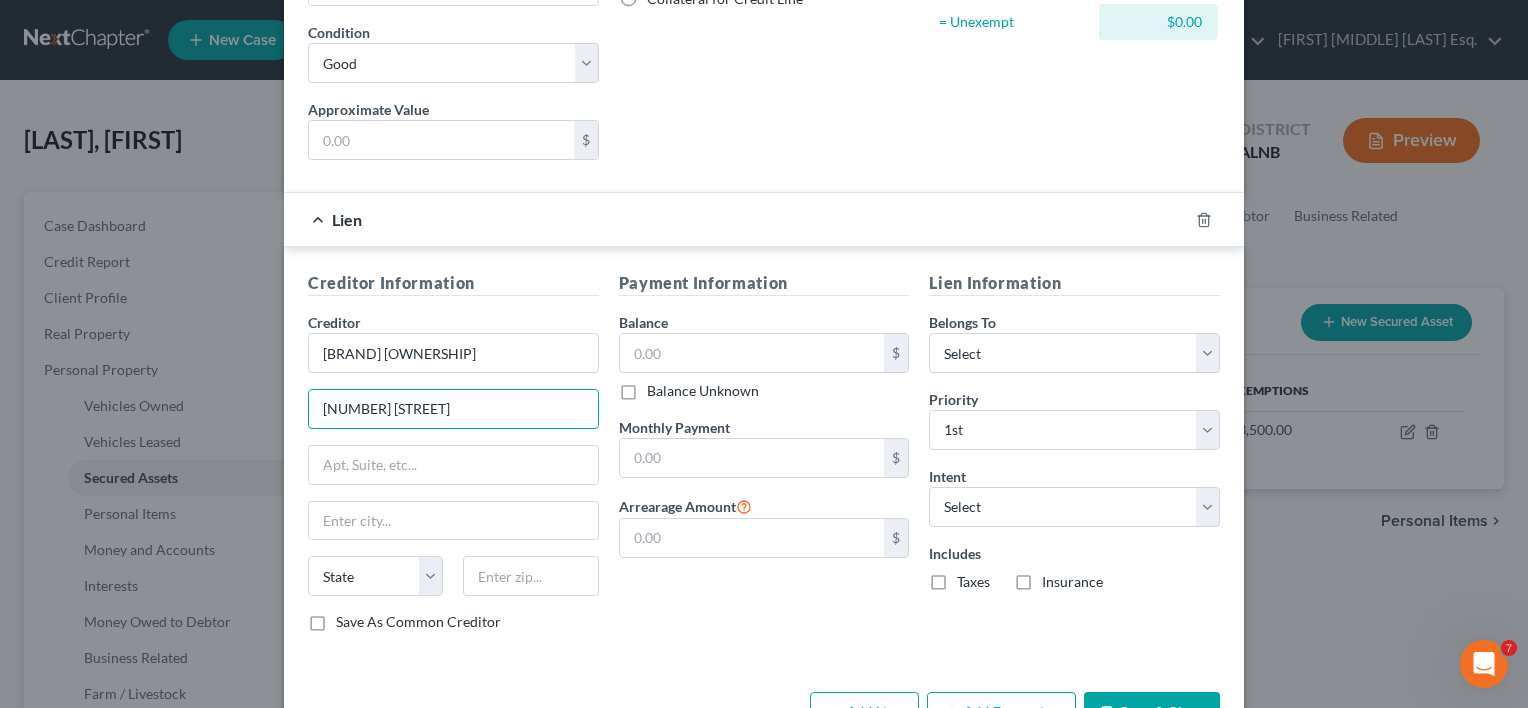 type on "[NUMBER] Galleria Pkwy" 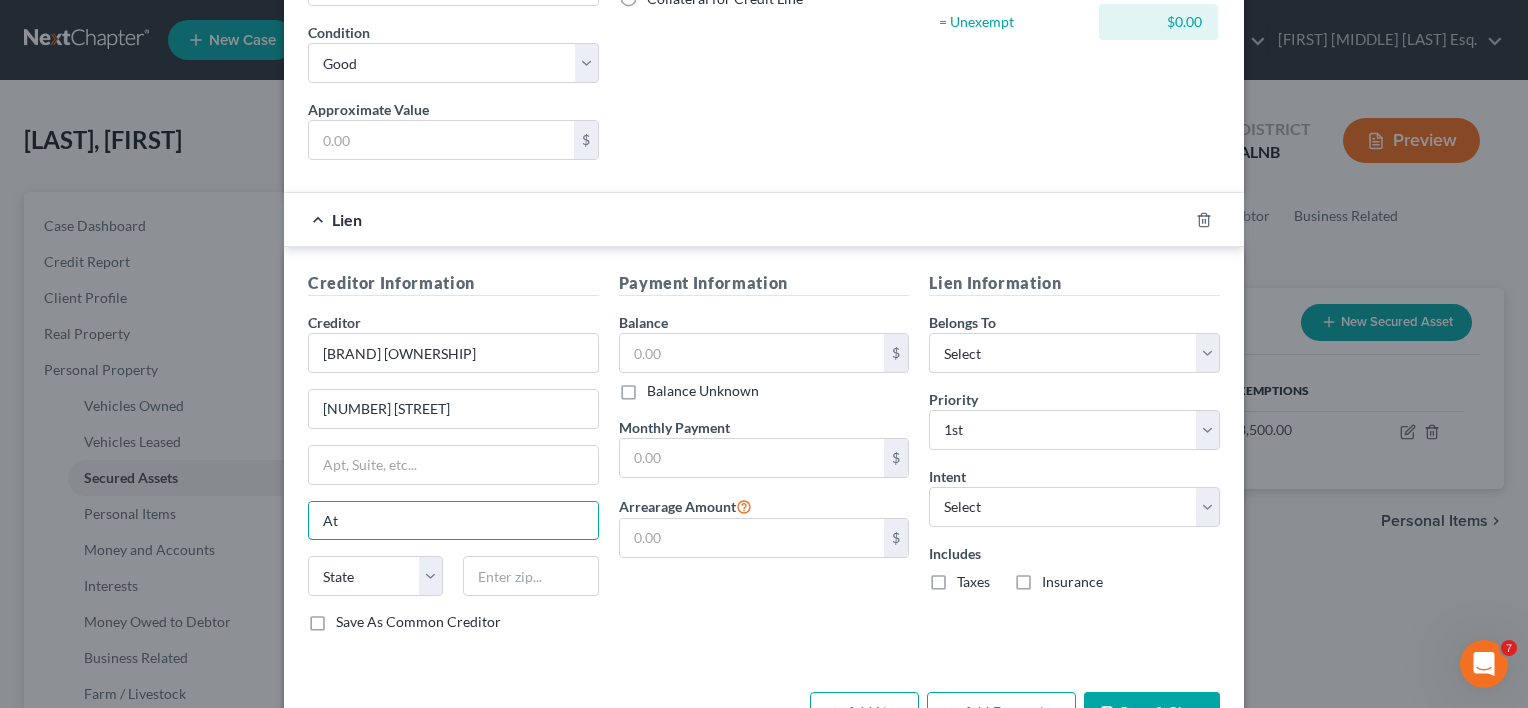 type on "Atlanta" 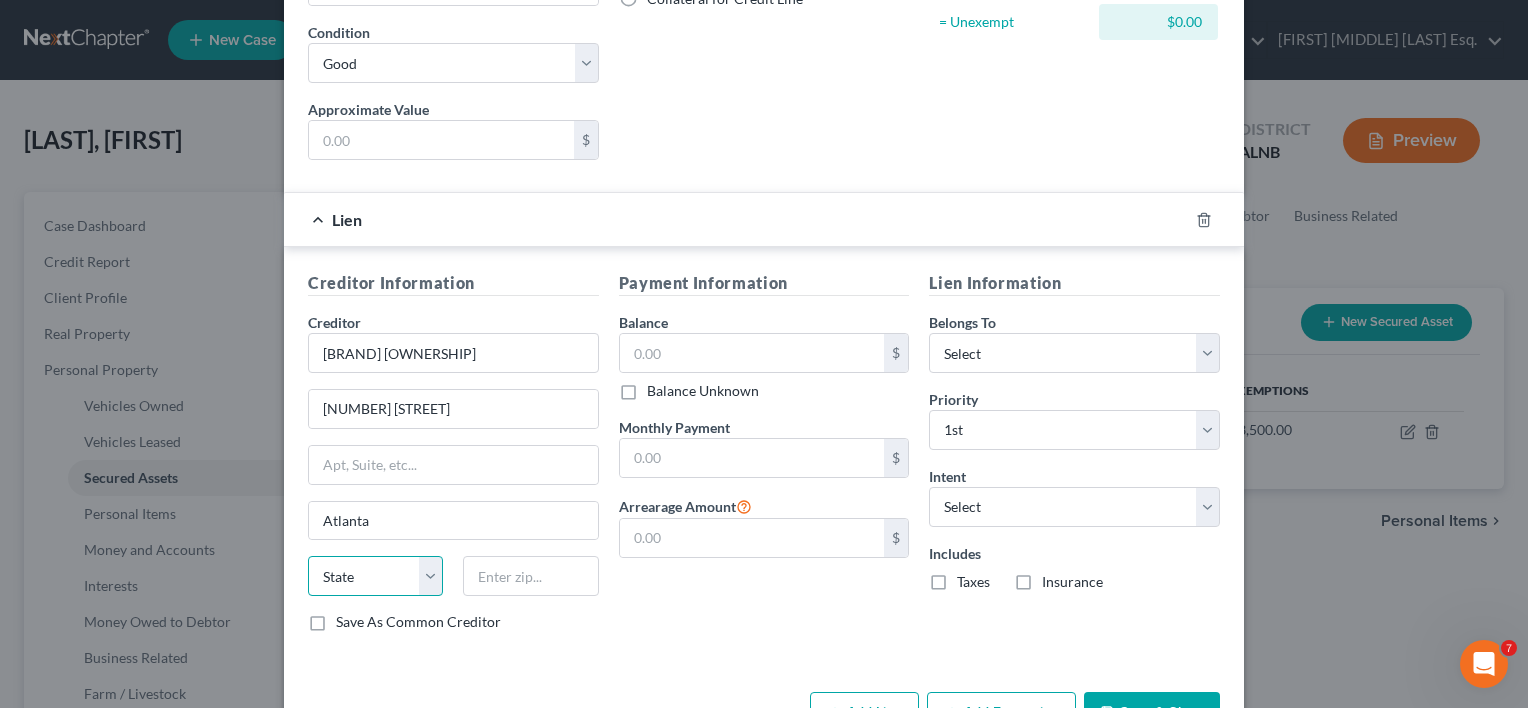 select on "10" 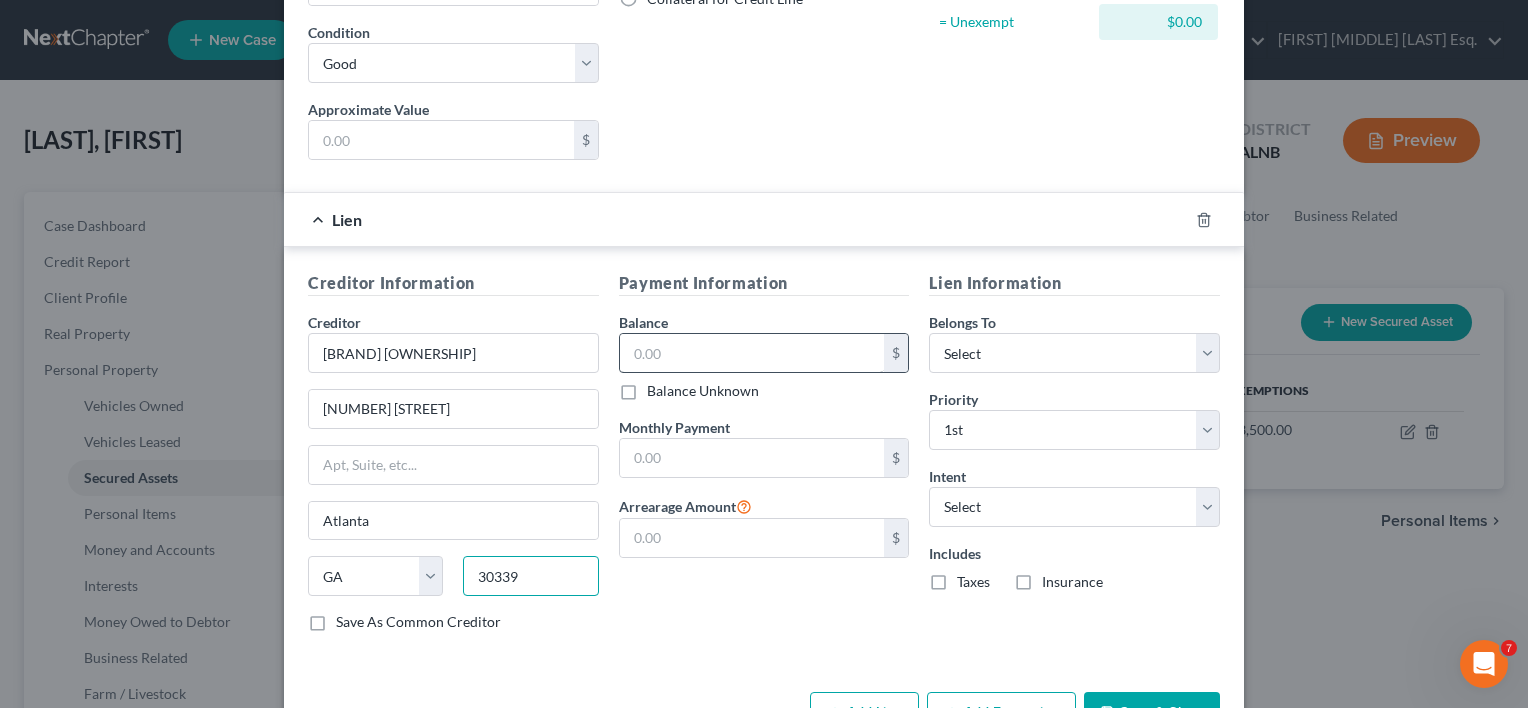 type on "30339" 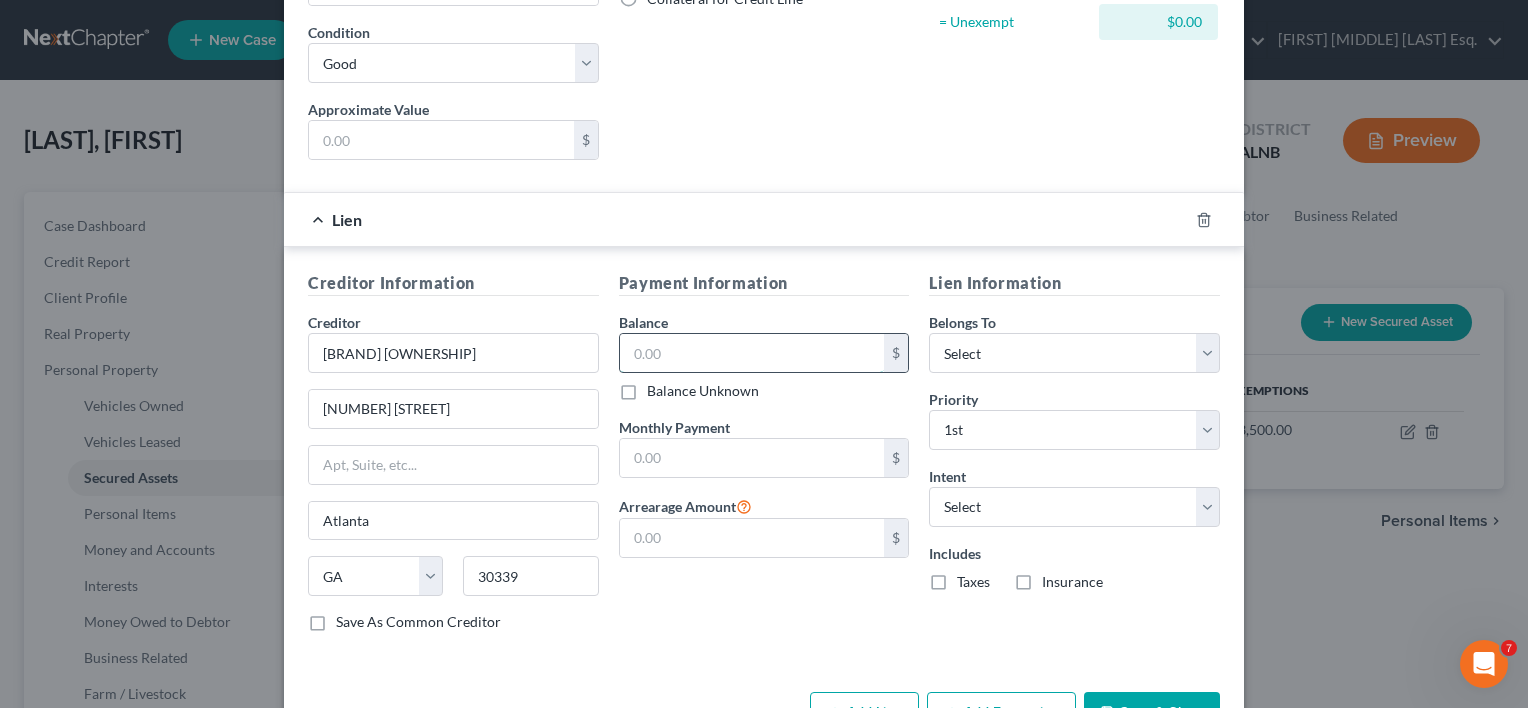 click at bounding box center (752, 353) 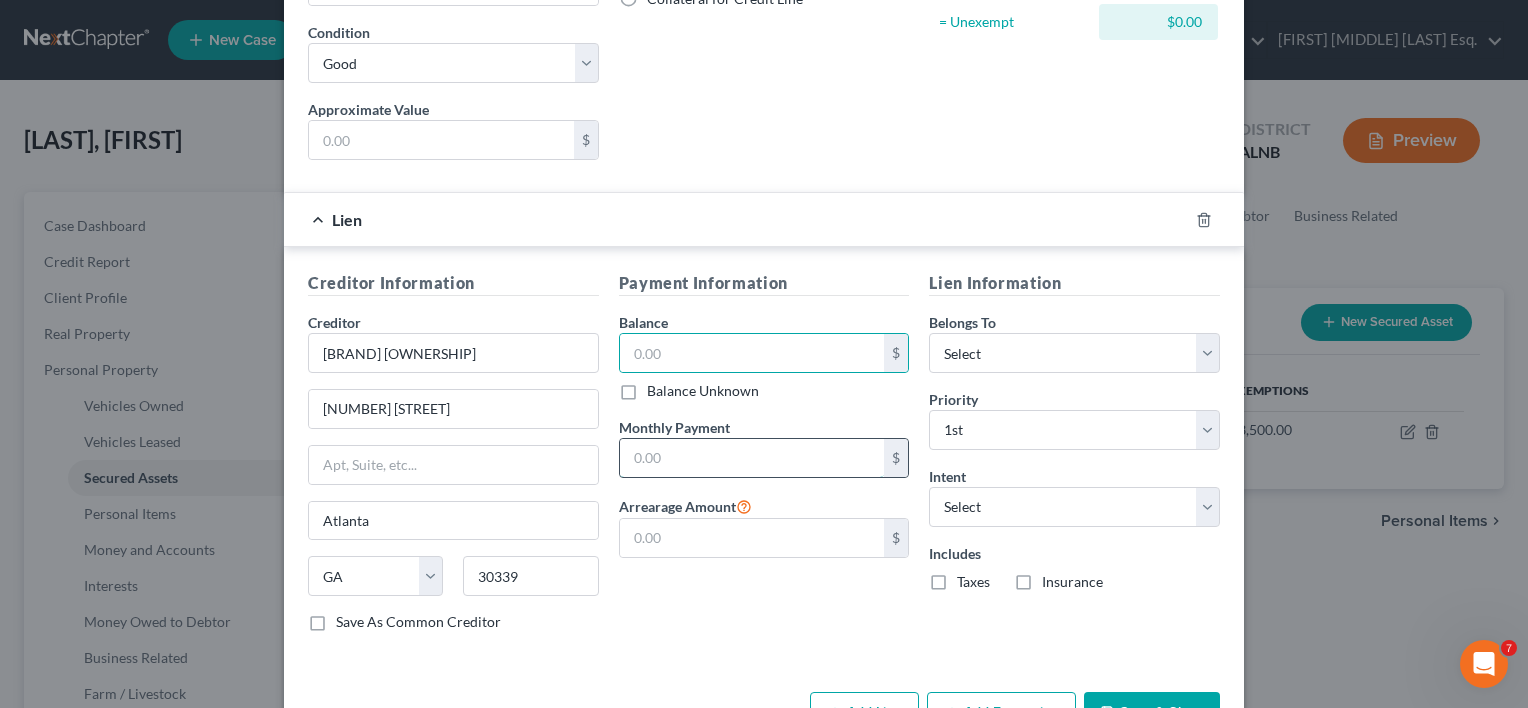 click at bounding box center [752, 458] 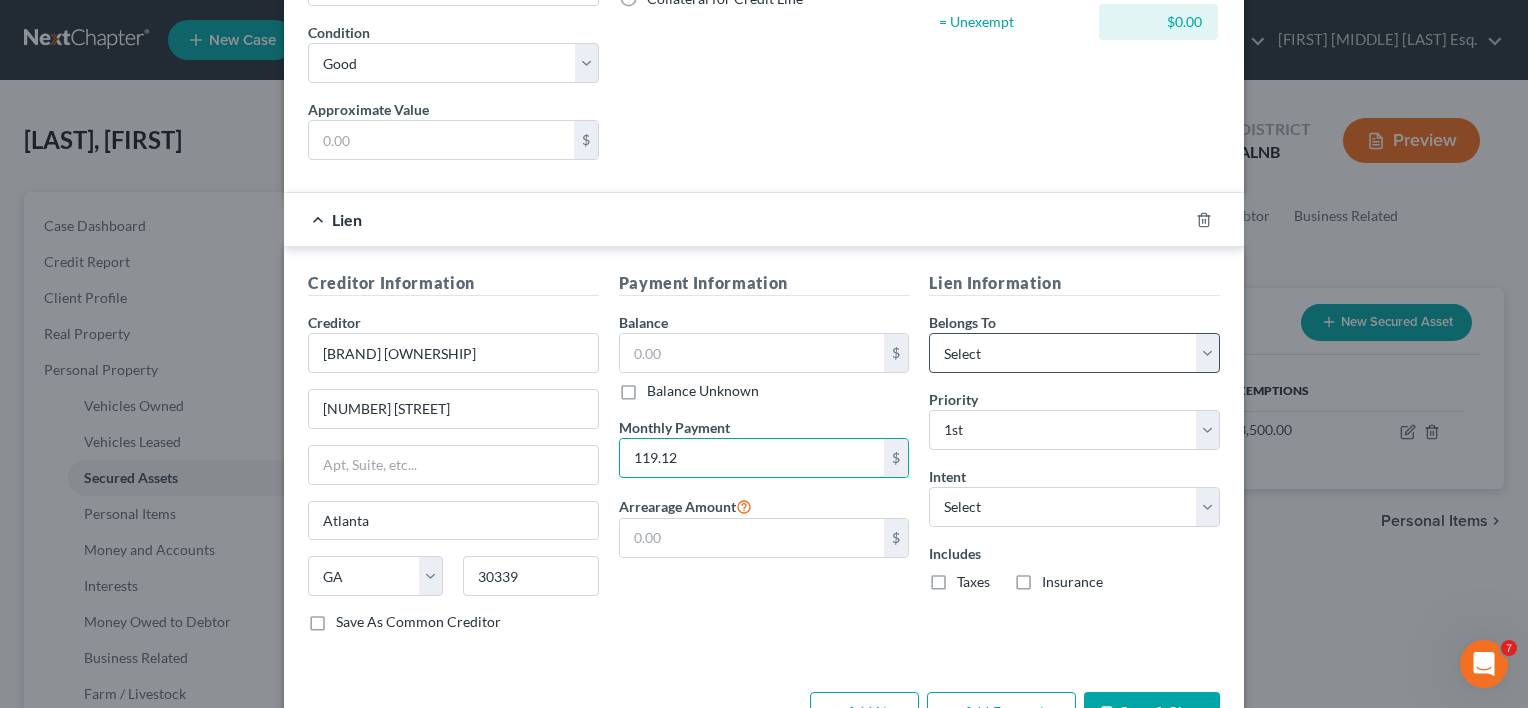 type on "119.12" 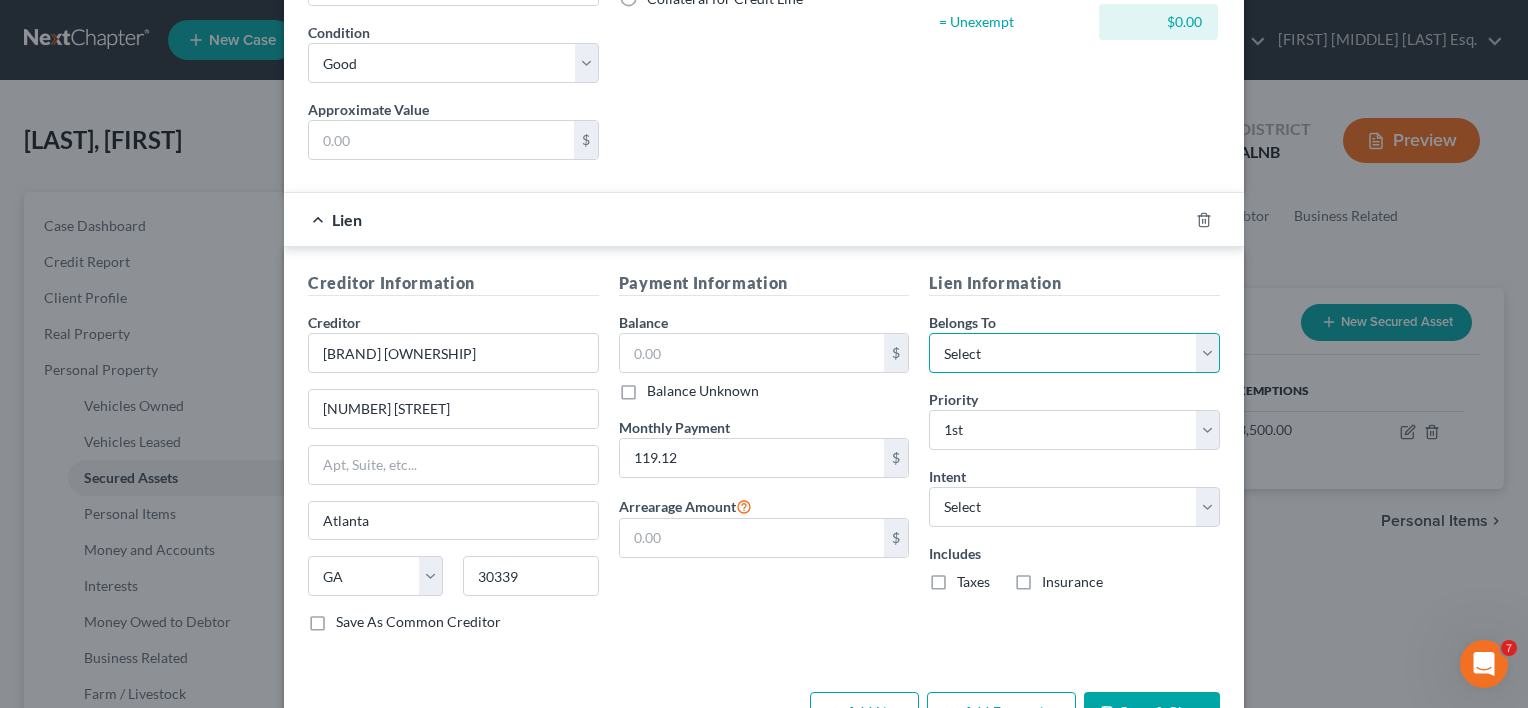 click on "Select Debtor 1 Only Debtor 2 Only Debtor 1 And Debtor 2 Only At Least One Of The Debtors And Another Community Property" at bounding box center (1074, 353) 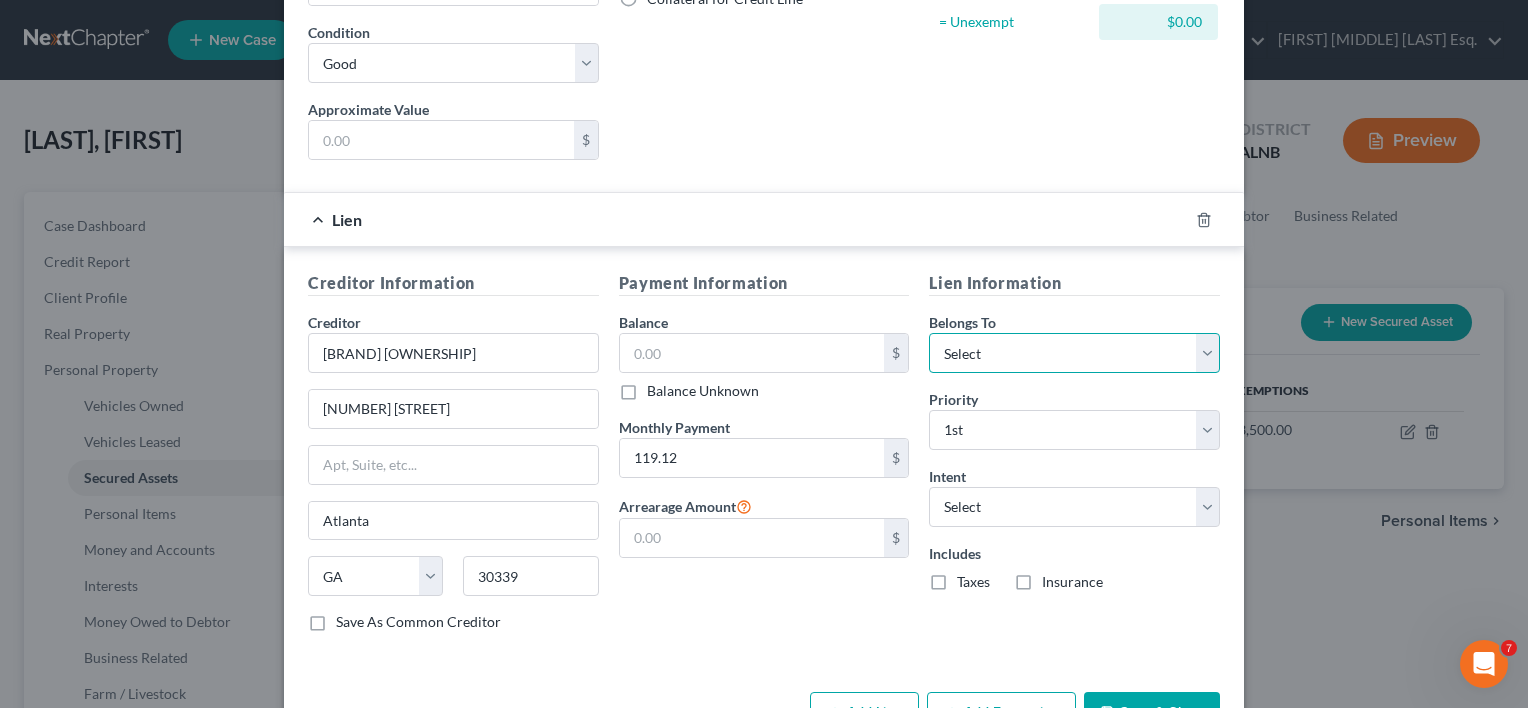 select on "0" 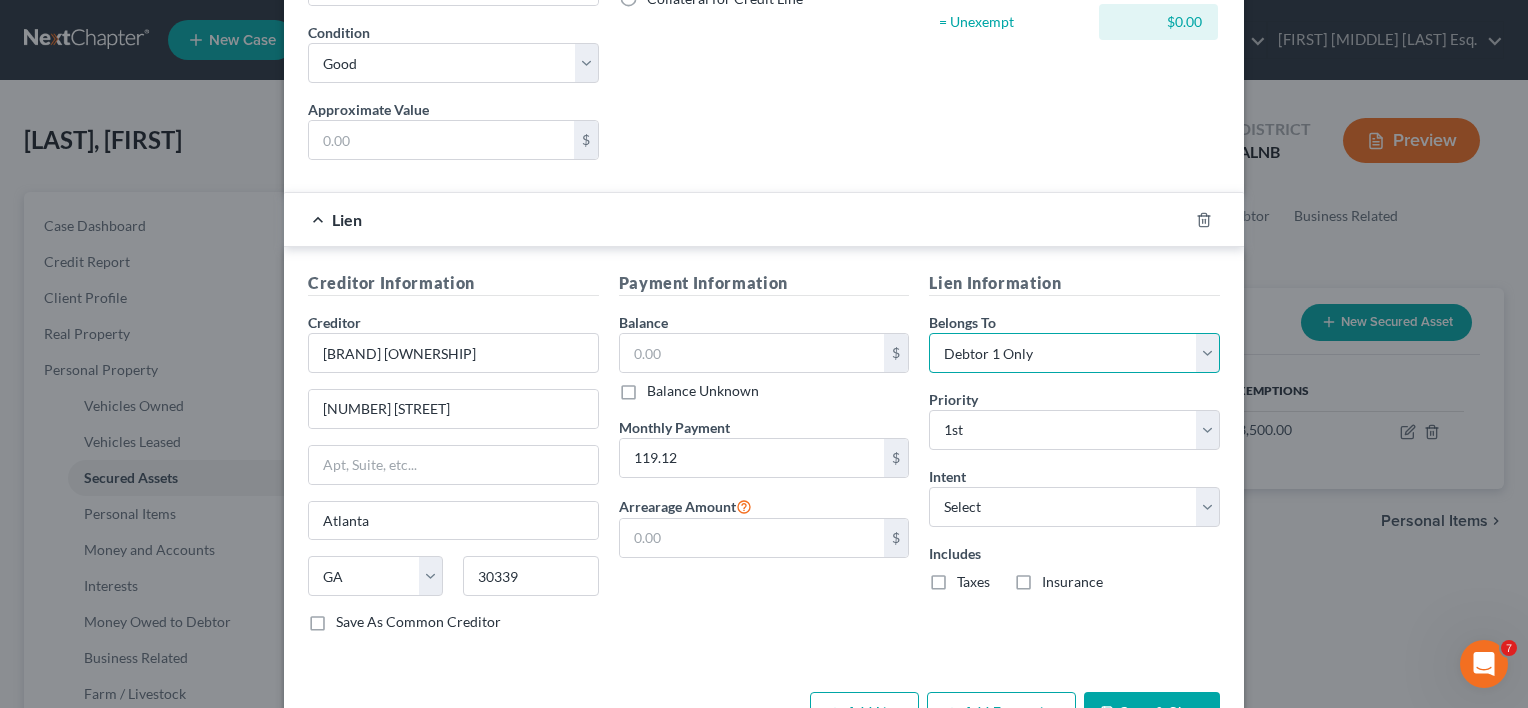 click on "Select Debtor 1 Only Debtor 2 Only Debtor 1 And Debtor 2 Only At Least One Of The Debtors And Another Community Property" at bounding box center [1074, 353] 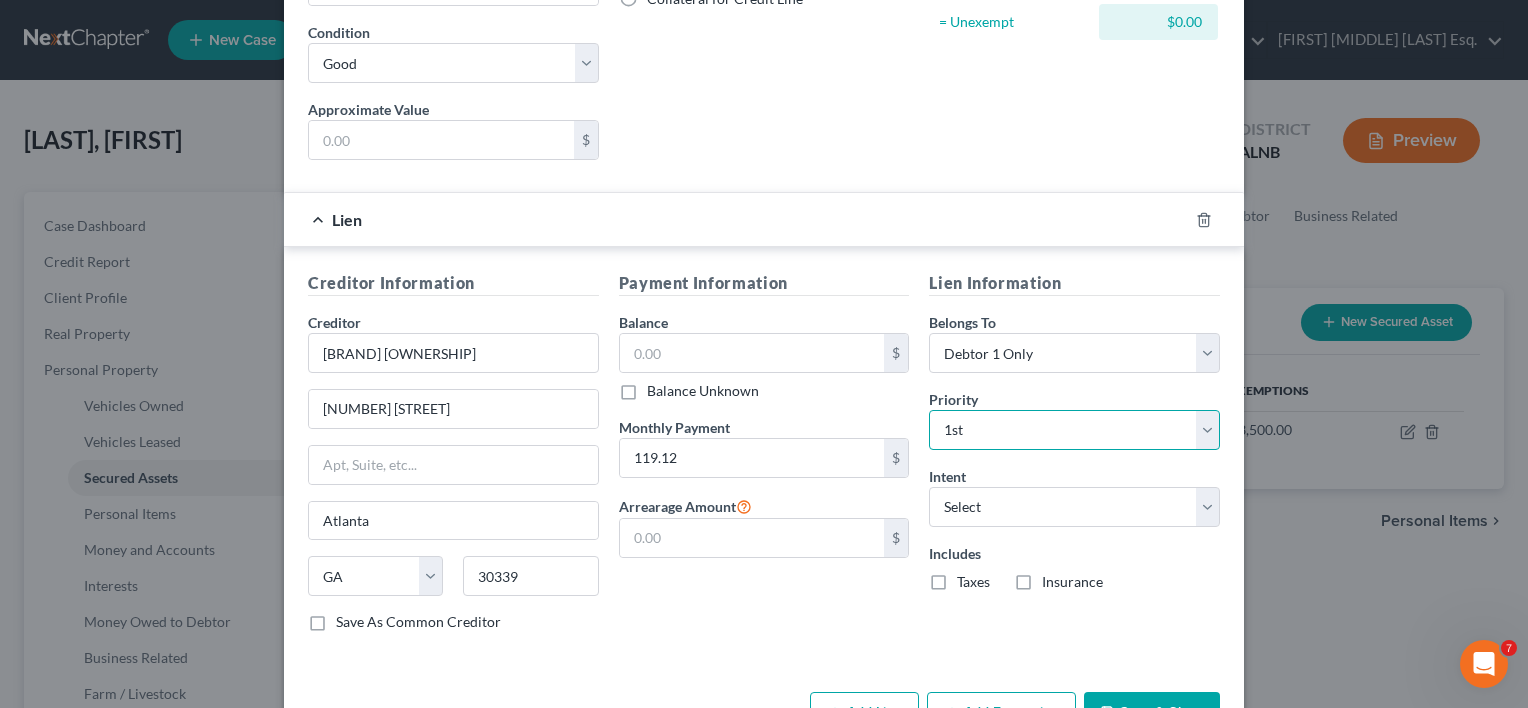 click on "Select 1st 2nd 3rd 4th 5th 6th 7th 8th 9th 10th 11th 12th 13th 14th 15th 16th 17th 18th 19th 20th 21th 22th 23th 24th 25th 26th 27th 28th 29th 30th" at bounding box center [1074, 430] 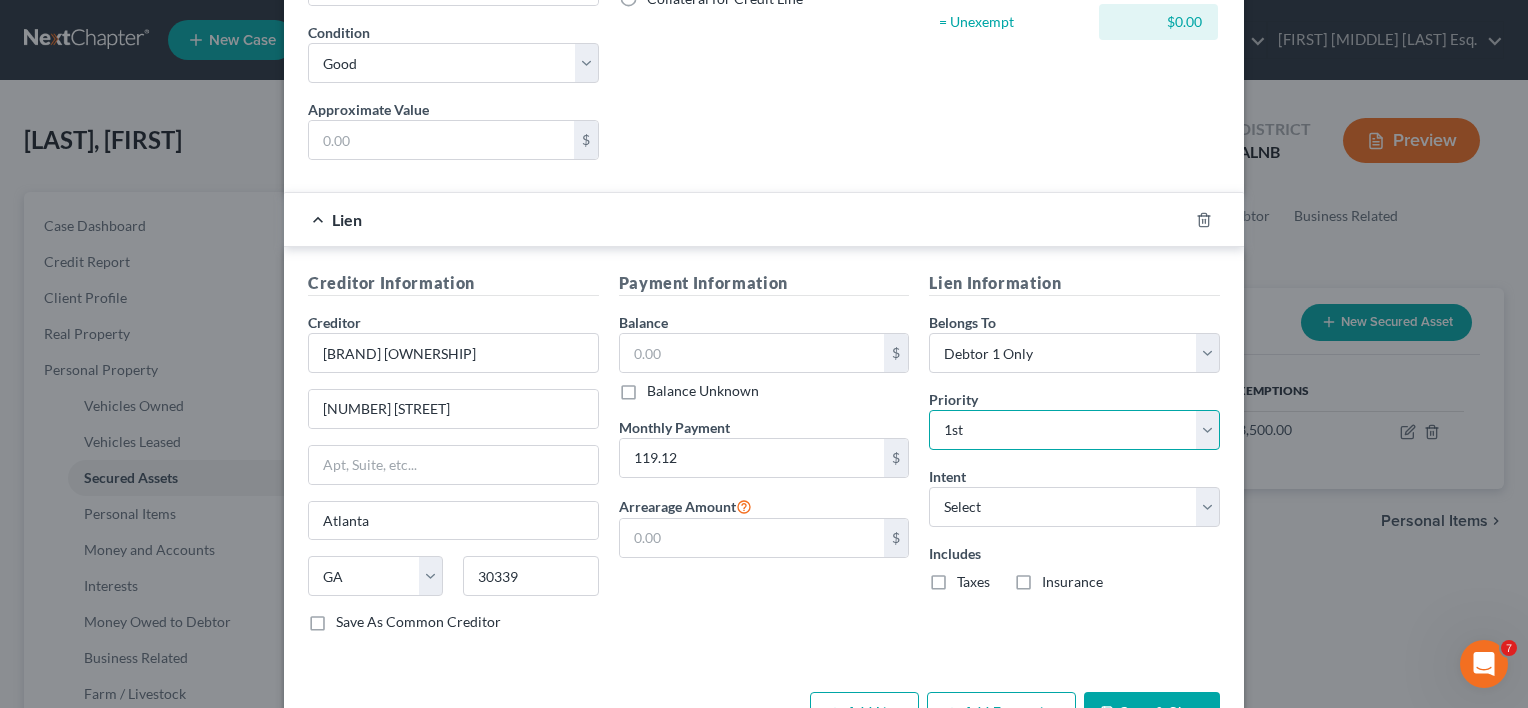 select on "1" 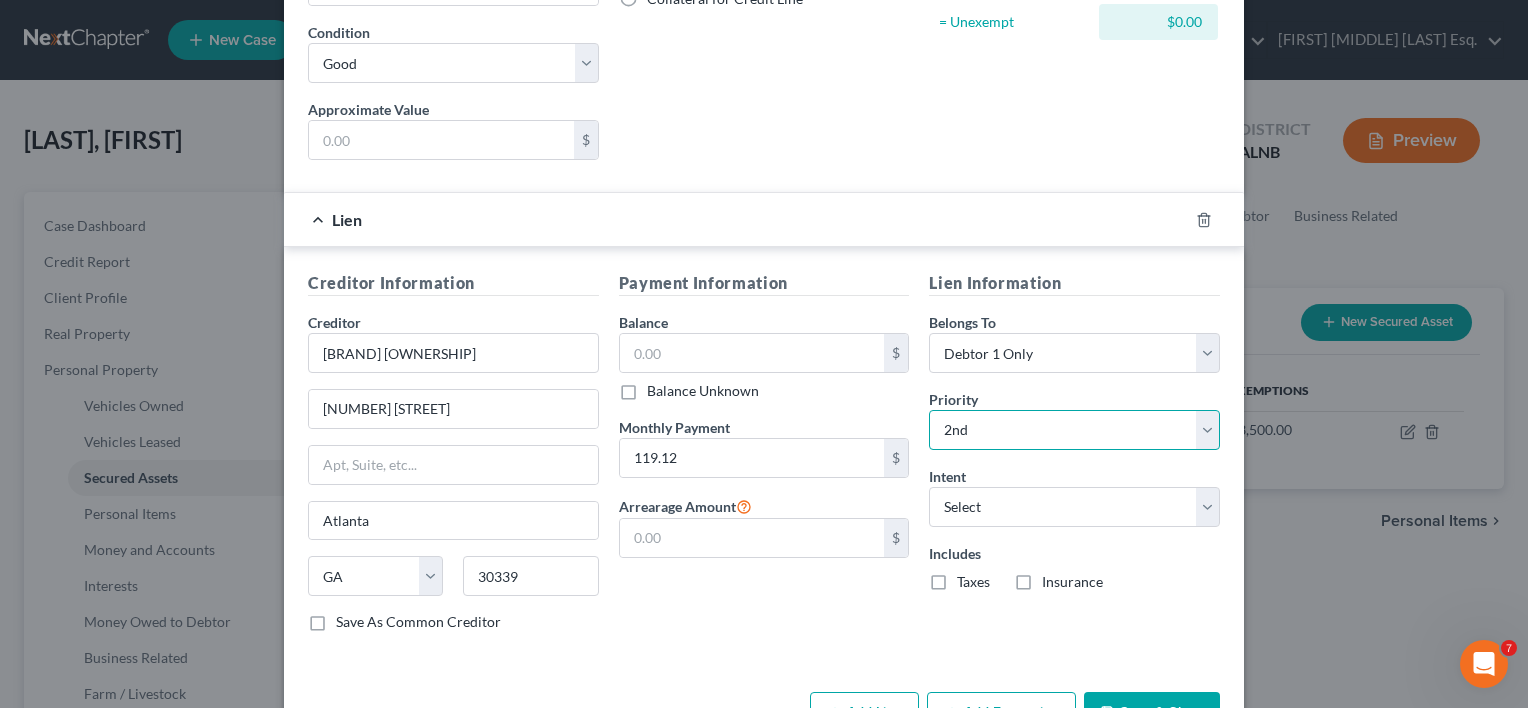 click on "Select 1st 2nd 3rd 4th 5th 6th 7th 8th 9th 10th 11th 12th 13th 14th 15th 16th 17th 18th 19th 20th 21th 22th 23th 24th 25th 26th 27th 28th 29th 30th" at bounding box center [1074, 430] 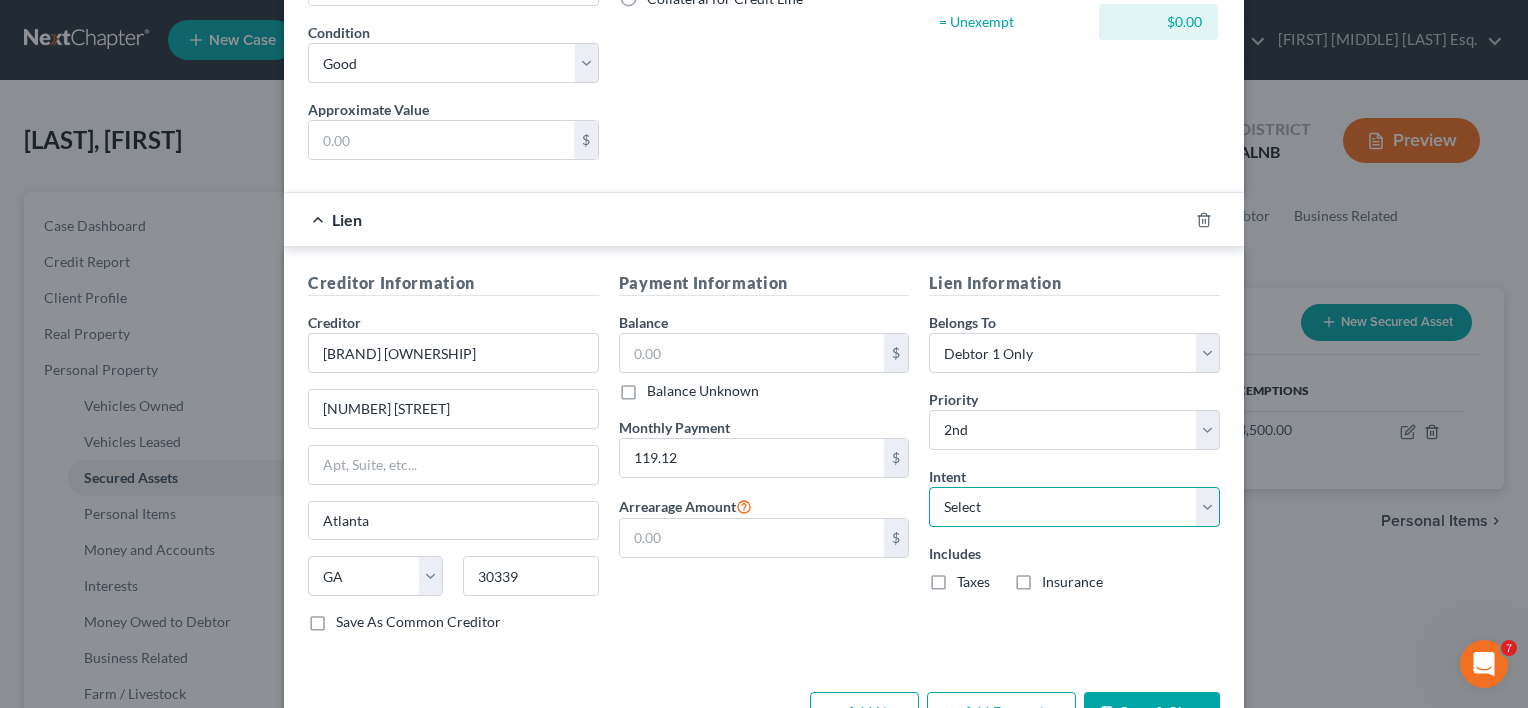 click on "Select Surrender Redeem Reaffirm Avoid Other" at bounding box center [1074, 507] 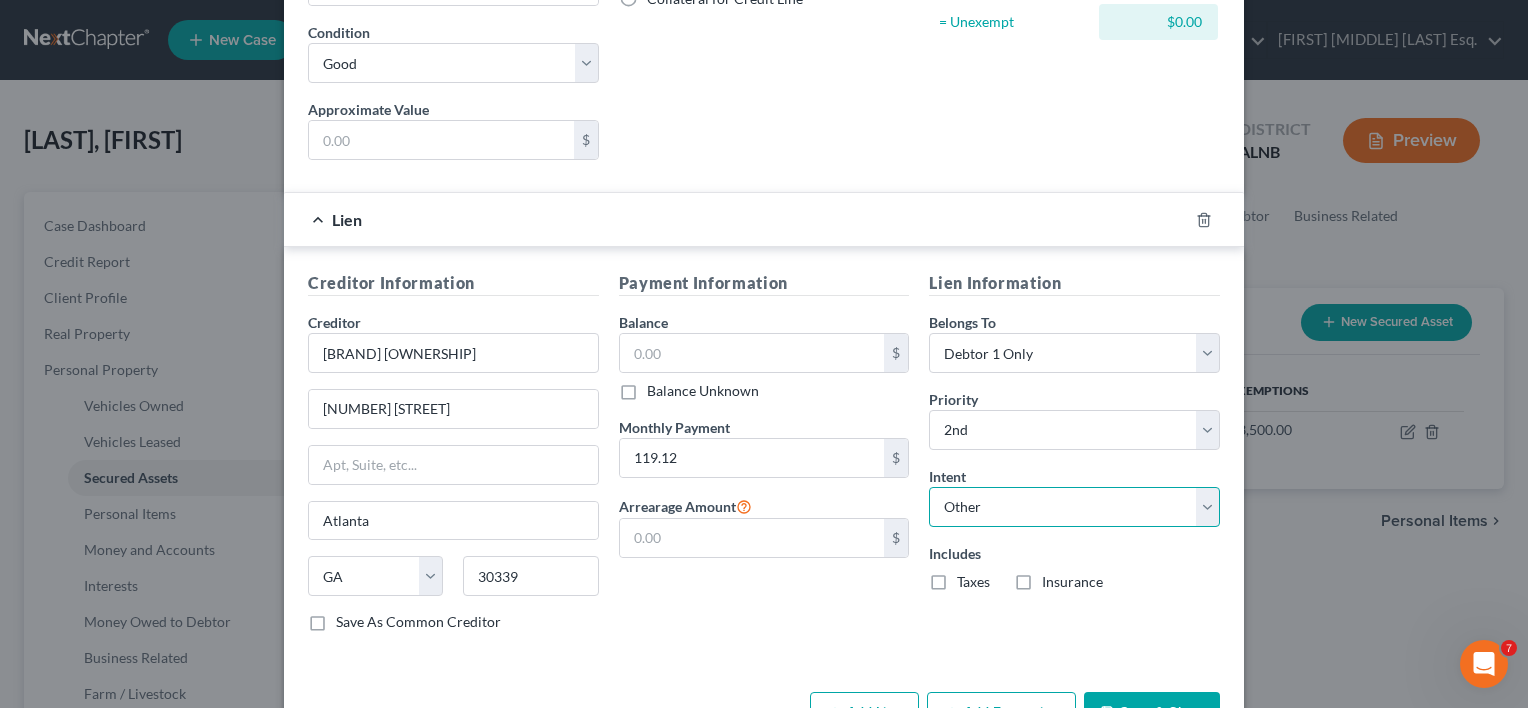 click on "Select Surrender Redeem Reaffirm Avoid Other" at bounding box center (1074, 507) 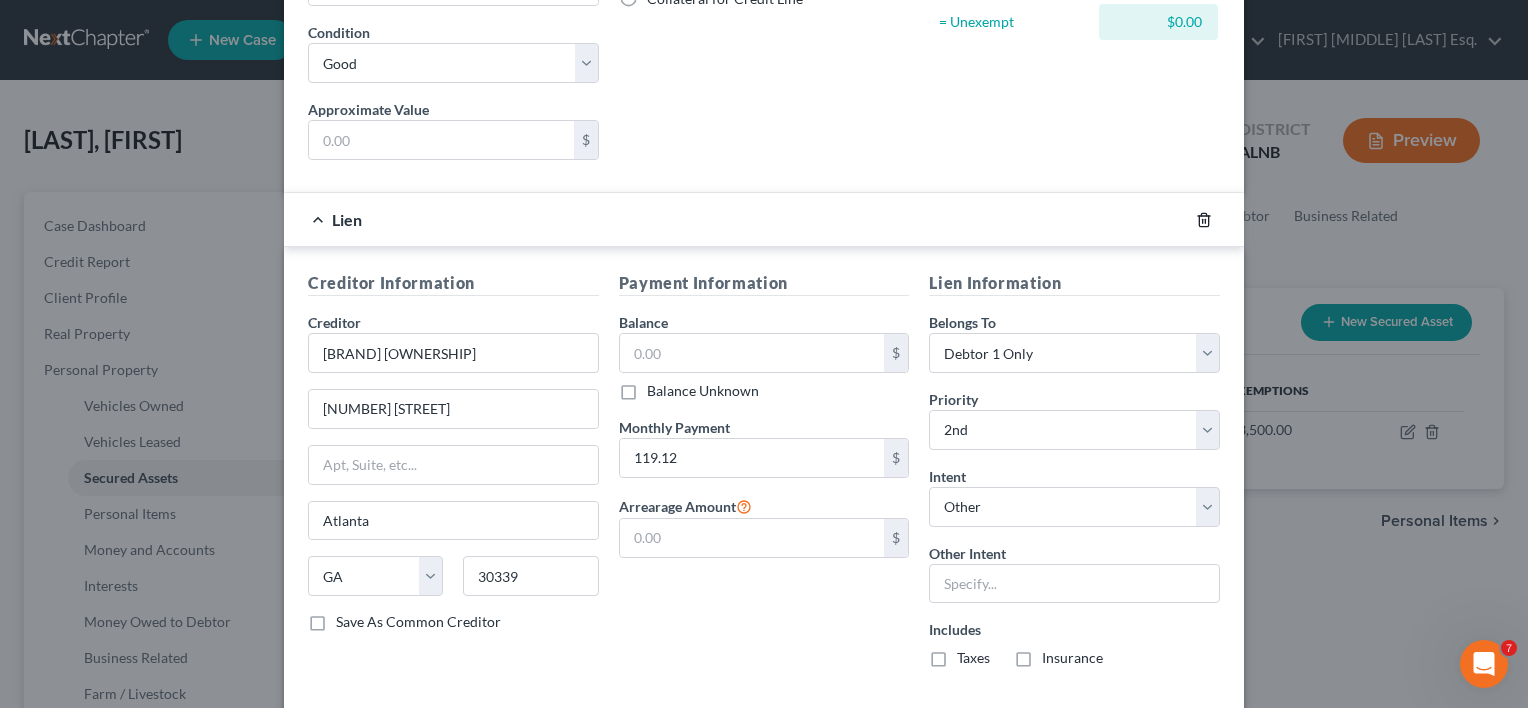 click 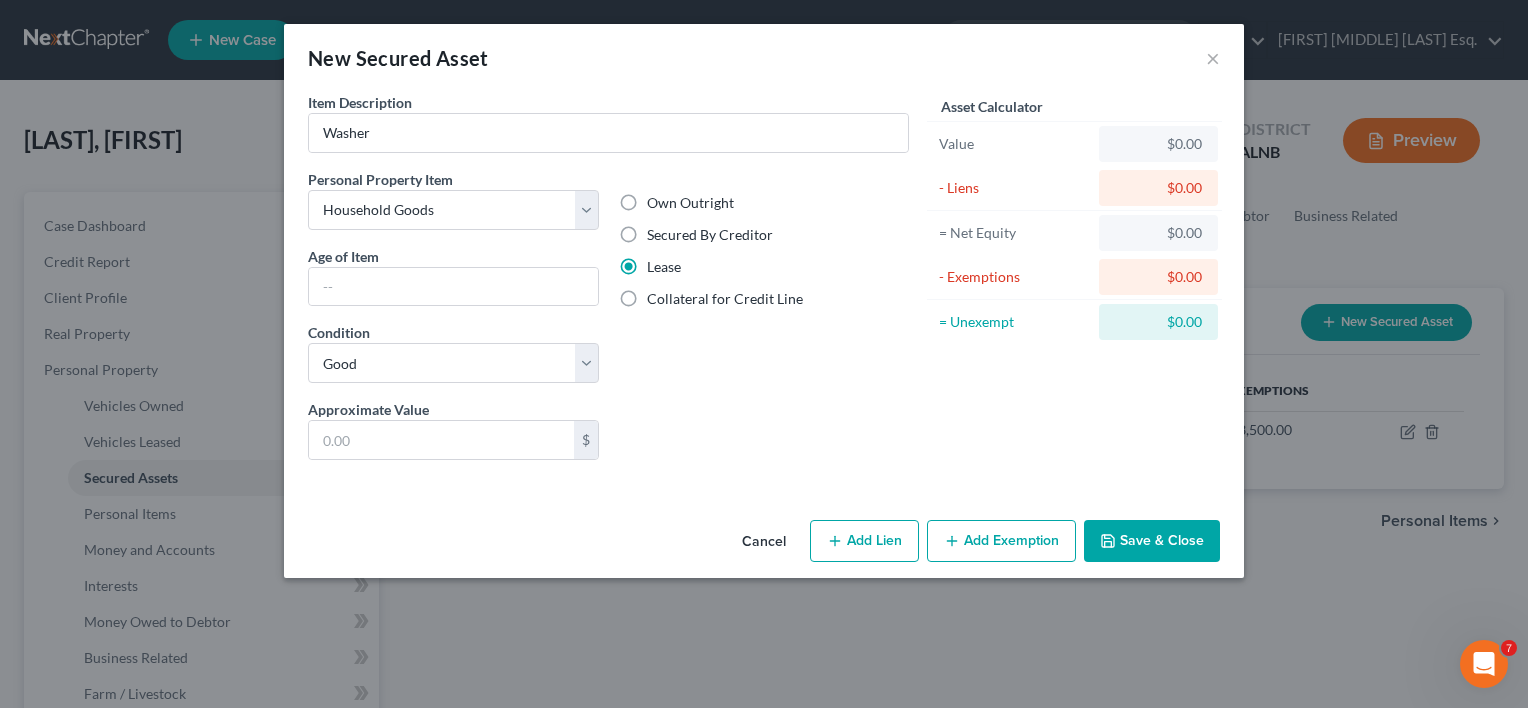scroll, scrollTop: 0, scrollLeft: 0, axis: both 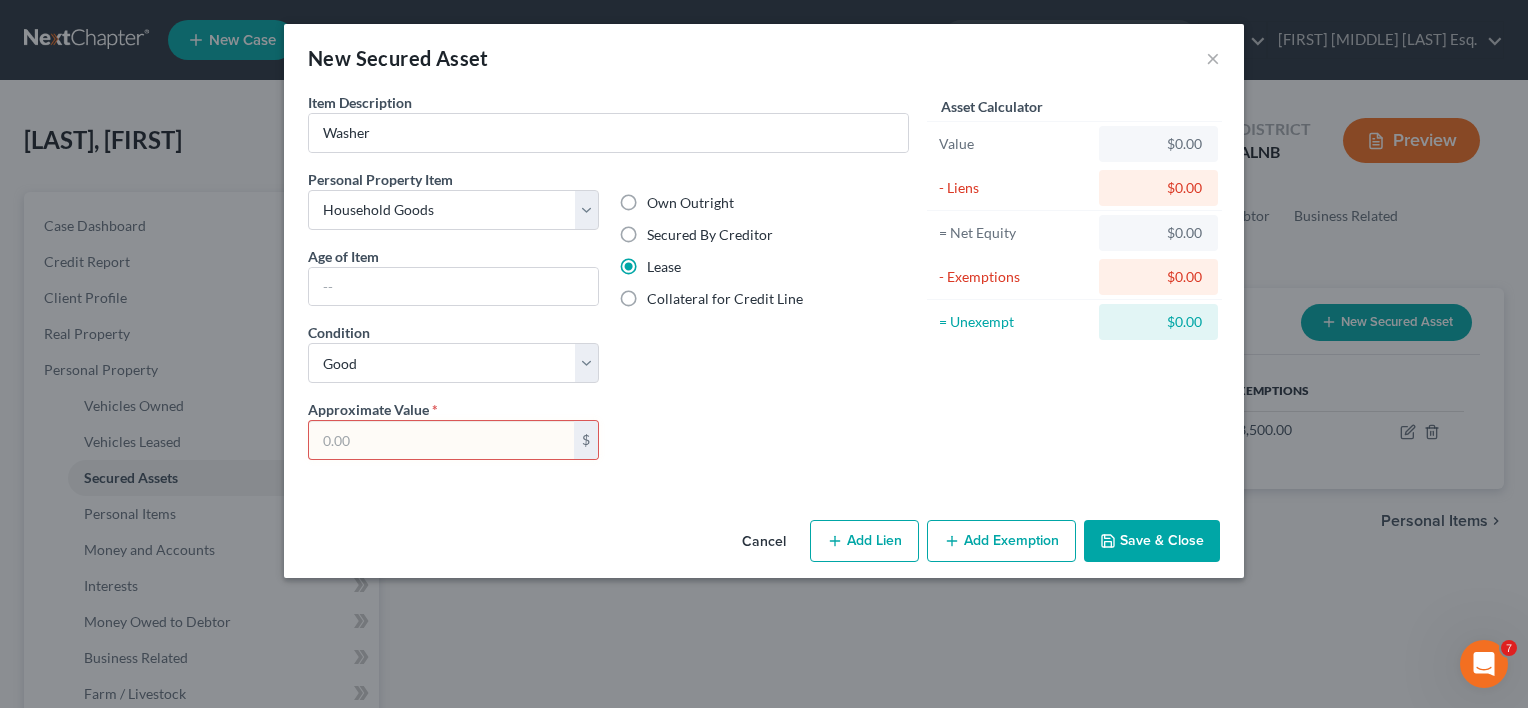 click at bounding box center [441, 440] 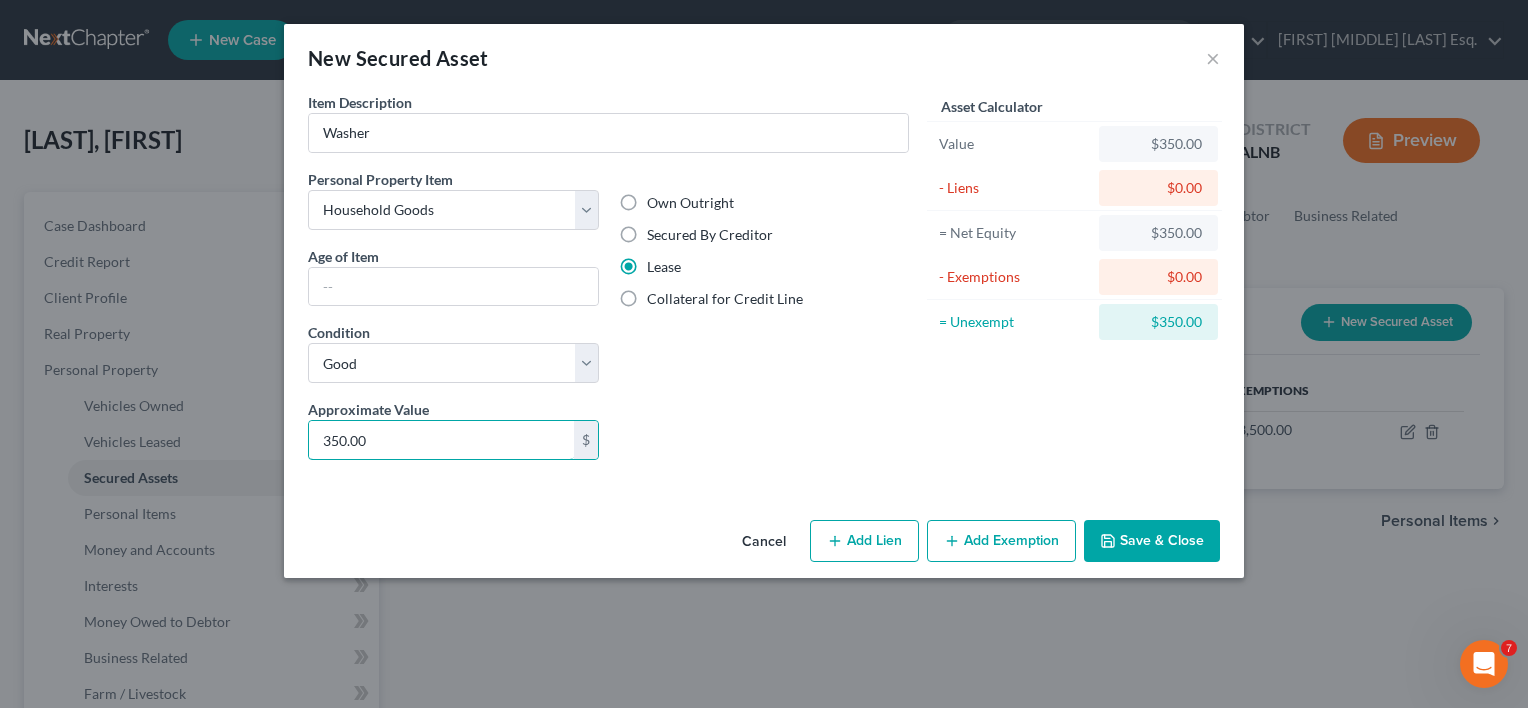 type on "350.00" 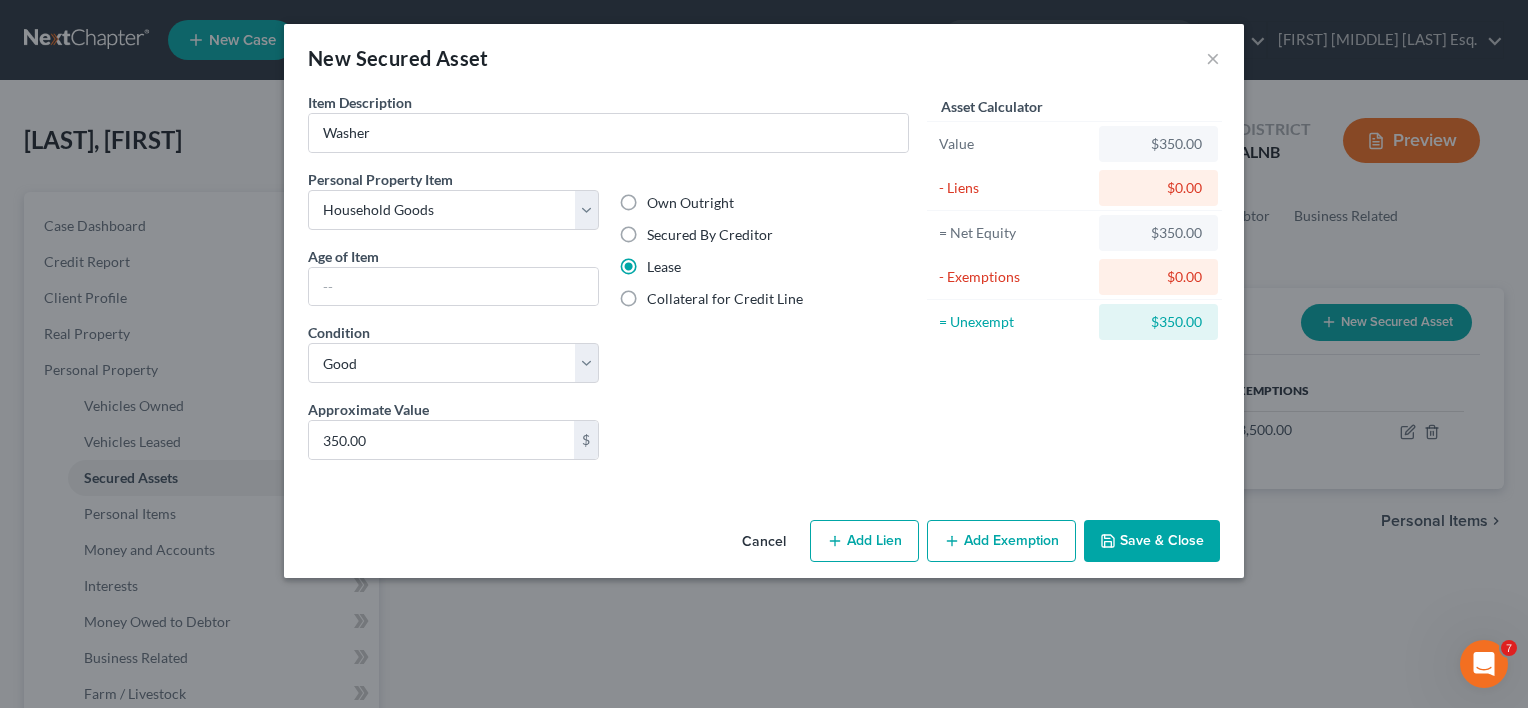 drag, startPoint x: 1157, startPoint y: 549, endPoint x: 1159, endPoint y: 537, distance: 12.165525 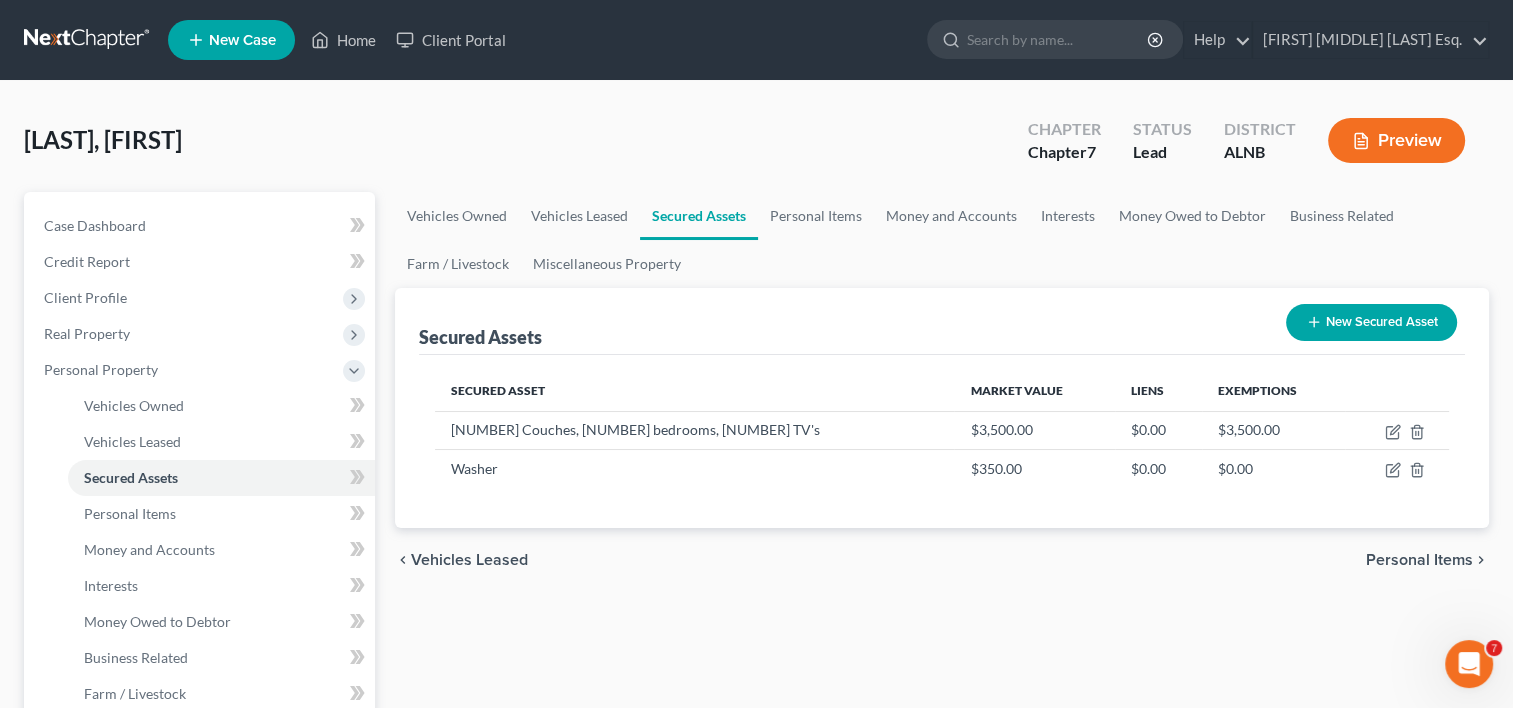 click on "New Secured Asset" at bounding box center [1371, 322] 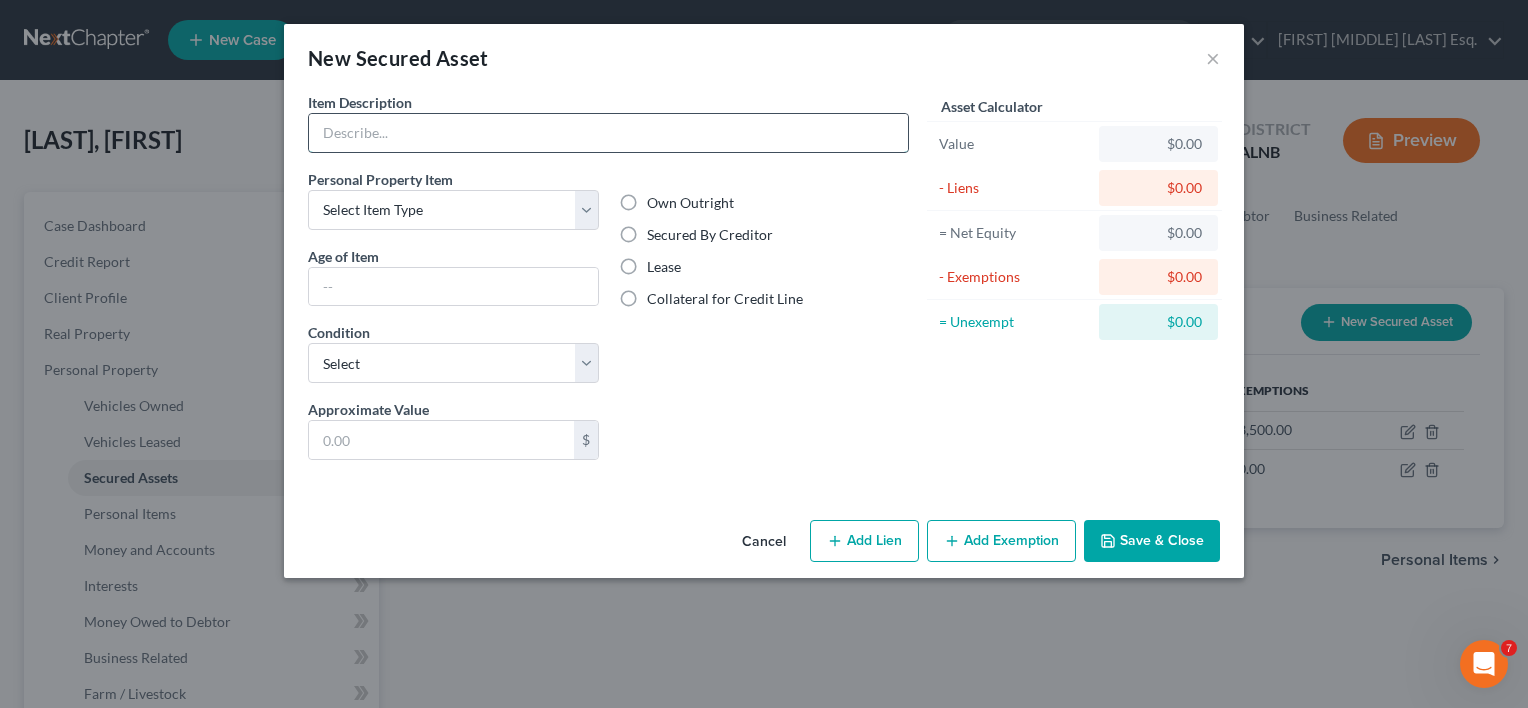 click at bounding box center [608, 133] 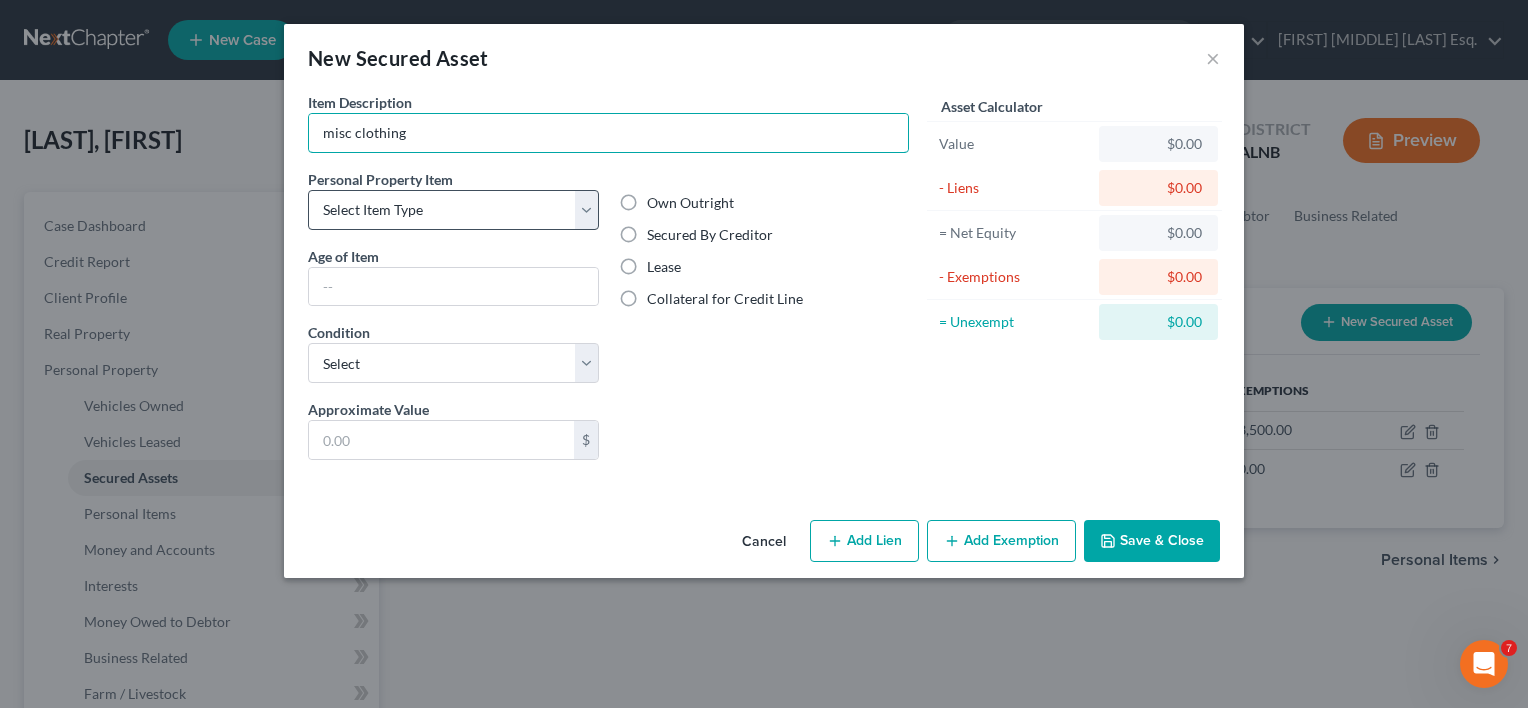 type on "misc clothing" 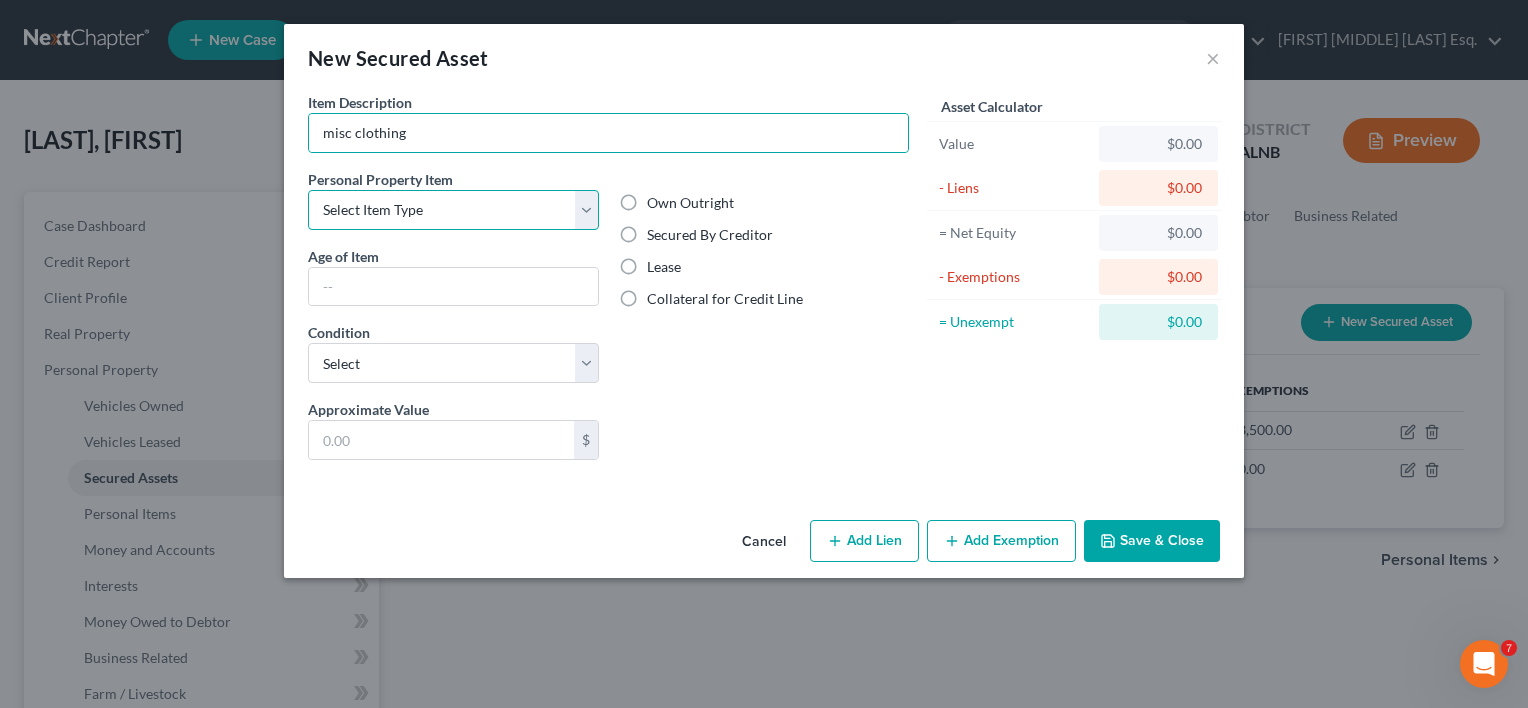 click on "Select Item Type Clothing Collectibles Of Value Electronics Firearms Household Goods Jewelry Other Pet(s) Sports & Hobby Equipment" at bounding box center [453, 210] 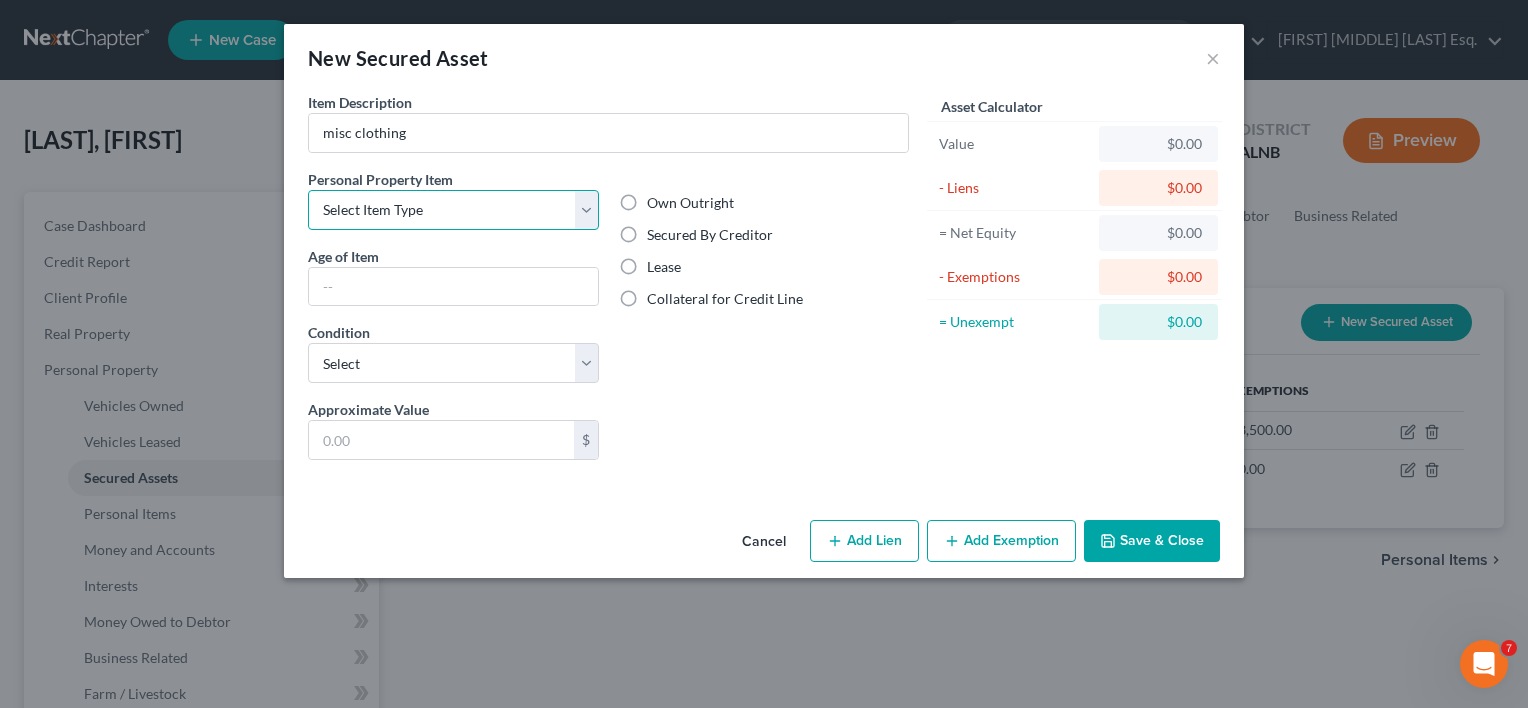 select on "clothing" 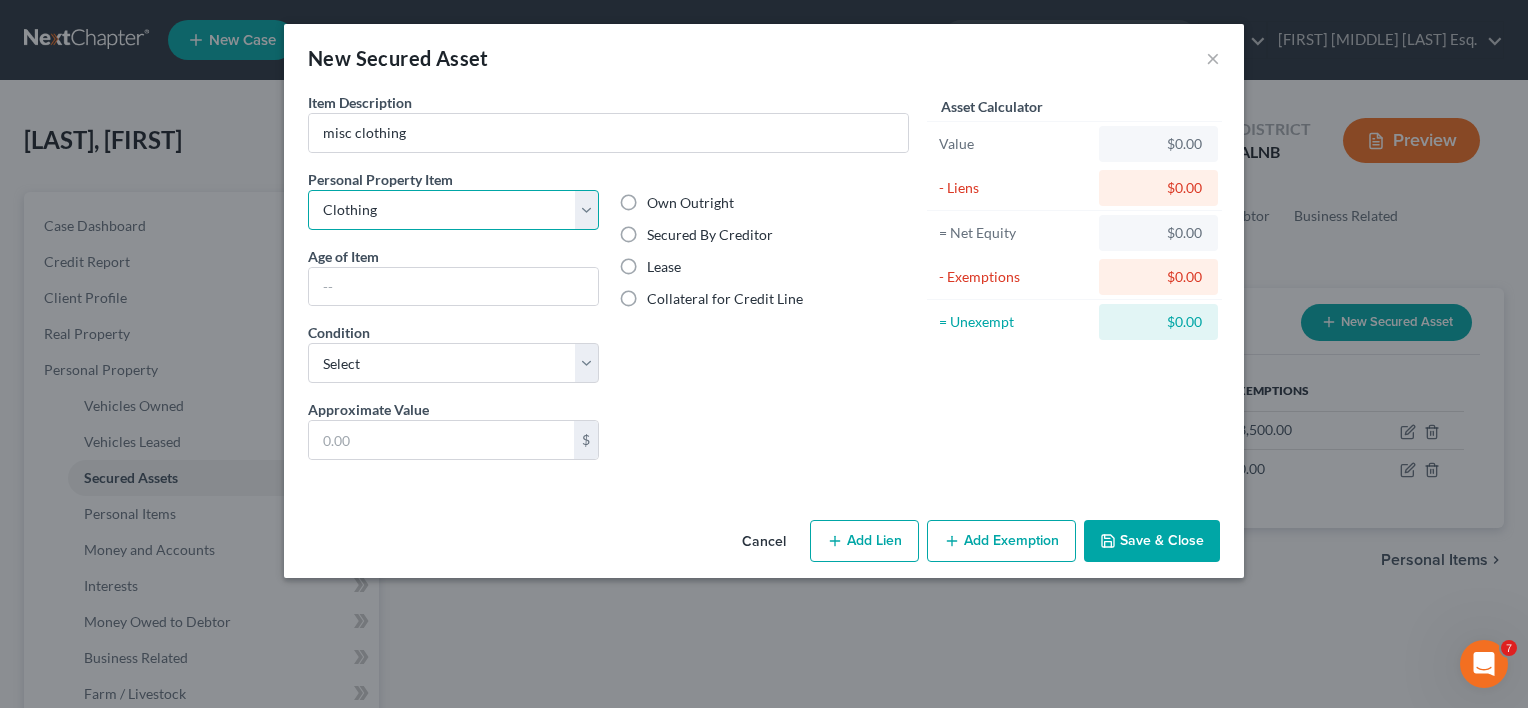 click on "Select Item Type Clothing Collectibles Of Value Electronics Firearms Household Goods Jewelry Other Pet(s) Sports & Hobby Equipment" at bounding box center [453, 210] 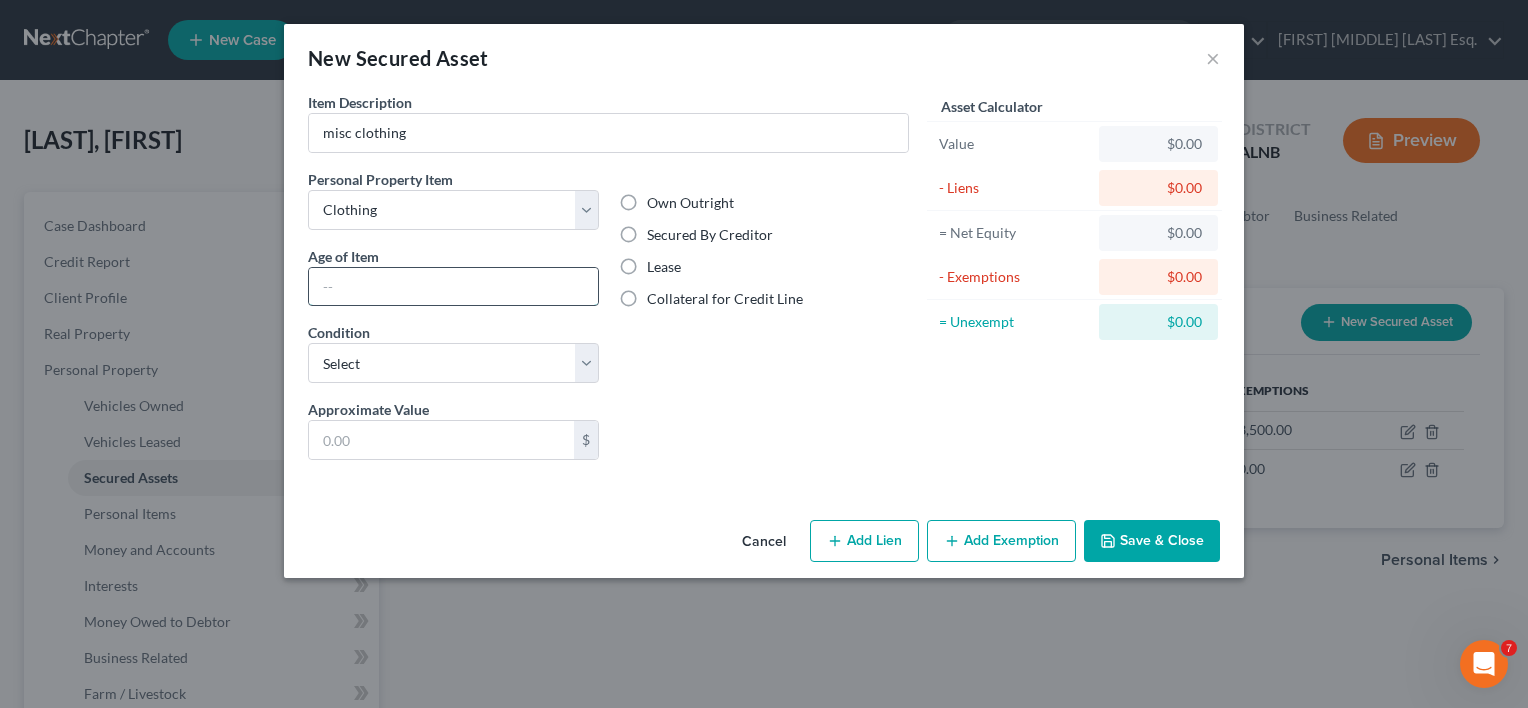 click at bounding box center [453, 287] 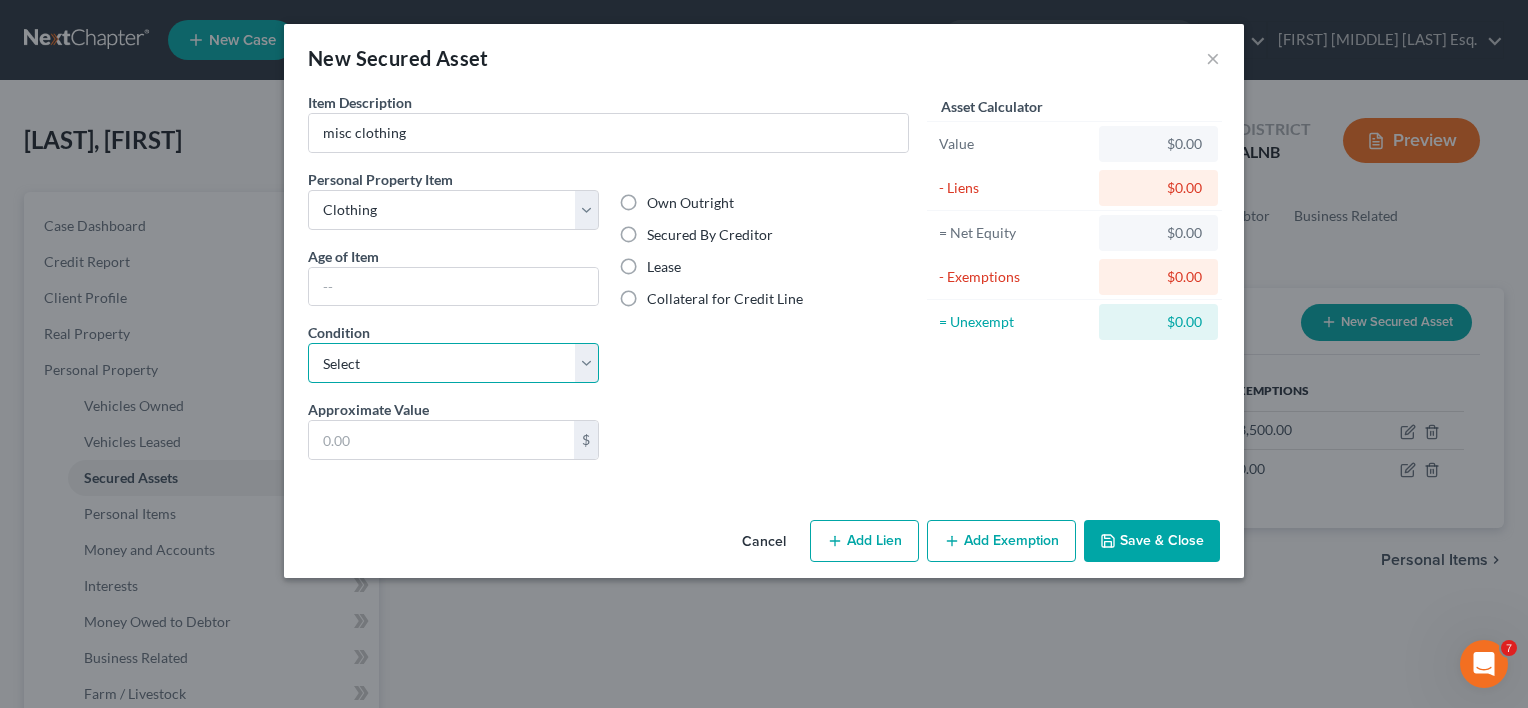click on "Select Excellent Very Good Good Fair Poor" at bounding box center [453, 363] 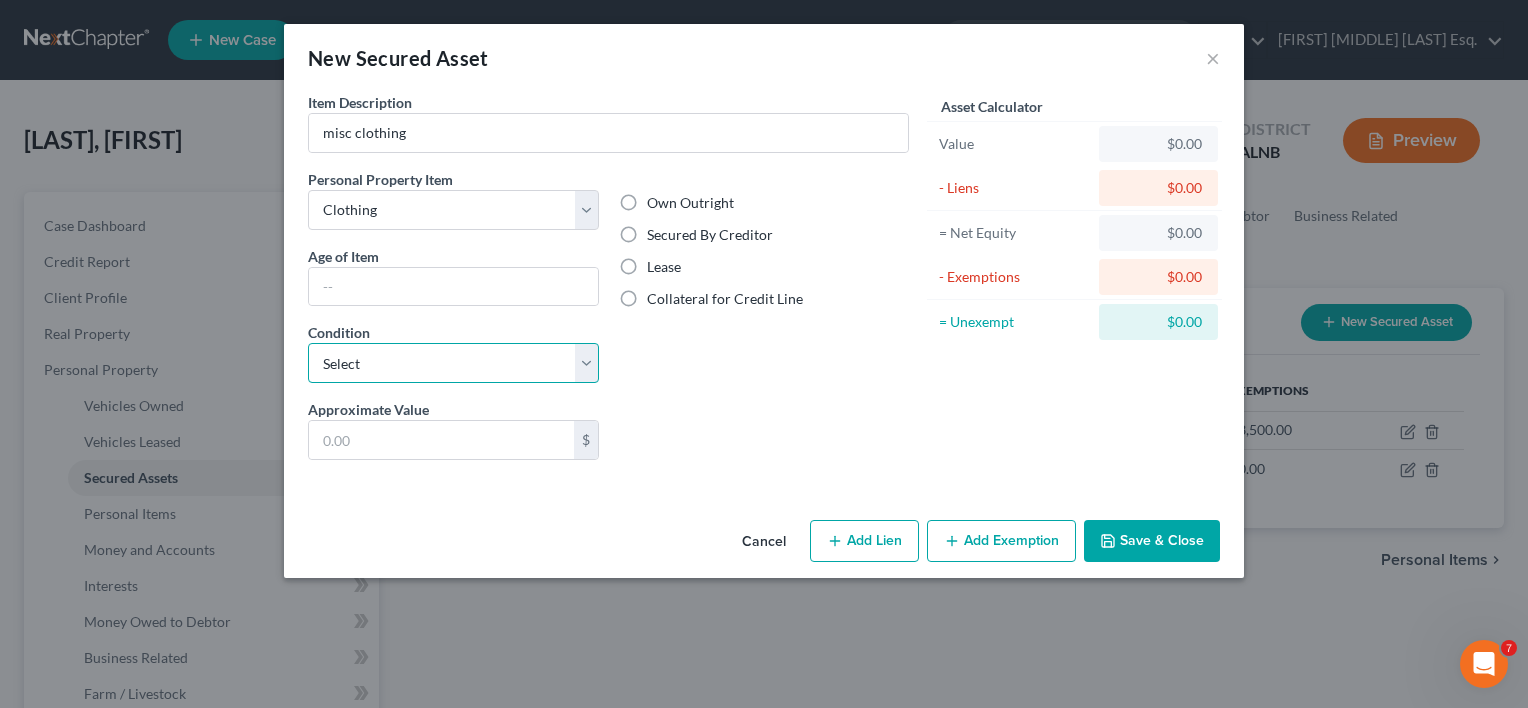 select on "2" 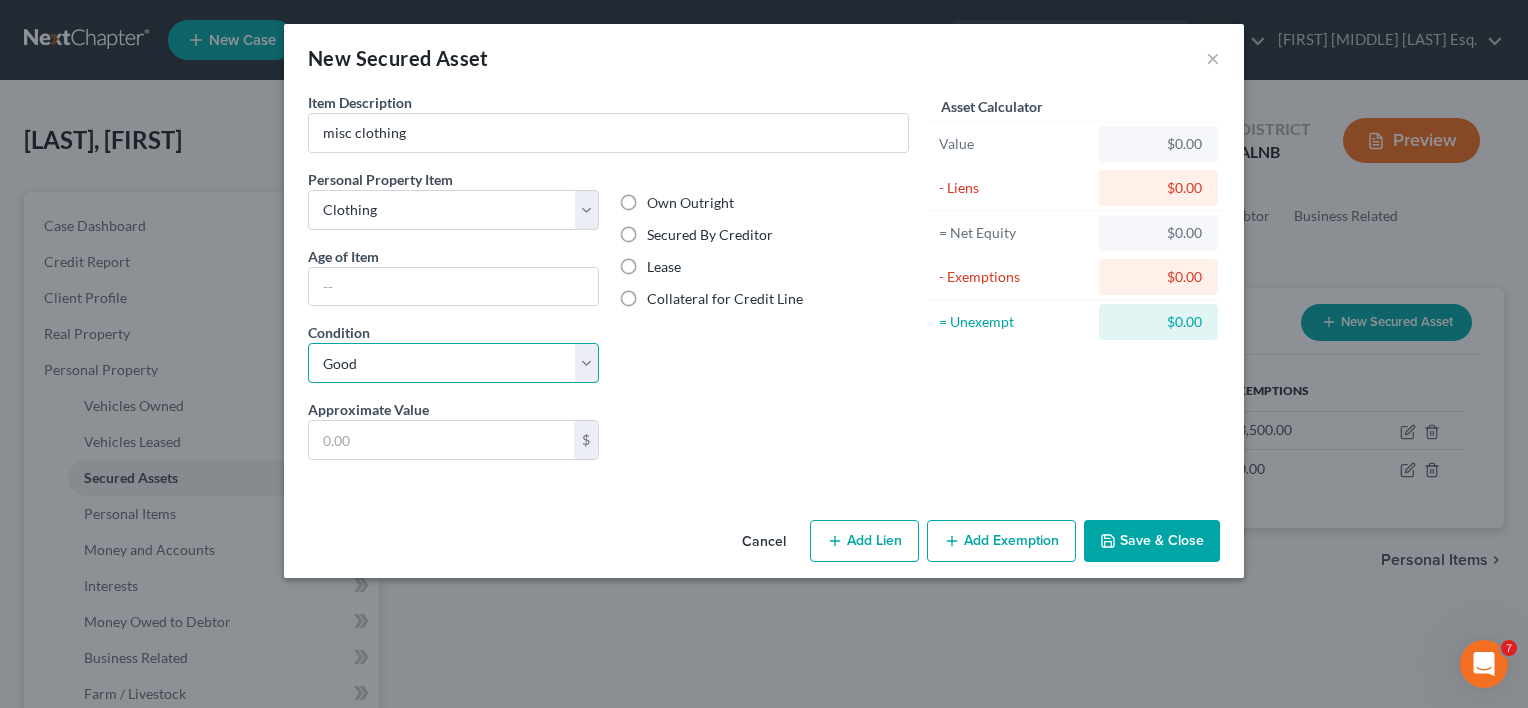 click on "Select Excellent Very Good Good Fair Poor" at bounding box center [453, 363] 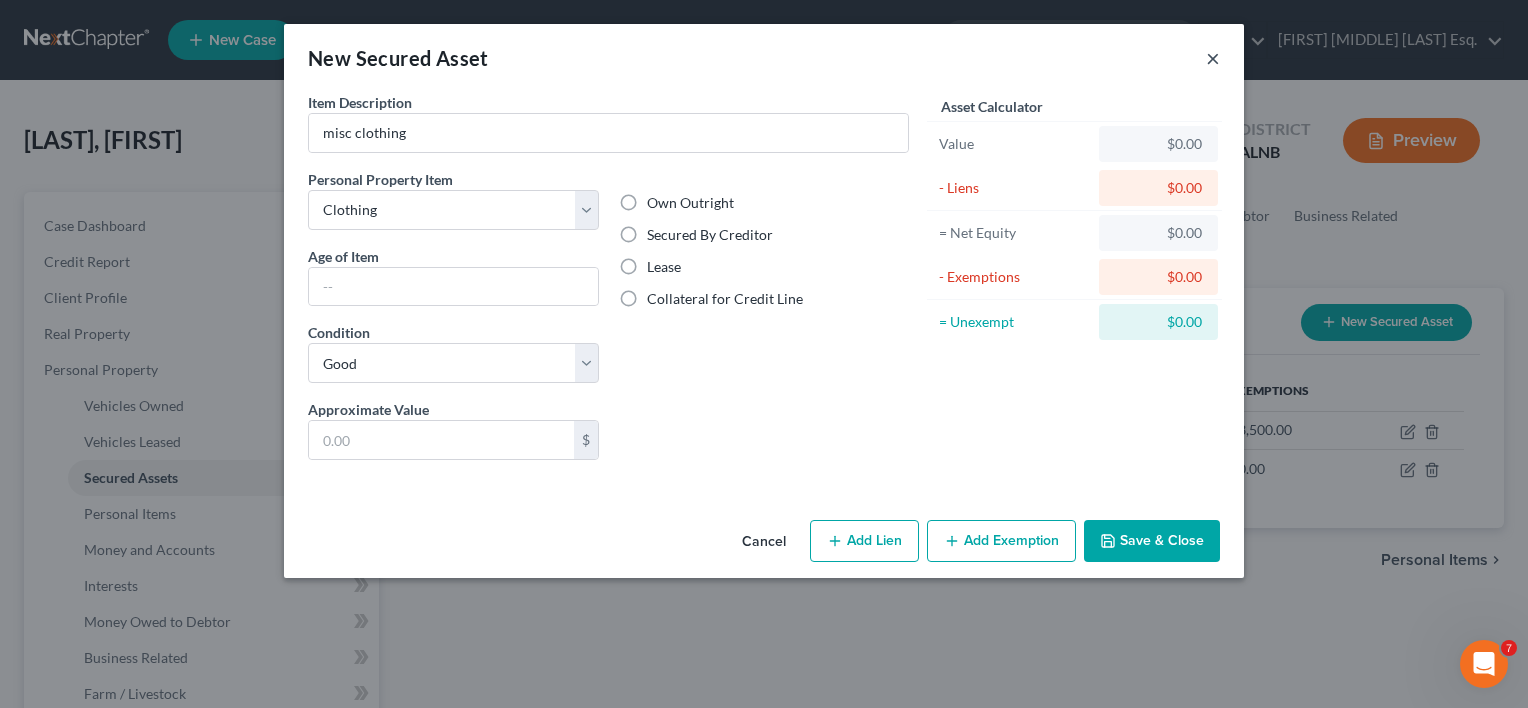 click on "×" at bounding box center [1213, 58] 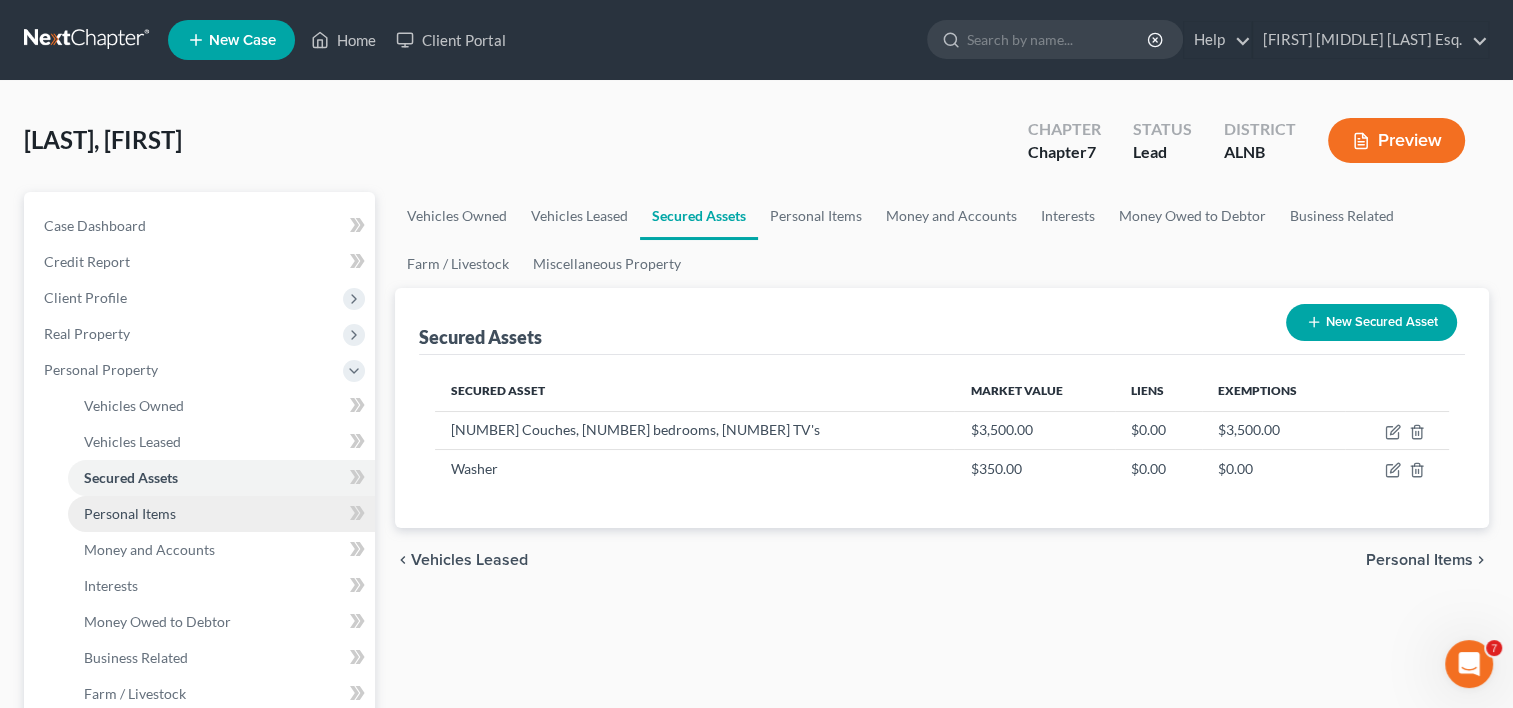 click on "Personal Items" at bounding box center [130, 513] 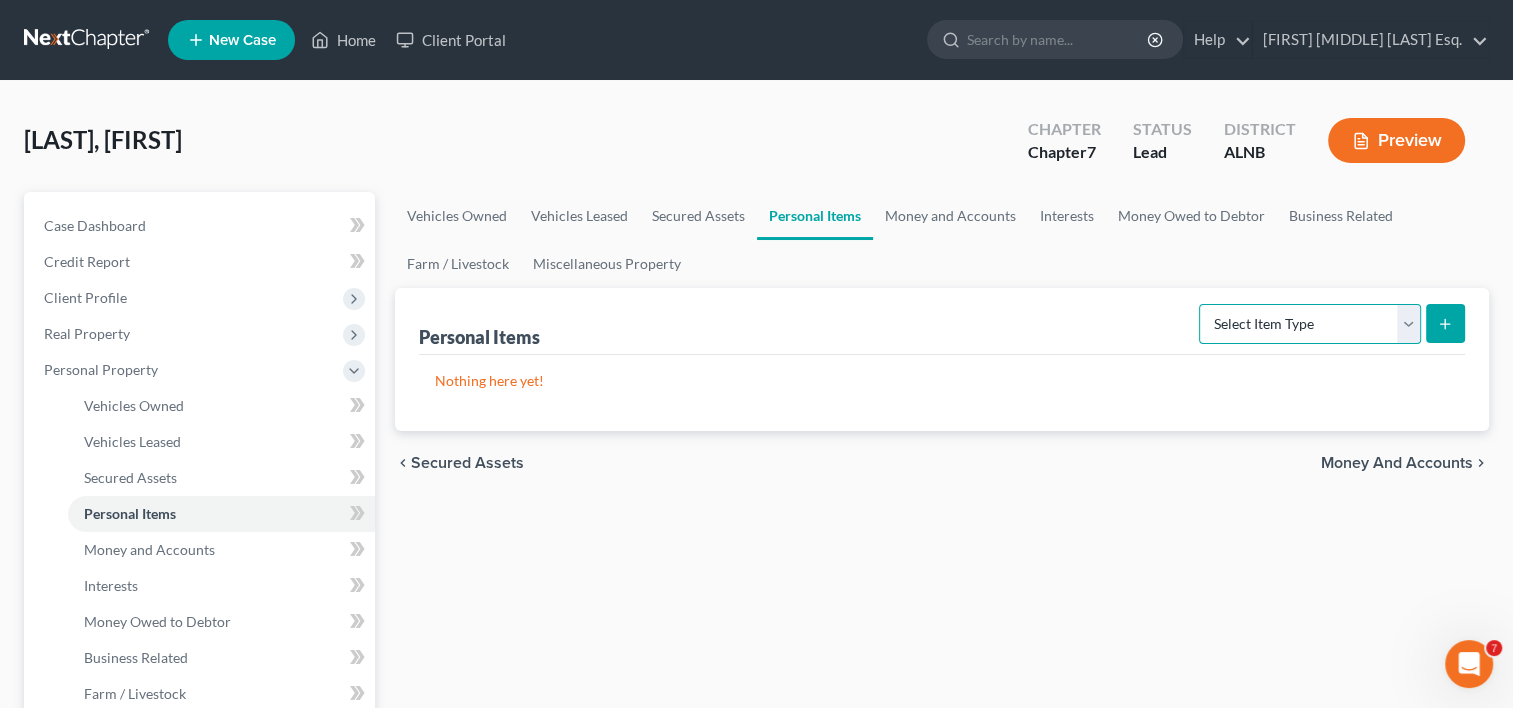 click on "Select Item Type Clothing Collectibles Of Value Electronics Firearms Household Goods Jewelry Other Pet(s) Sports & Hobby Equipment" at bounding box center (1310, 324) 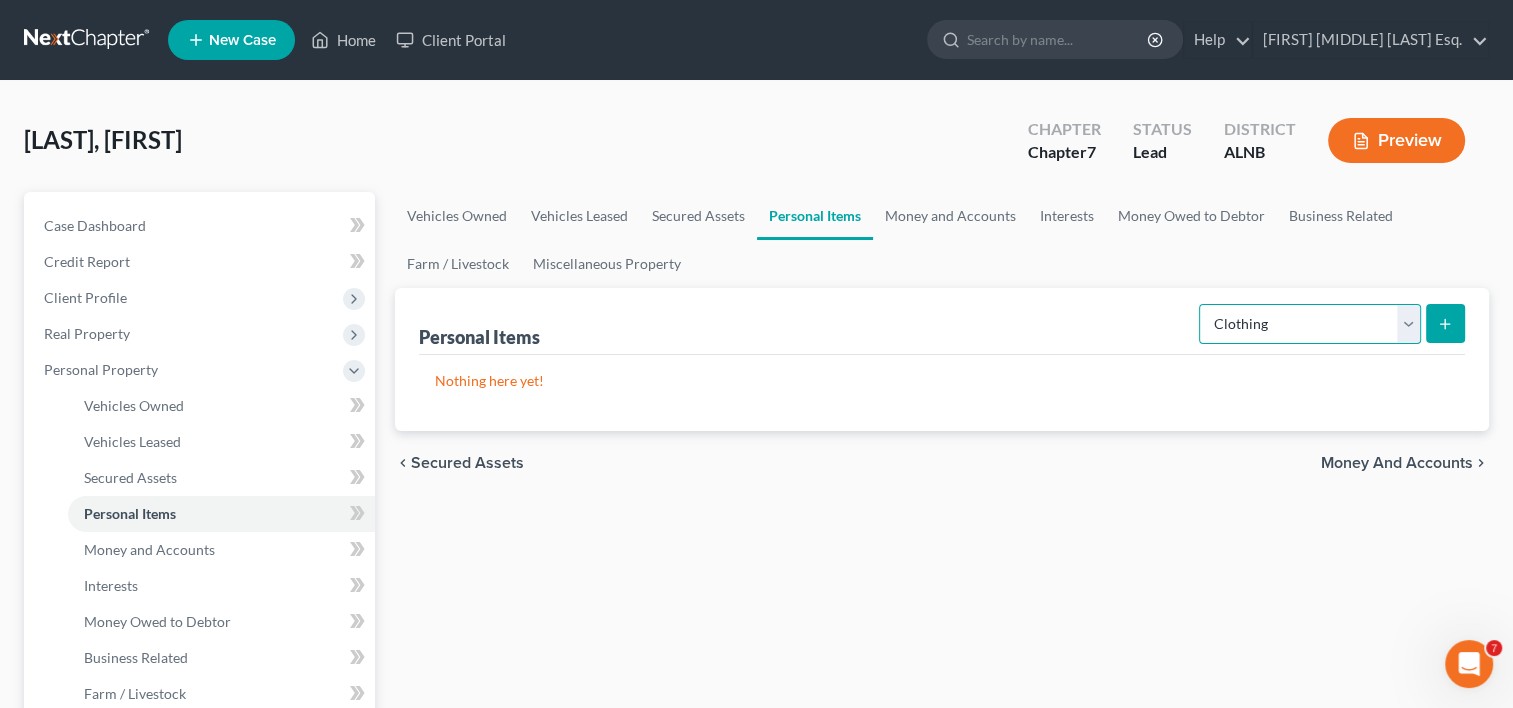 click on "Select Item Type Clothing Collectibles Of Value Electronics Firearms Household Goods Jewelry Other Pet(s) Sports & Hobby Equipment" at bounding box center (1310, 324) 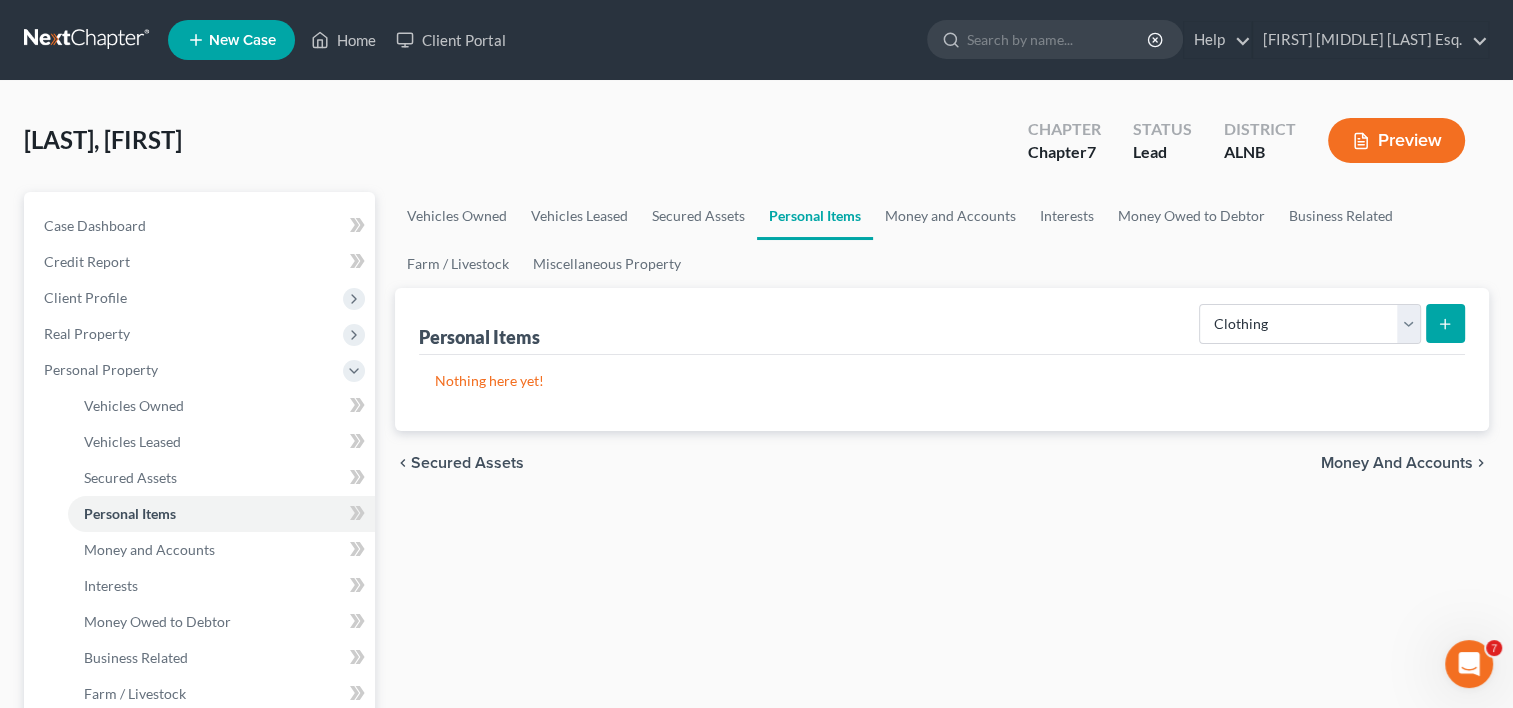 click 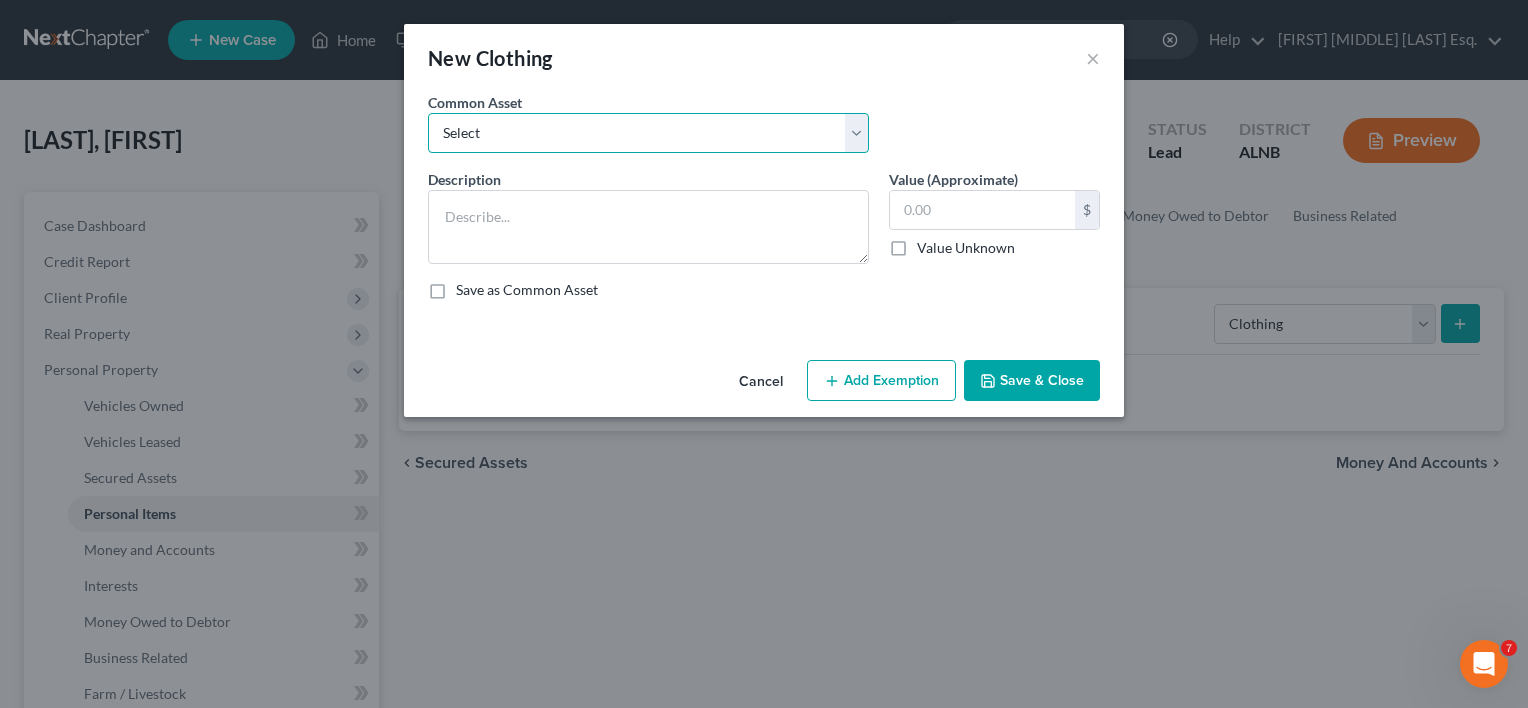 click on "Select Misc clothing Misc clothing" at bounding box center (648, 133) 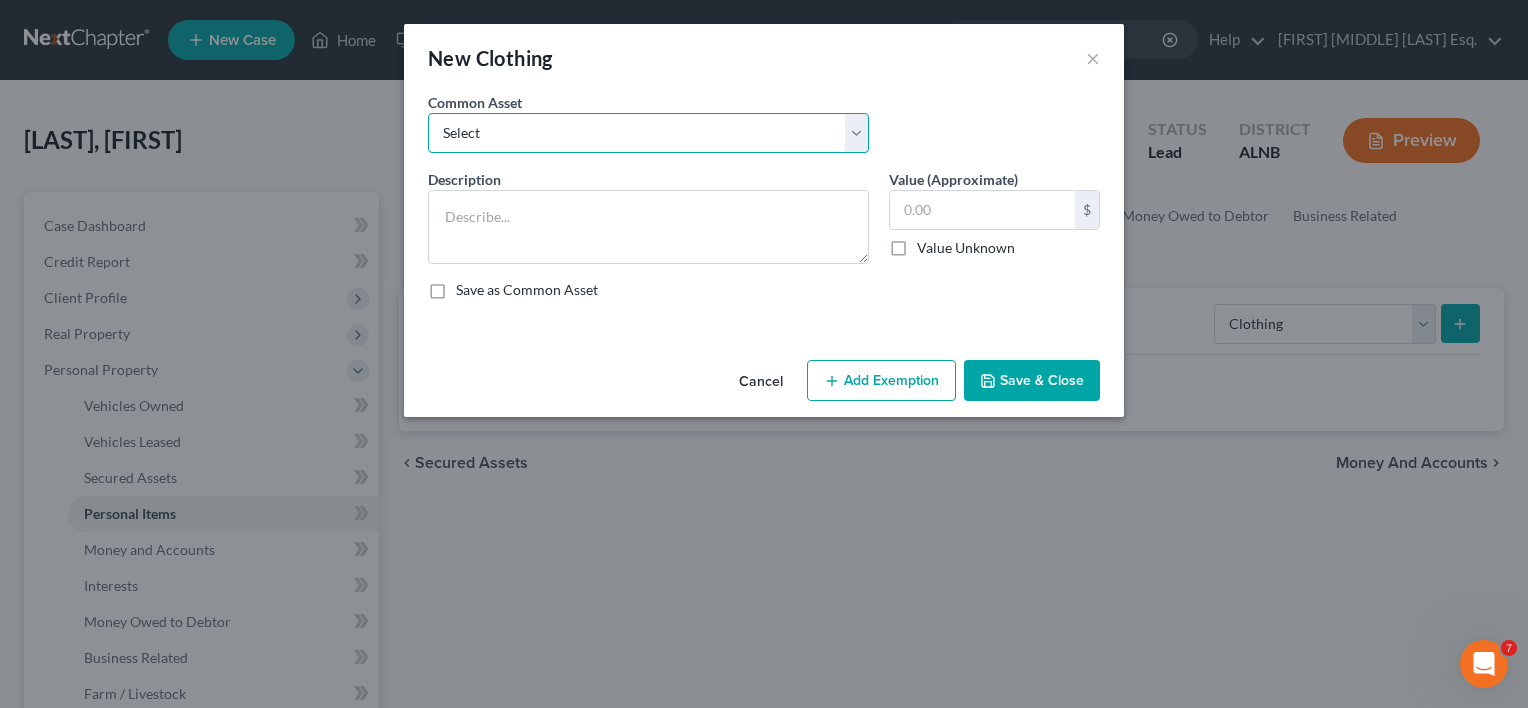 select on "0" 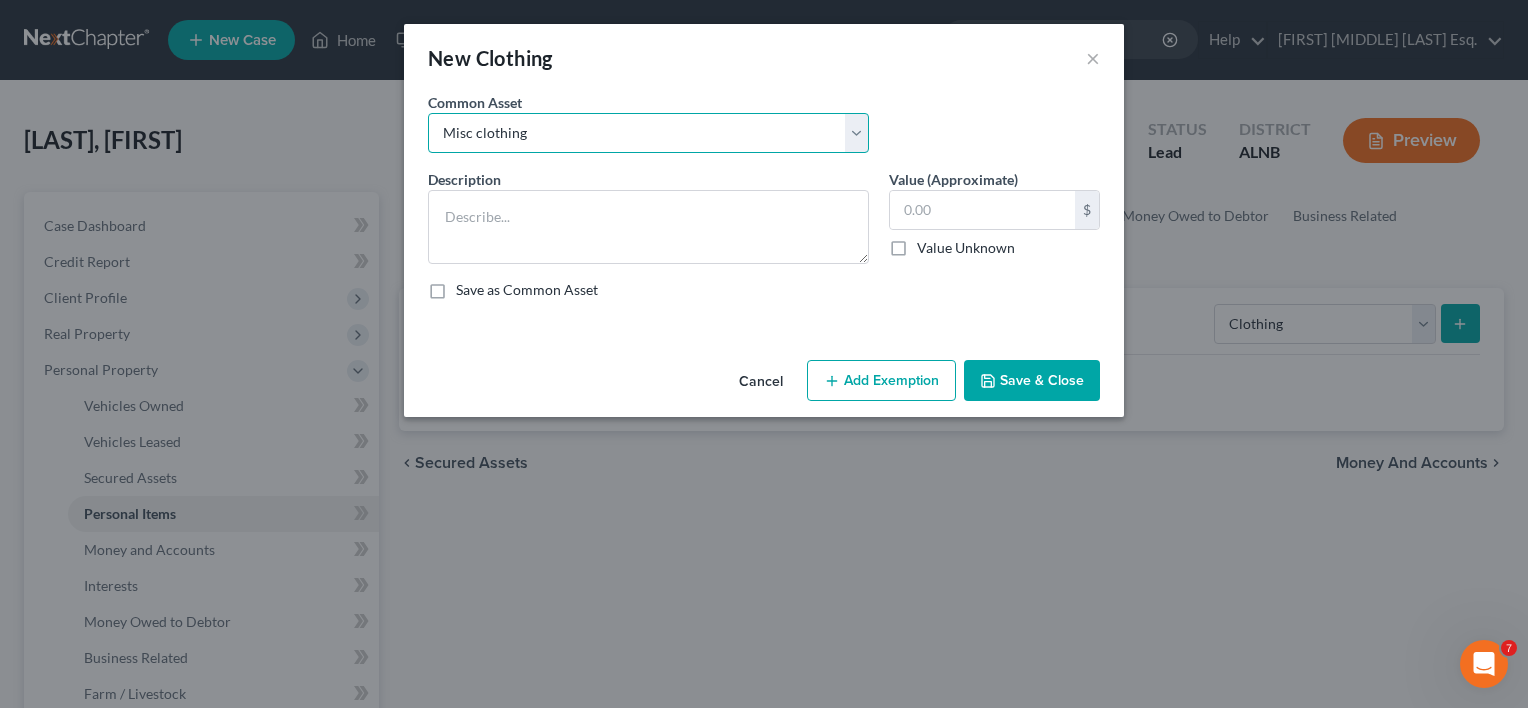 click on "Select Misc clothing Misc clothing" at bounding box center (648, 133) 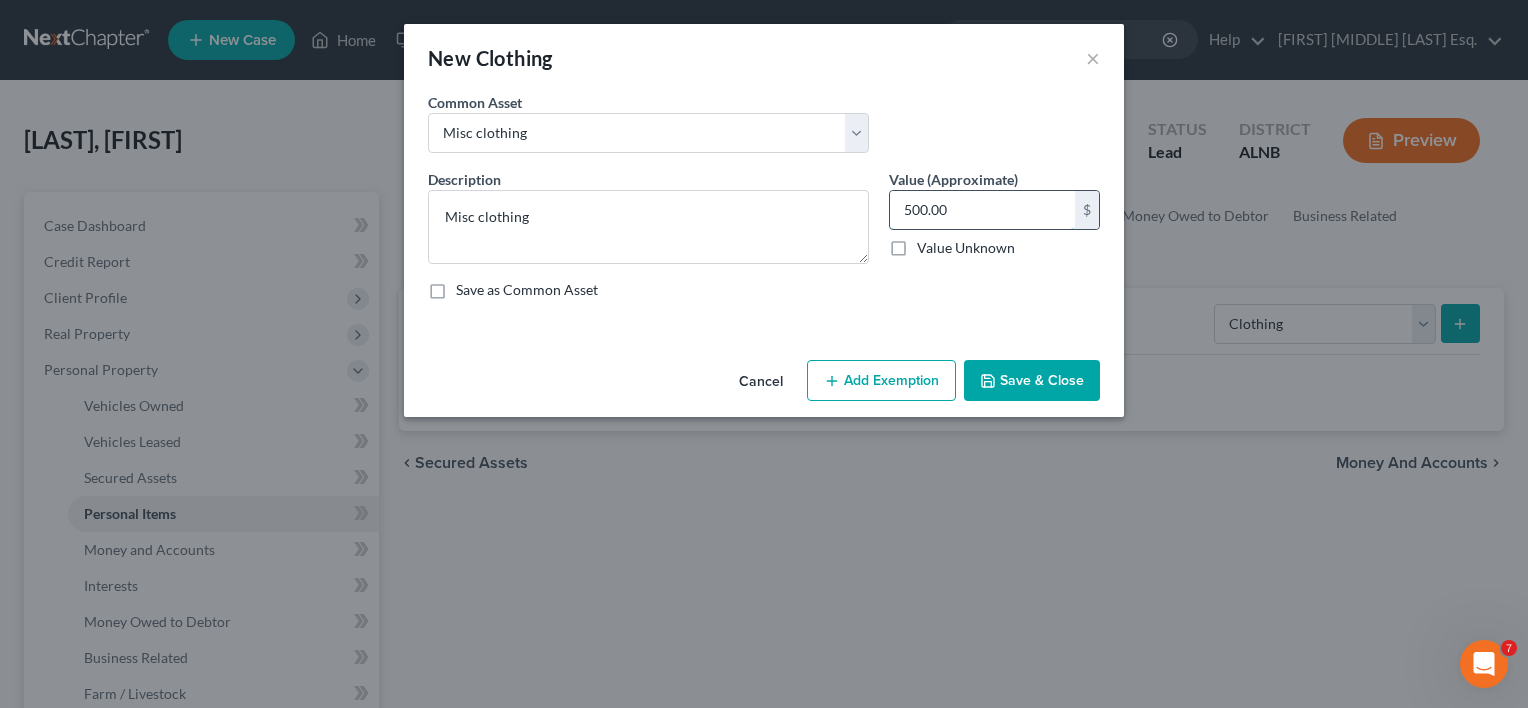type 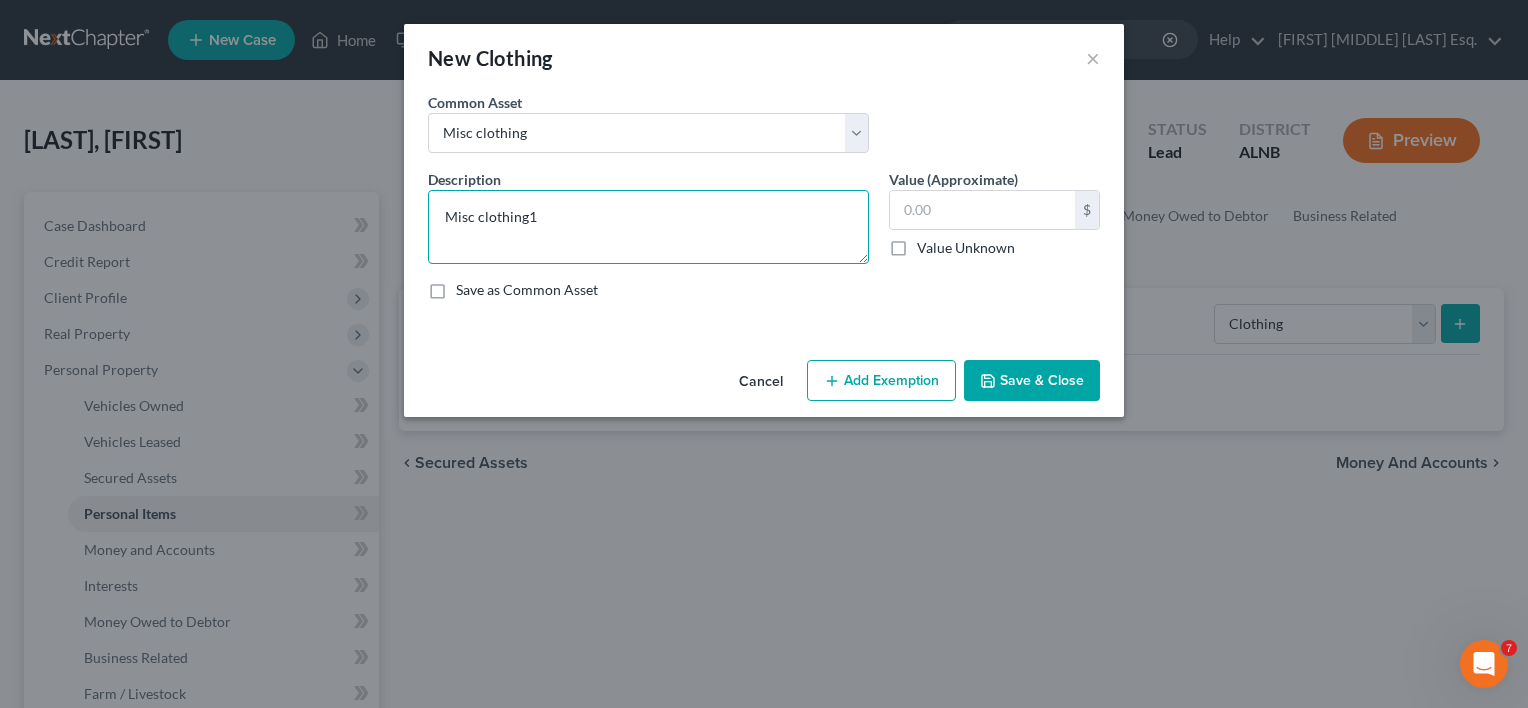 type on "Misc clothing" 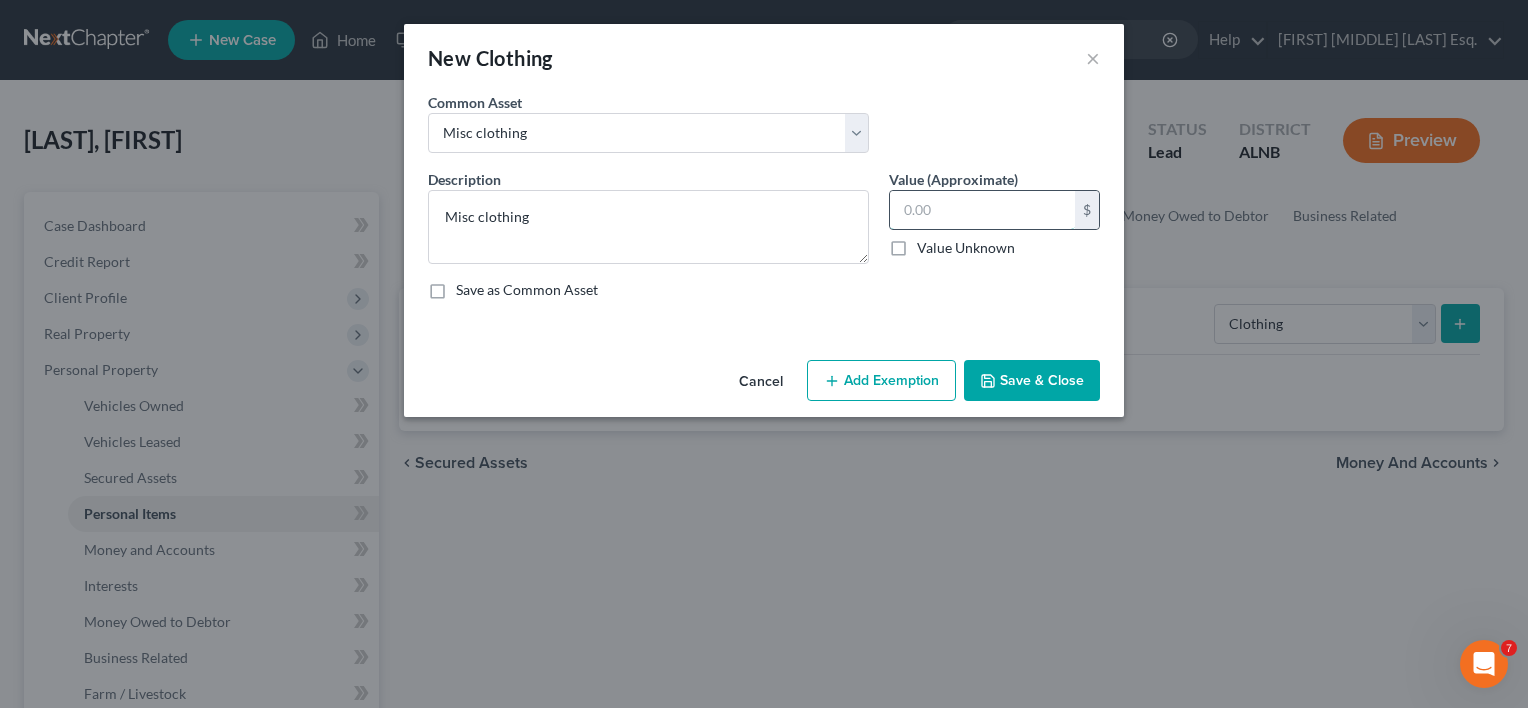 click at bounding box center (982, 210) 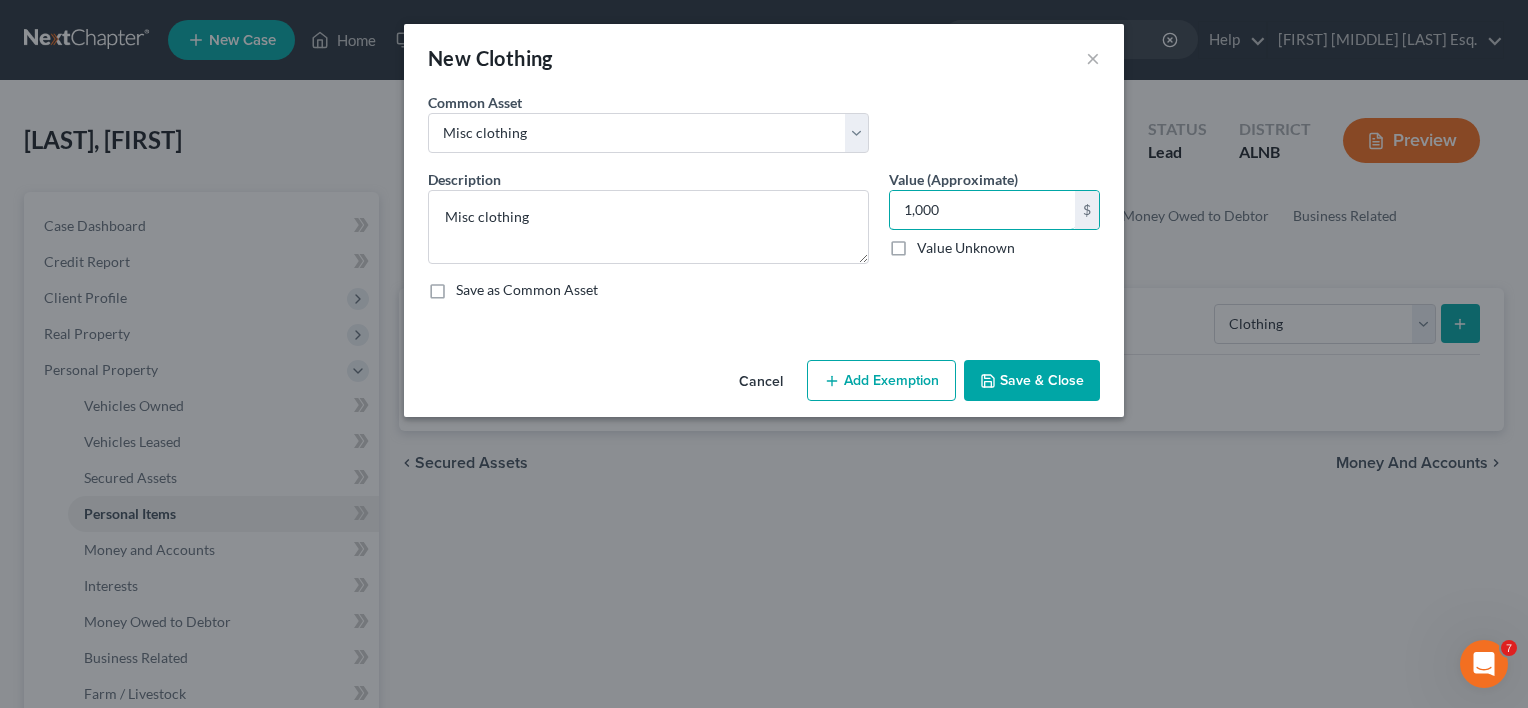 type on "1,000" 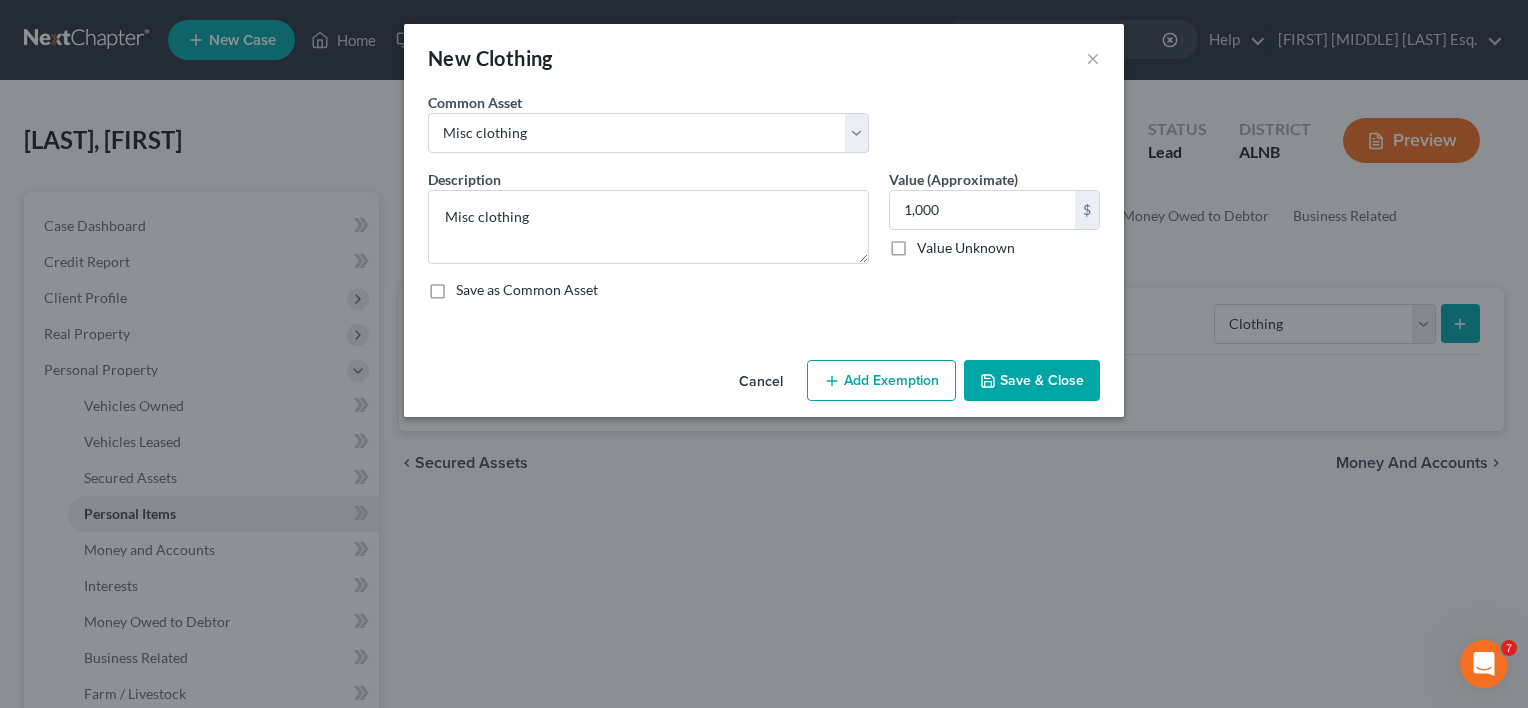 drag, startPoint x: 440, startPoint y: 289, endPoint x: 603, endPoint y: 309, distance: 164.22241 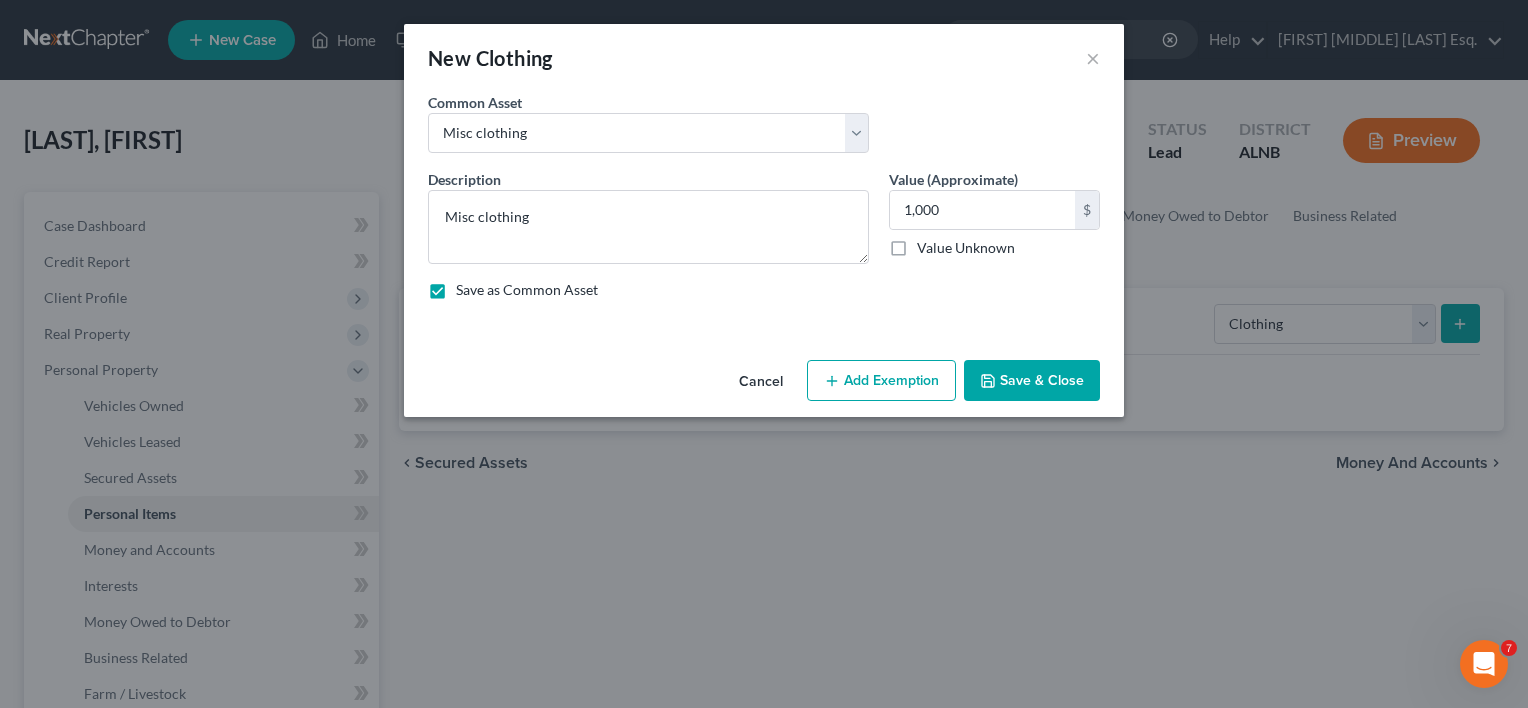 click on "Add Exemption" at bounding box center (881, 381) 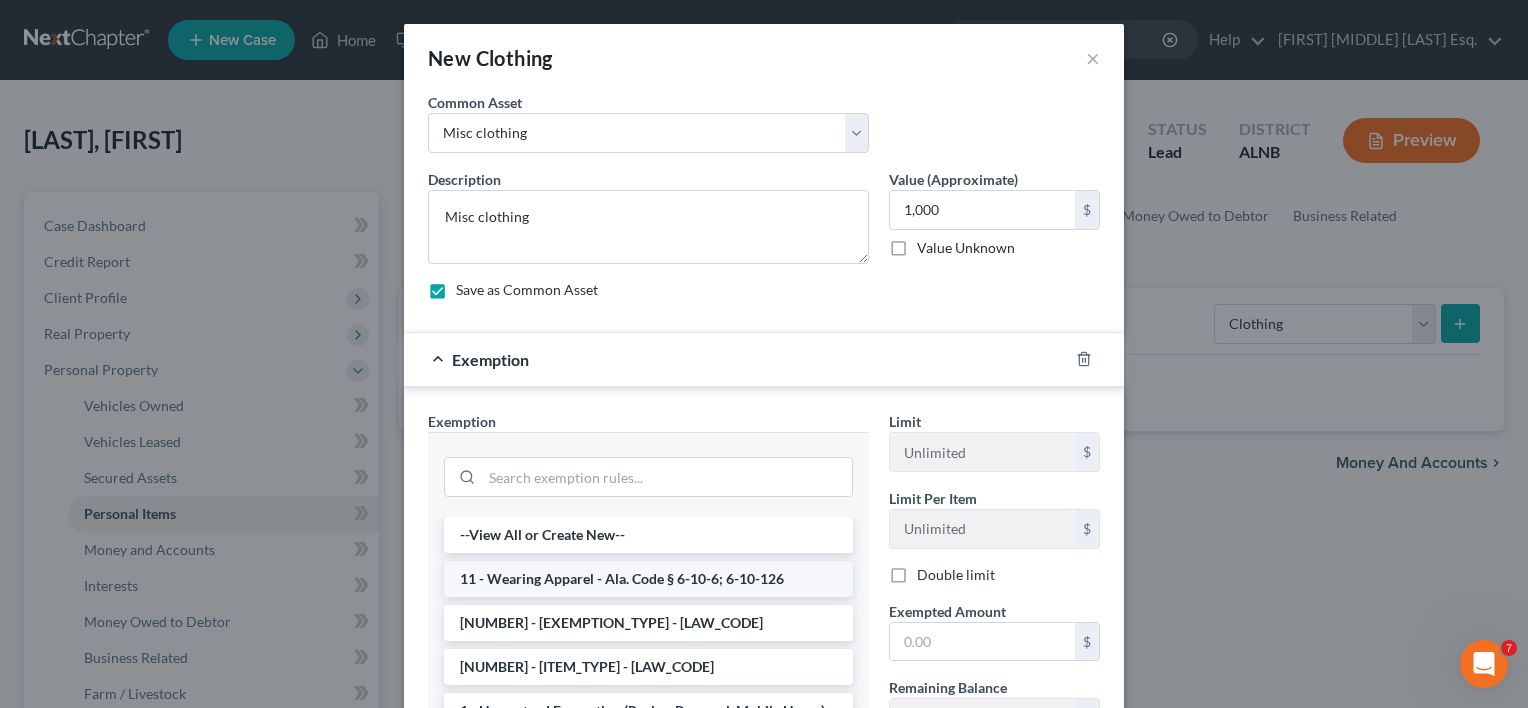 click on "11 - Wearing Apparel - Ala. Code § 6-10-6; 6-10-126" at bounding box center (648, 579) 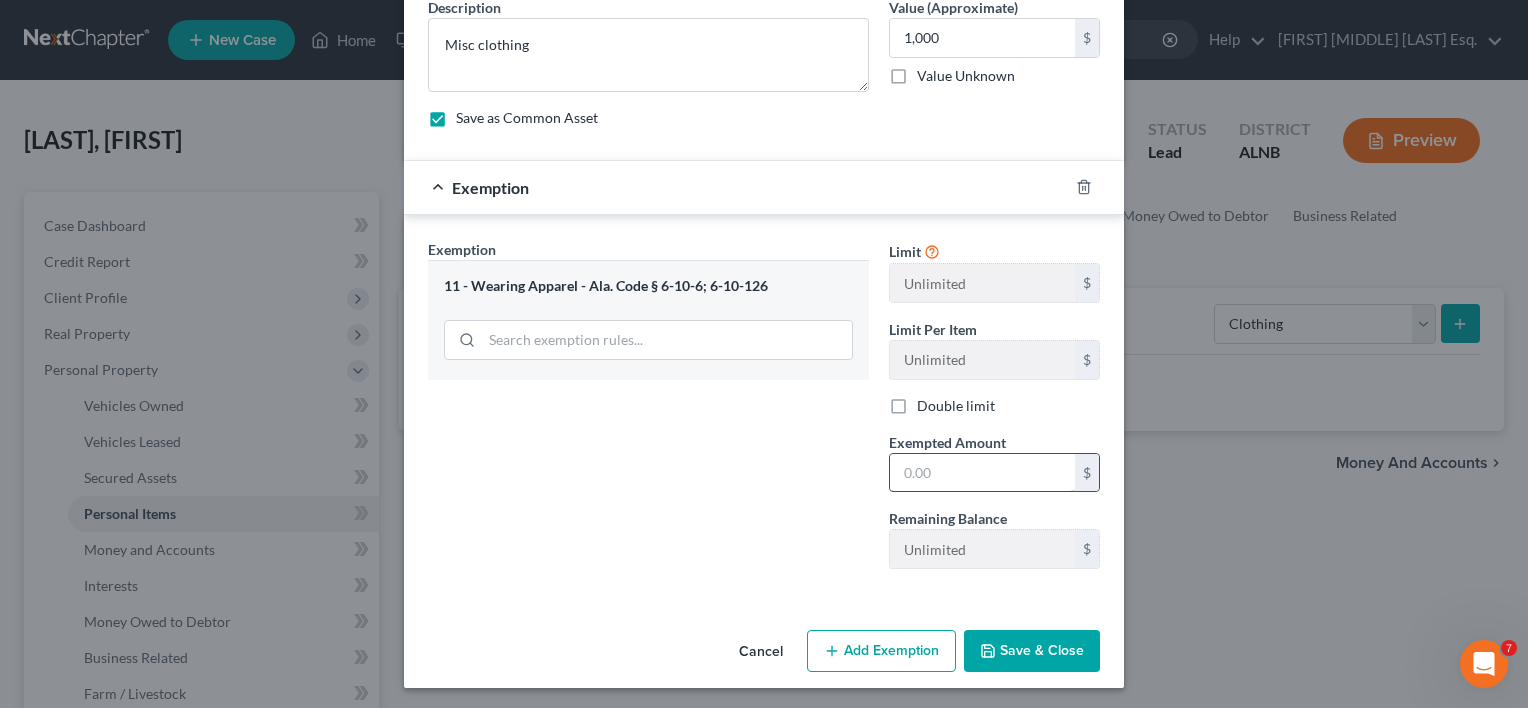 scroll, scrollTop: 173, scrollLeft: 0, axis: vertical 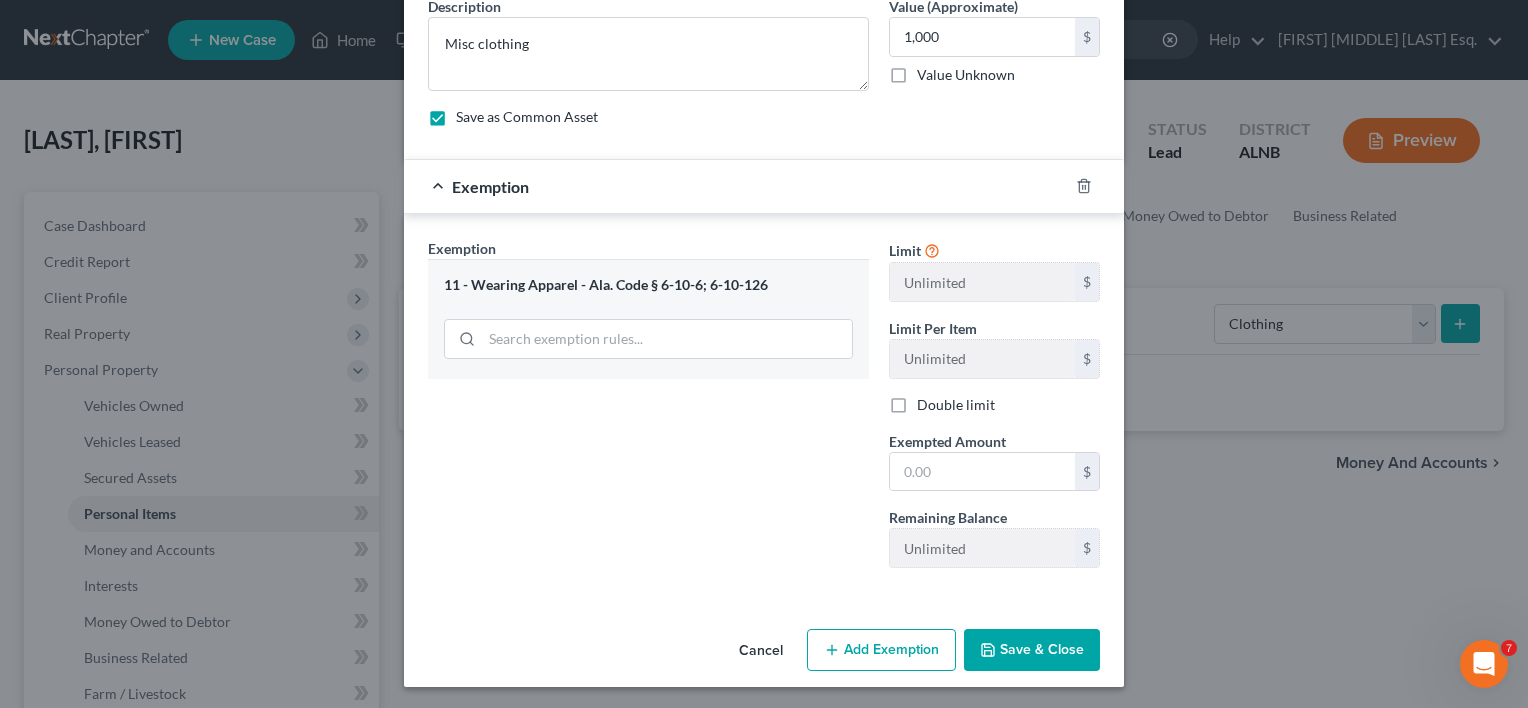 click on "Exempted Amount" at bounding box center (947, 441) 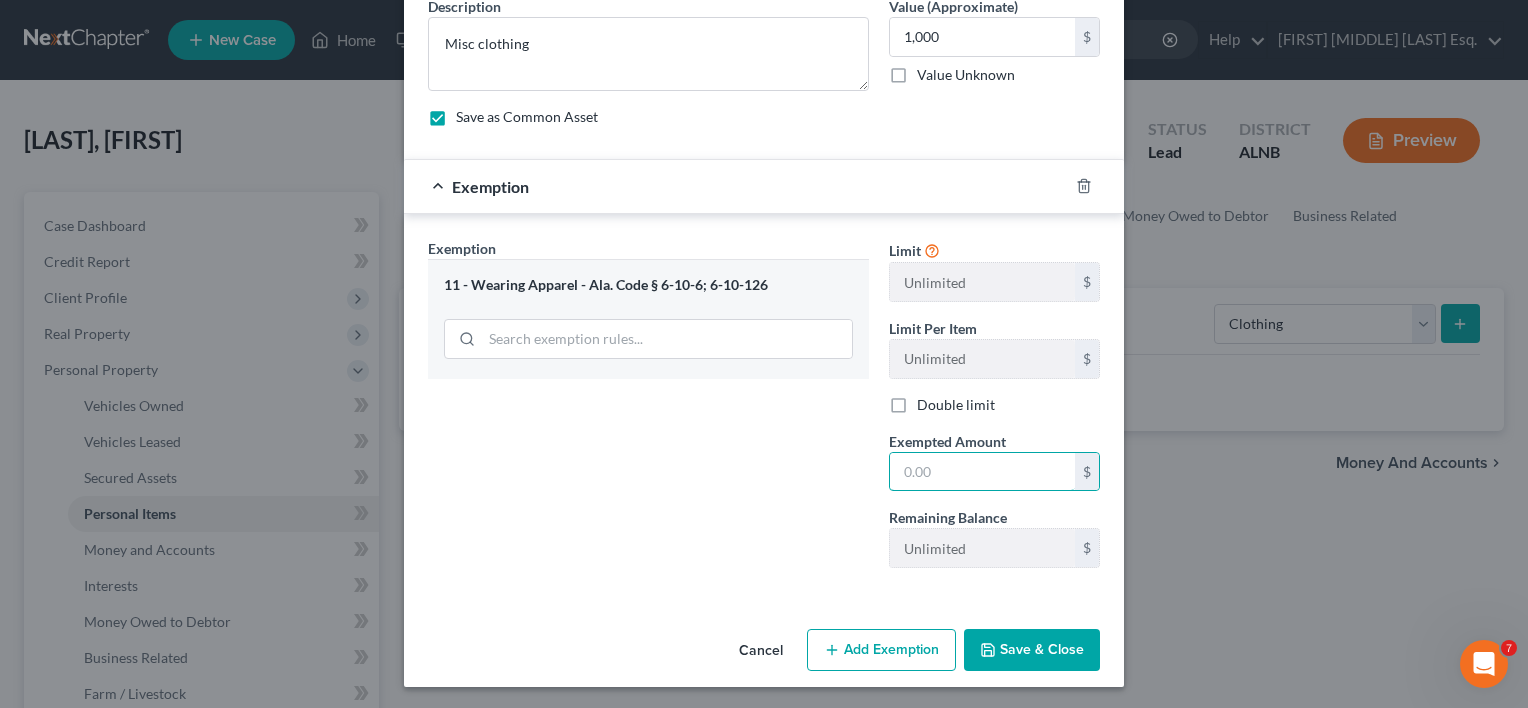 drag, startPoint x: 900, startPoint y: 460, endPoint x: 942, endPoint y: 438, distance: 47.41308 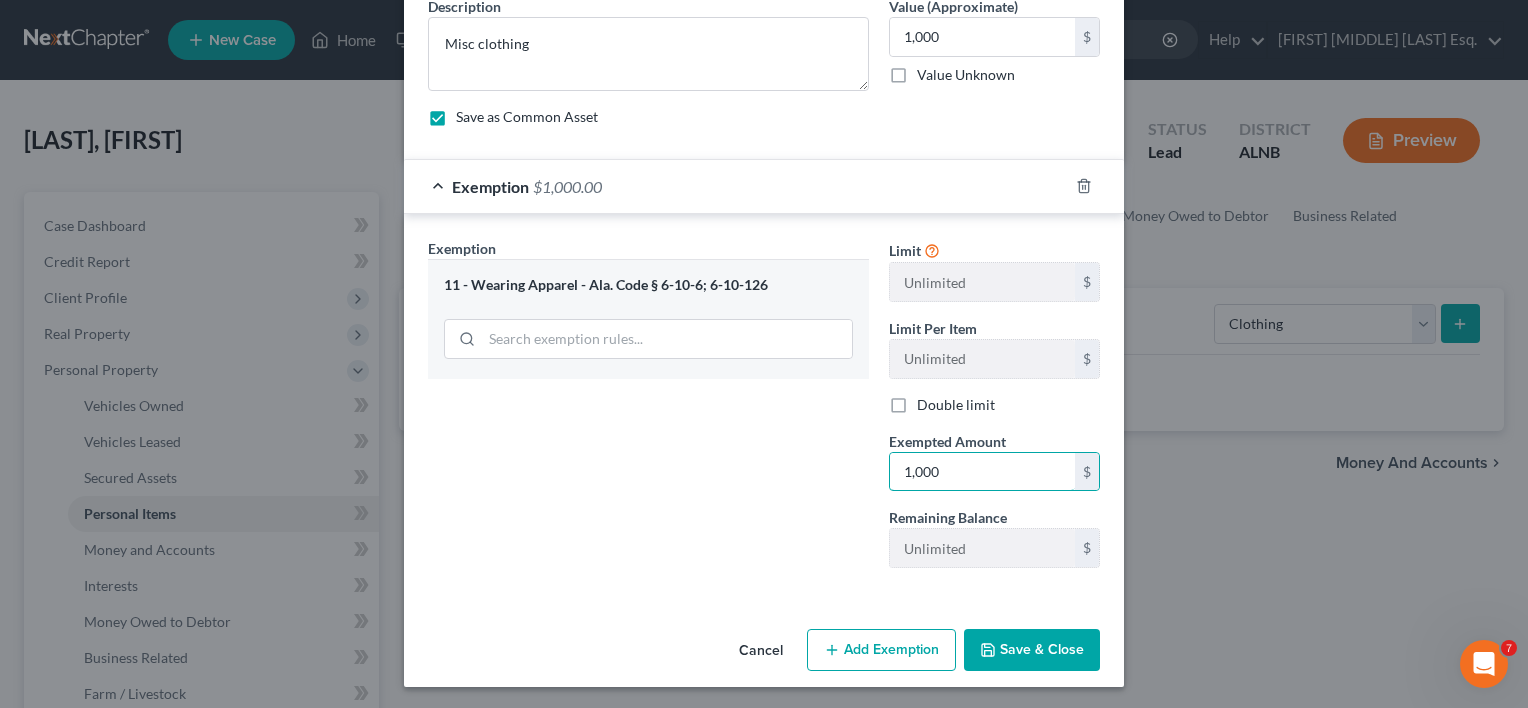 type on "1,000" 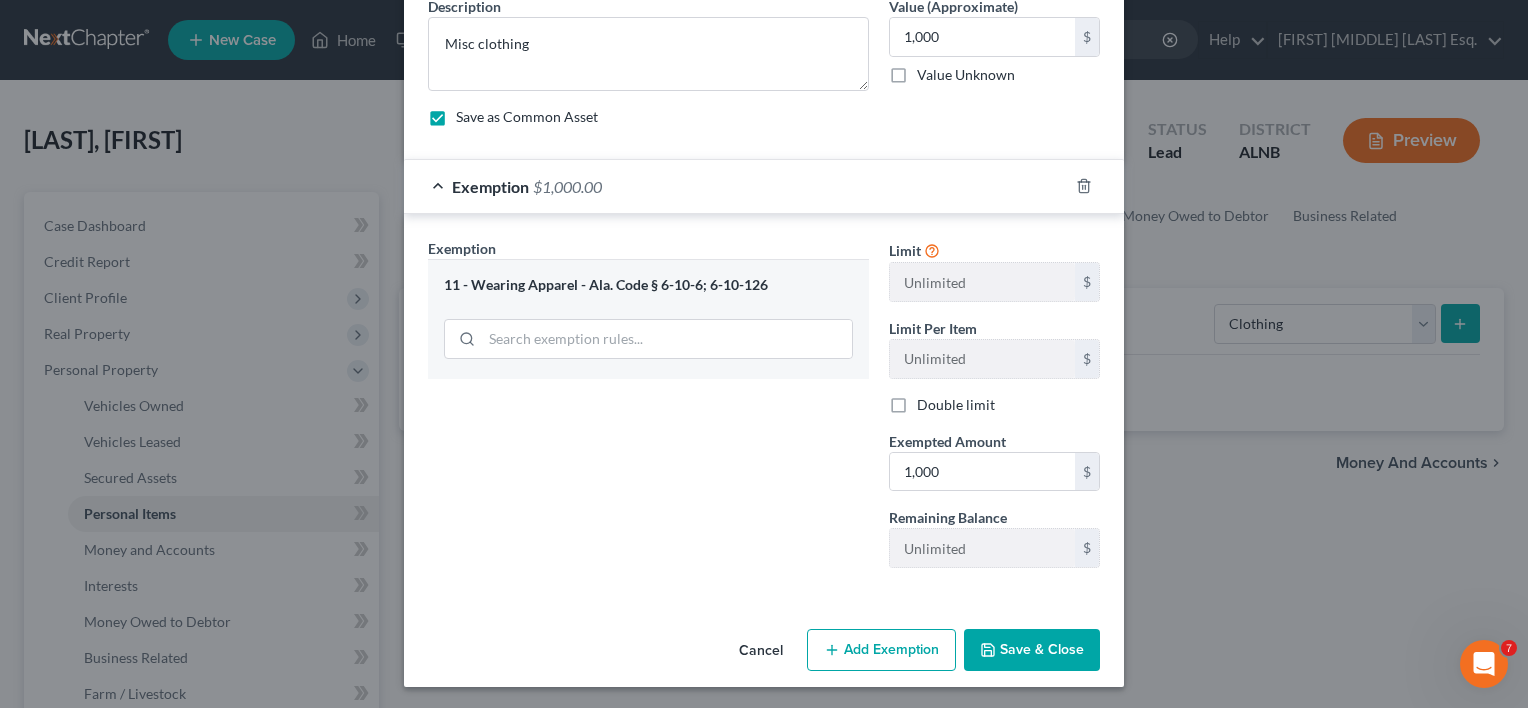 click on "Save & Close" at bounding box center [1032, 650] 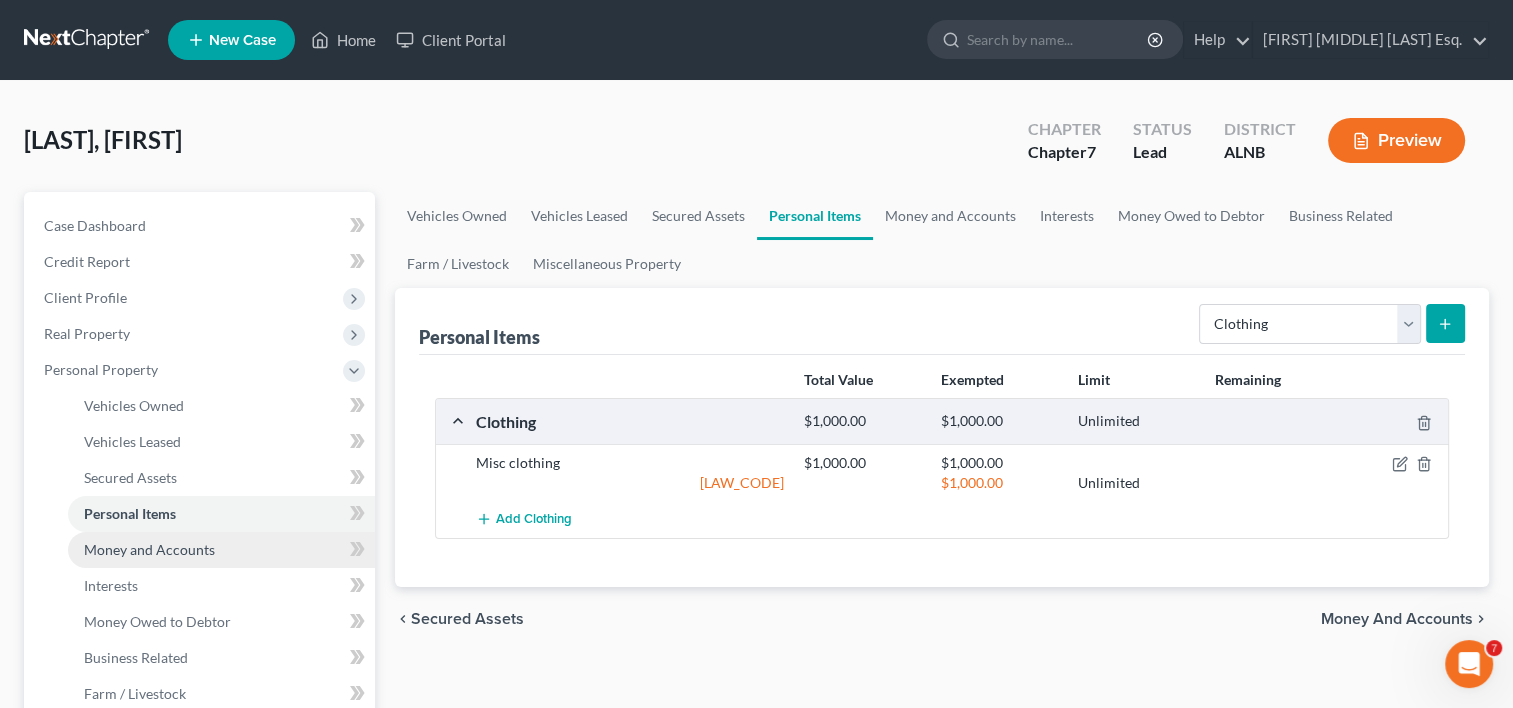 click on "Money and Accounts" at bounding box center (149, 549) 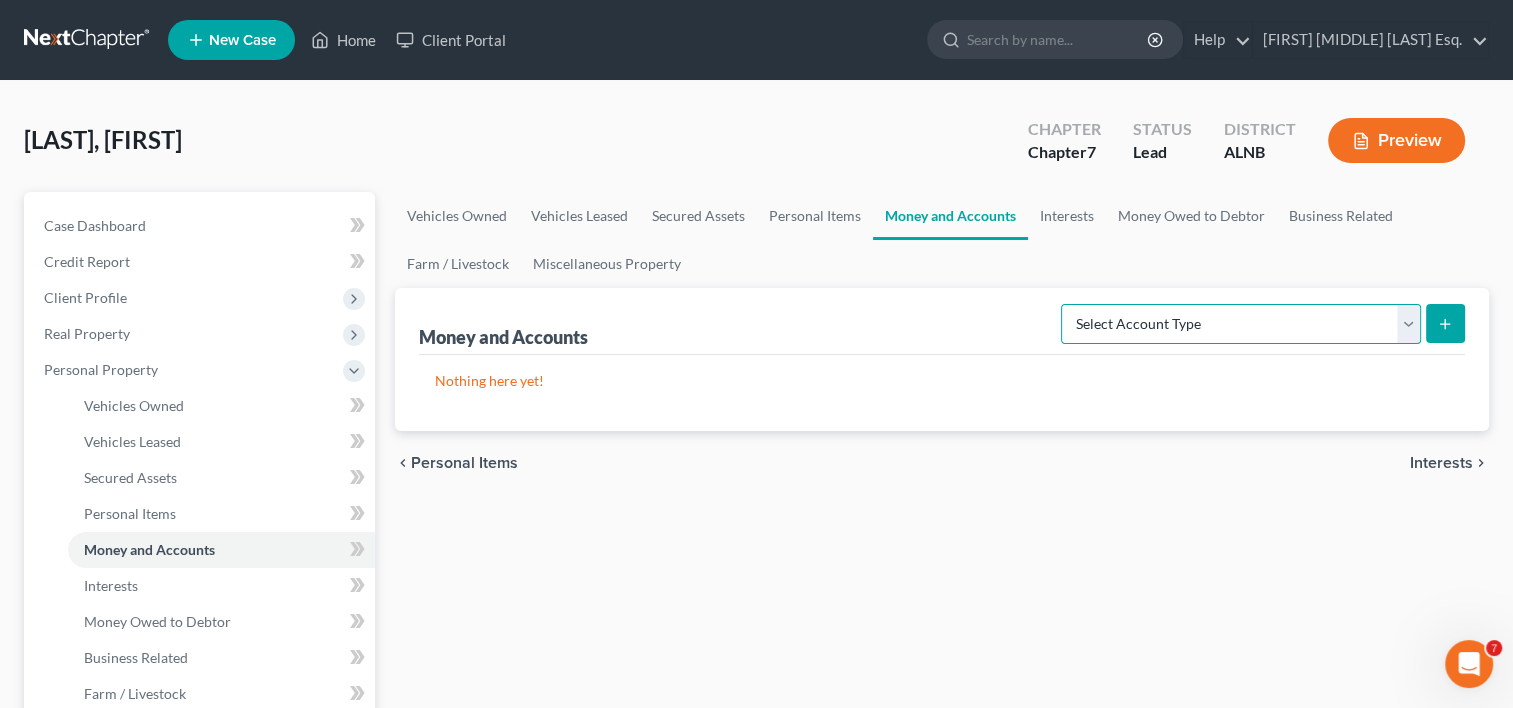 click on "Select Account Type Brokerage Cash on Hand Certificates of Deposit Checking Account Money Market Other (Credit Union, Health Savings Account, etc) Safe Deposit Box Savings Account Security Deposits or Prepayments" at bounding box center (1241, 324) 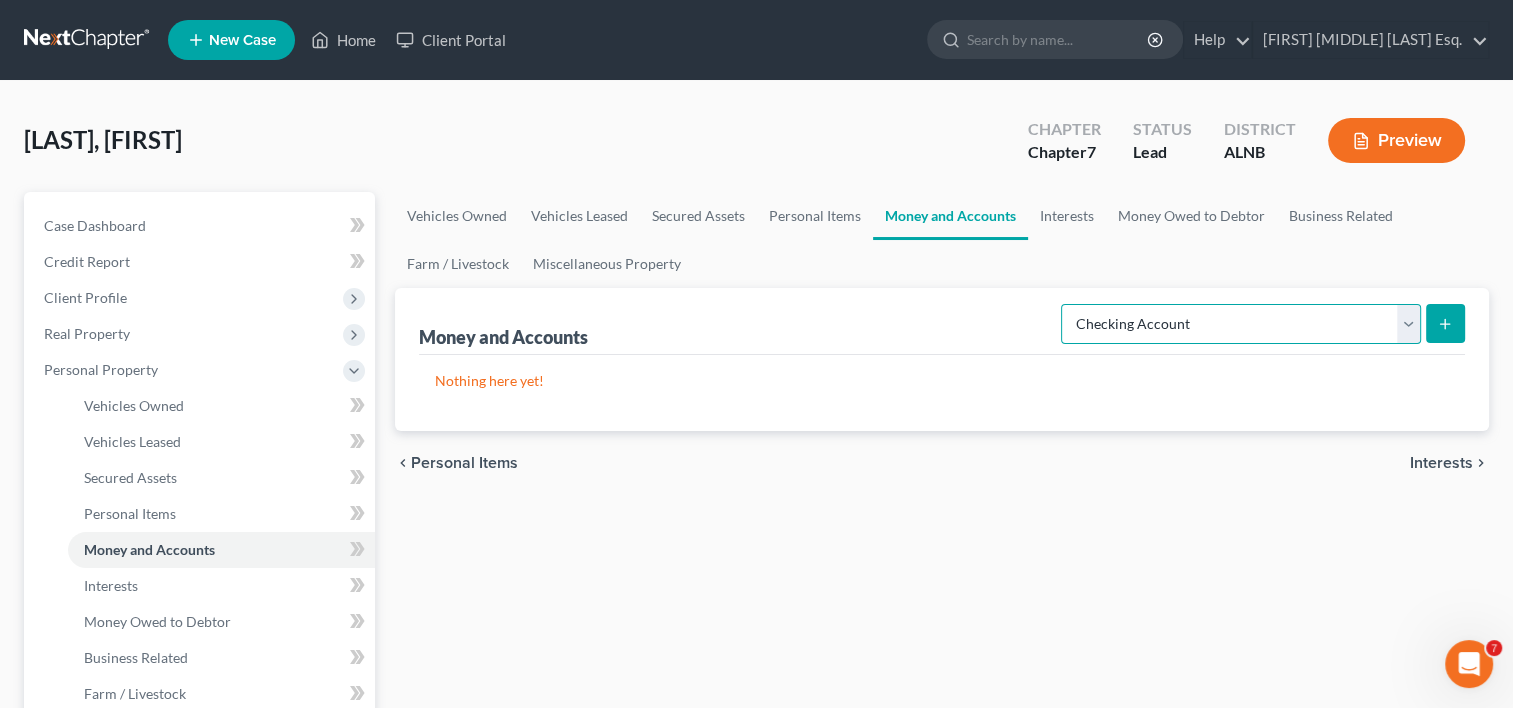 click on "Select Account Type Brokerage Cash on Hand Certificates of Deposit Checking Account Money Market Other (Credit Union, Health Savings Account, etc) Safe Deposit Box Savings Account Security Deposits or Prepayments" at bounding box center (1241, 324) 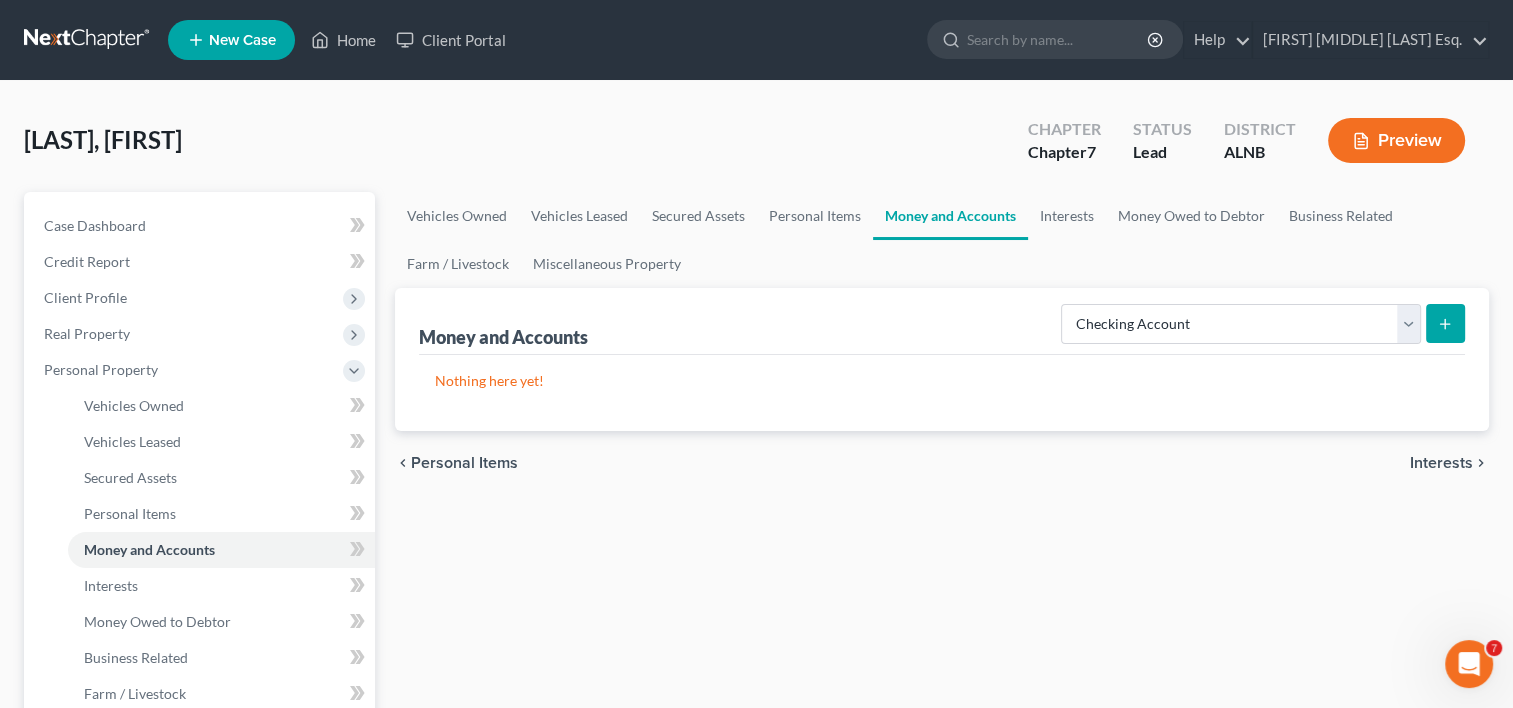 click at bounding box center [1445, 323] 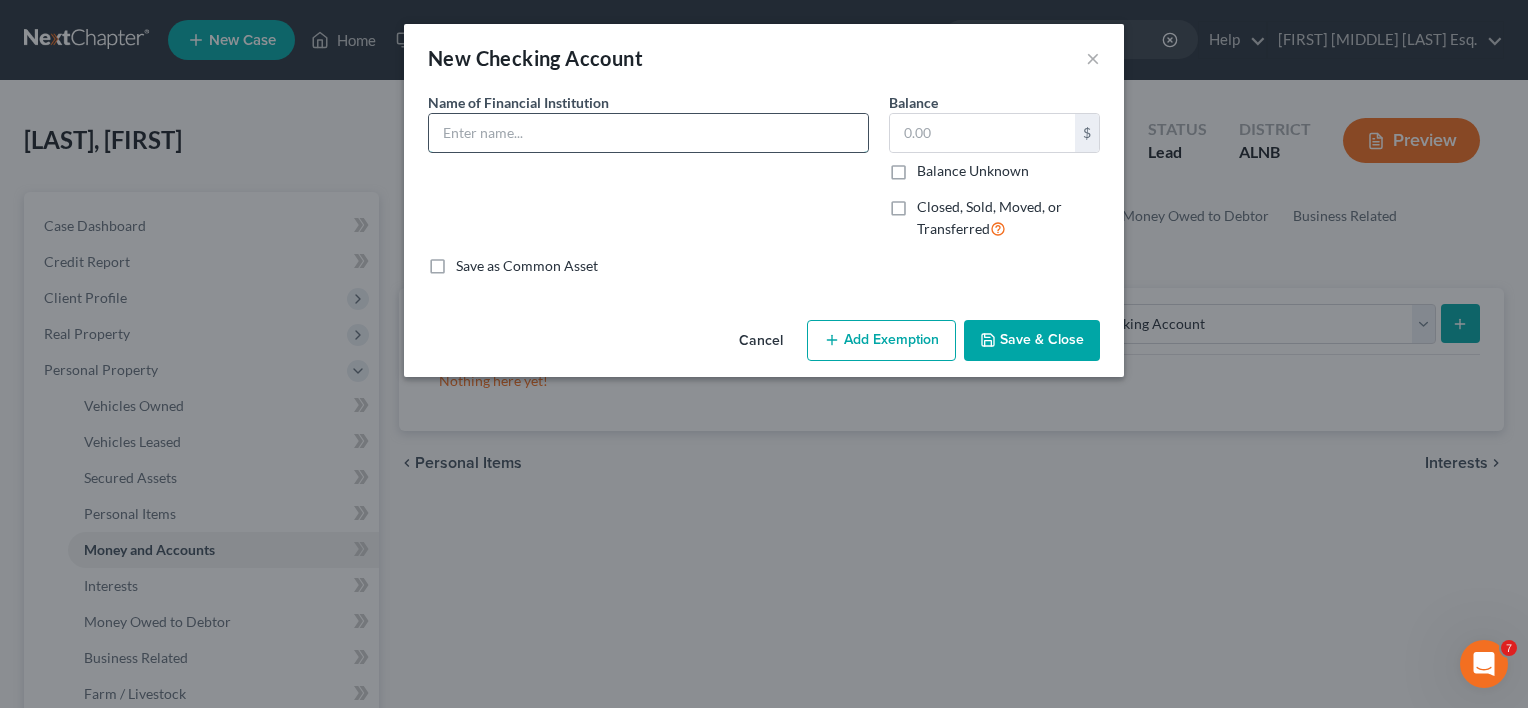click at bounding box center [648, 133] 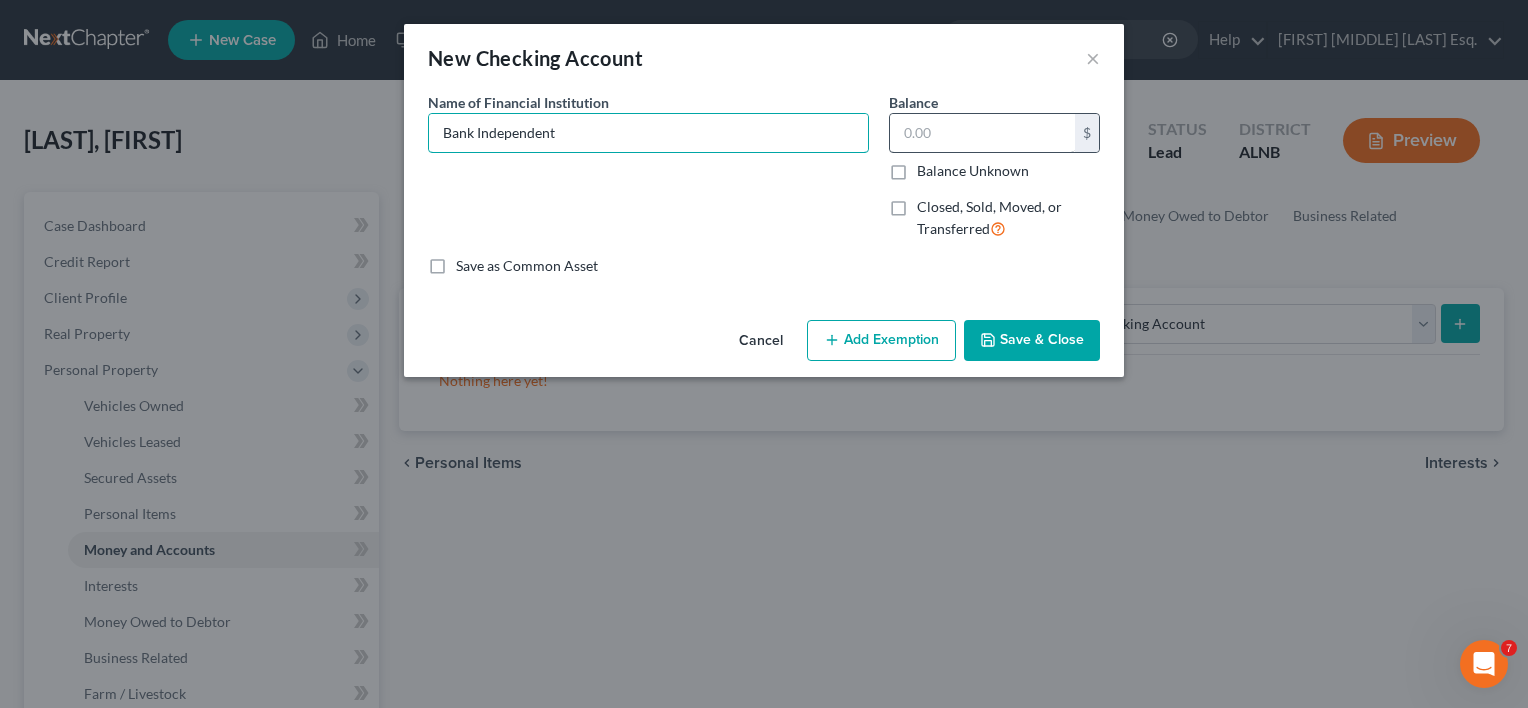 type on "Bank Independent" 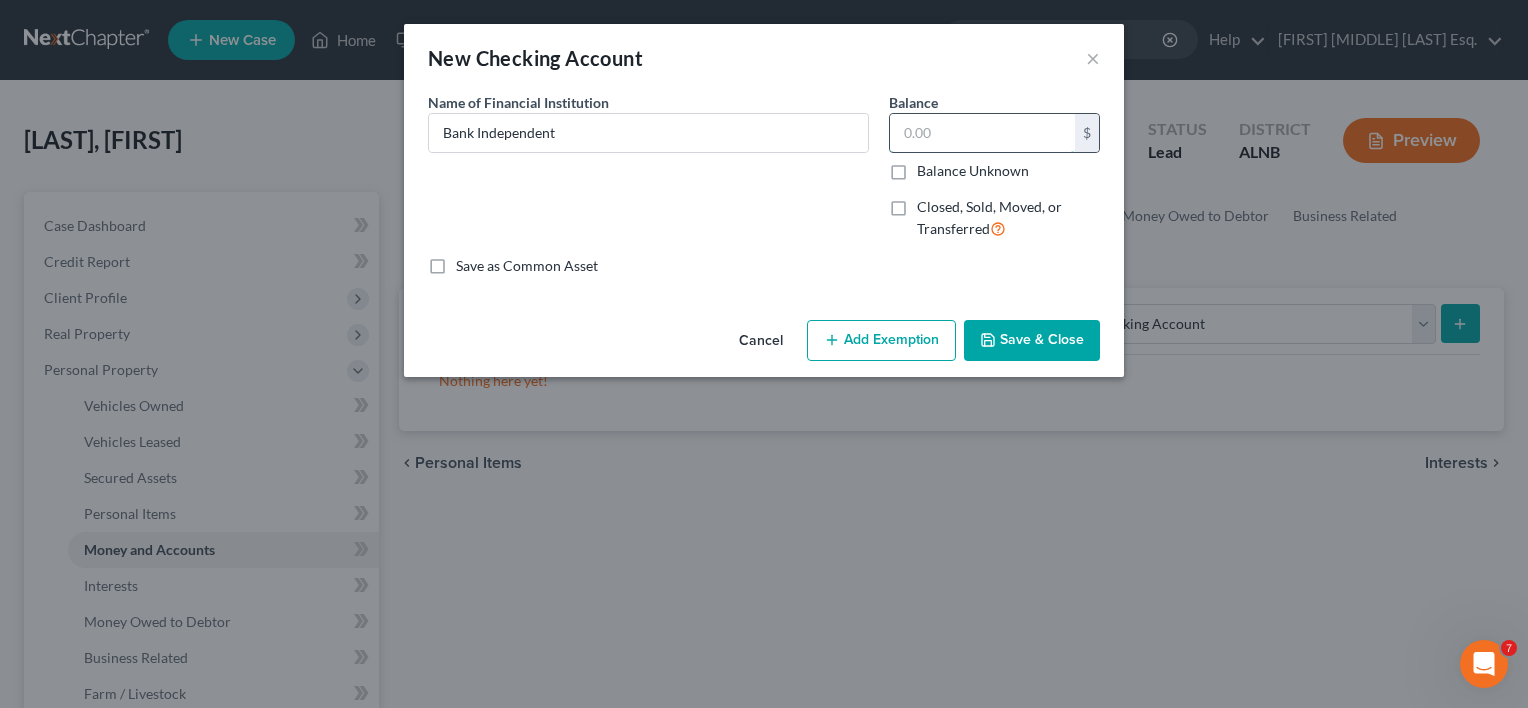 click at bounding box center [982, 133] 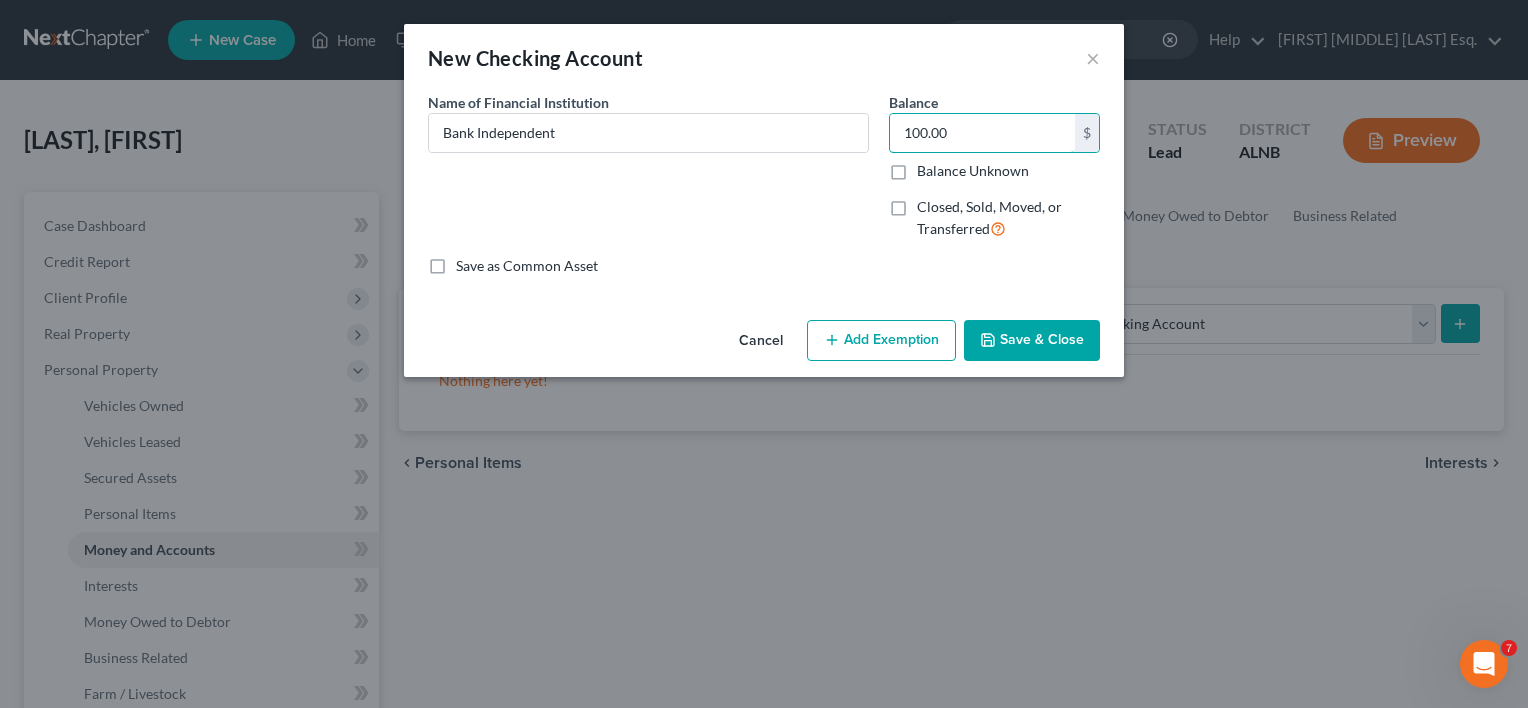 type on "100.00" 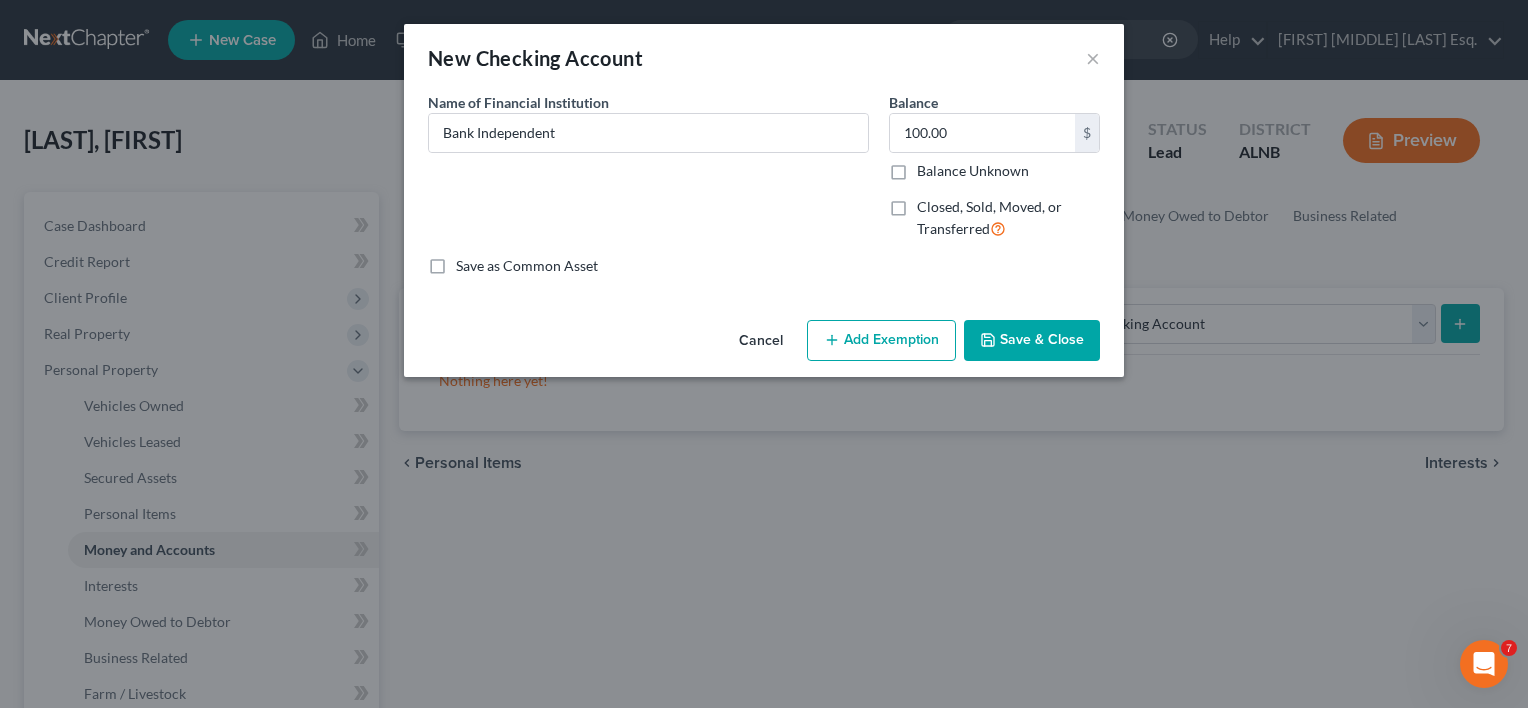 click on "Add Exemption" at bounding box center [881, 341] 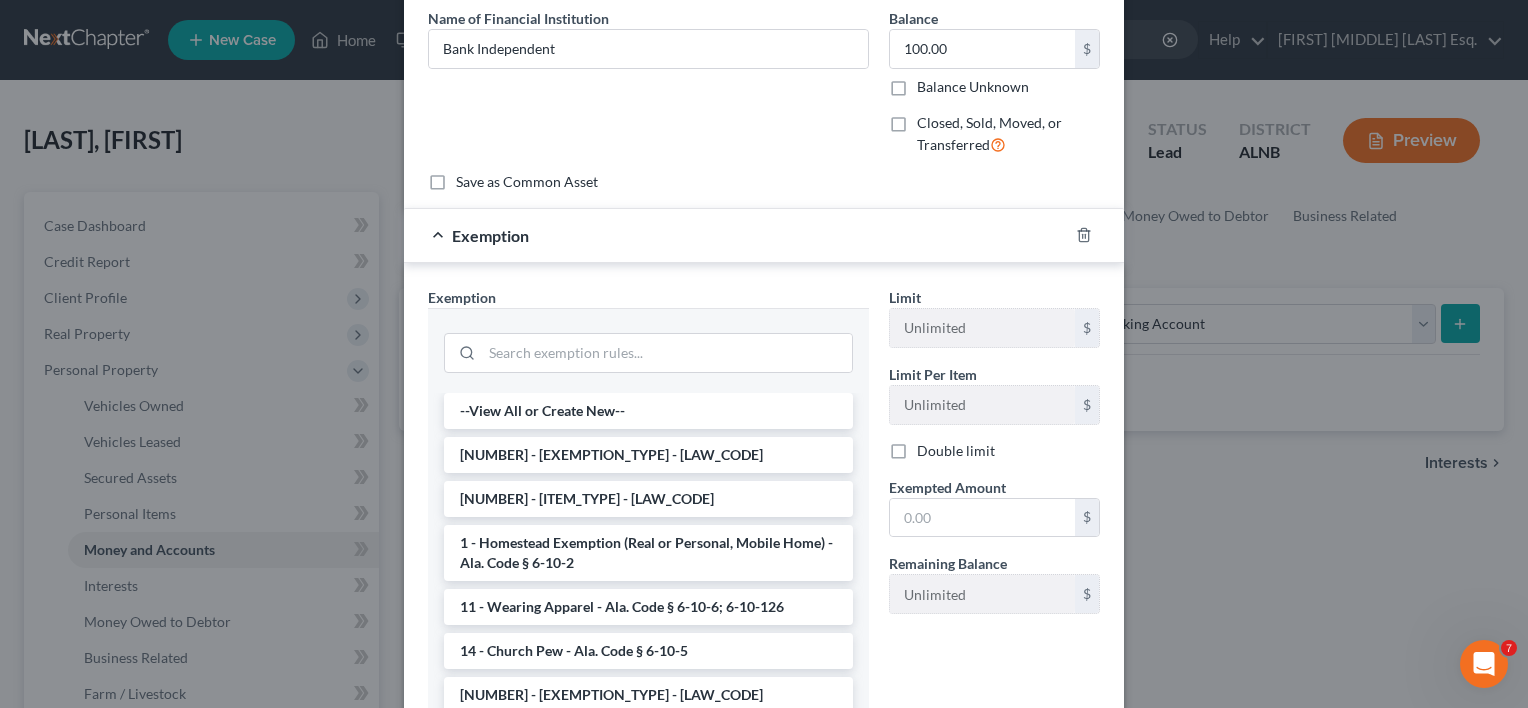 scroll, scrollTop: 200, scrollLeft: 0, axis: vertical 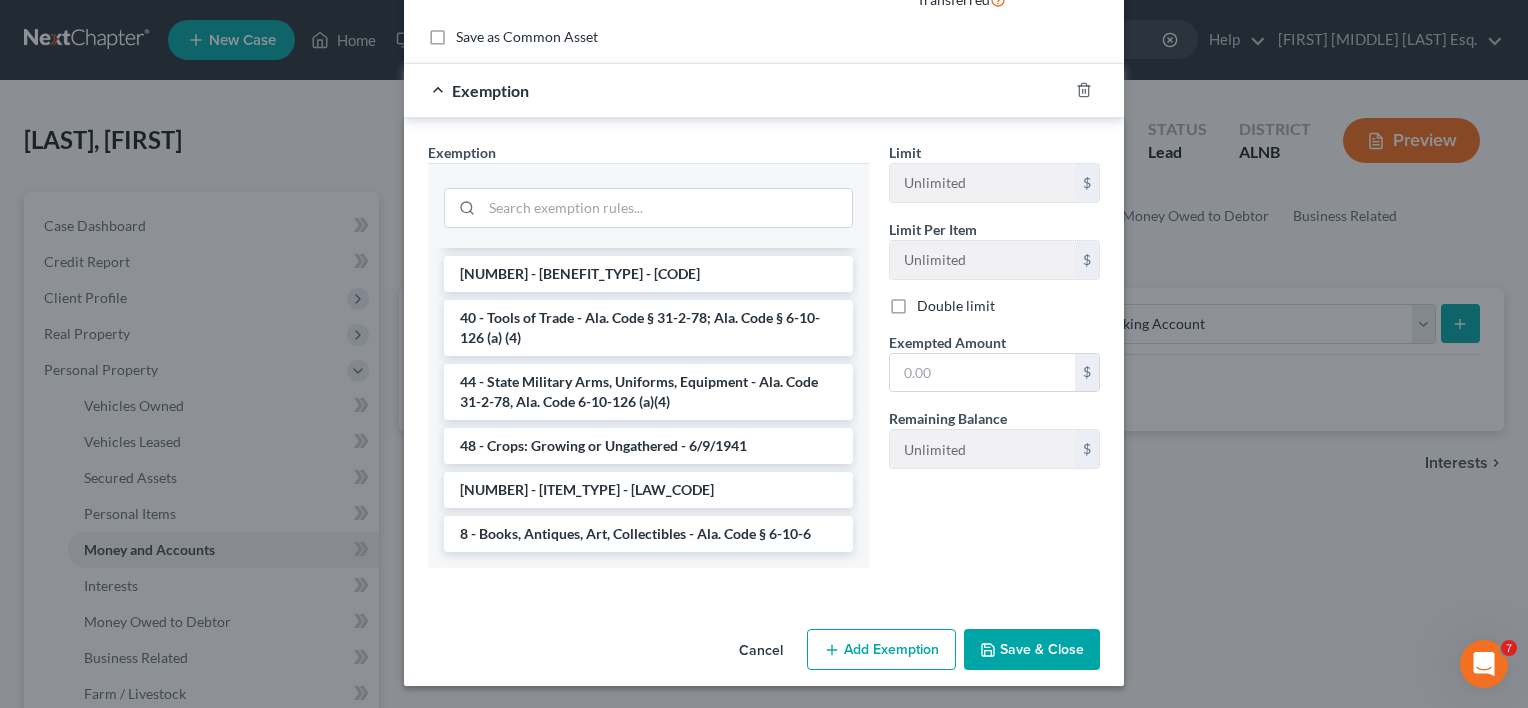 click on "Cancel" at bounding box center (761, 651) 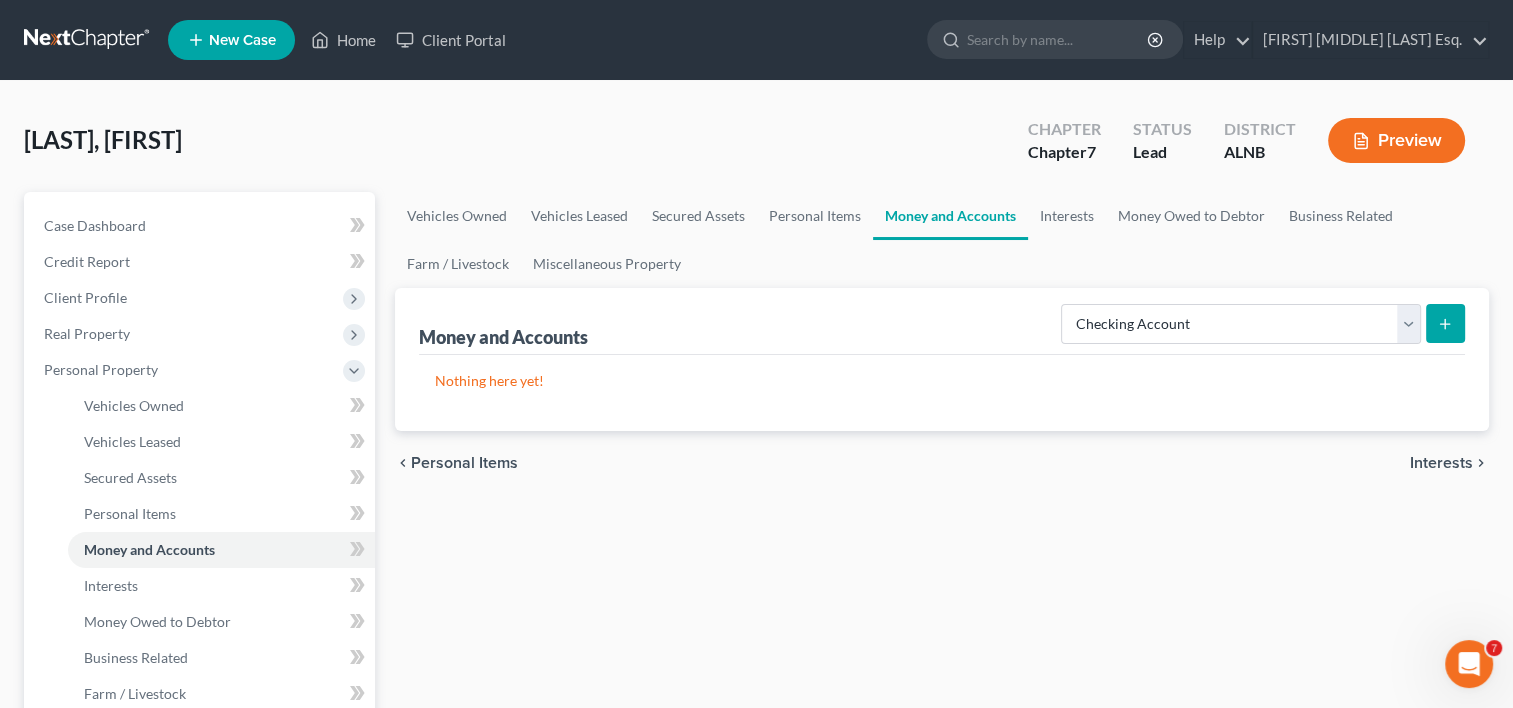 click 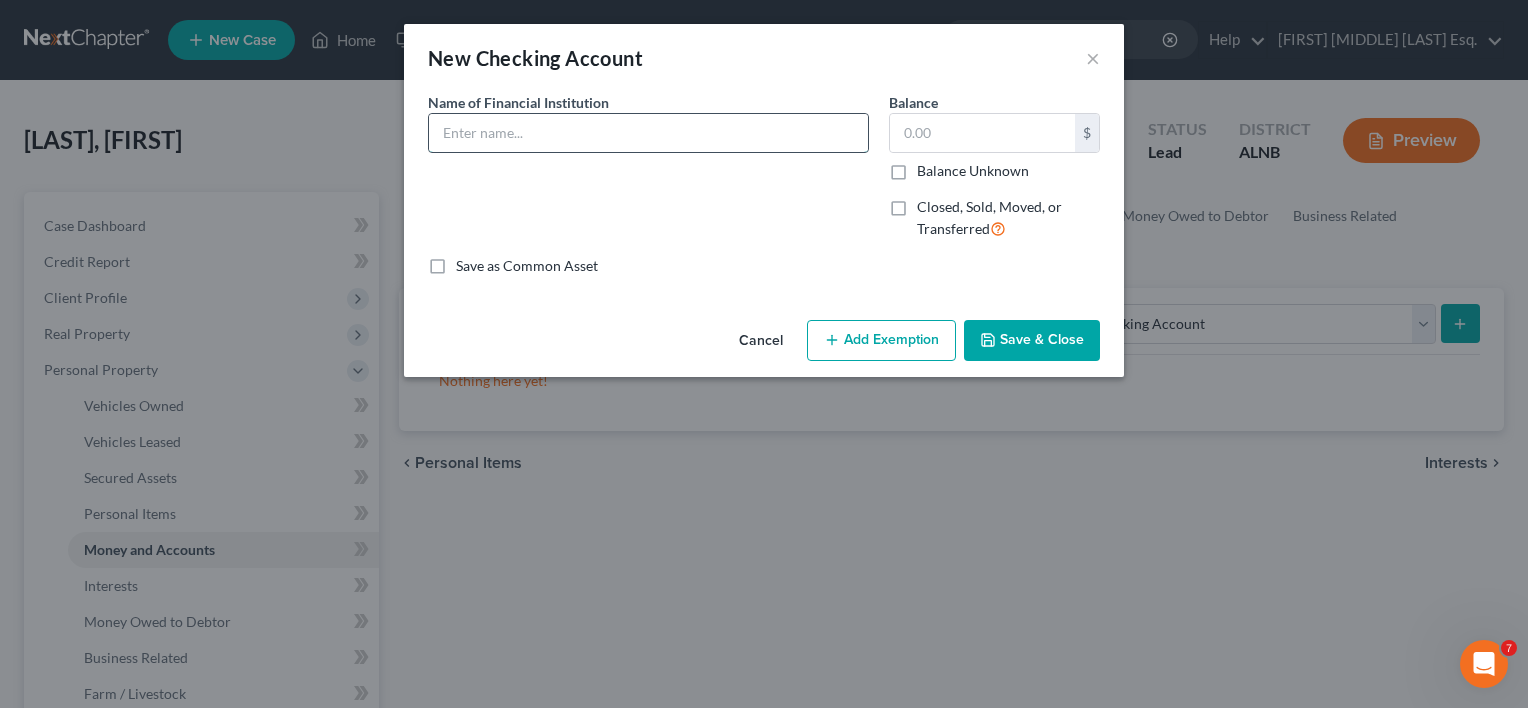 click at bounding box center (648, 133) 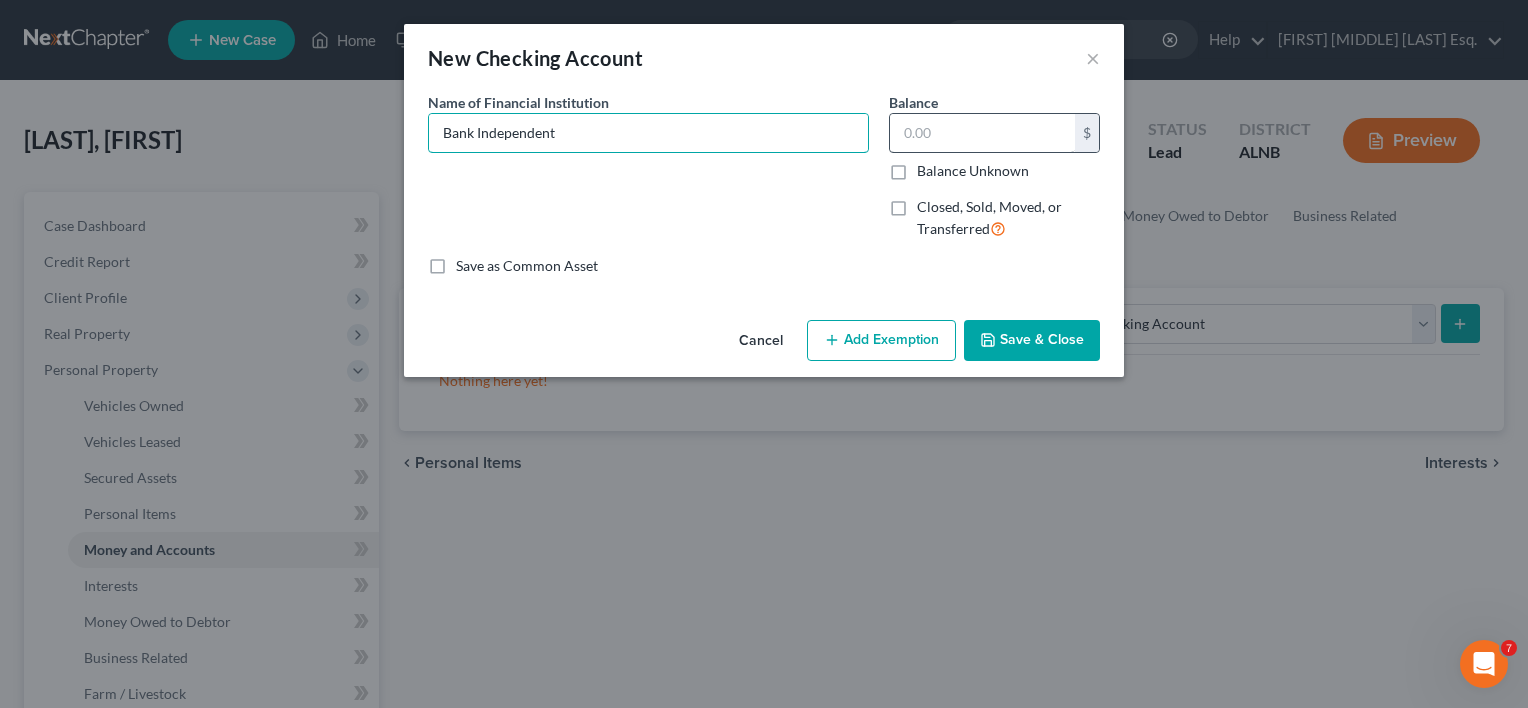 type on "Bank Independent" 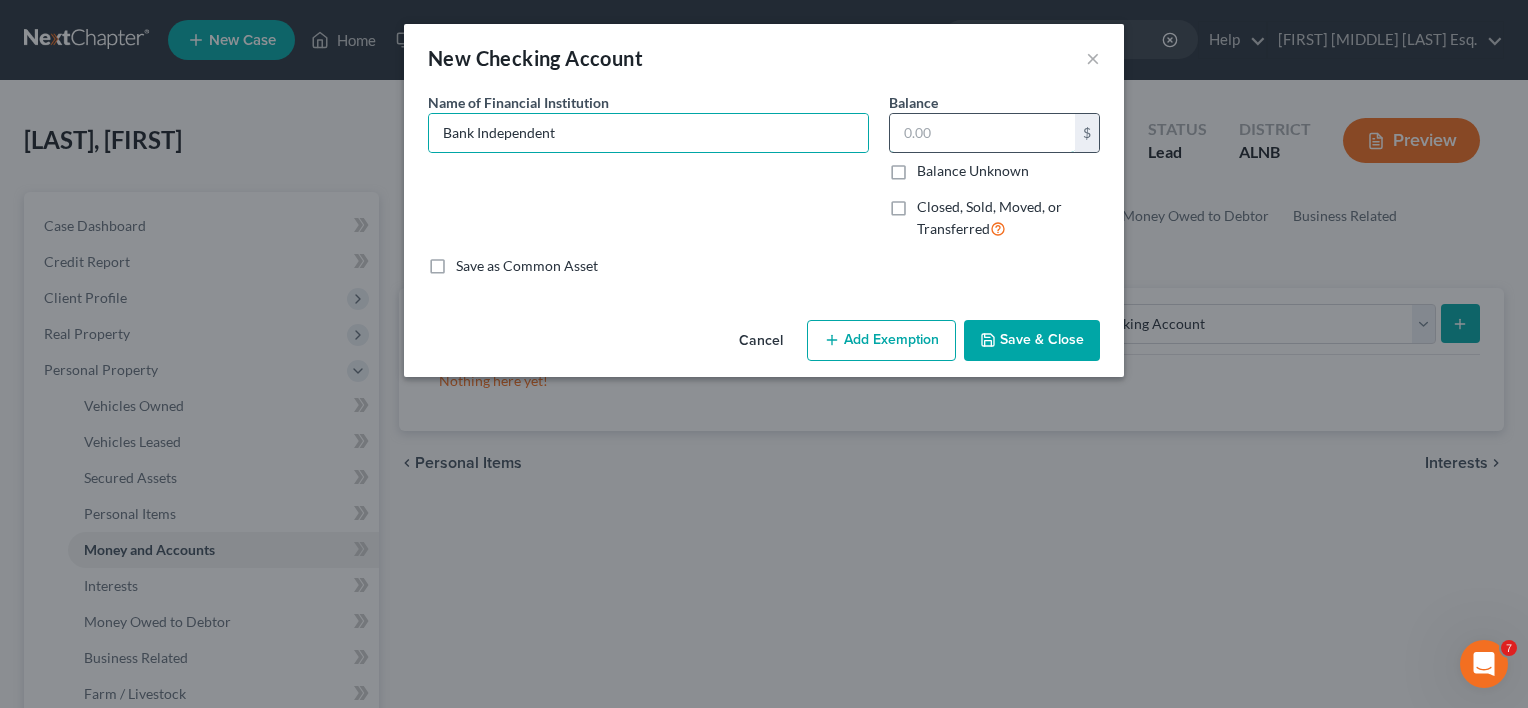 click at bounding box center [982, 133] 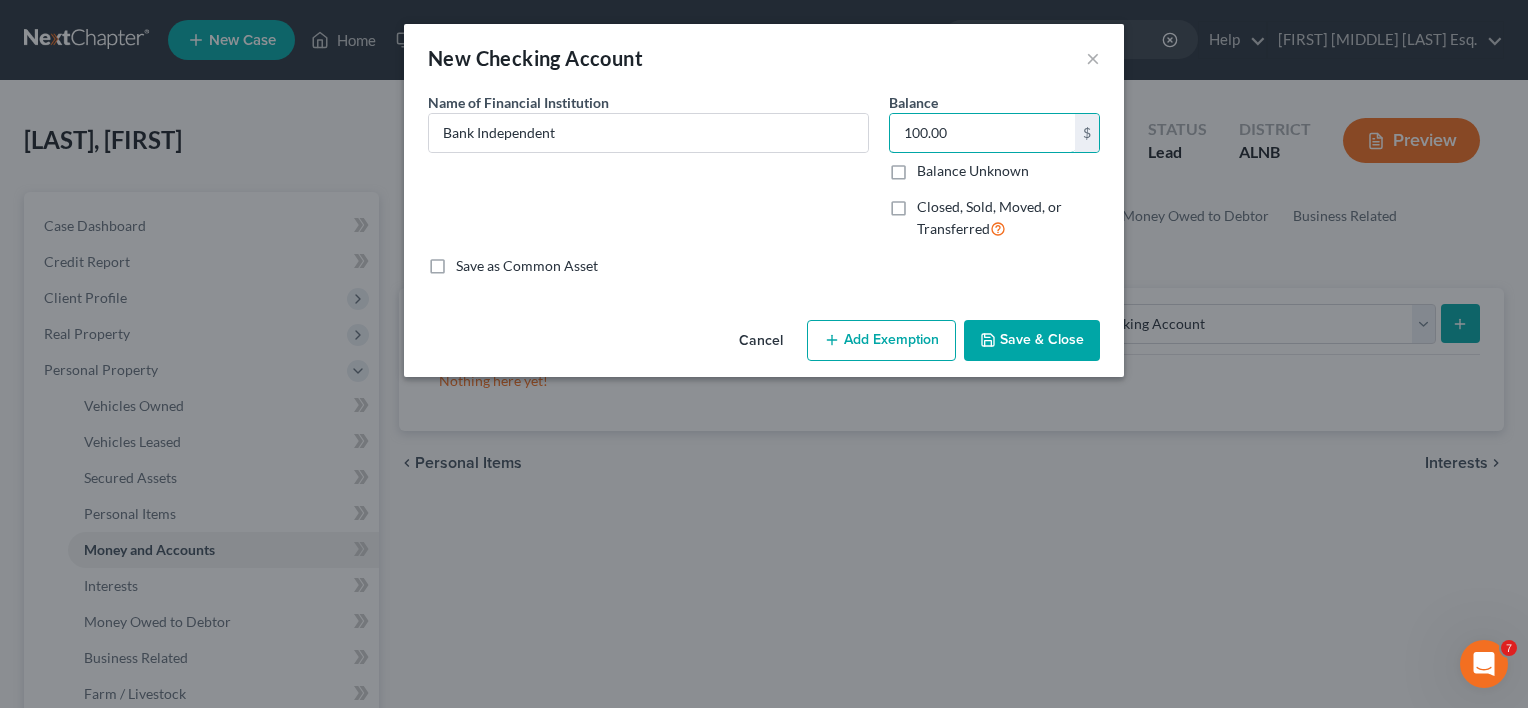 type on "100.00" 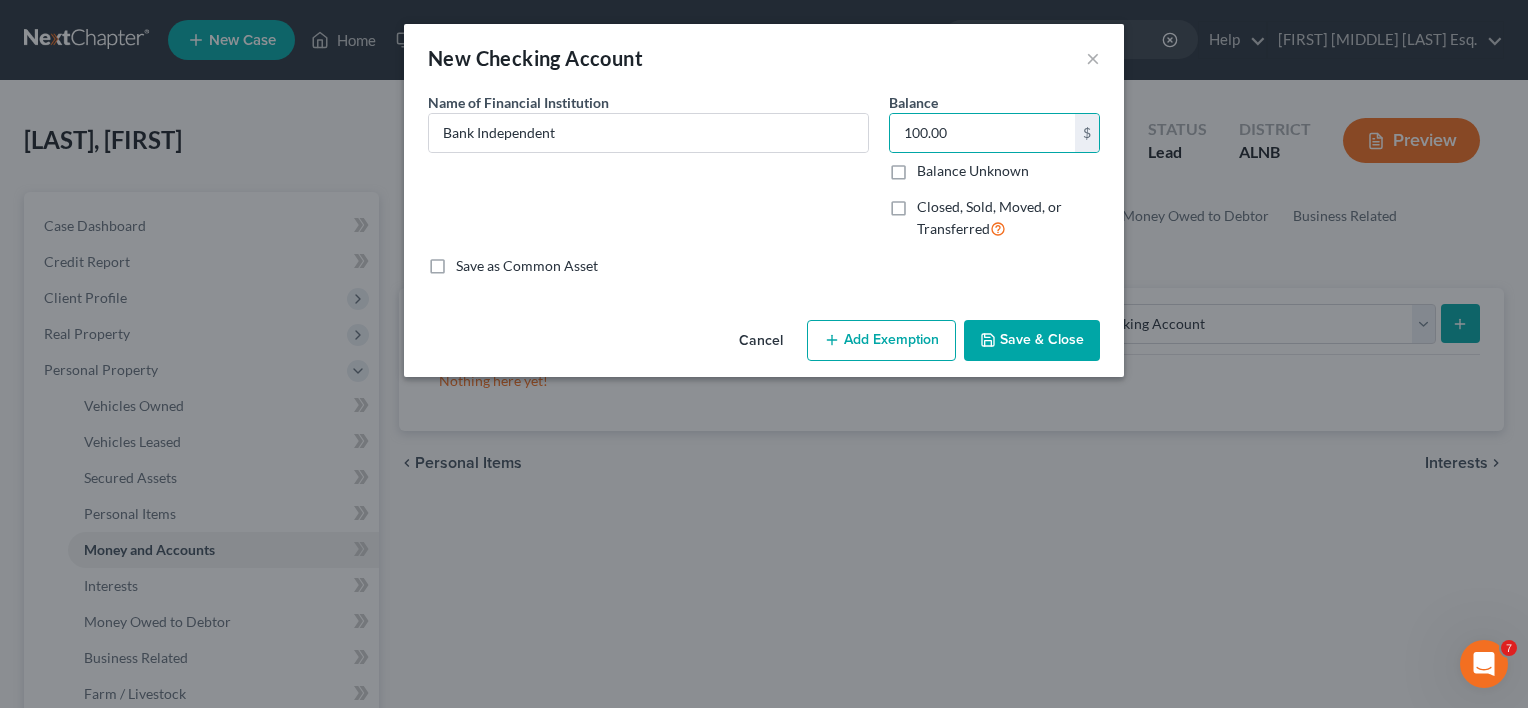 click on "Save & Close" at bounding box center (1032, 341) 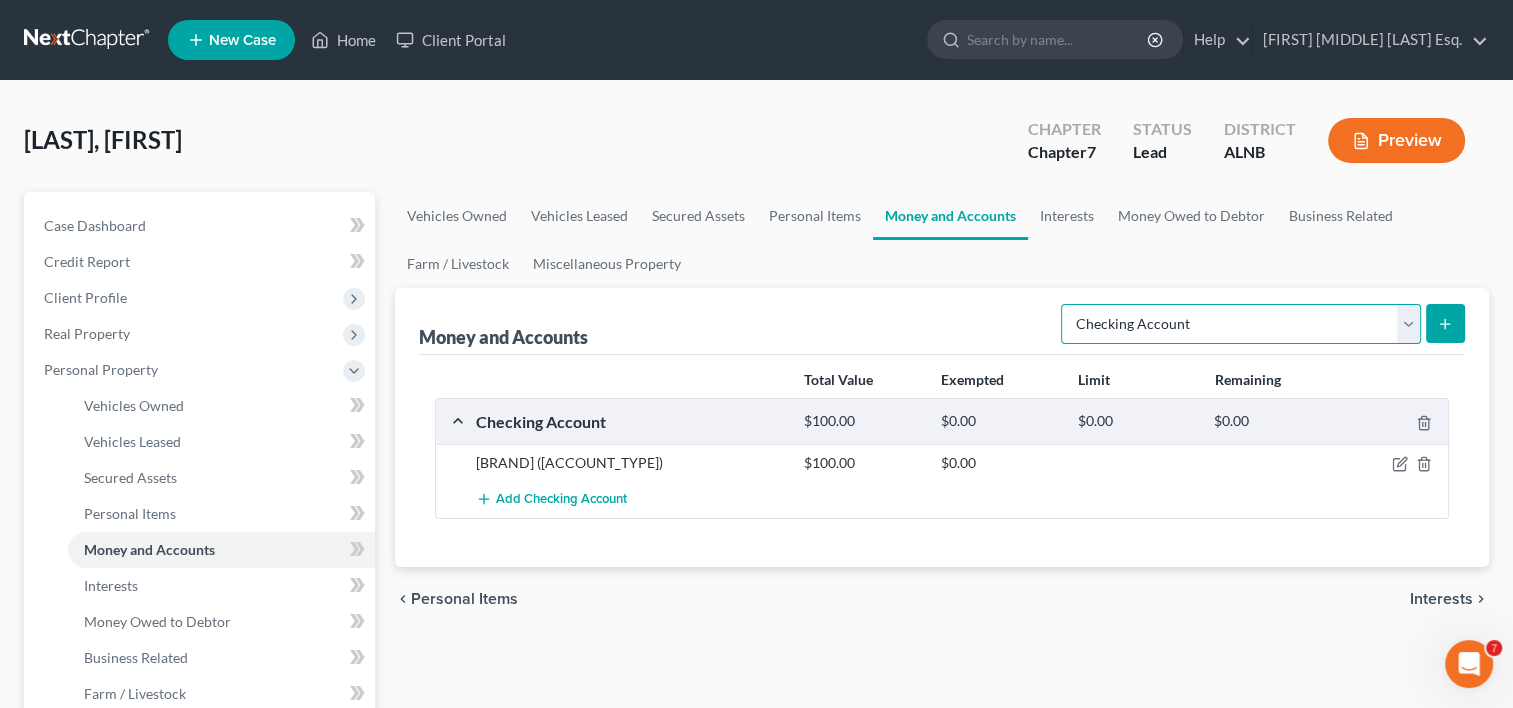 click on "Select Account Type Brokerage Cash on Hand Certificates of Deposit Checking Account Money Market Other (Credit Union, Health Savings Account, etc) Safe Deposit Box Savings Account Security Deposits or Prepayments" at bounding box center (1241, 324) 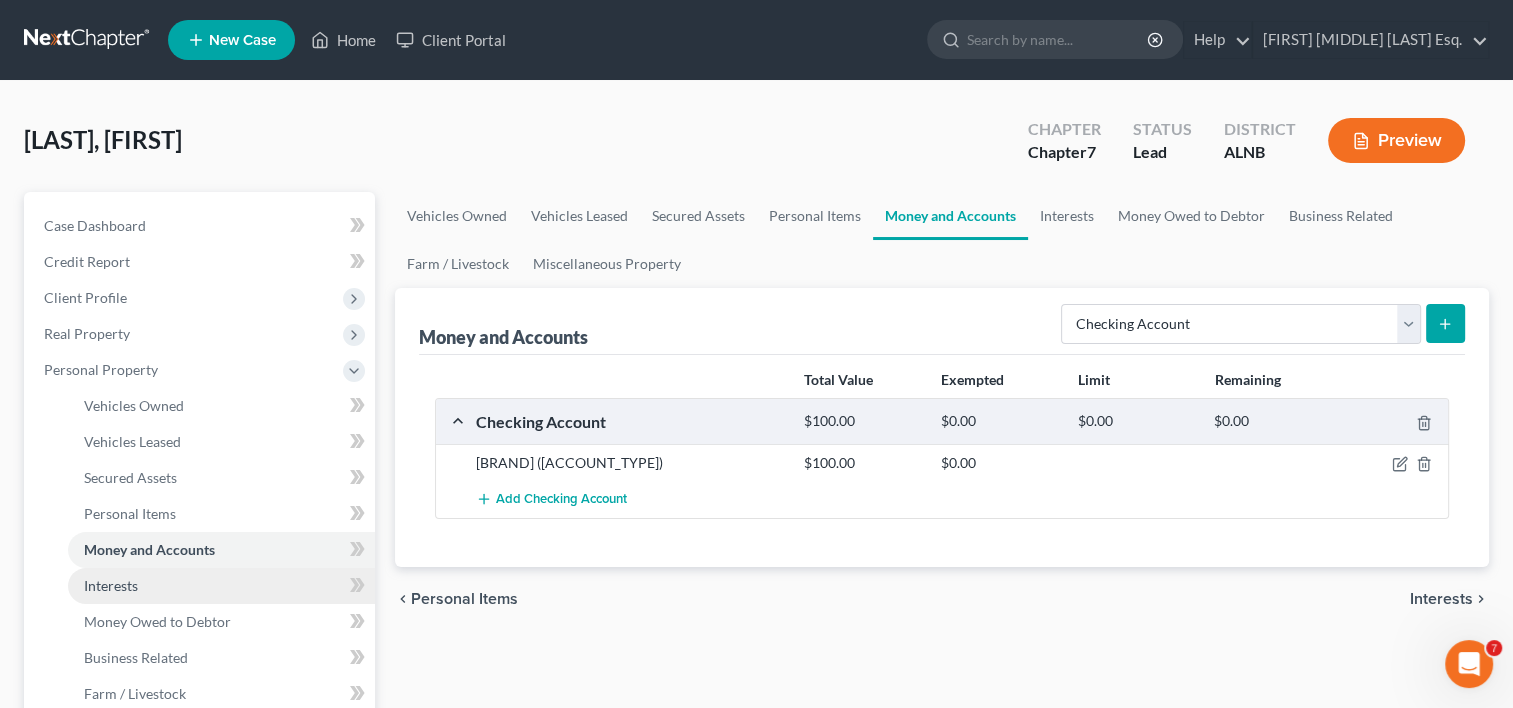 click on "Interests" at bounding box center (111, 585) 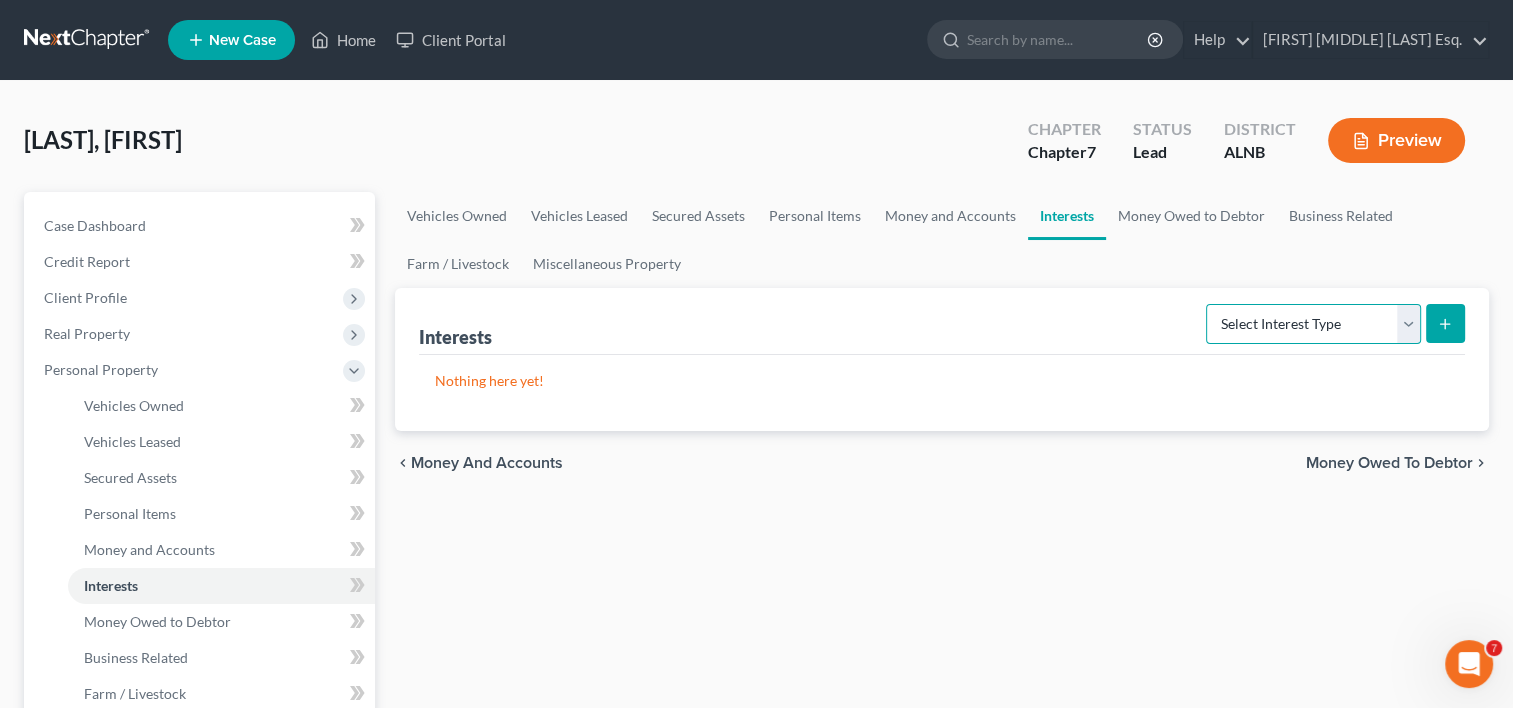click on "Select Interest Type 401K Annuity Bond Education IRA Government Bond Government Pension Plan Incorporated Business IRA Joint Venture (Active) Joint Venture (Inactive) Keogh Mutual Fund Other Retirement Plan Partnership (Active) Partnership (Inactive) Pension Plan Stock Term Life Insurance Unincorporated Business Whole Life Insurance" at bounding box center (1313, 324) 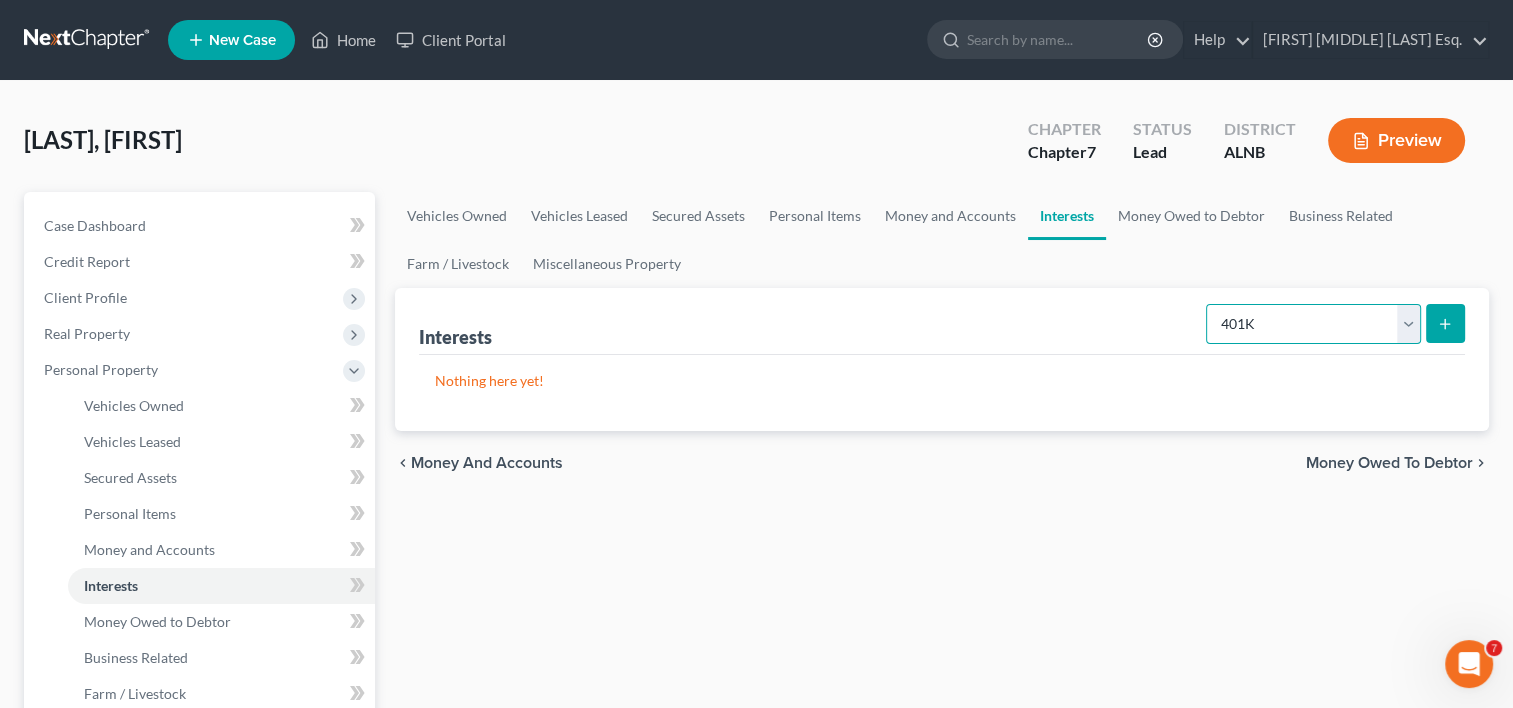 click on "Select Interest Type 401K Annuity Bond Education IRA Government Bond Government Pension Plan Incorporated Business IRA Joint Venture (Active) Joint Venture (Inactive) Keogh Mutual Fund Other Retirement Plan Partnership (Active) Partnership (Inactive) Pension Plan Stock Term Life Insurance Unincorporated Business Whole Life Insurance" at bounding box center [1313, 324] 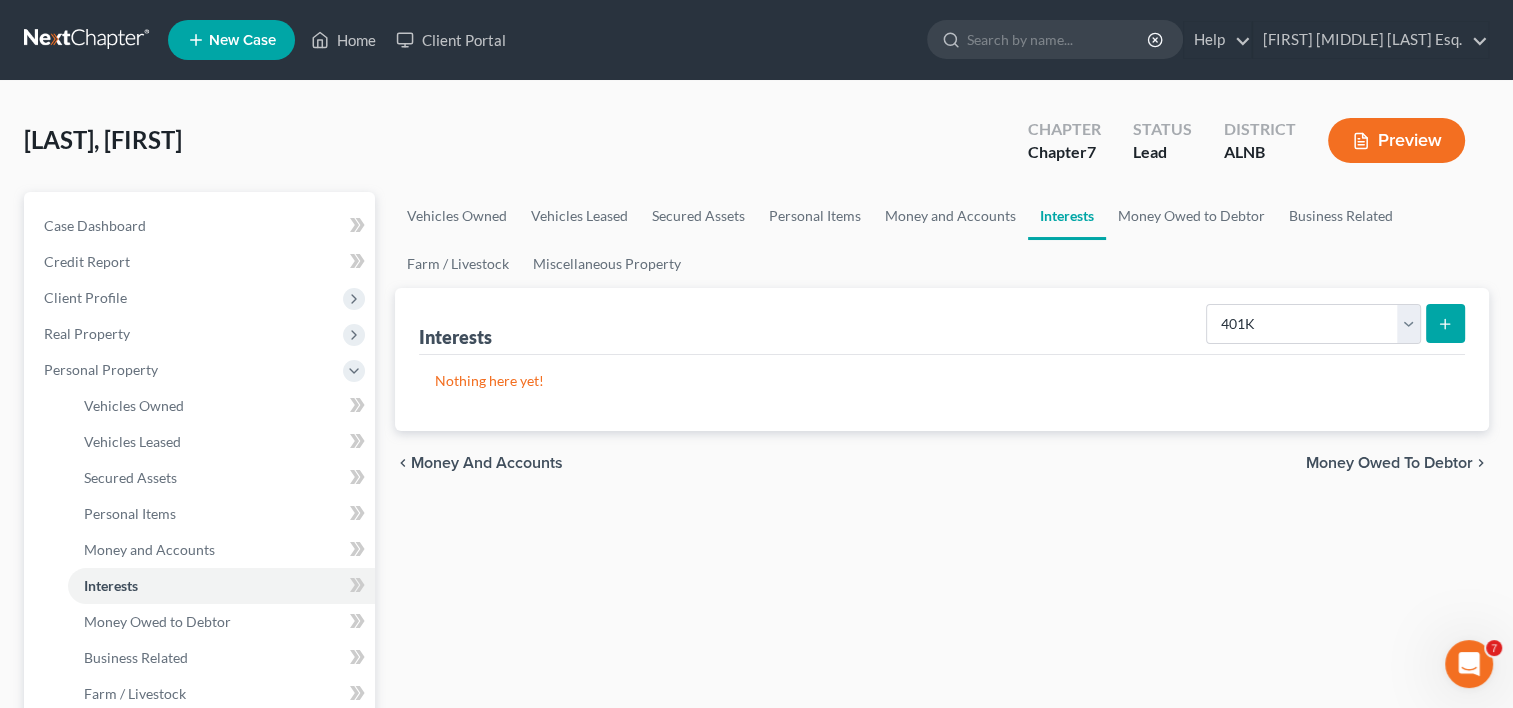 click 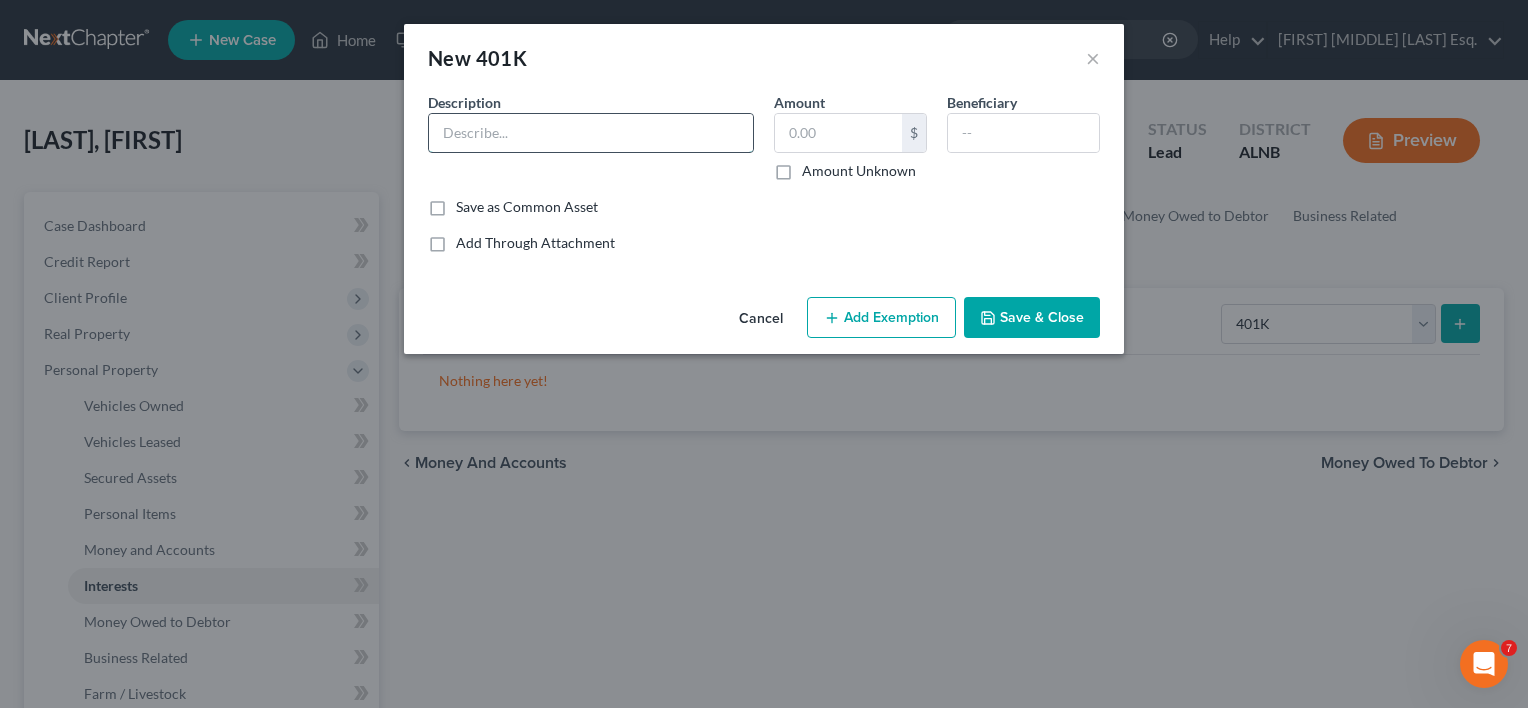 click at bounding box center [591, 133] 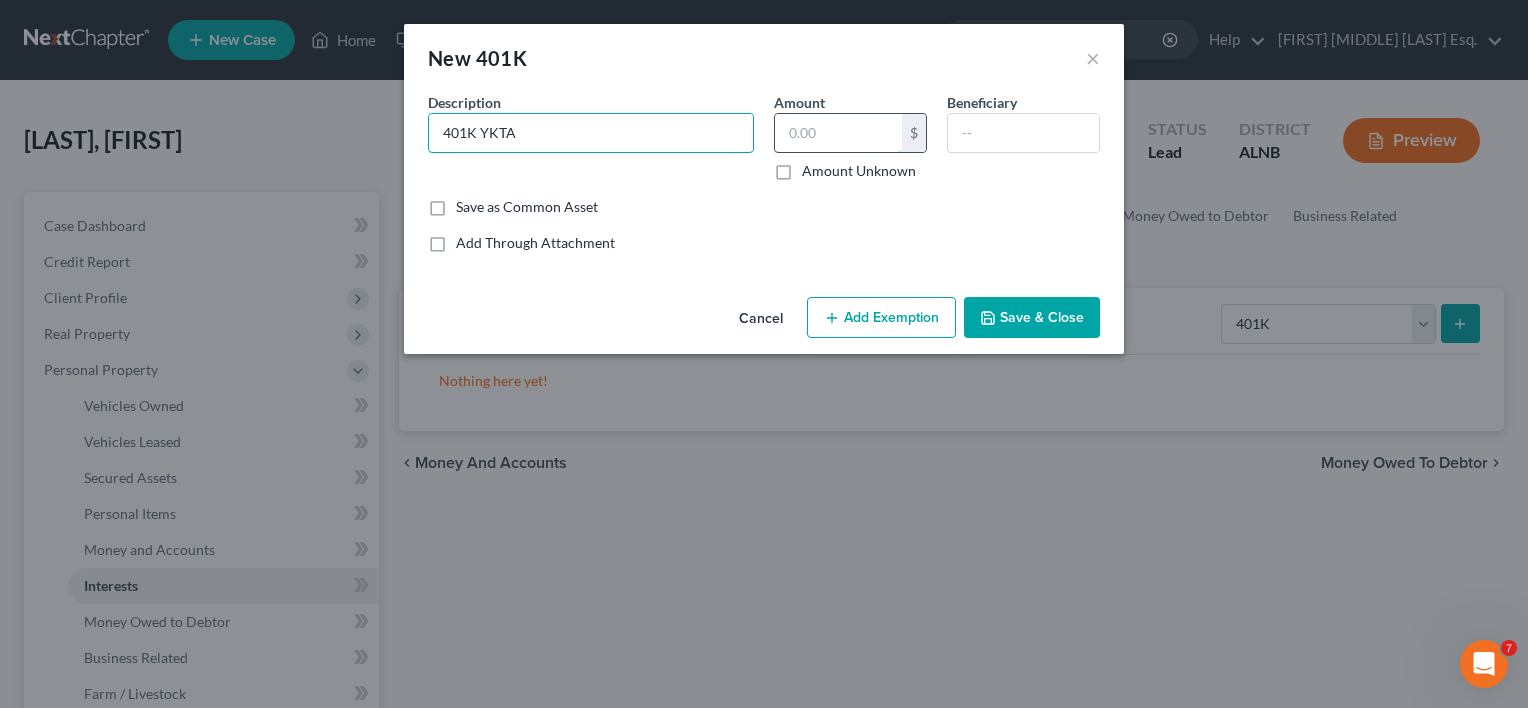 type on "401K YKTA" 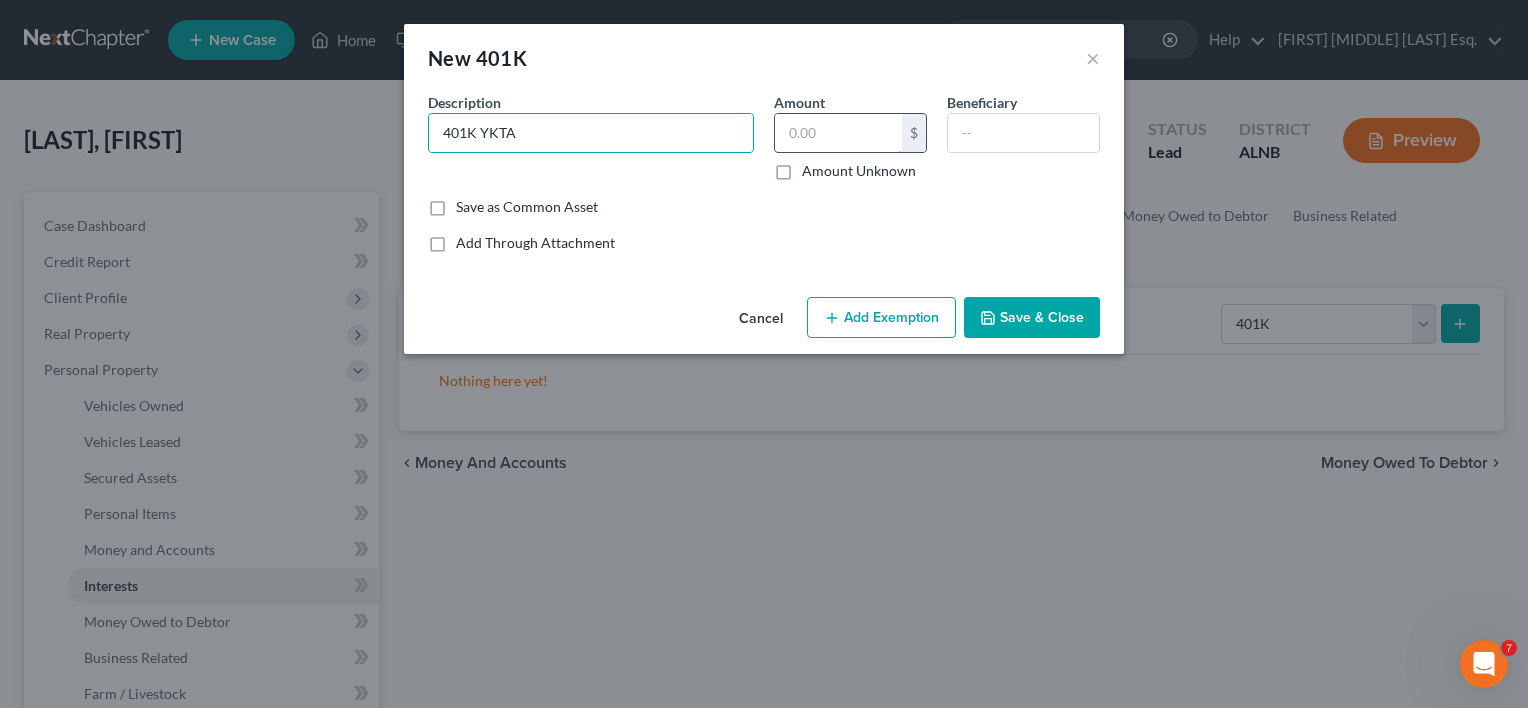 click at bounding box center (838, 133) 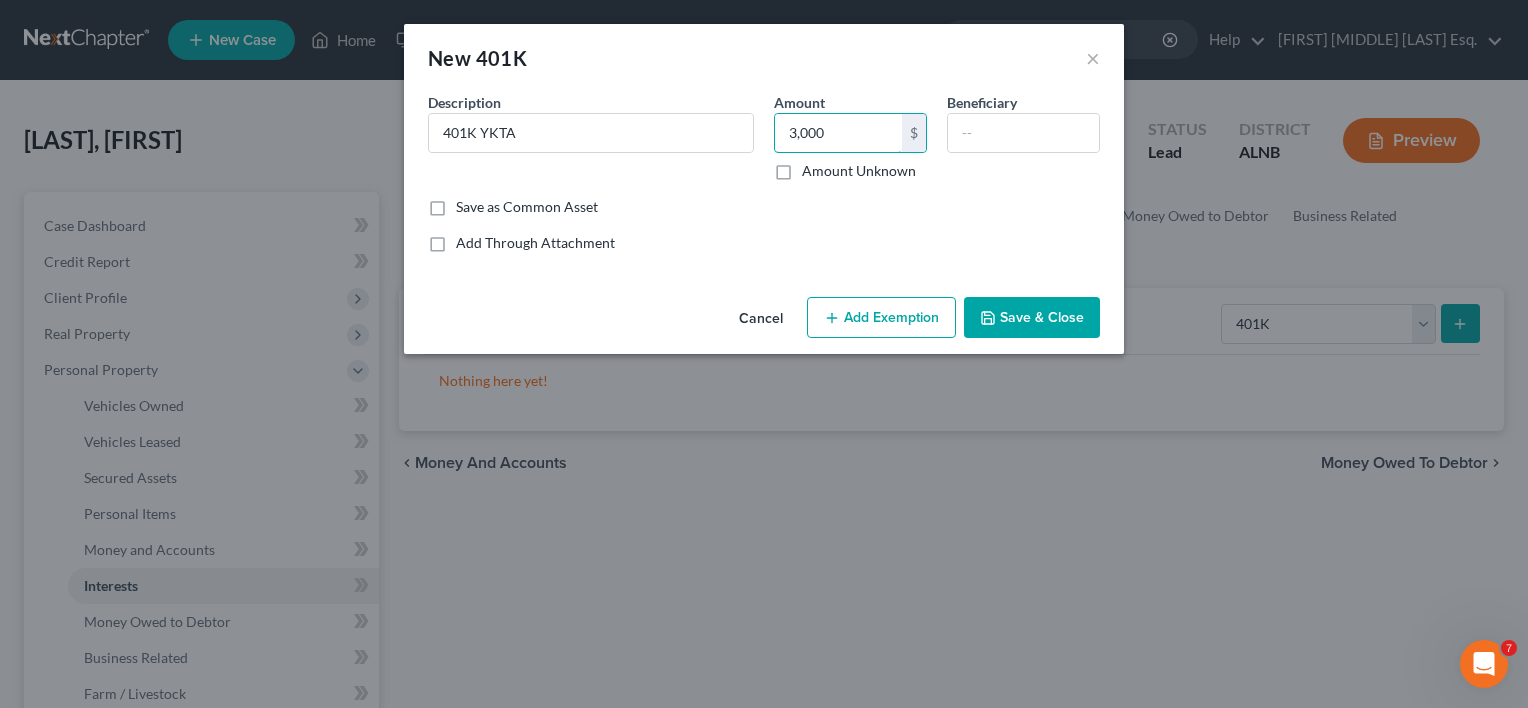 type on "3,000" 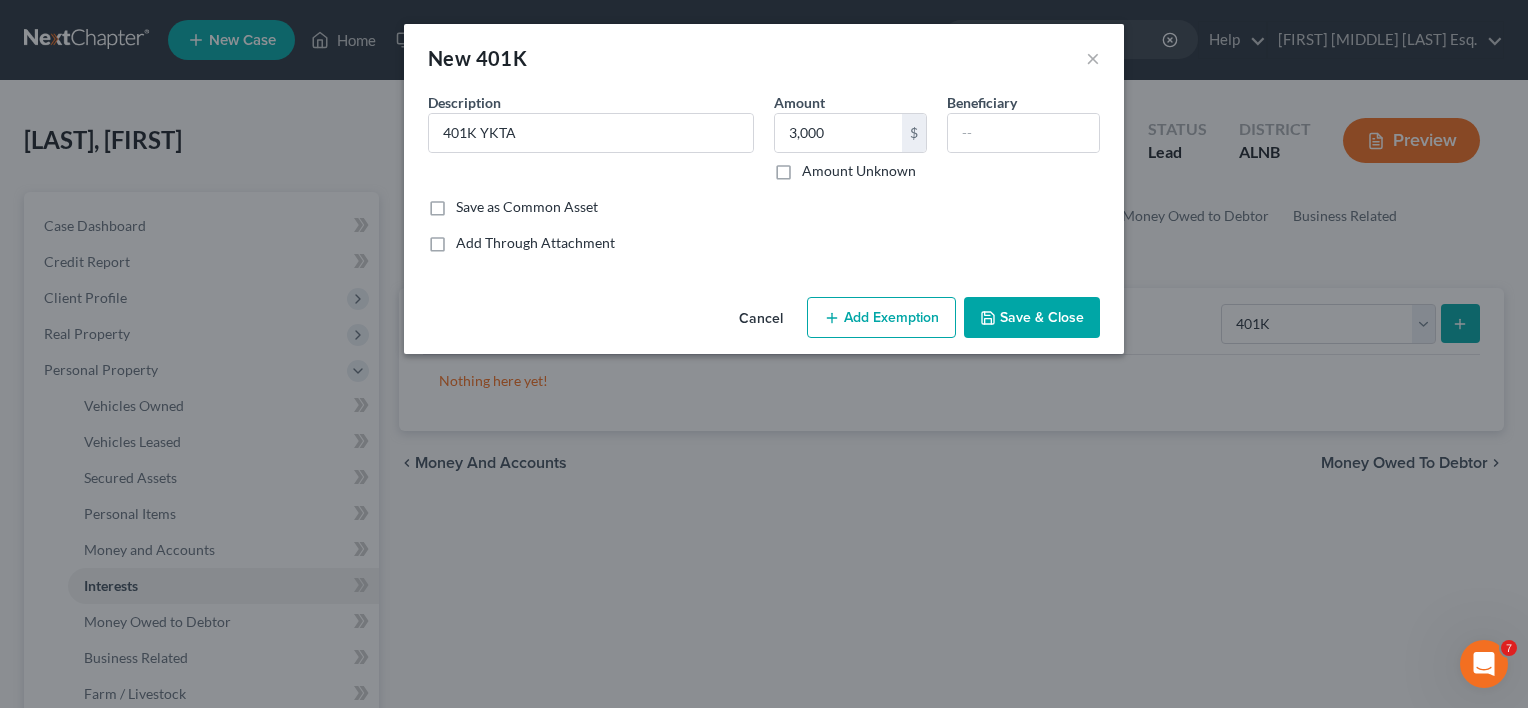 click on "Add Exemption" at bounding box center (881, 318) 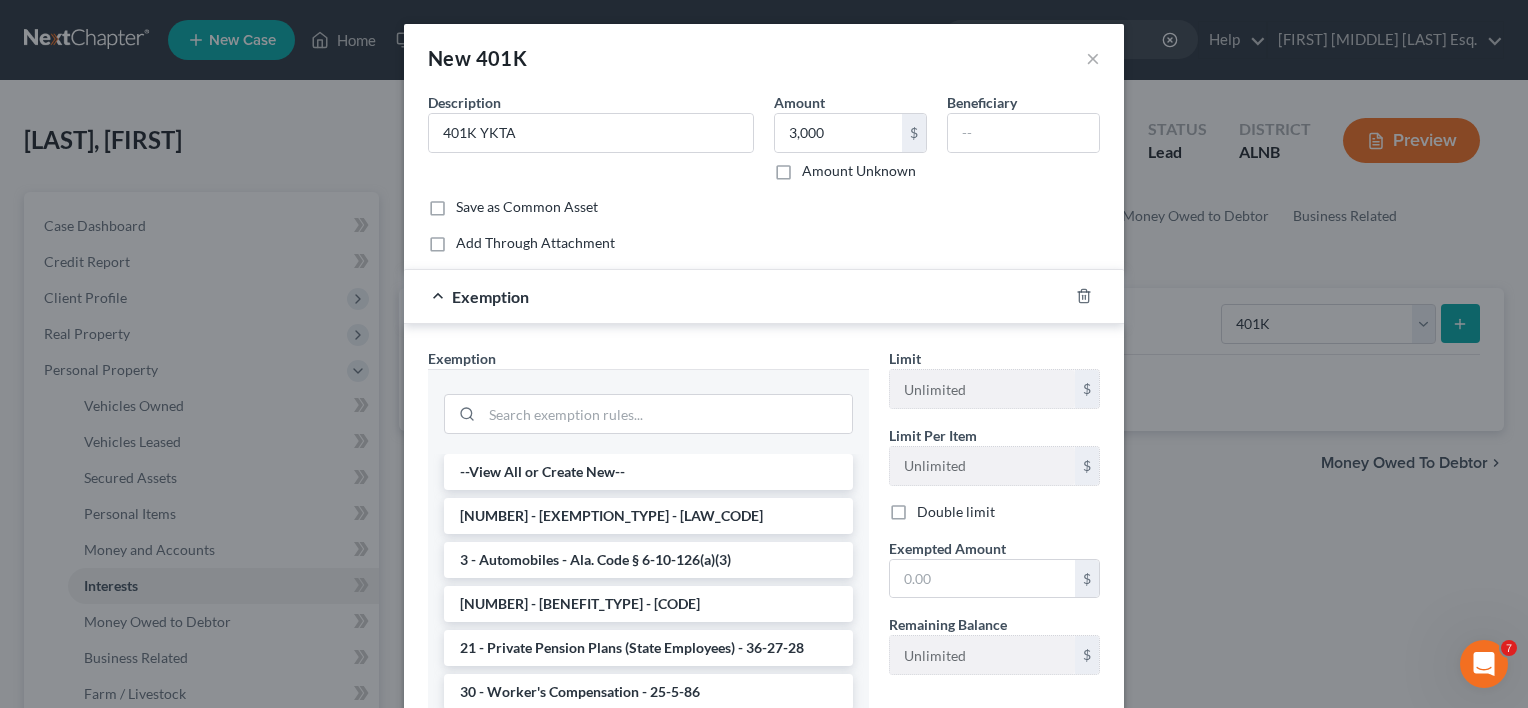 scroll, scrollTop: 200, scrollLeft: 0, axis: vertical 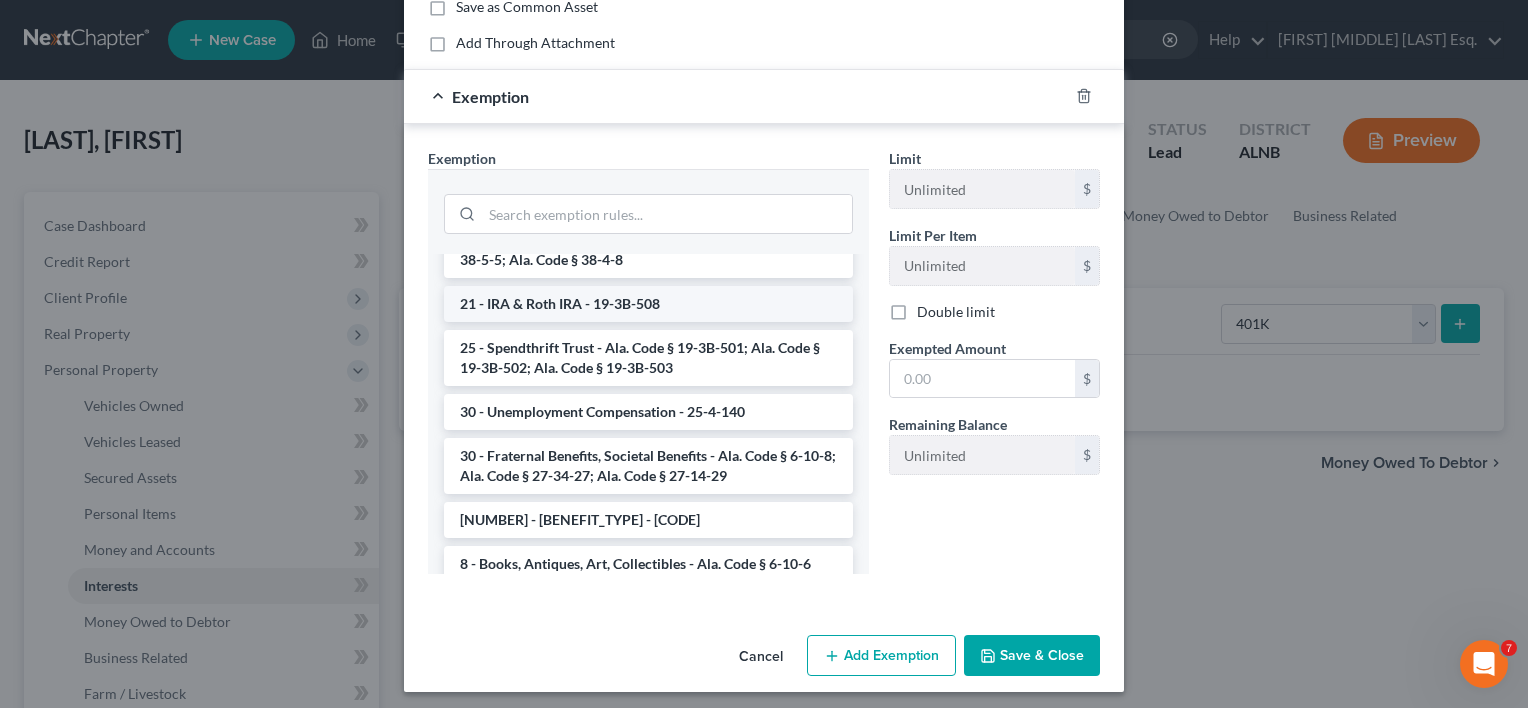 click on "21 - IRA & Roth IRA - 19-3B-508" at bounding box center [648, 304] 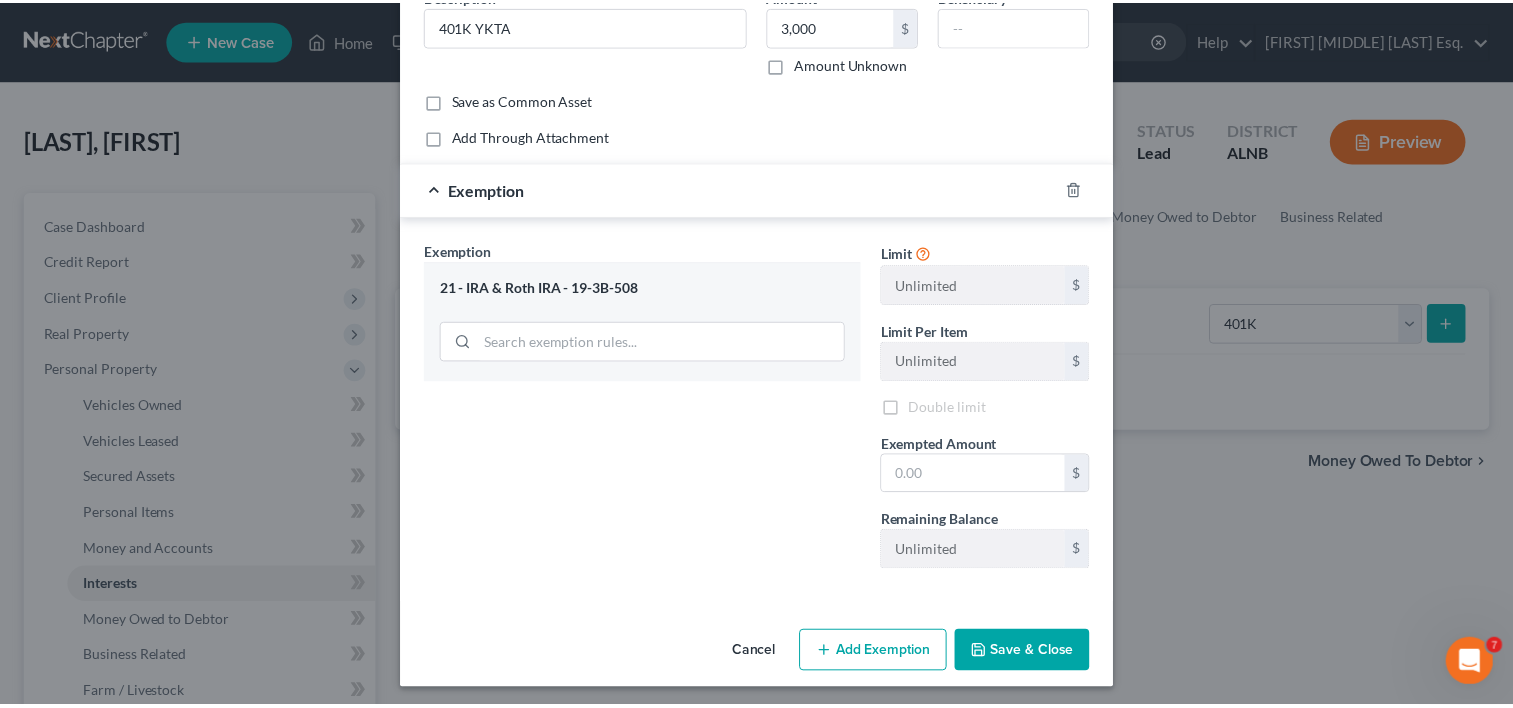 scroll, scrollTop: 110, scrollLeft: 0, axis: vertical 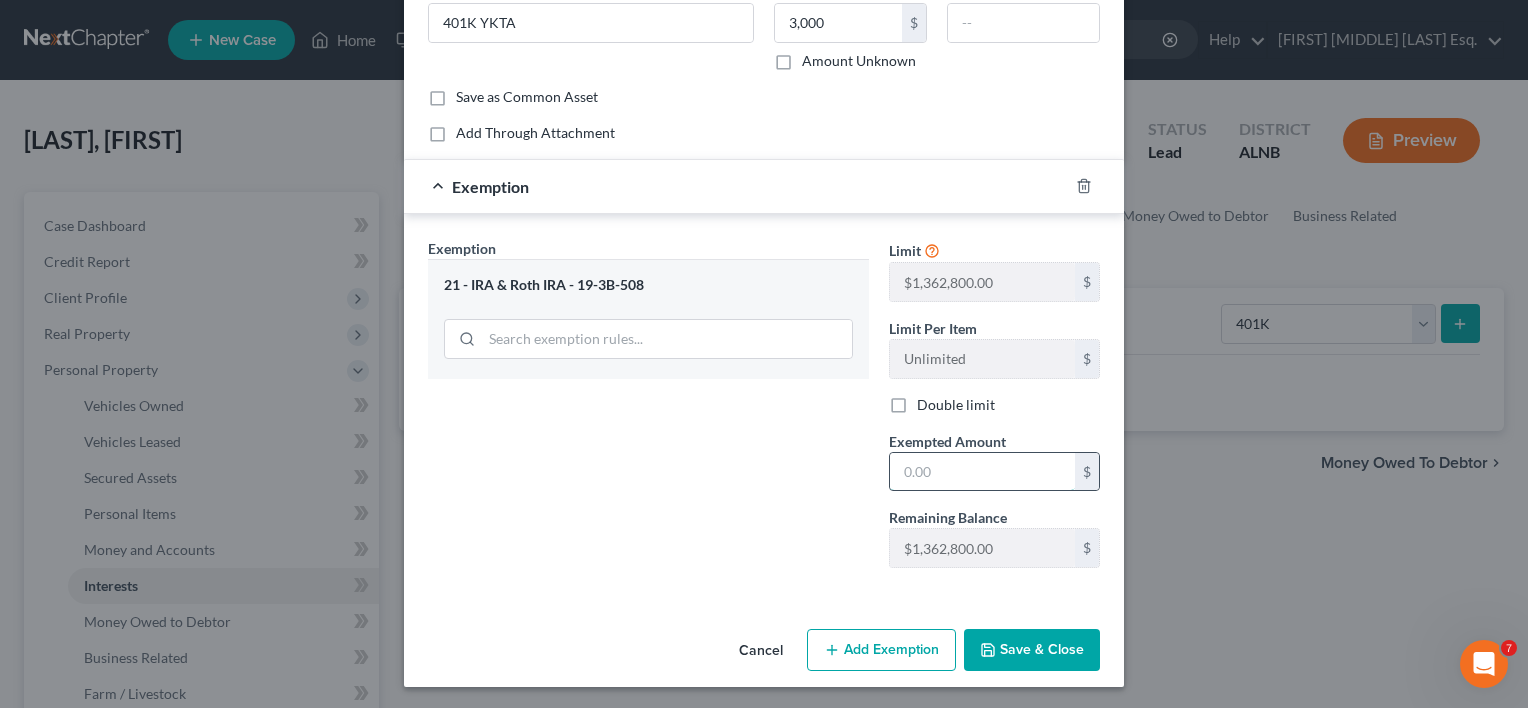 drag, startPoint x: 925, startPoint y: 461, endPoint x: 968, endPoint y: 458, distance: 43.104523 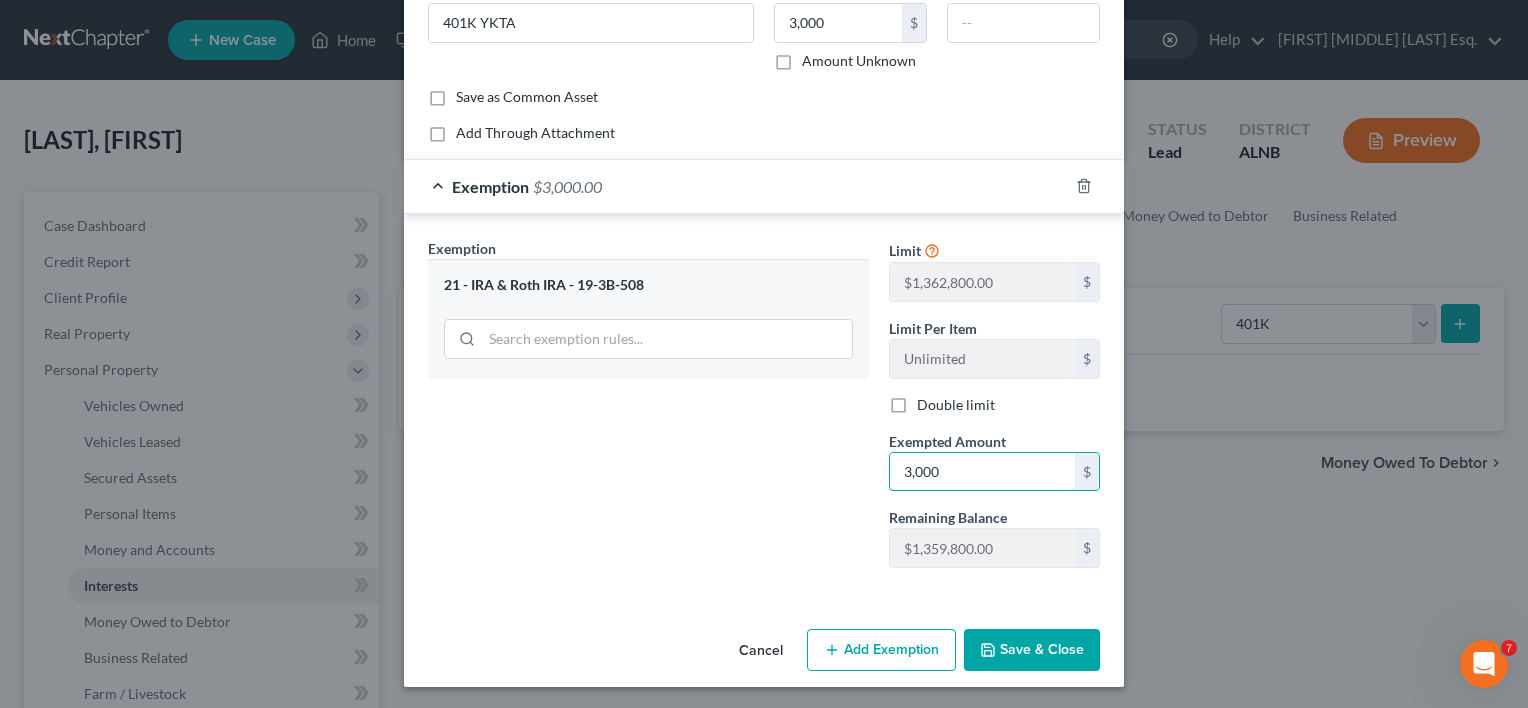 type on "3,000" 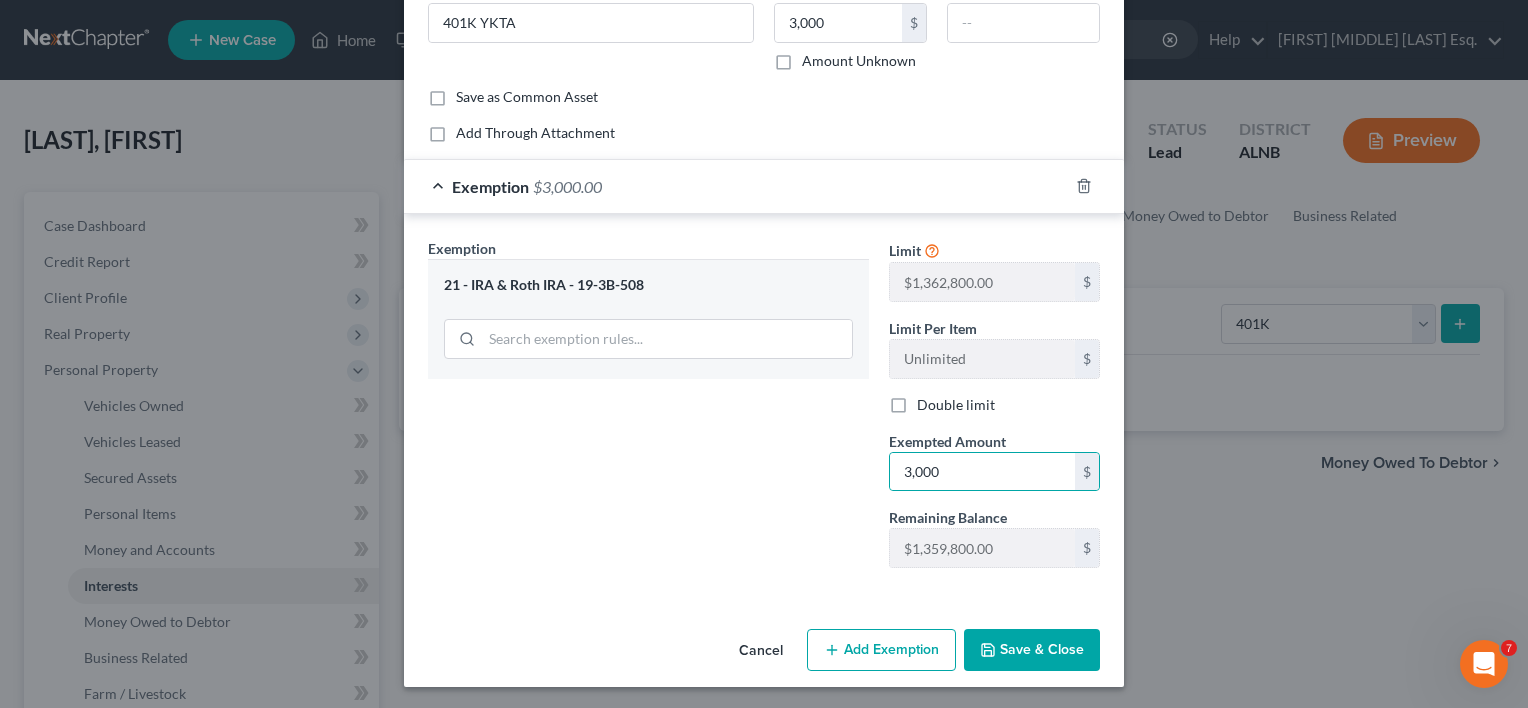 click on "Save & Close" at bounding box center [1032, 650] 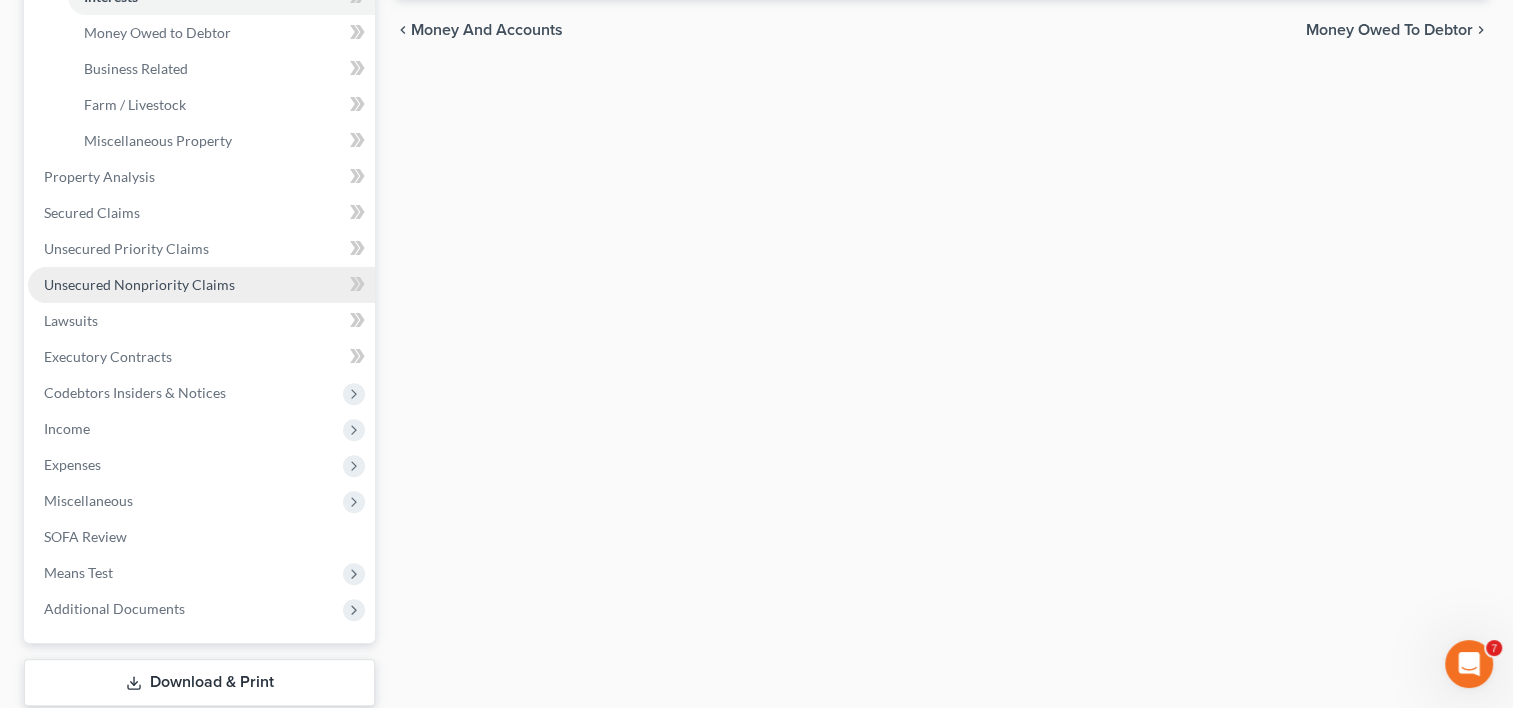 scroll, scrollTop: 600, scrollLeft: 0, axis: vertical 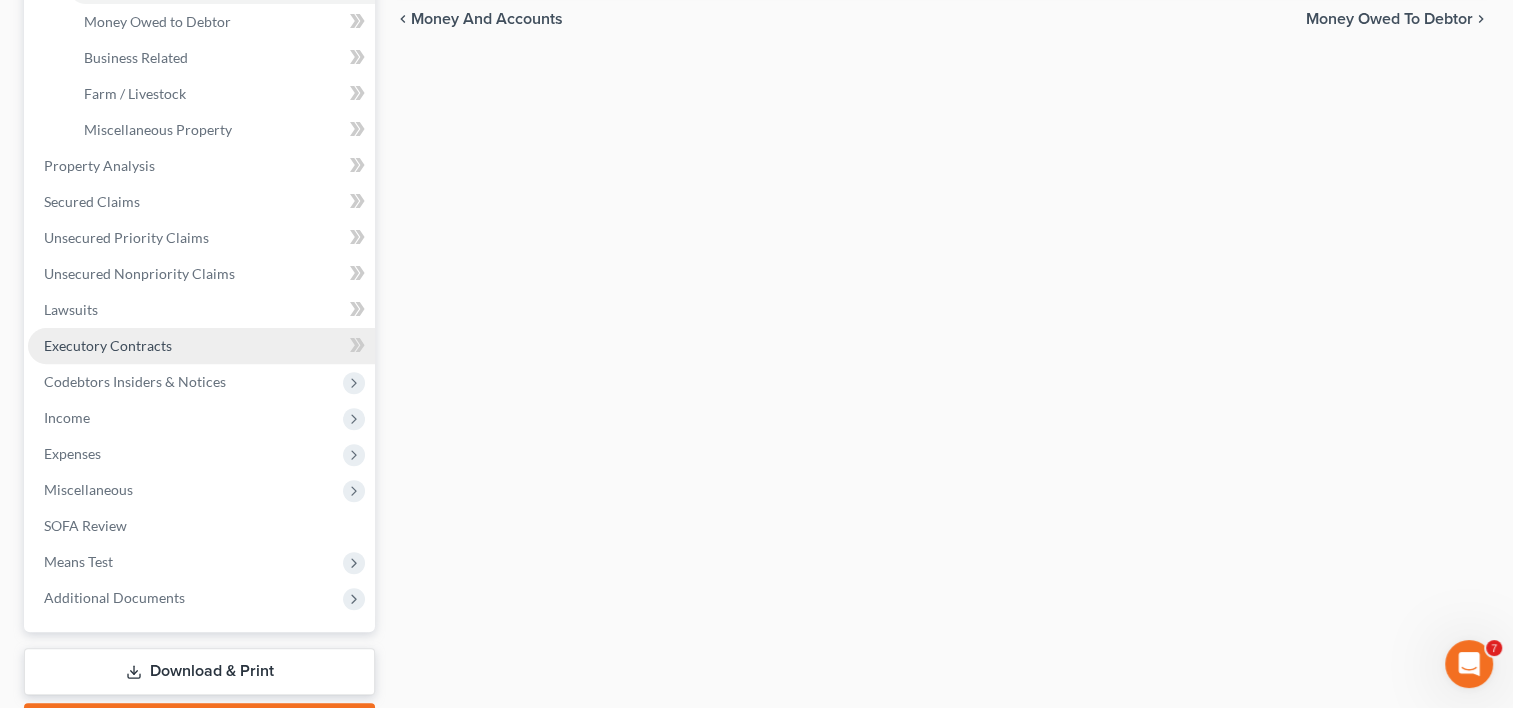 click on "Executory Contracts" at bounding box center [108, 345] 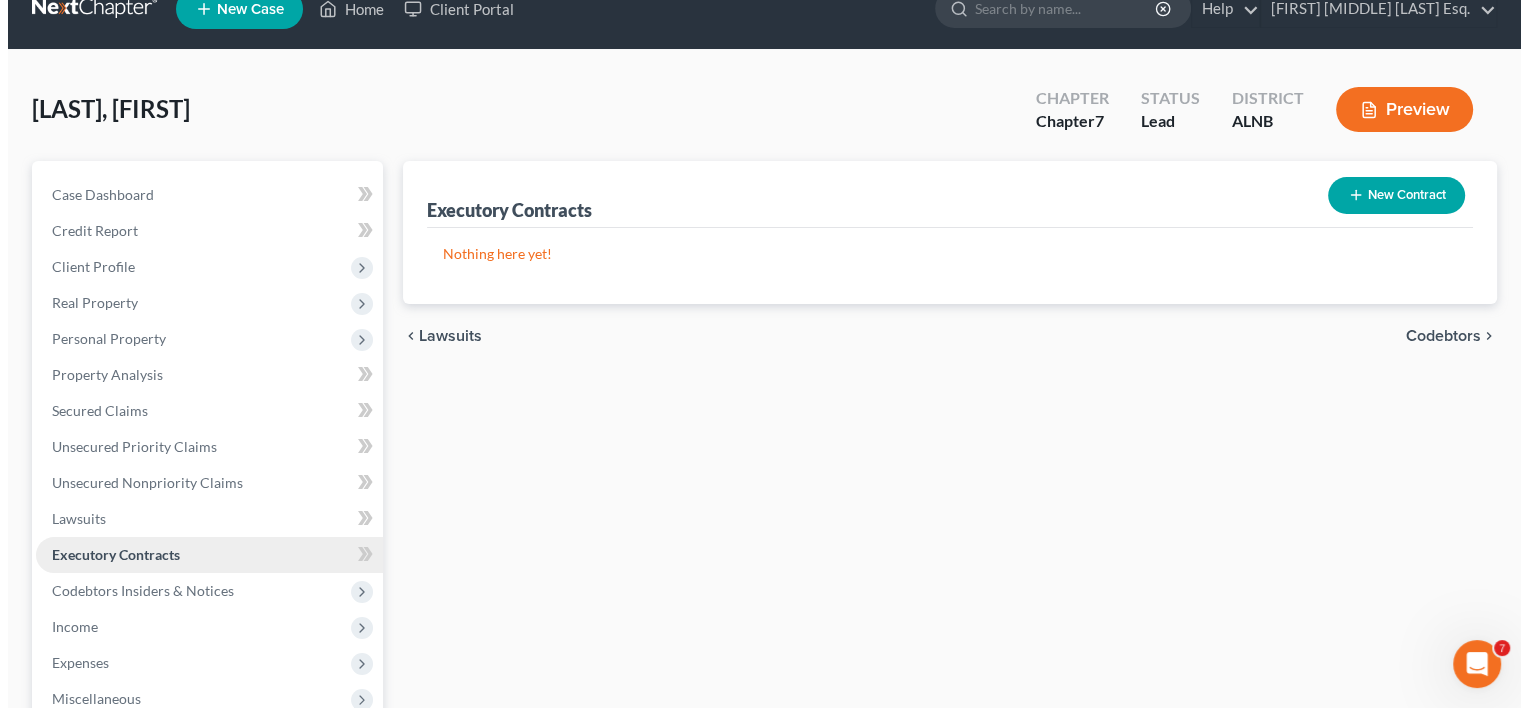 scroll, scrollTop: 0, scrollLeft: 0, axis: both 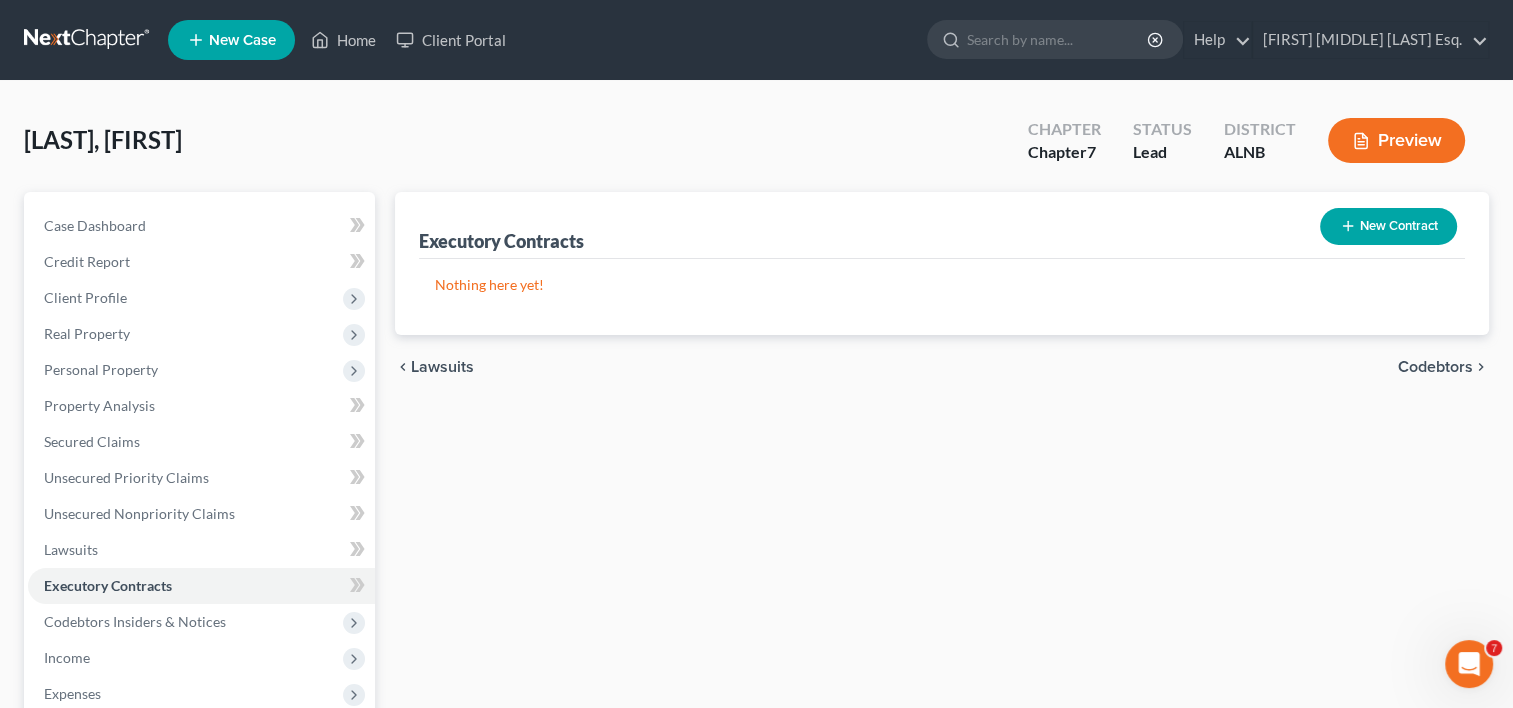 click on "New Contract" at bounding box center [1388, 226] 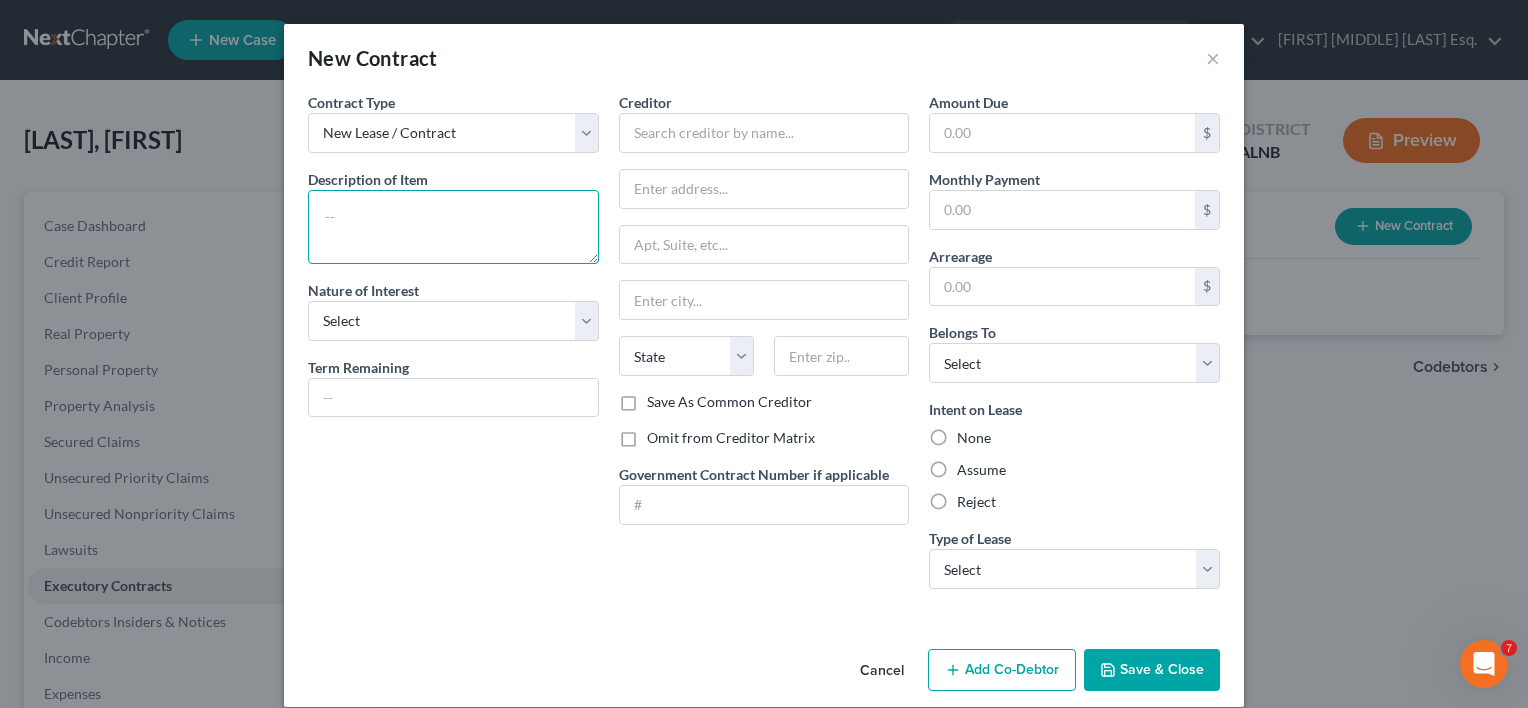 click at bounding box center [453, 227] 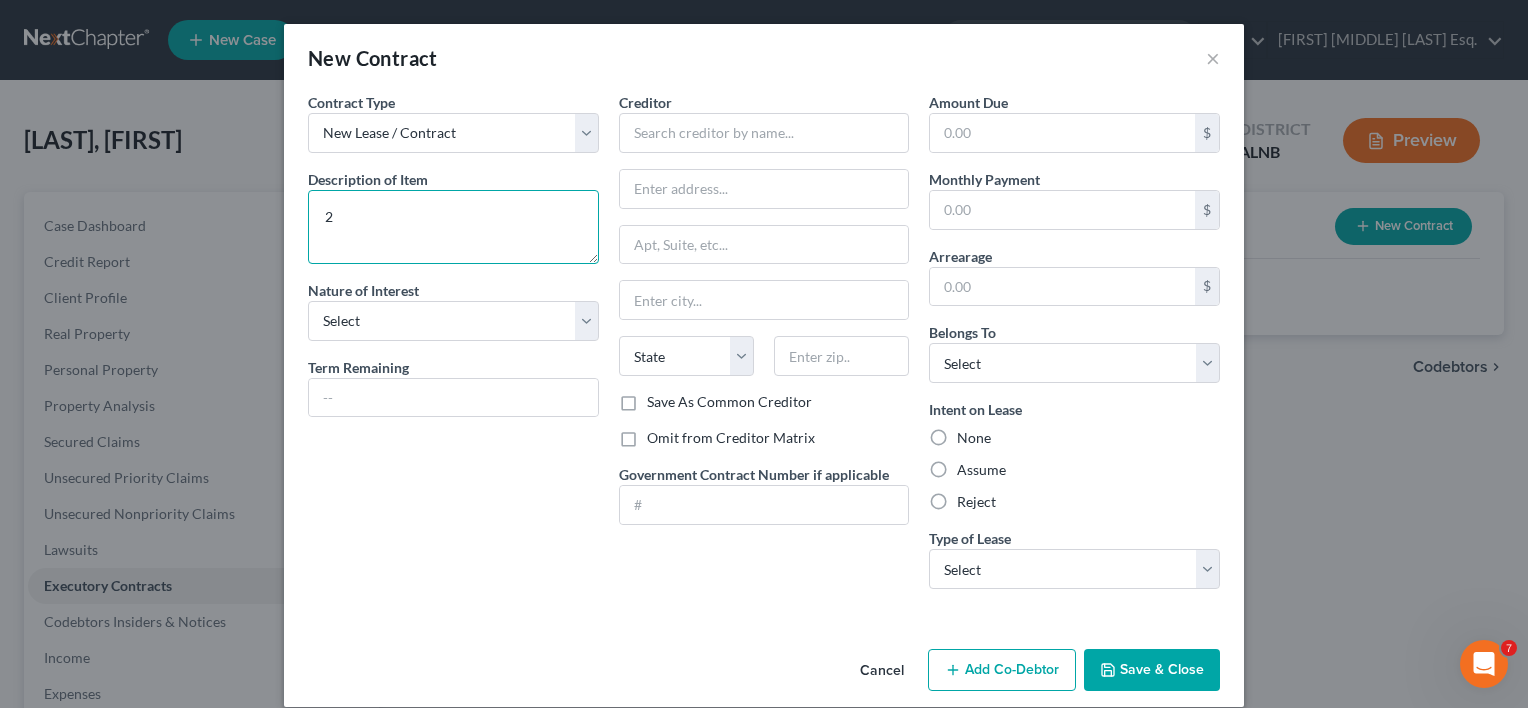 type on "2" 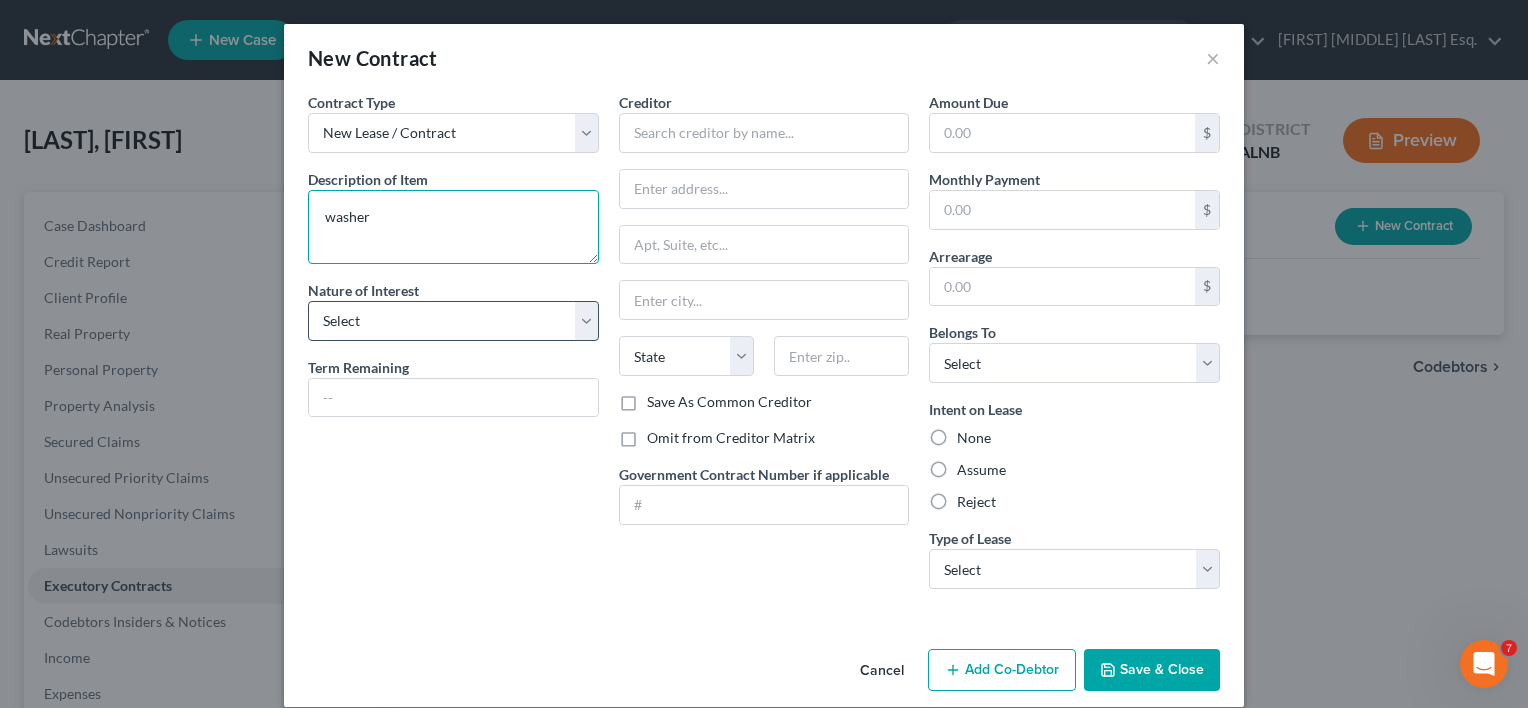 type on "washer" 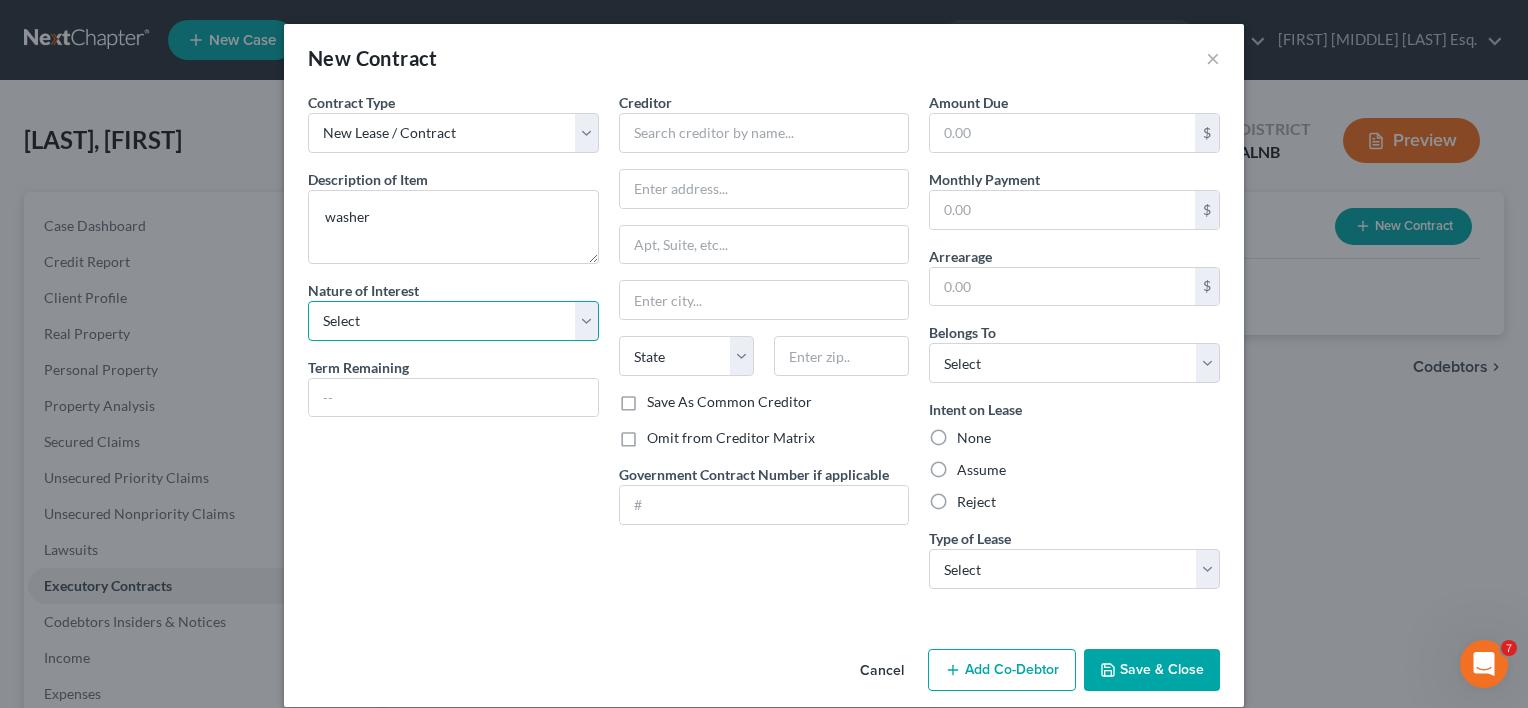 click on "Select Purchaser Agent Lessor Lessee" at bounding box center (453, 321) 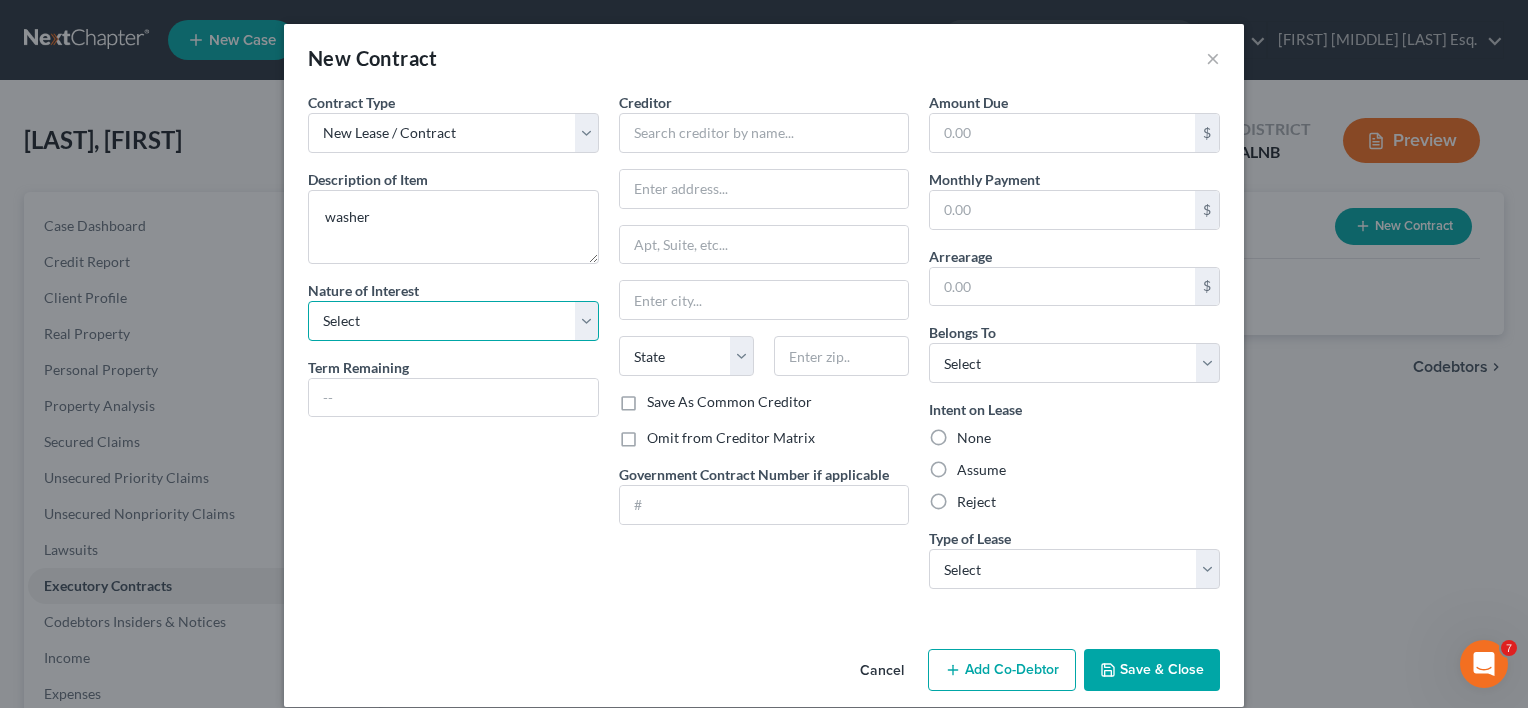 select on "3" 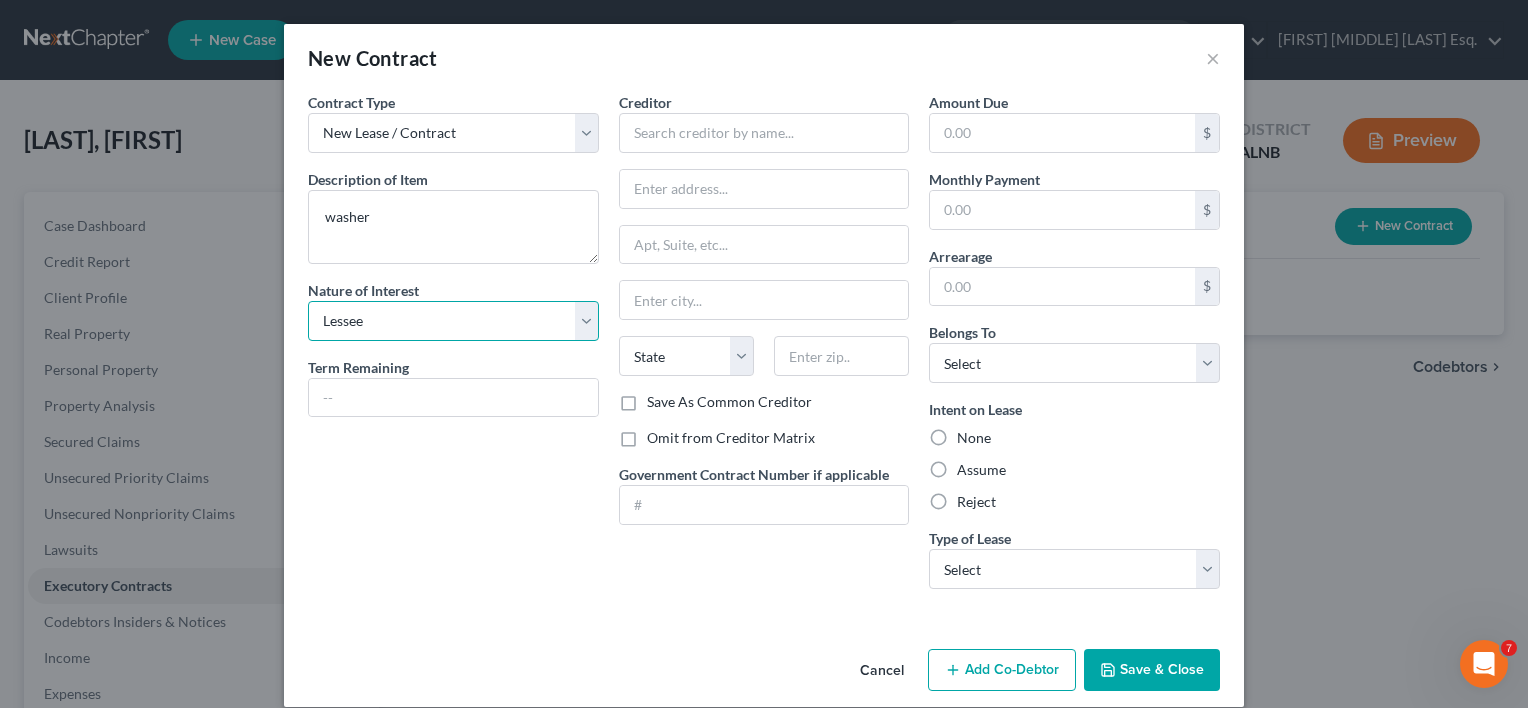 click on "Select Purchaser Agent Lessor Lessee" at bounding box center (453, 321) 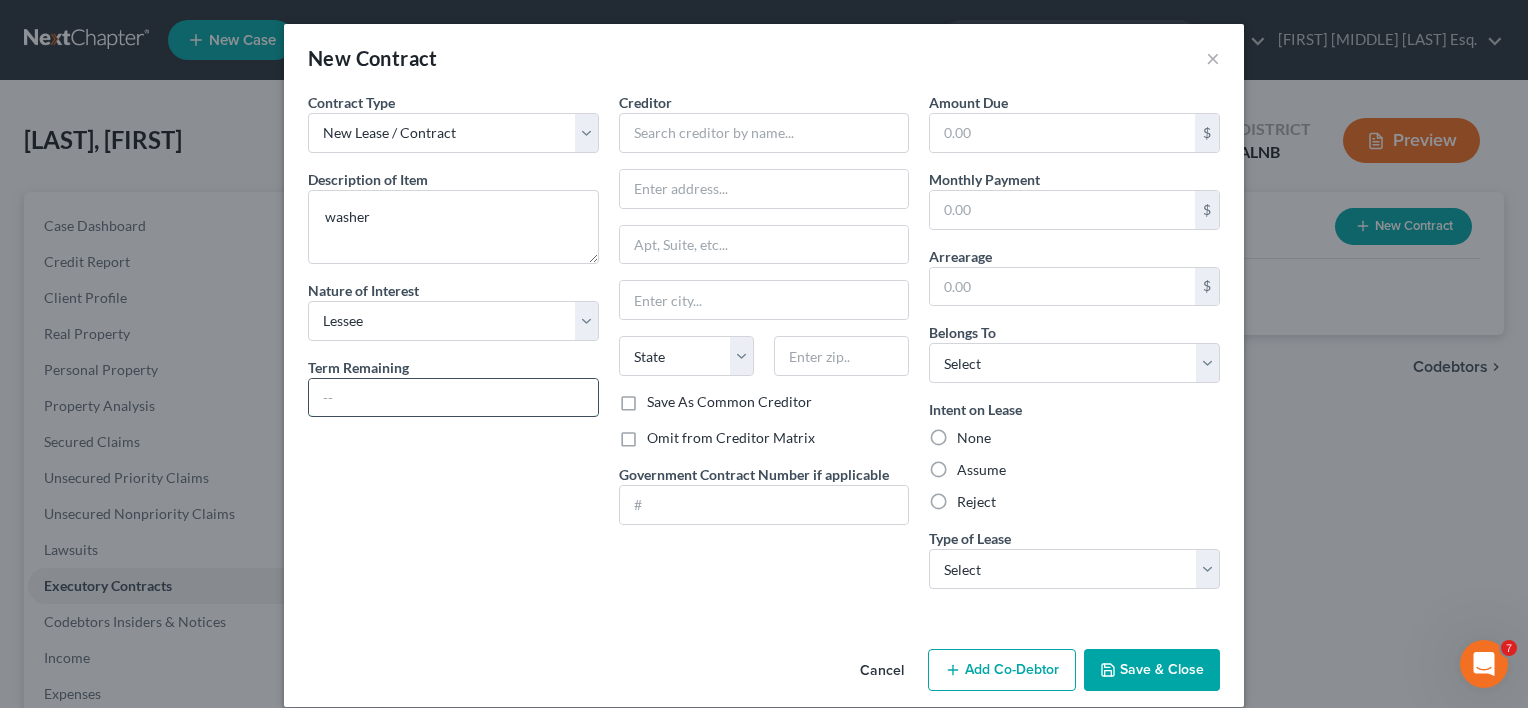 click at bounding box center (453, 398) 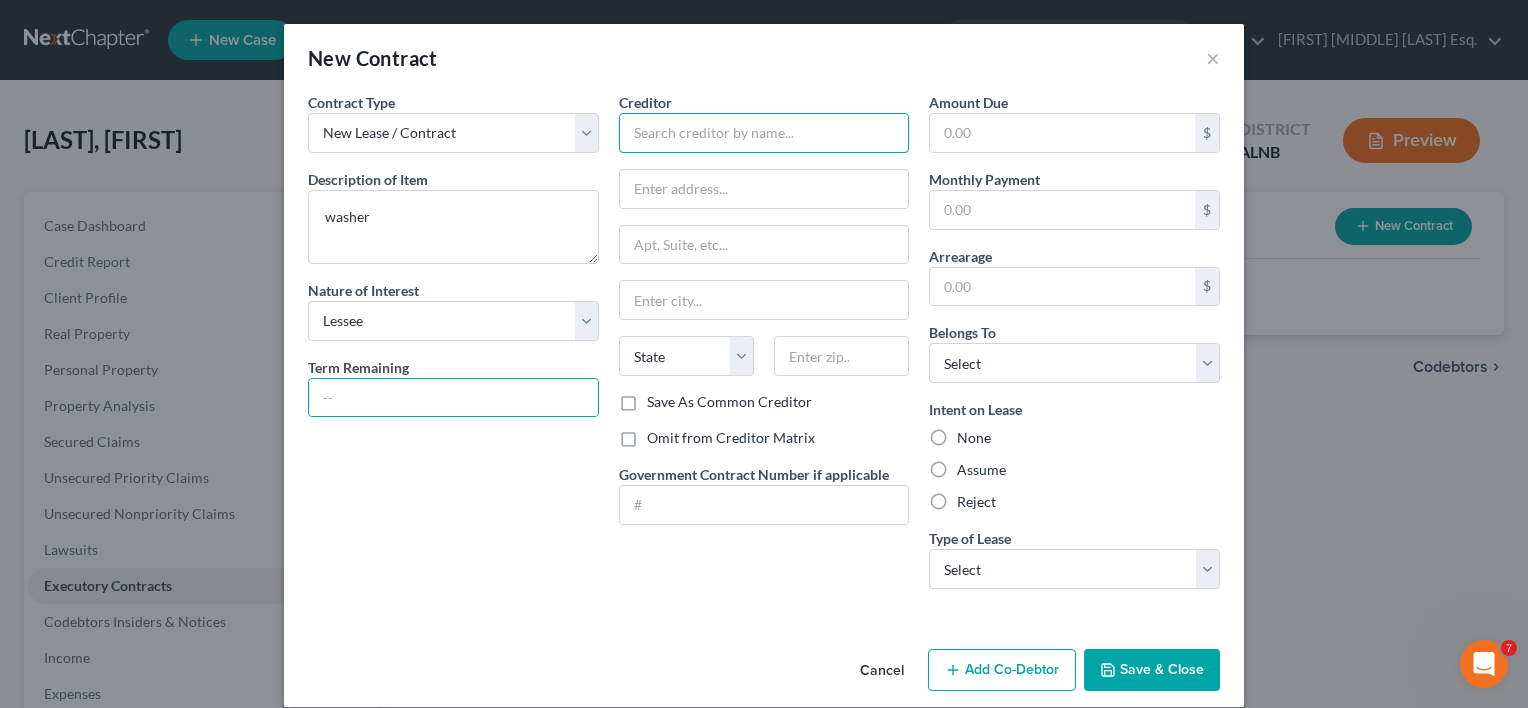 click at bounding box center (764, 133) 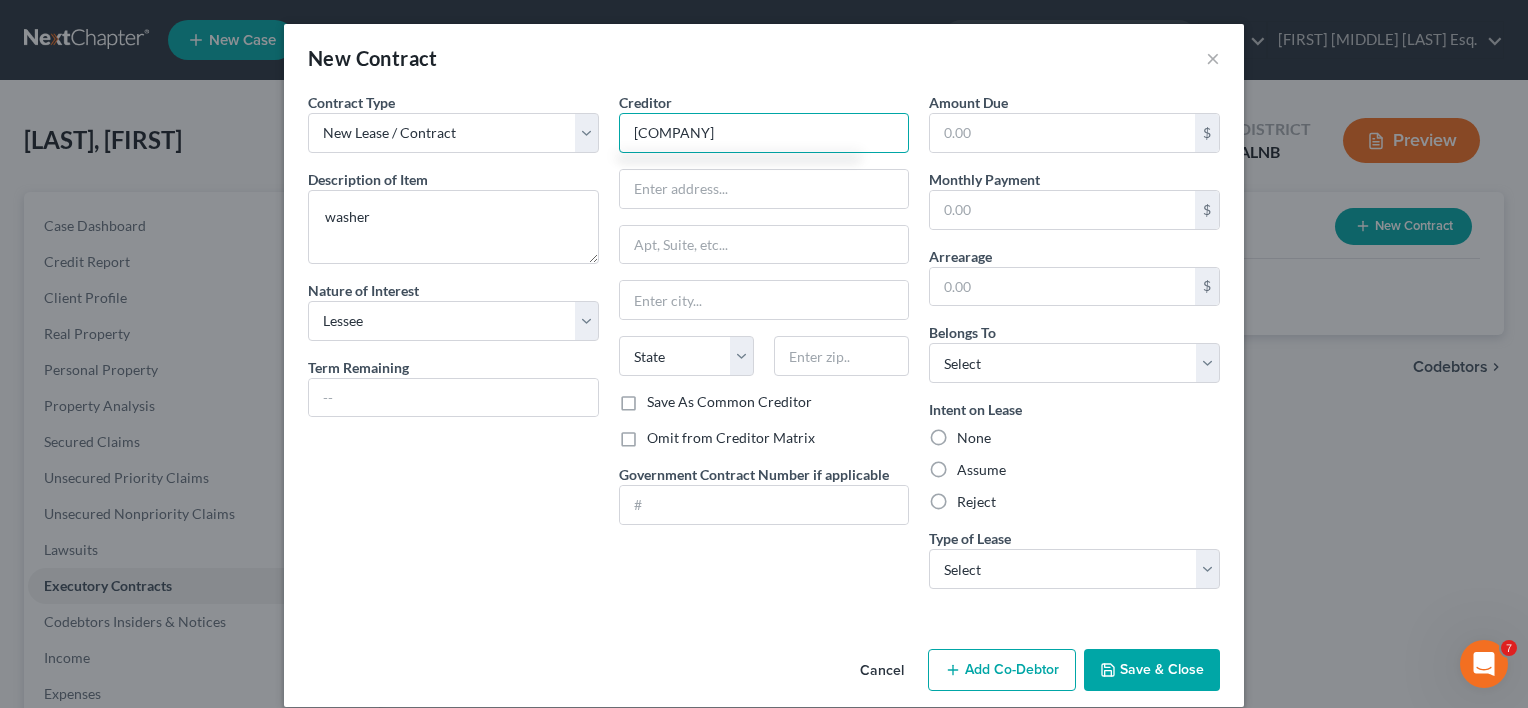 type on "Buddies" 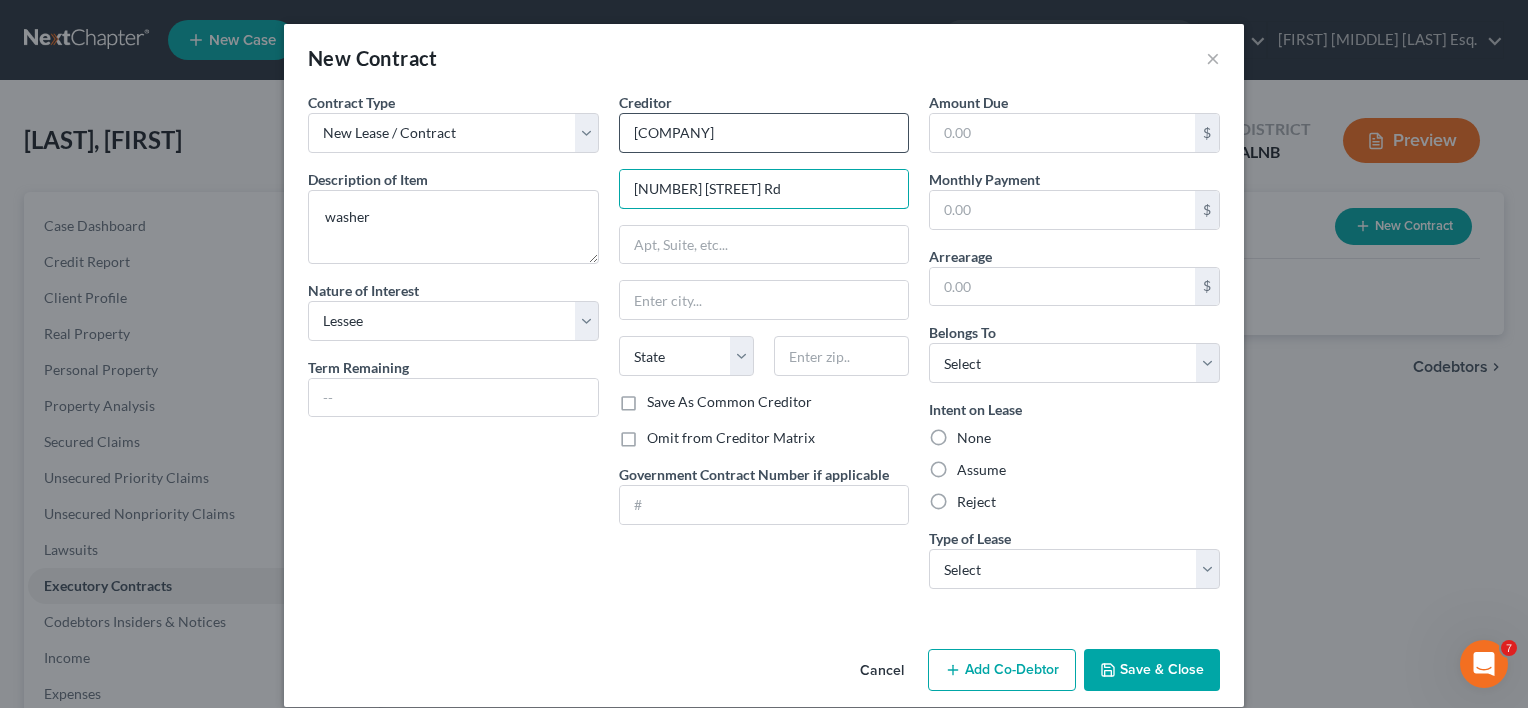 type on "924 Beltline Rd" 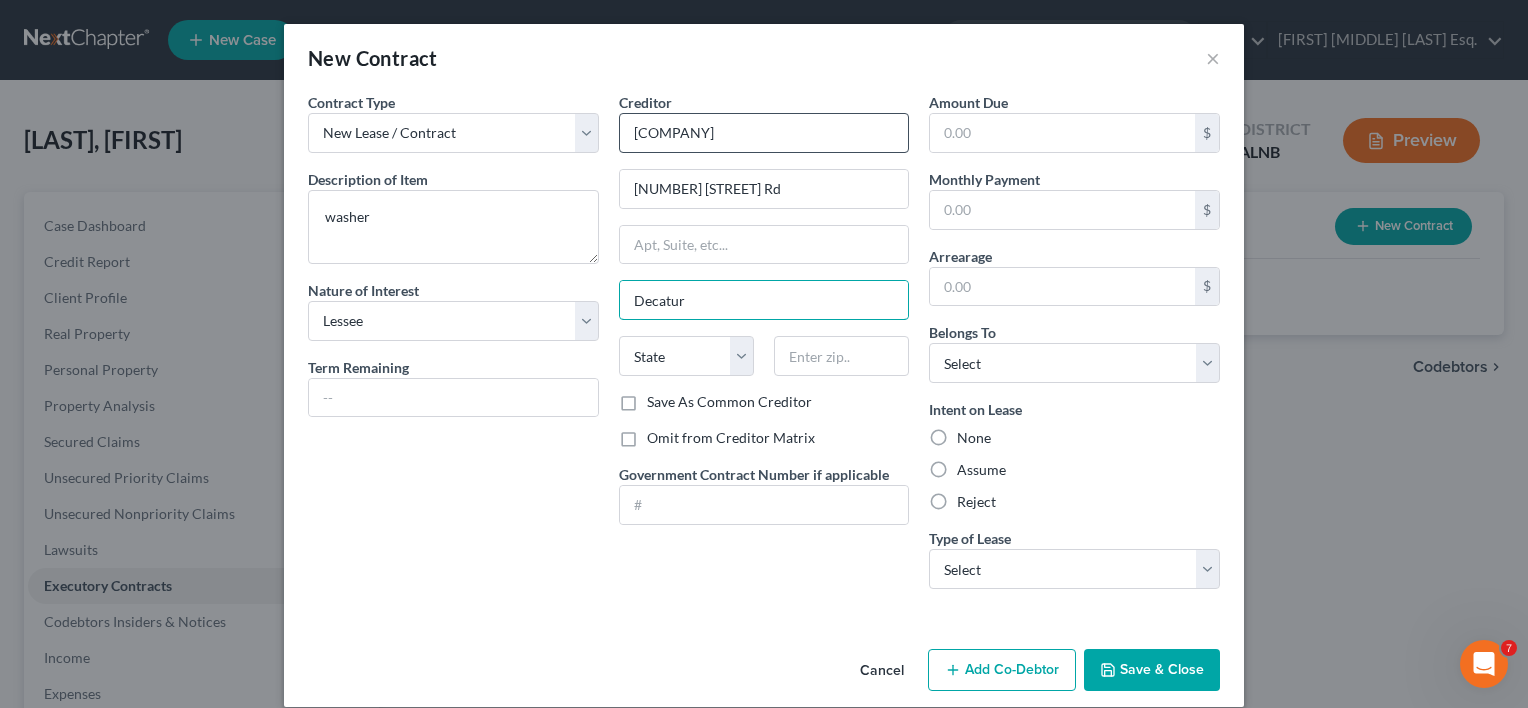 type on "Decatur" 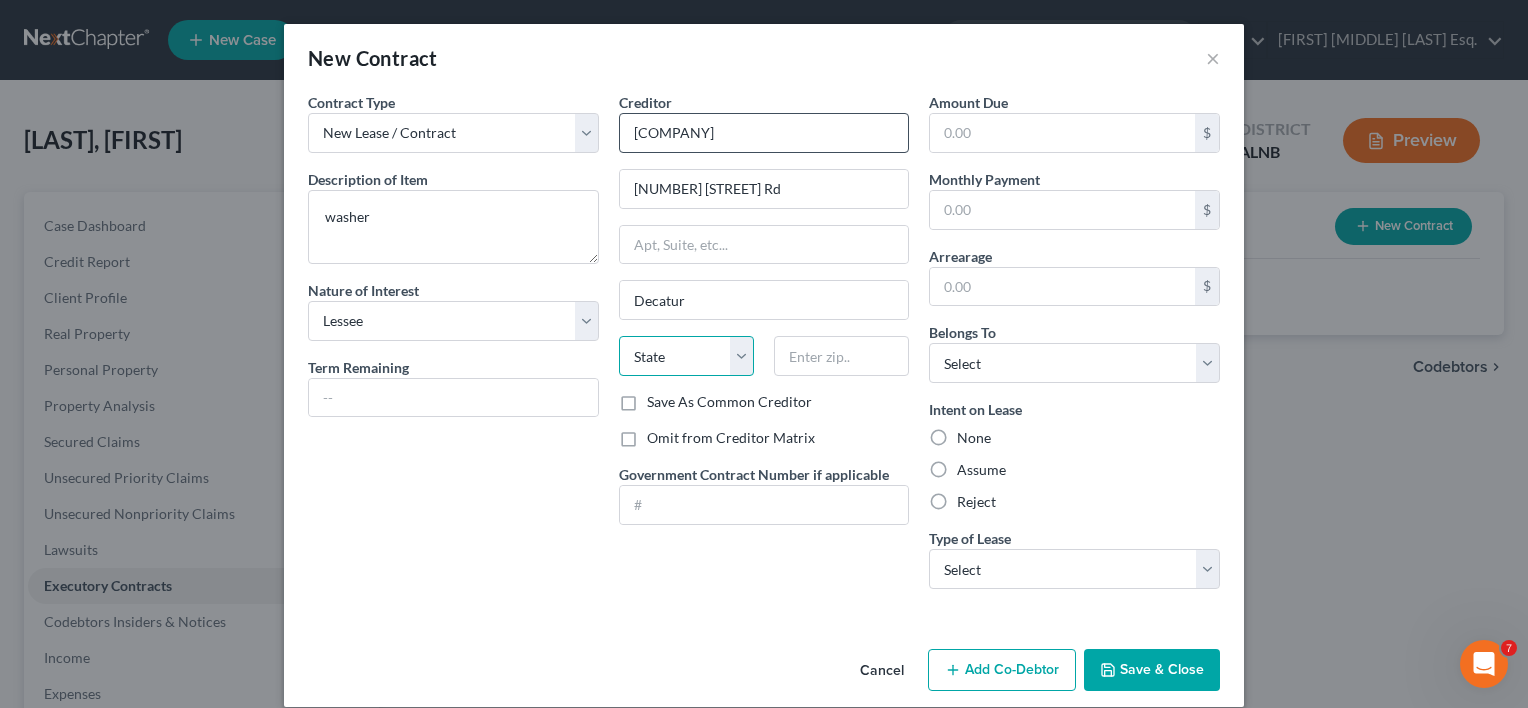 select on "0" 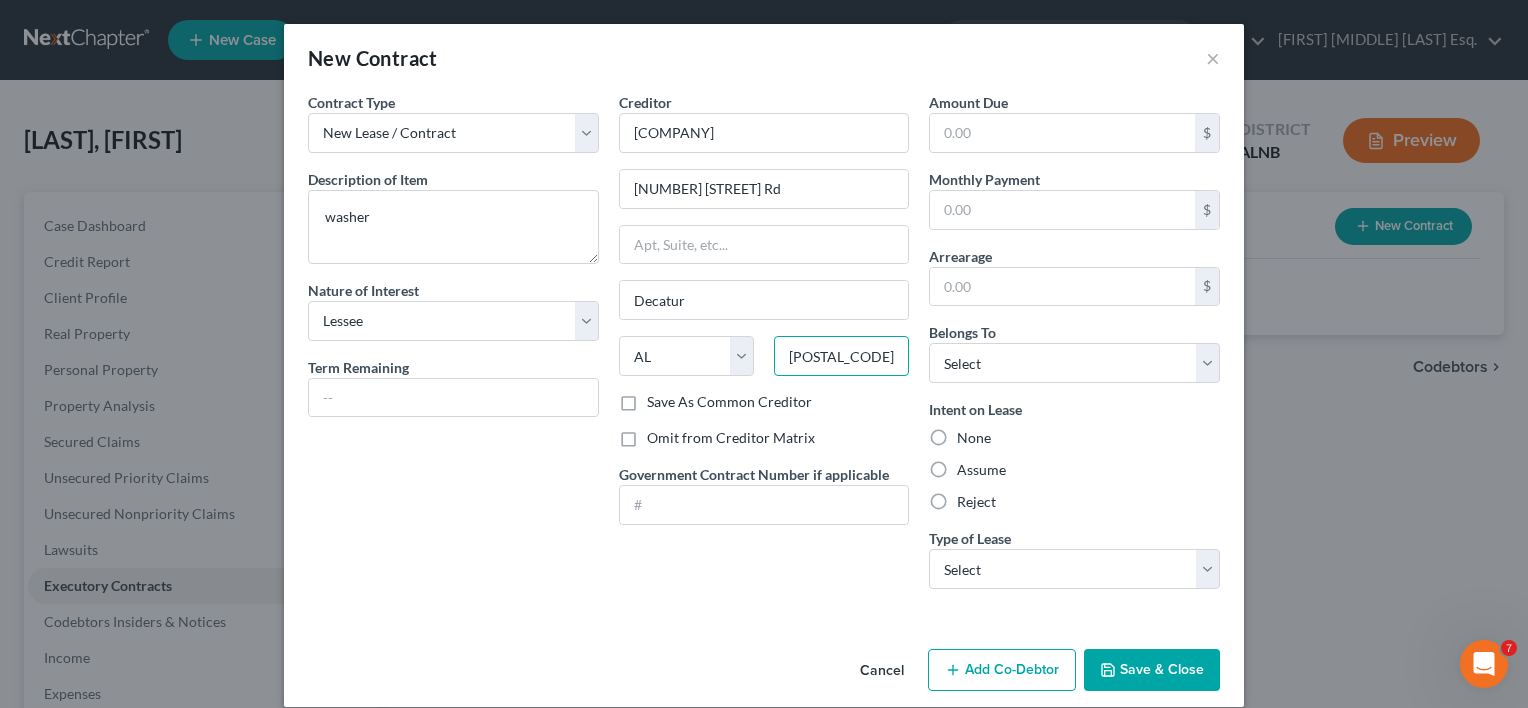 type on "[POSTAL_CODE]" 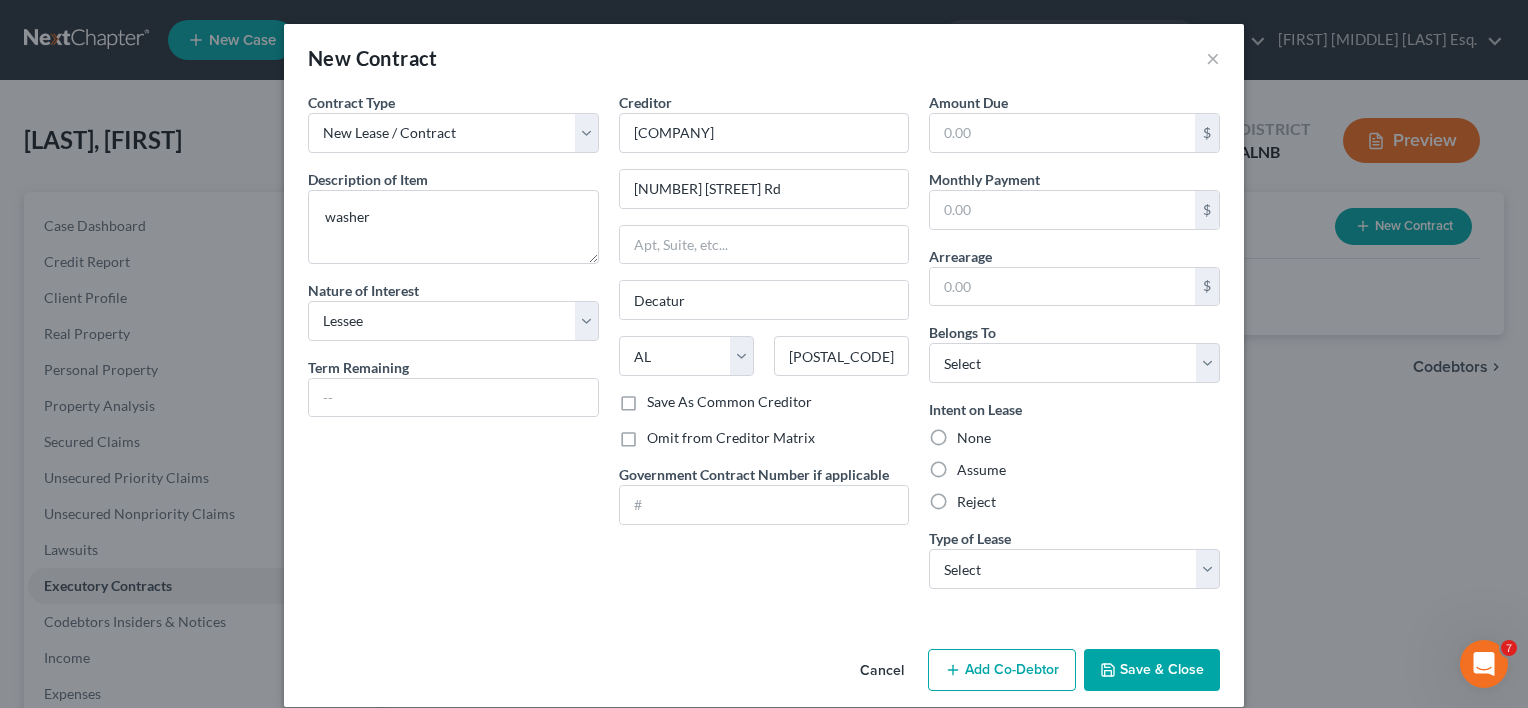 click on "Save As Common Creditor" at bounding box center (729, 402) 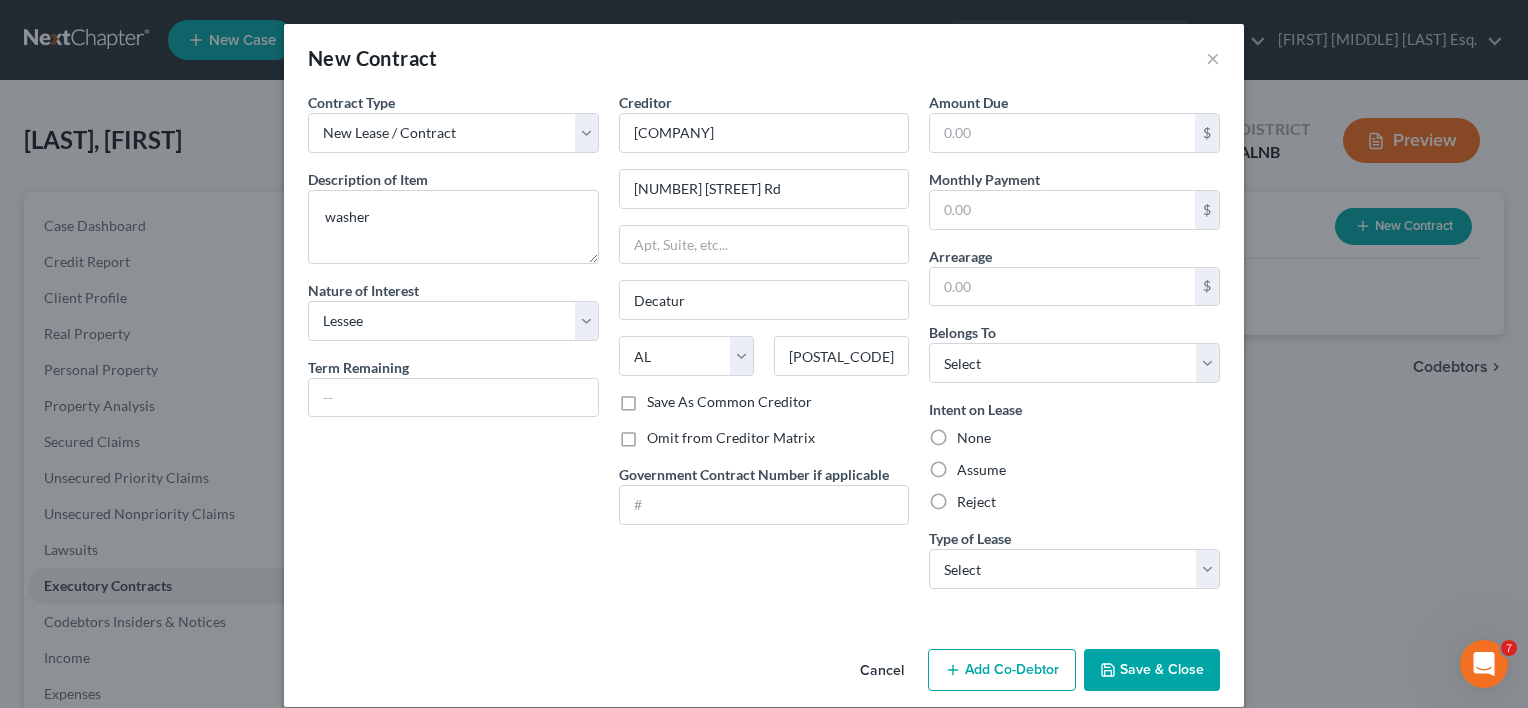 click on "Save As Common Creditor" at bounding box center [661, 398] 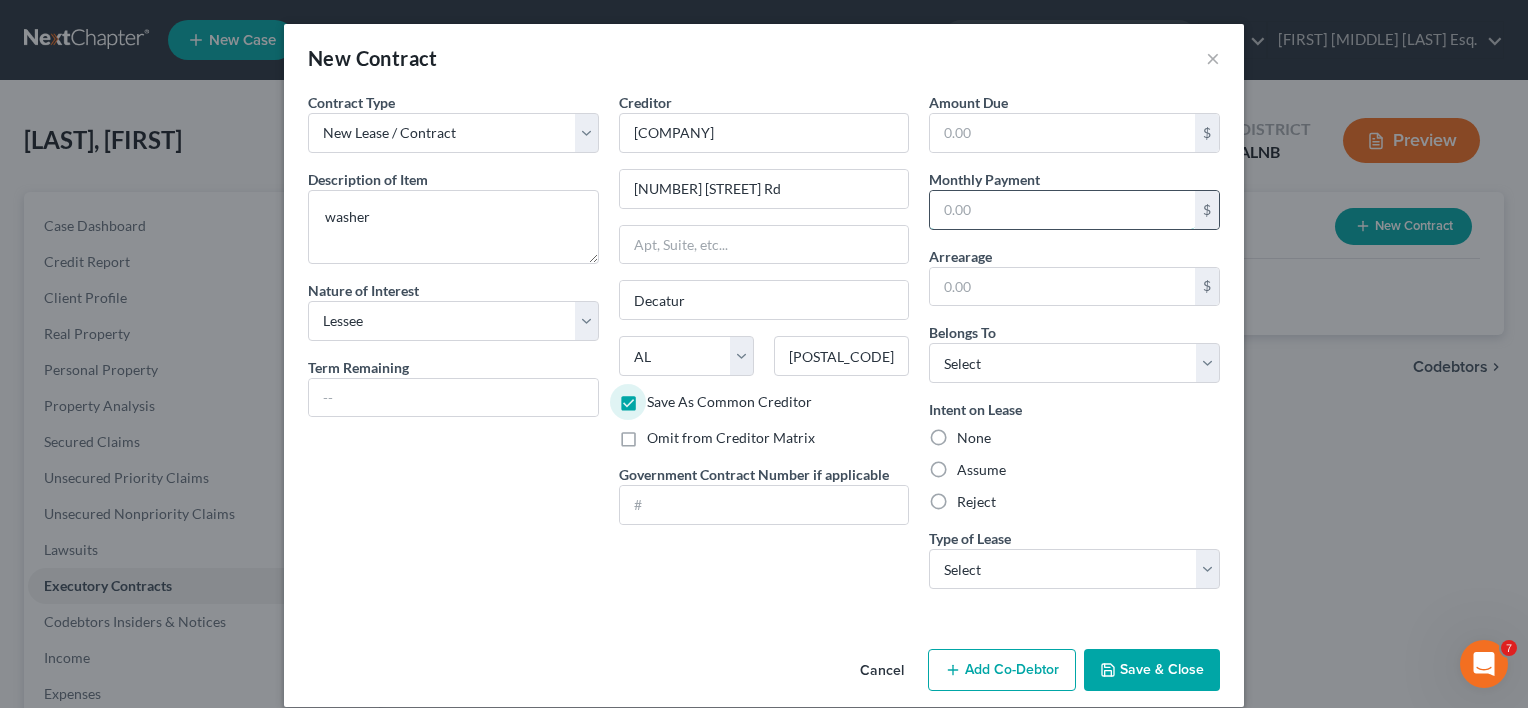 click at bounding box center [1062, 210] 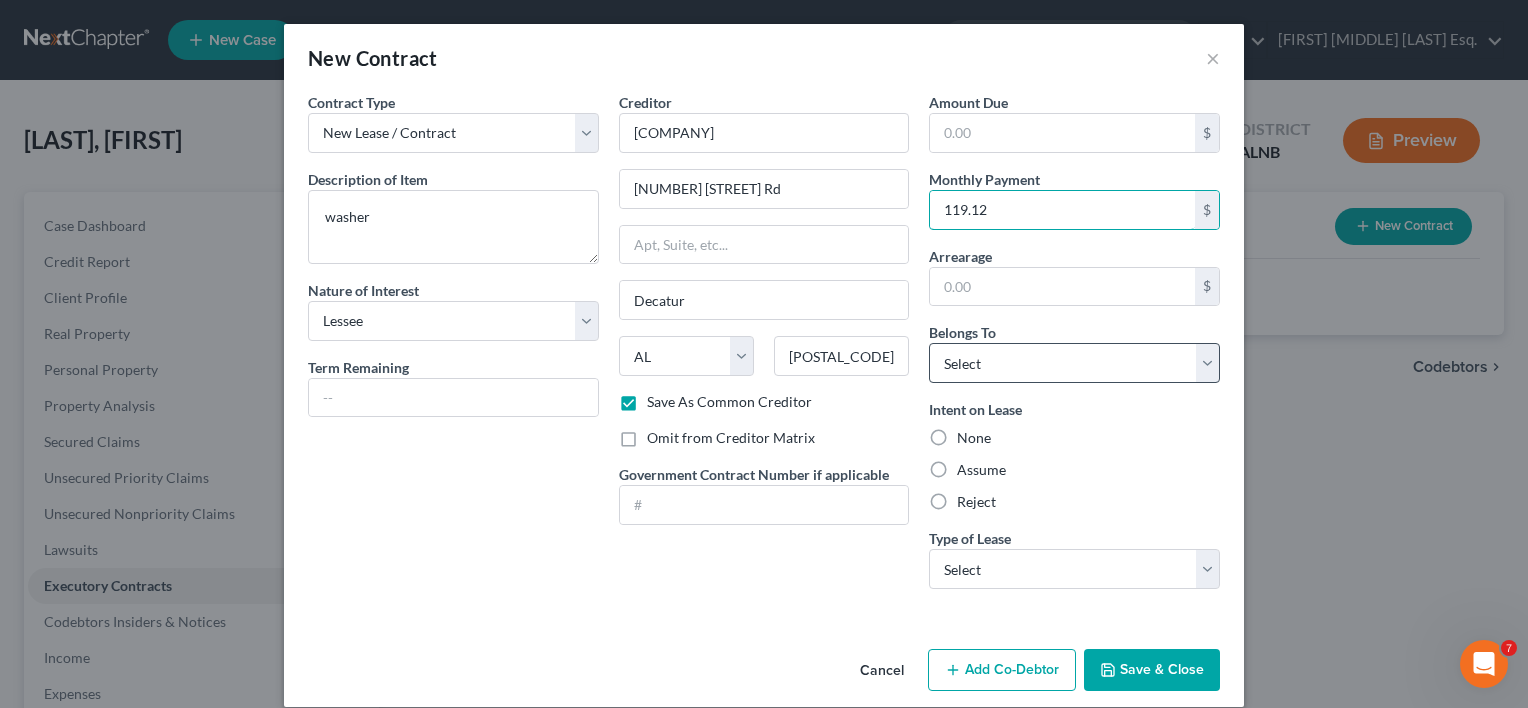 type on "119.12" 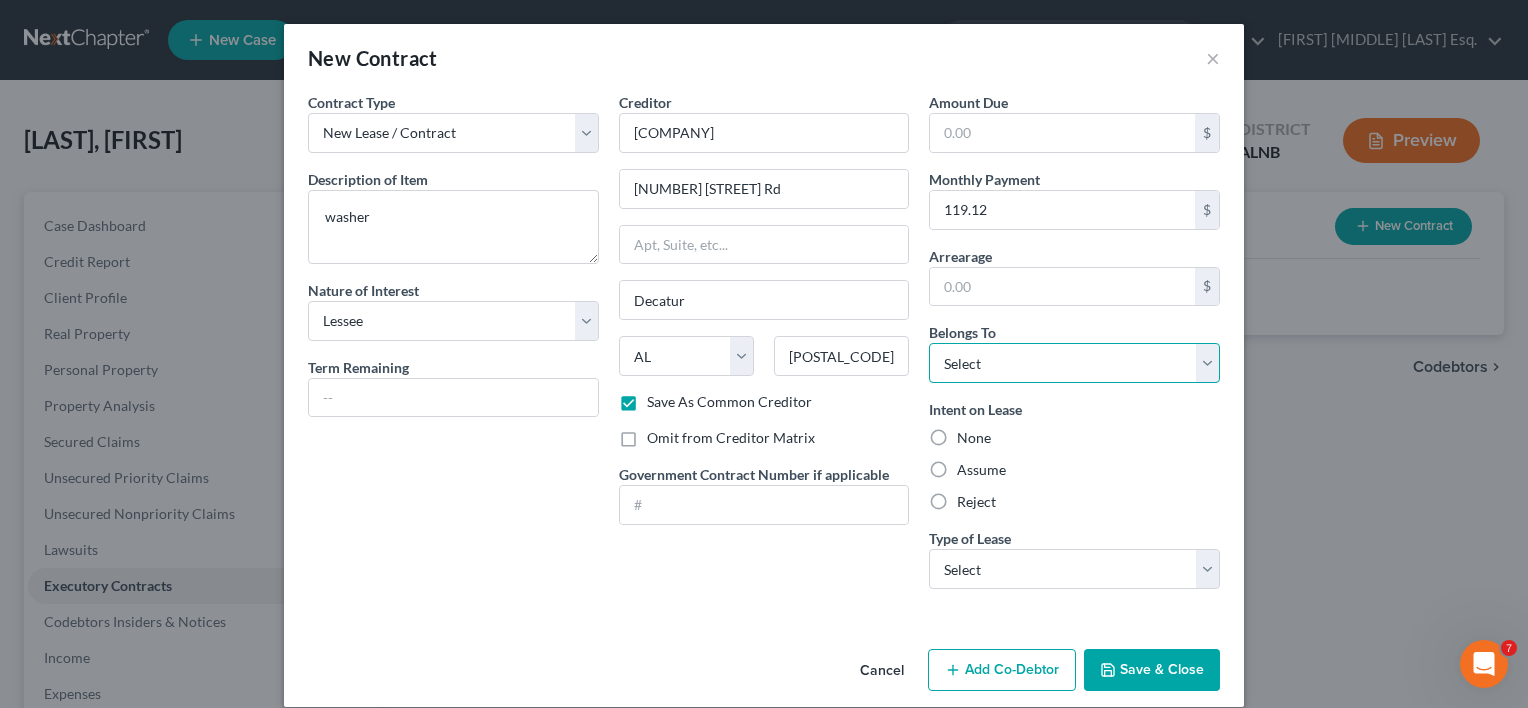 click on "Select Debtor 1 Only Debtor 2 Only Debtor 1 And Debtor 2 Only At Least One Of The Debtors And Another Community Property" at bounding box center (1074, 363) 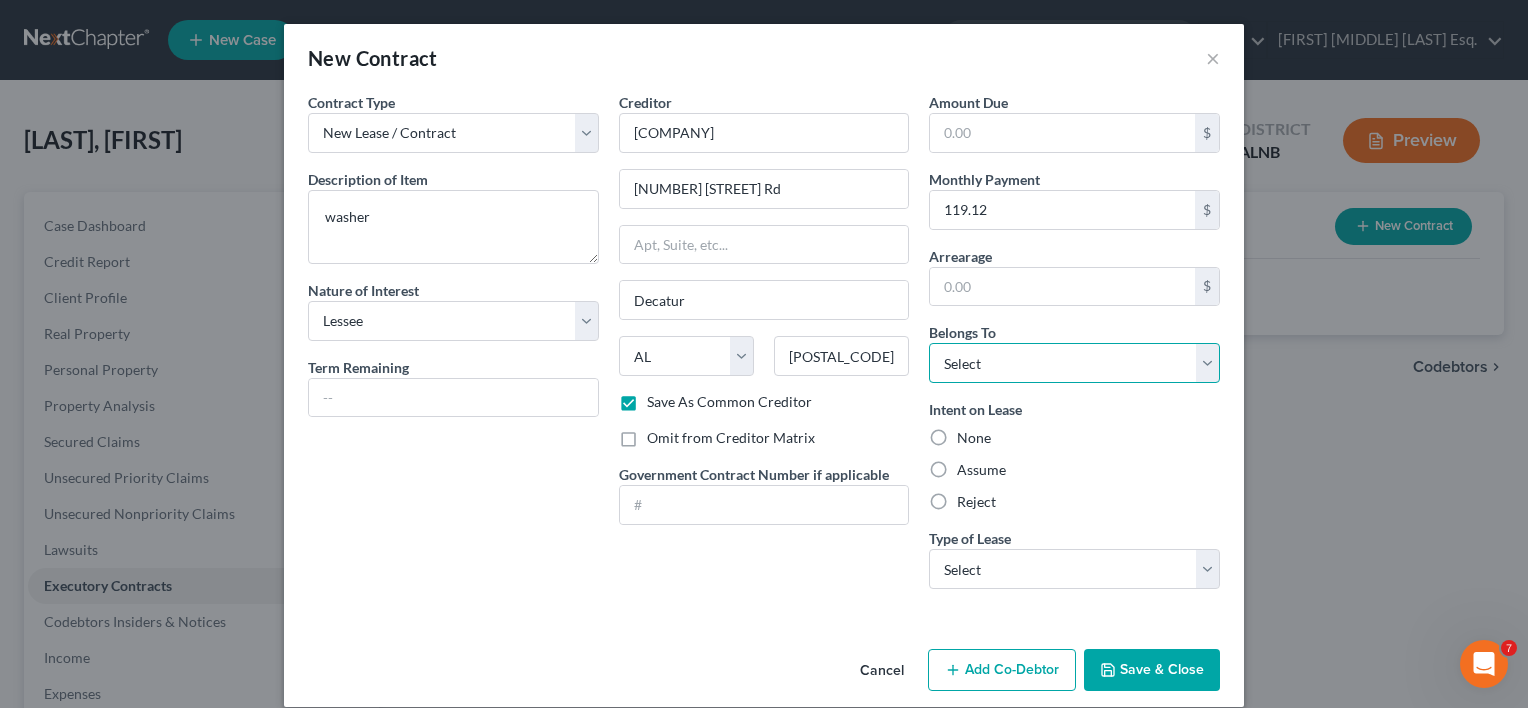 select on "0" 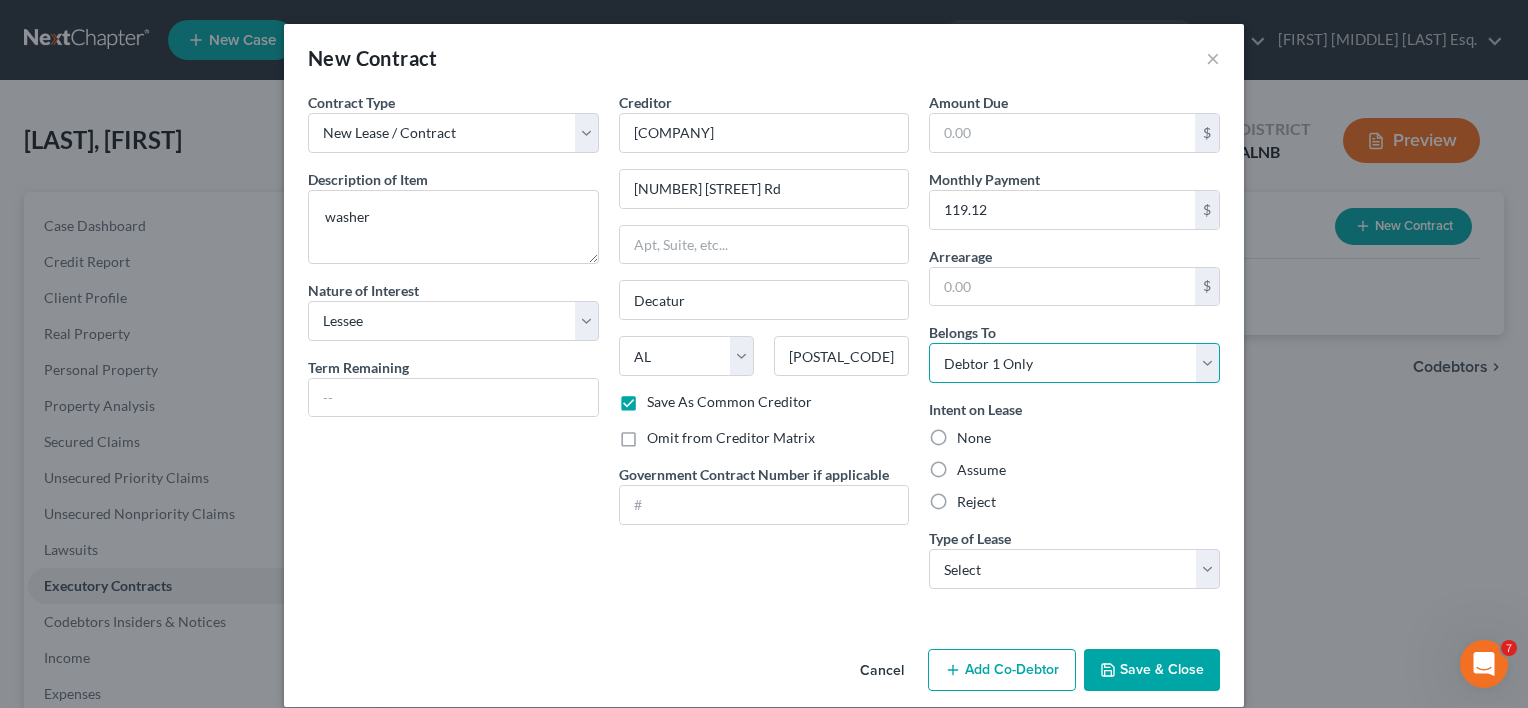 click on "Select Debtor 1 Only Debtor 2 Only Debtor 1 And Debtor 2 Only At Least One Of The Debtors And Another Community Property" at bounding box center (1074, 363) 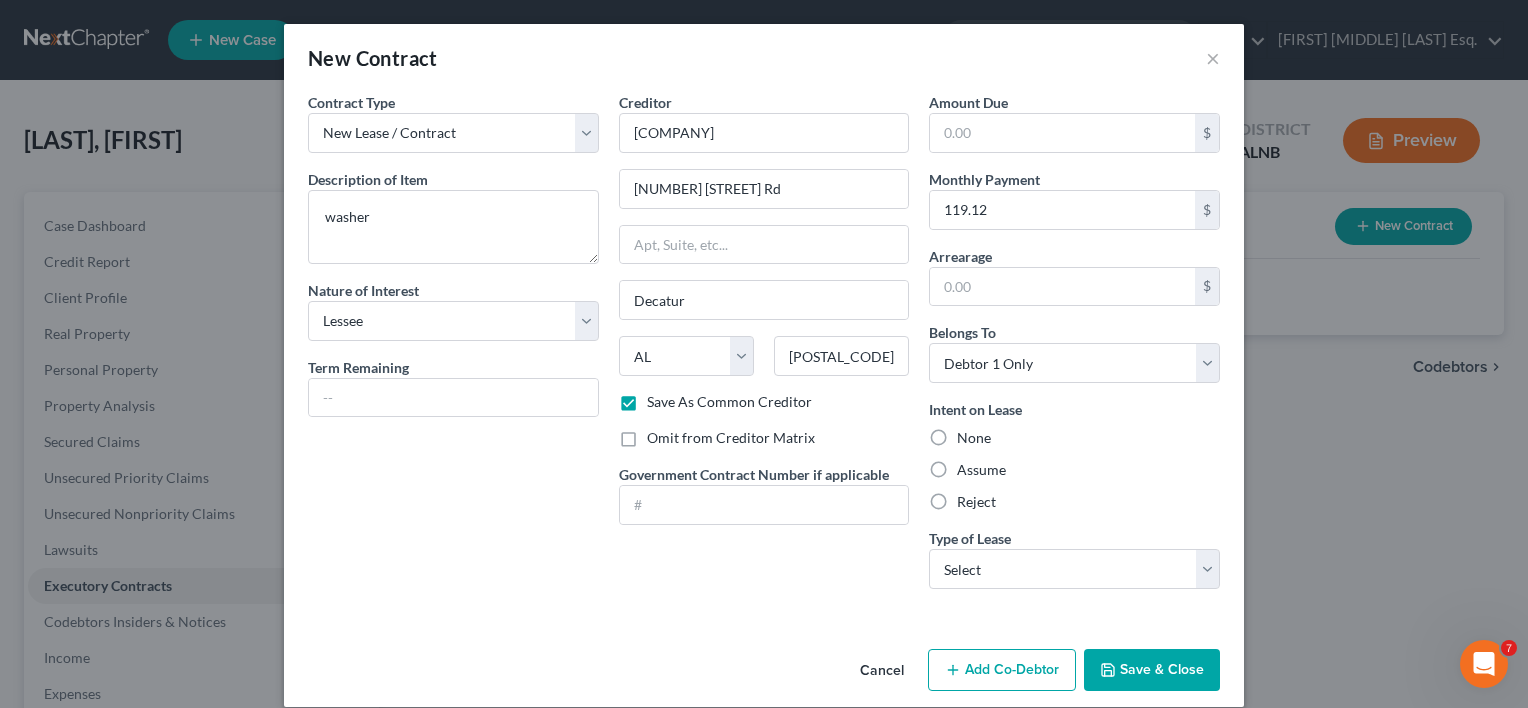 click on "Assume" at bounding box center [981, 470] 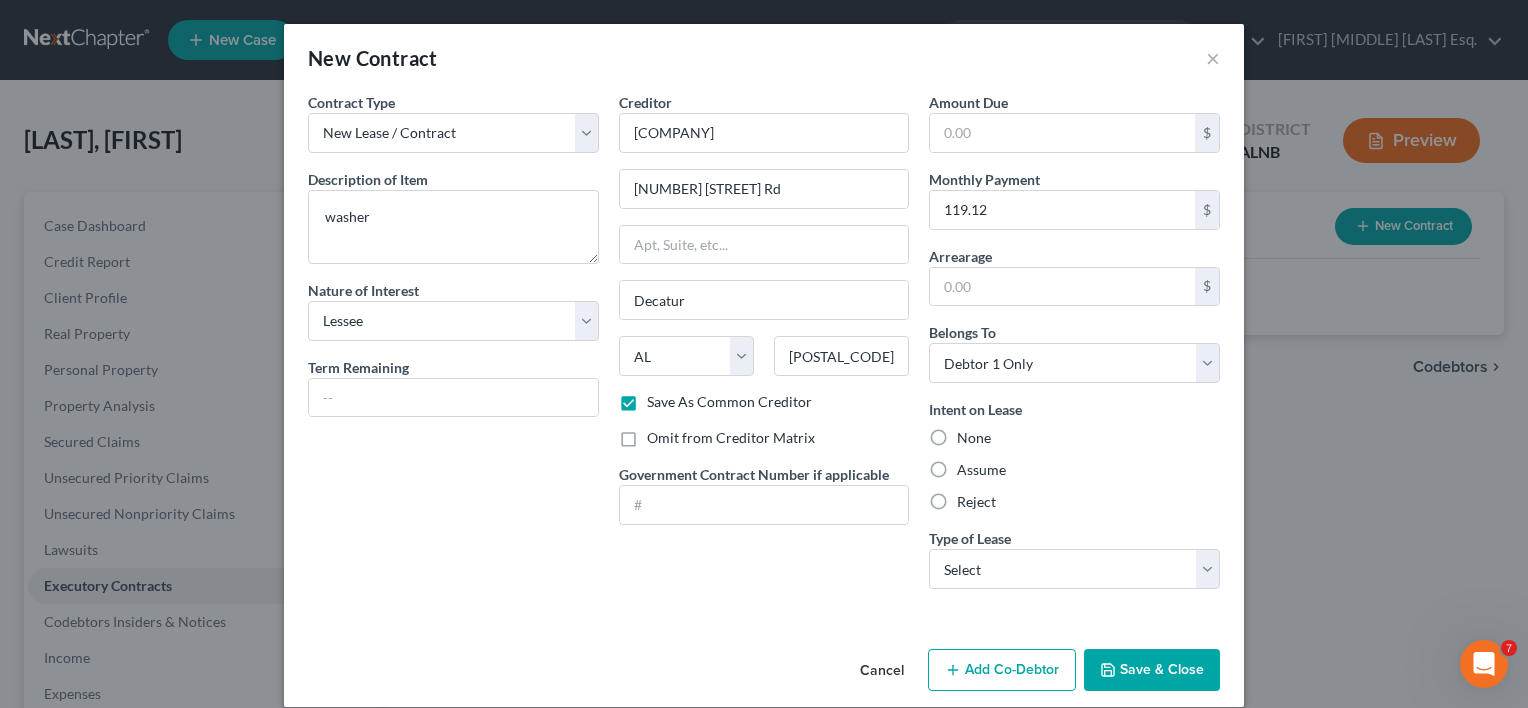 click on "Assume" at bounding box center (971, 466) 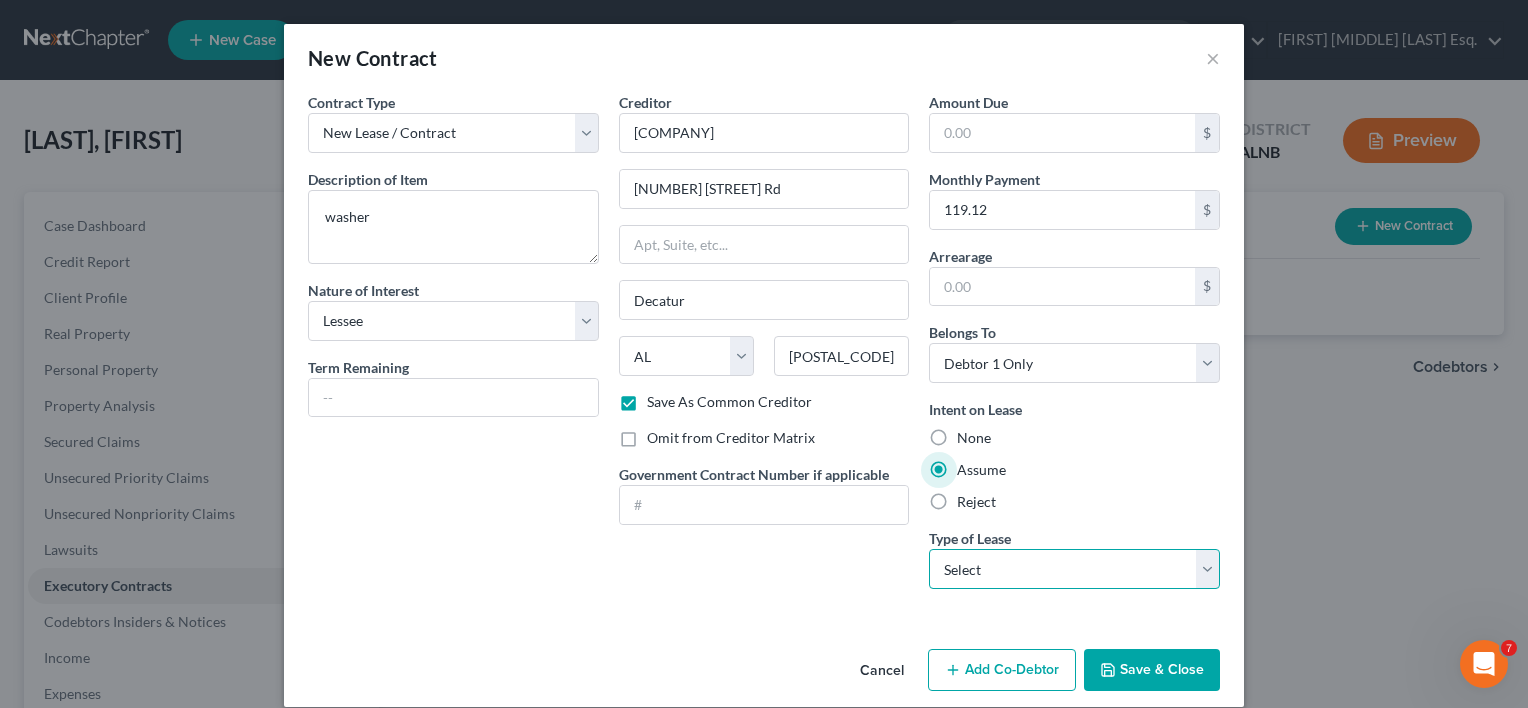 click on "Select Real Estate Car Other" at bounding box center [1074, 569] 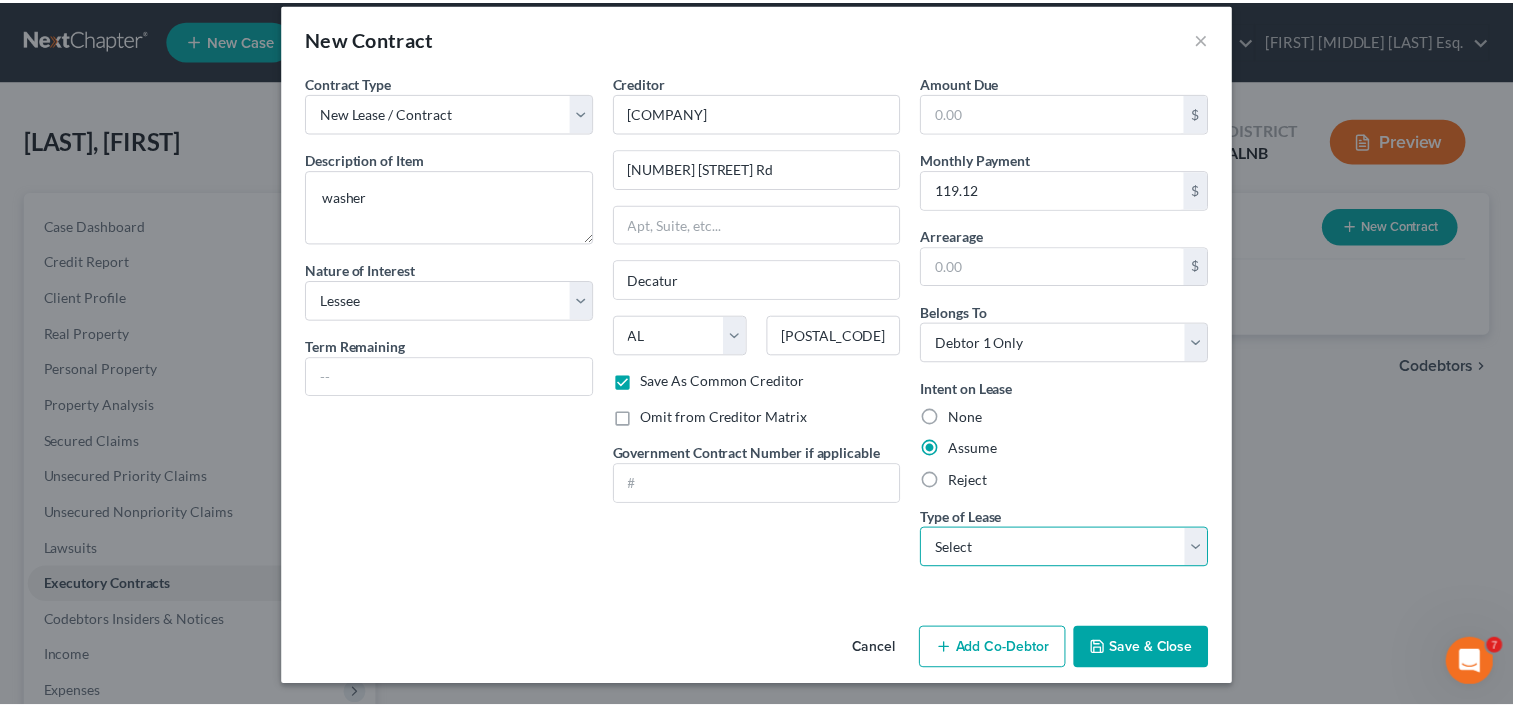 scroll, scrollTop: 20, scrollLeft: 0, axis: vertical 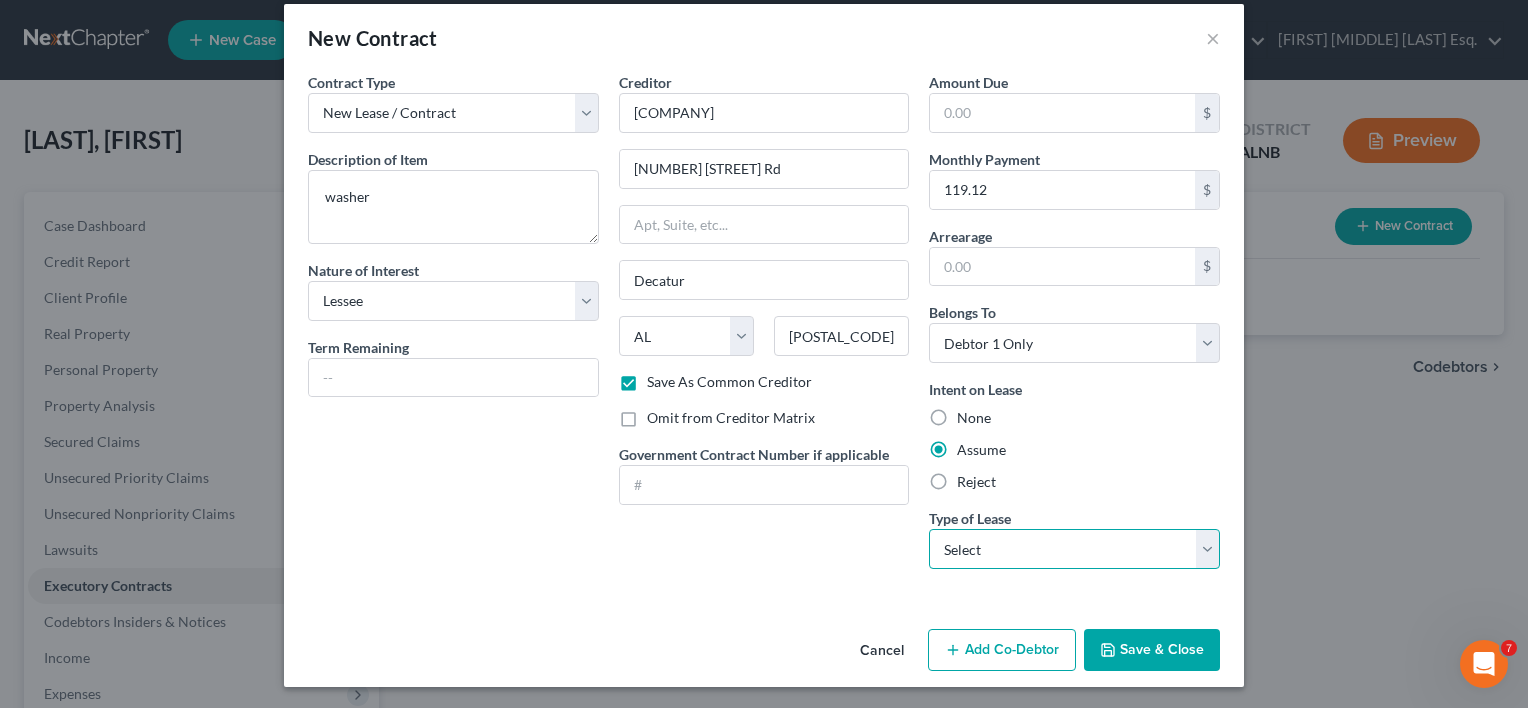 click on "Select Real Estate Car Other" at bounding box center [1074, 549] 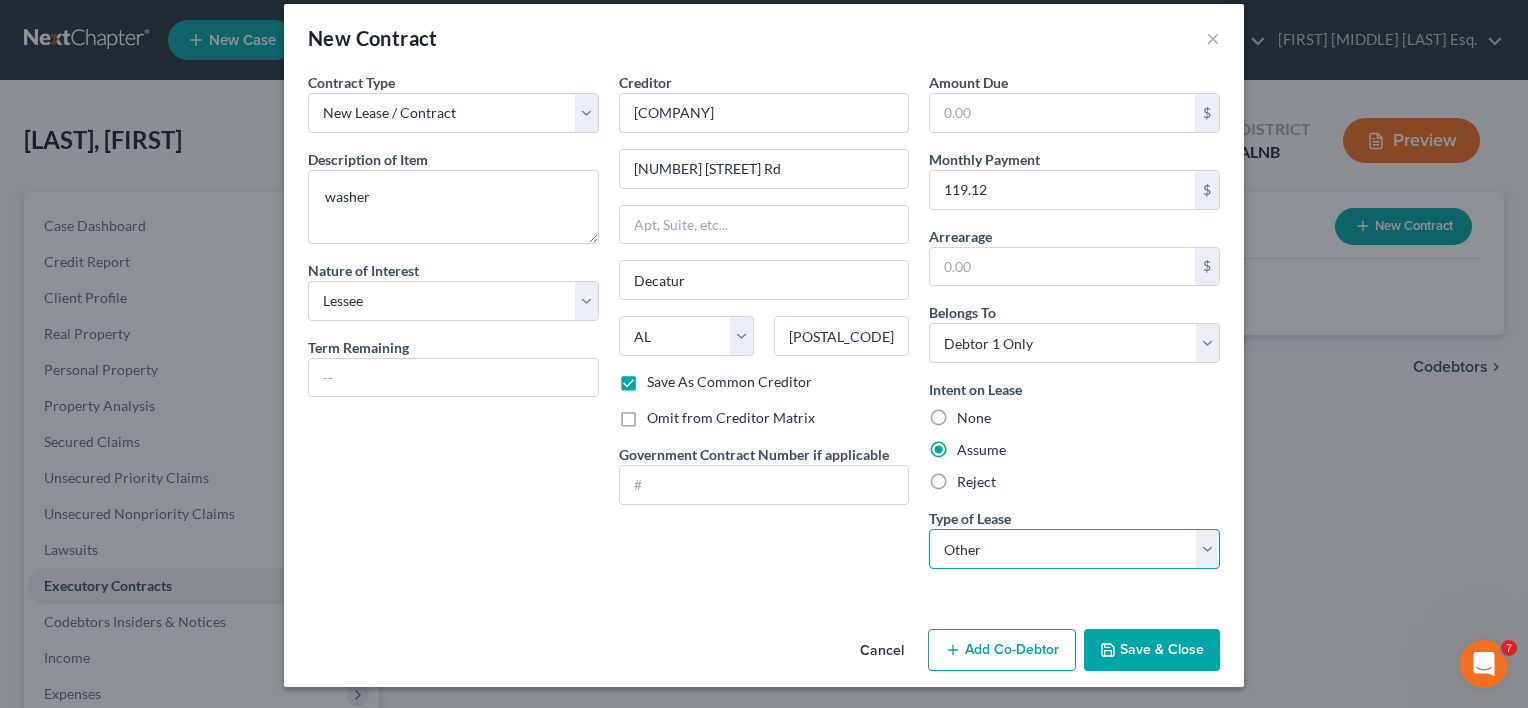 click on "Select Real Estate Car Other" at bounding box center [1074, 549] 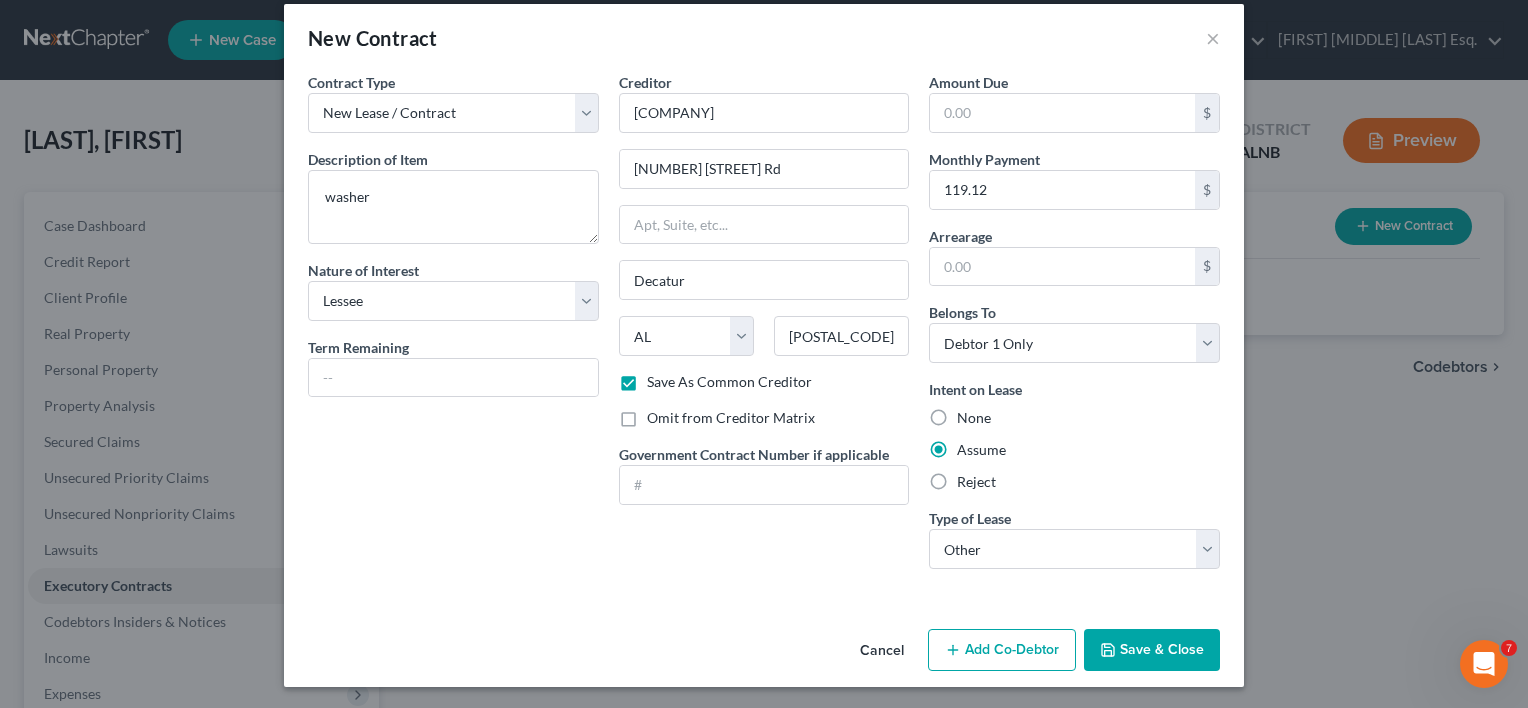 click on "Save & Close" at bounding box center [1152, 650] 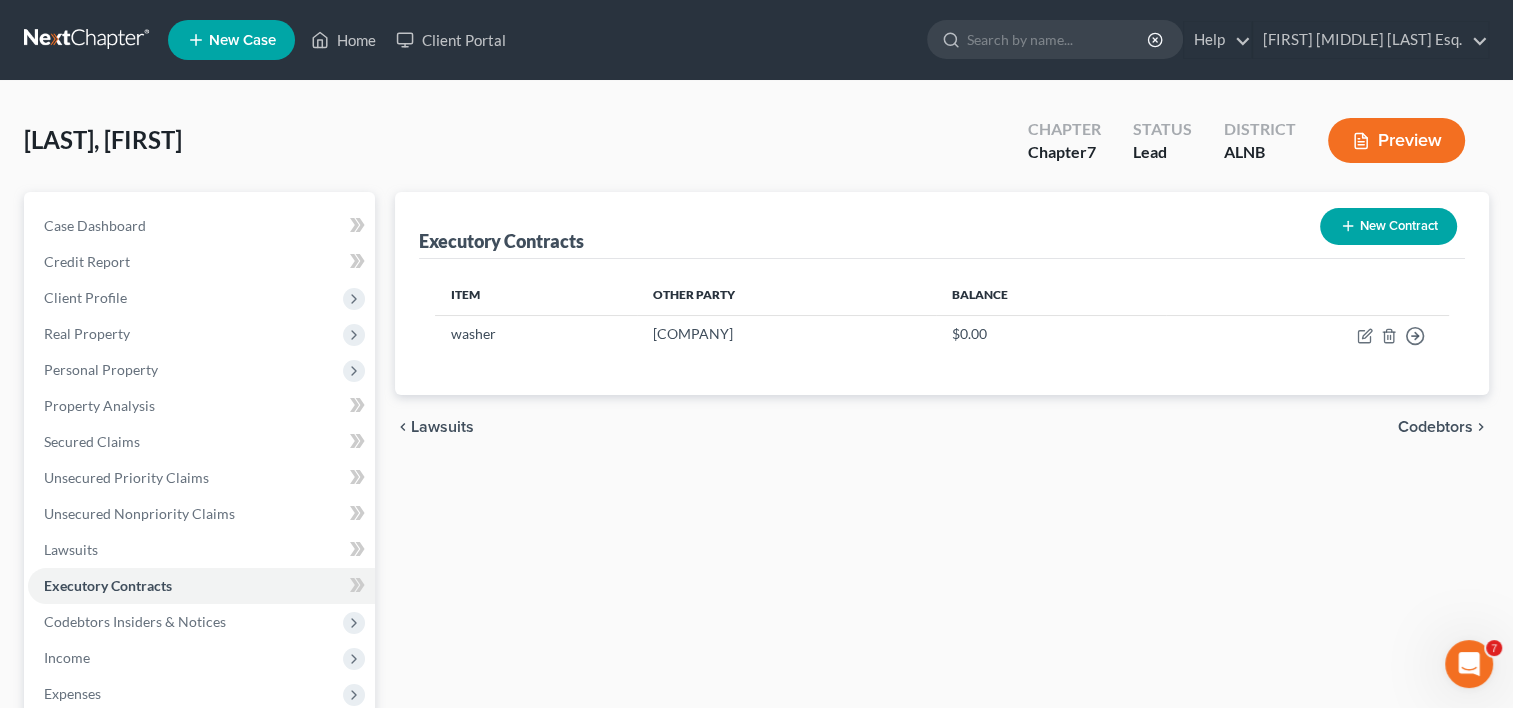 click on "New Contract" at bounding box center [1388, 226] 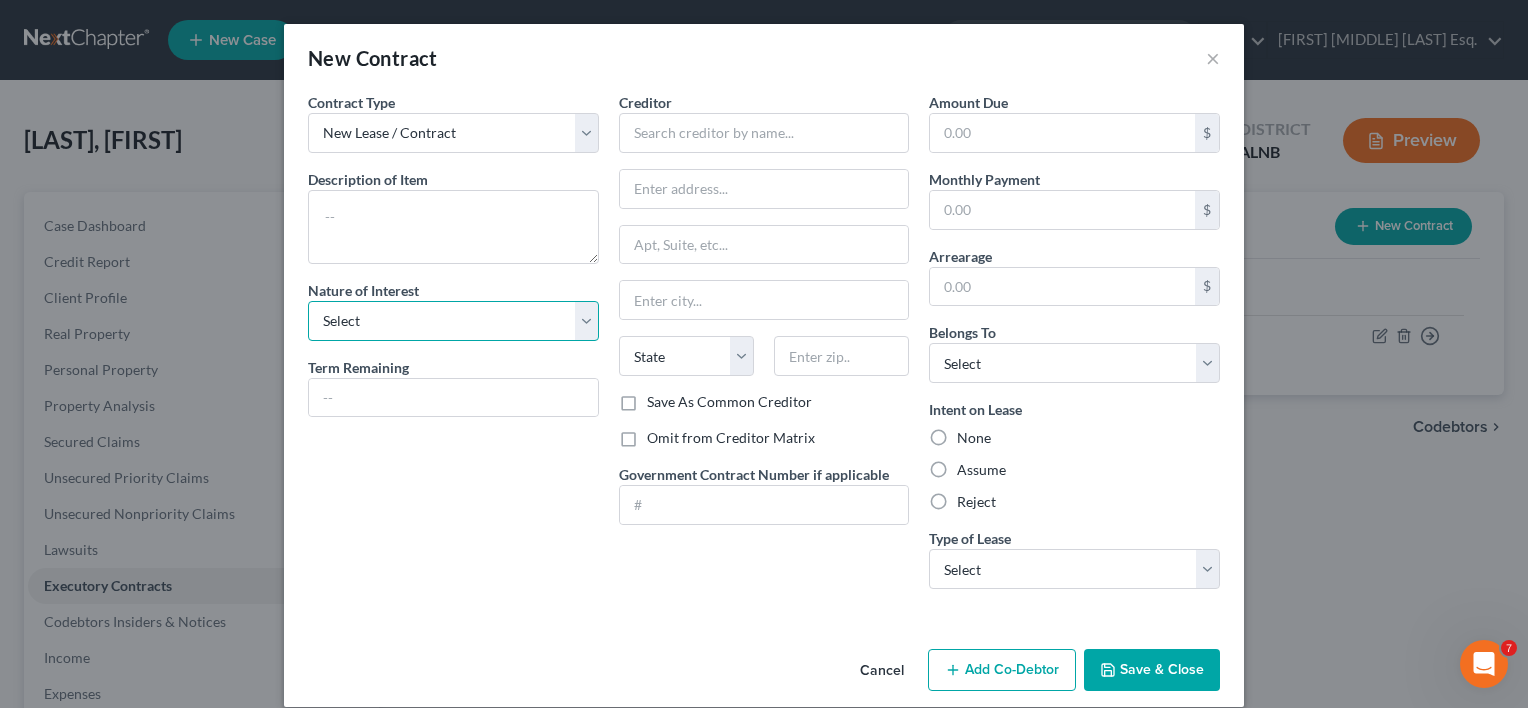 click on "Select Purchaser Agent Lessor Lessee" at bounding box center [453, 321] 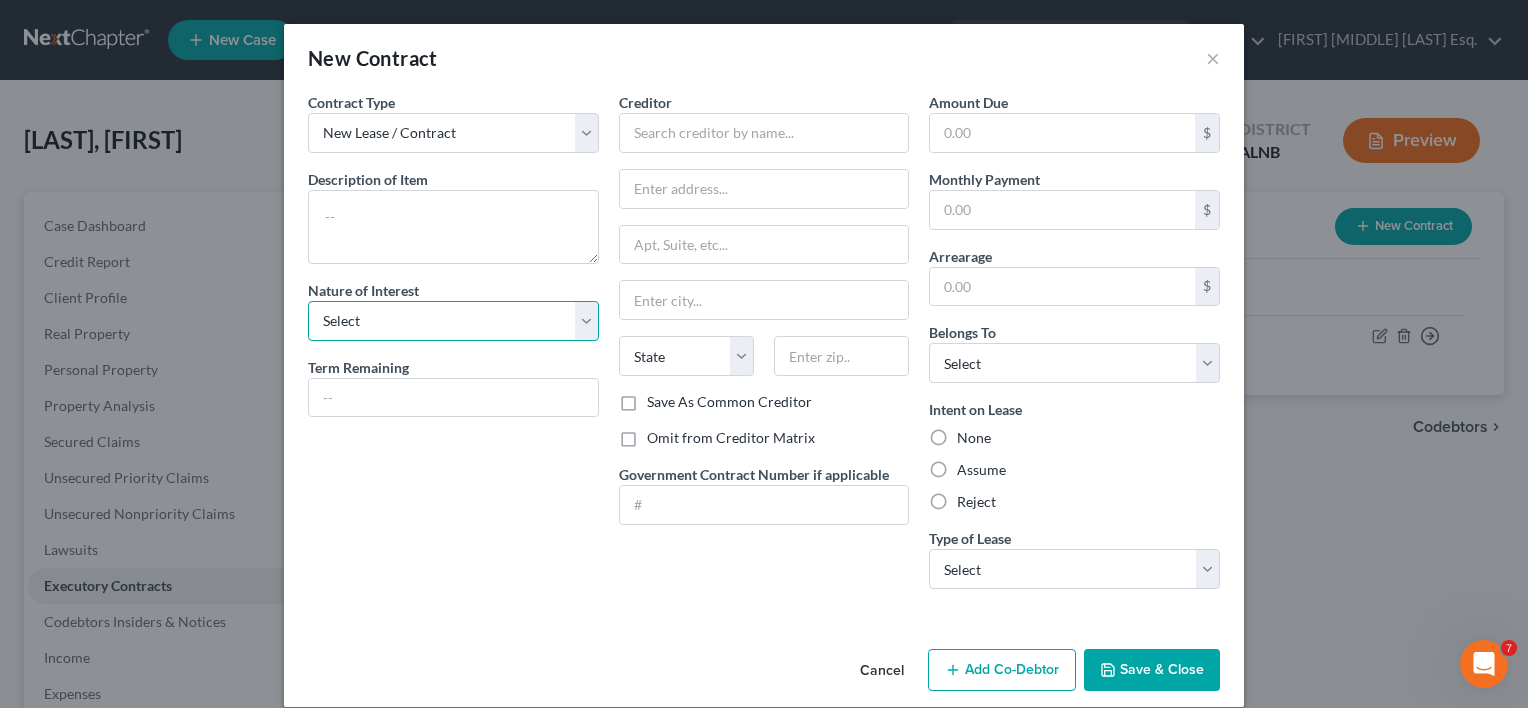 select on "3" 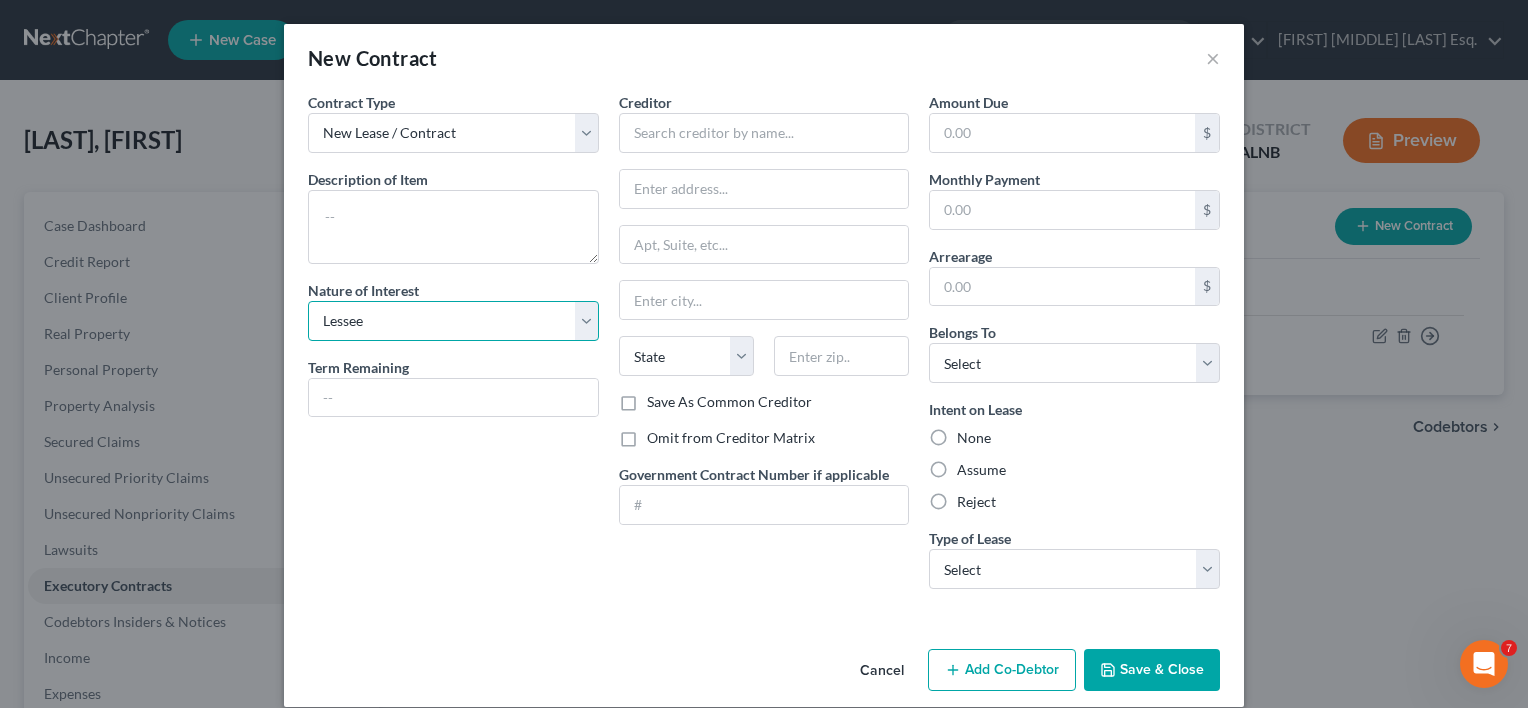 click on "Select Purchaser Agent Lessor Lessee" at bounding box center [453, 321] 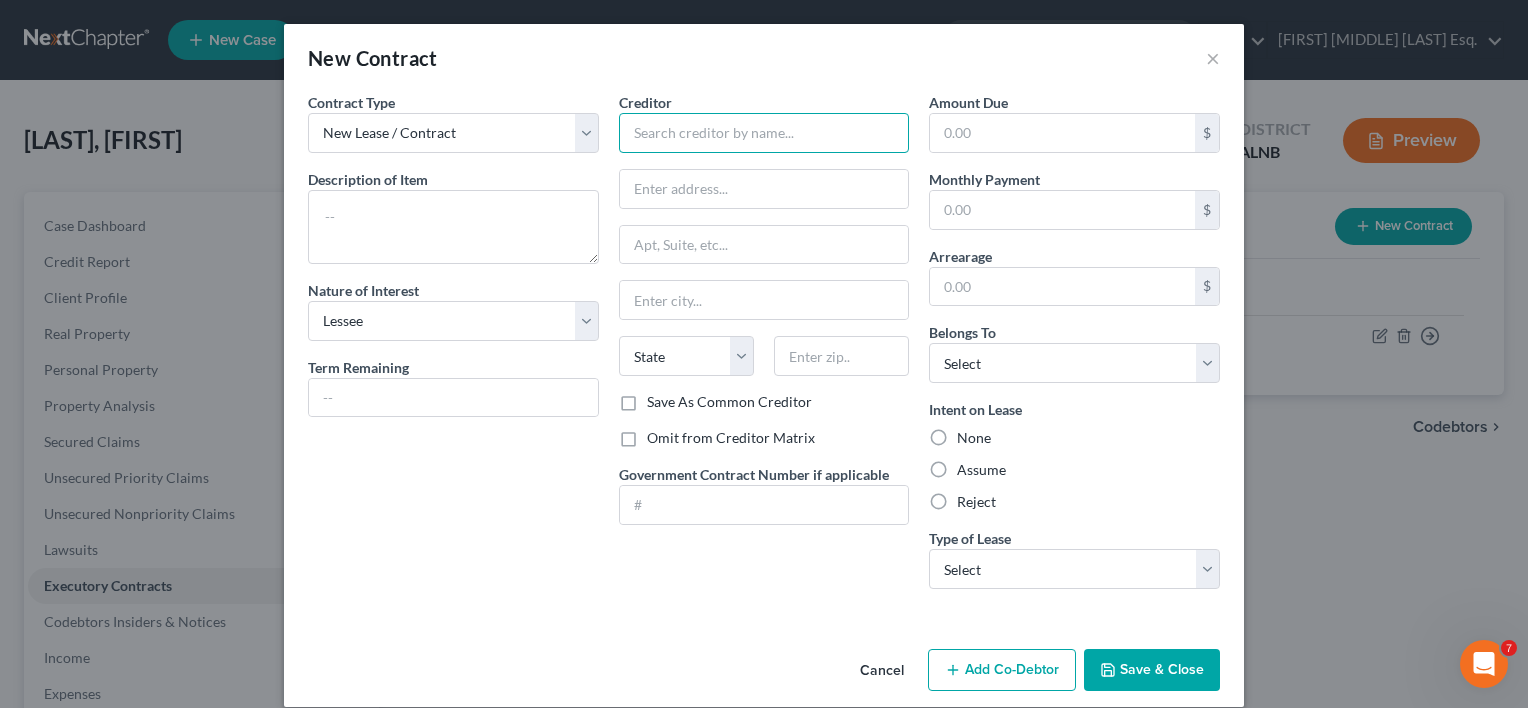 click at bounding box center (764, 133) 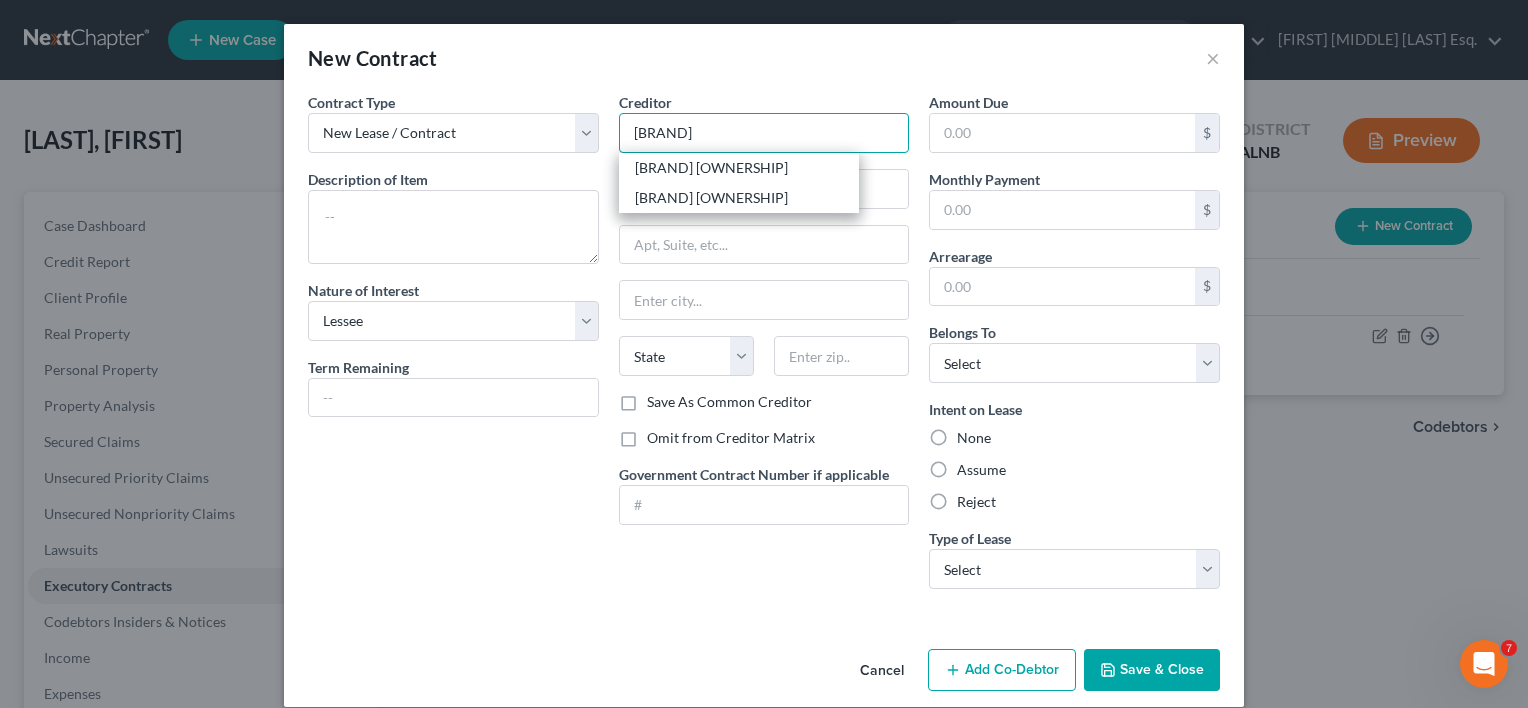type on "Aarons" 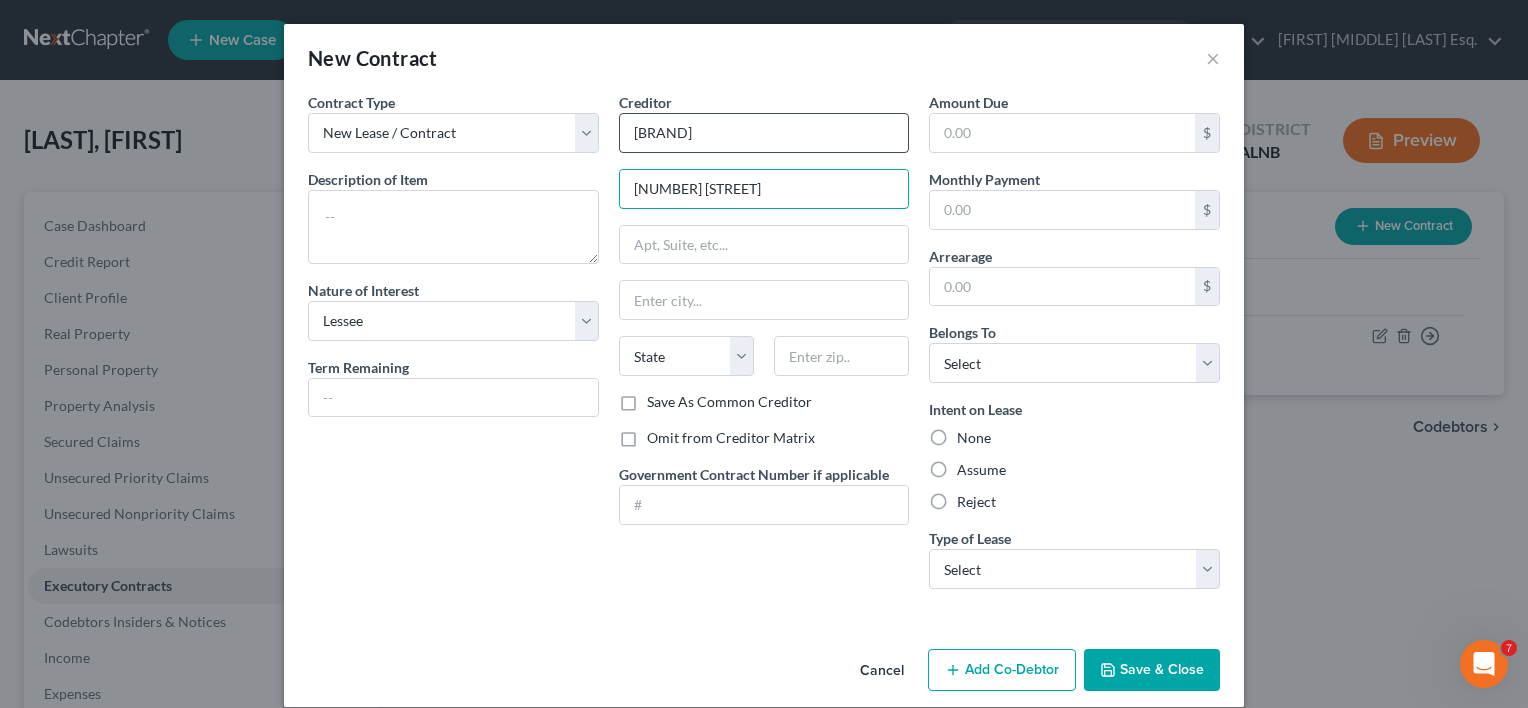 type on "[NUMBER] Galleria Pkwy" 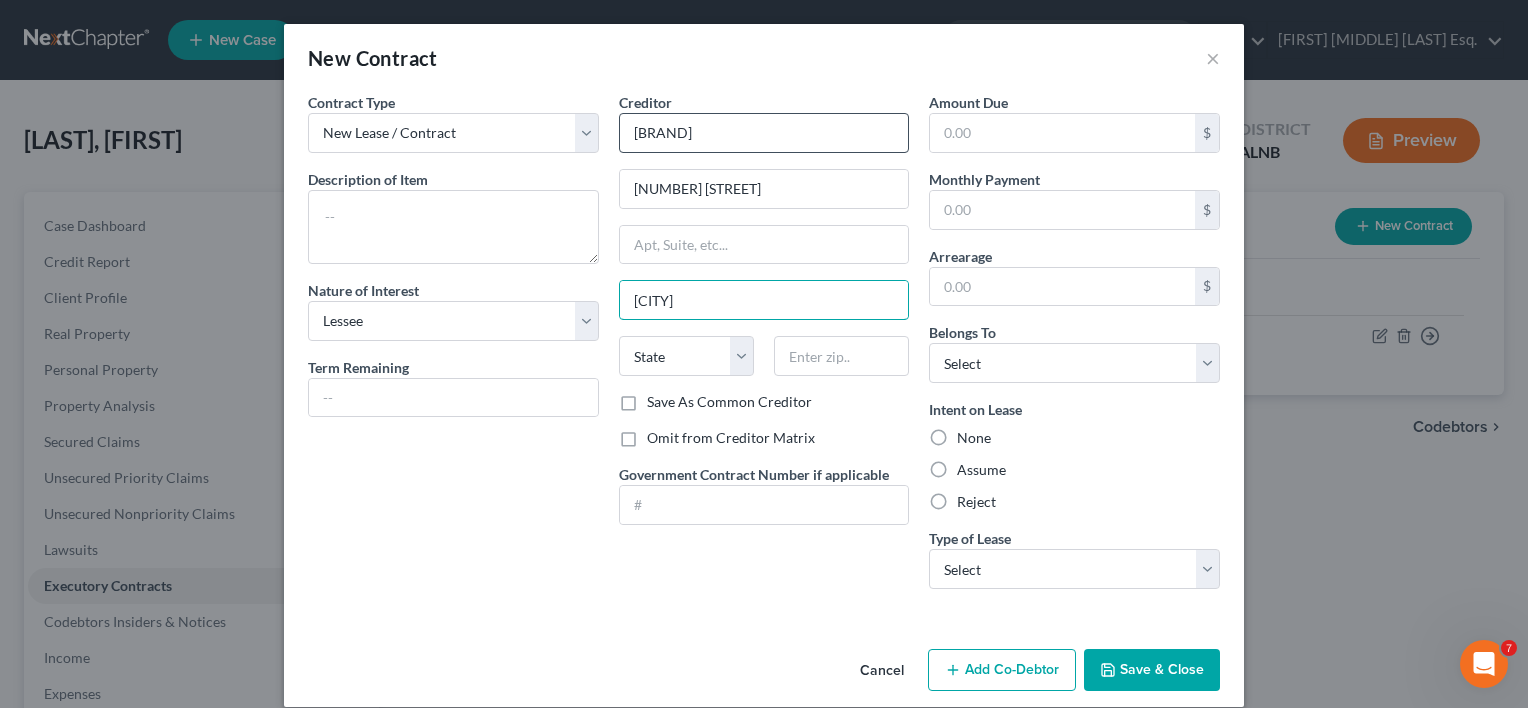 type on "ATlanta" 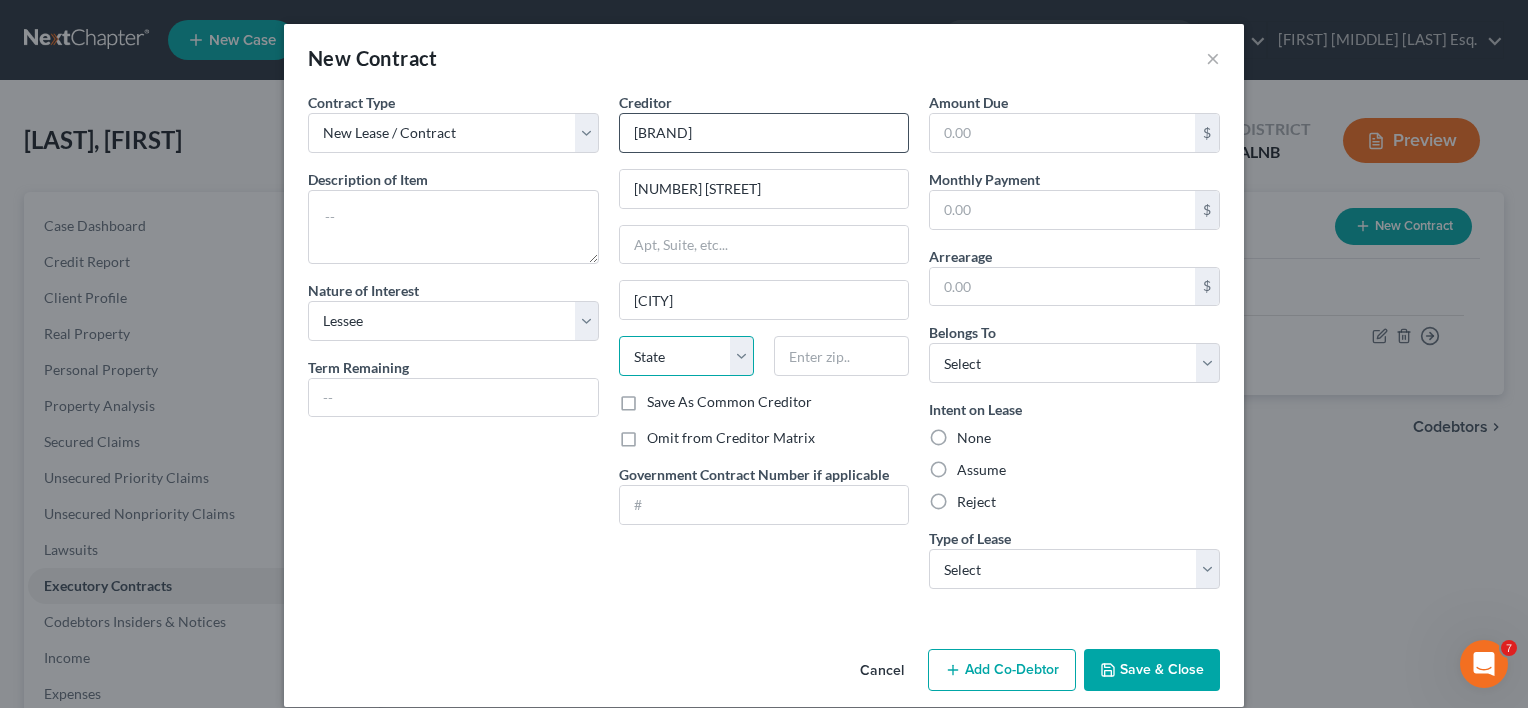 select on "10" 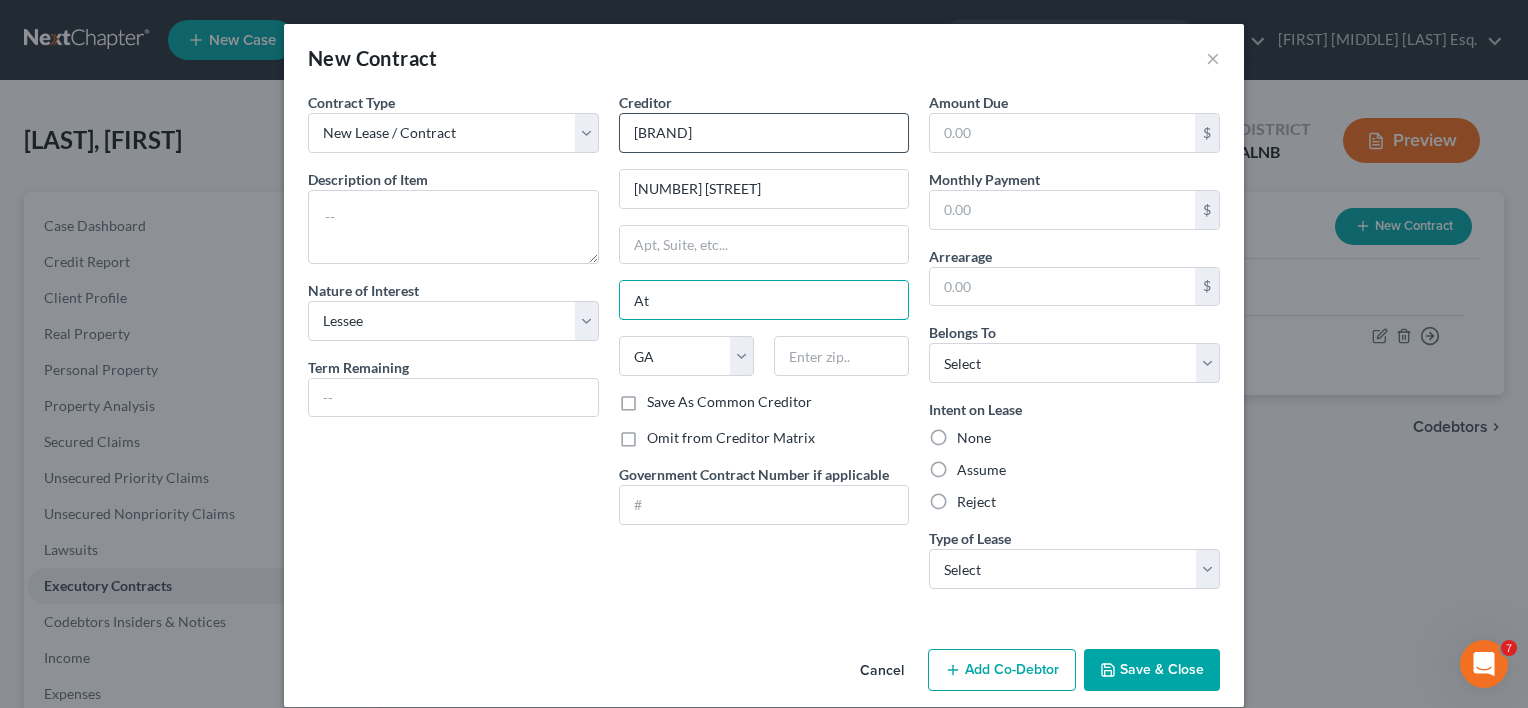 type on "Atlanta" 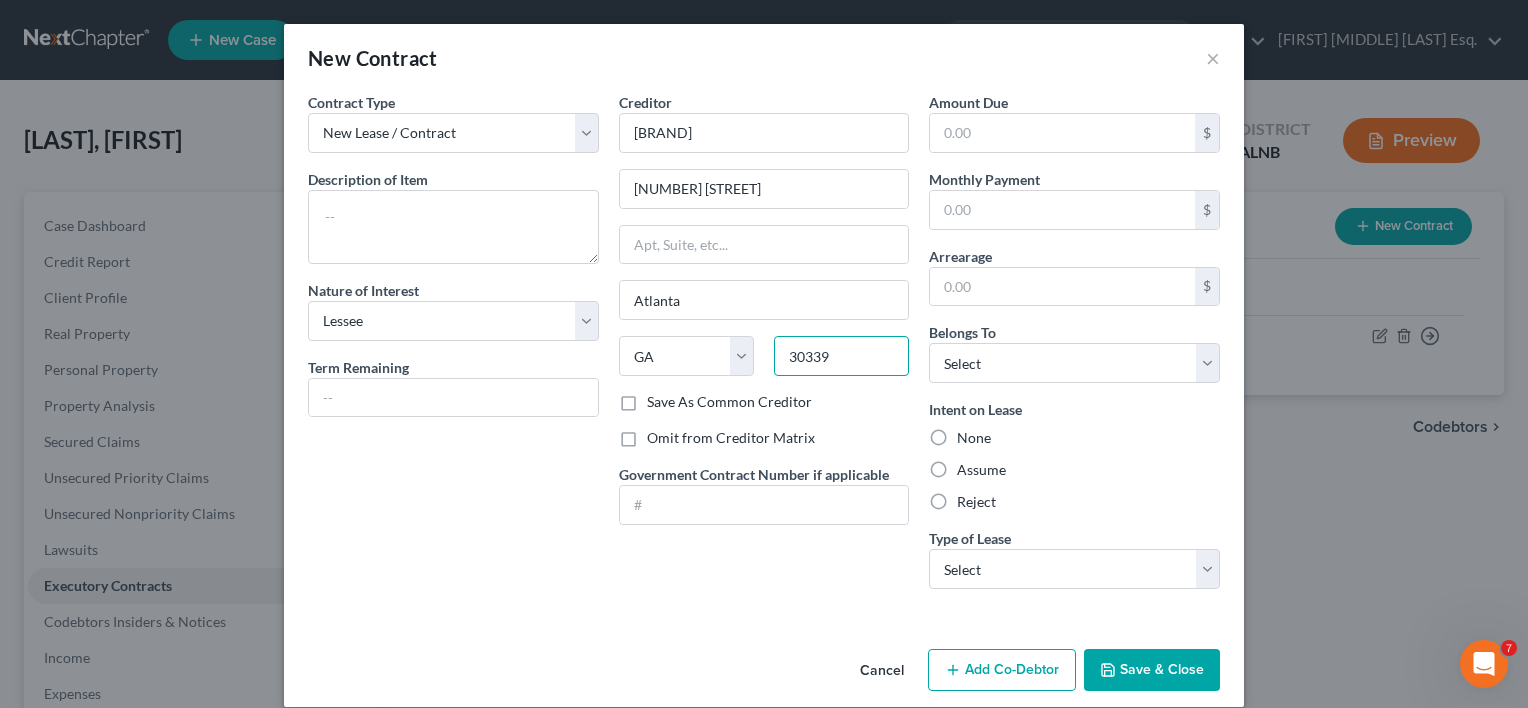 type on "30339" 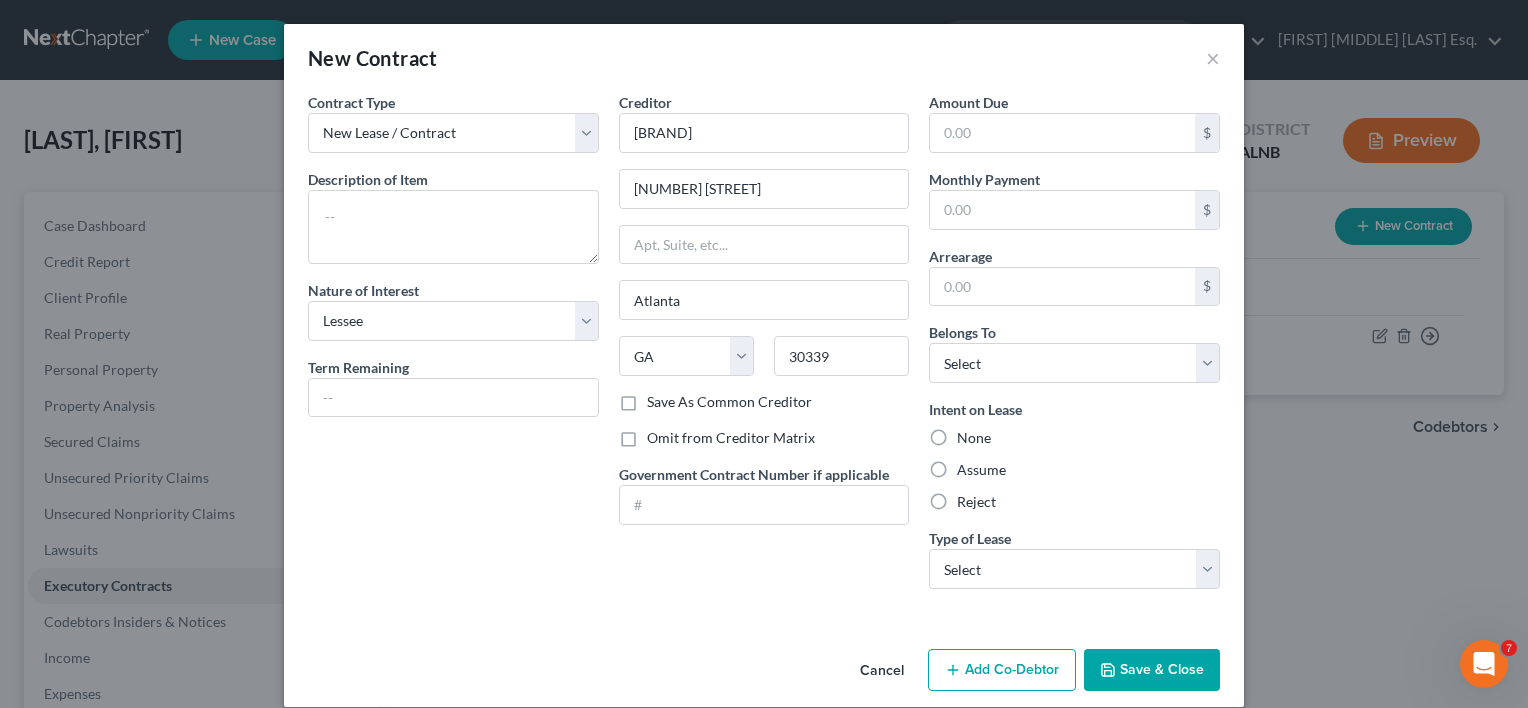 click on "Save As Common Creditor" at bounding box center (729, 402) 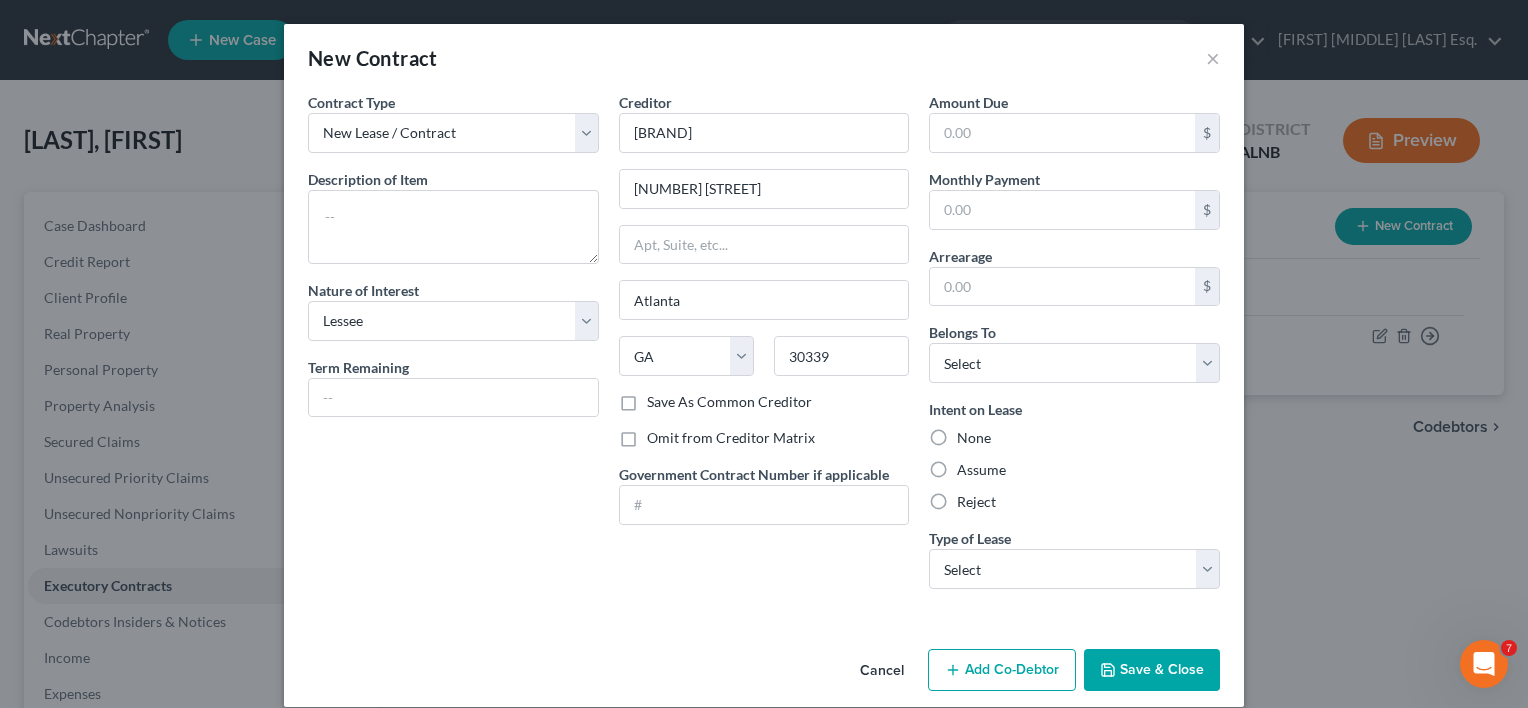 click on "Save As Common Creditor" at bounding box center (661, 398) 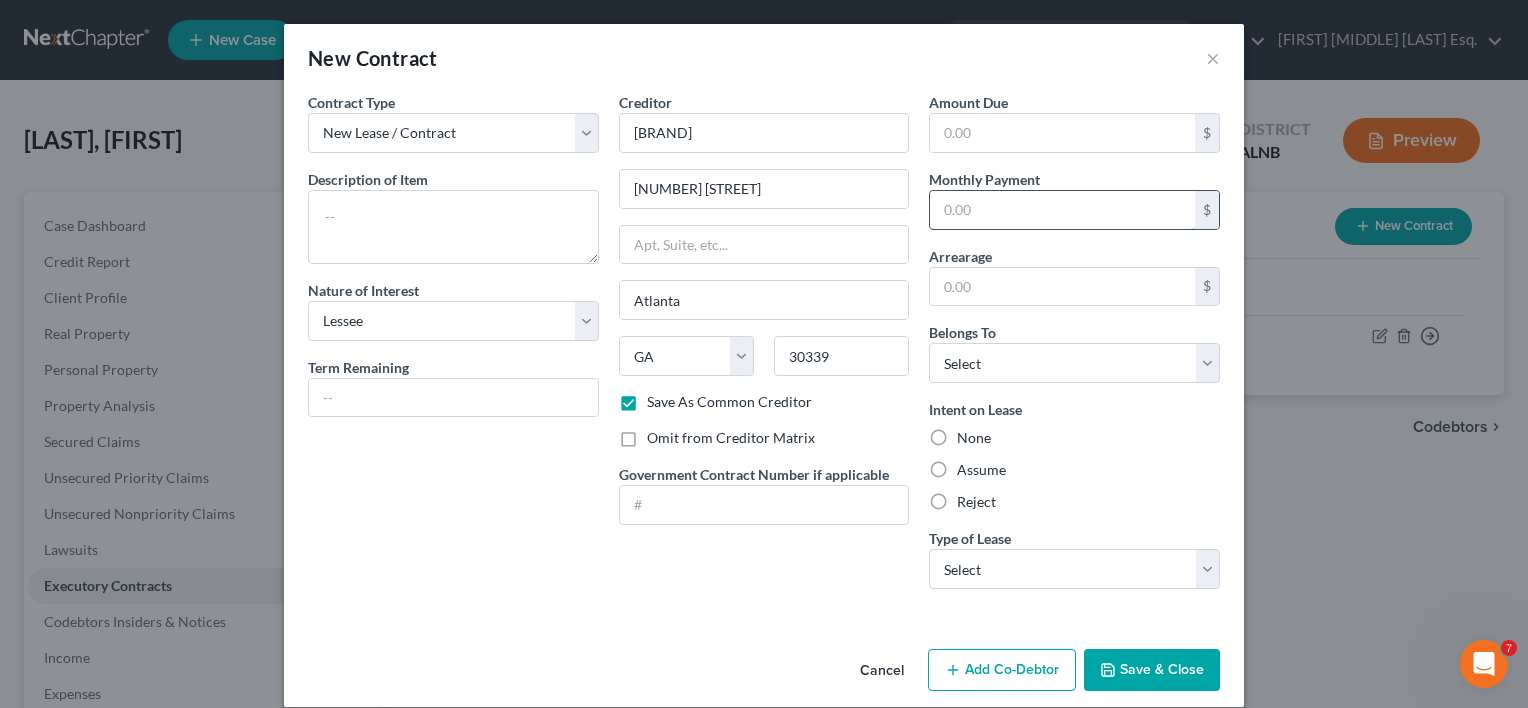 click at bounding box center (1062, 210) 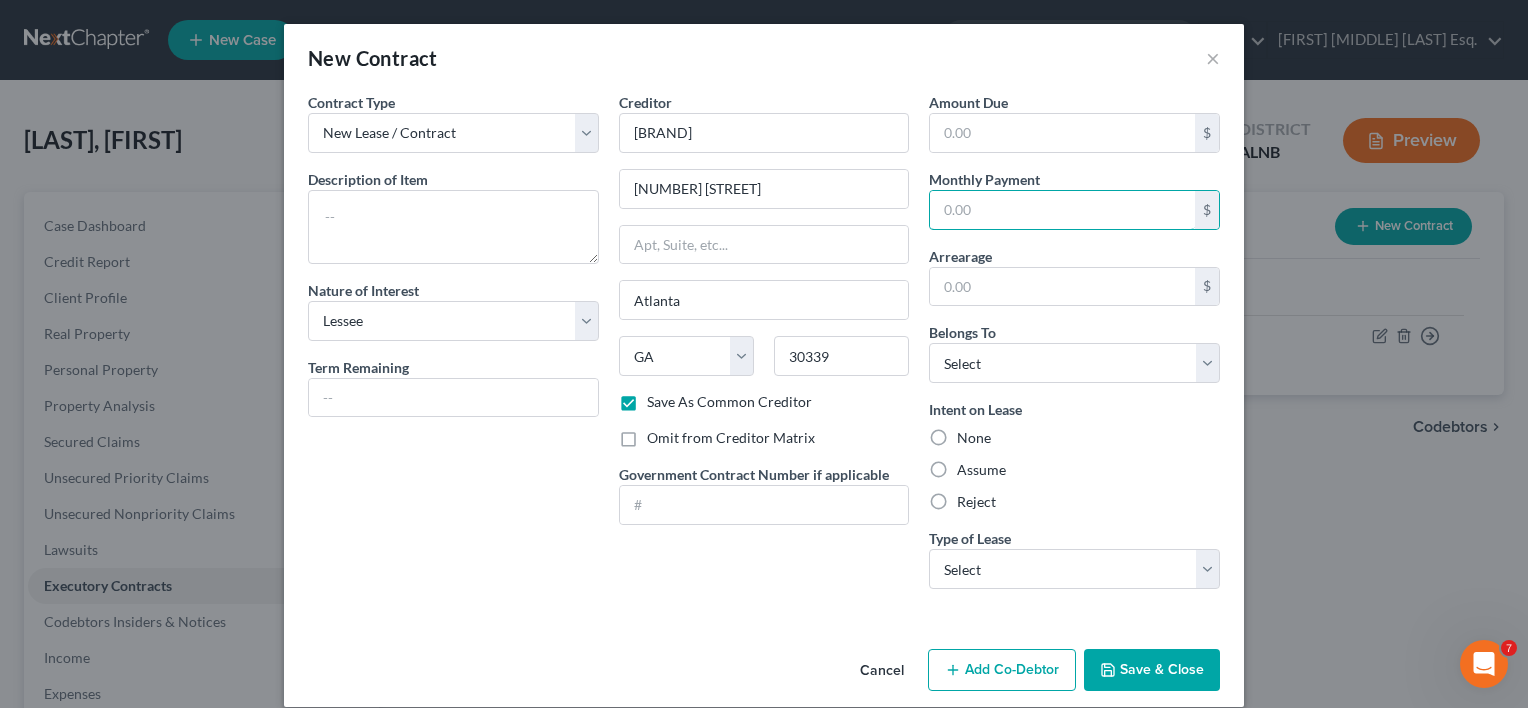 type on "119.12" 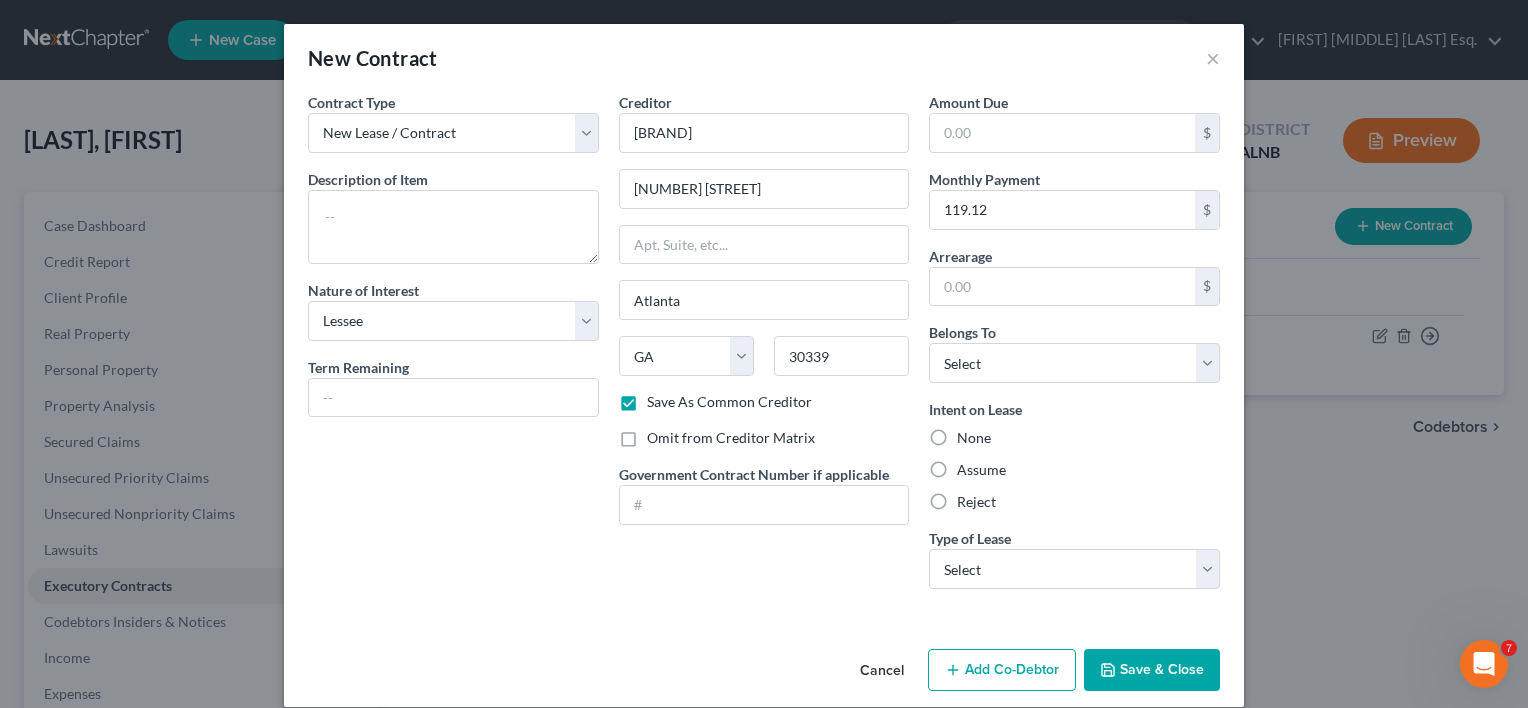 click on "Assume" at bounding box center [981, 470] 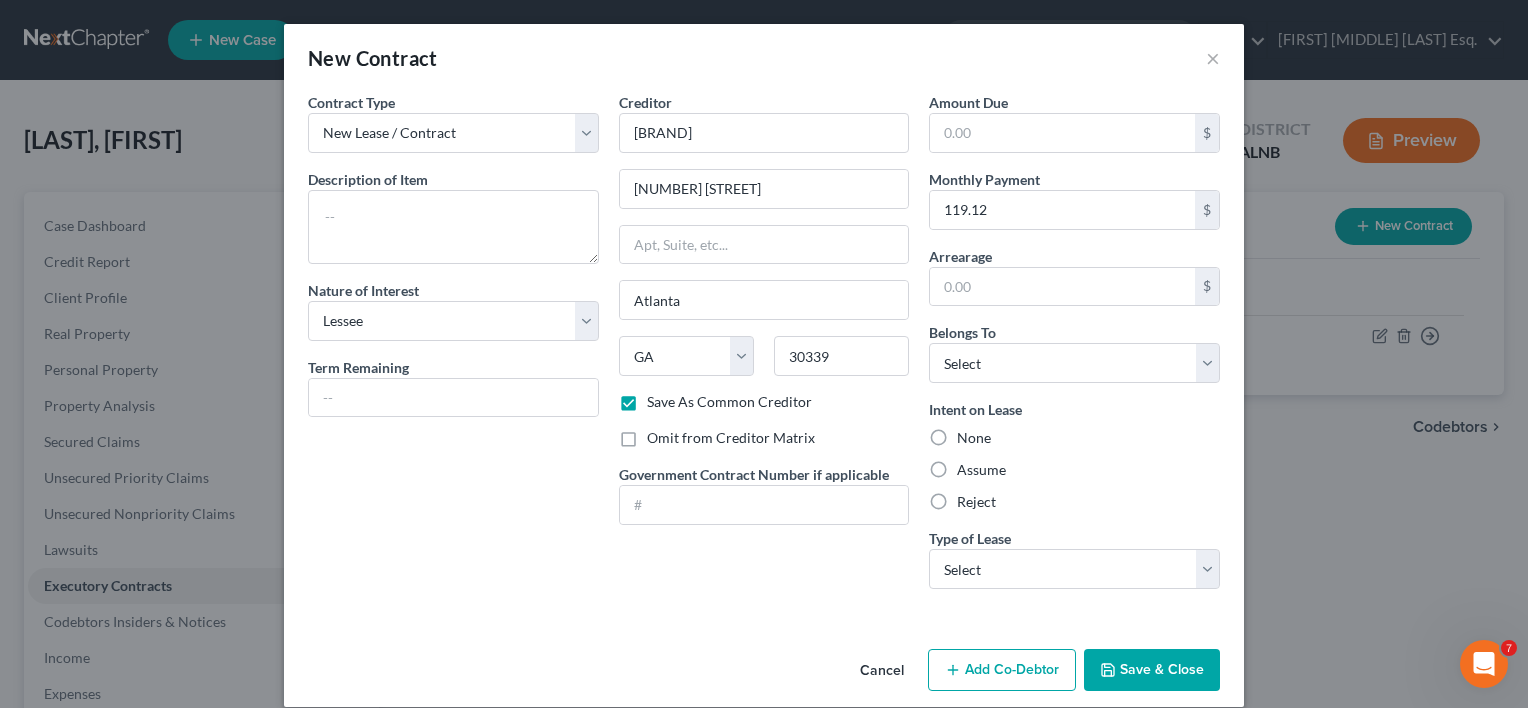 click on "Assume" at bounding box center (971, 466) 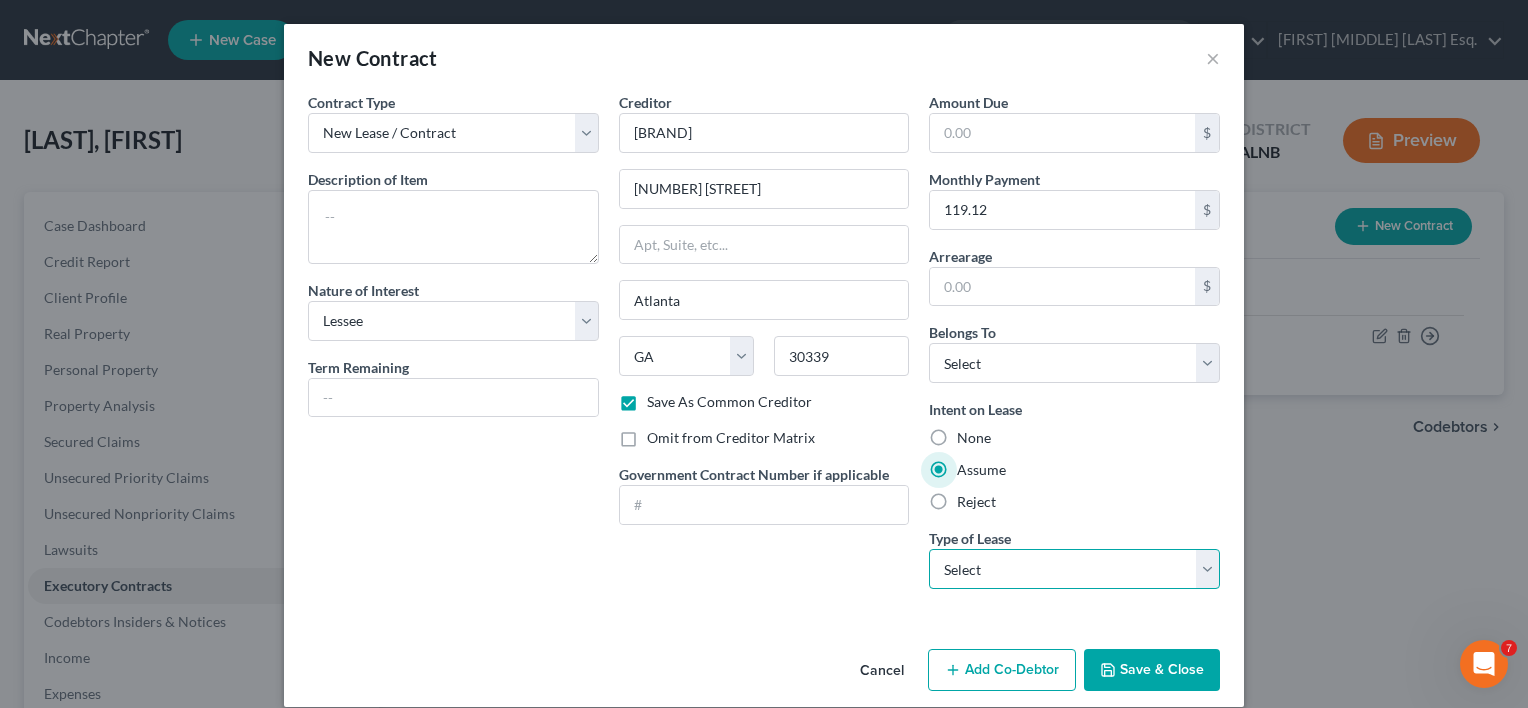 click on "Select Real Estate Car Other" at bounding box center (1074, 569) 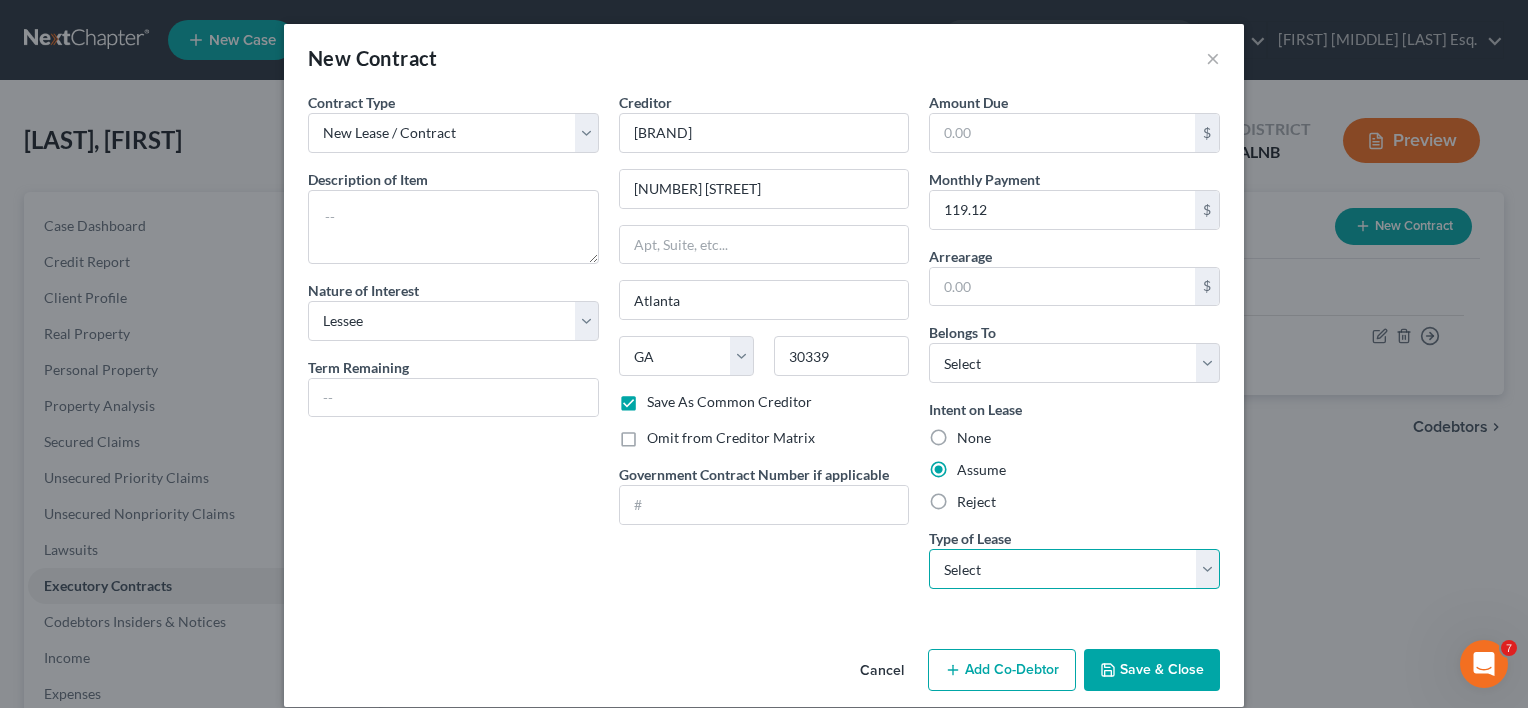 select on "2" 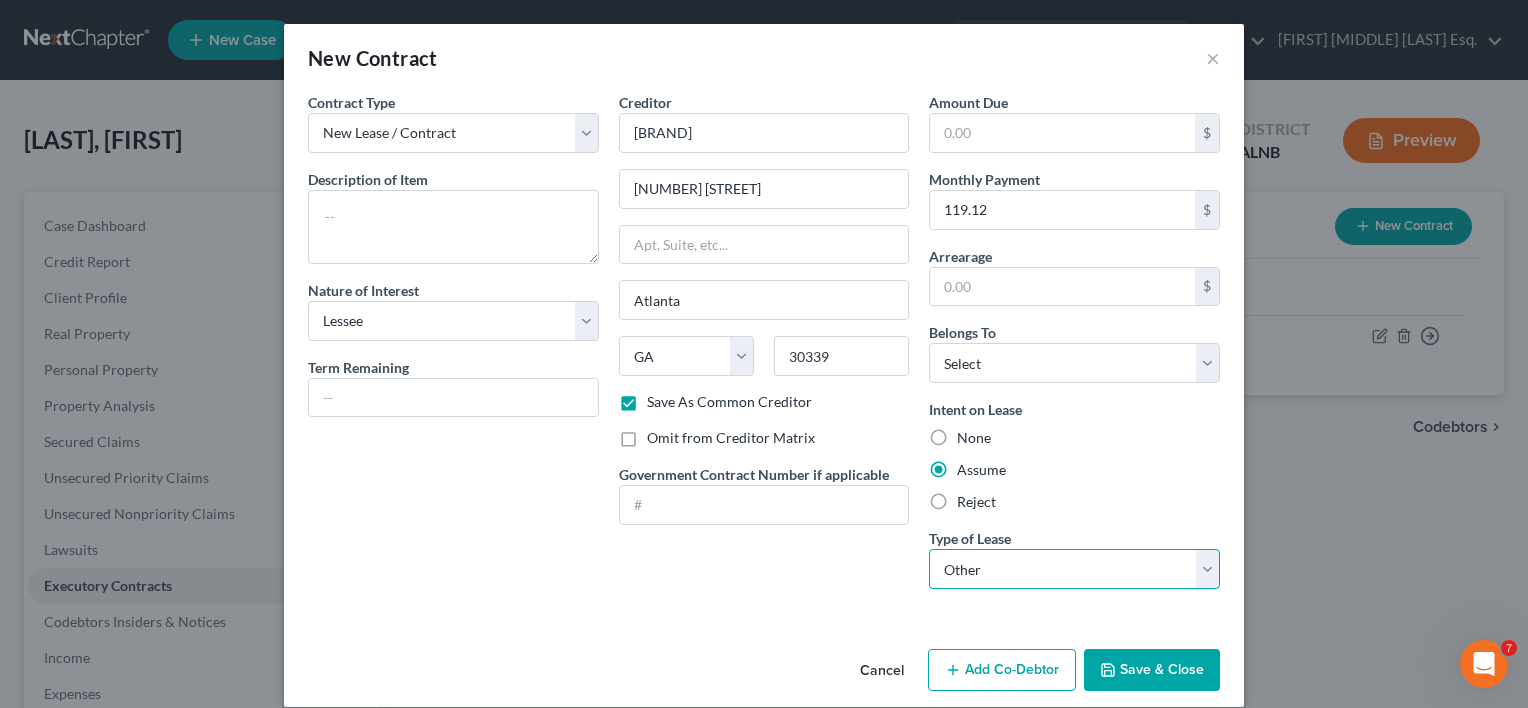 click on "Select Real Estate Car Other" at bounding box center (1074, 569) 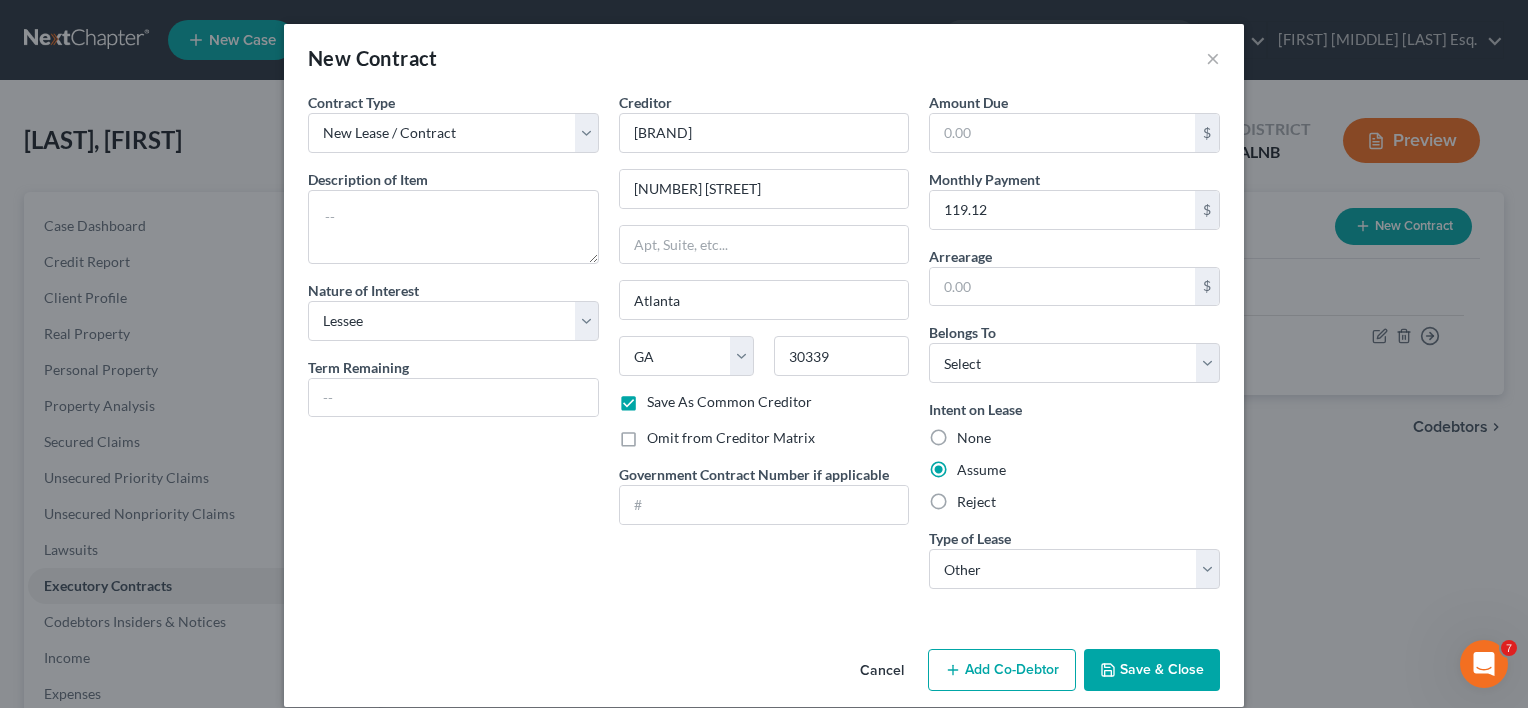click on "Save & Close" at bounding box center [1152, 670] 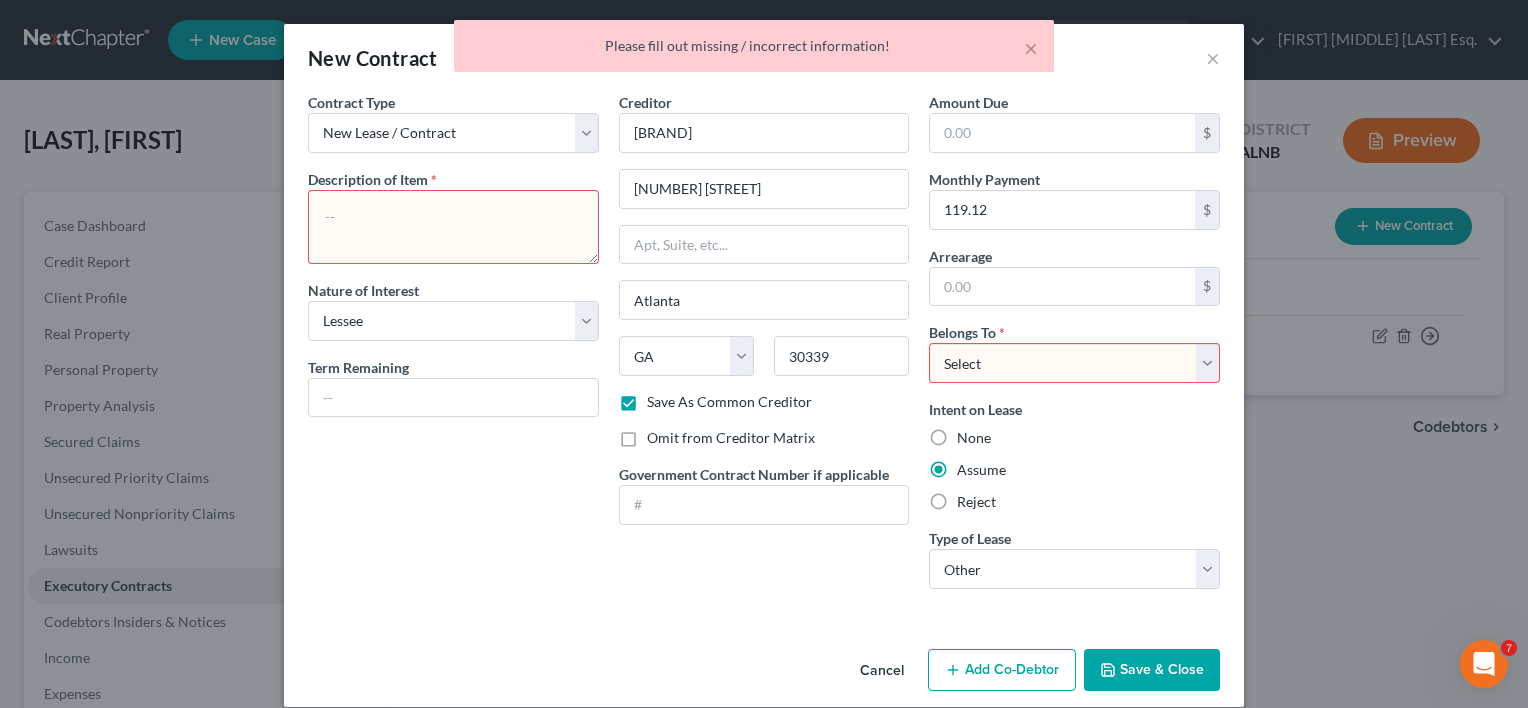 click at bounding box center (453, 227) 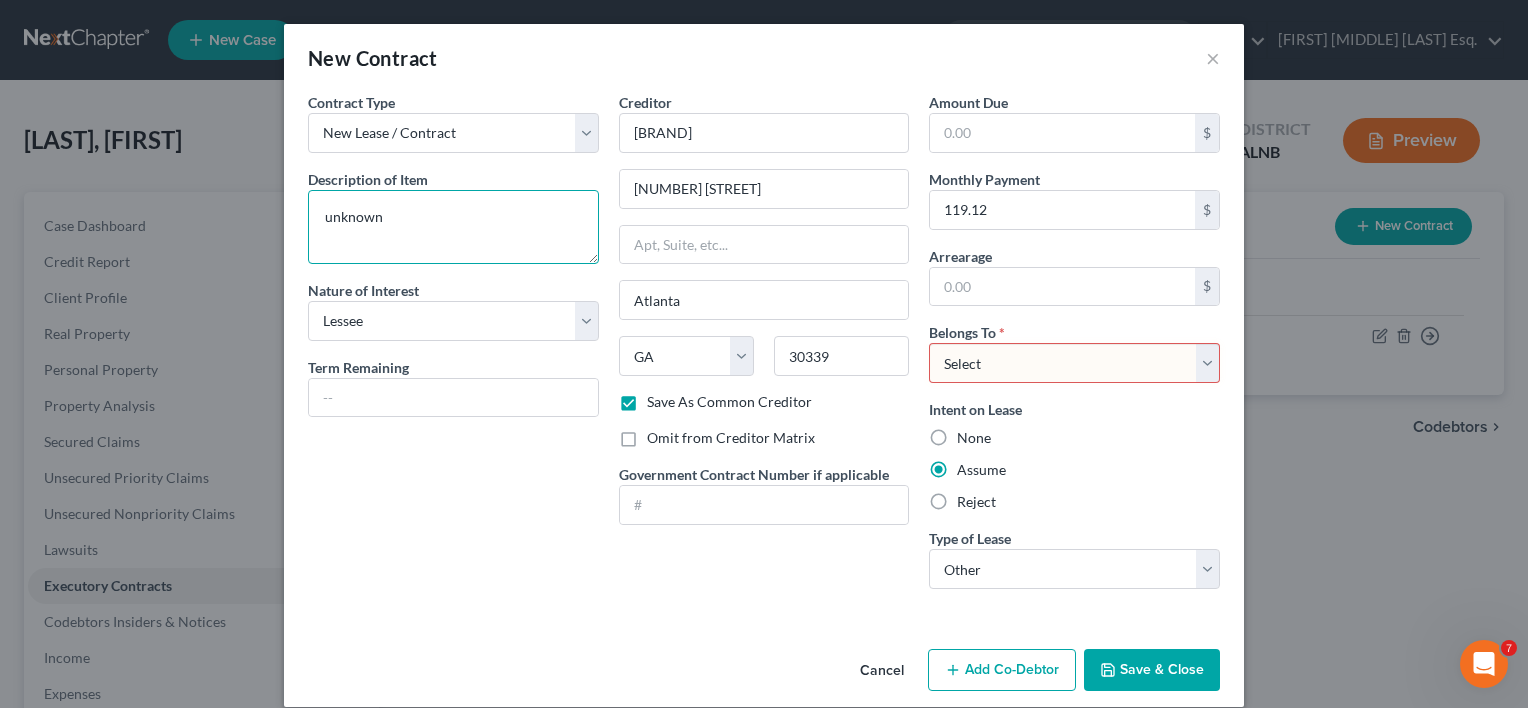 type on "unknown" 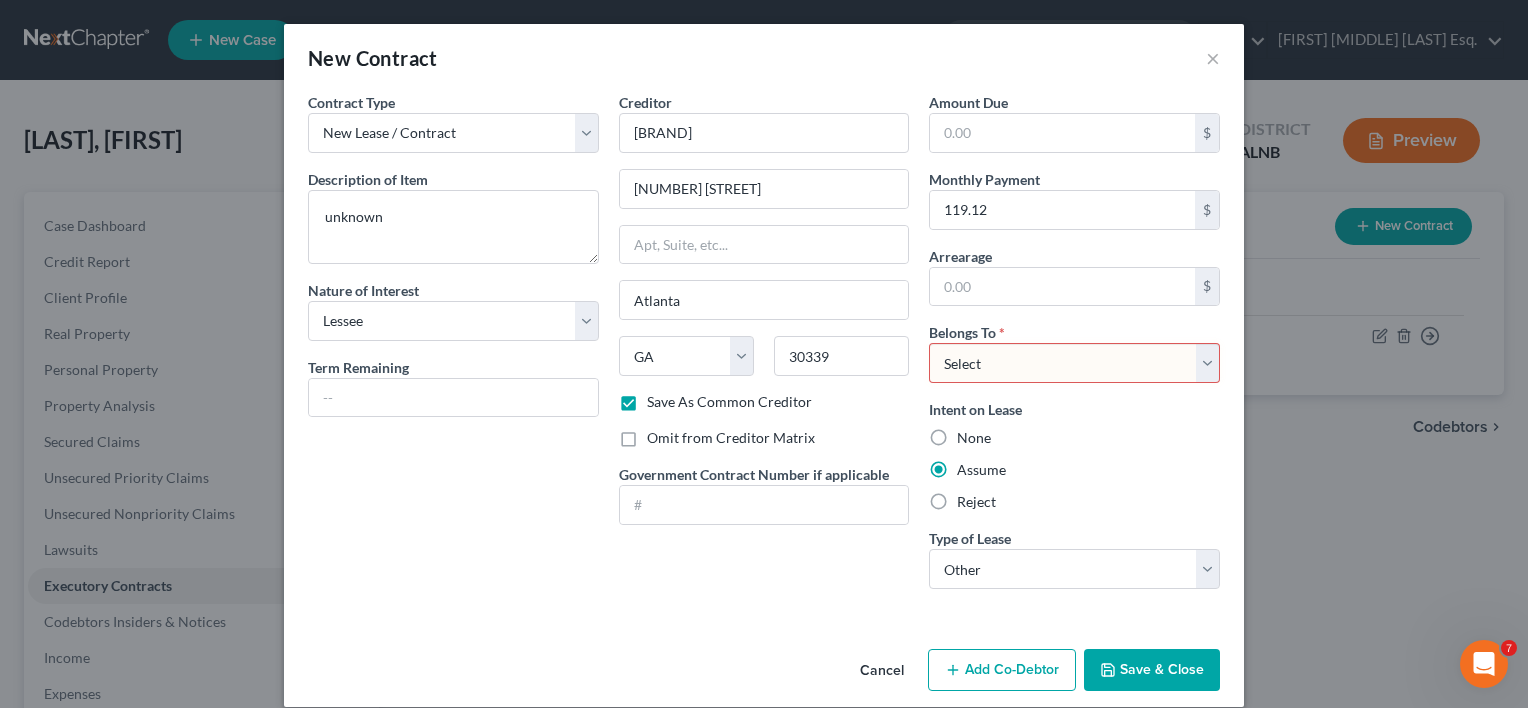 click on "Save & Close" at bounding box center (1152, 670) 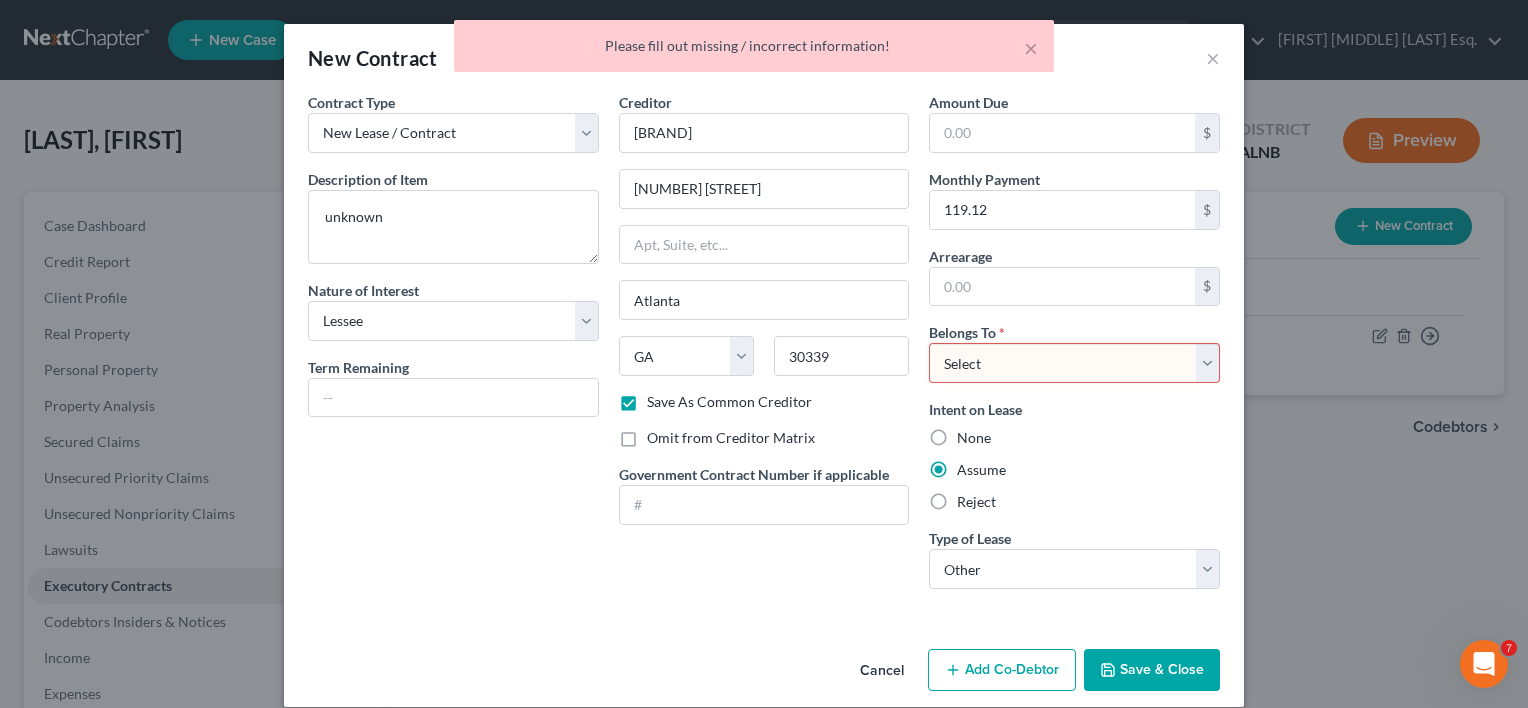 click on "Select Debtor 1 Only Debtor 2 Only Debtor 1 And Debtor 2 Only At Least One Of The Debtors And Another Community Property" at bounding box center (1074, 363) 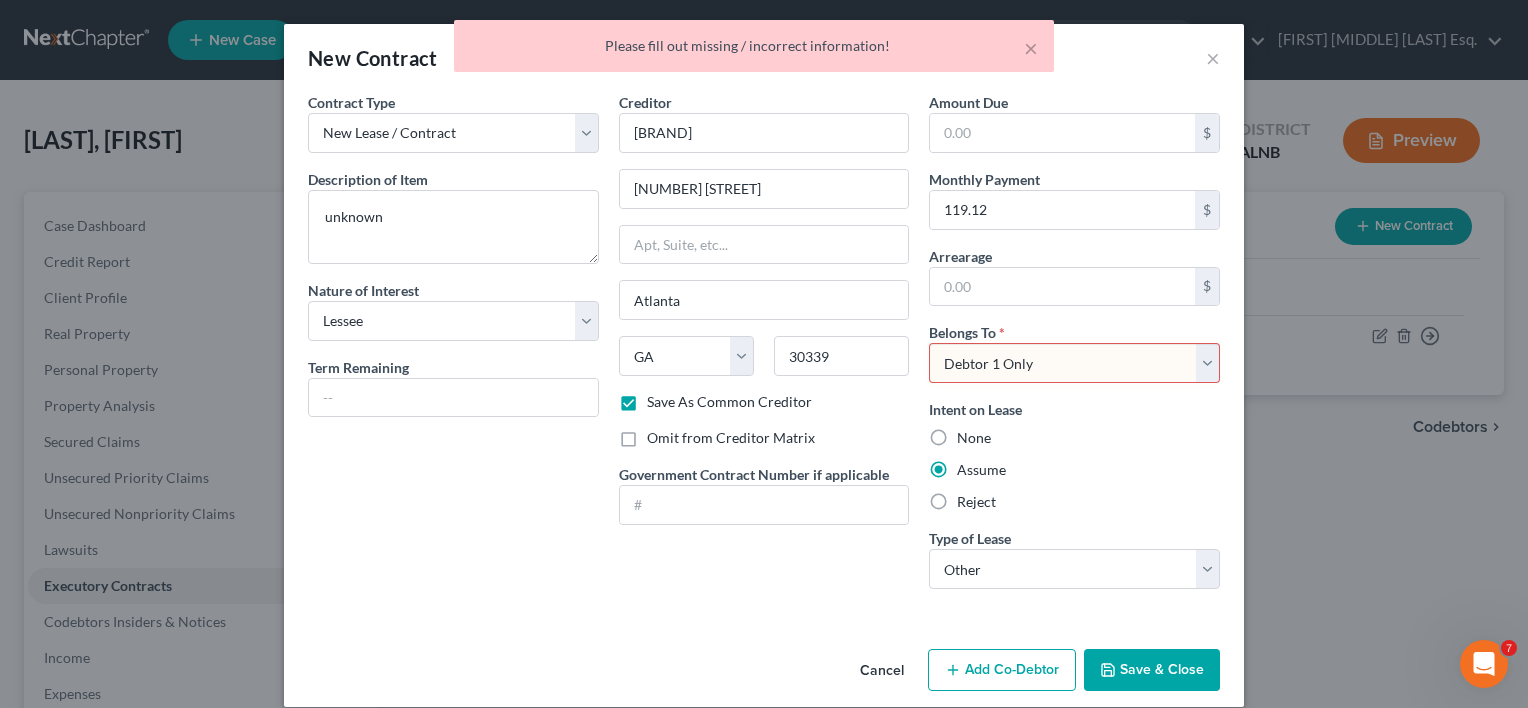 click on "Select Debtor 1 Only Debtor 2 Only Debtor 1 And Debtor 2 Only At Least One Of The Debtors And Another Community Property" at bounding box center (1074, 363) 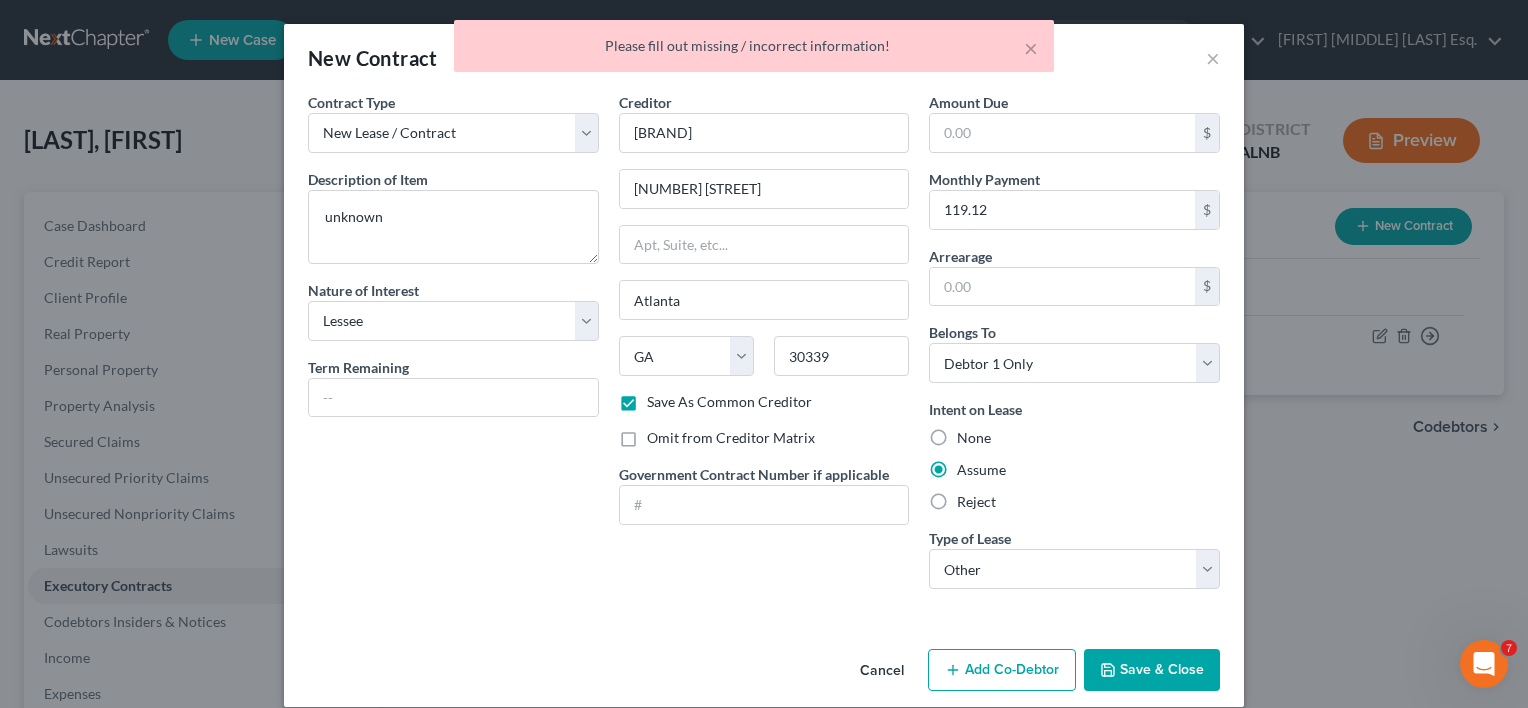 click on "Save & Close" at bounding box center [1152, 670] 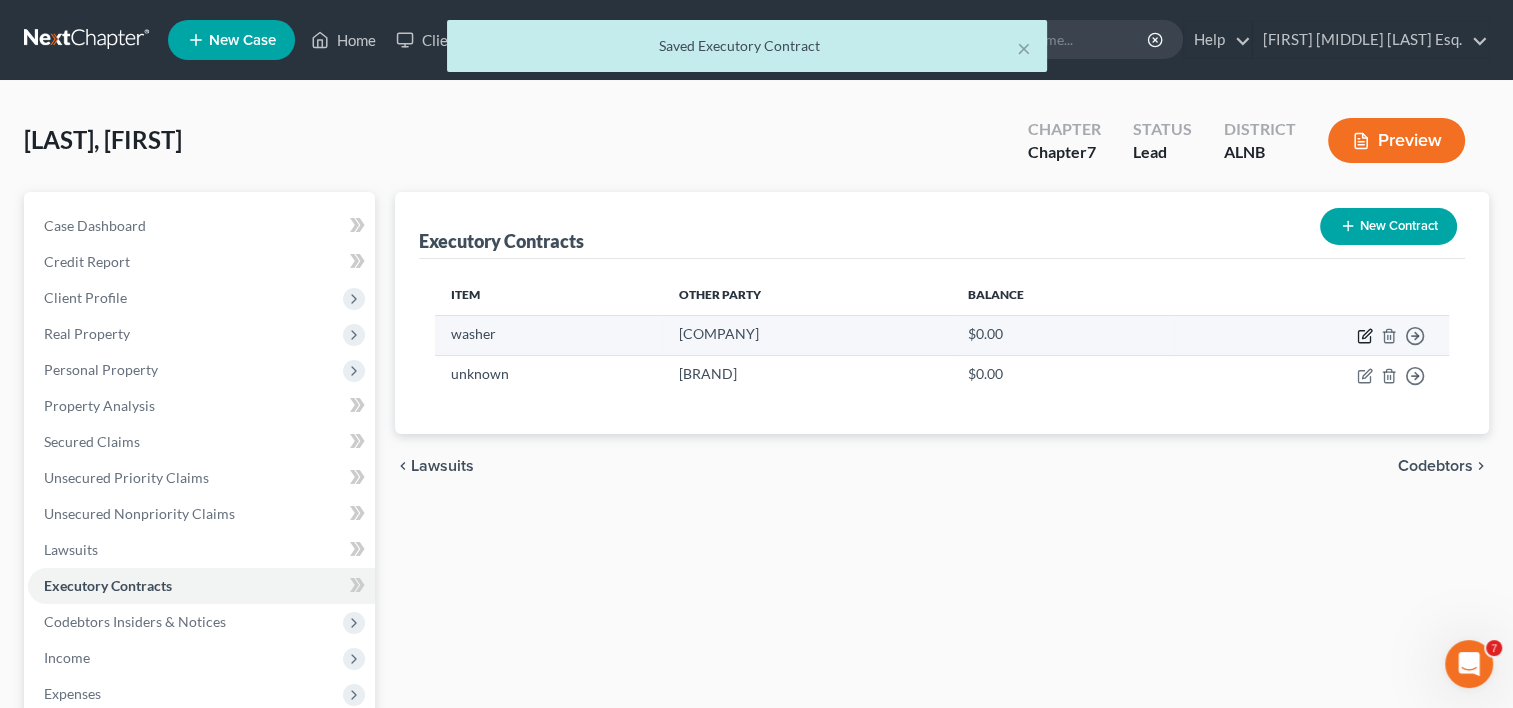click 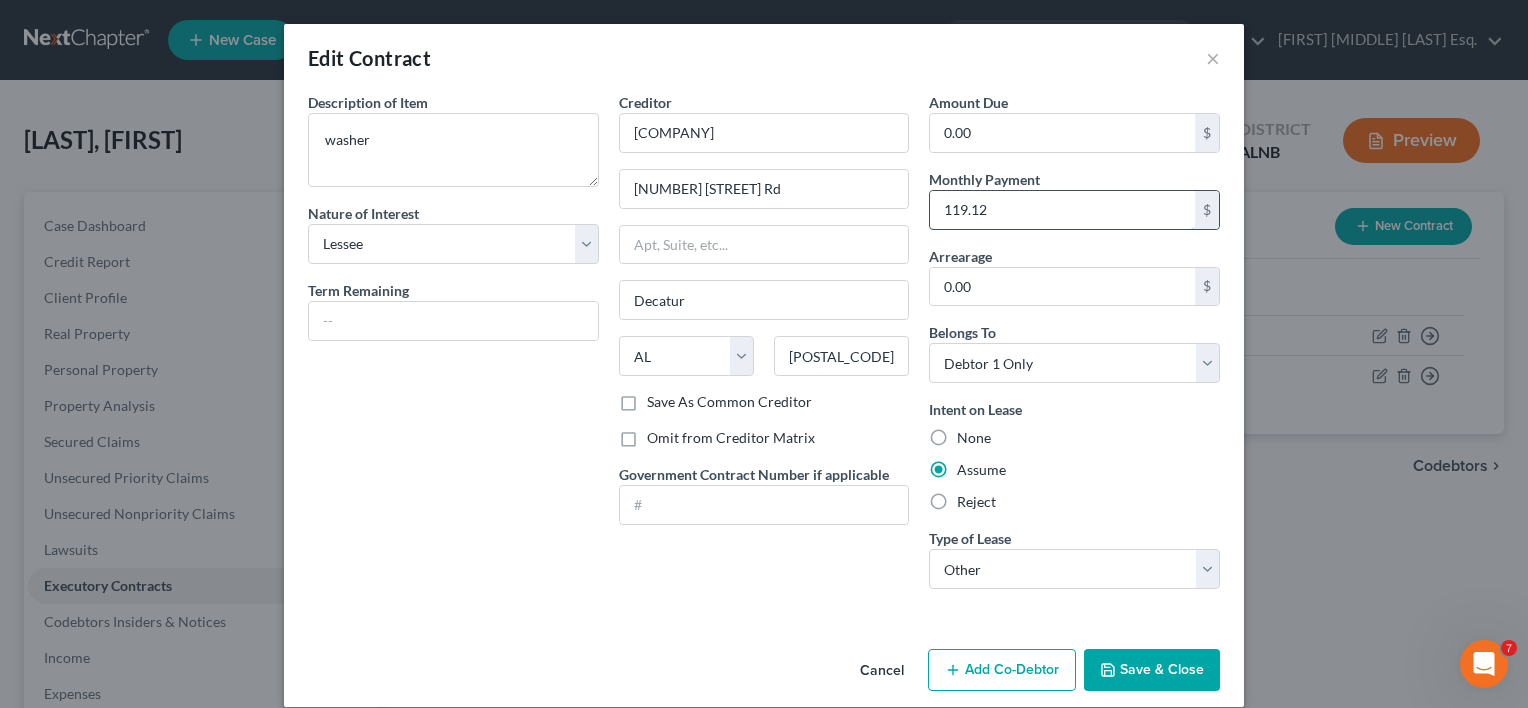 click on "119.12" at bounding box center (1062, 210) 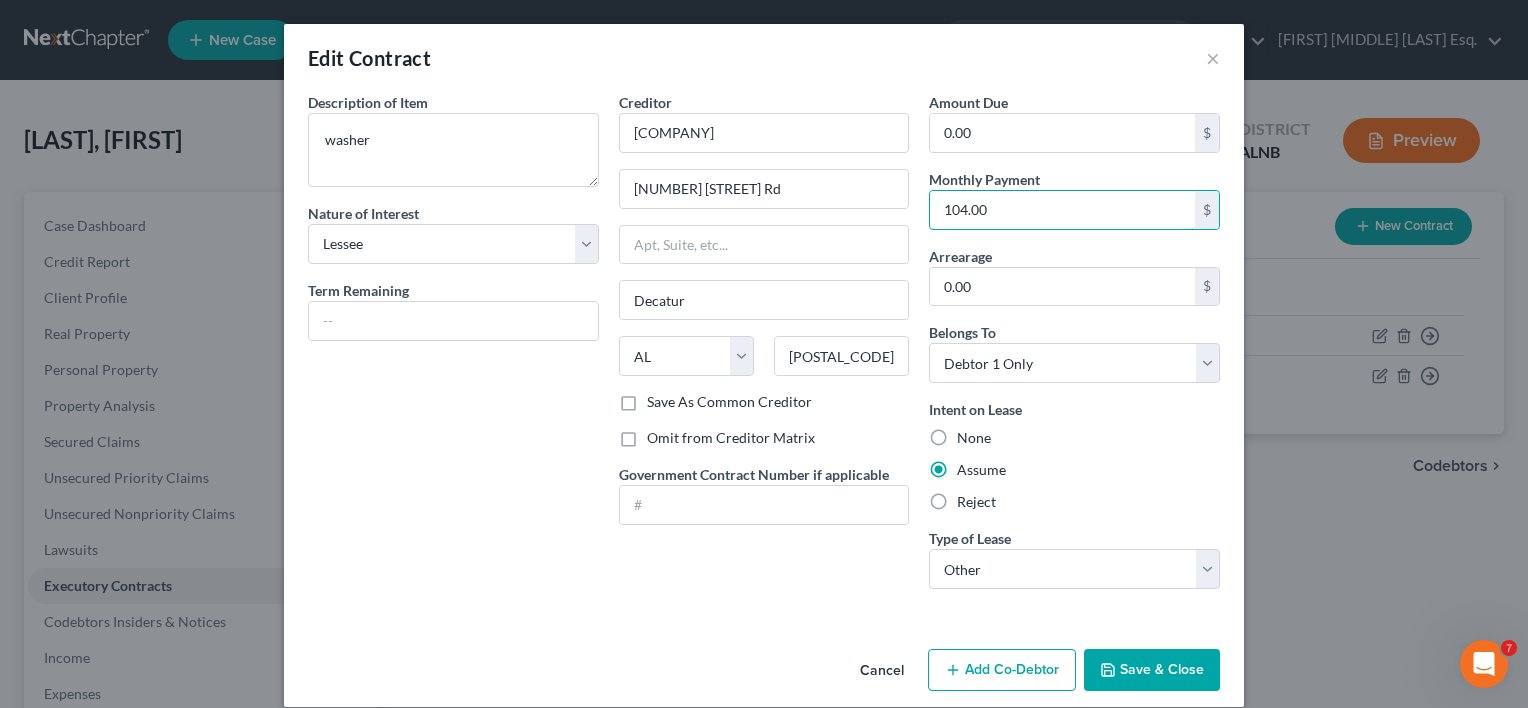 type on "104.00" 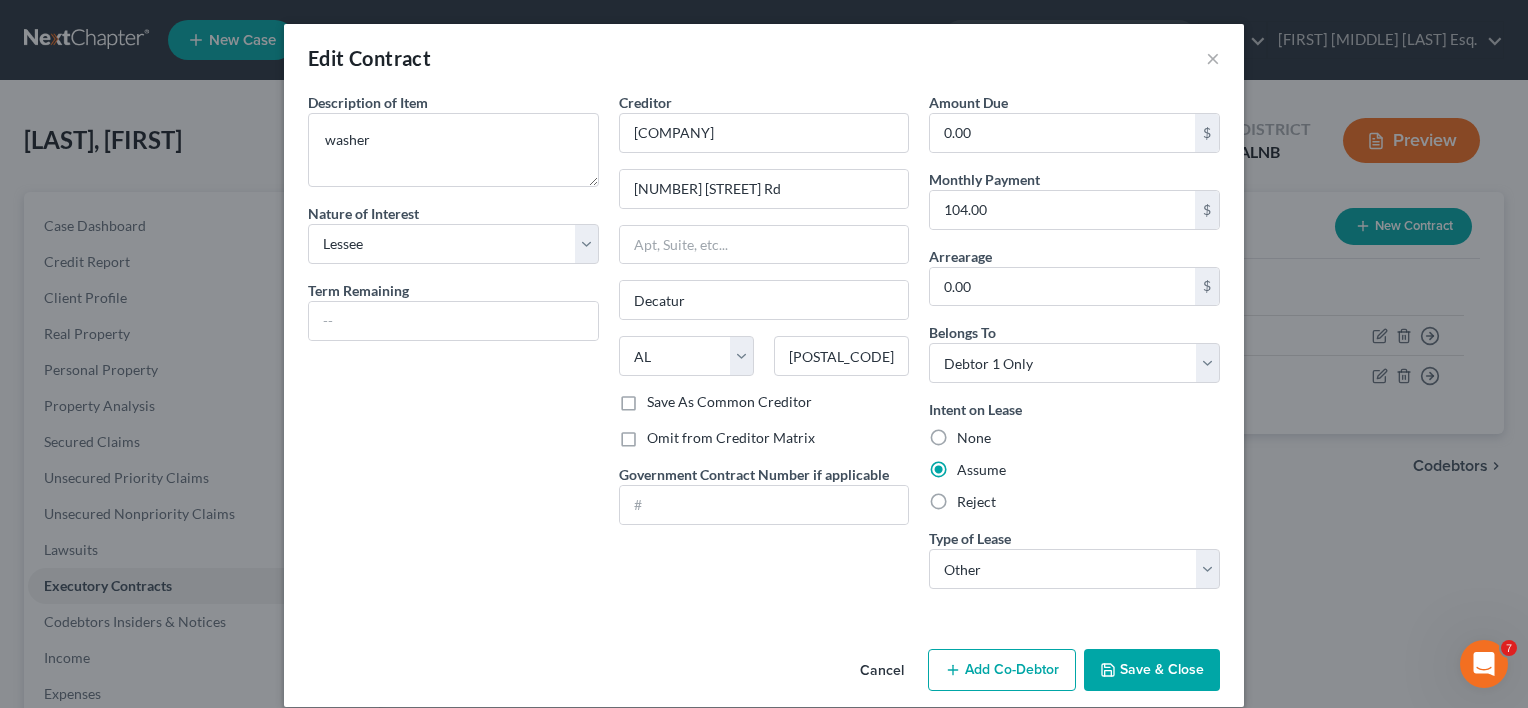 click on "Save & Close" at bounding box center [1152, 670] 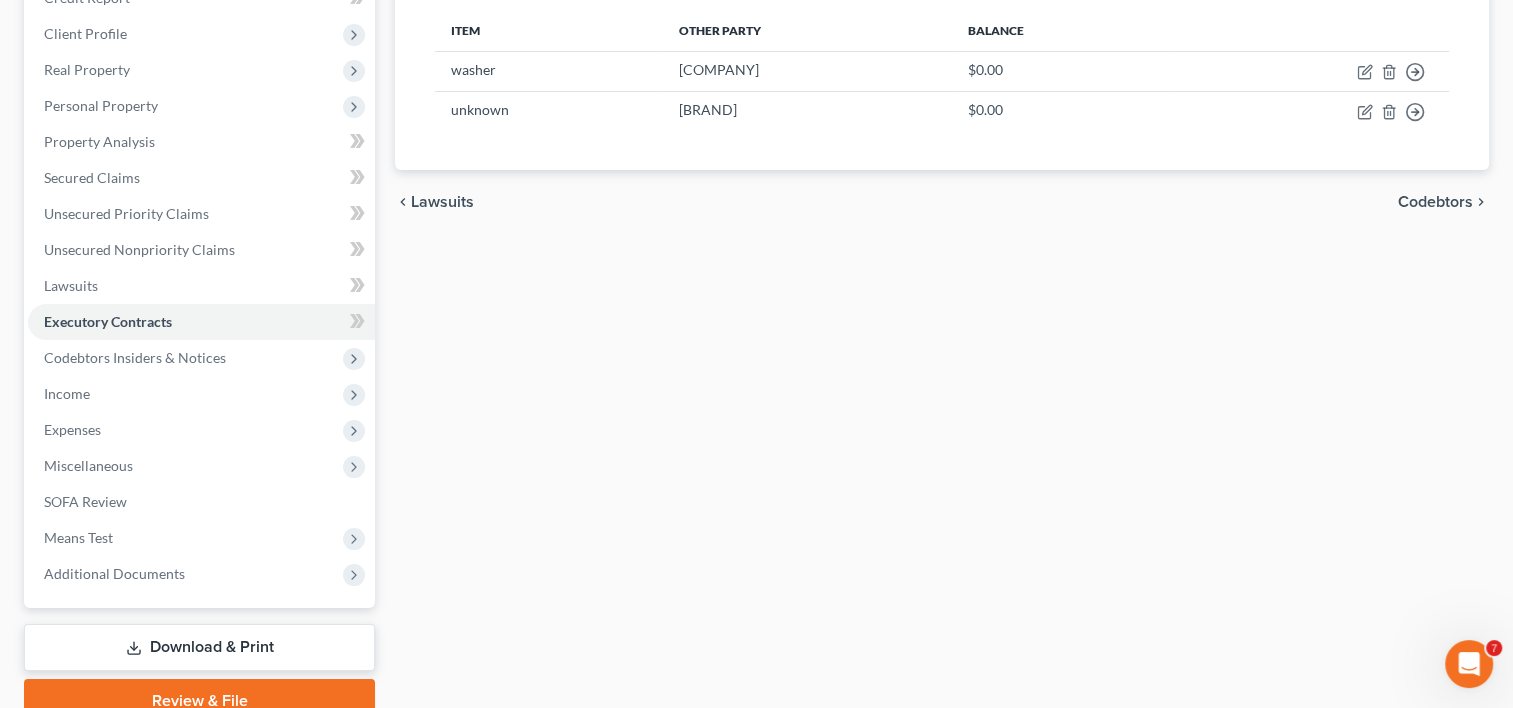 scroll, scrollTop: 300, scrollLeft: 0, axis: vertical 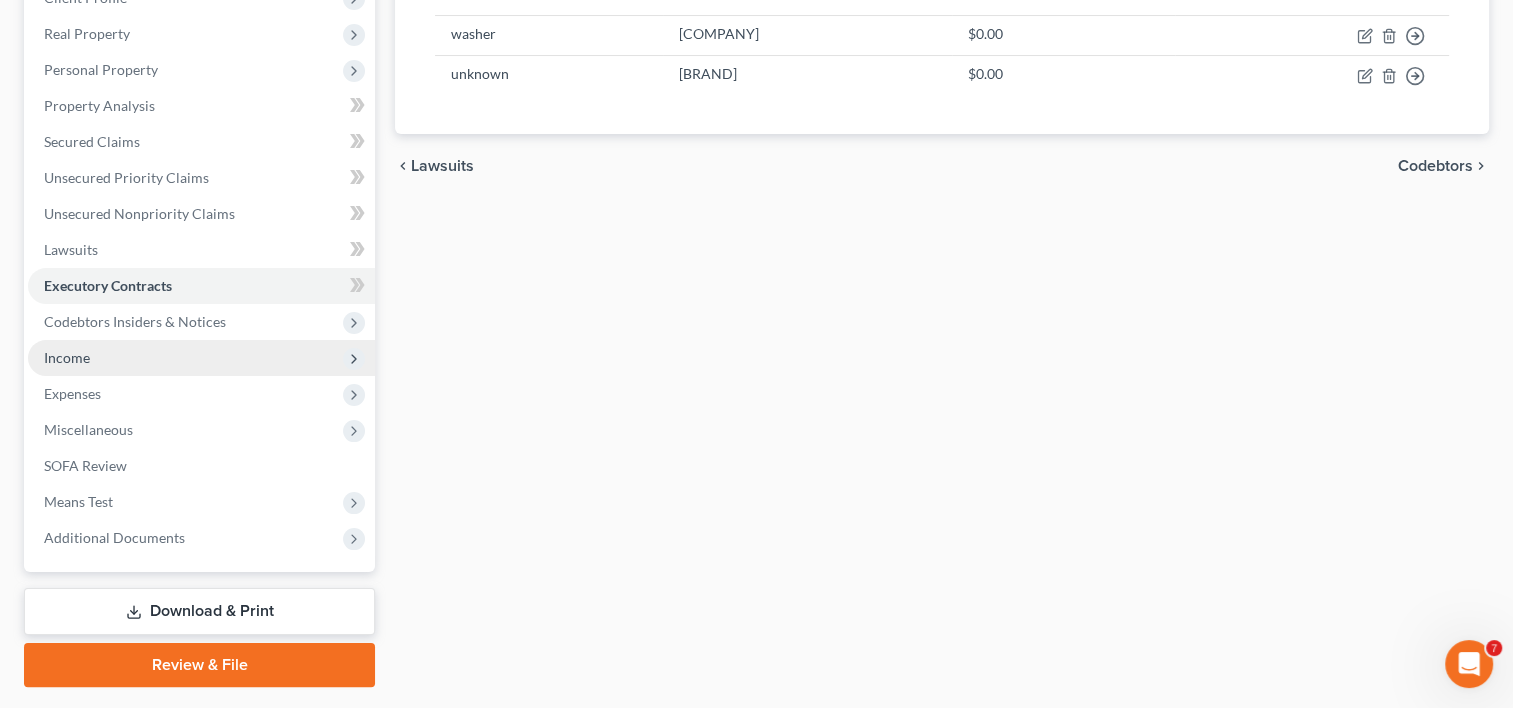 click on "Income" at bounding box center (67, 357) 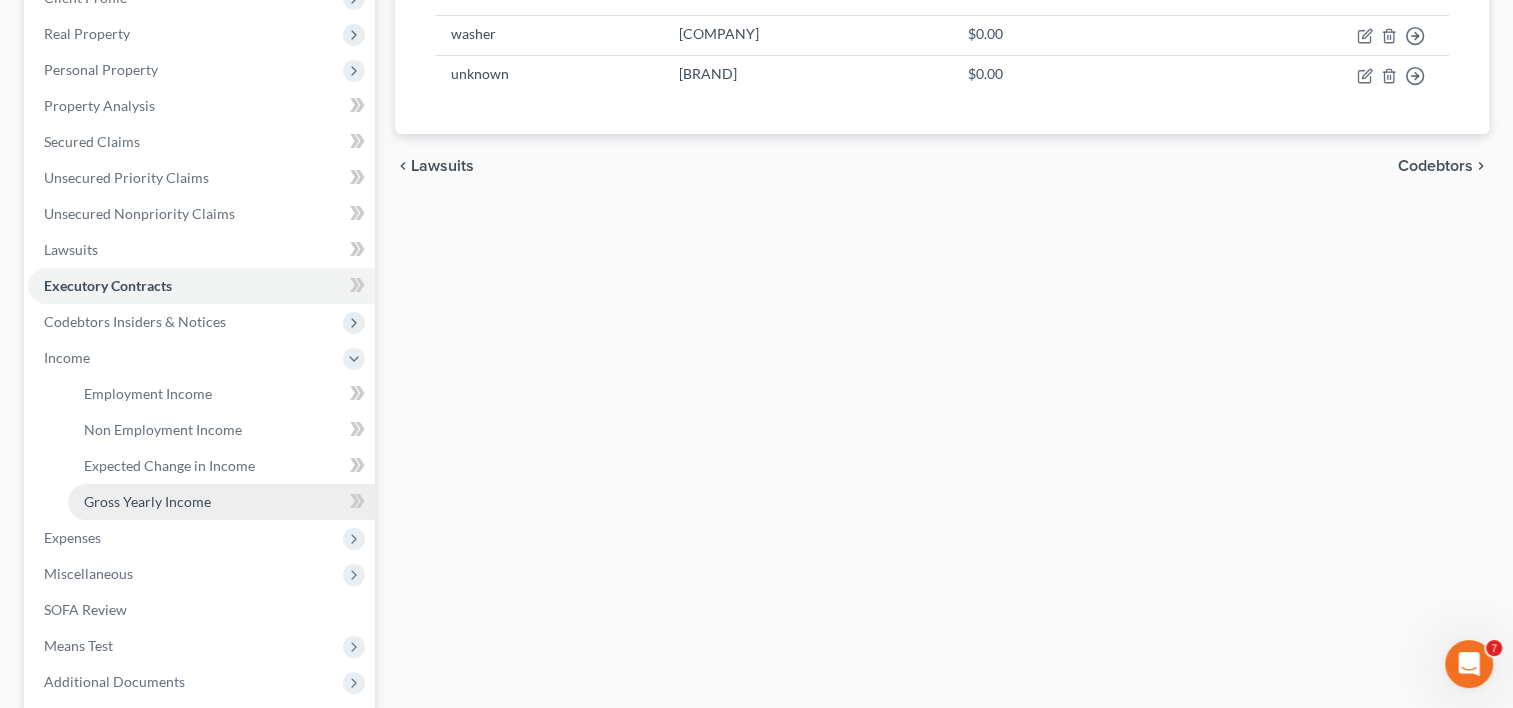 click on "Gross Yearly Income" at bounding box center (147, 501) 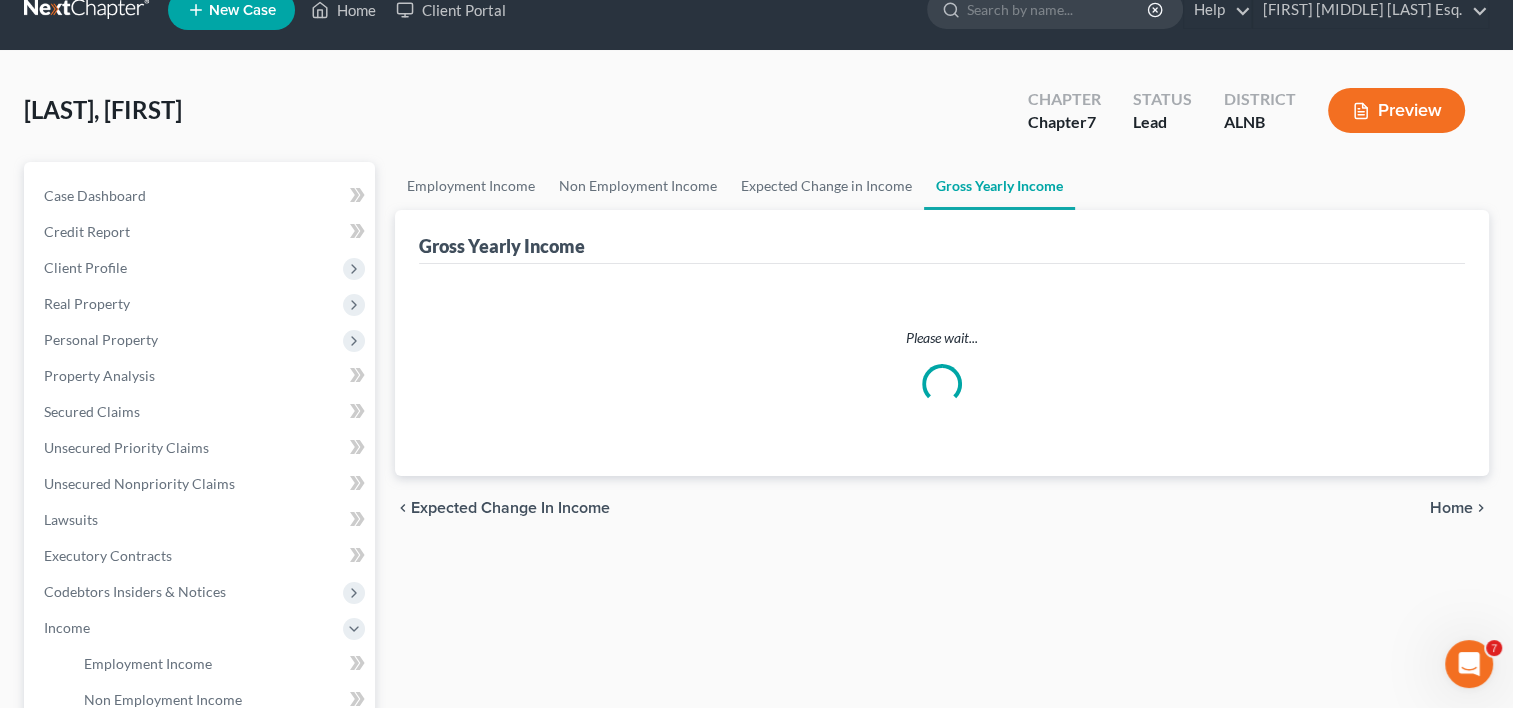 scroll, scrollTop: 0, scrollLeft: 0, axis: both 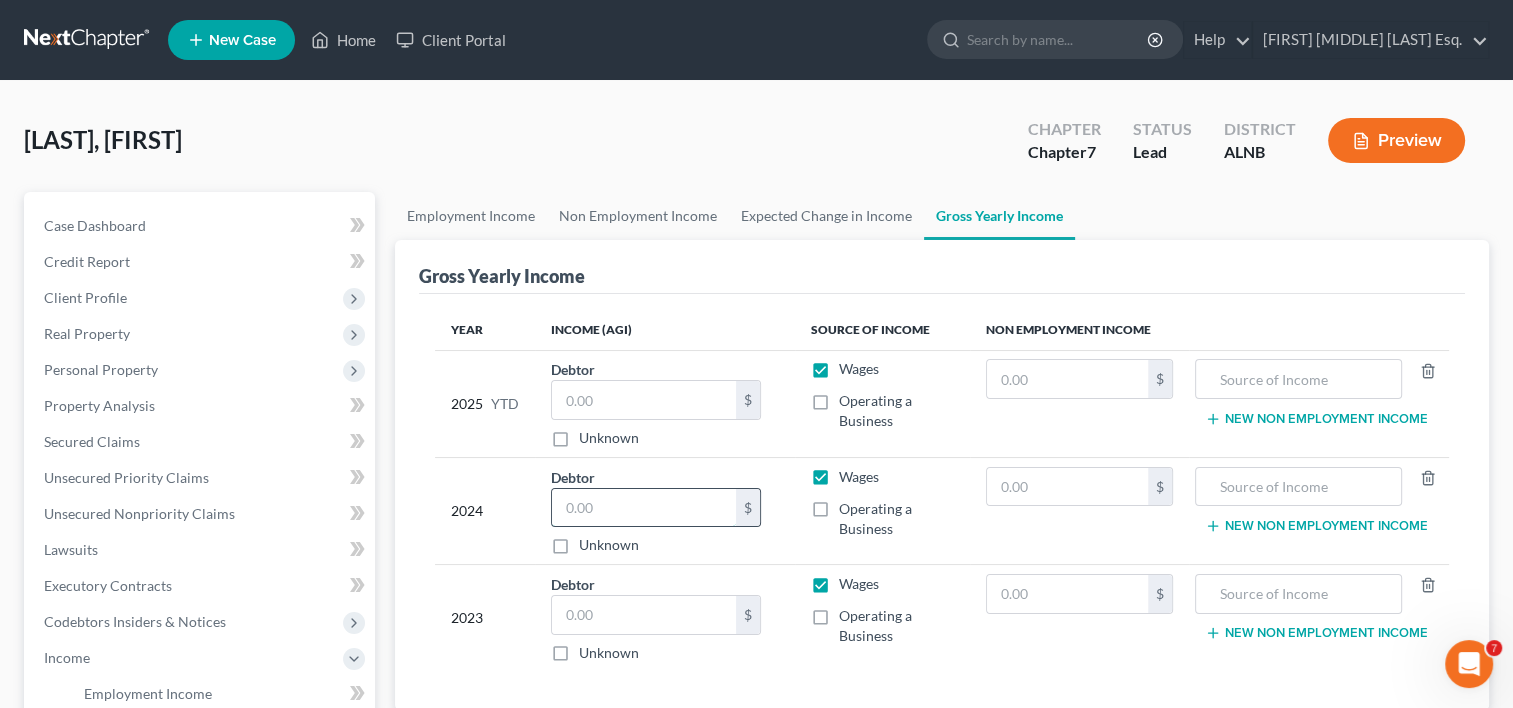 click at bounding box center (644, 508) 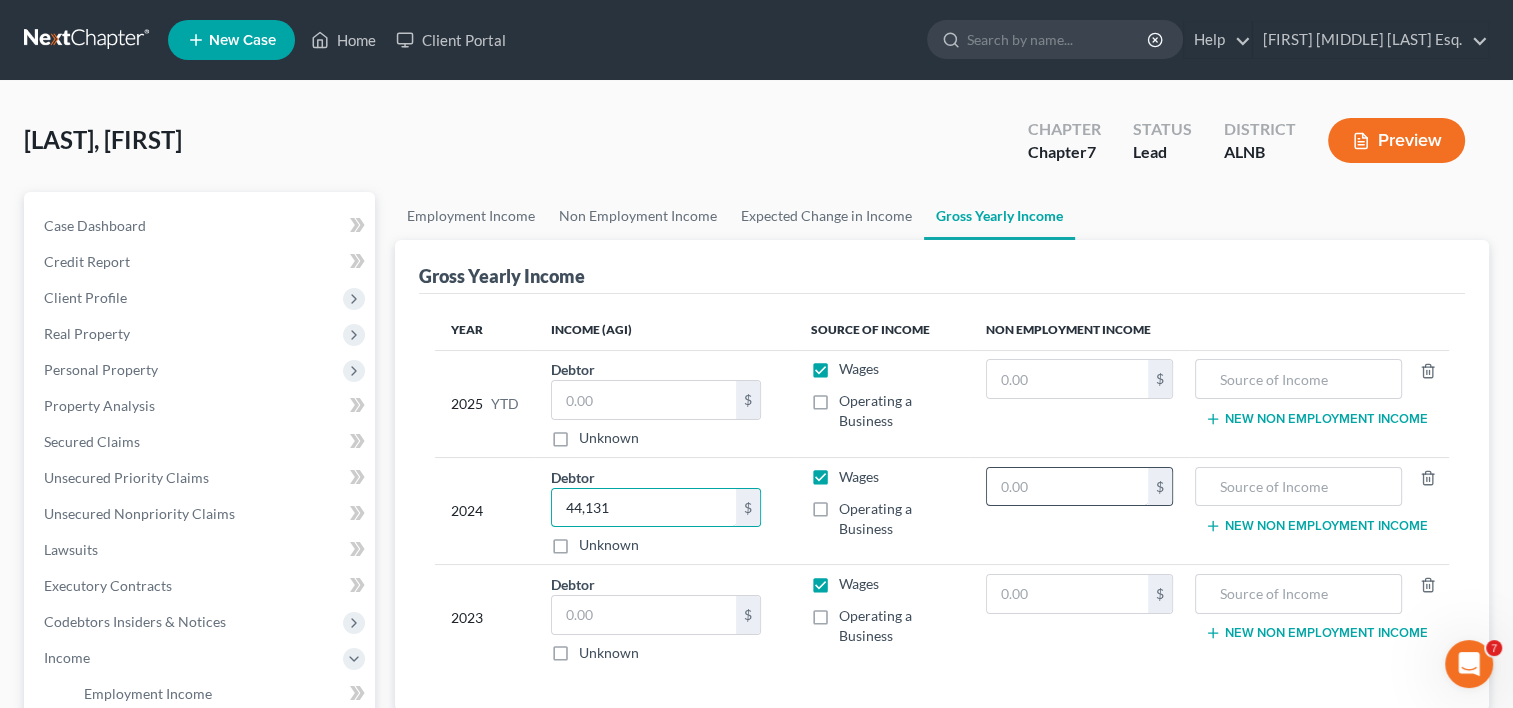 type on "44,131" 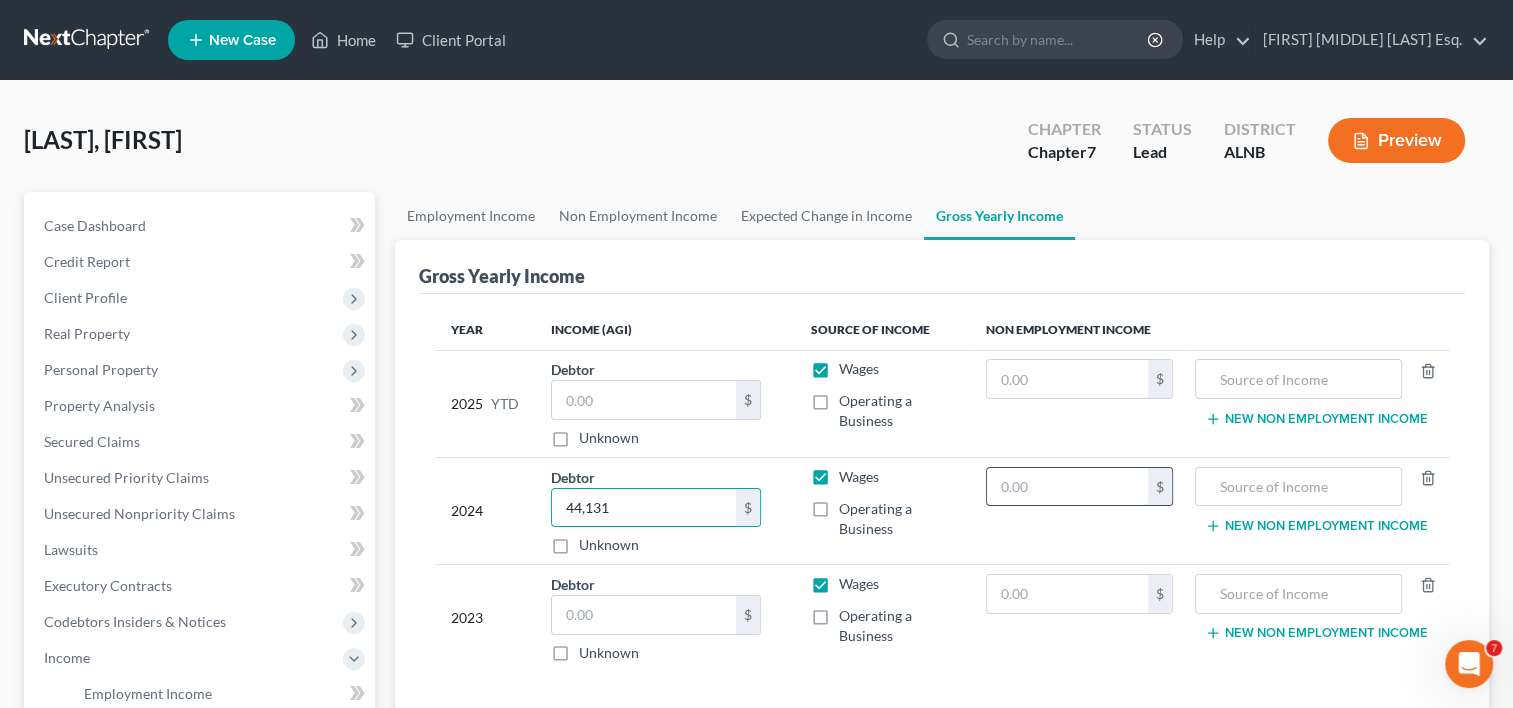 click at bounding box center (1067, 487) 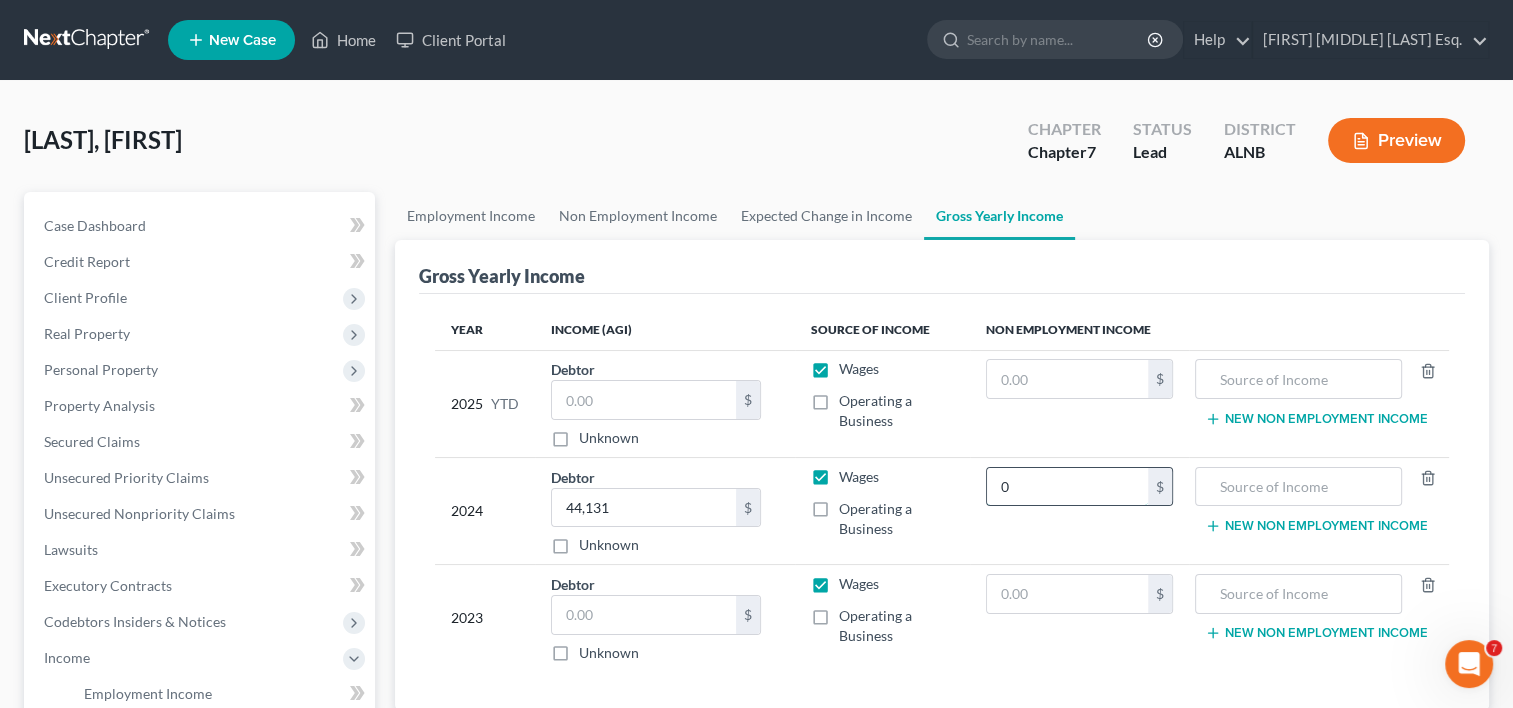 click on "0" at bounding box center (1067, 487) 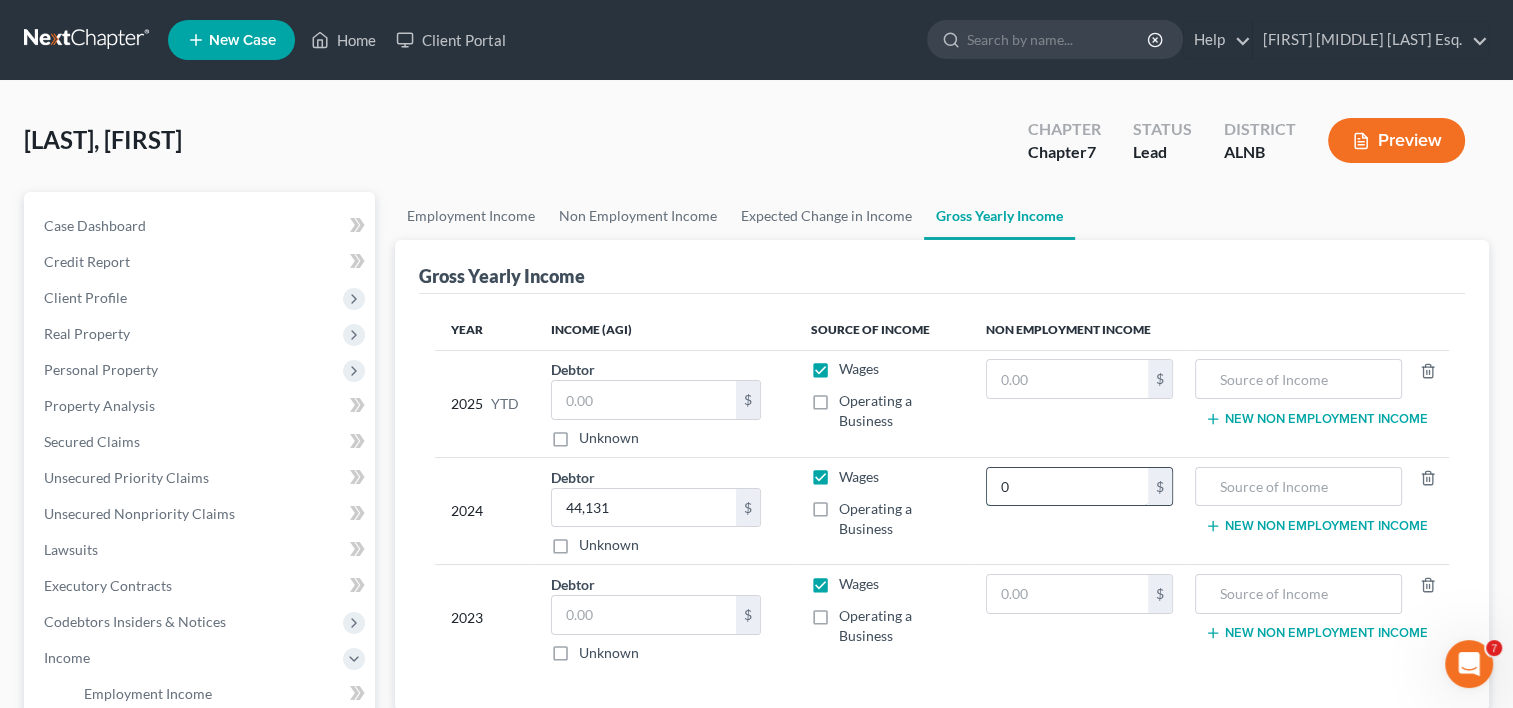 type on "0" 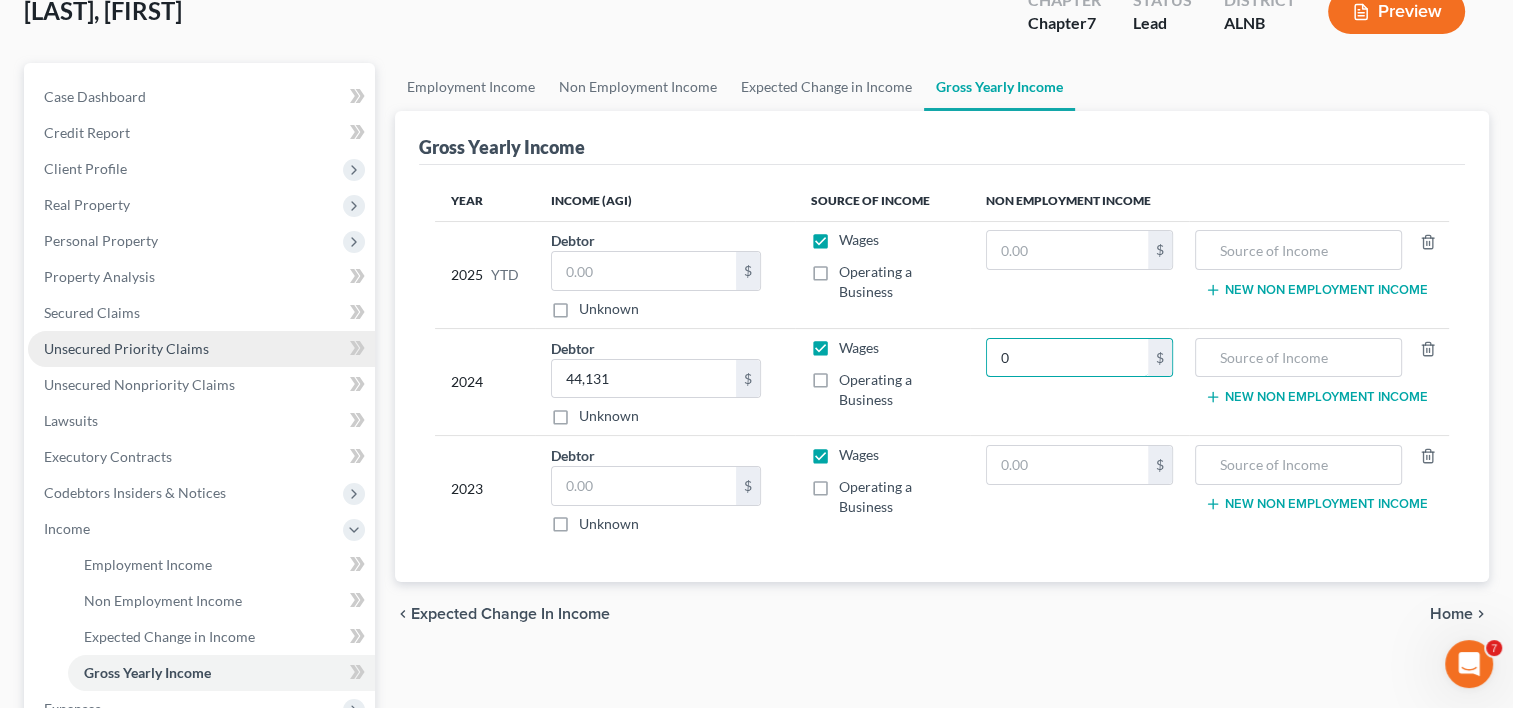 scroll, scrollTop: 100, scrollLeft: 0, axis: vertical 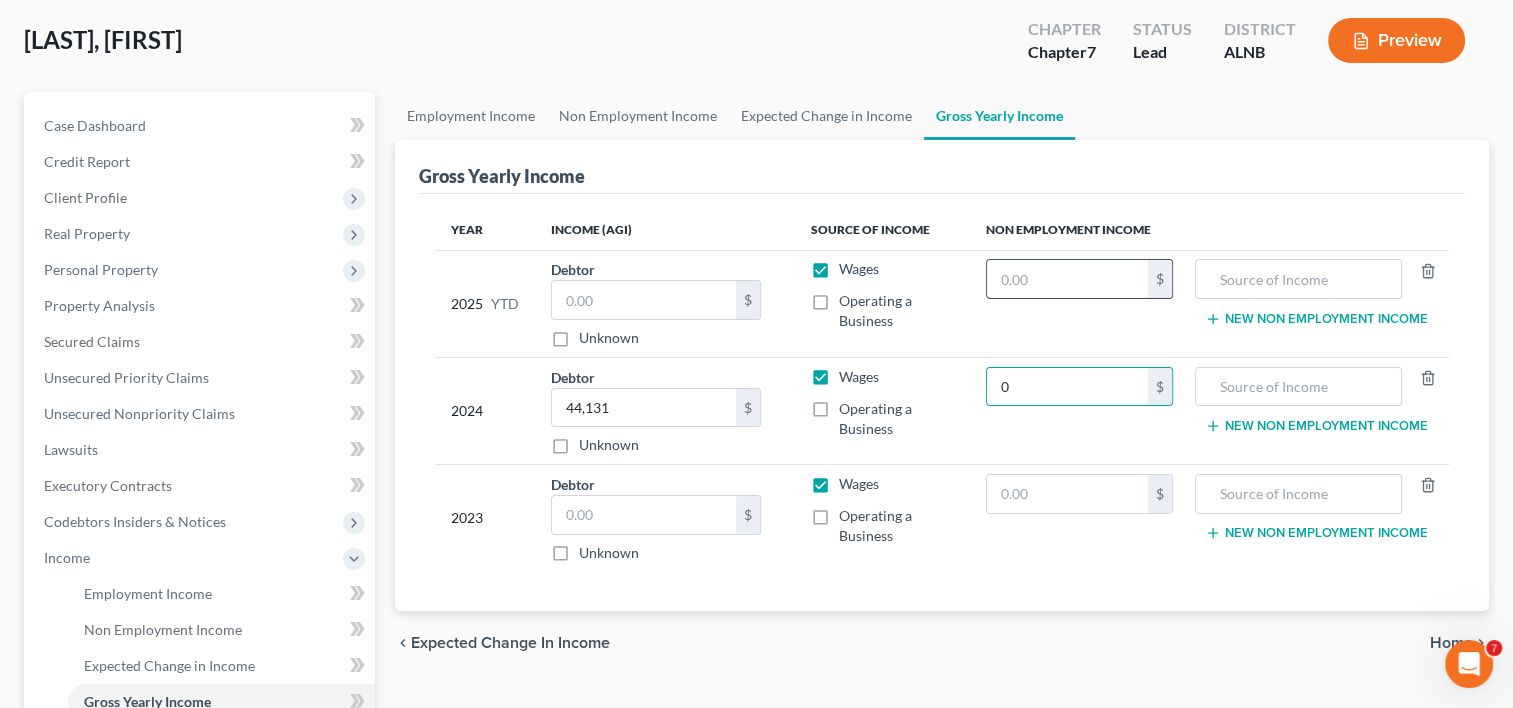 click at bounding box center [1067, 279] 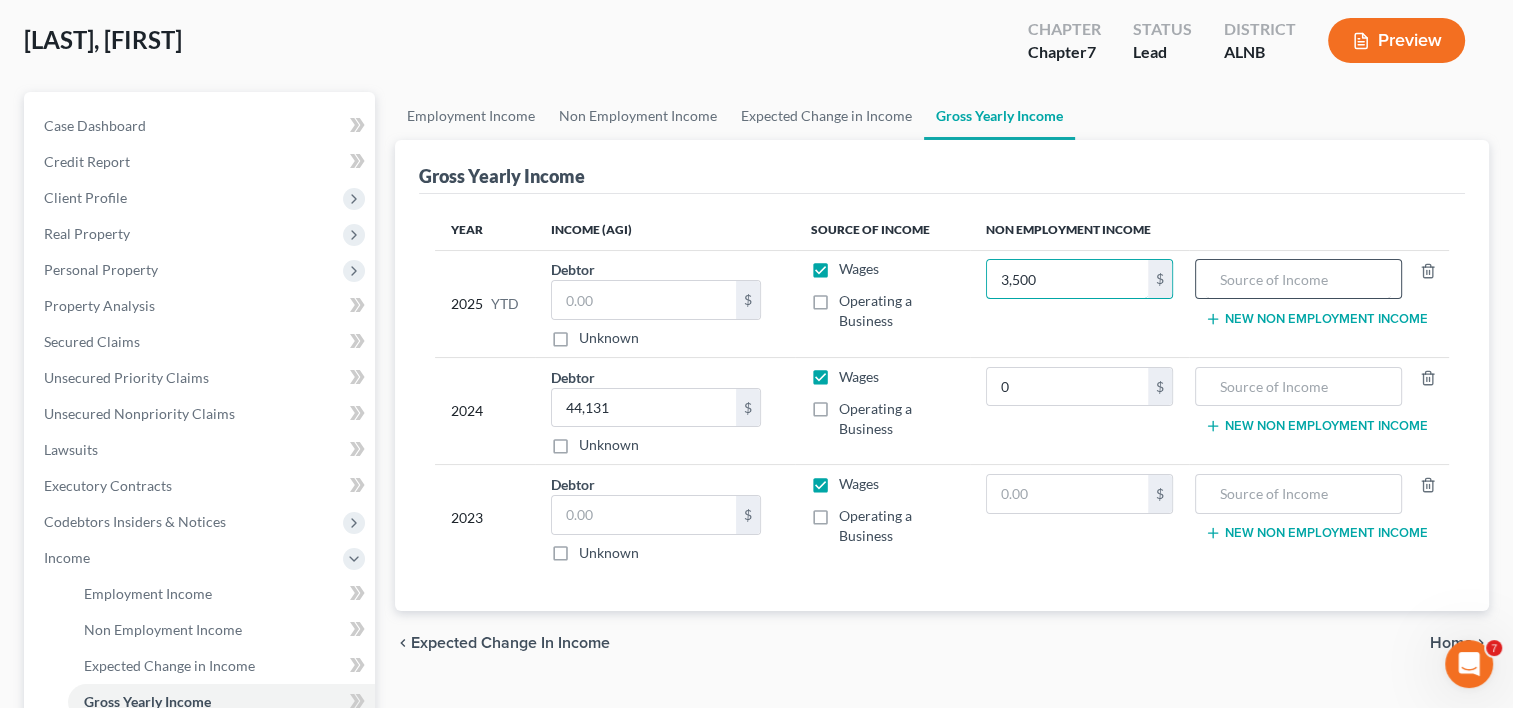 type on "3,500" 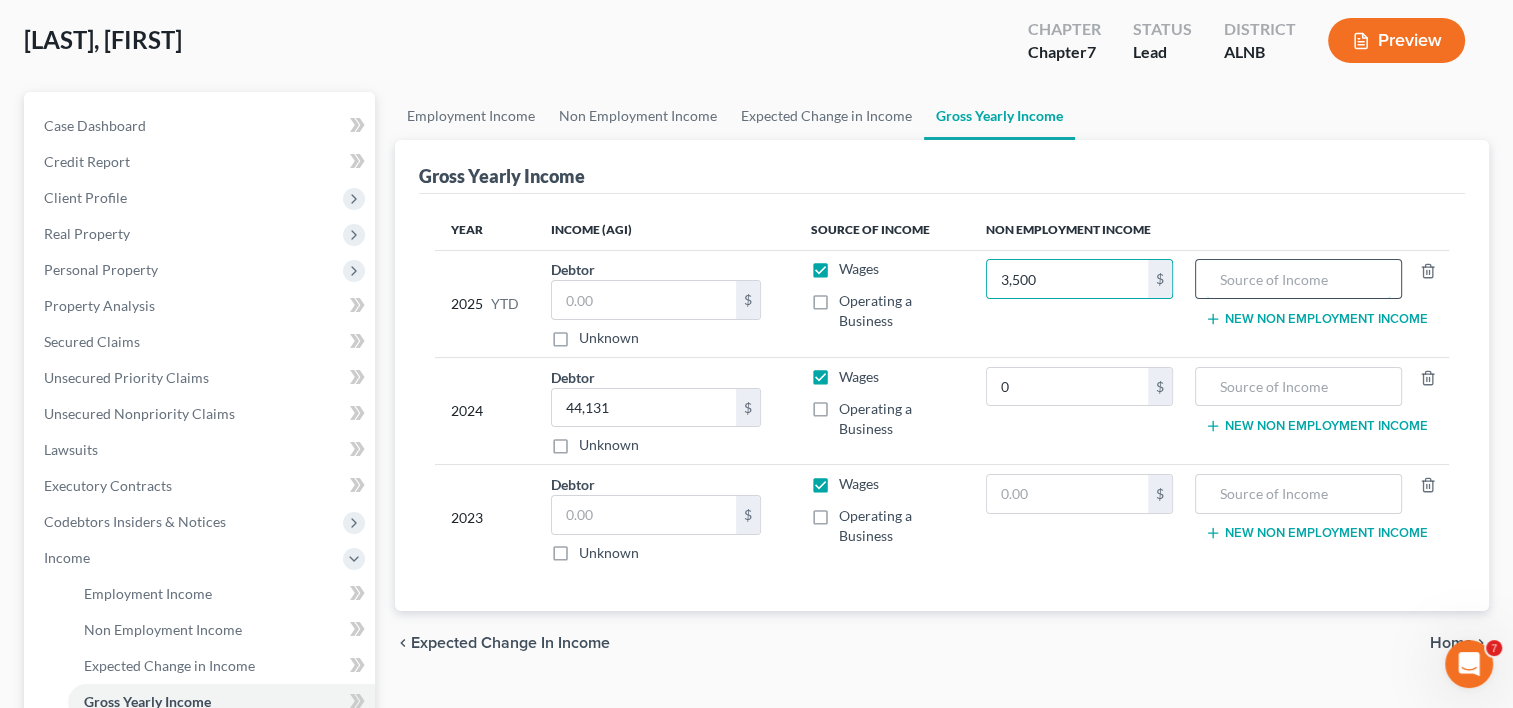 click at bounding box center (1298, 279) 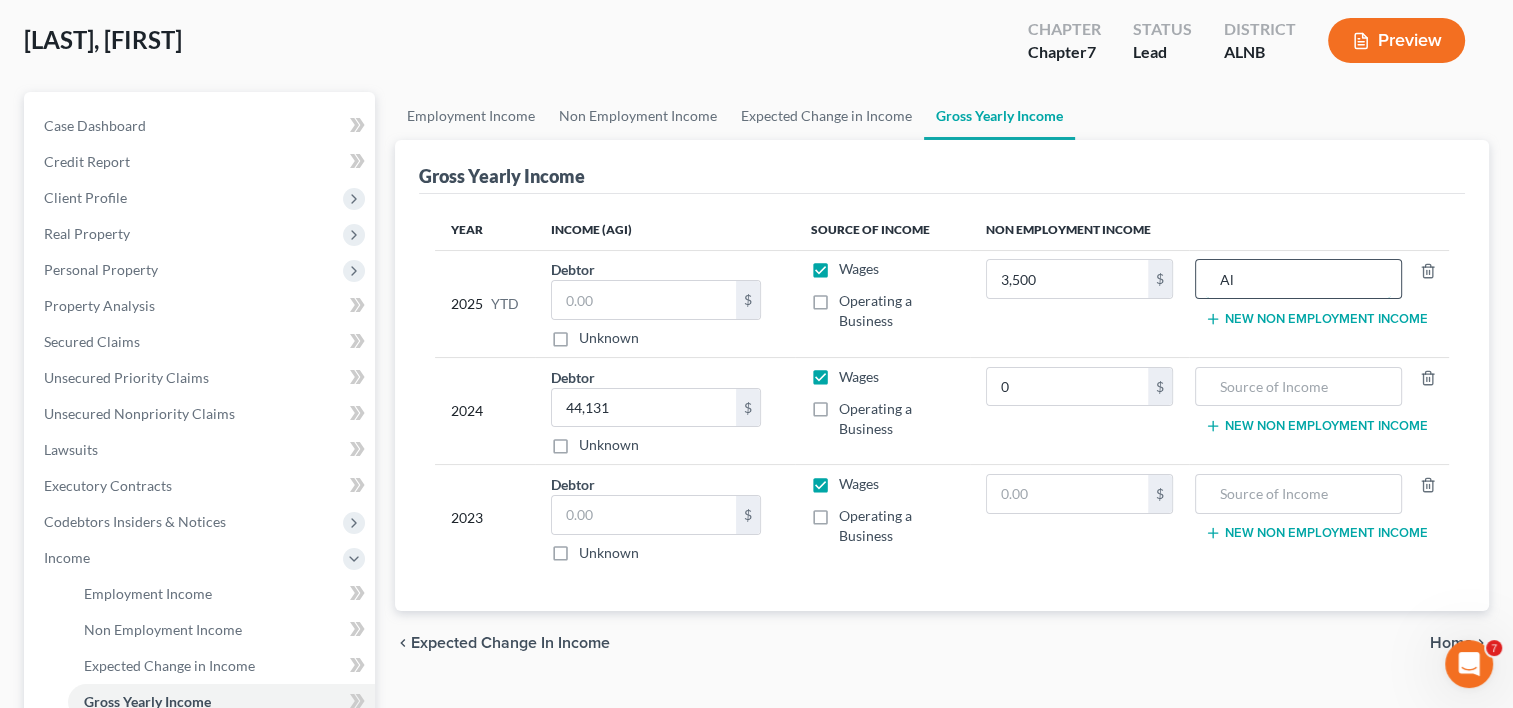 type on "A" 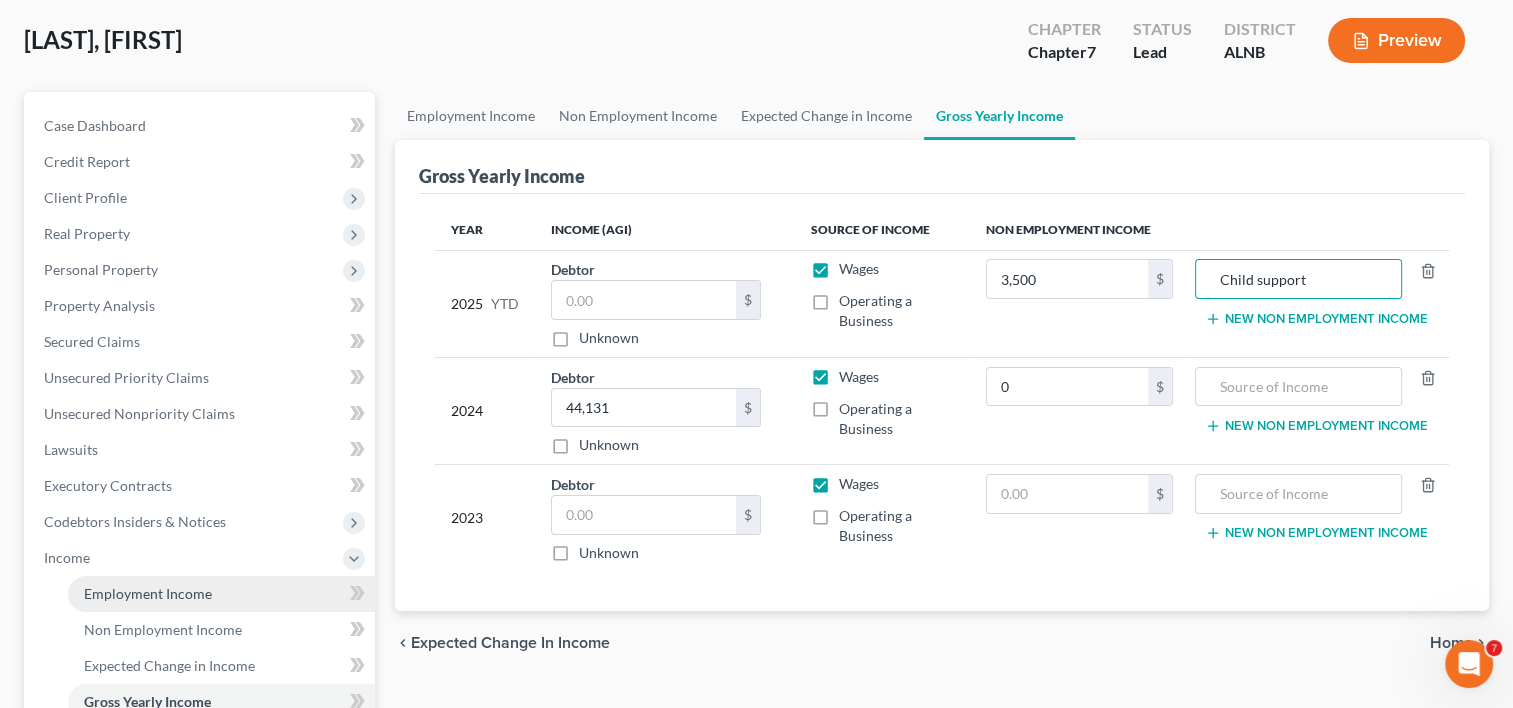 type on "Child support" 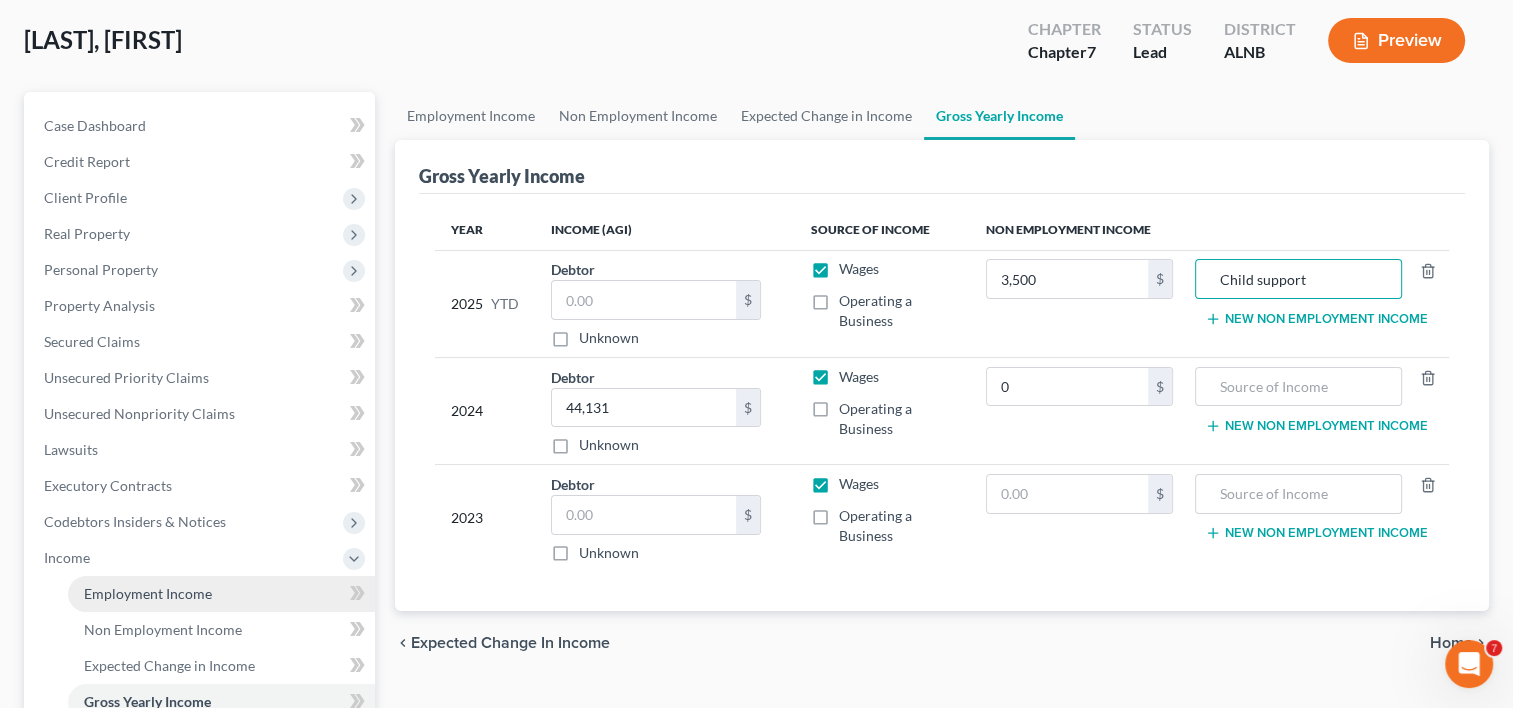 click on "Employment Income" at bounding box center [221, 594] 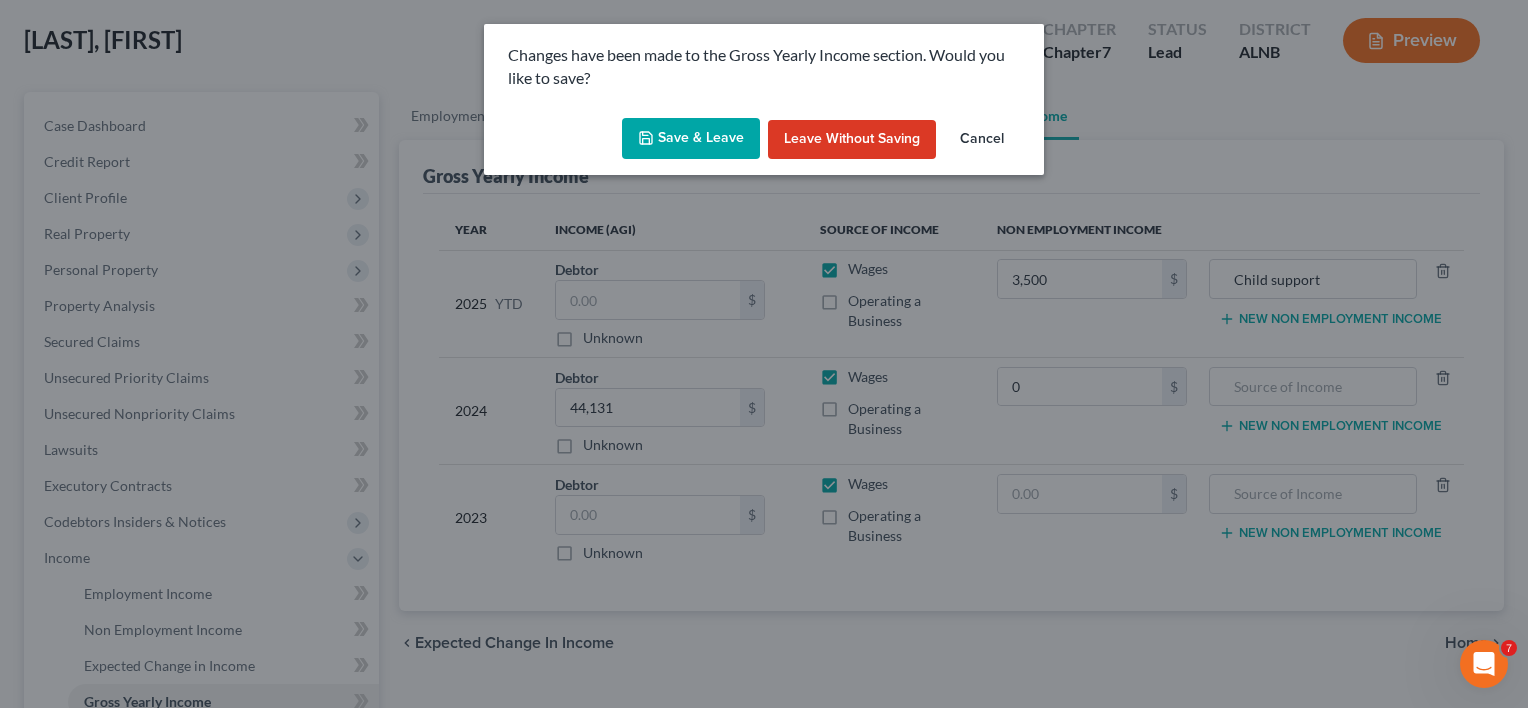 click on "Save & Leave" at bounding box center (691, 139) 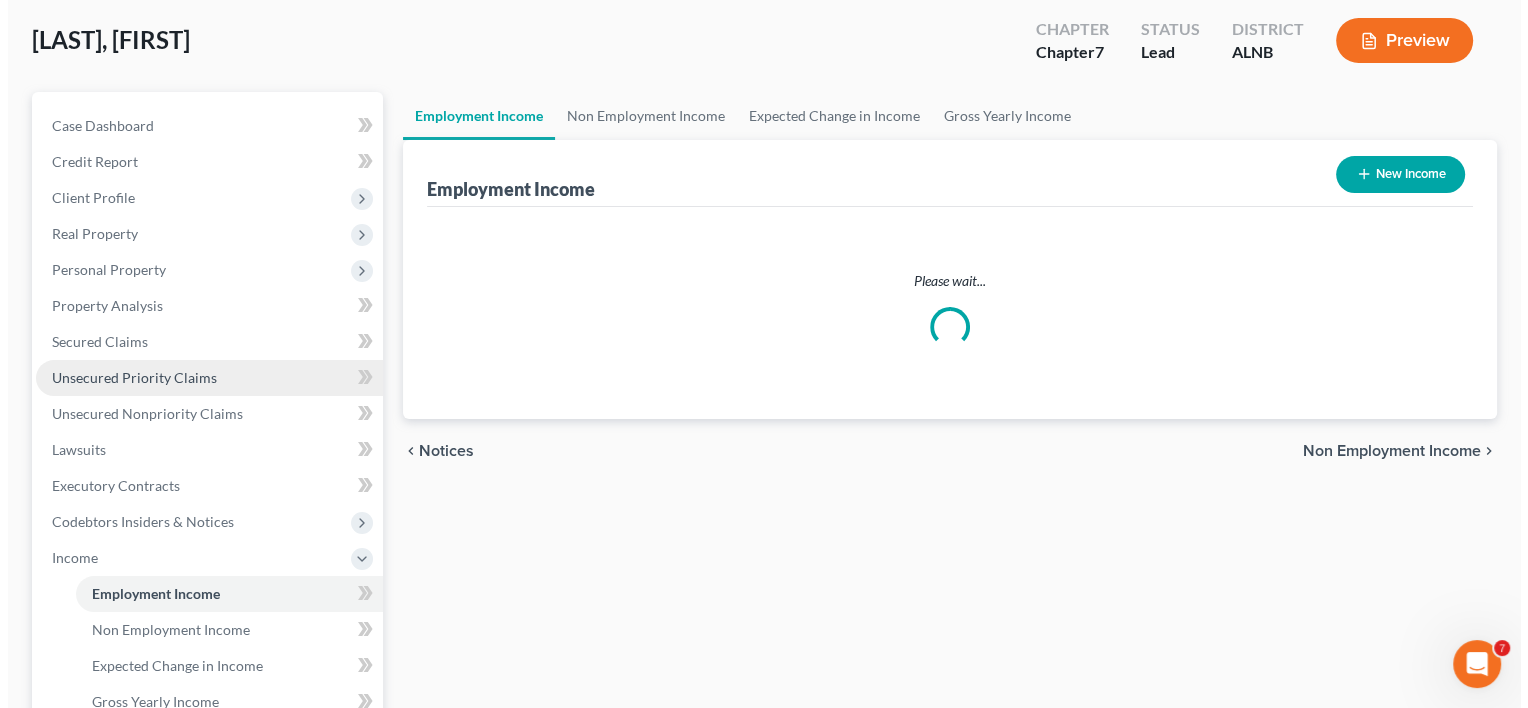 scroll, scrollTop: 0, scrollLeft: 0, axis: both 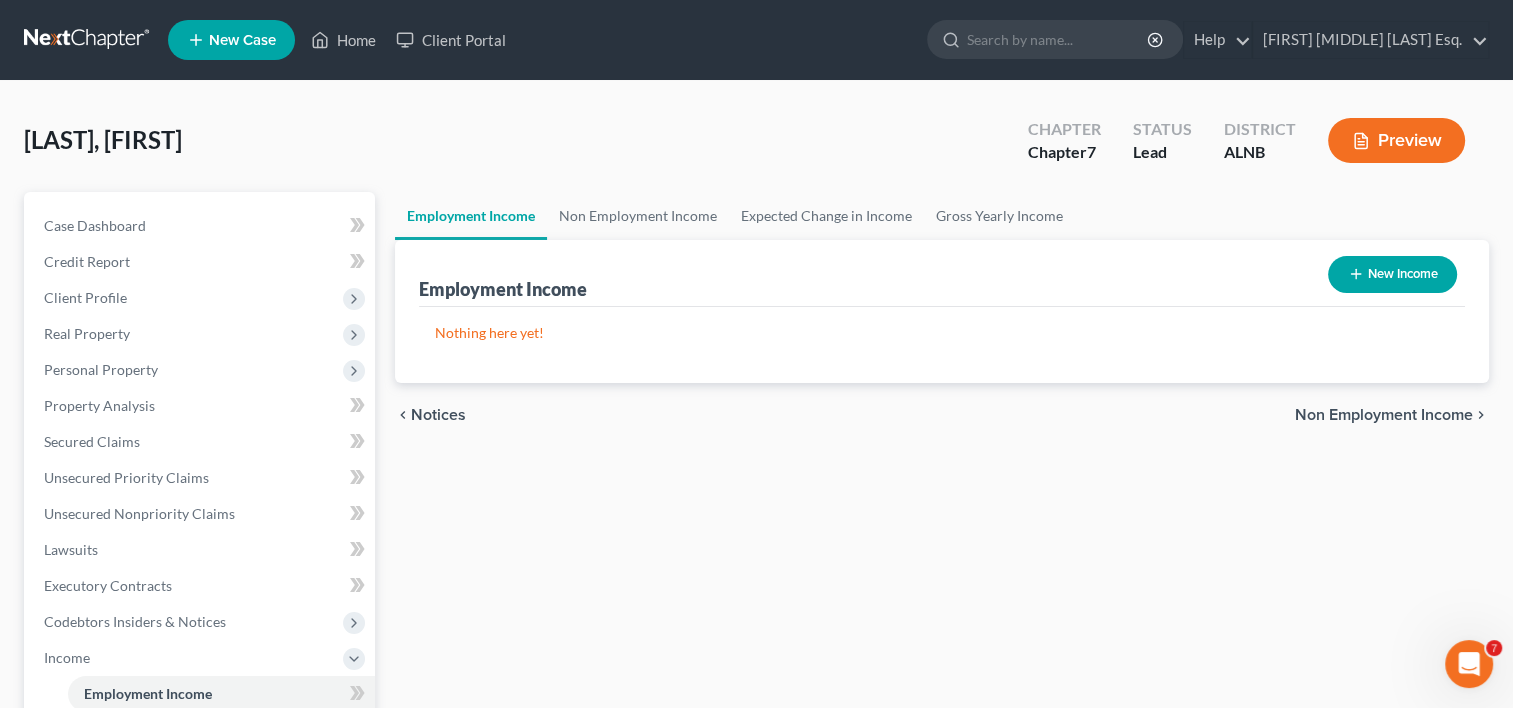 click on "New Income" at bounding box center [1392, 274] 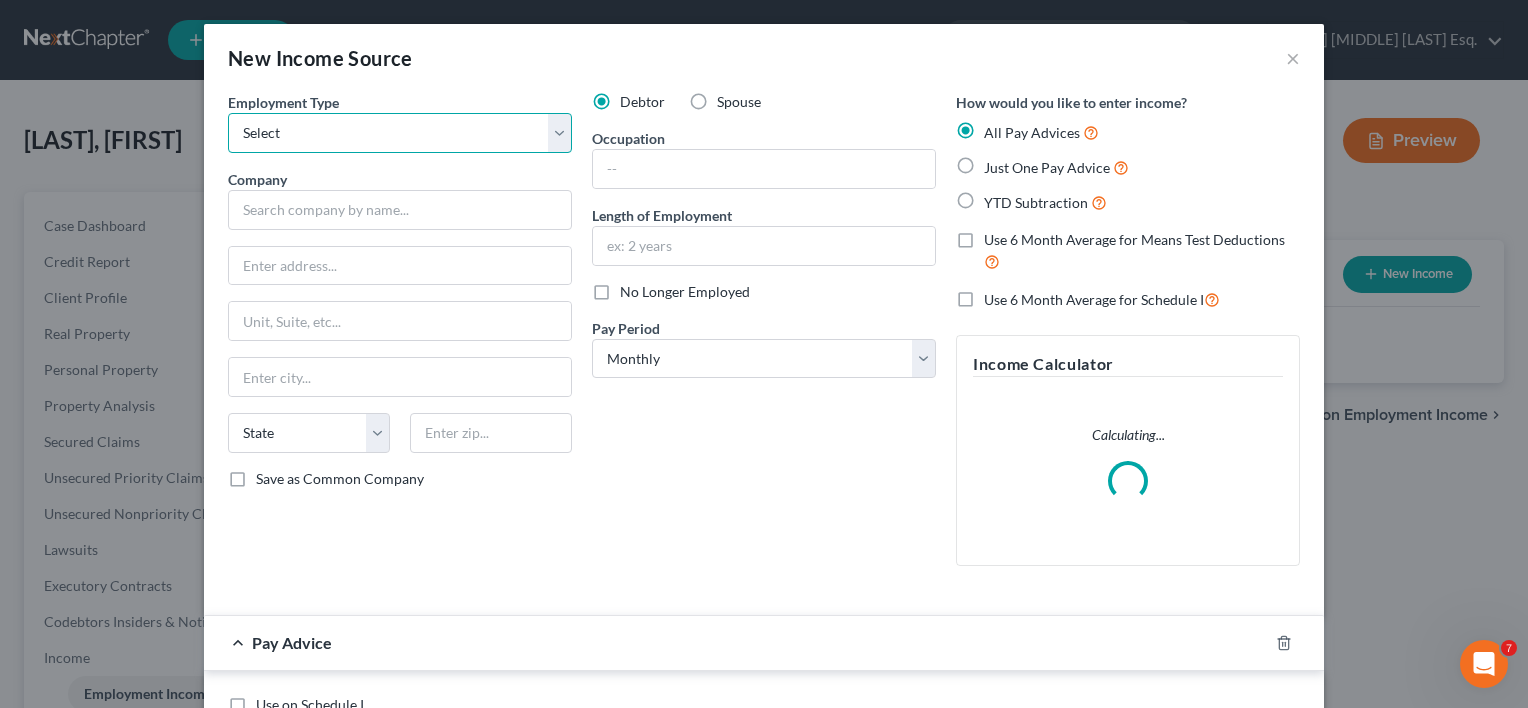 click on "Select Full or Part Time Employment Self Employment" at bounding box center (400, 133) 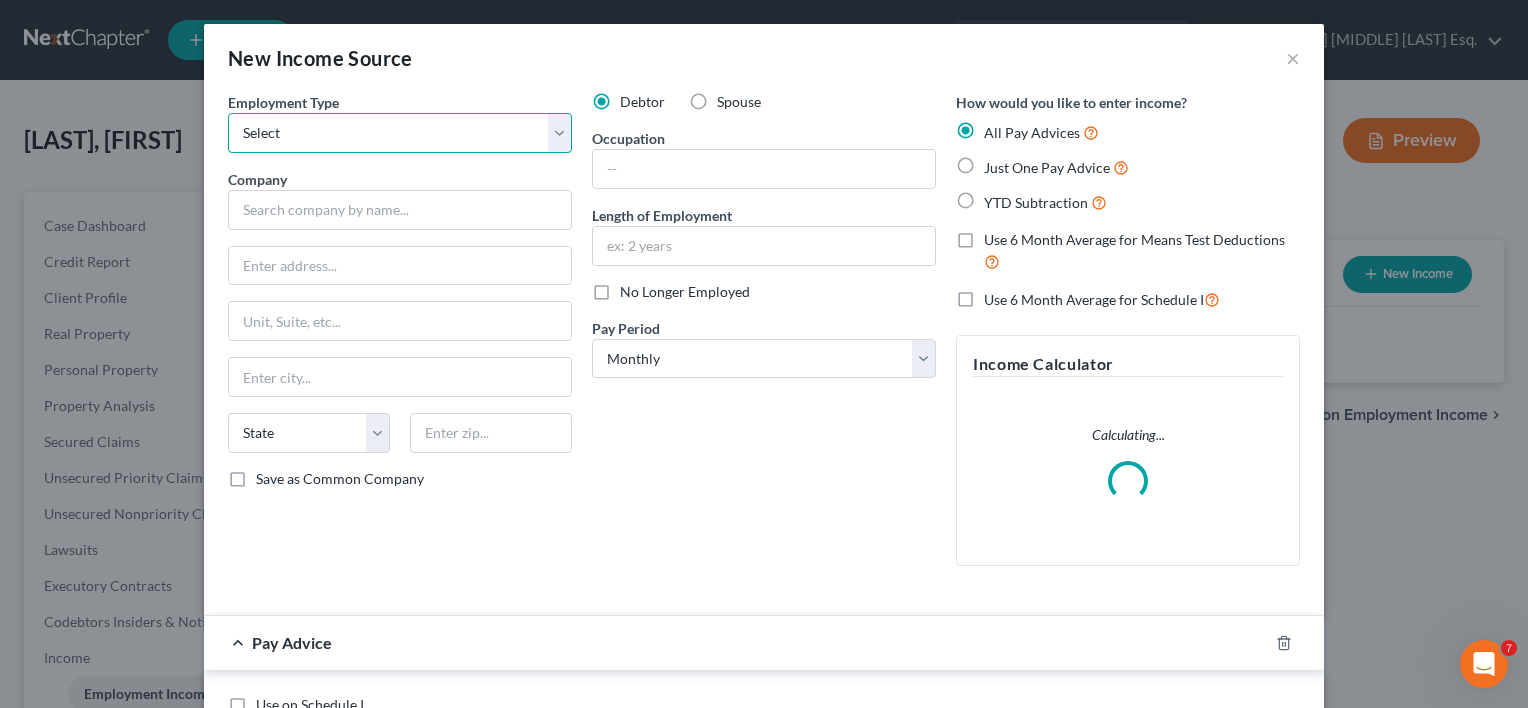 select on "0" 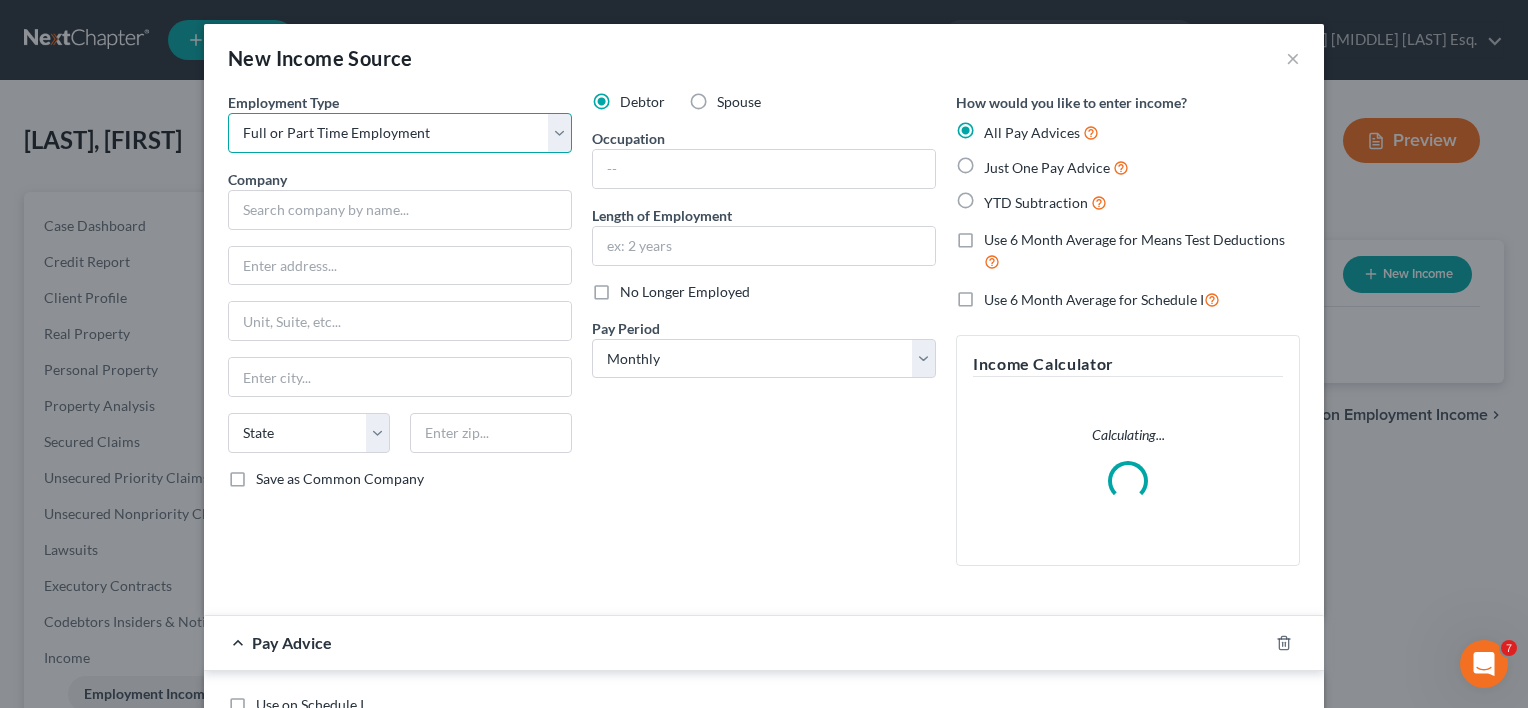 click on "Select Full or Part Time Employment Self Employment" at bounding box center [400, 133] 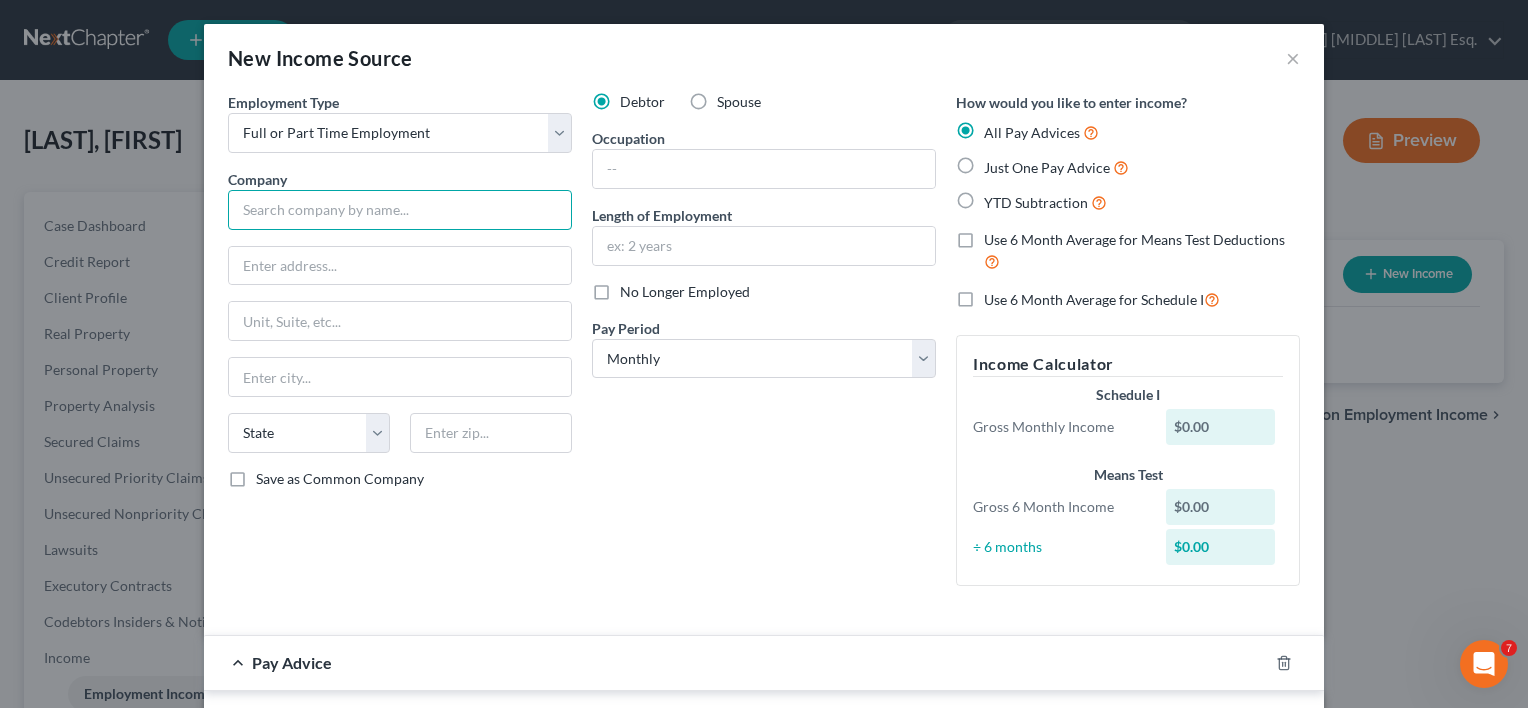 click at bounding box center [400, 210] 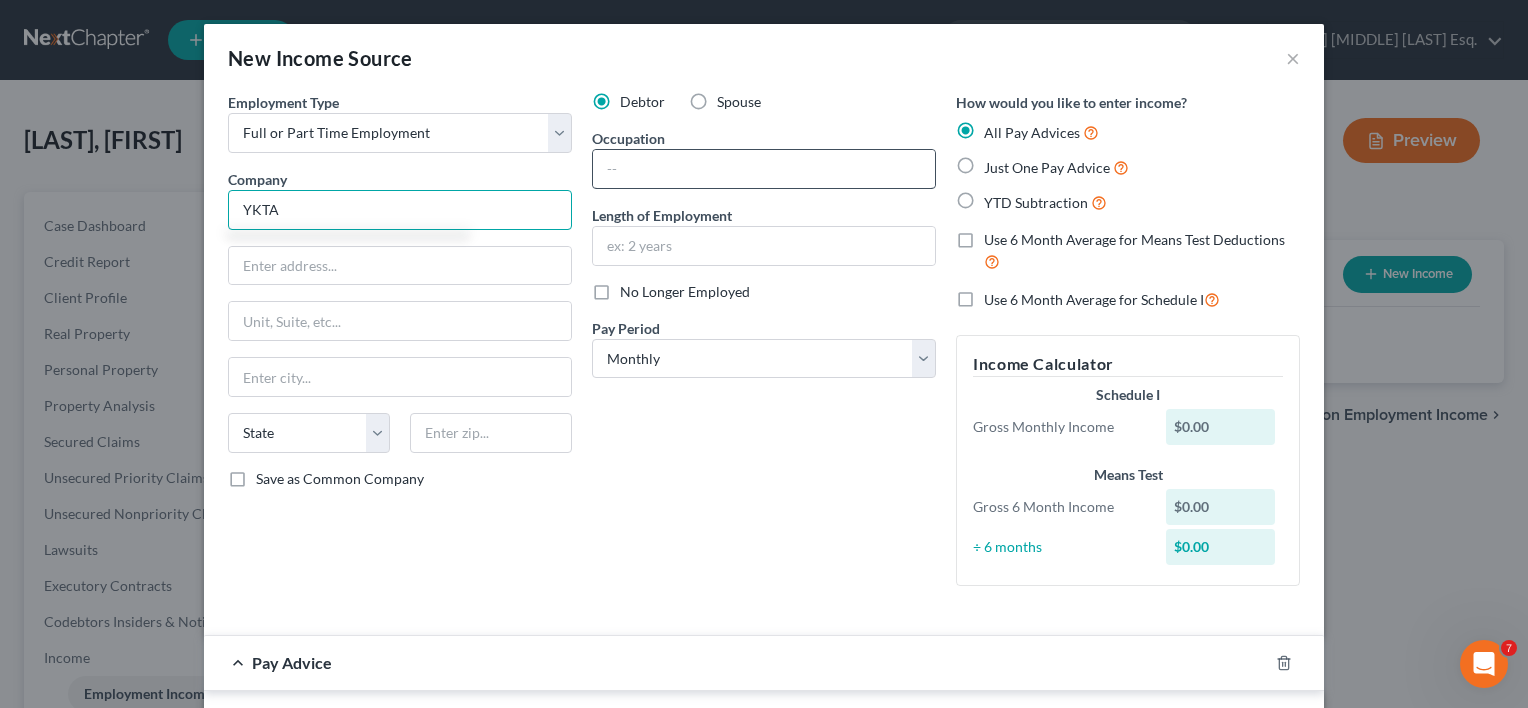 type on "YKTA" 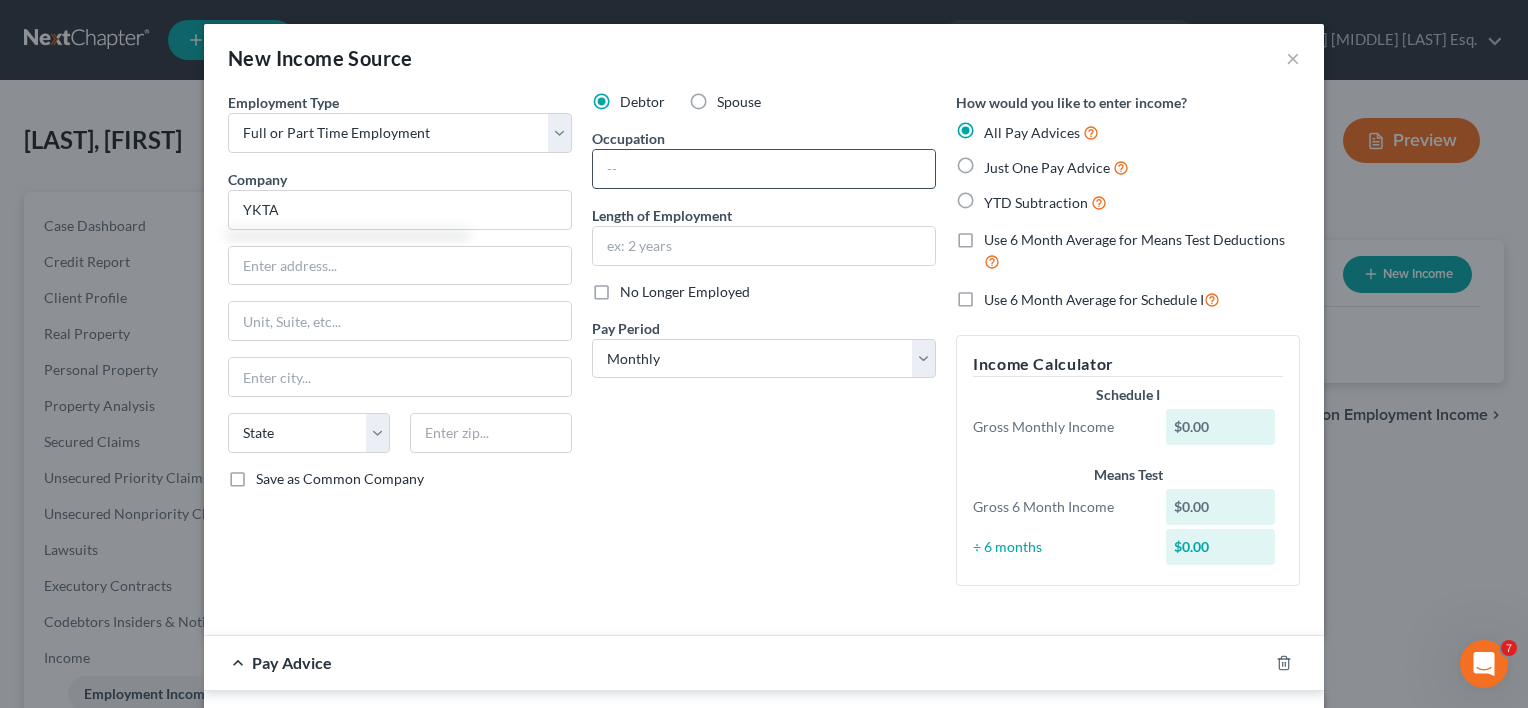 click at bounding box center [764, 169] 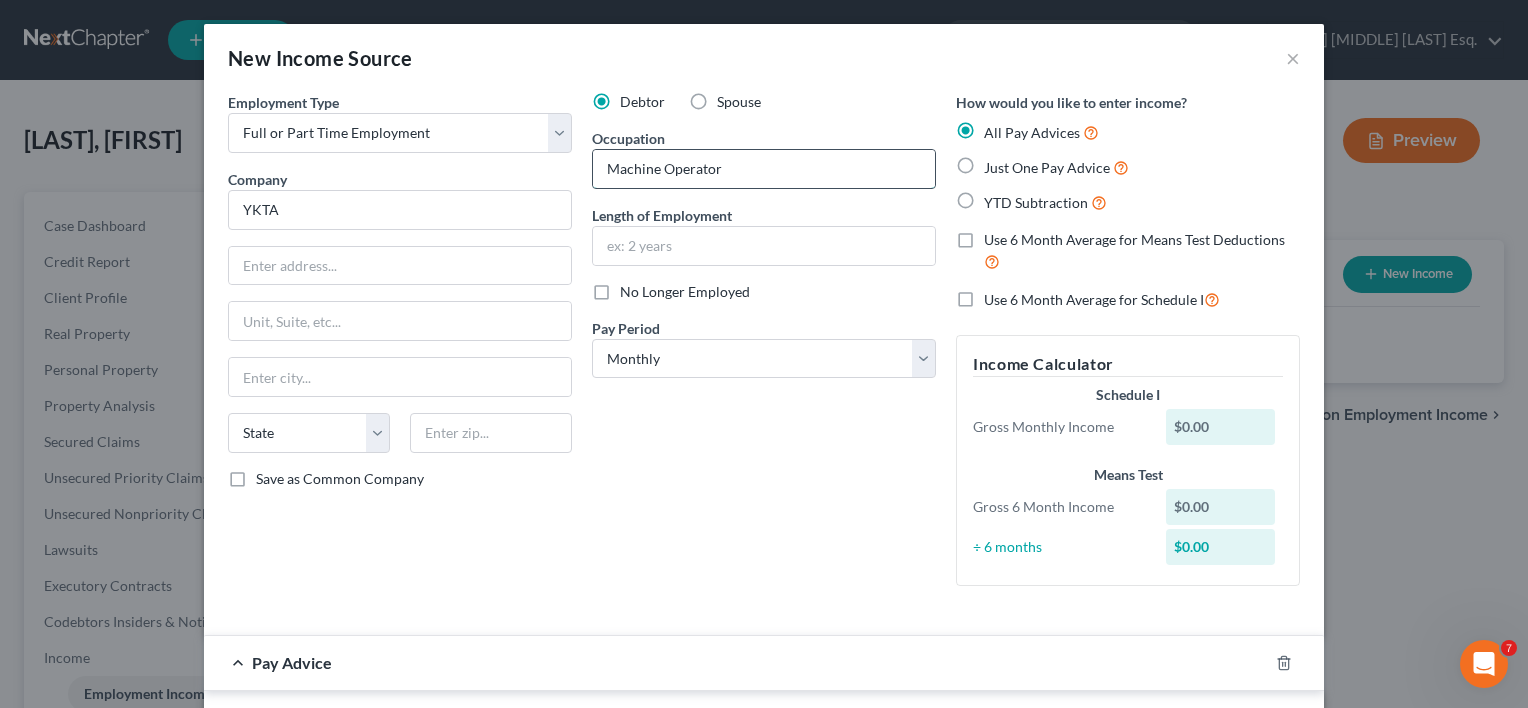 type on "Machine Operator" 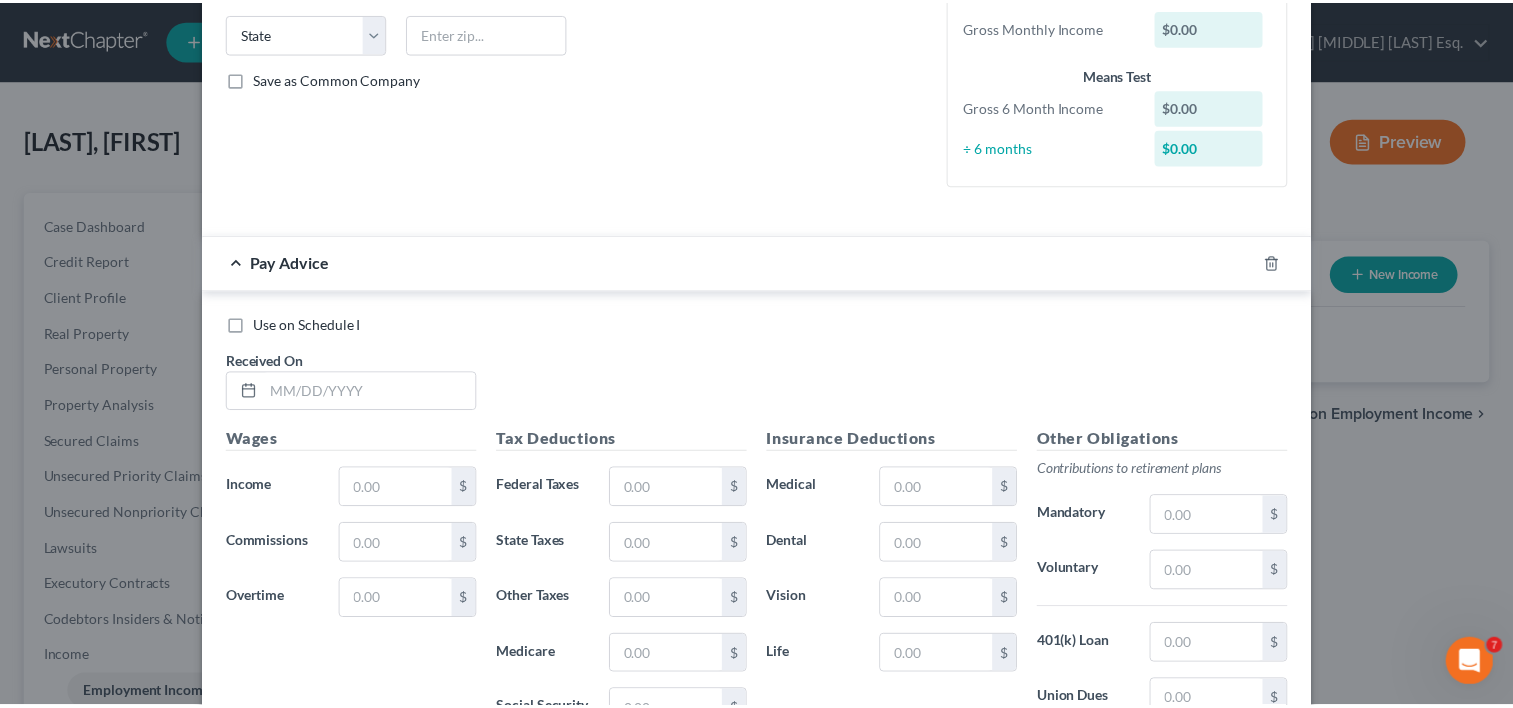 scroll, scrollTop: 689, scrollLeft: 0, axis: vertical 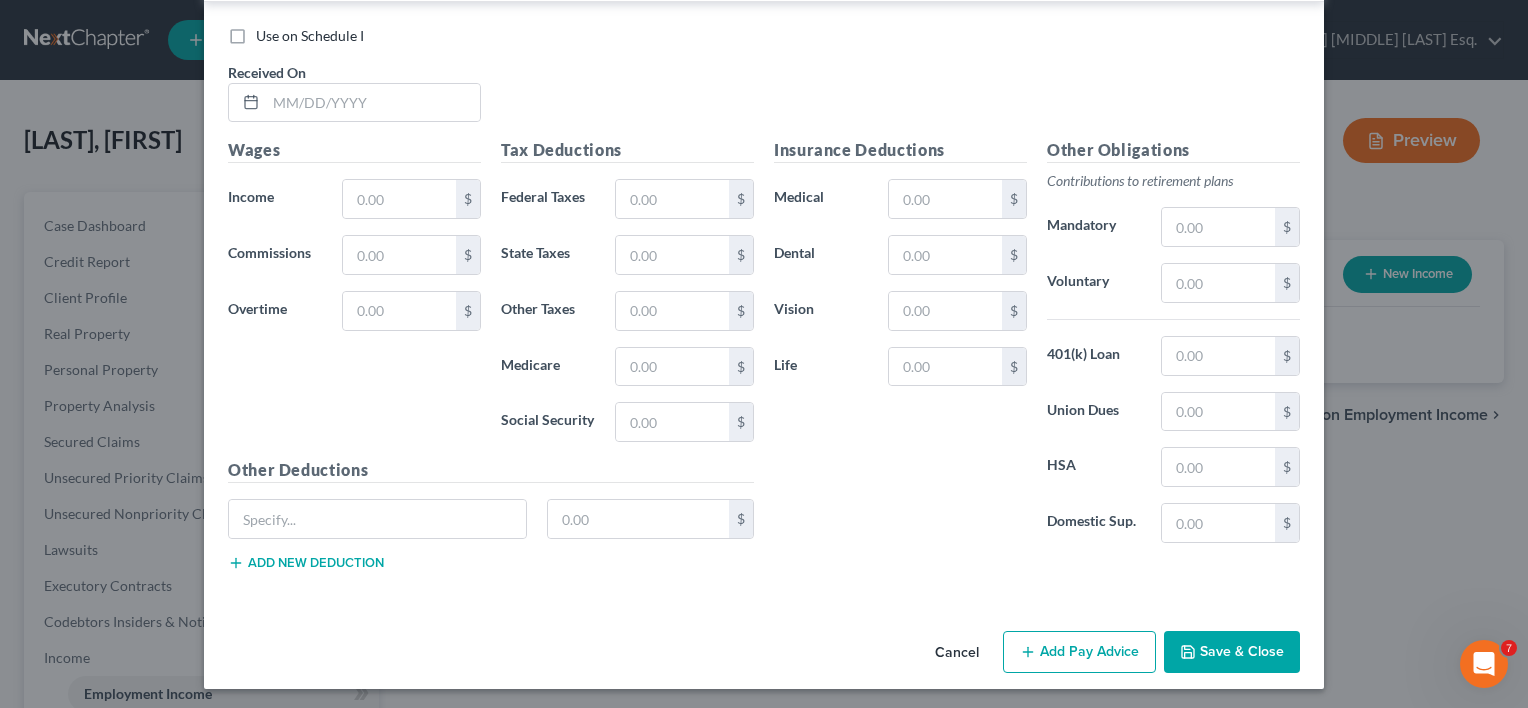 type on "3 years" 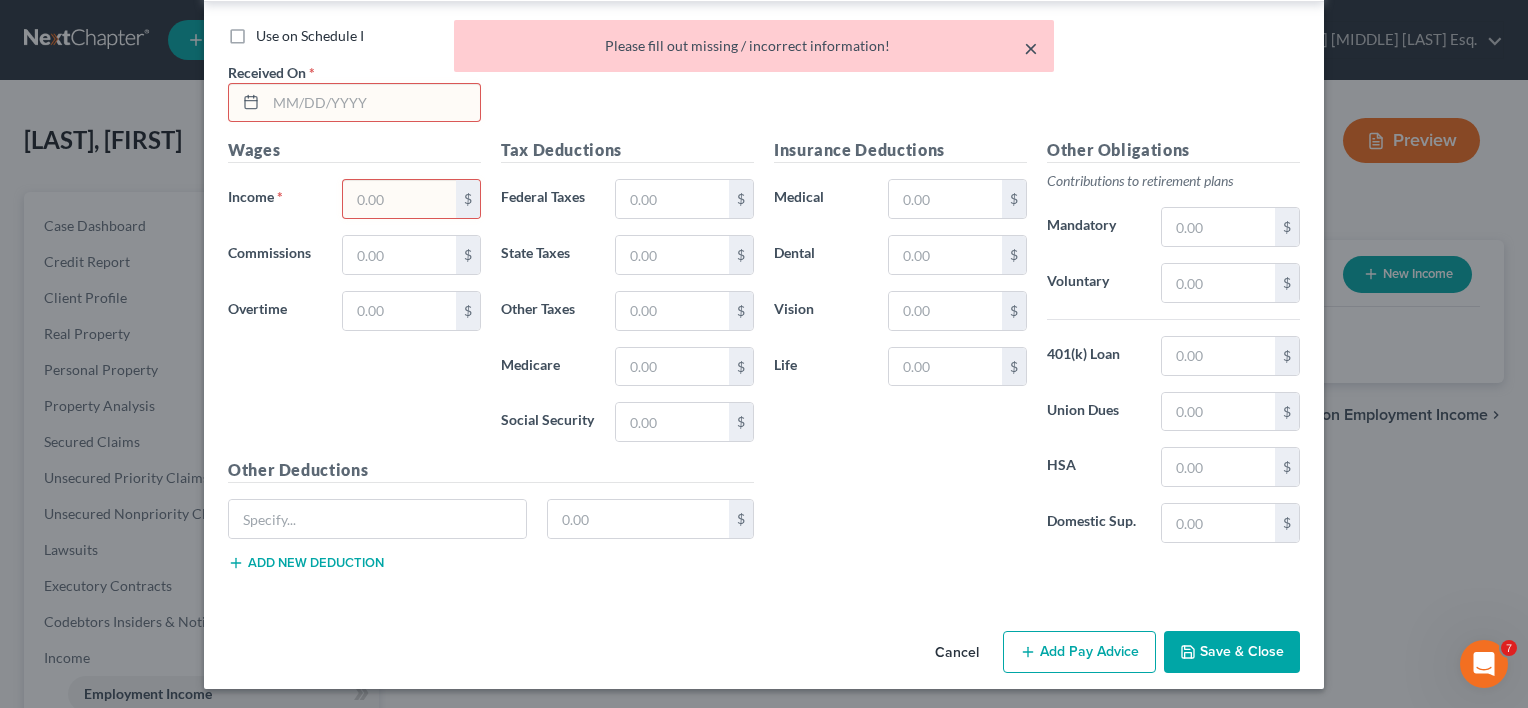click on "×" at bounding box center [1031, 48] 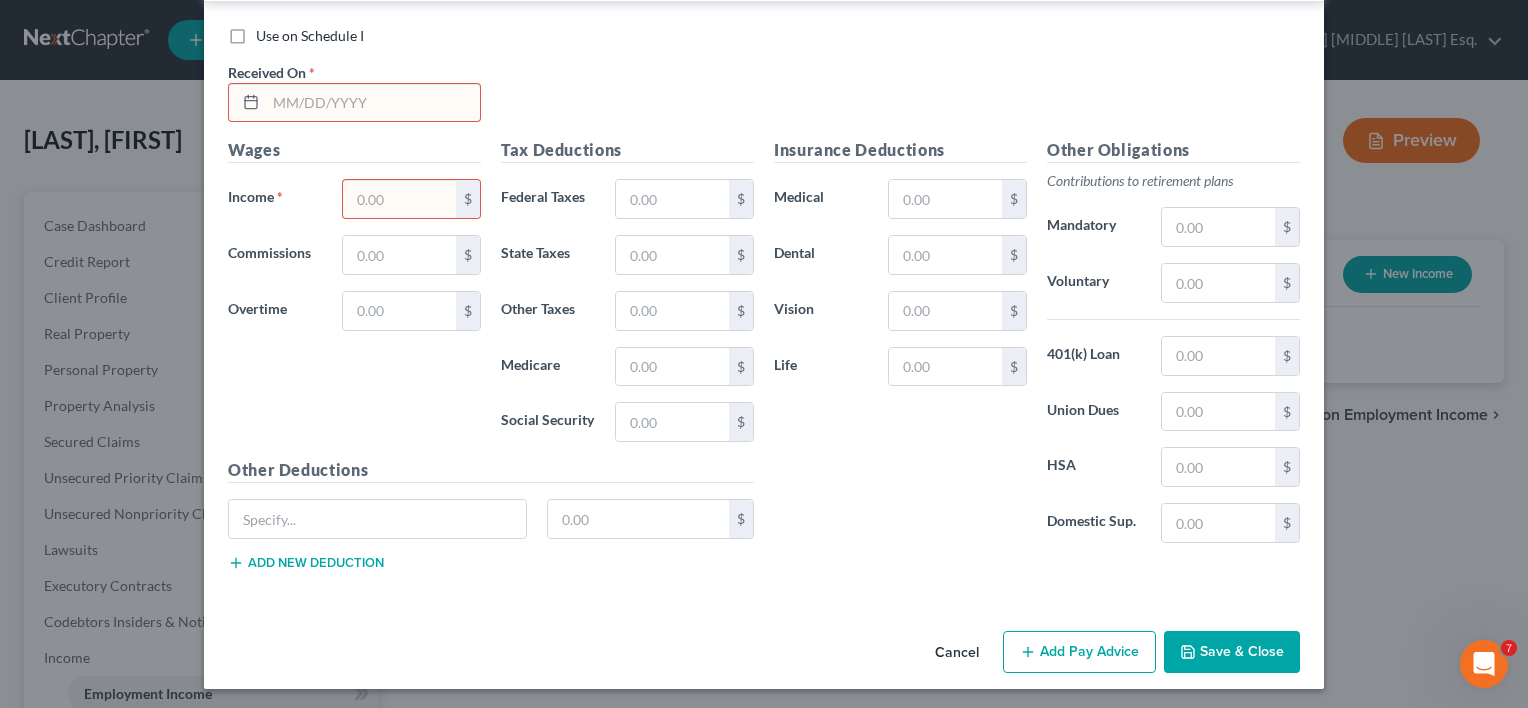 click on "Cancel" at bounding box center [957, 653] 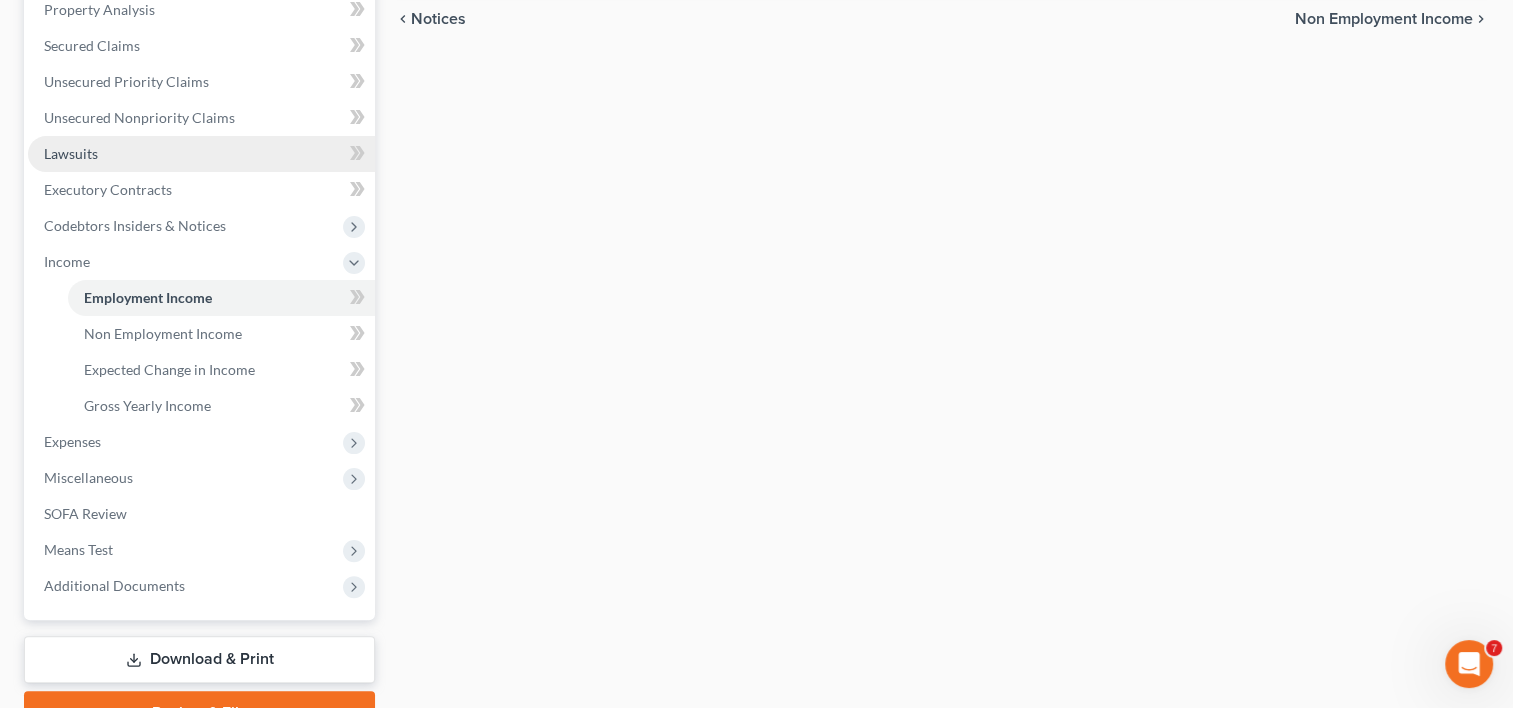 scroll, scrollTop: 400, scrollLeft: 0, axis: vertical 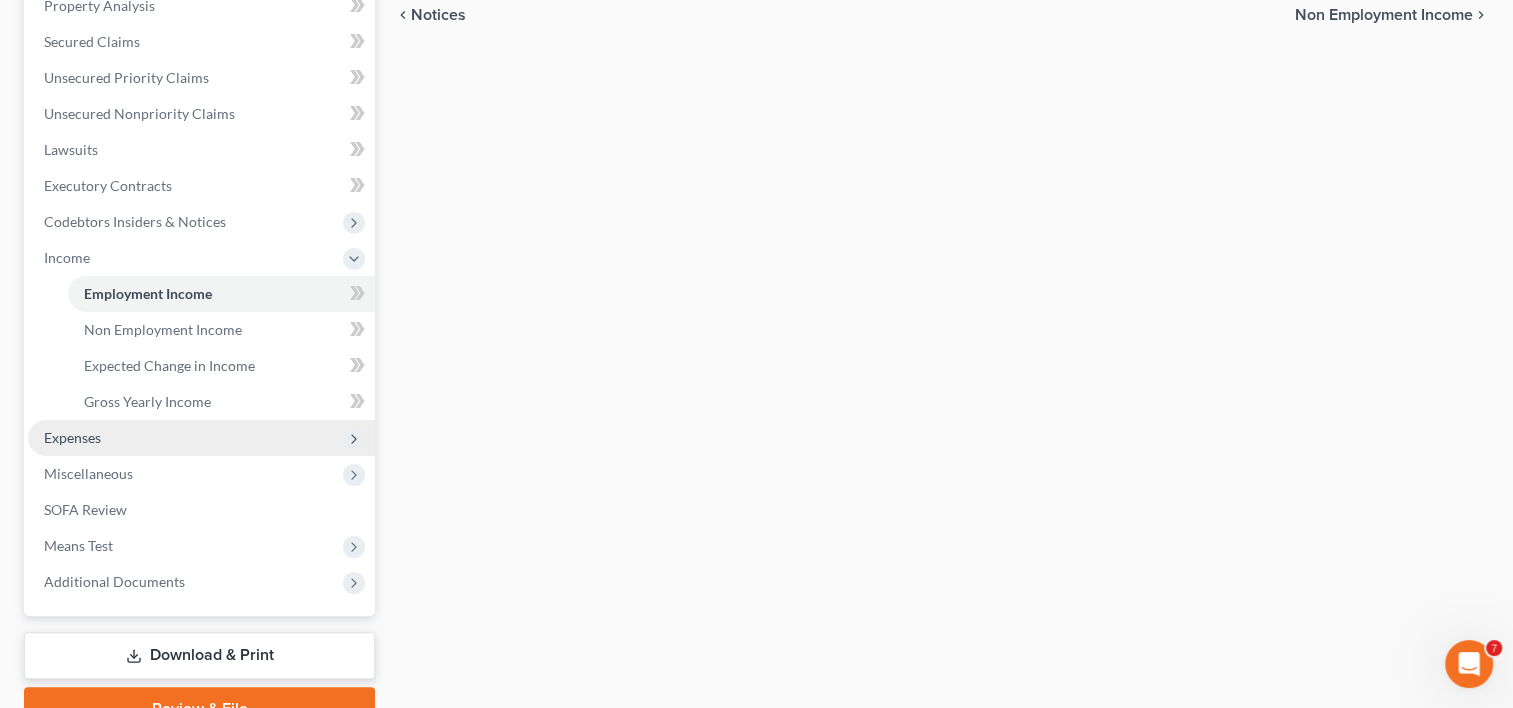 click on "Expenses" at bounding box center [72, 437] 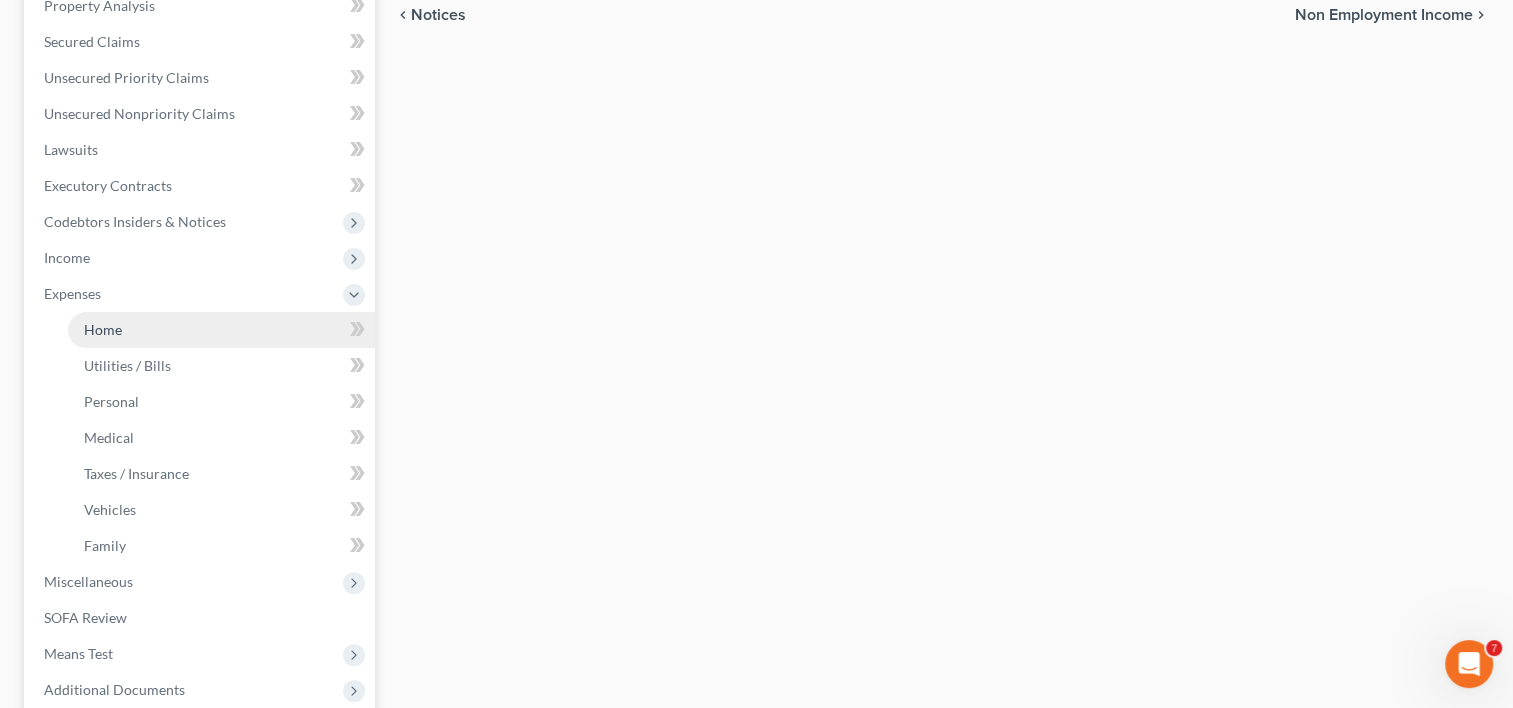 click on "Home" at bounding box center [221, 330] 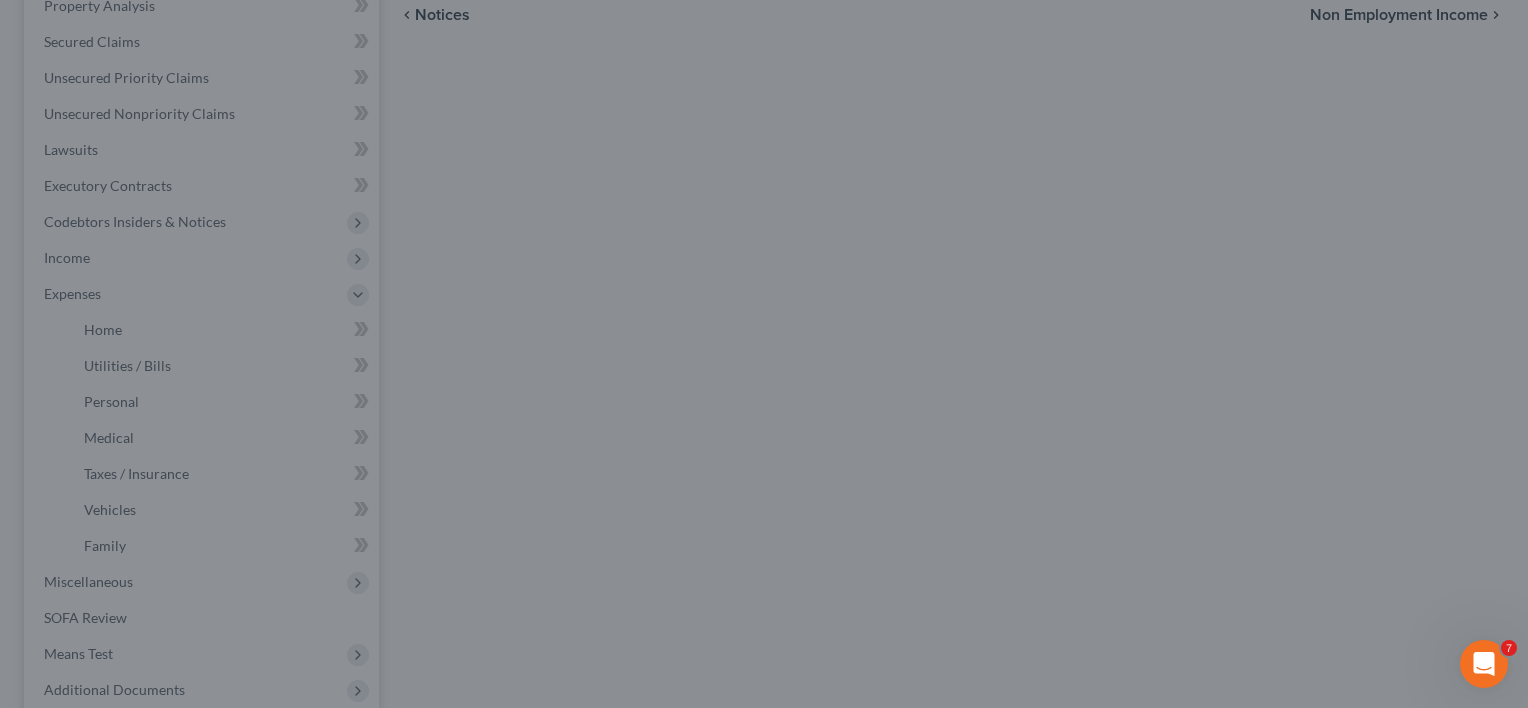 click at bounding box center (764, 354) 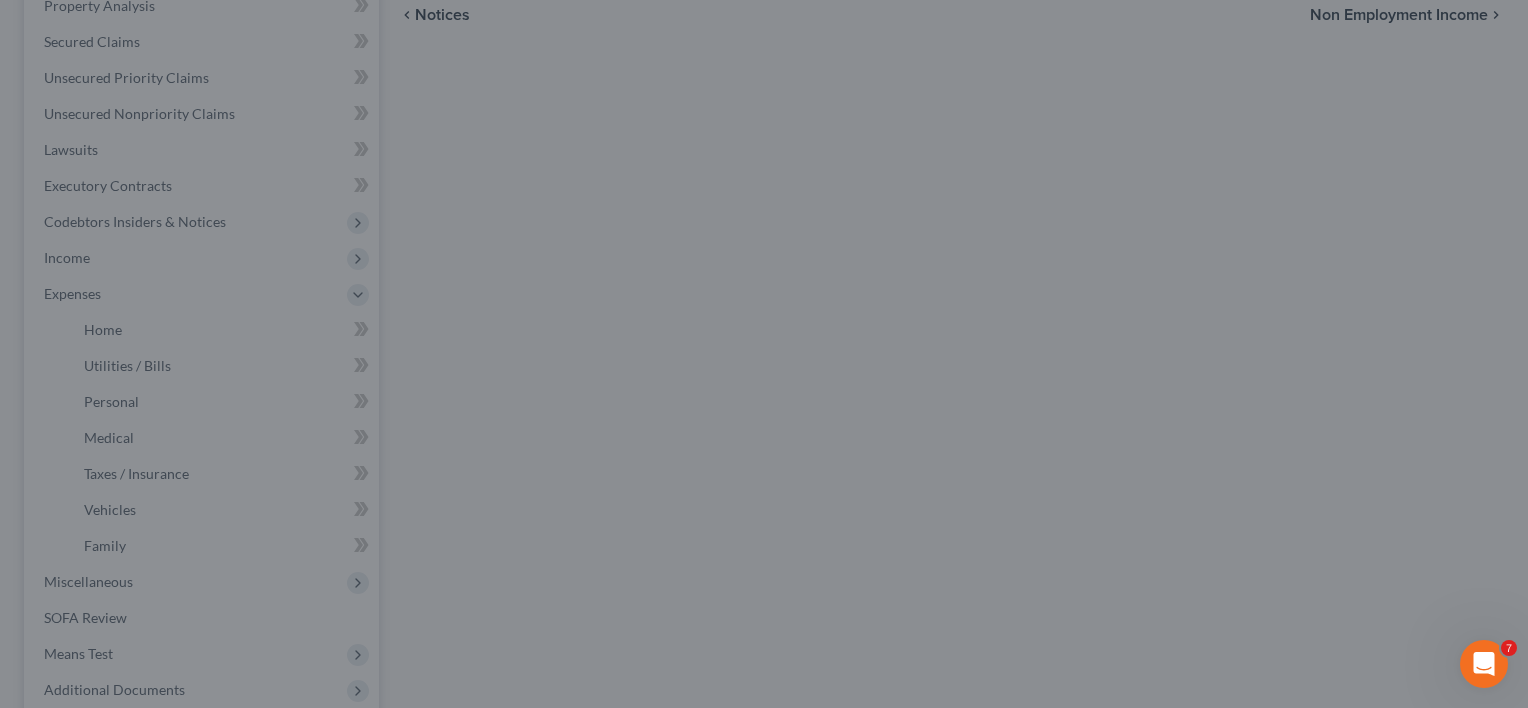click at bounding box center [764, 354] 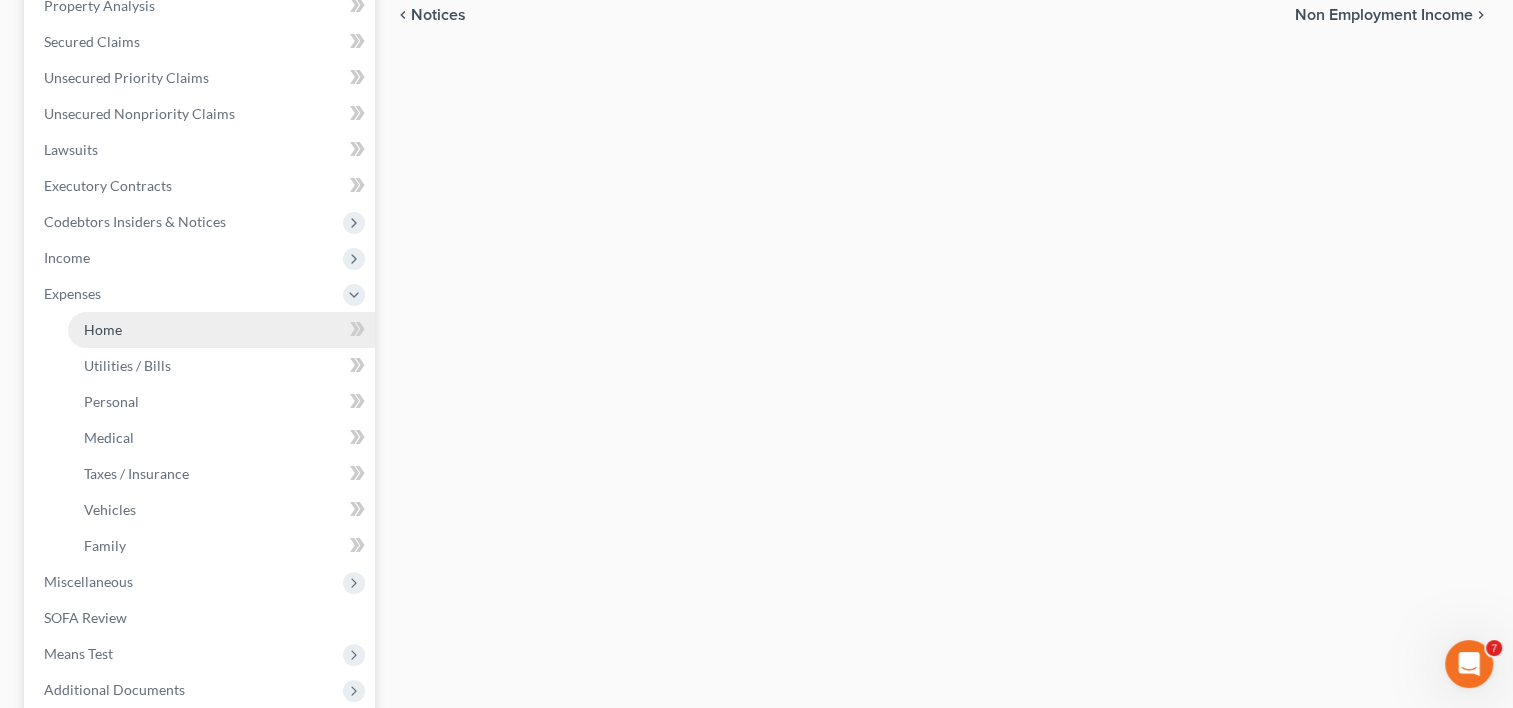 click on "Home" at bounding box center (103, 329) 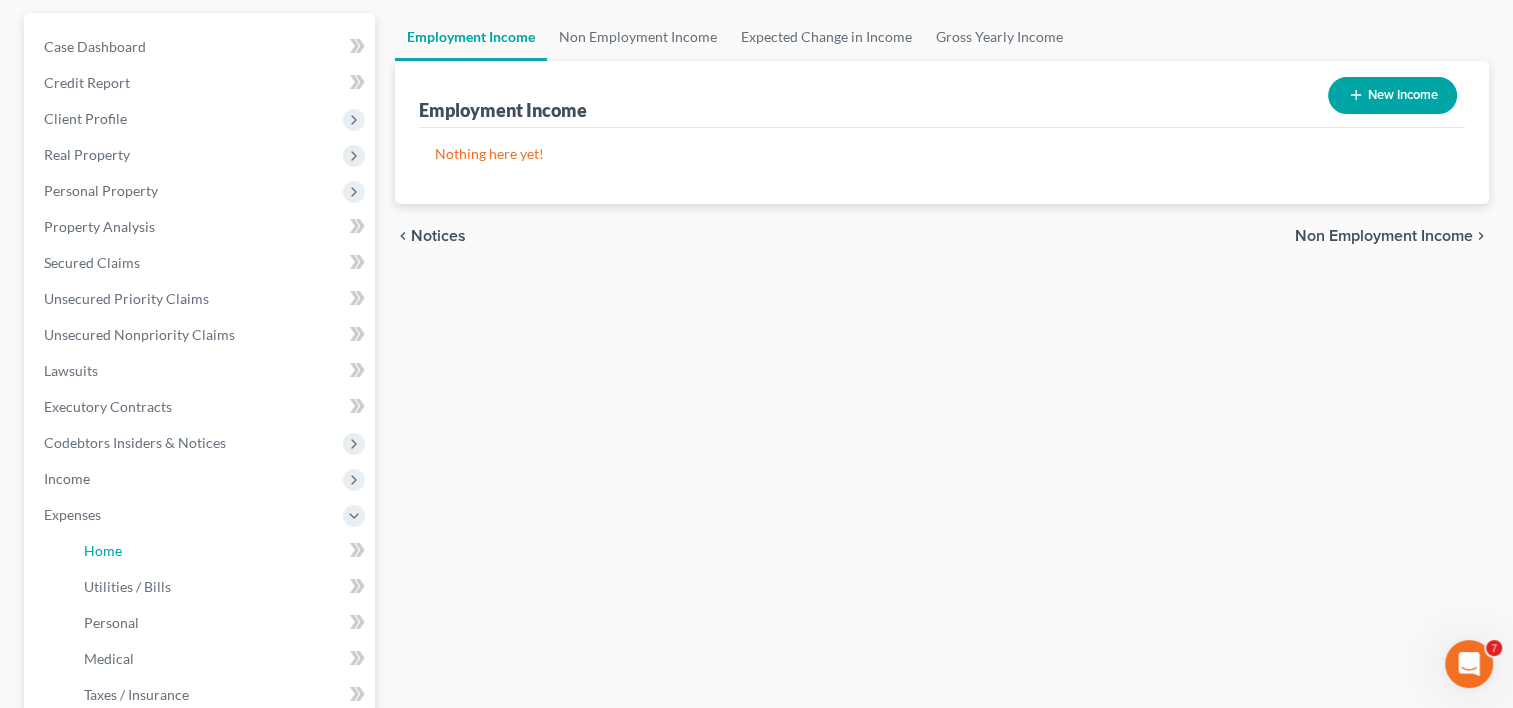 scroll, scrollTop: 400, scrollLeft: 0, axis: vertical 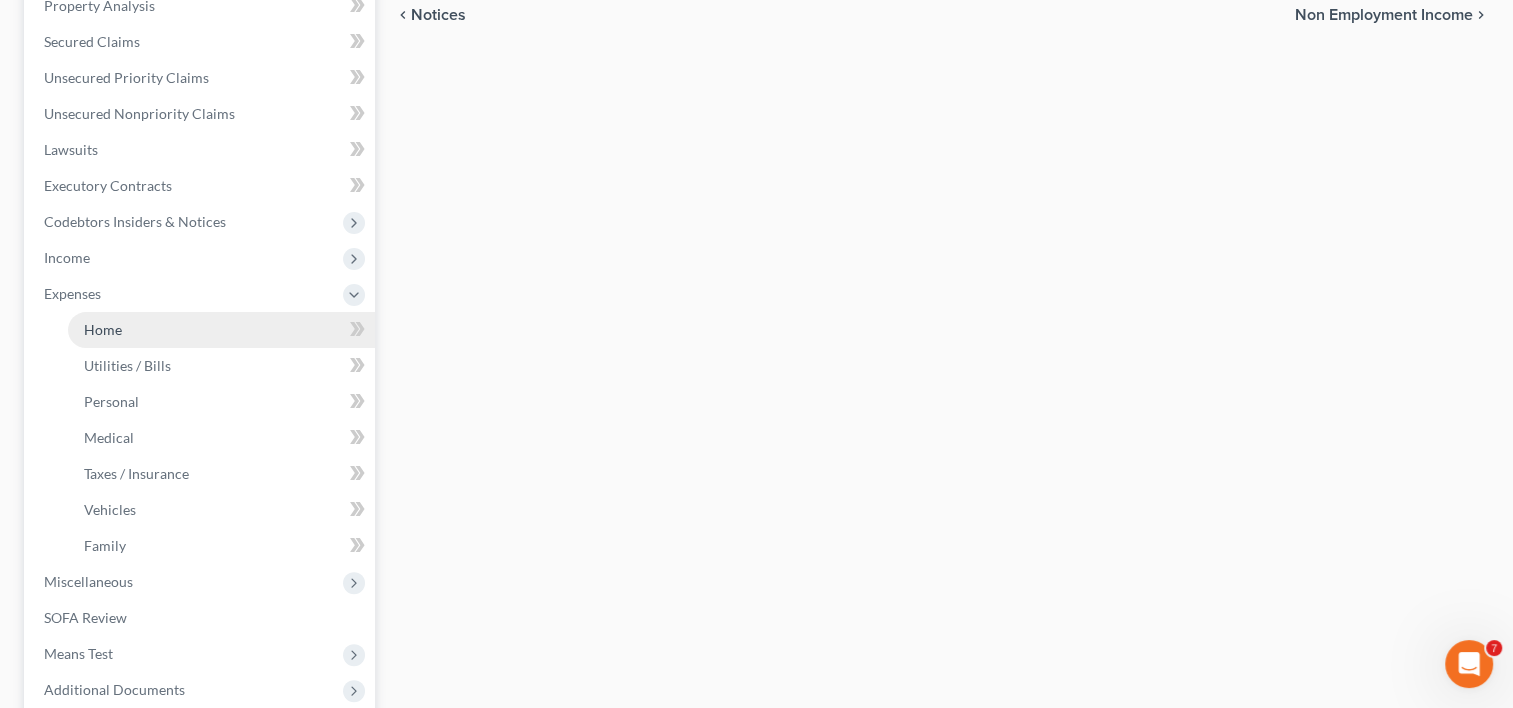 click on "Home" at bounding box center (103, 329) 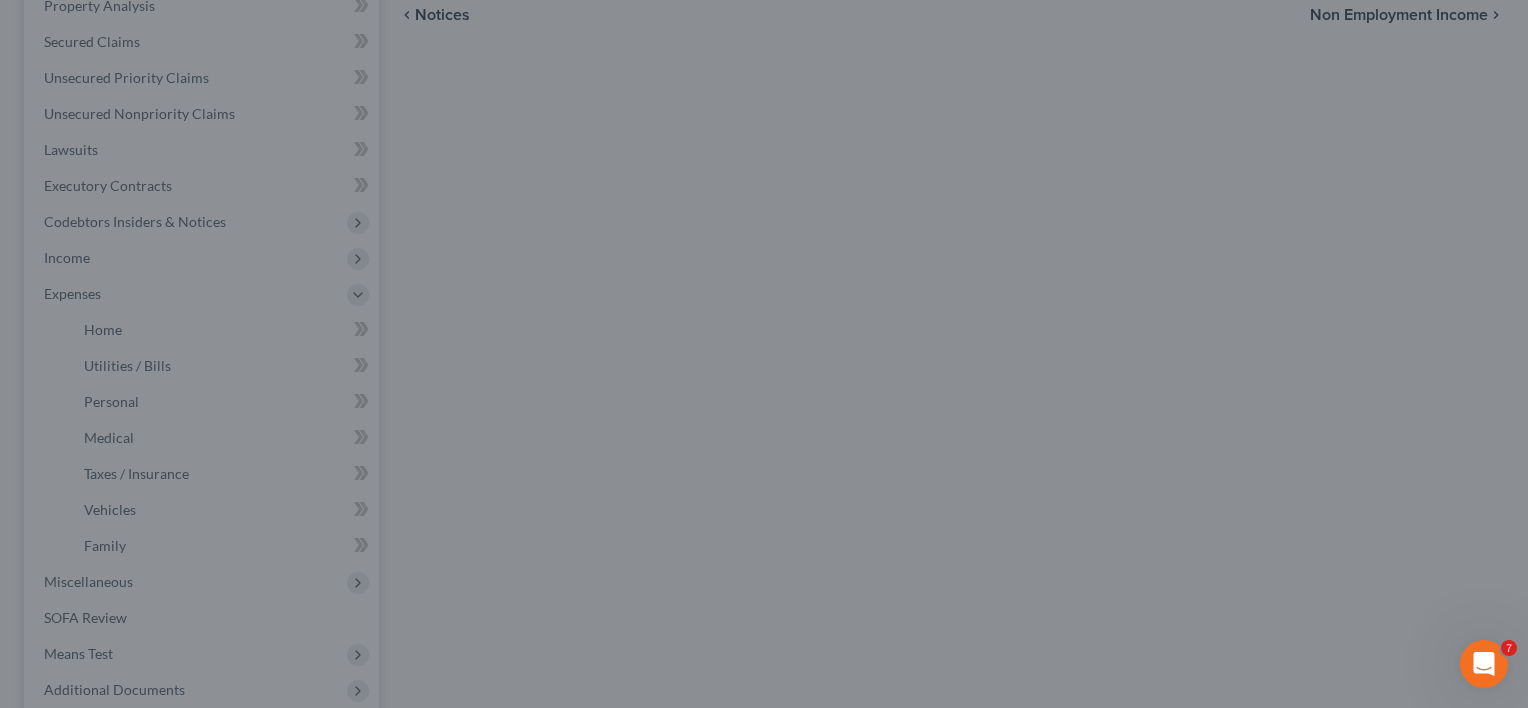 click at bounding box center (764, 354) 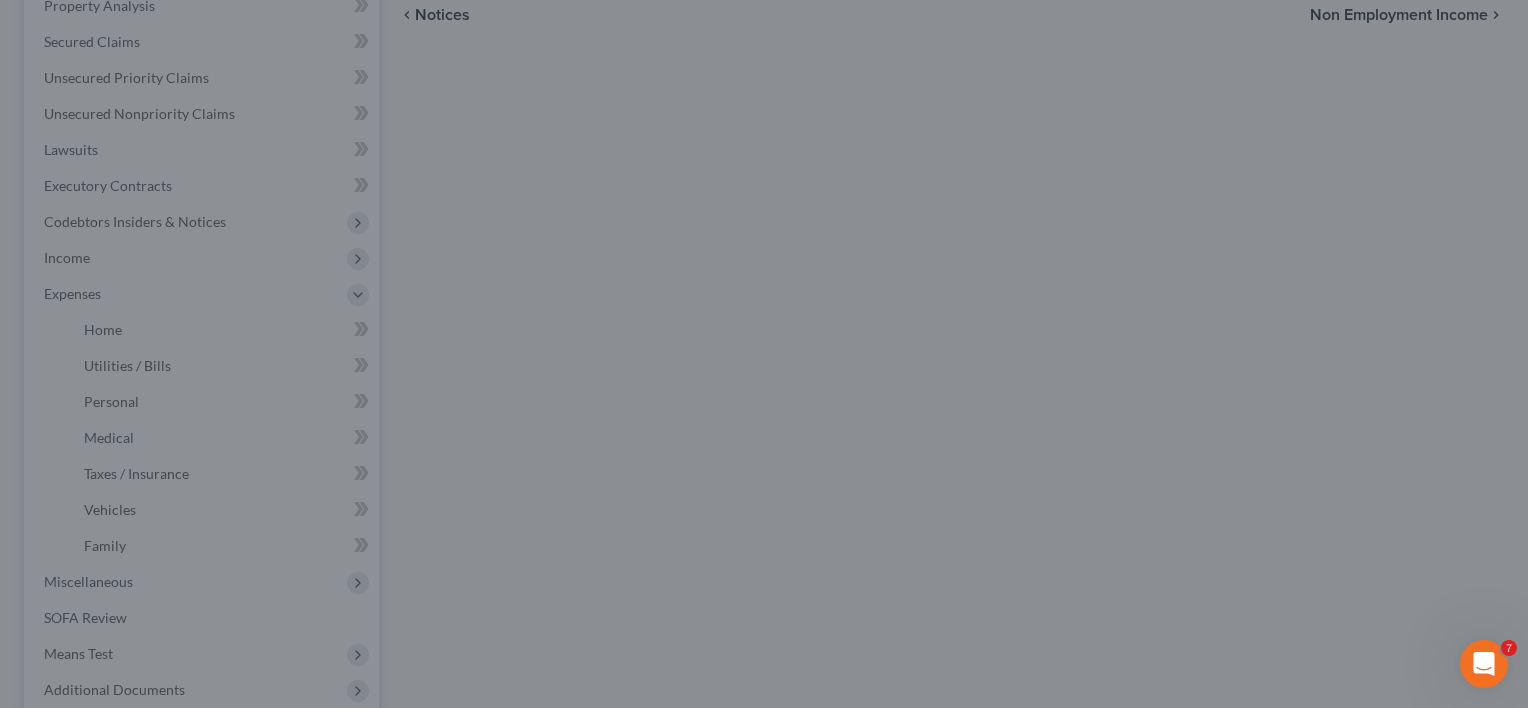 click at bounding box center [764, 354] 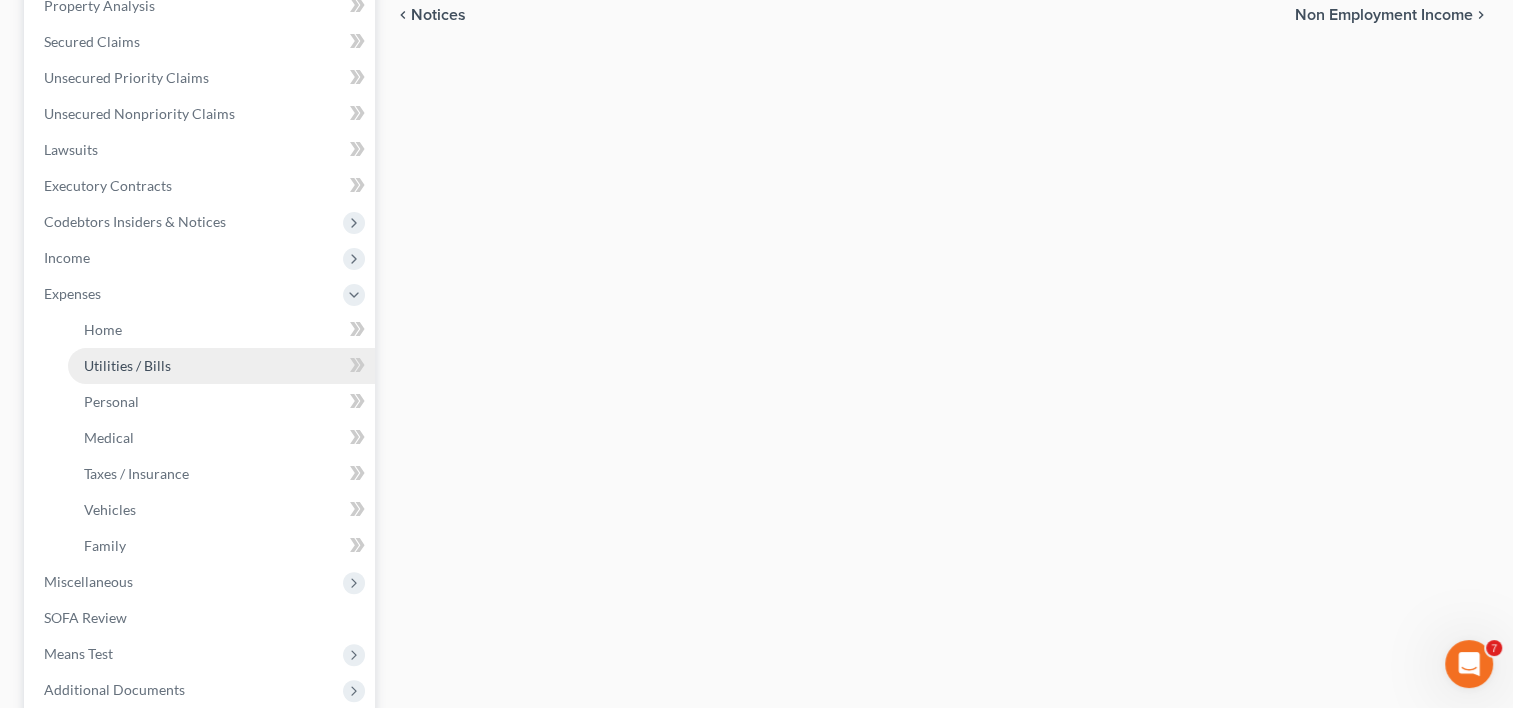 click on "Utilities / Bills" at bounding box center [127, 365] 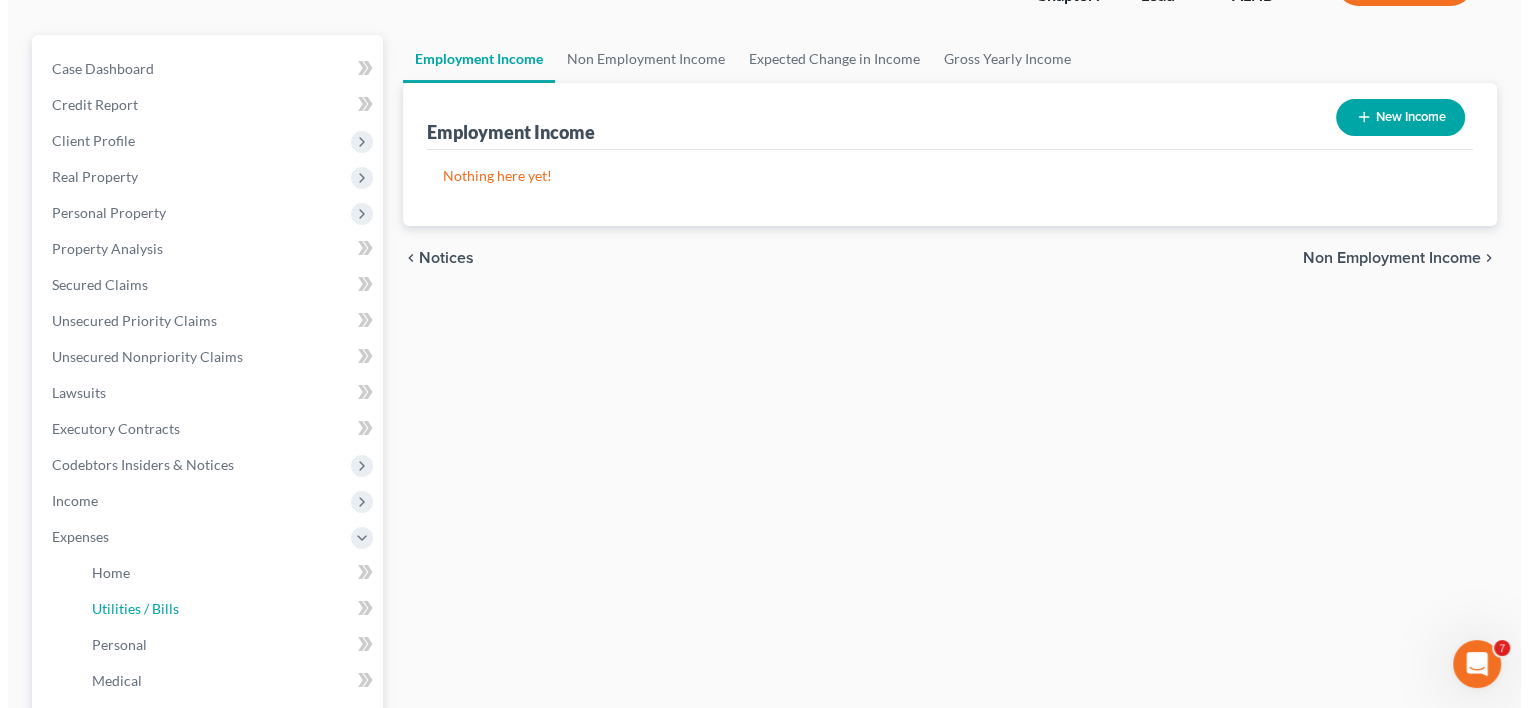 scroll, scrollTop: 0, scrollLeft: 0, axis: both 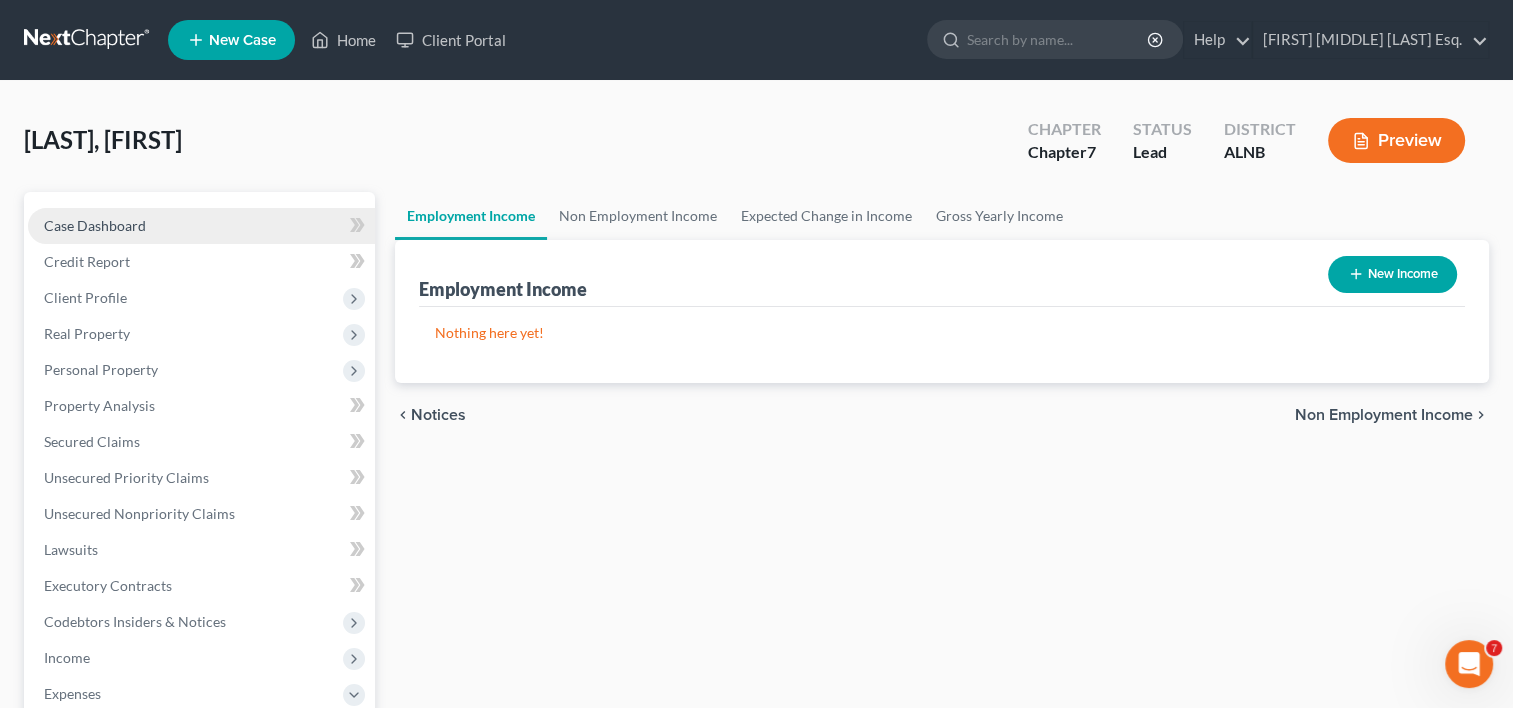 click on "Case Dashboard" at bounding box center (95, 225) 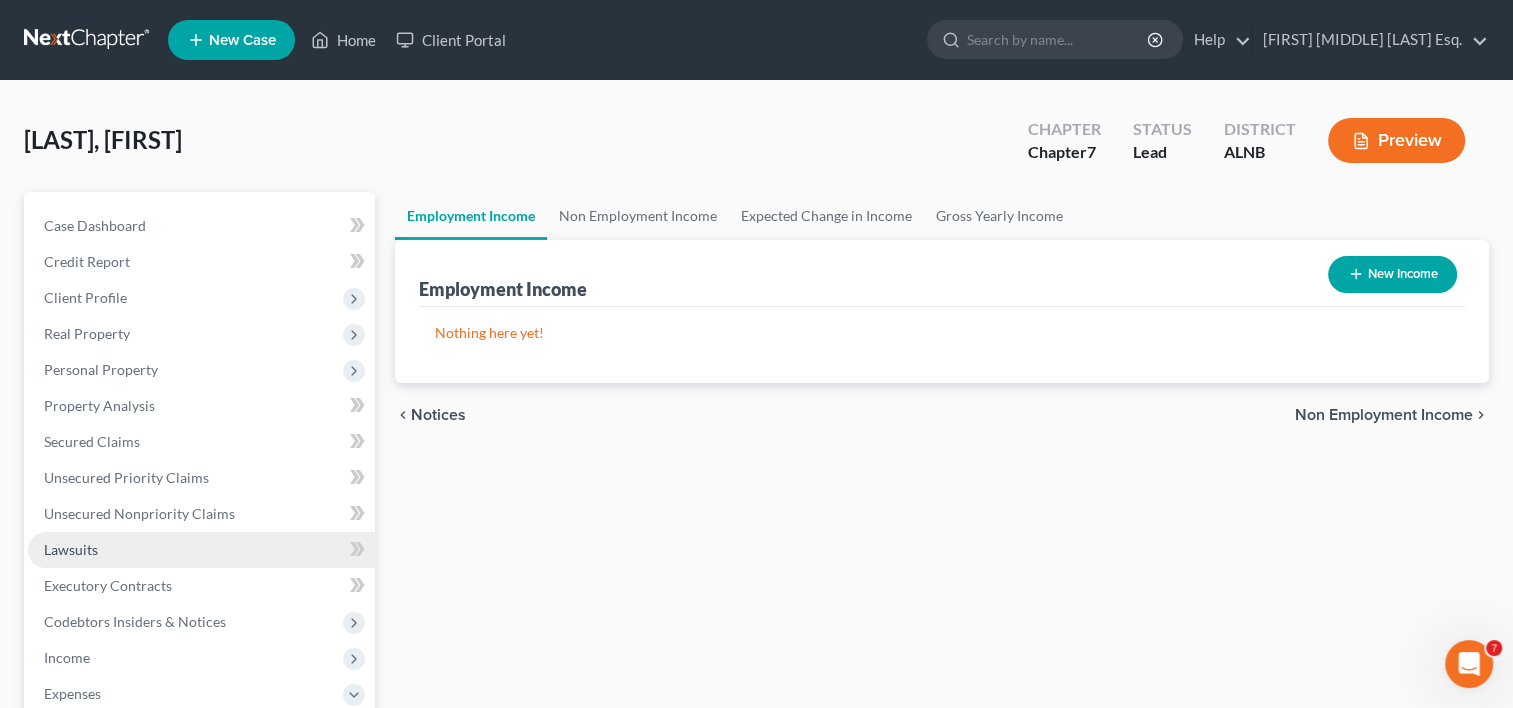 click on "Lawsuits" at bounding box center [71, 549] 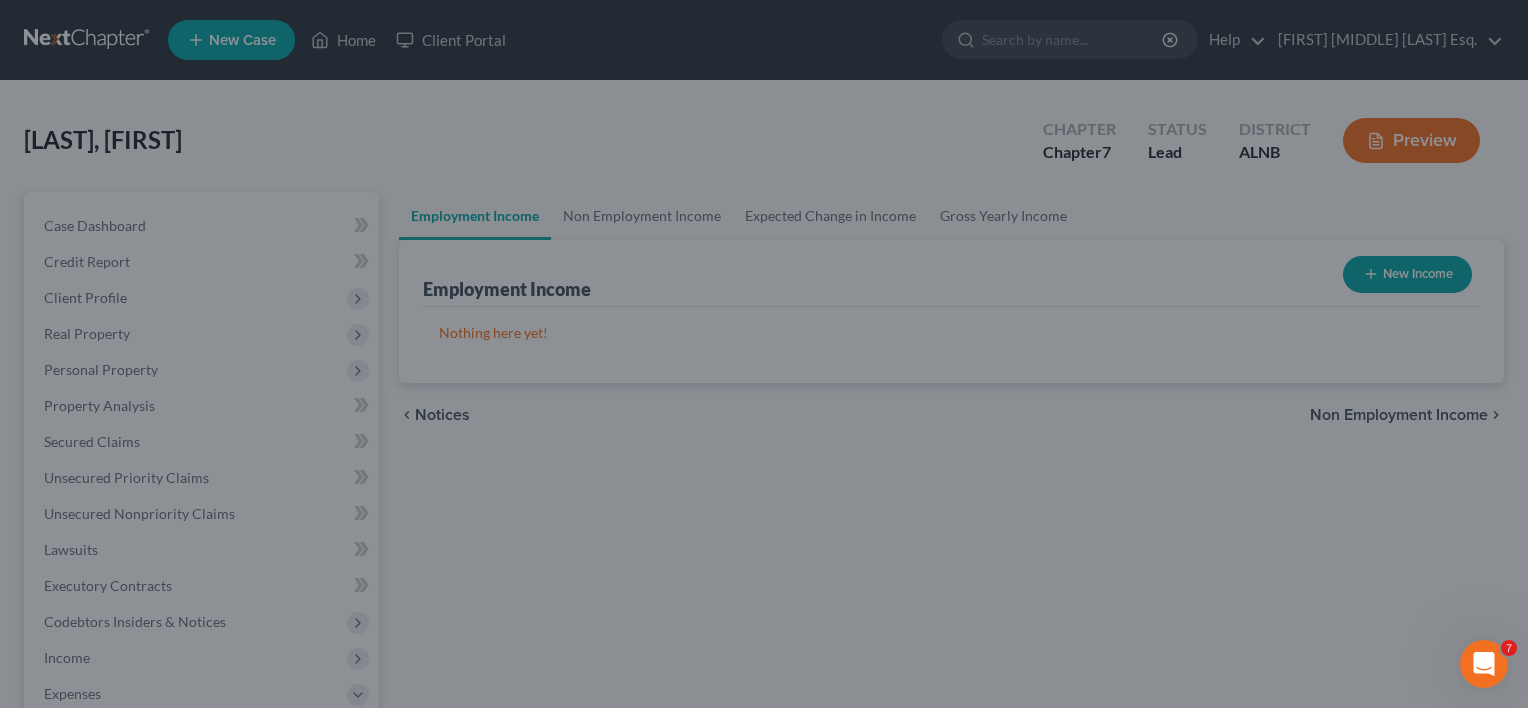 click at bounding box center (764, 354) 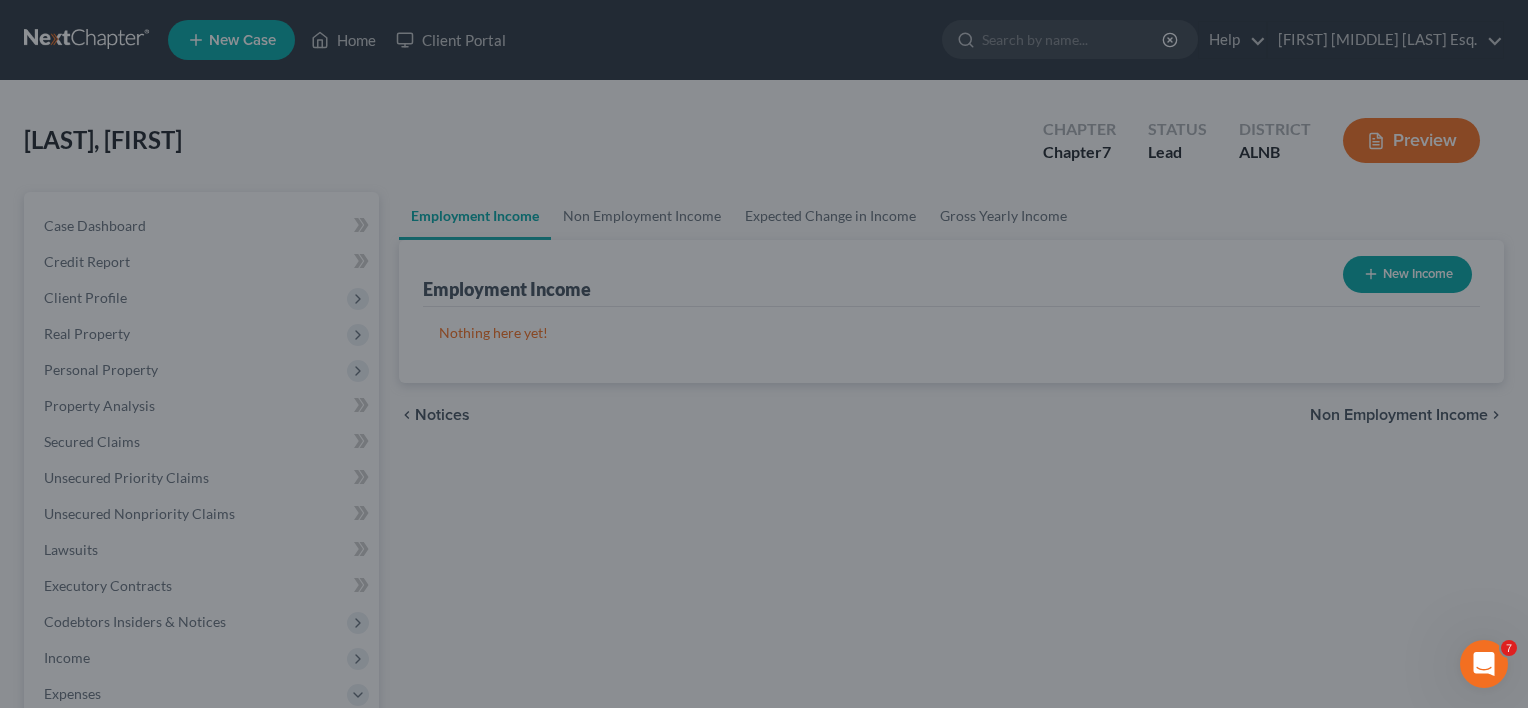 click at bounding box center (764, 354) 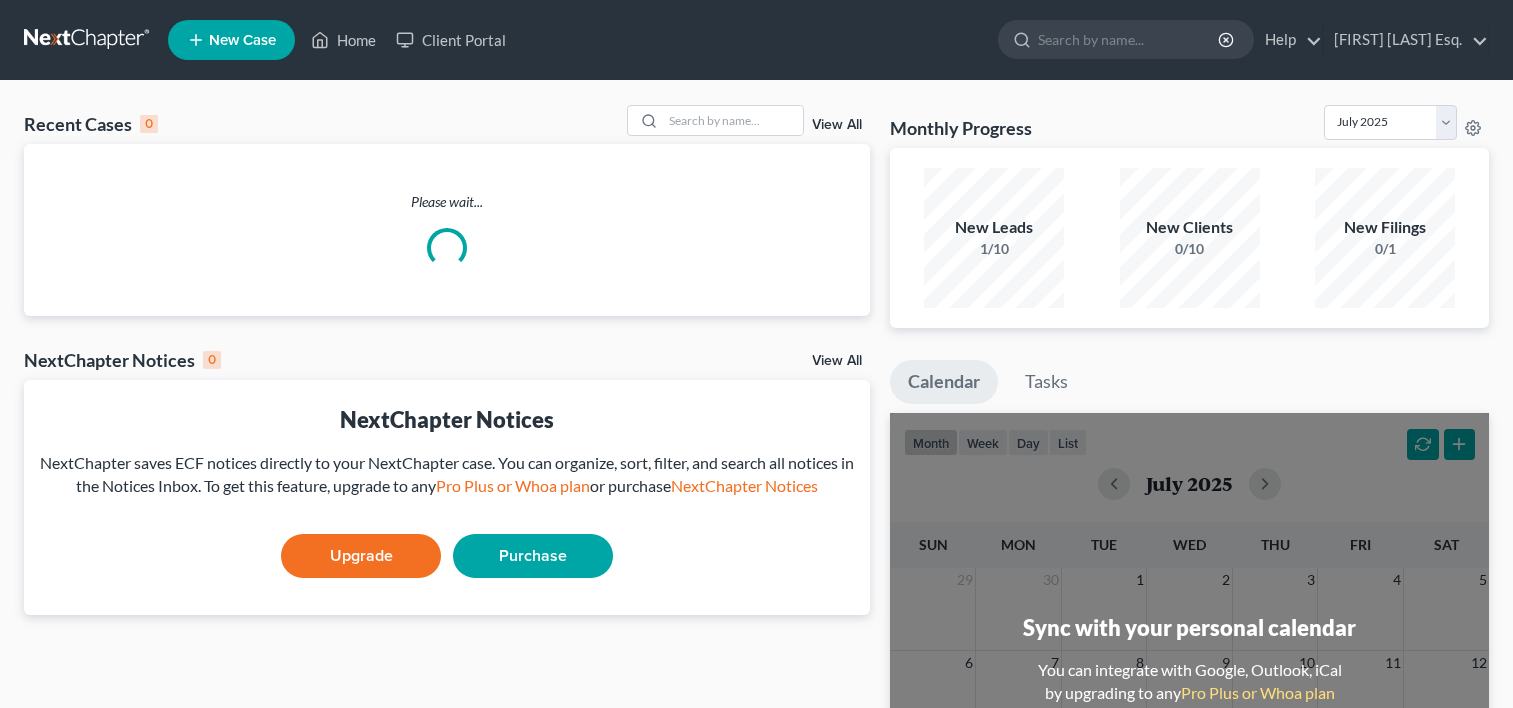 scroll, scrollTop: 0, scrollLeft: 0, axis: both 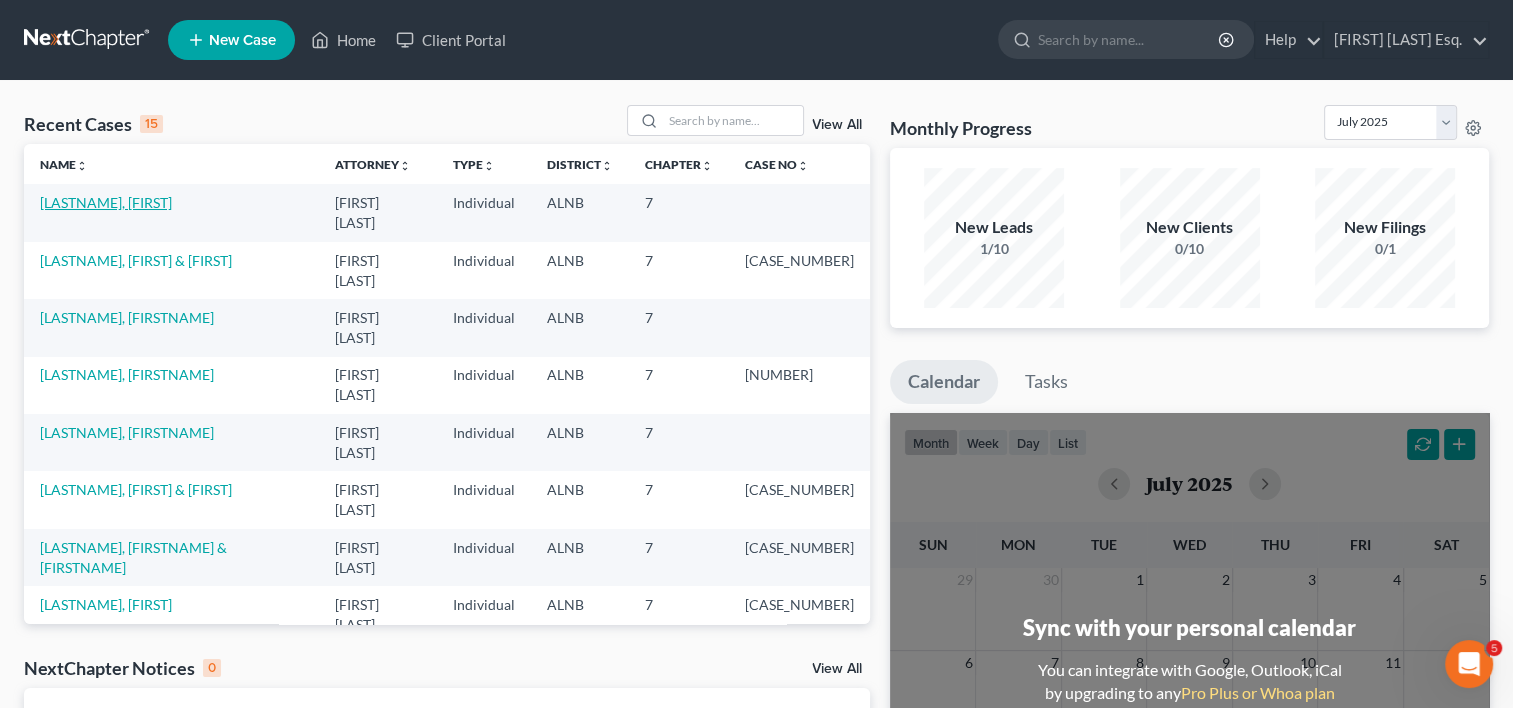 click on "[LASTNAME], [FIRST]" at bounding box center (106, 202) 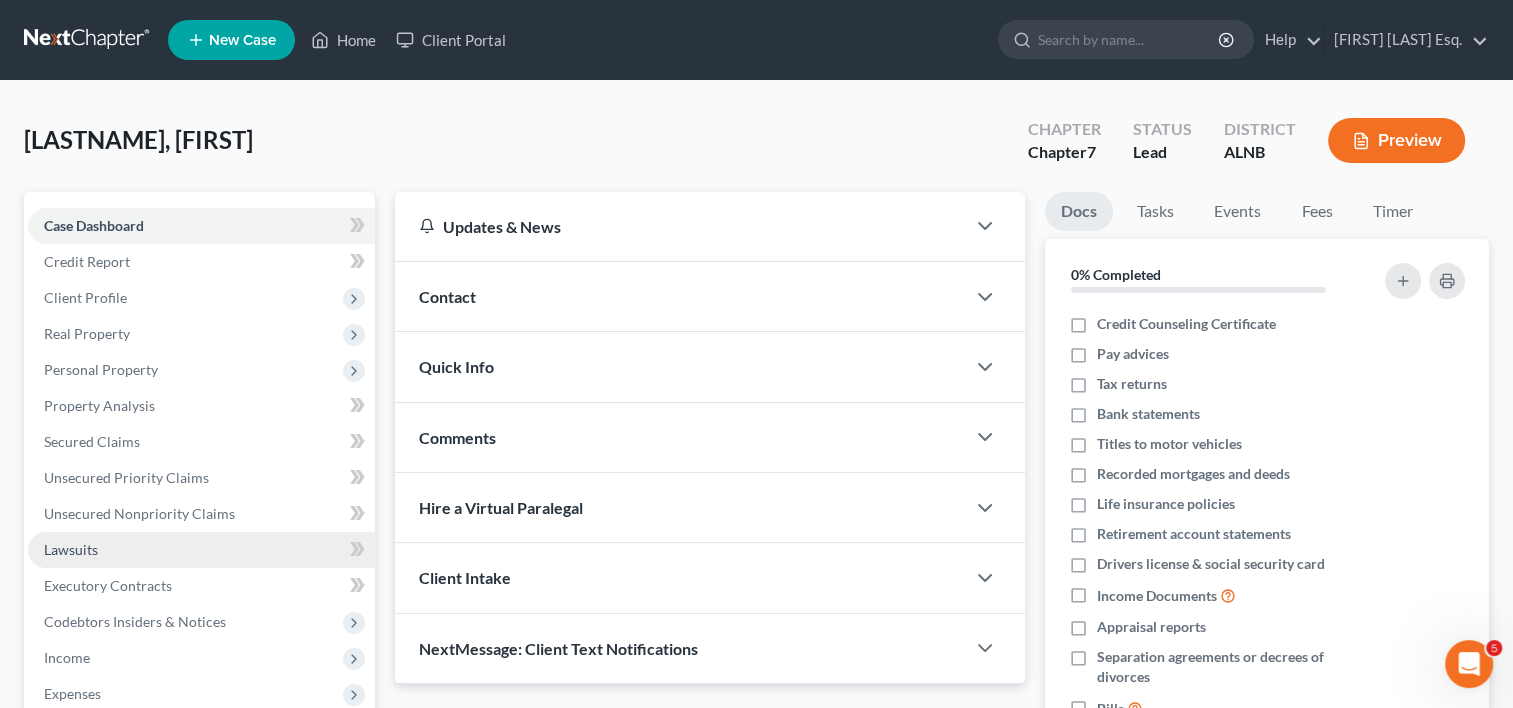 click on "Lawsuits" at bounding box center (71, 549) 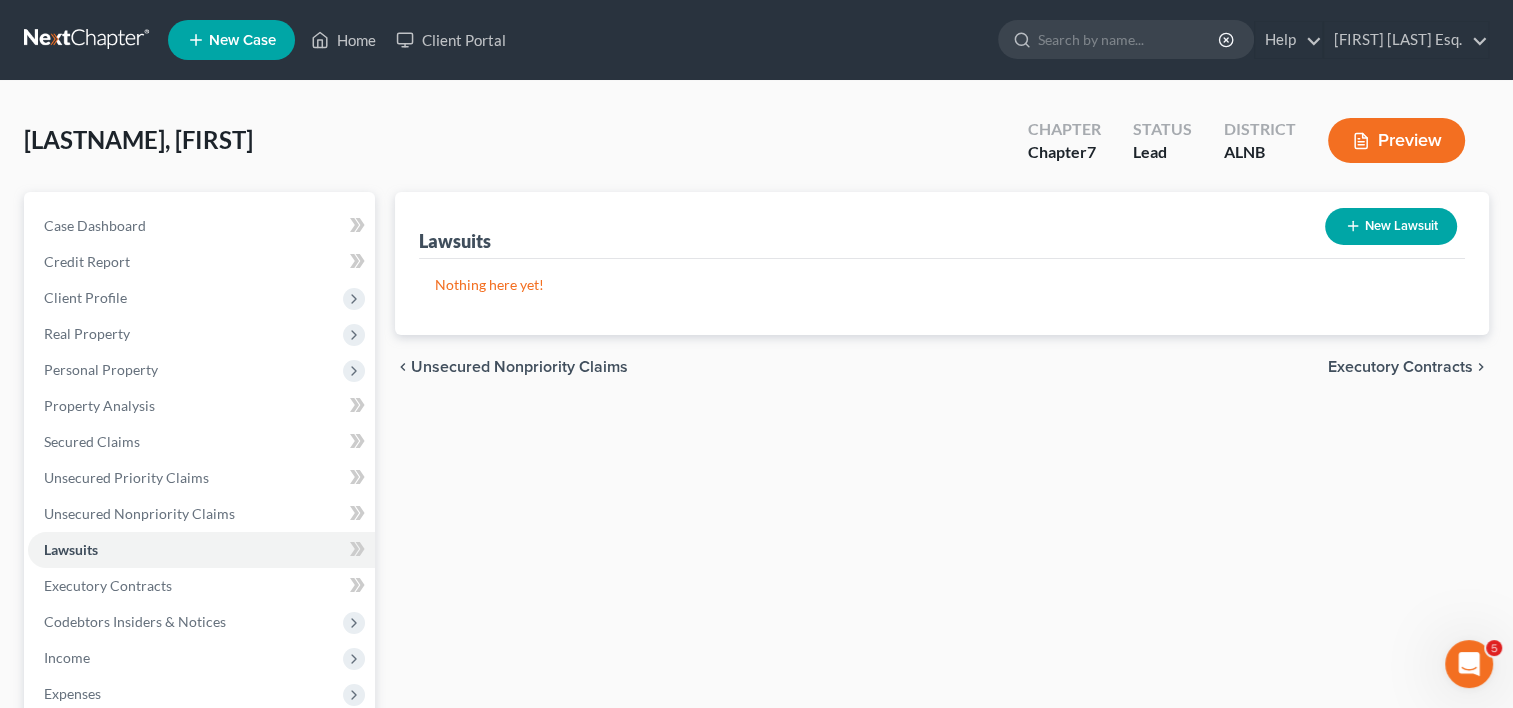click on "New Lawsuit" at bounding box center (1391, 226) 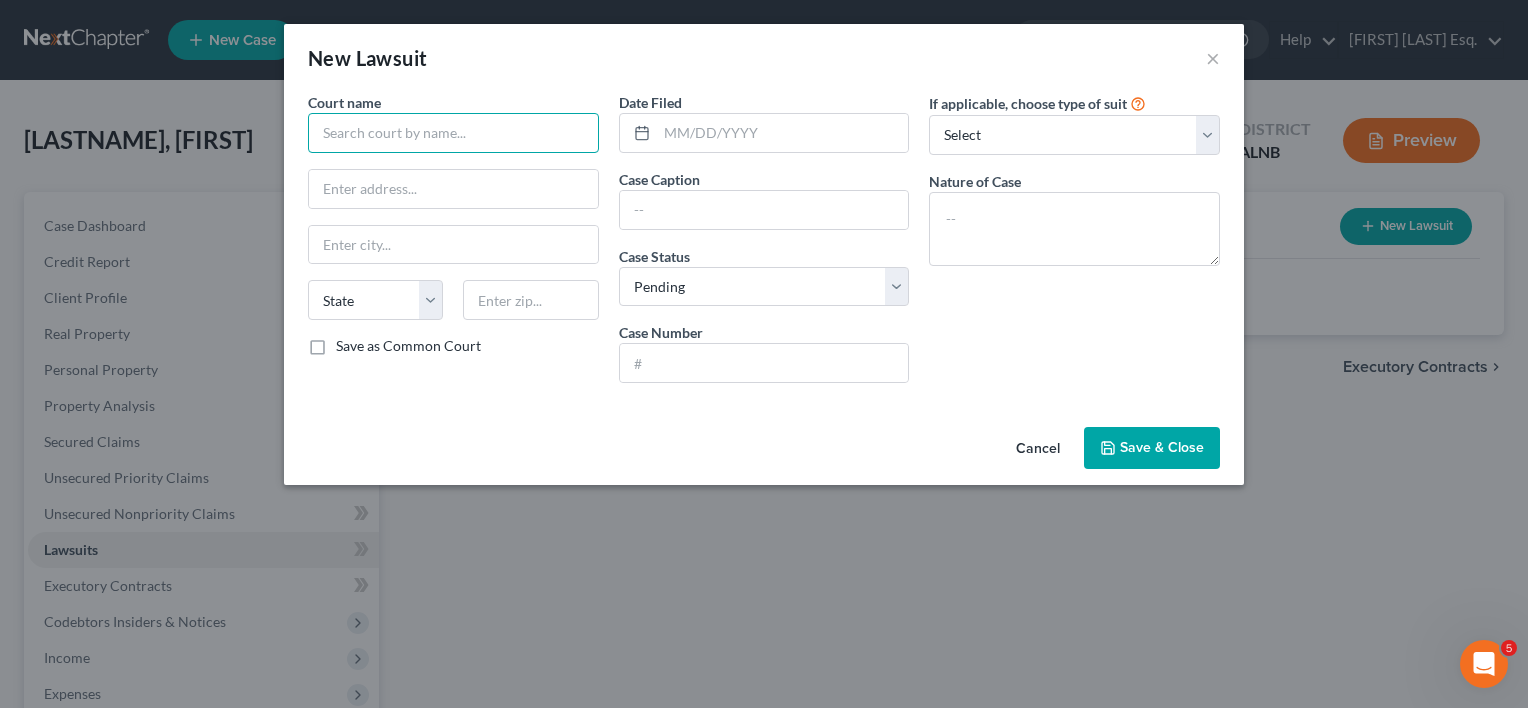 click at bounding box center [453, 133] 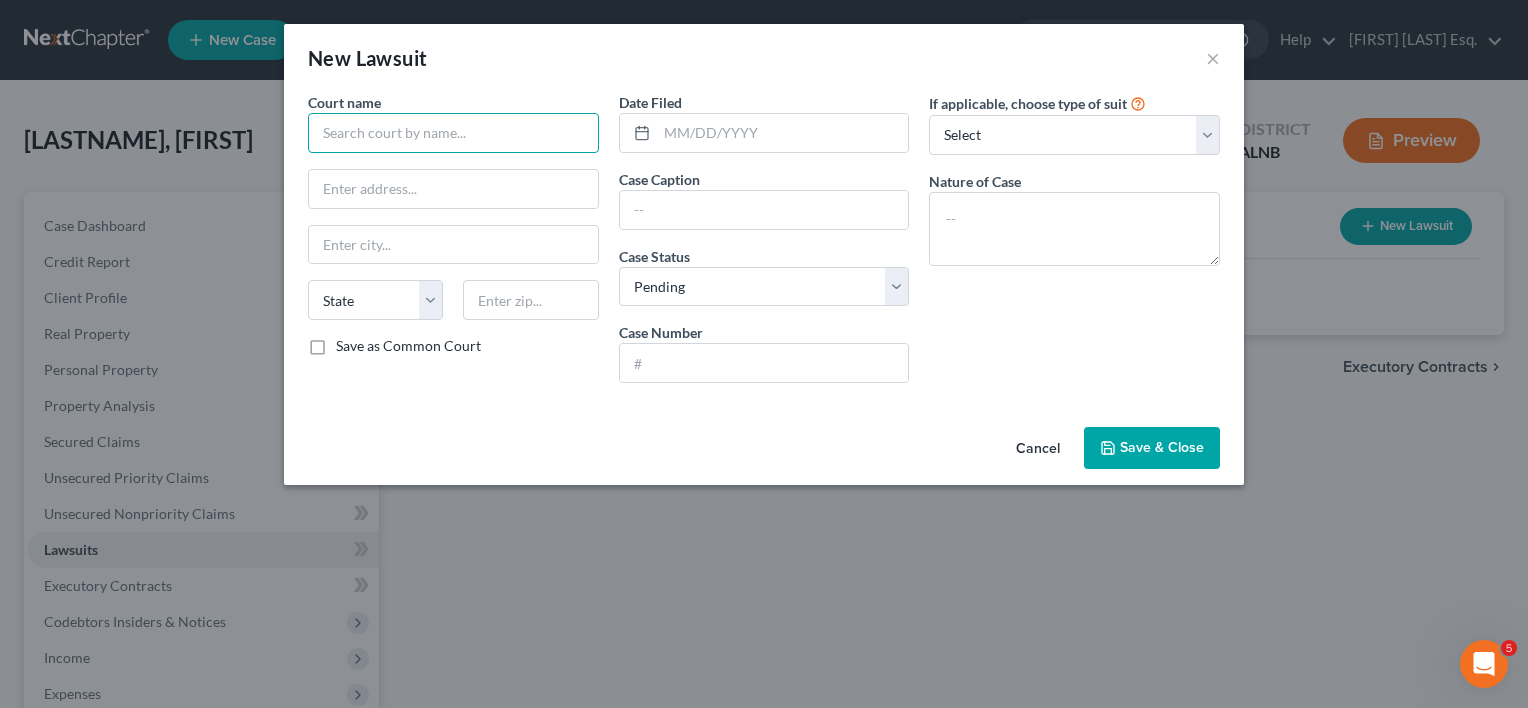 click at bounding box center [453, 133] 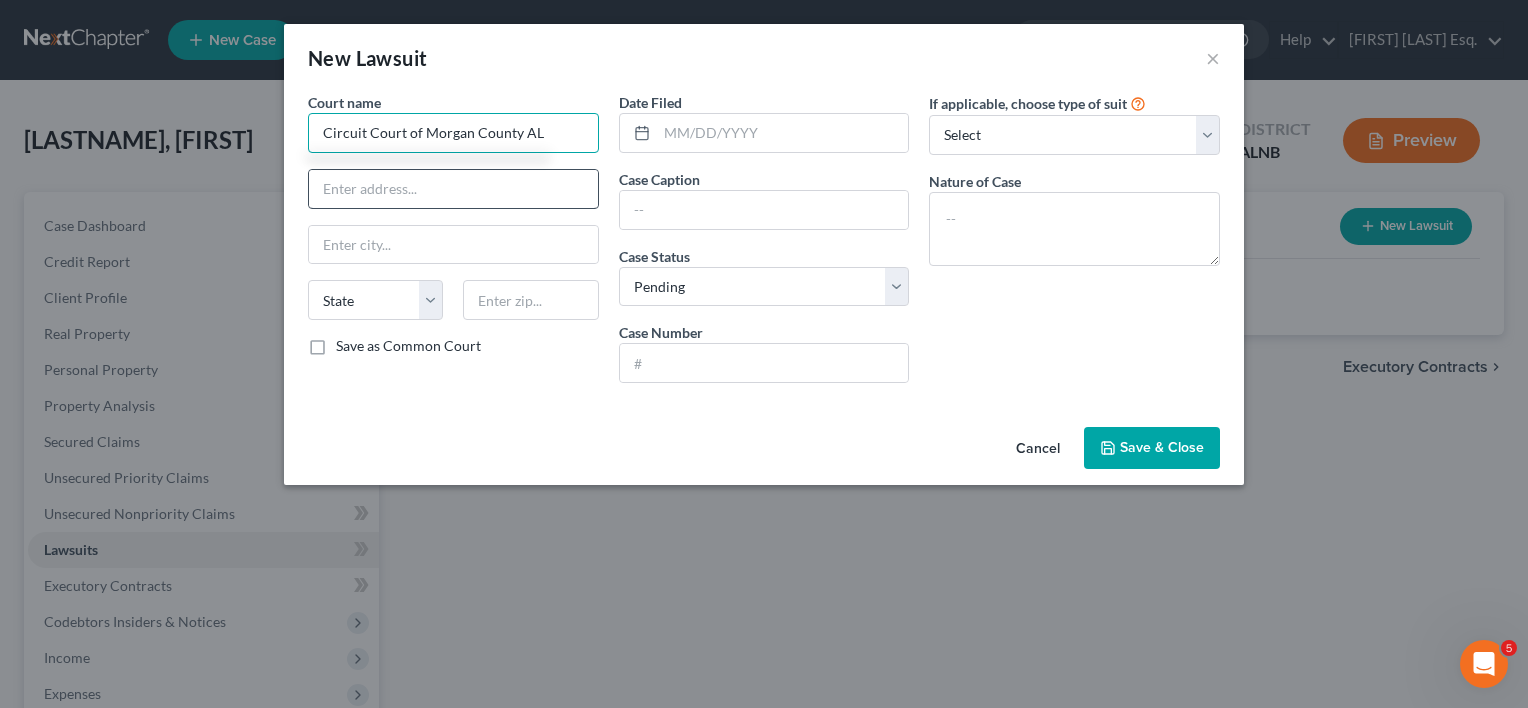 type on "Circuit Court of Morgan County AL" 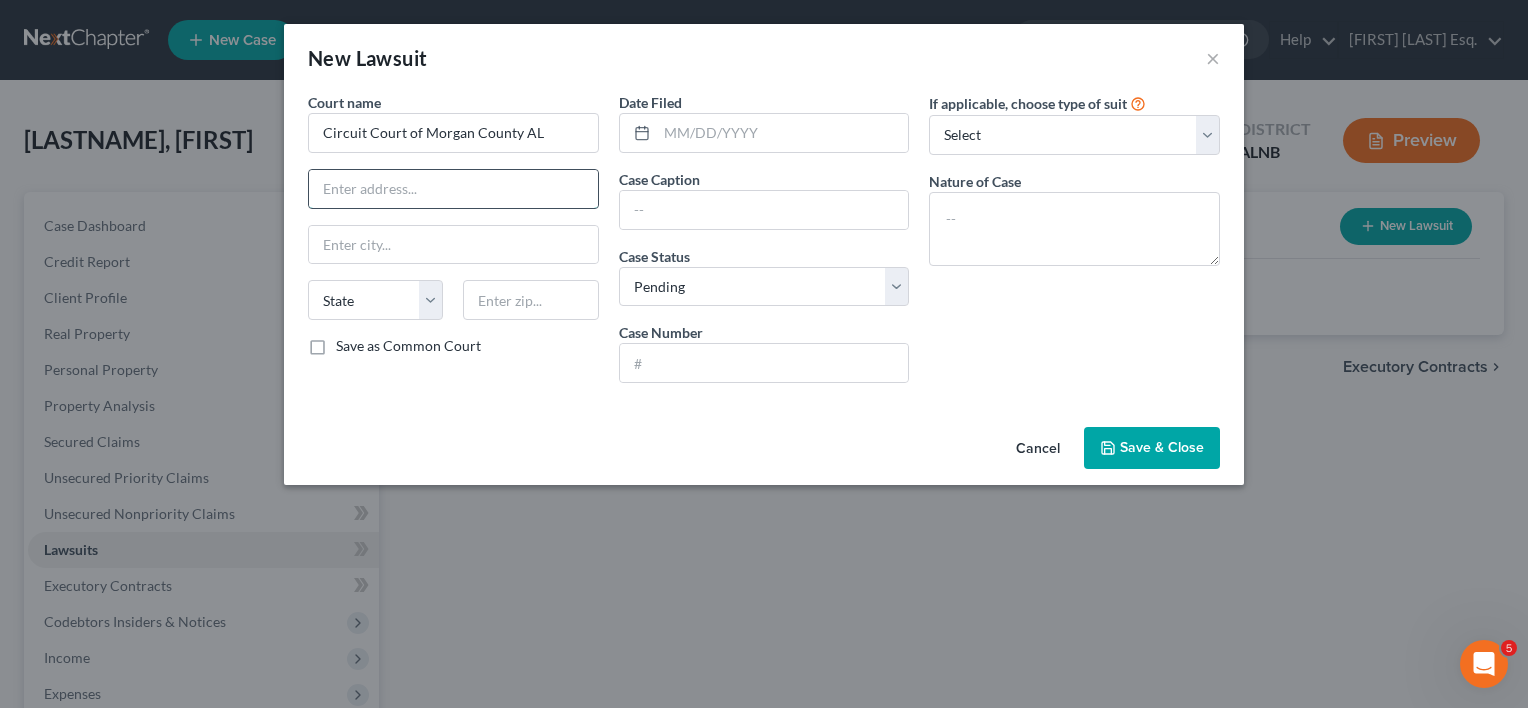 click at bounding box center [453, 189] 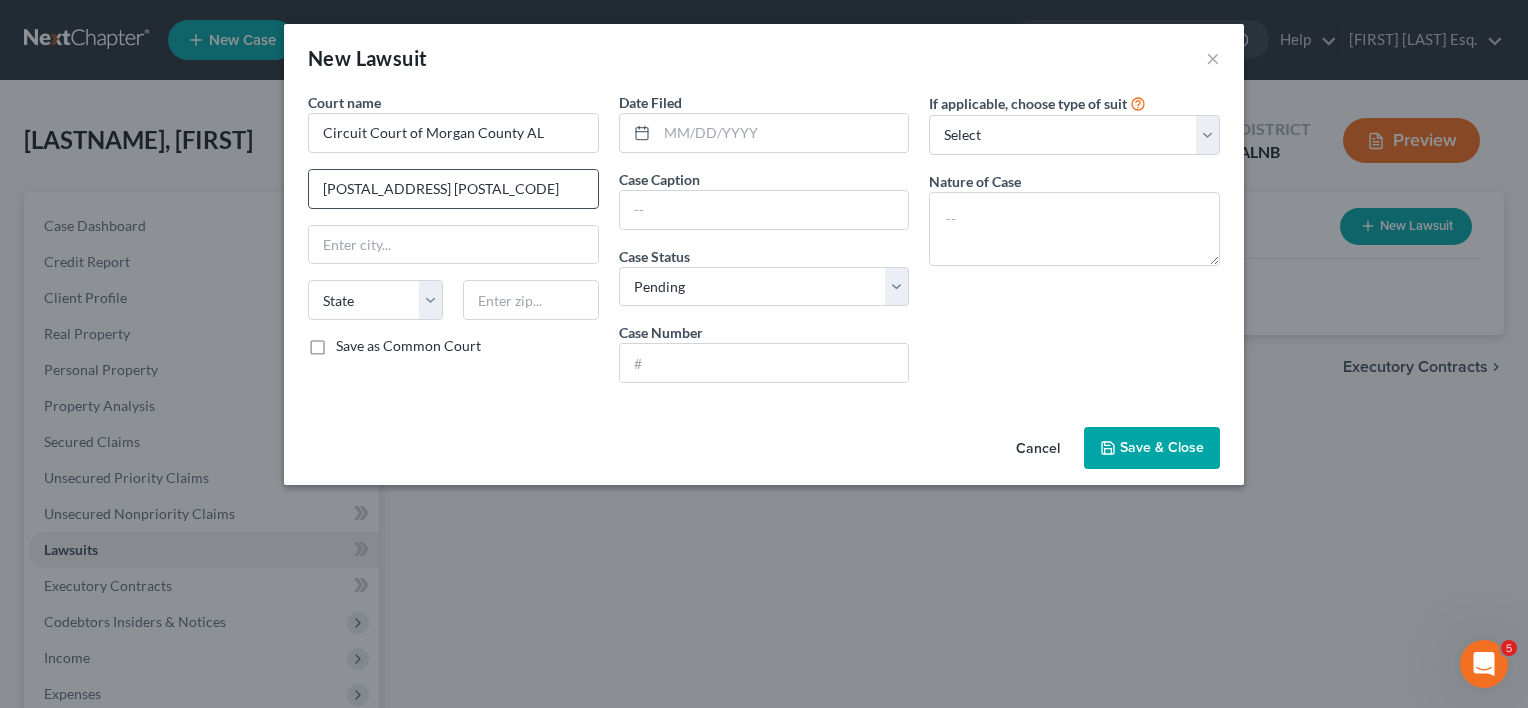 type on "[POSTAL_ADDRESS] [POSTAL_CODE]" 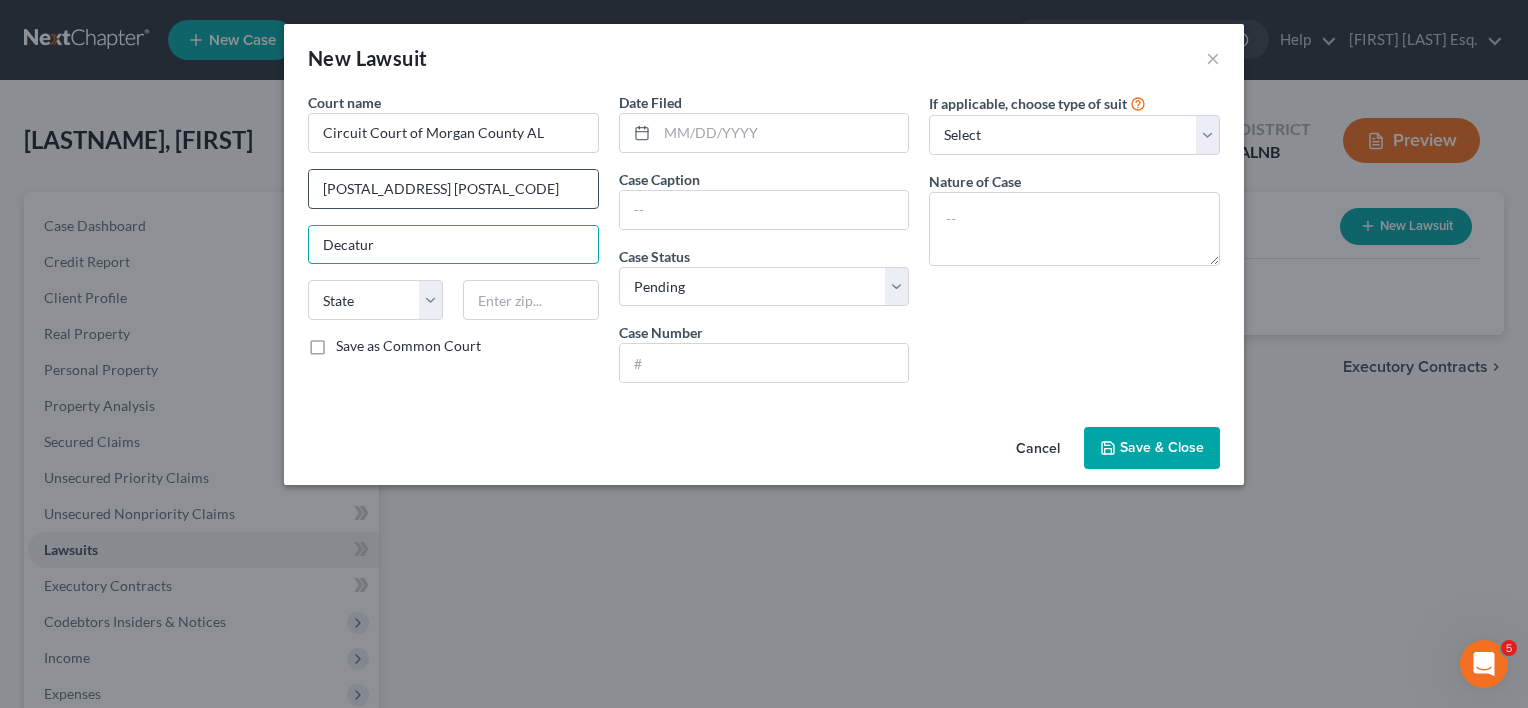 type on "Decatur" 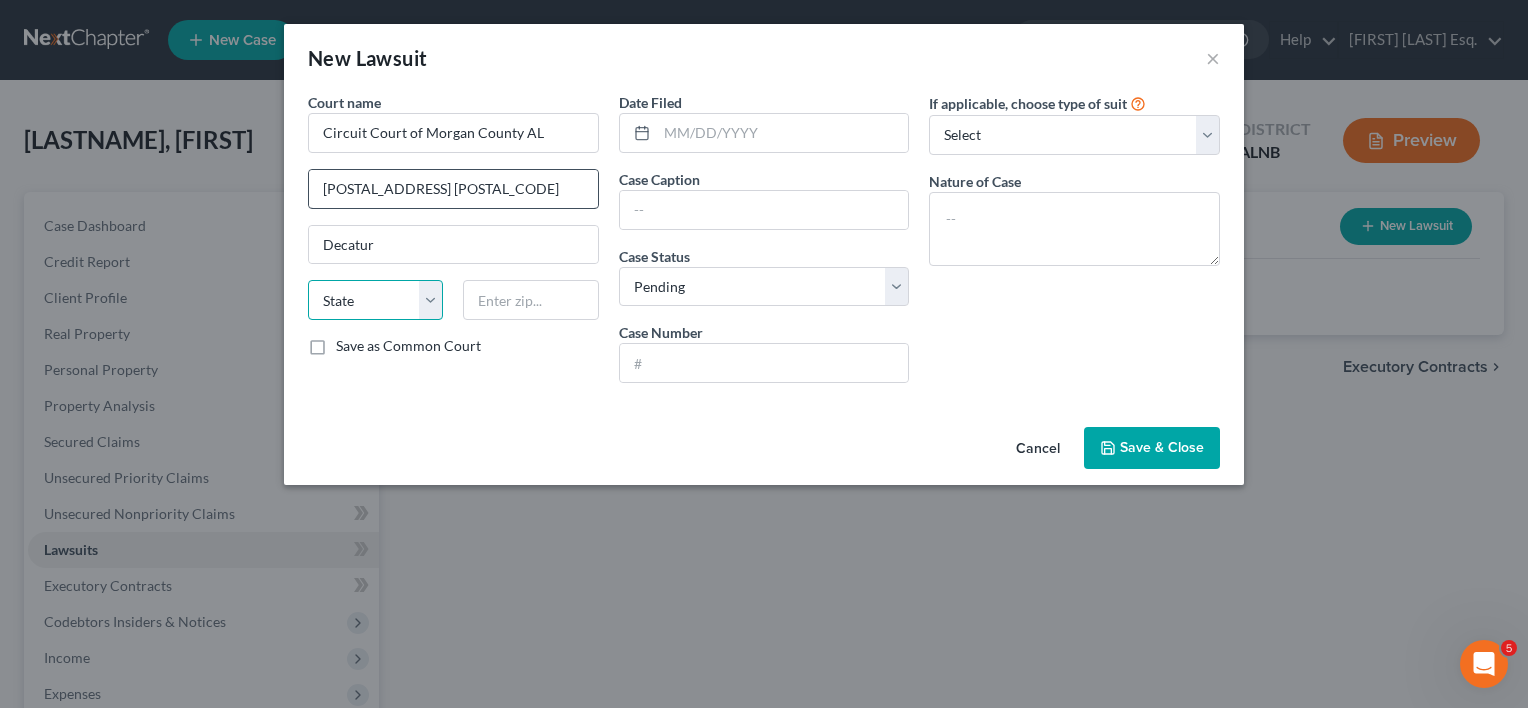 select on "0" 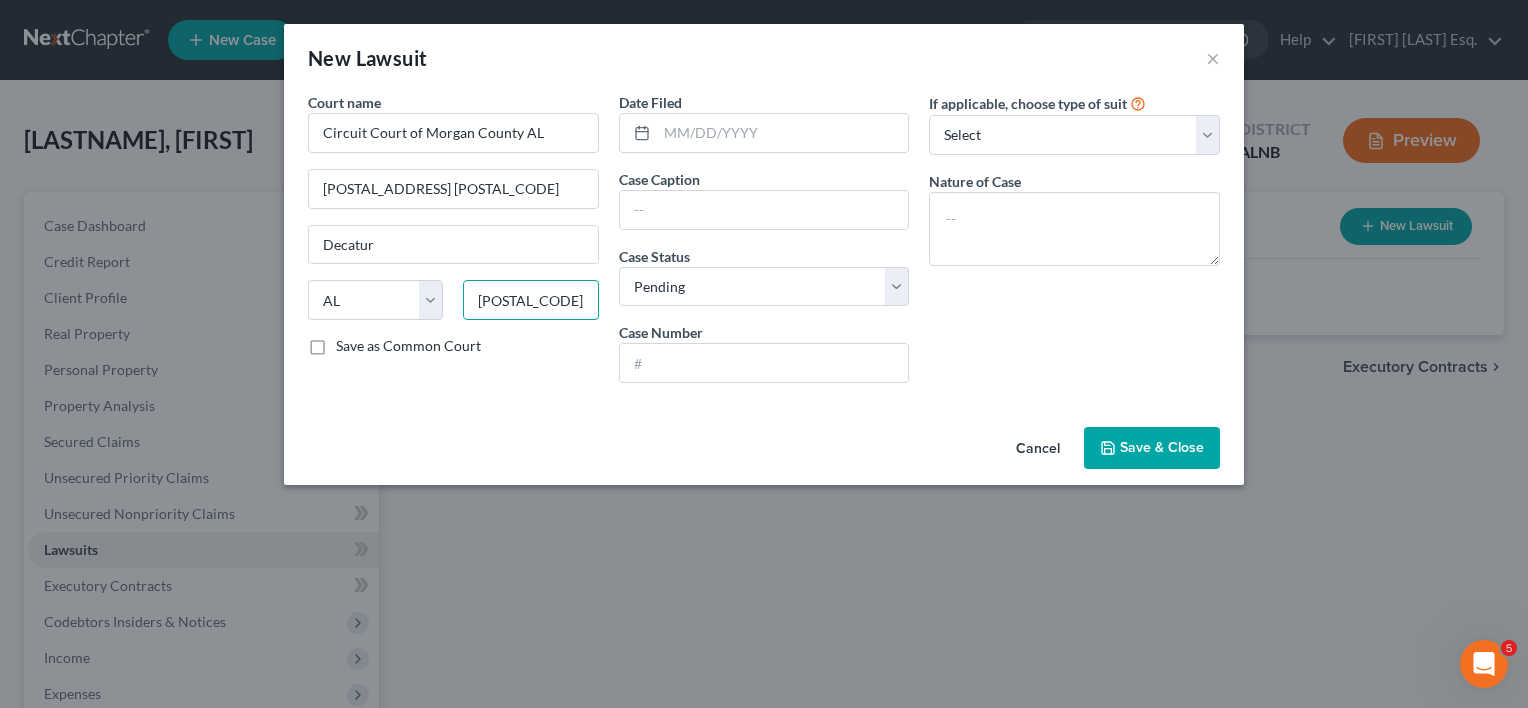 type on "[POSTAL_CODE]" 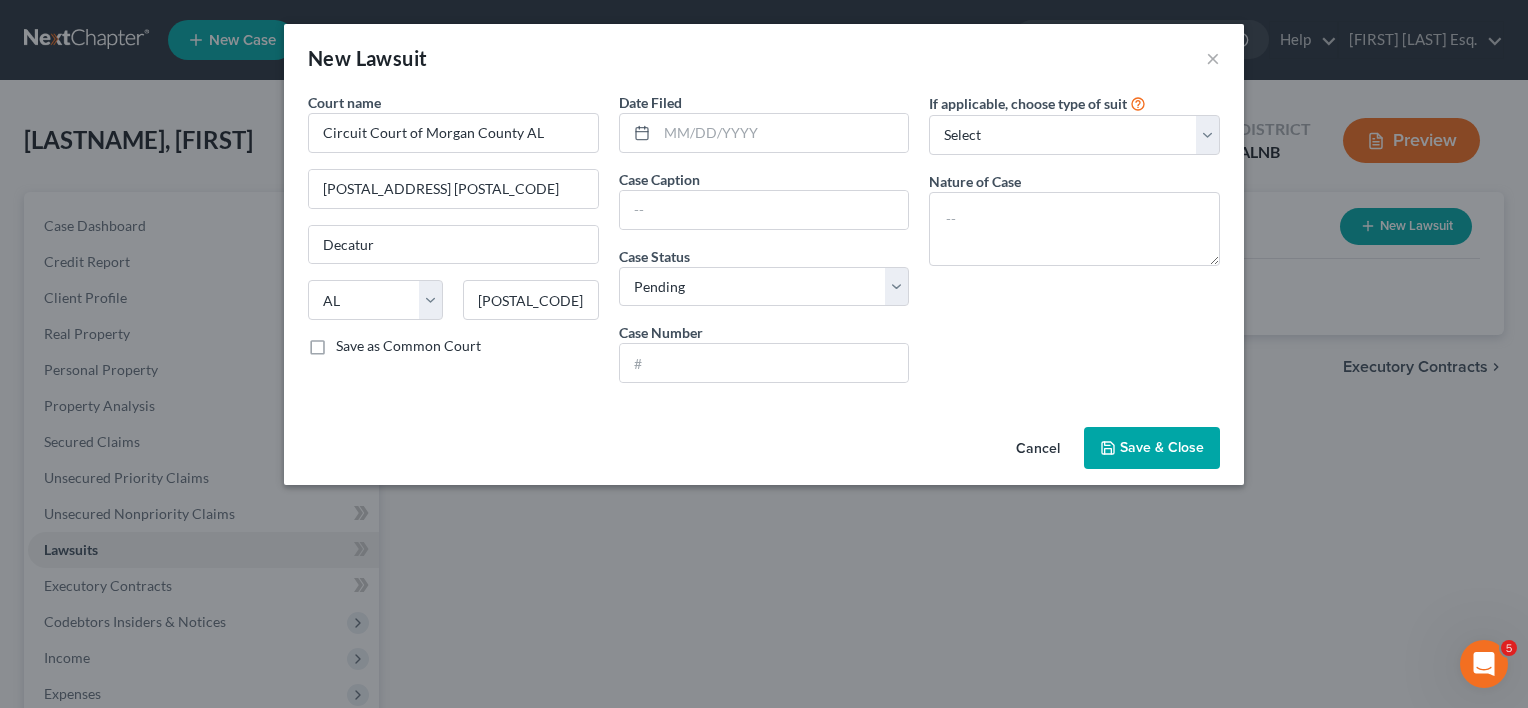 drag, startPoint x: 316, startPoint y: 347, endPoint x: 343, endPoint y: 336, distance: 29.15476 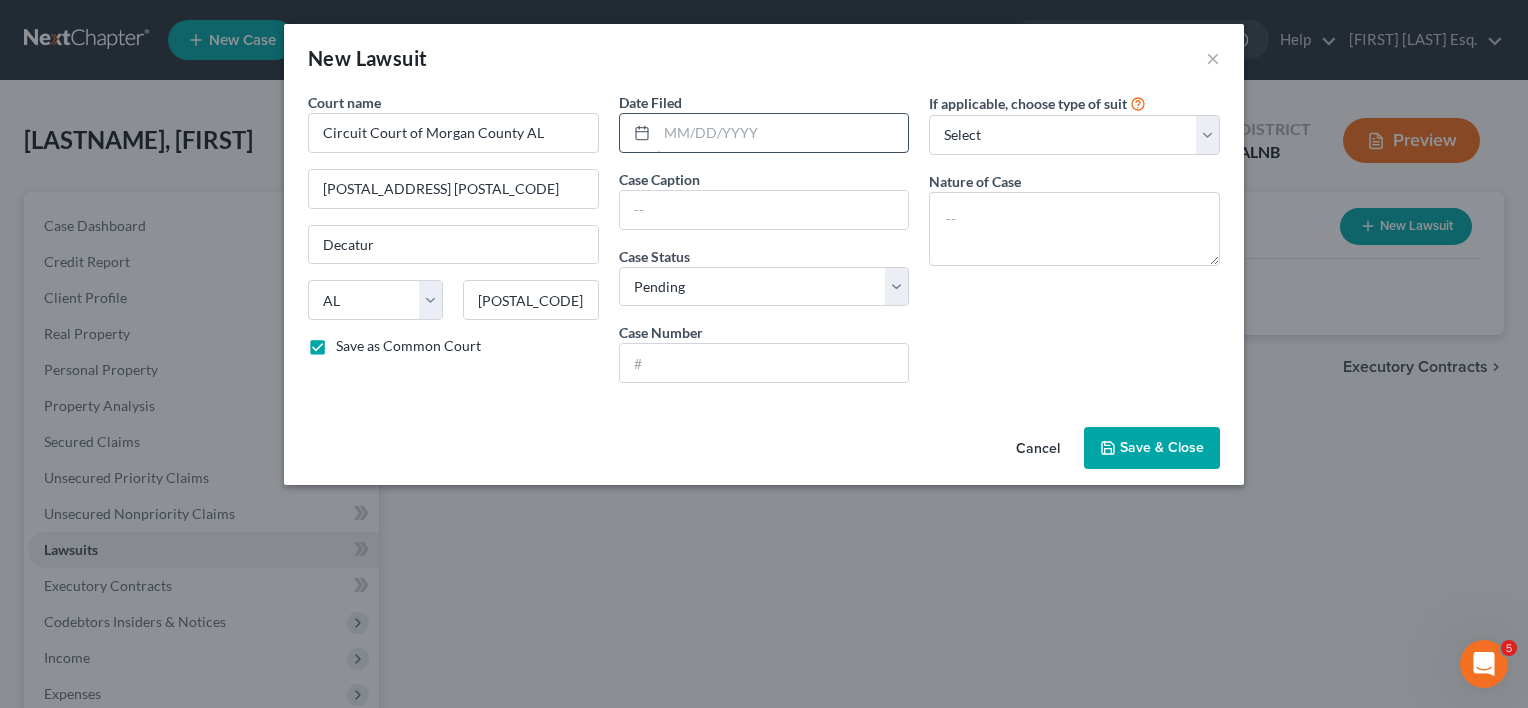 click at bounding box center (783, 133) 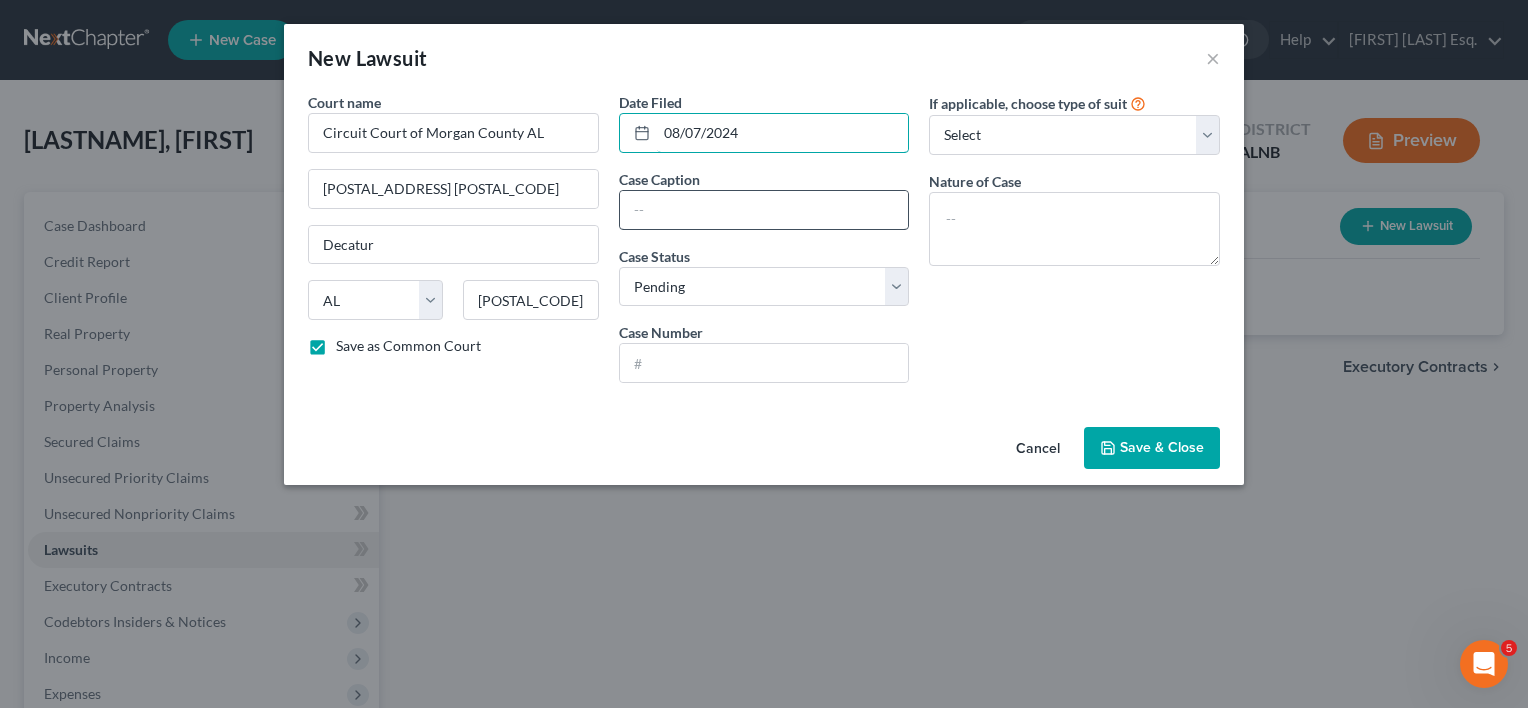 type on "08/07/2024" 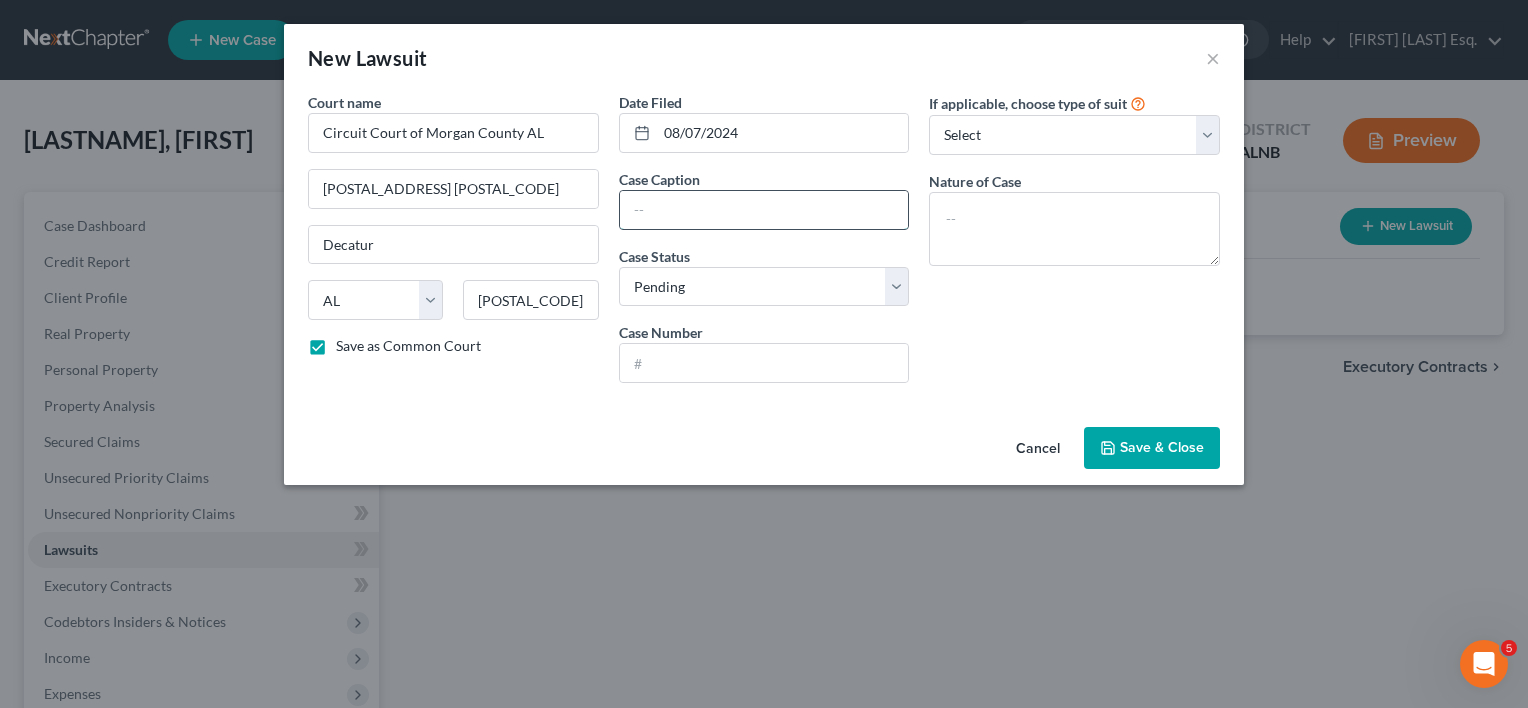 click at bounding box center [764, 210] 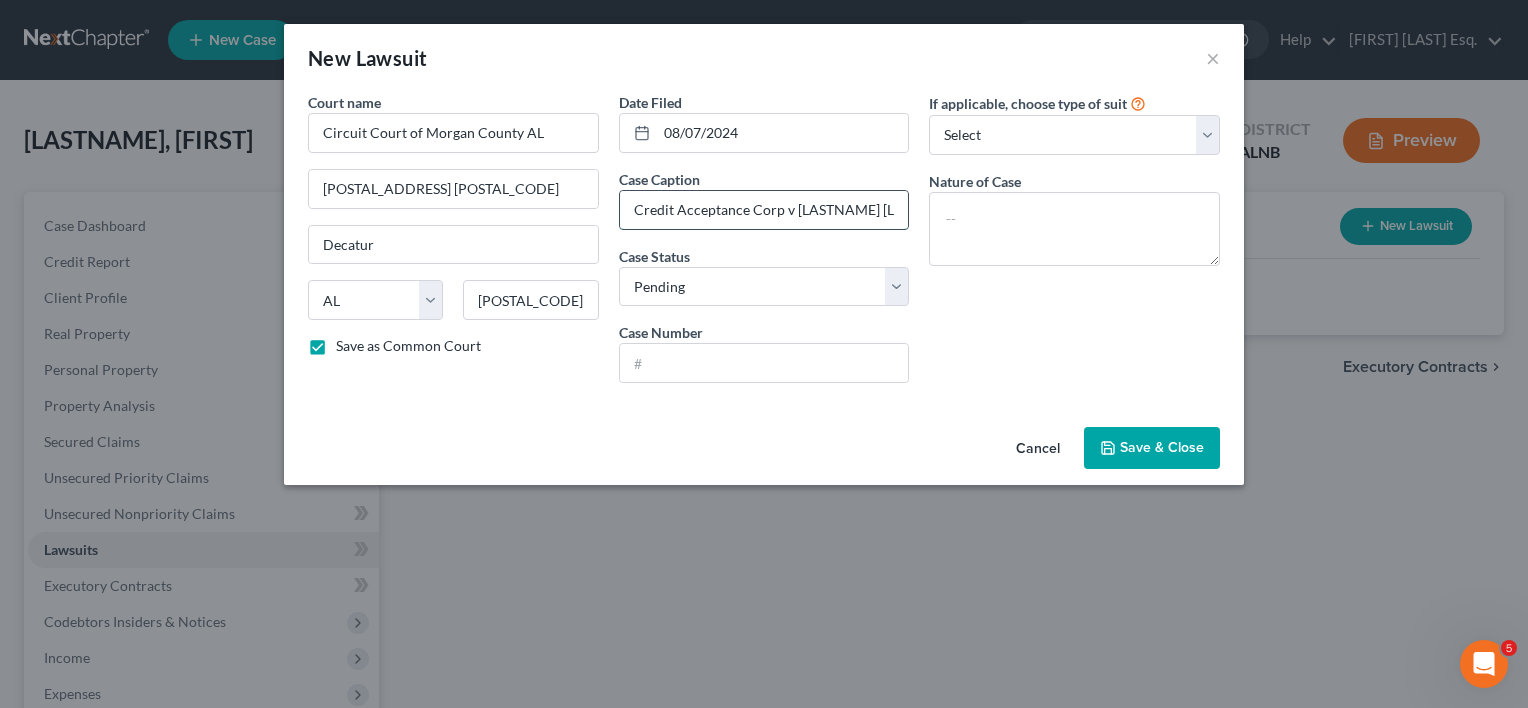 scroll, scrollTop: 0, scrollLeft: 8, axis: horizontal 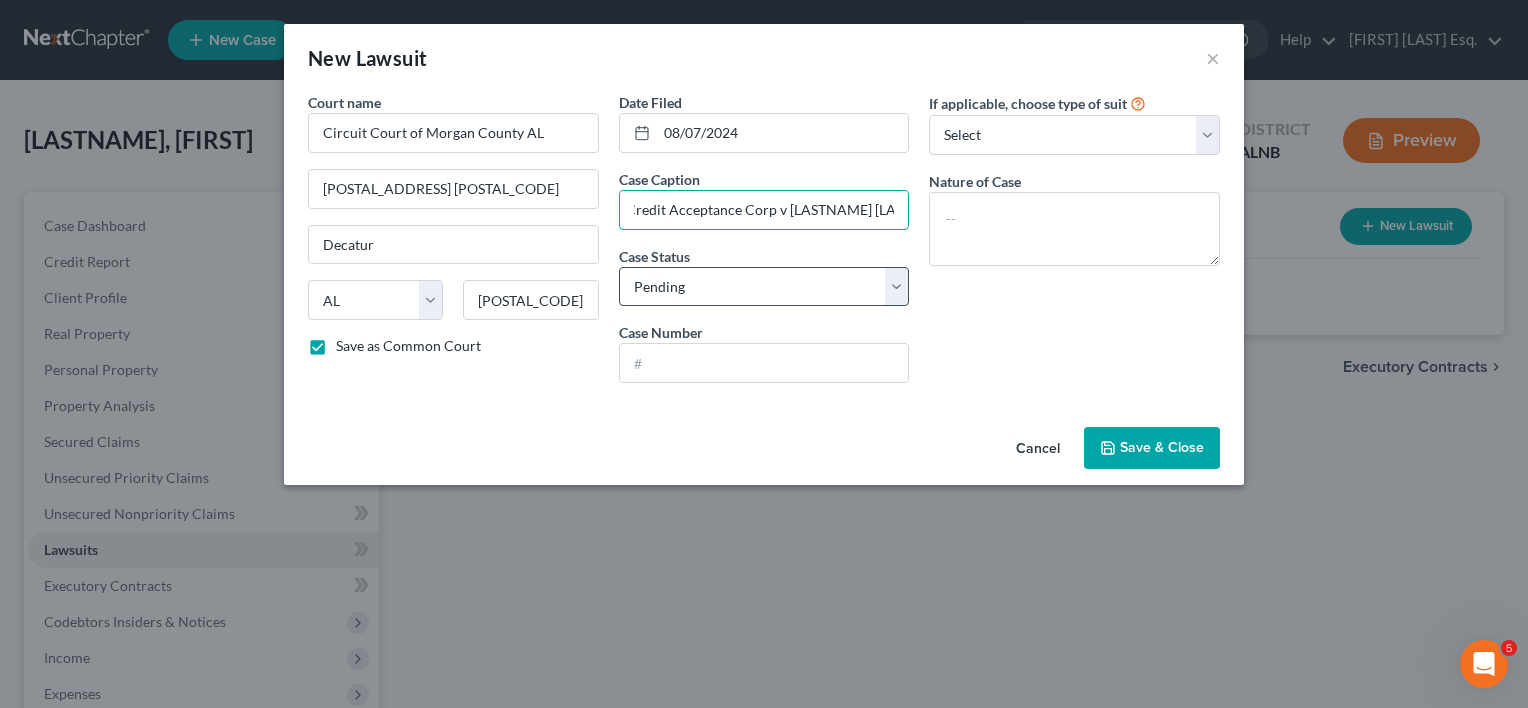 type on "Credit Acceptance Corp v [LASTNAME] [LASTNAME]" 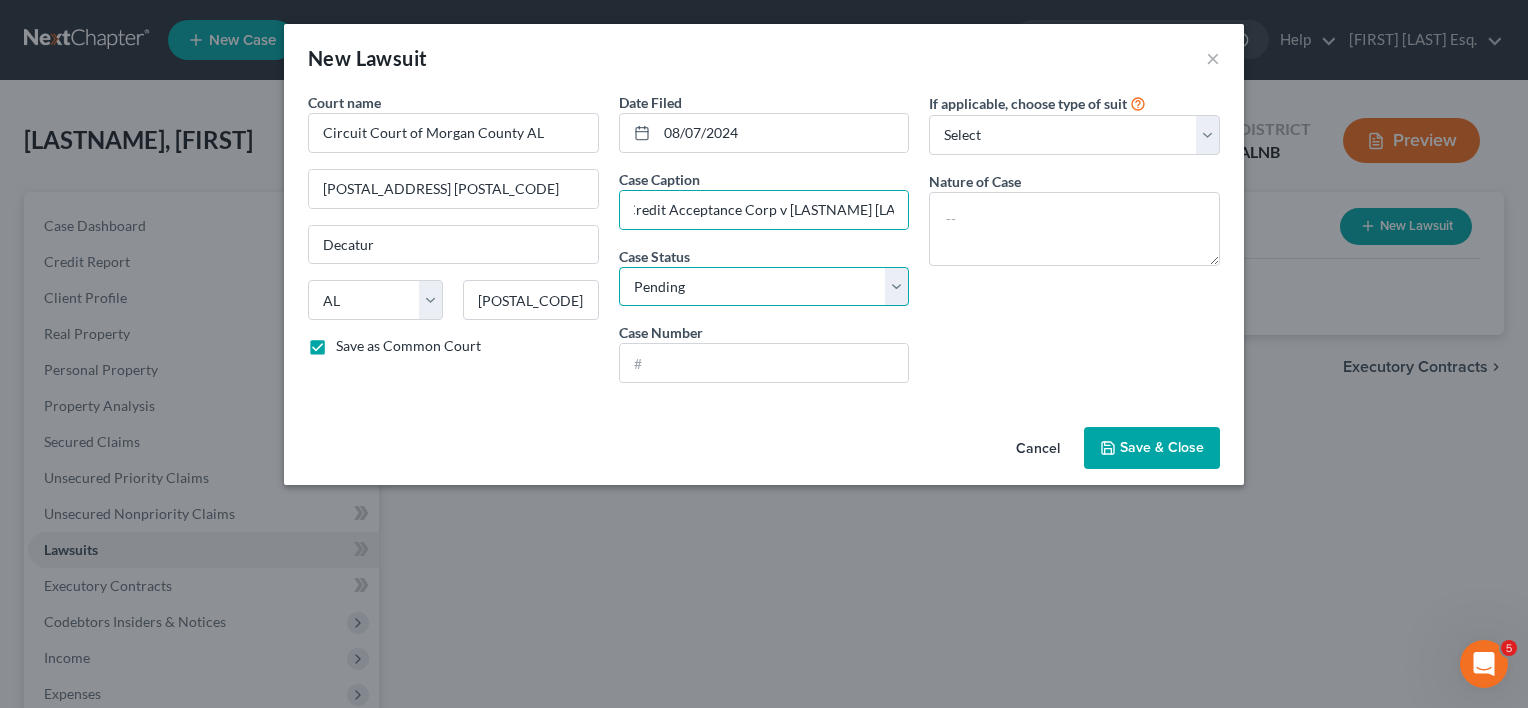 click on "Select Pending On Appeal Concluded" at bounding box center (764, 287) 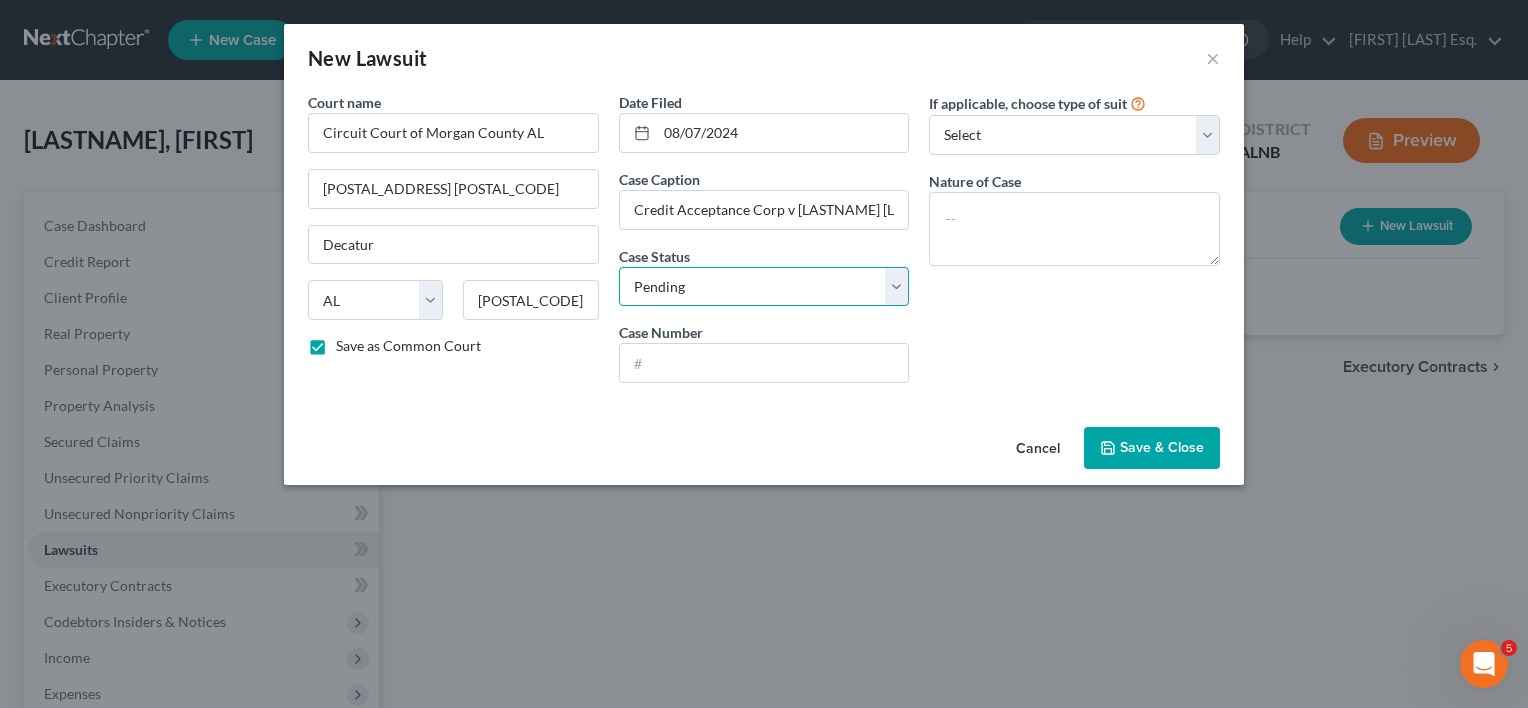 click on "Select Pending On Appeal Concluded" at bounding box center (764, 287) 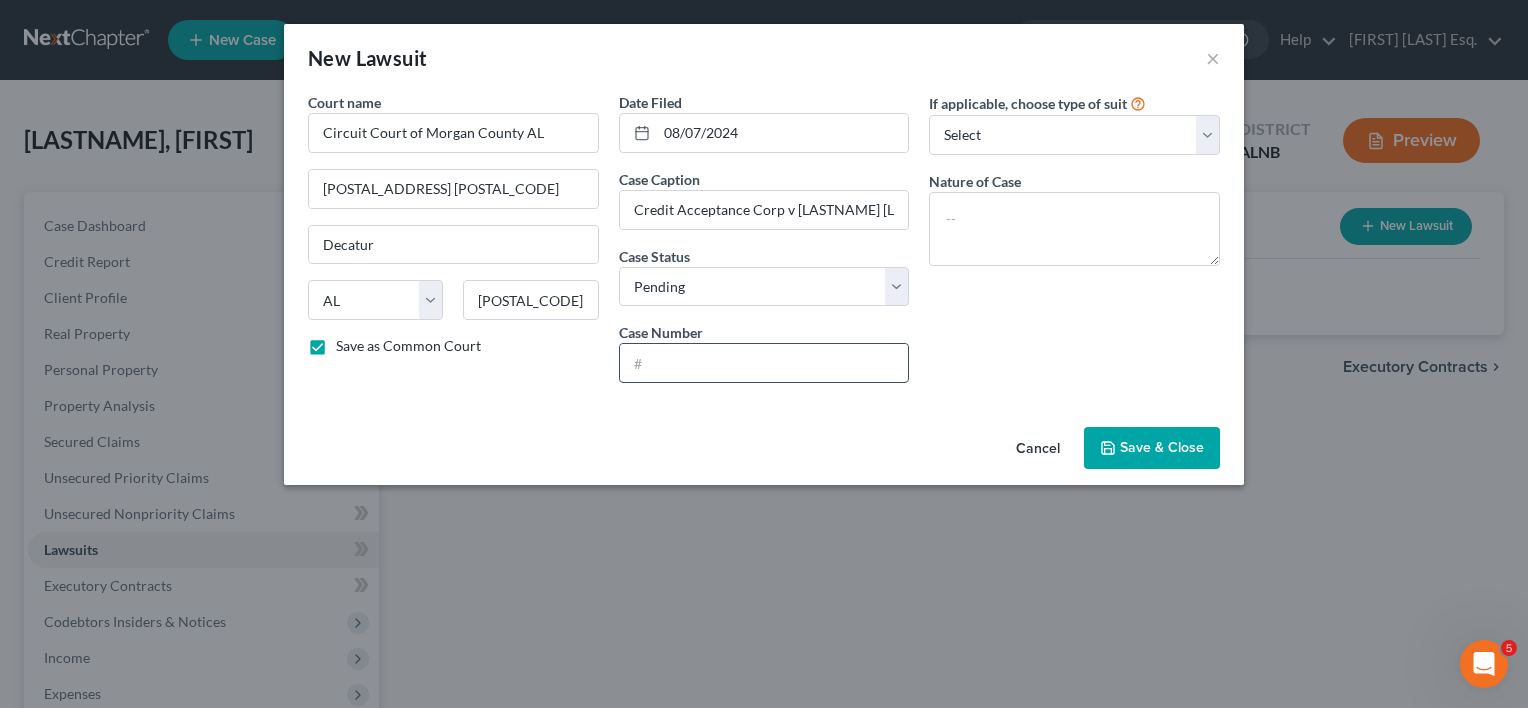 click at bounding box center [764, 363] 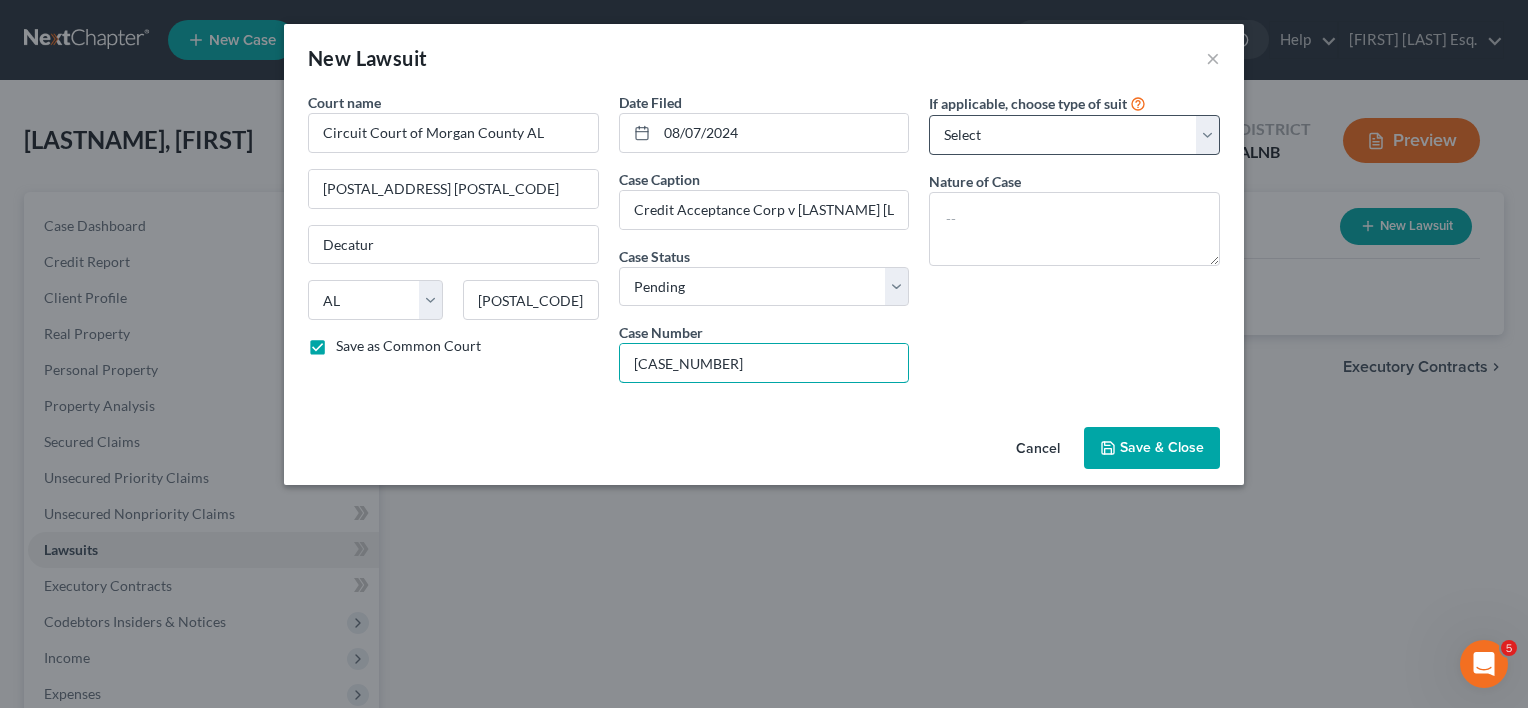 type on "[CASE_NUMBER]" 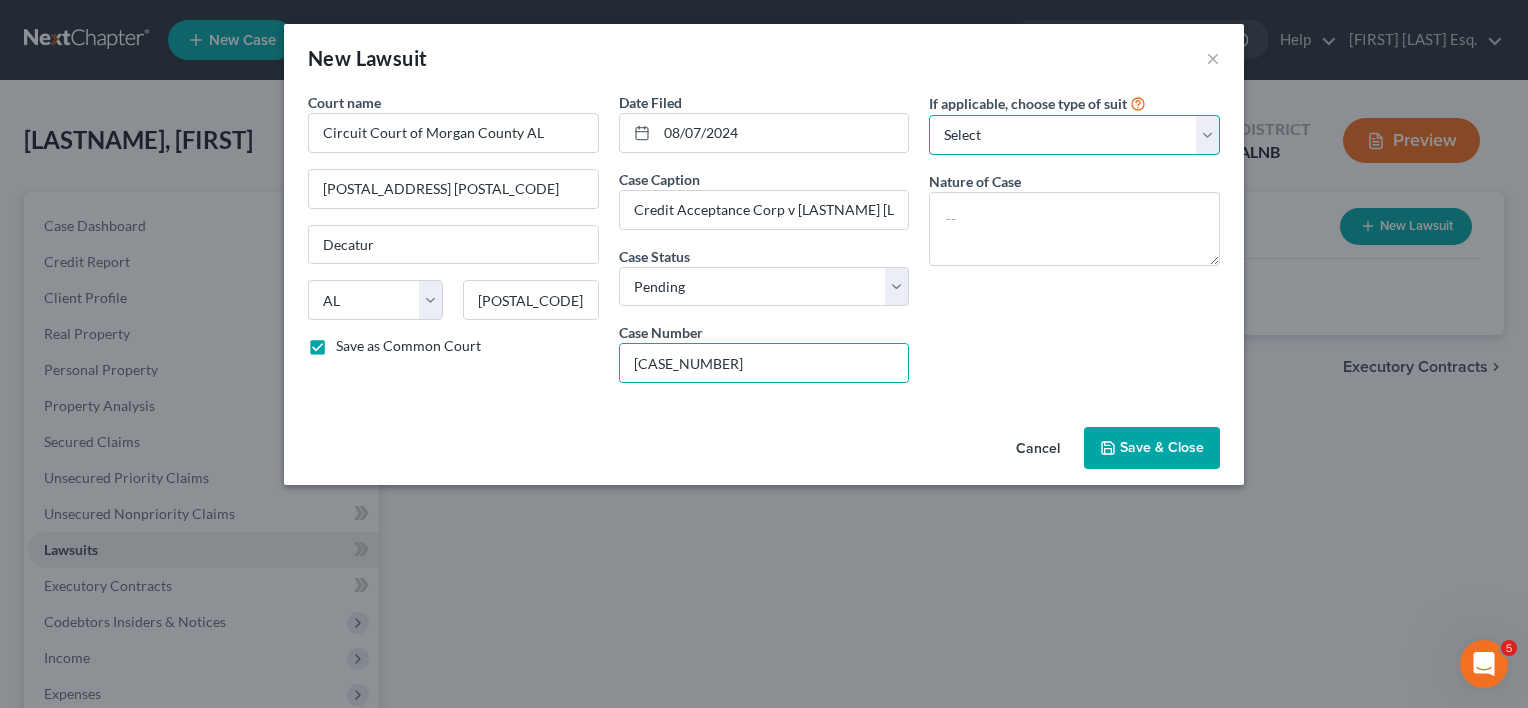 click on "Select Repossession Garnishment Foreclosure Attached, Seized, Or Levied Other" at bounding box center [1074, 135] 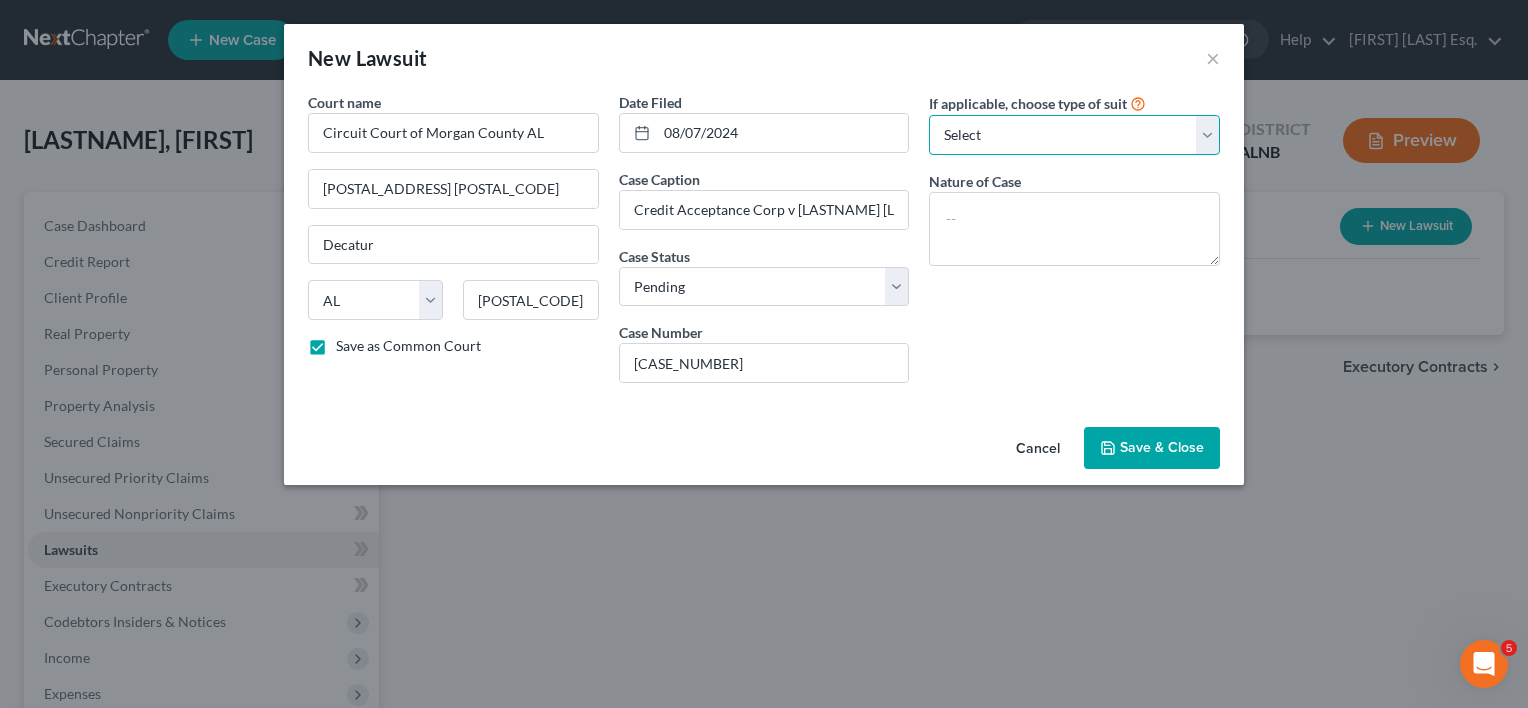 select on "1" 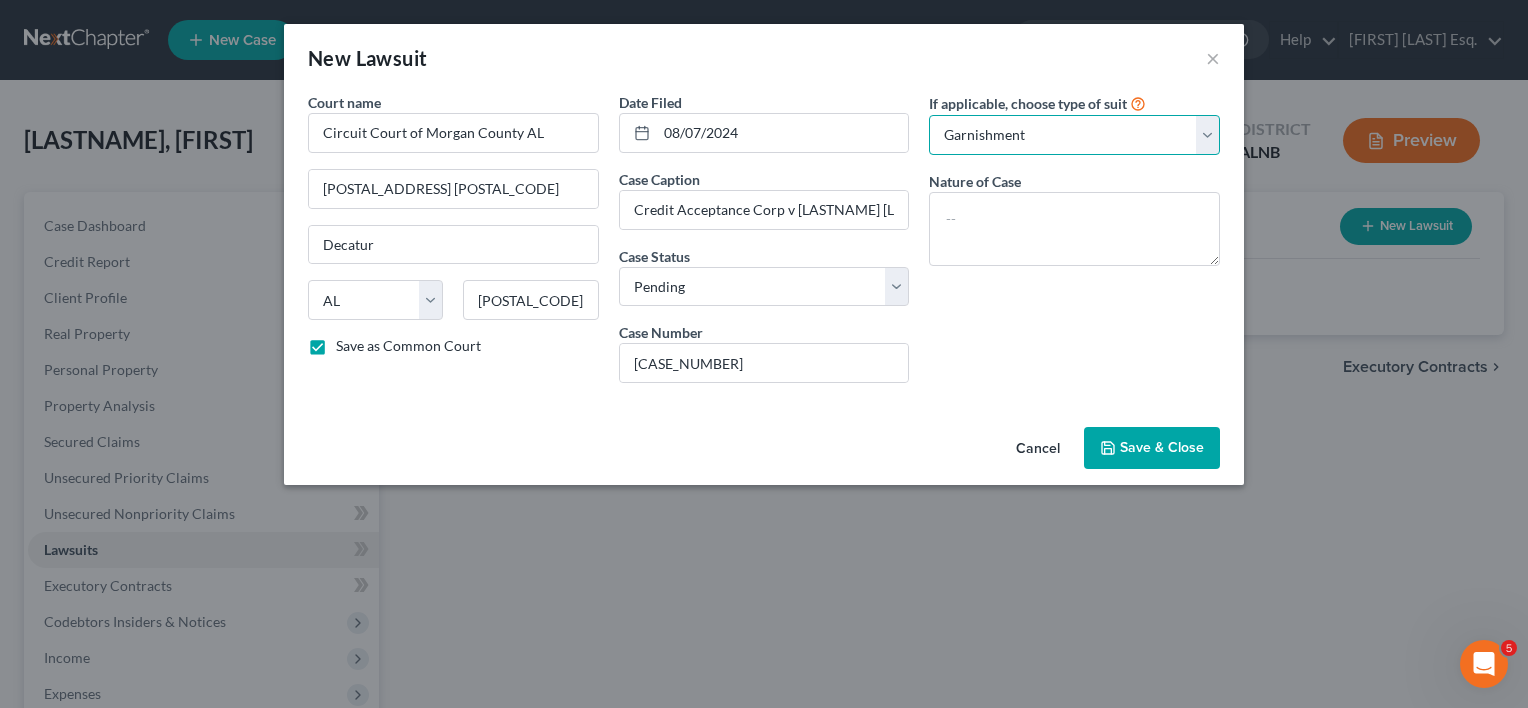 click on "Select Repossession Garnishment Foreclosure Attached, Seized, Or Levied Other" at bounding box center (1074, 135) 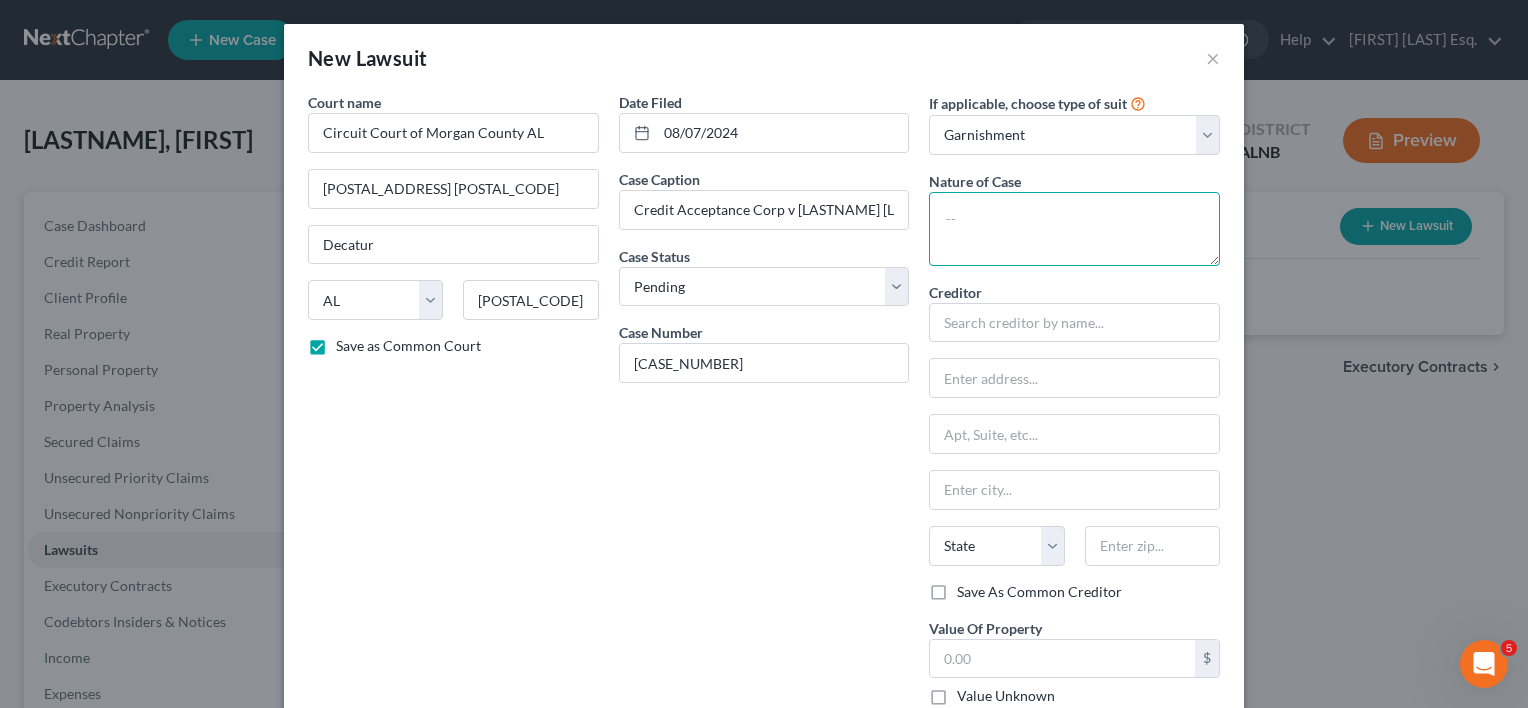 click at bounding box center [1074, 229] 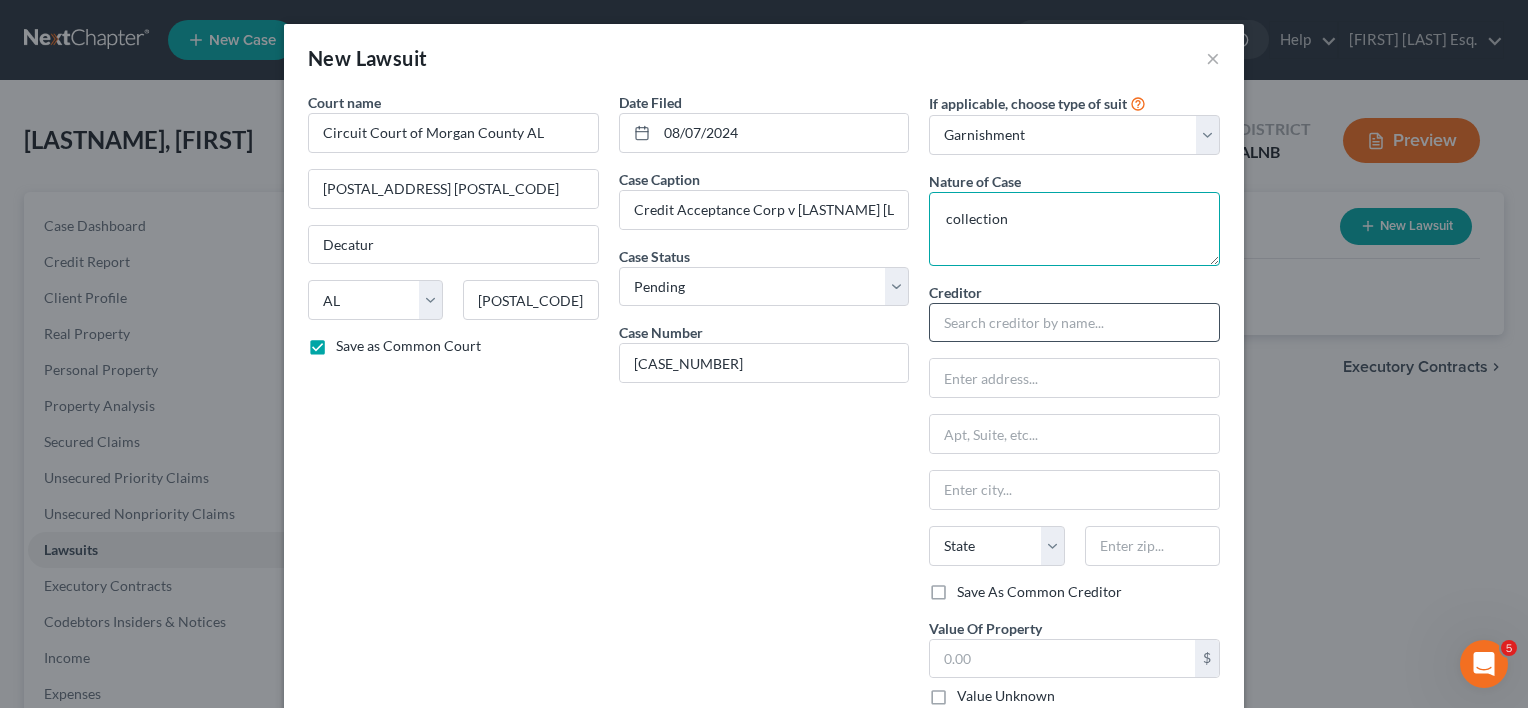 type on "collection" 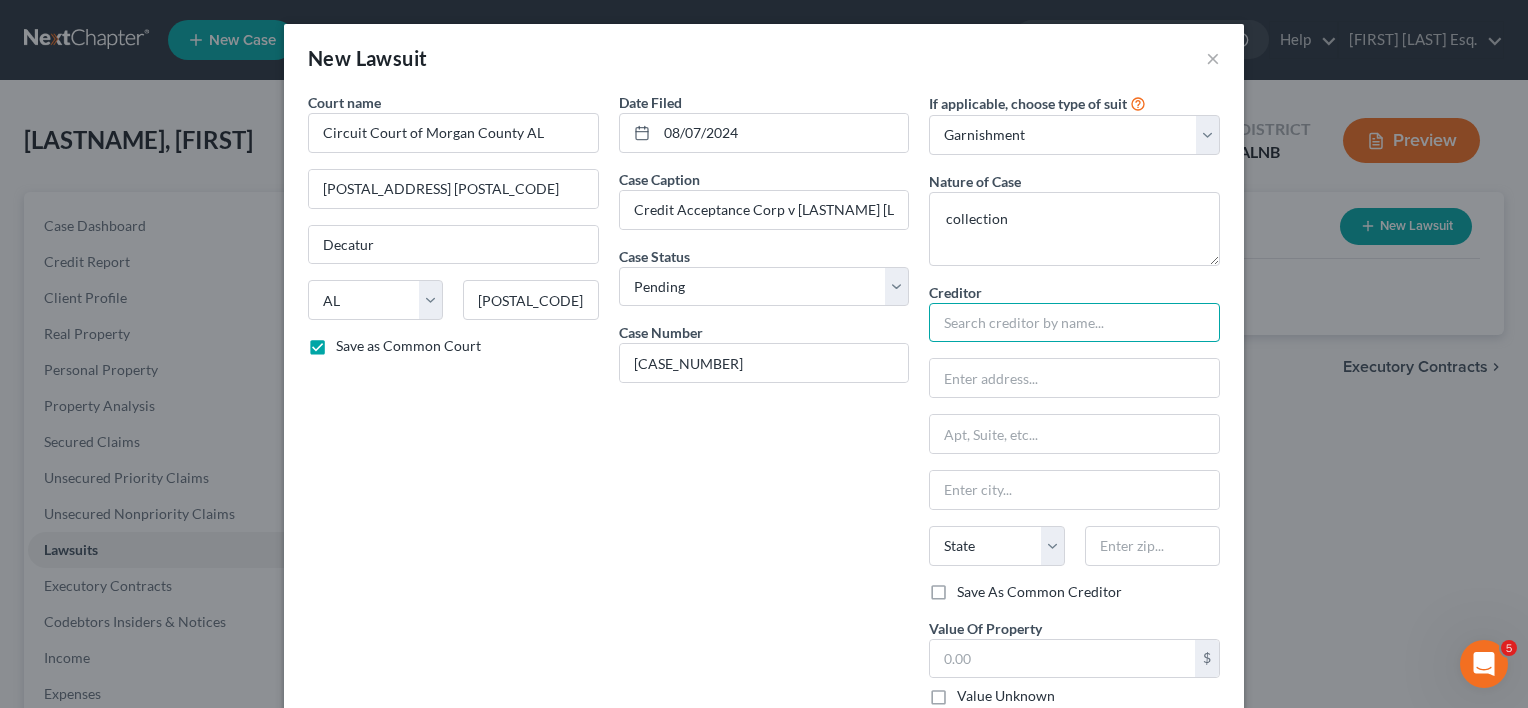 click at bounding box center [1074, 323] 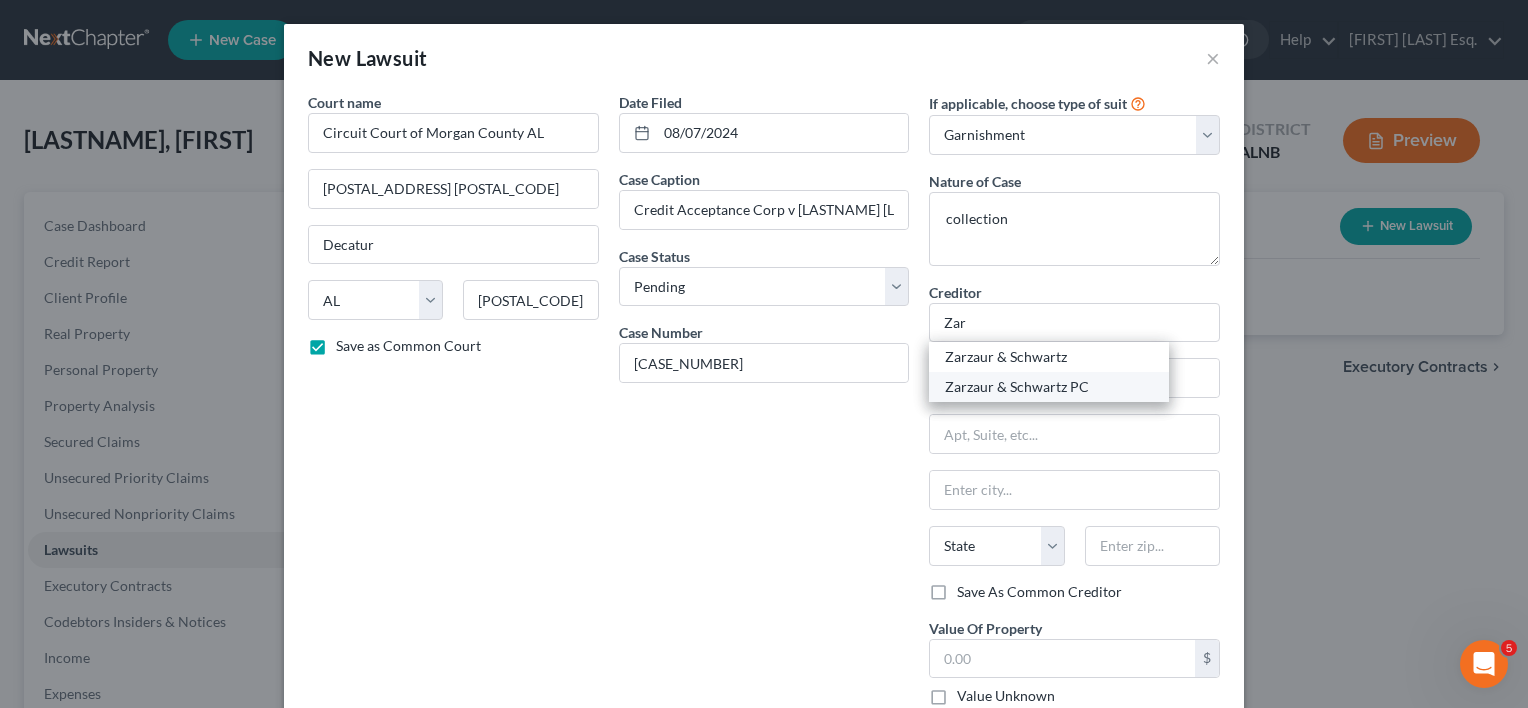 click on "Zarzaur & Schwartz PC" at bounding box center [1049, 387] 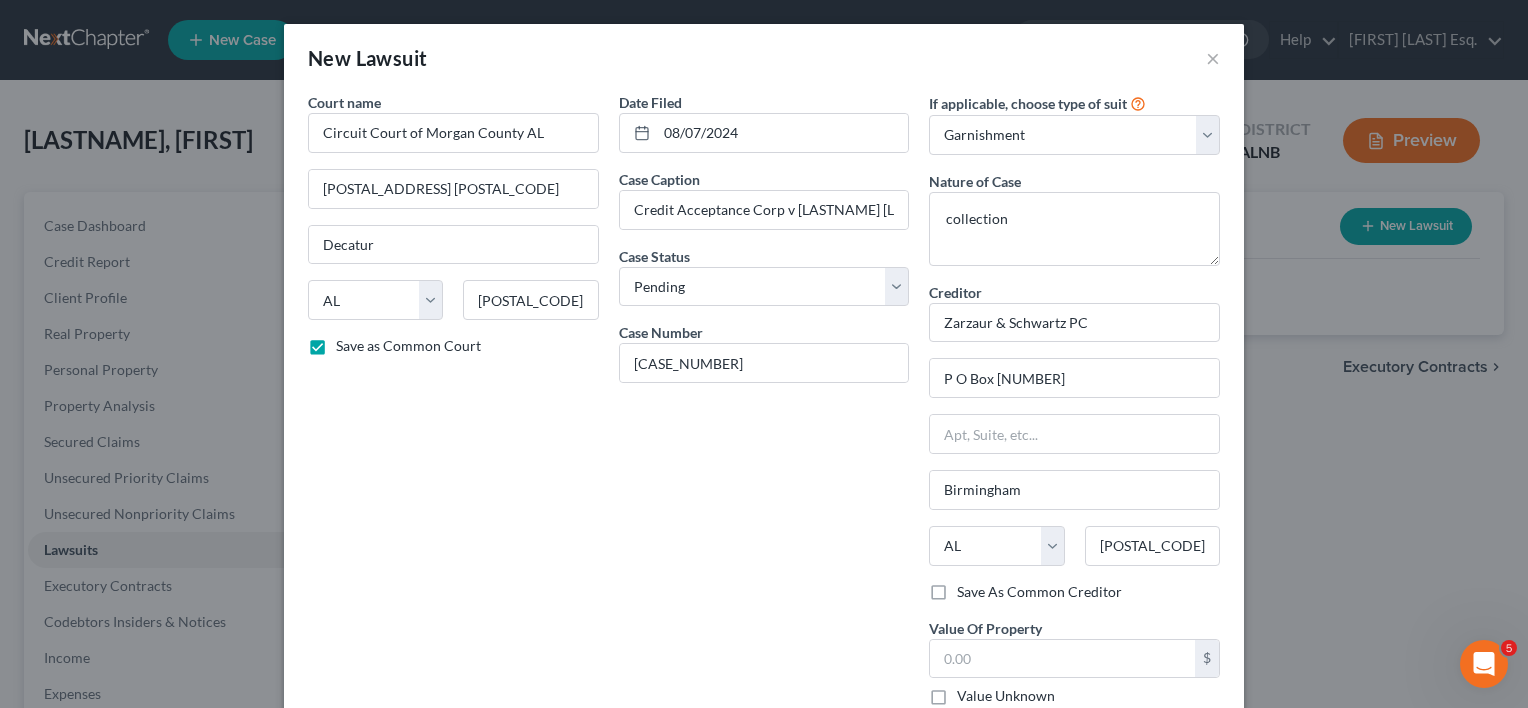 click on "Save As Common Creditor" at bounding box center (1039, 592) 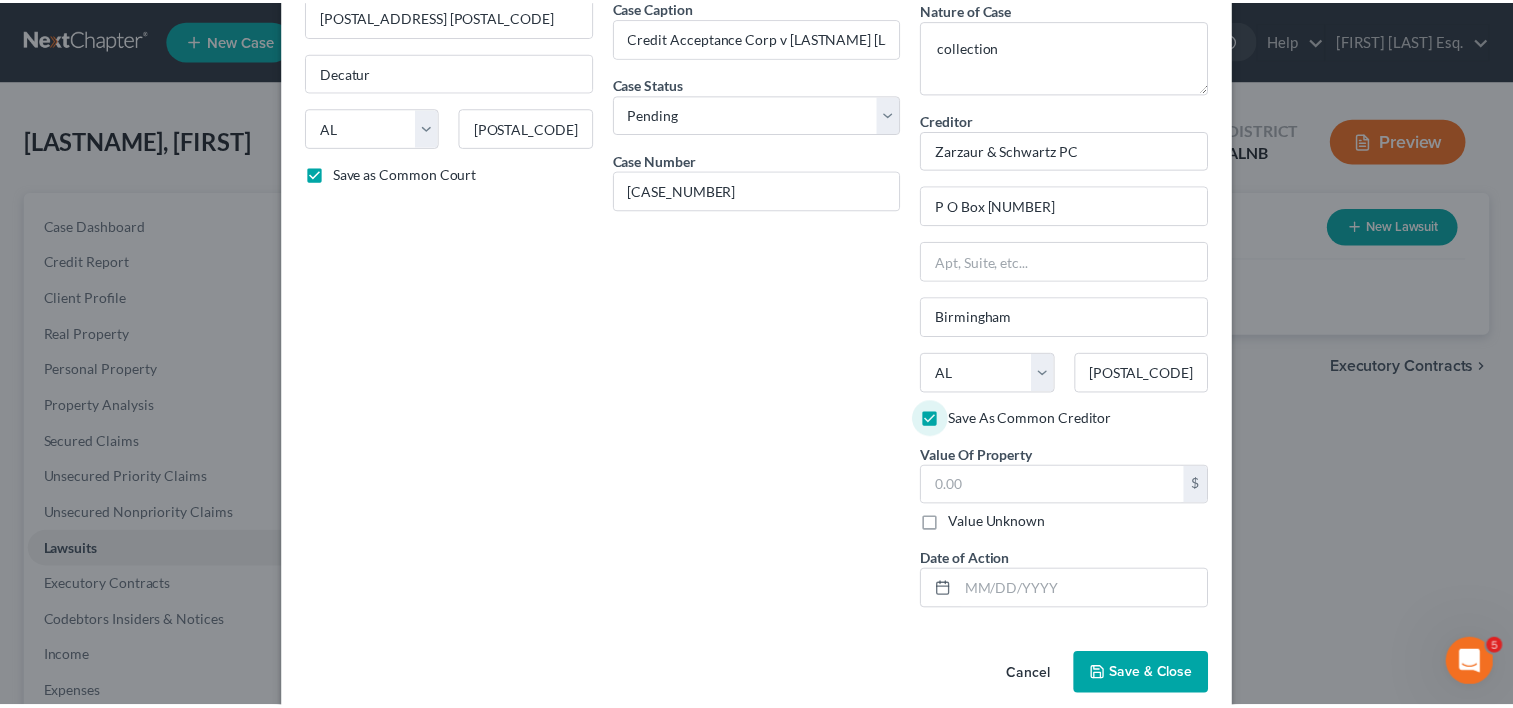scroll, scrollTop: 197, scrollLeft: 0, axis: vertical 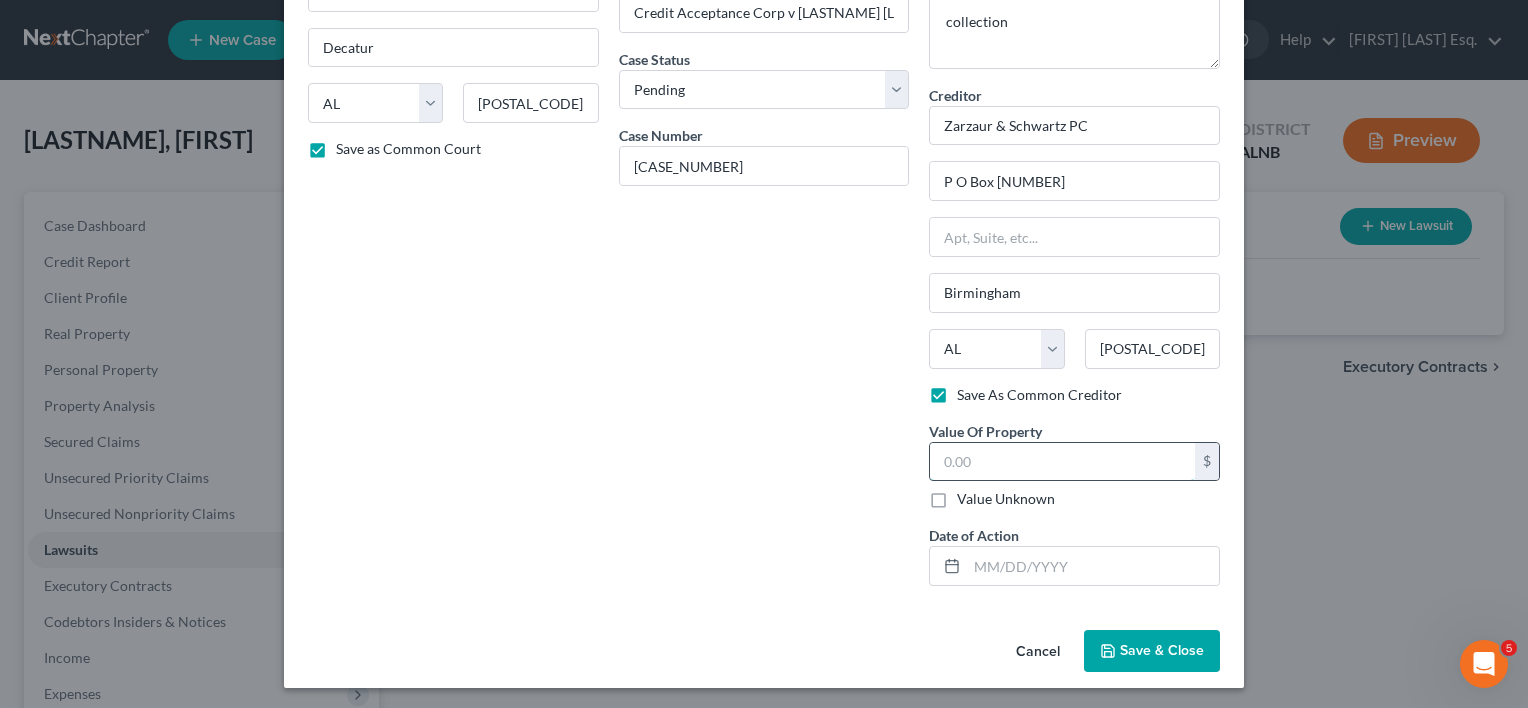 click at bounding box center (1062, 462) 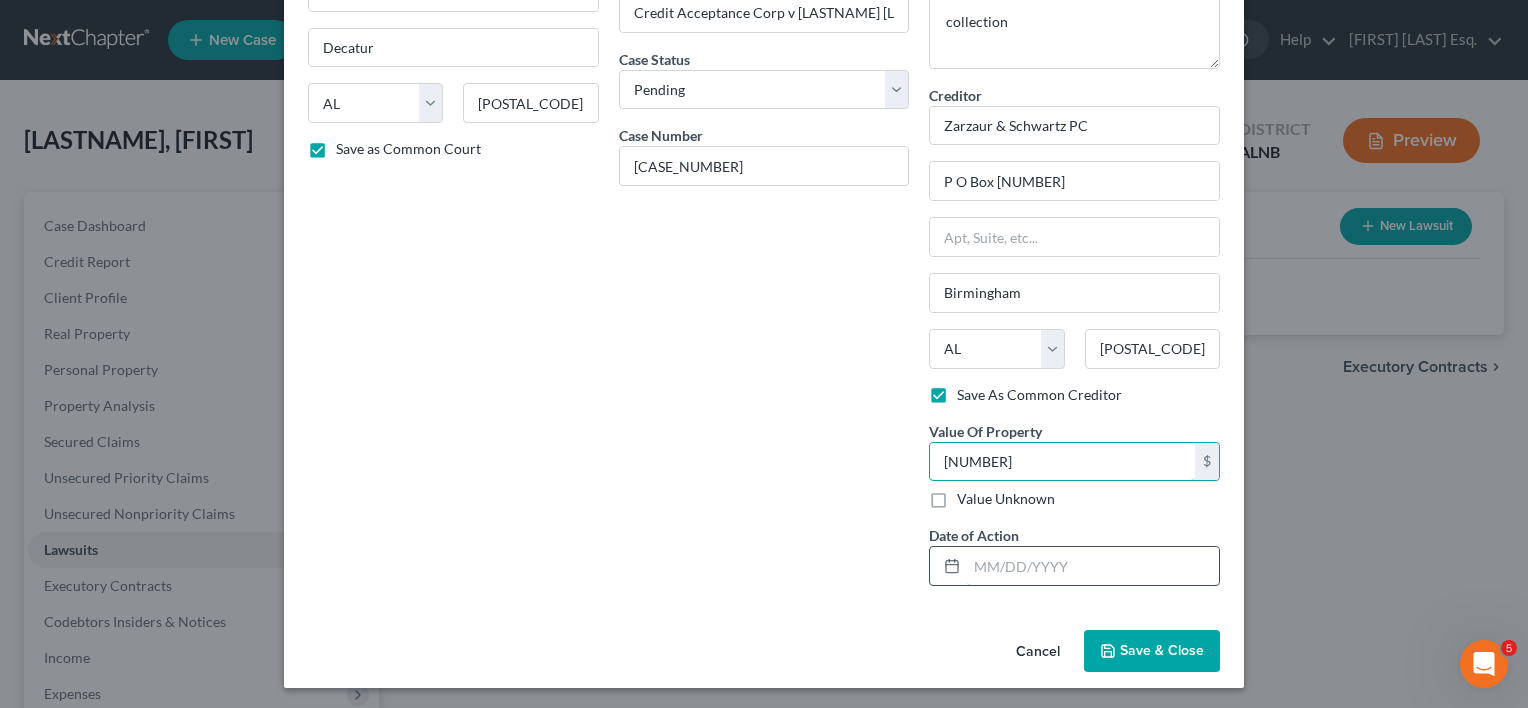 type on "[NUMBER]" 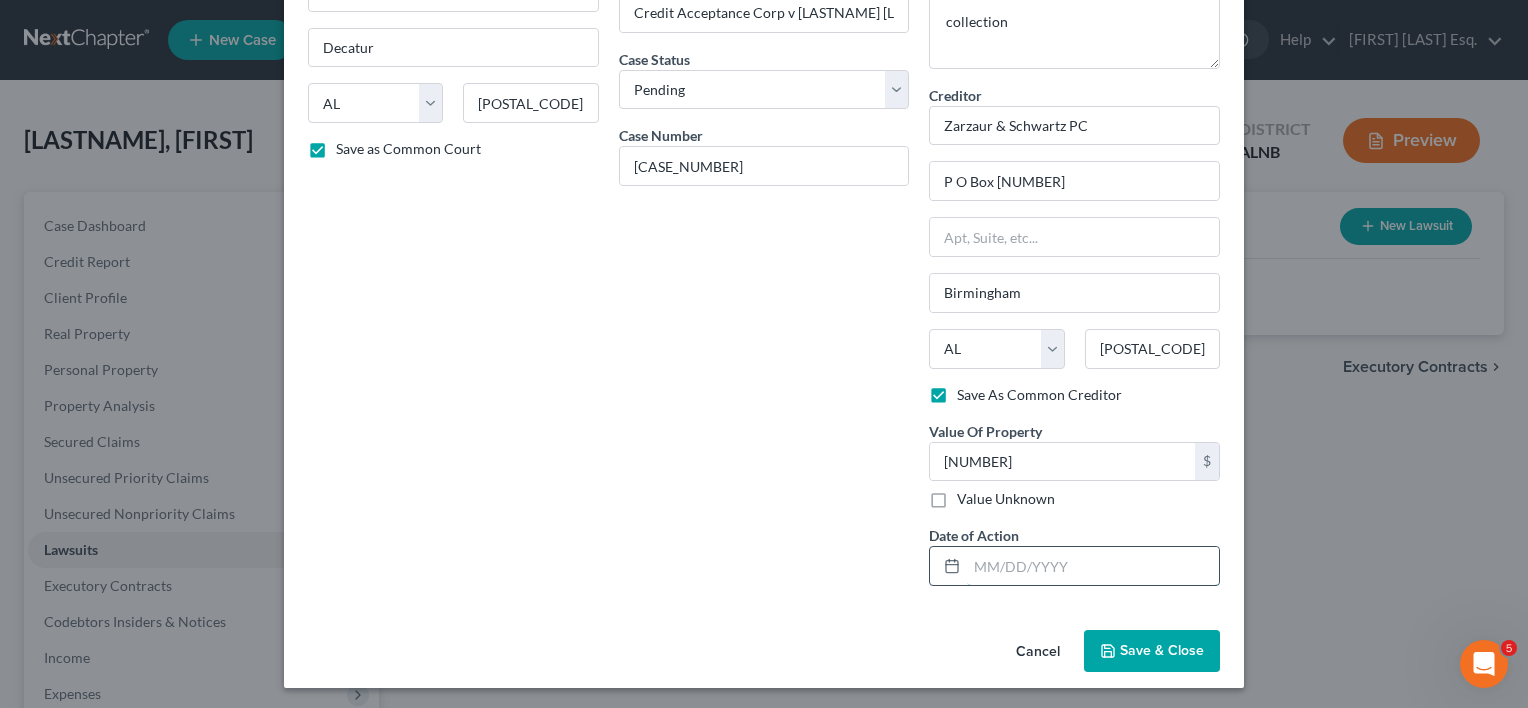 click at bounding box center (1093, 566) 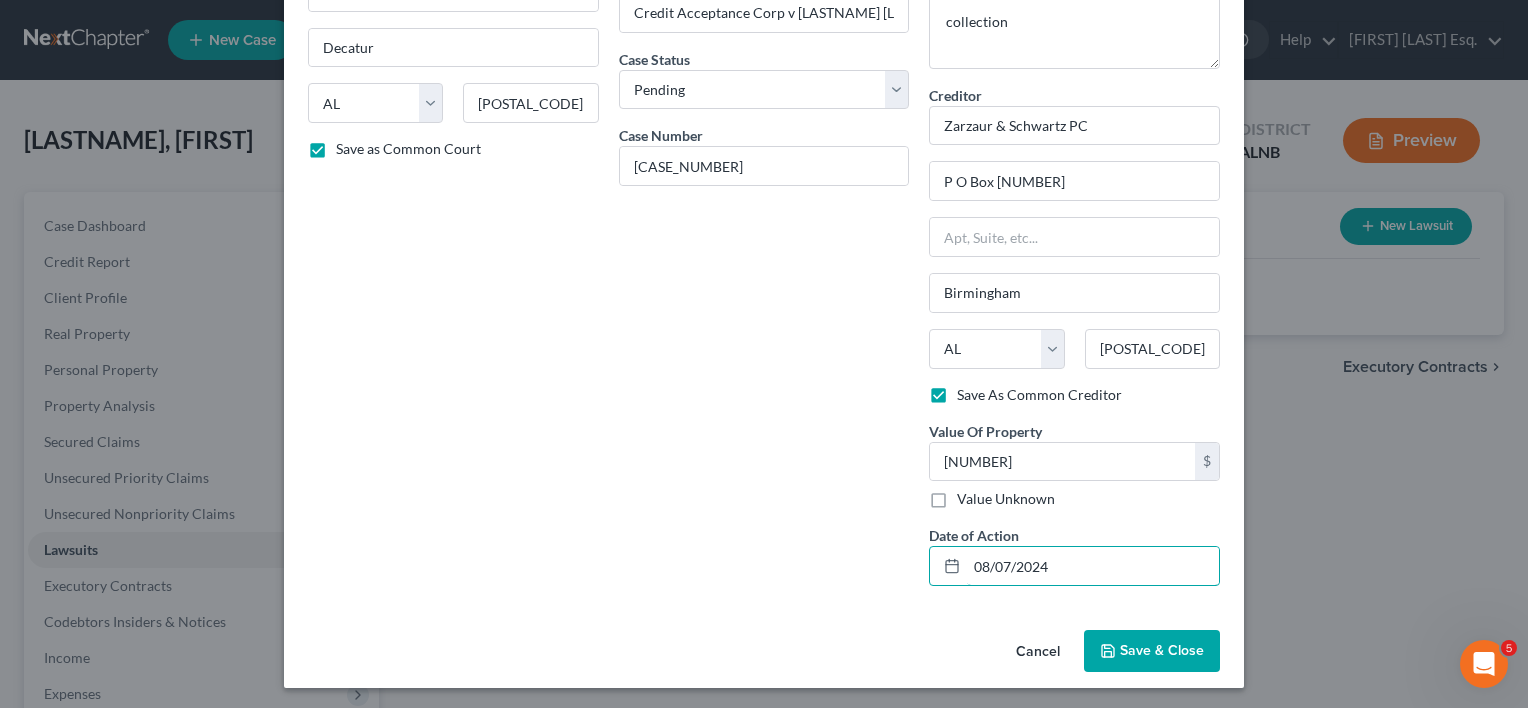 type on "08/07/2024" 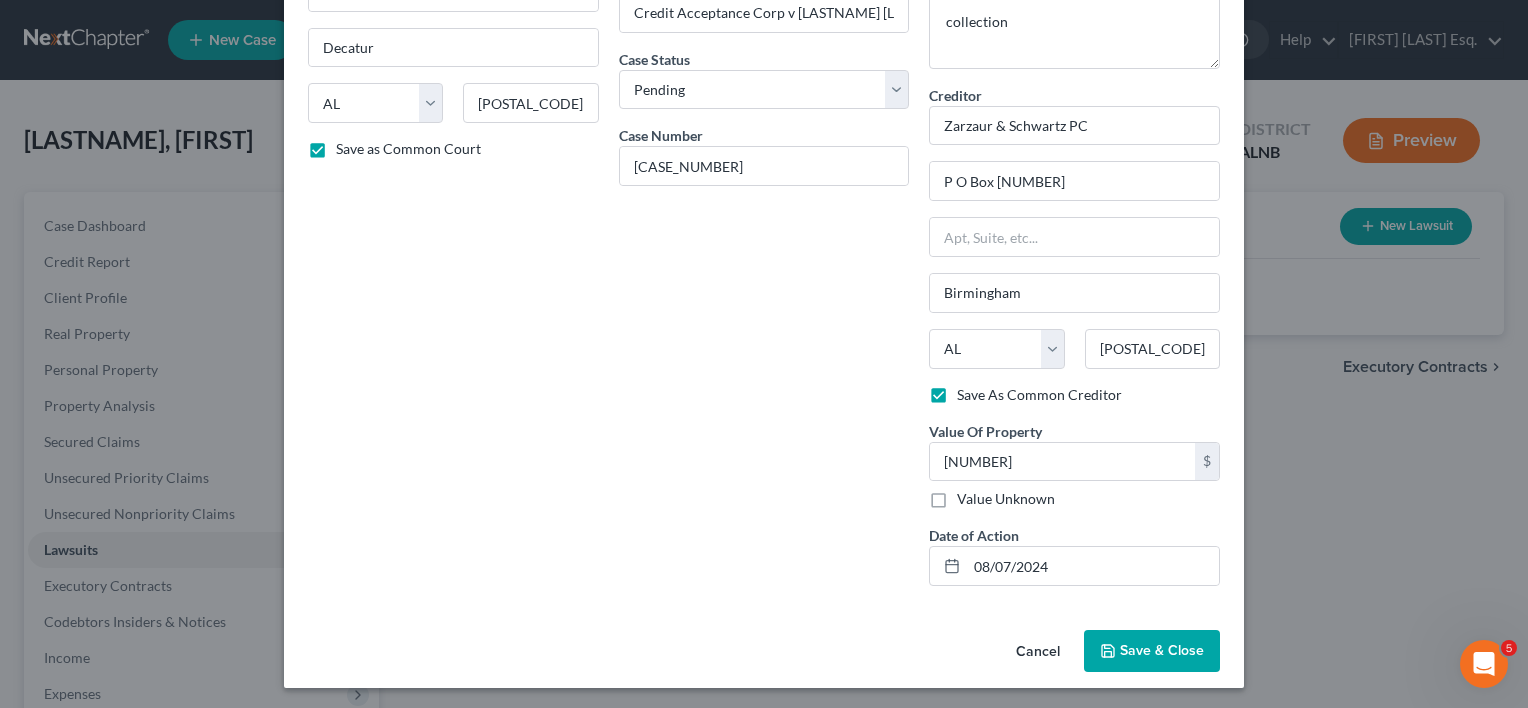 click on "Save & Close" at bounding box center [1162, 650] 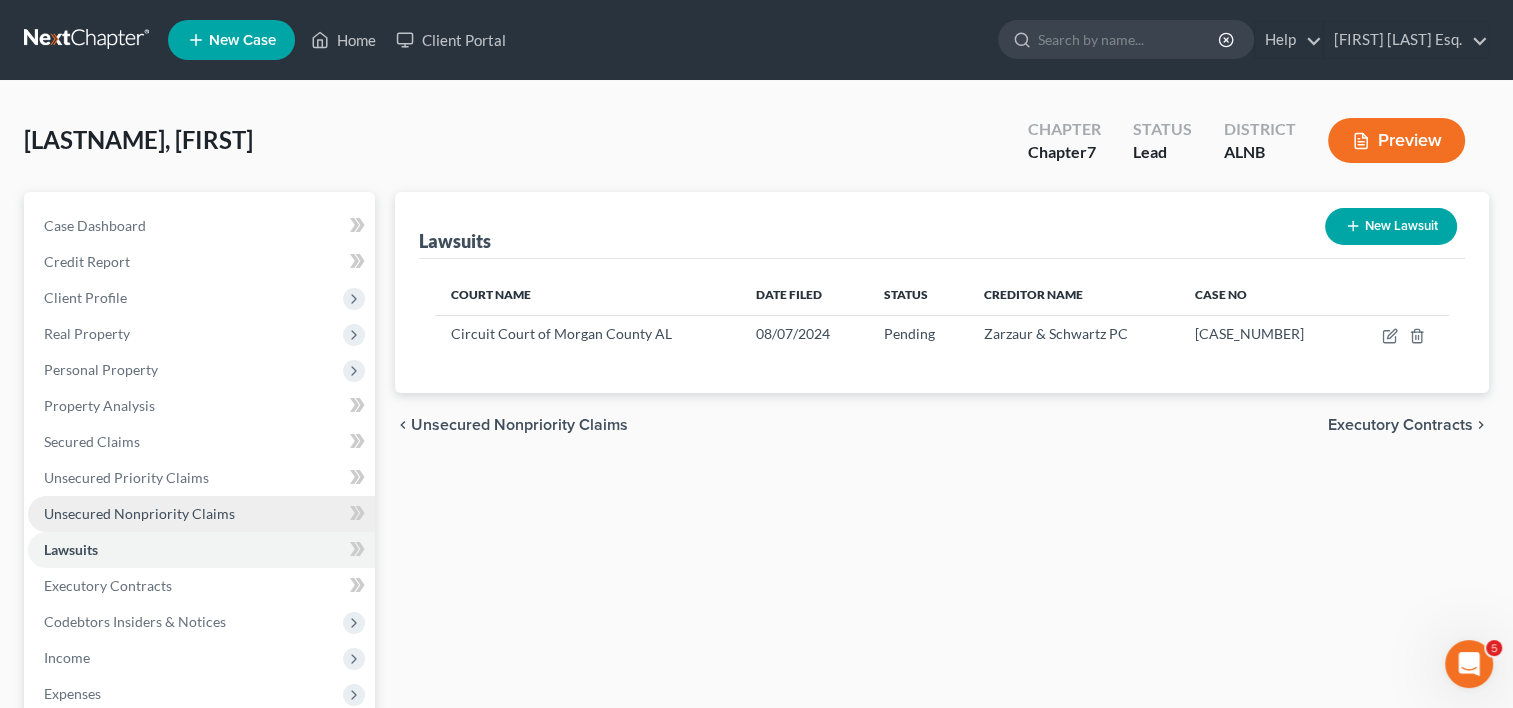 click on "Unsecured Nonpriority Claims" at bounding box center [139, 513] 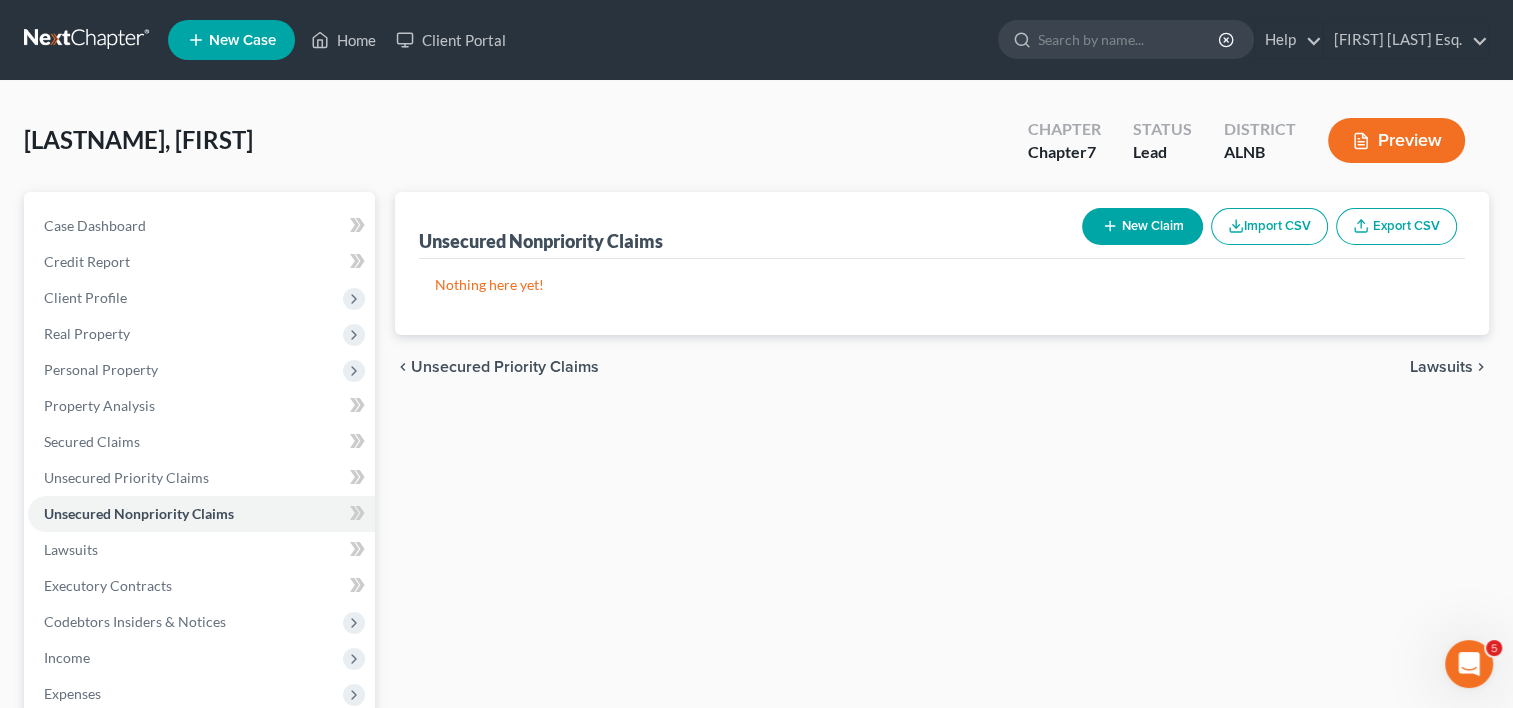 click on "New Claim" at bounding box center (1142, 226) 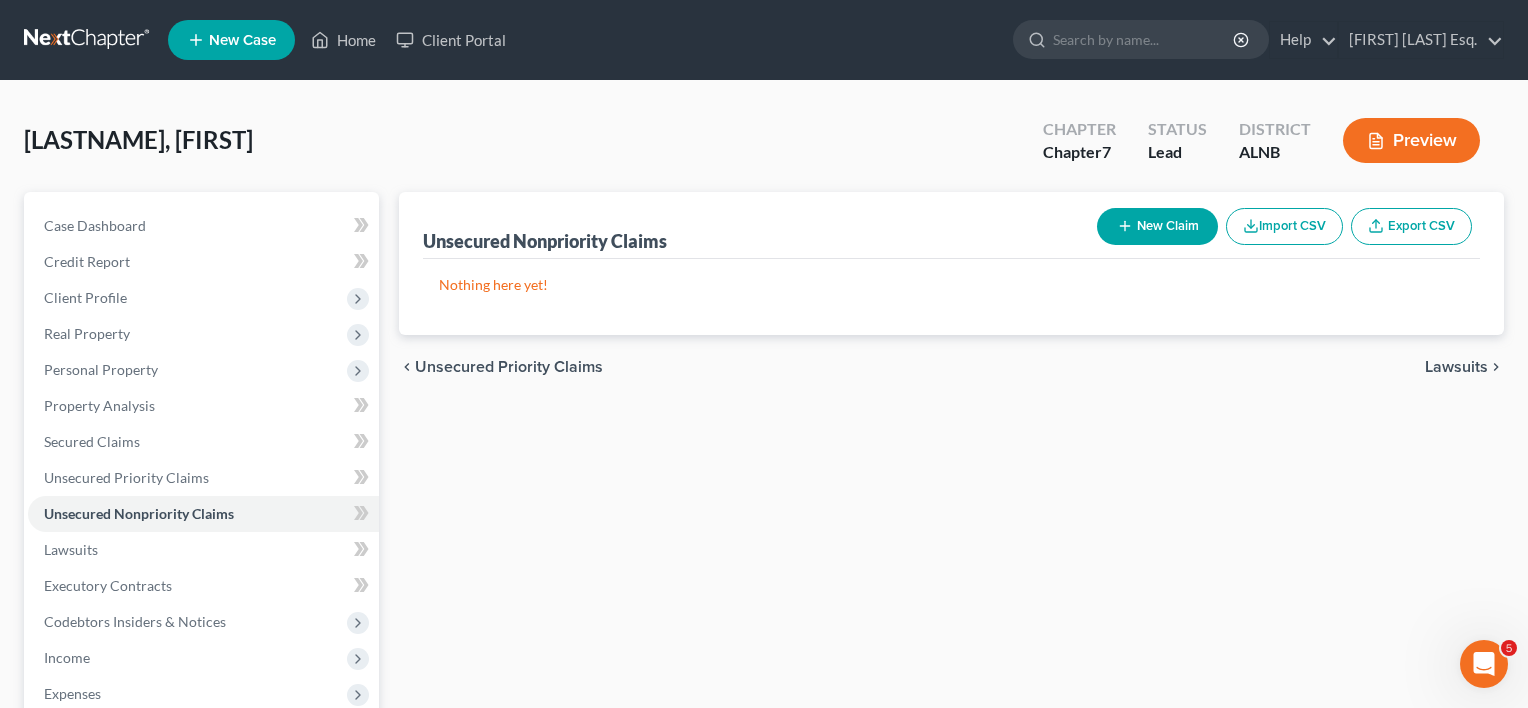 select on "0" 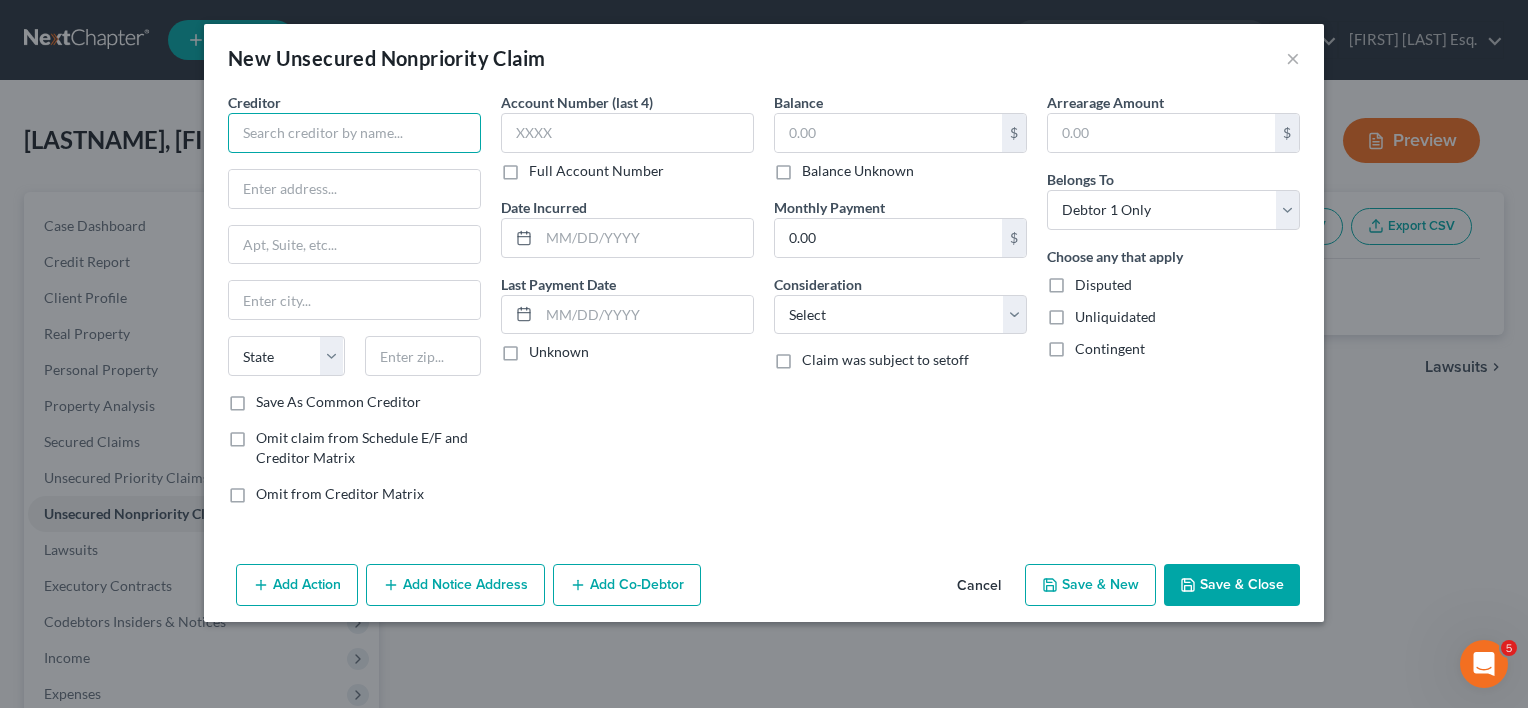 click at bounding box center [354, 133] 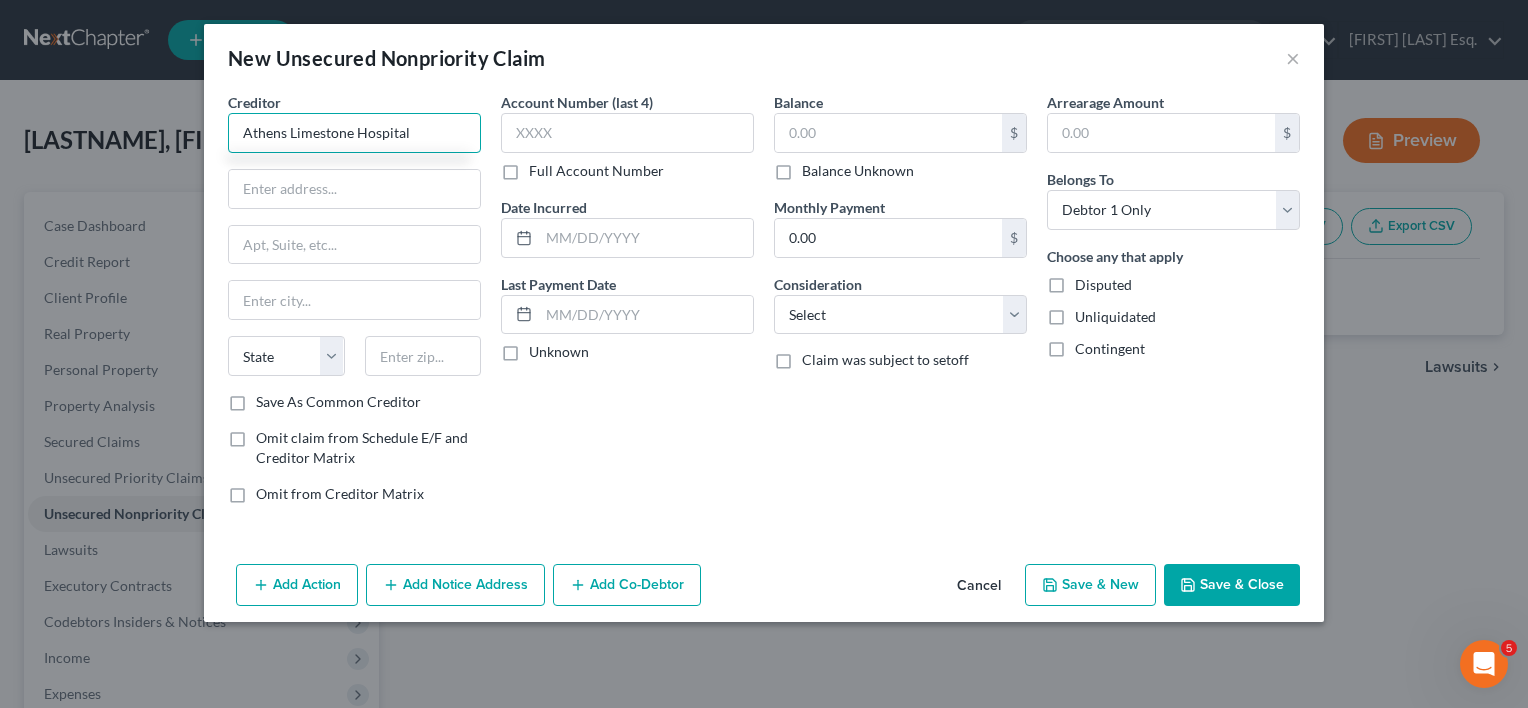 type on "Athens Limestone Hospital" 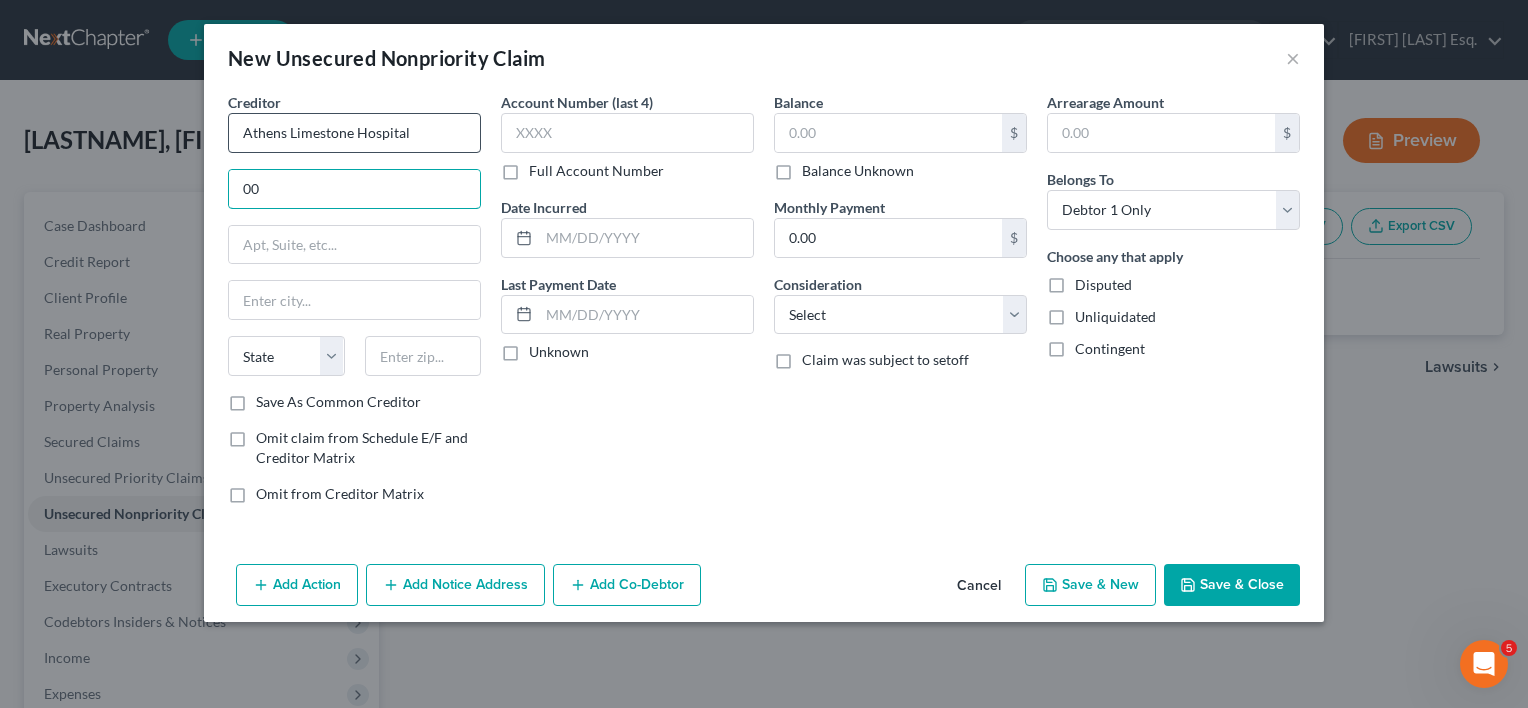 type on "0" 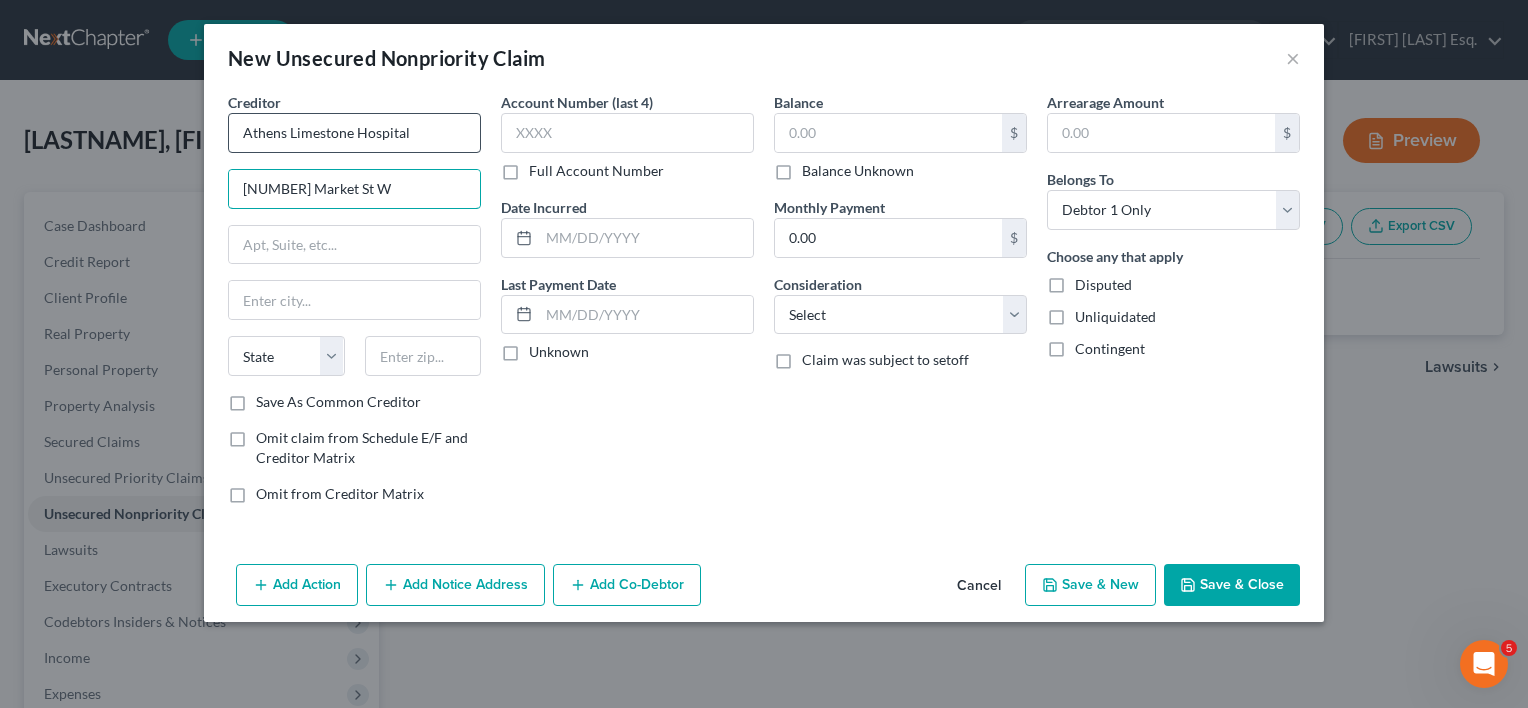 type on "[NUMBER] Market St W" 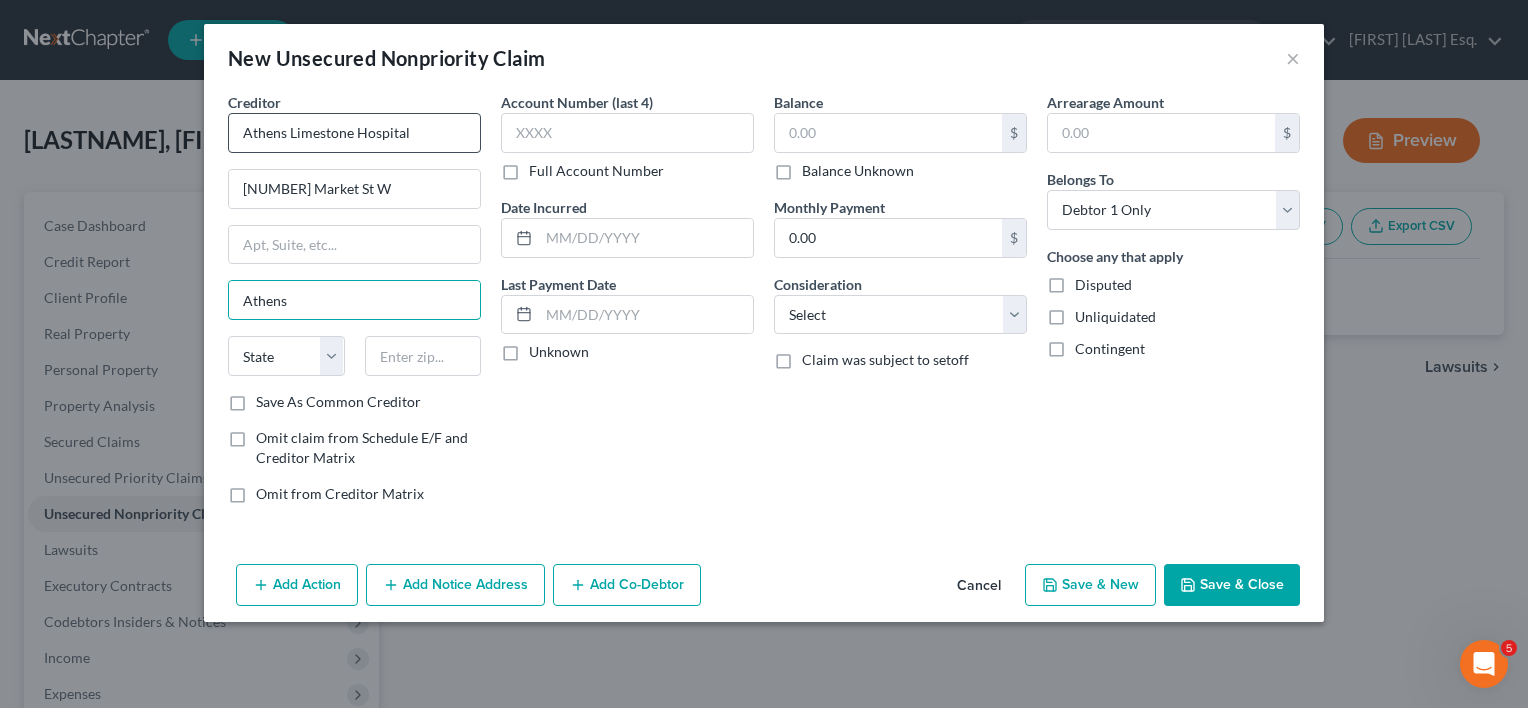 type on "Athens" 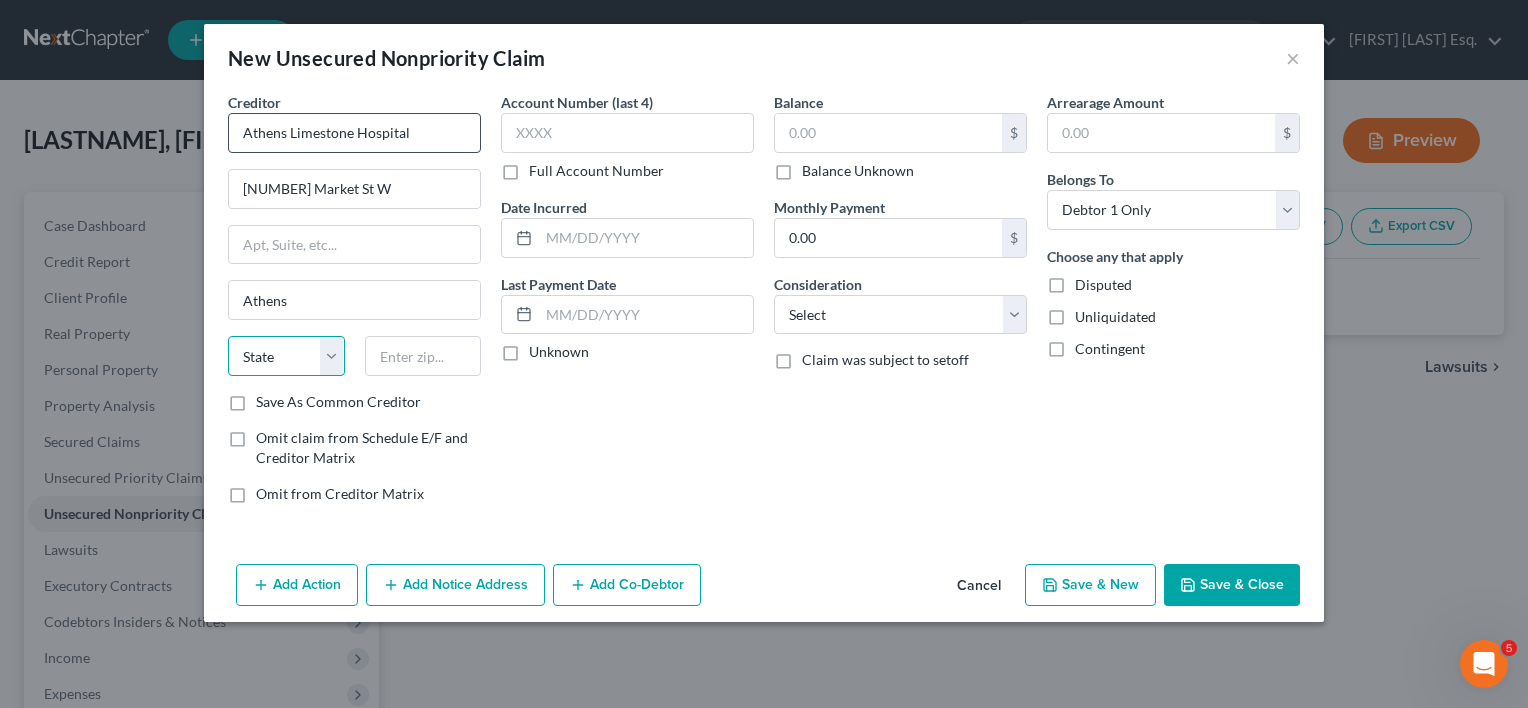select on "0" 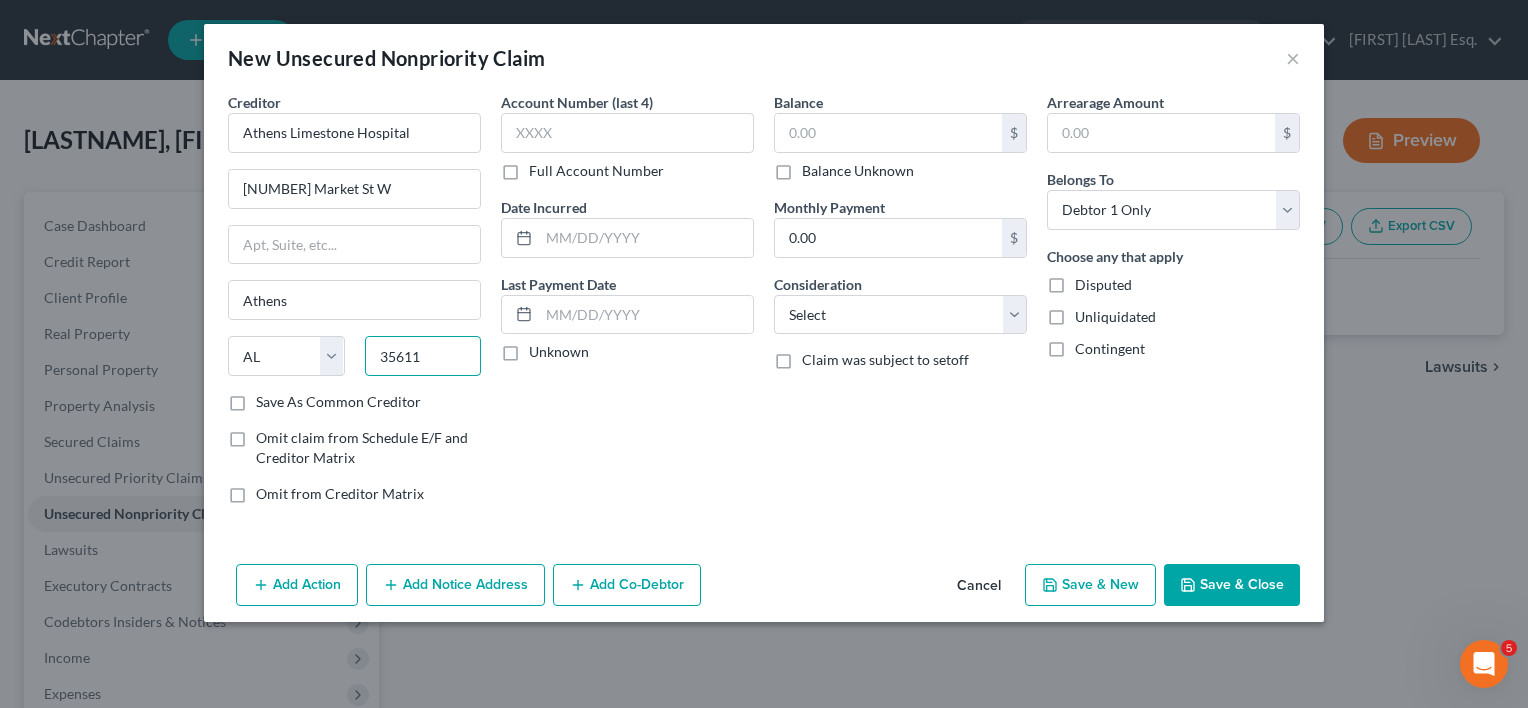 type on "35611" 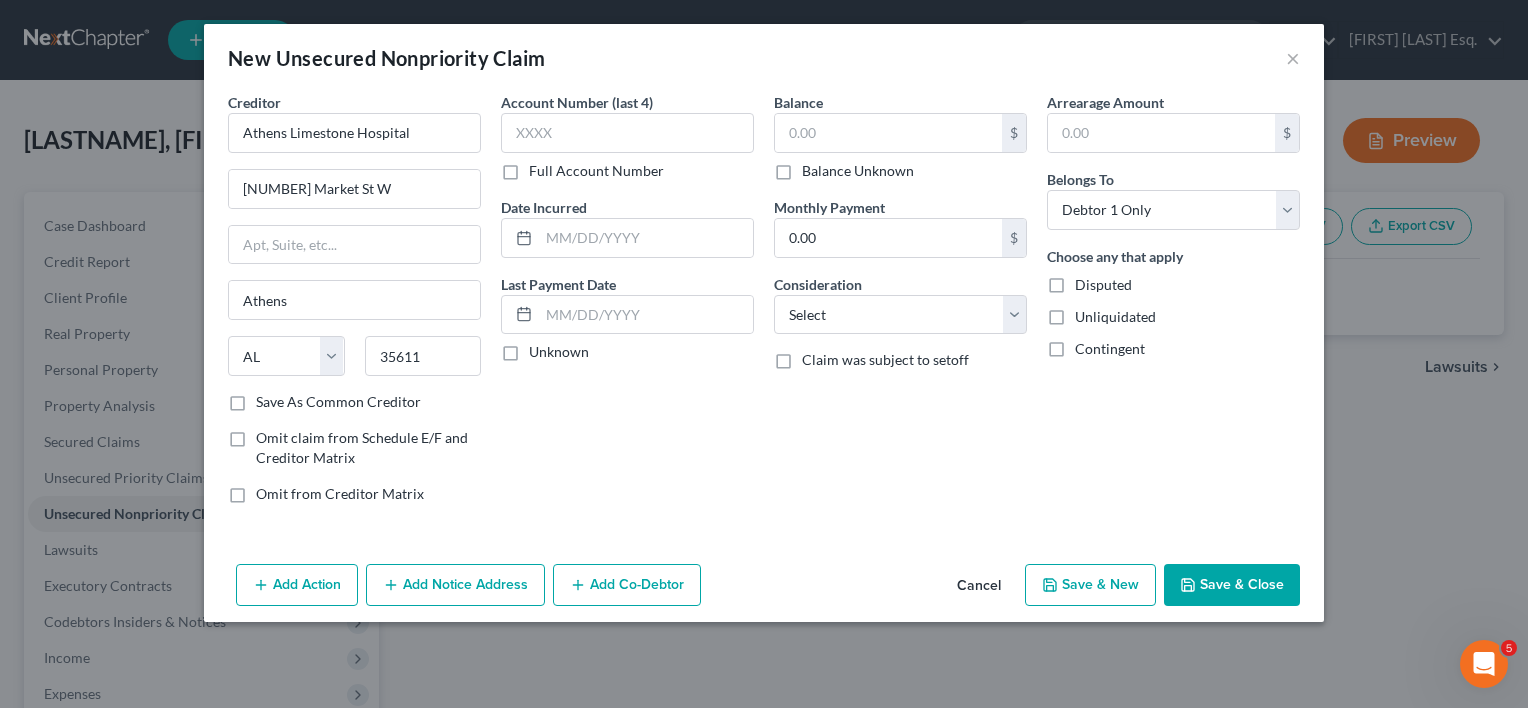 click on "Save As Common Creditor" at bounding box center [338, 402] 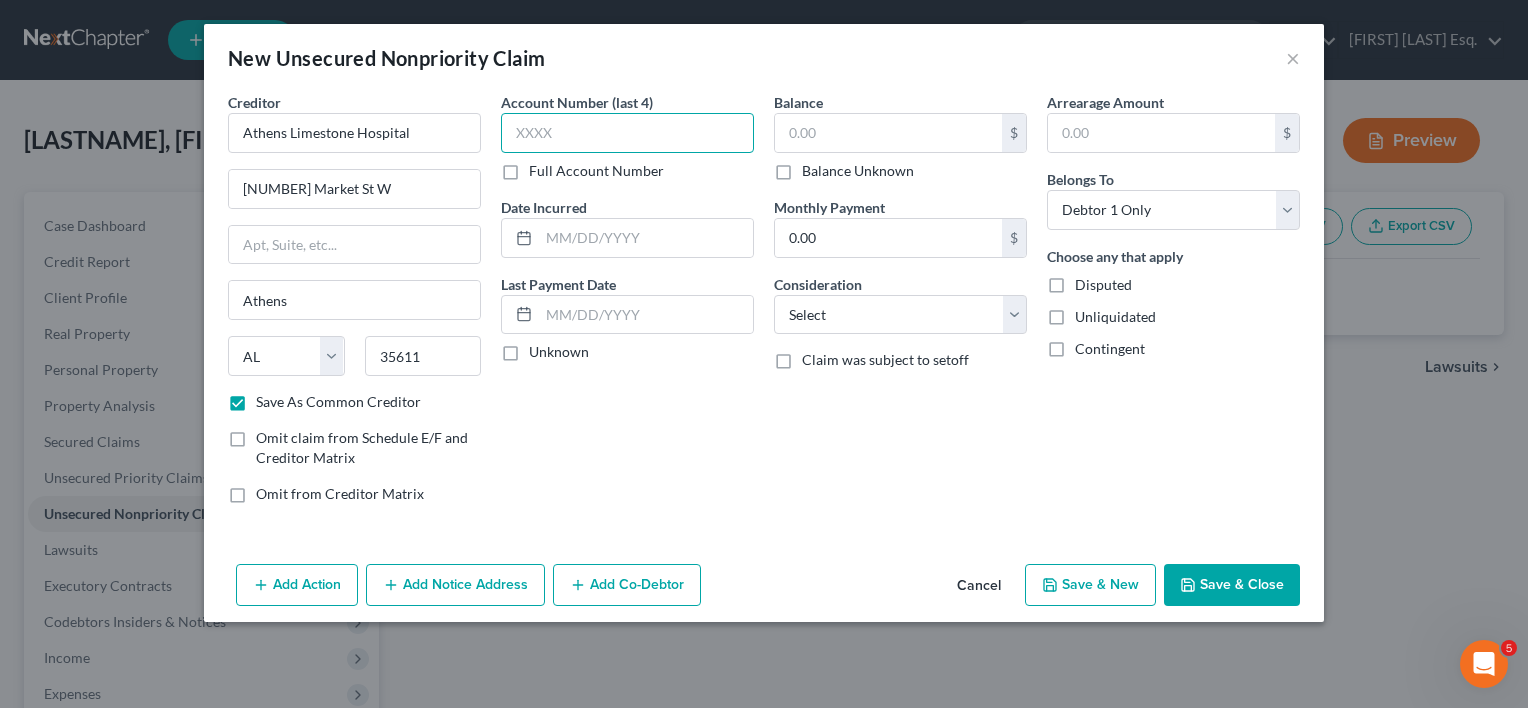 click at bounding box center [627, 133] 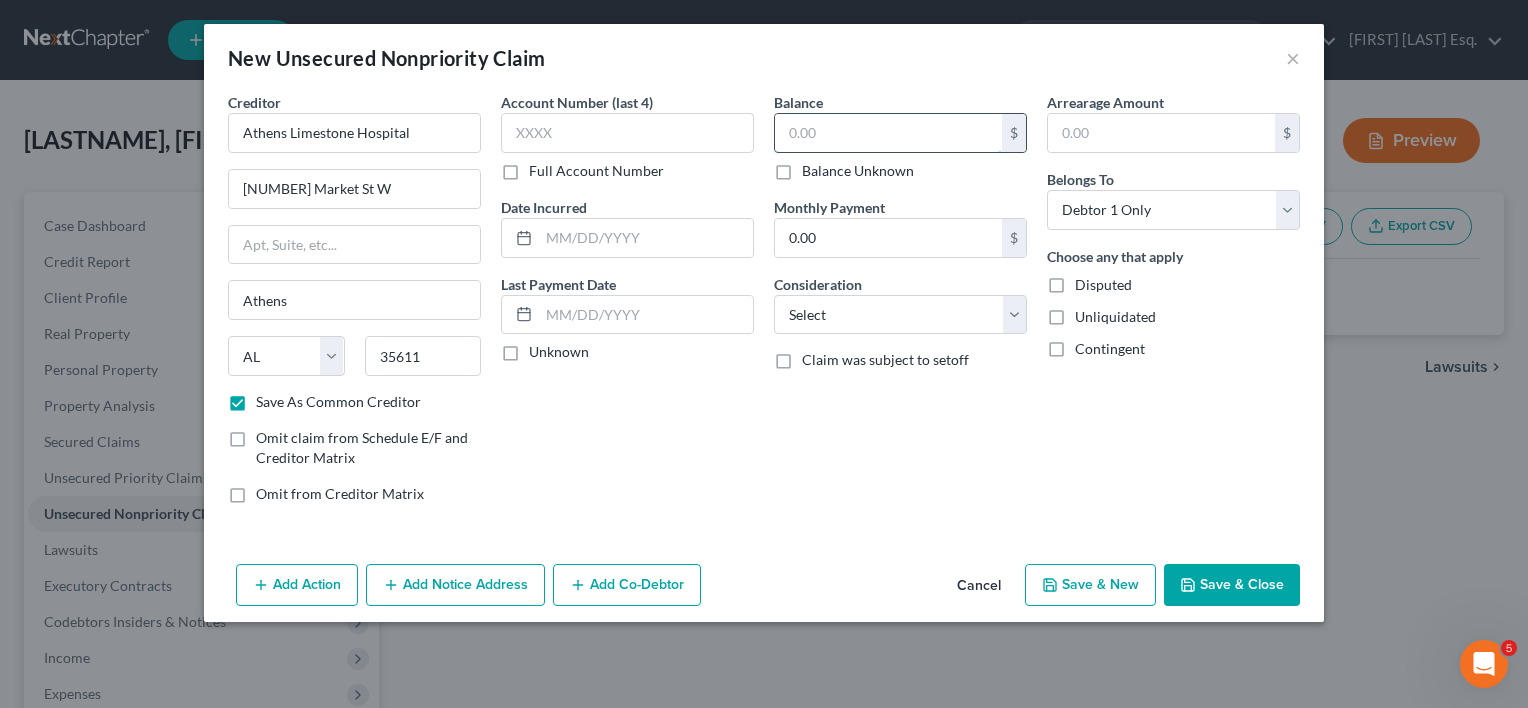 click at bounding box center (888, 133) 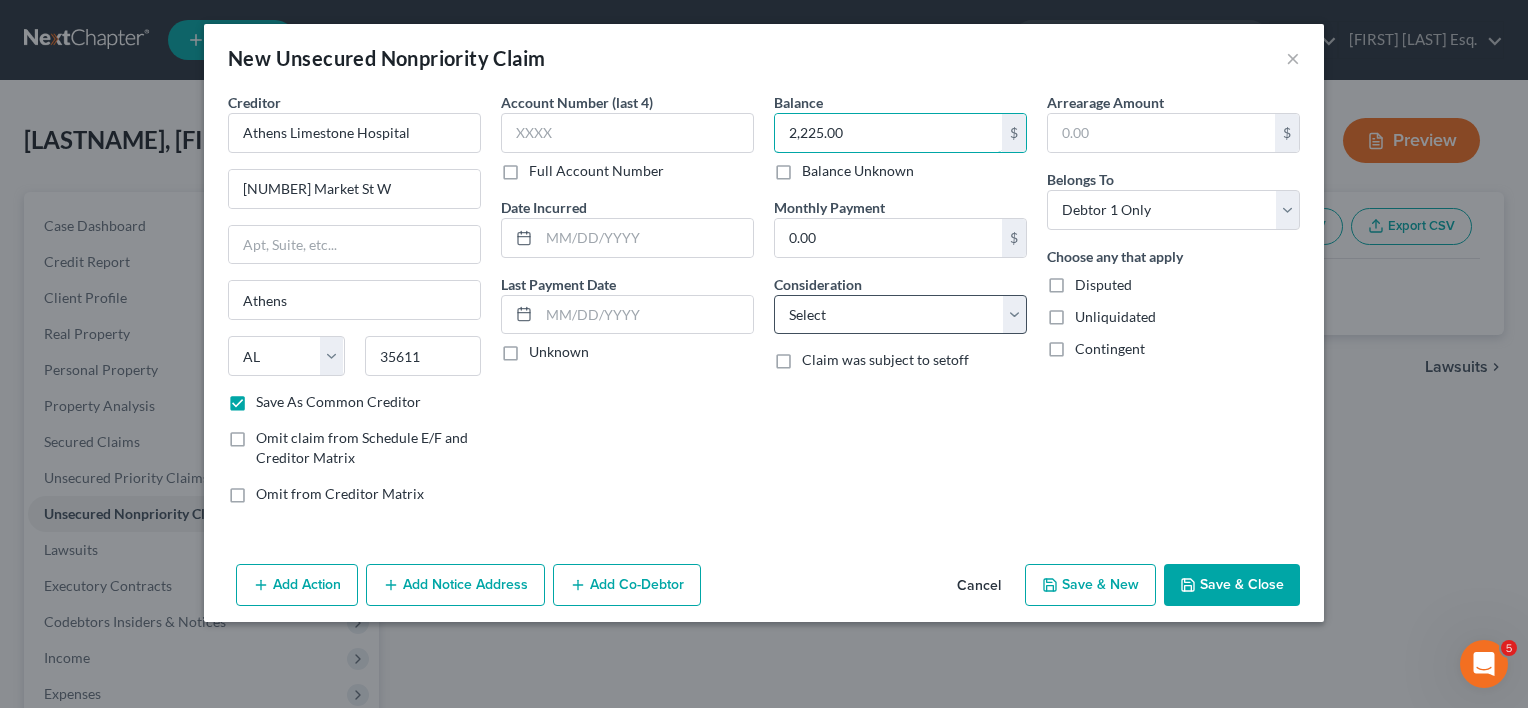 type on "2,225.00" 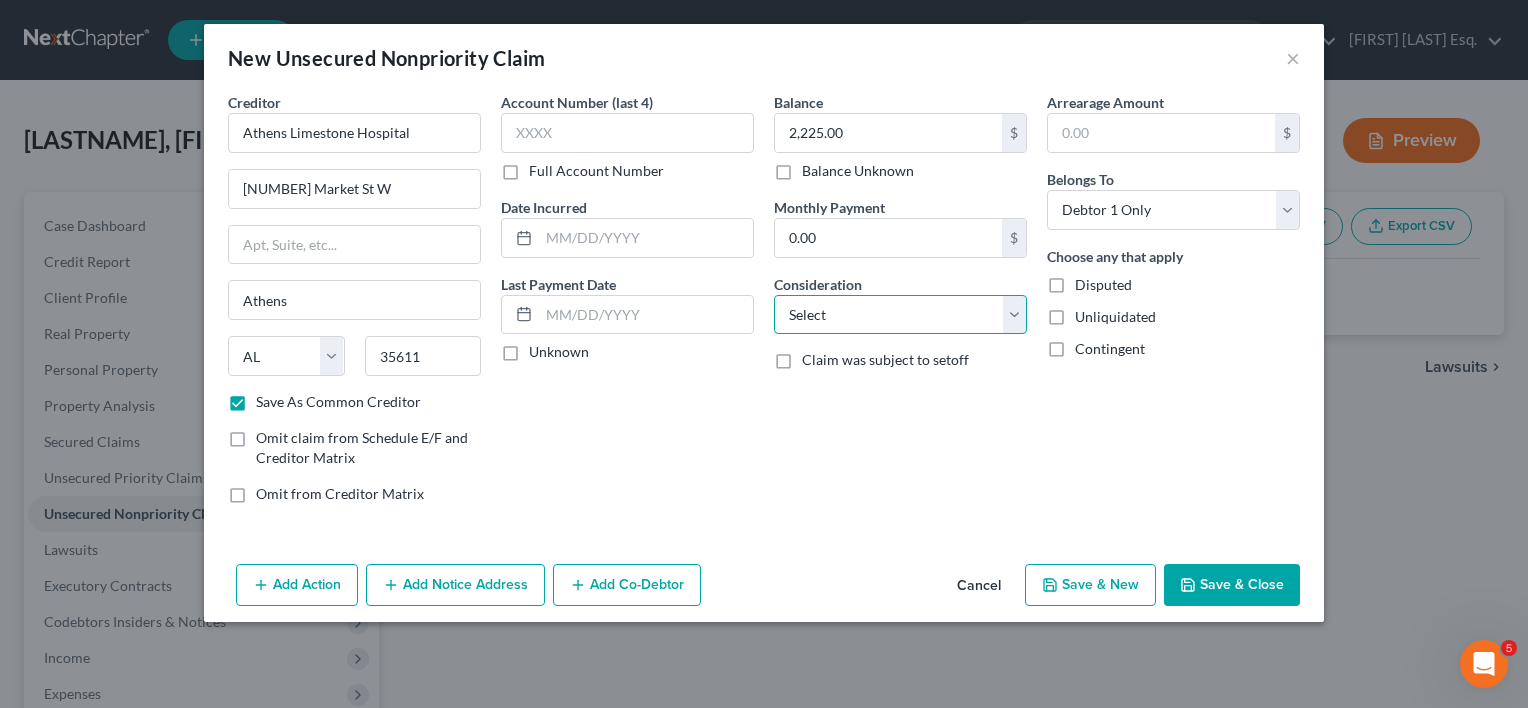 click on "Select Cable / Satellite Services Collection Agency Credit Card Debt Debt Counseling / Attorneys Deficiency Balance Domestic Support Obligations Home / Car Repairs Income Taxes Judgment Liens Medical Services Monies Loaned / Advanced Mortgage Obligation From Divorce Or Separation Obligation To Pensions Other Overdrawn Bank Account Promised To Help Pay Creditors Student Loans Suppliers And Vendors Telephone / Internet Services Utility Services" at bounding box center [900, 315] 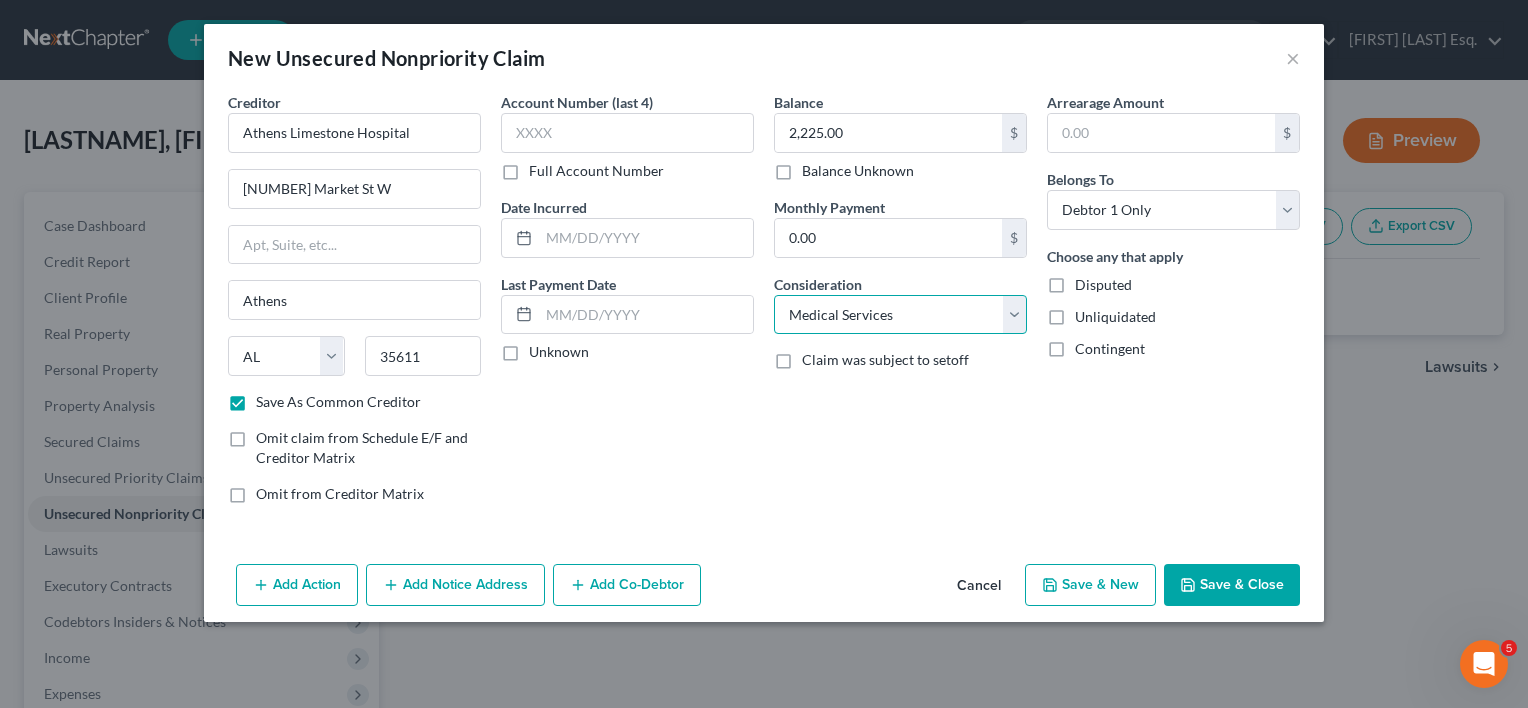 click on "Select Cable / Satellite Services Collection Agency Credit Card Debt Debt Counseling / Attorneys Deficiency Balance Domestic Support Obligations Home / Car Repairs Income Taxes Judgment Liens Medical Services Monies Loaned / Advanced Mortgage Obligation From Divorce Or Separation Obligation To Pensions Other Overdrawn Bank Account Promised To Help Pay Creditors Student Loans Suppliers And Vendors Telephone / Internet Services Utility Services" at bounding box center (900, 315) 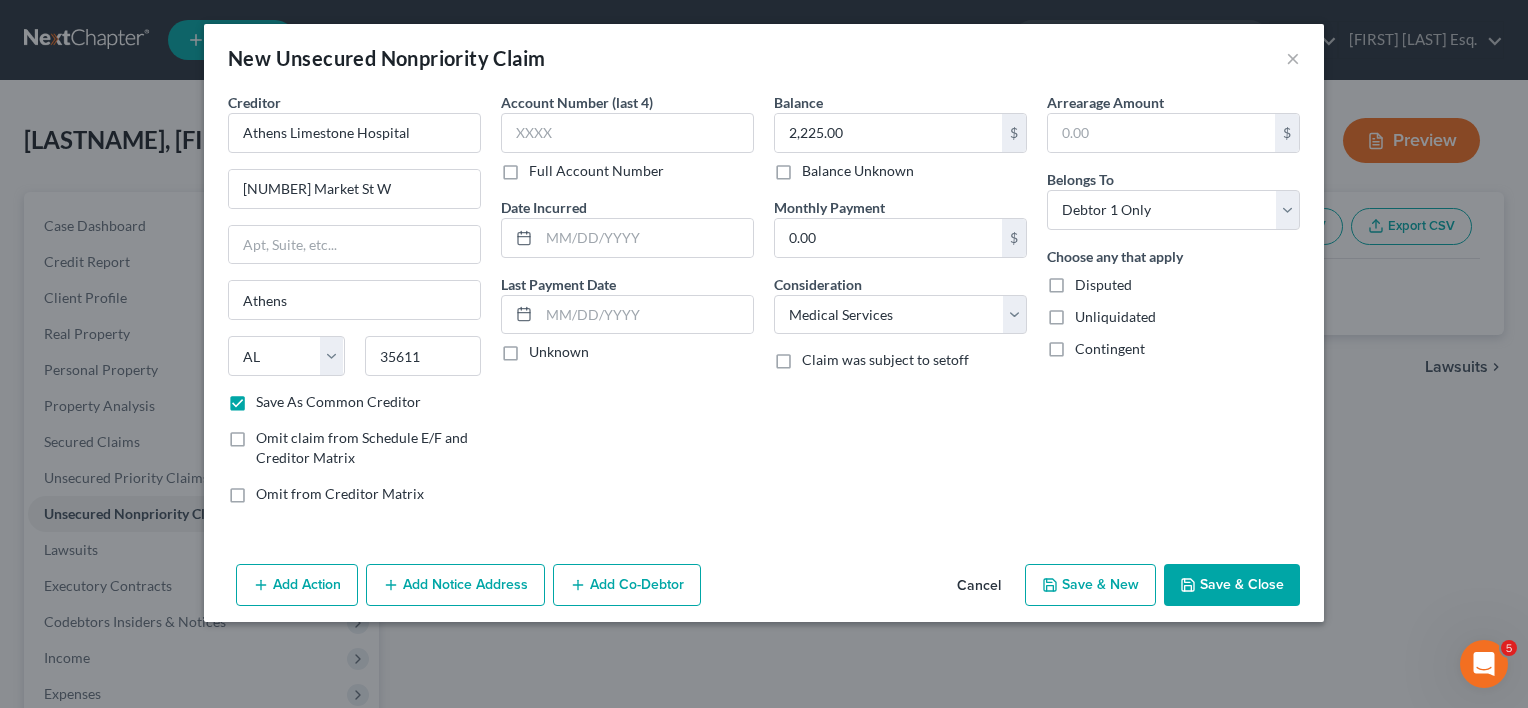 click on "Save & Close" at bounding box center [1232, 585] 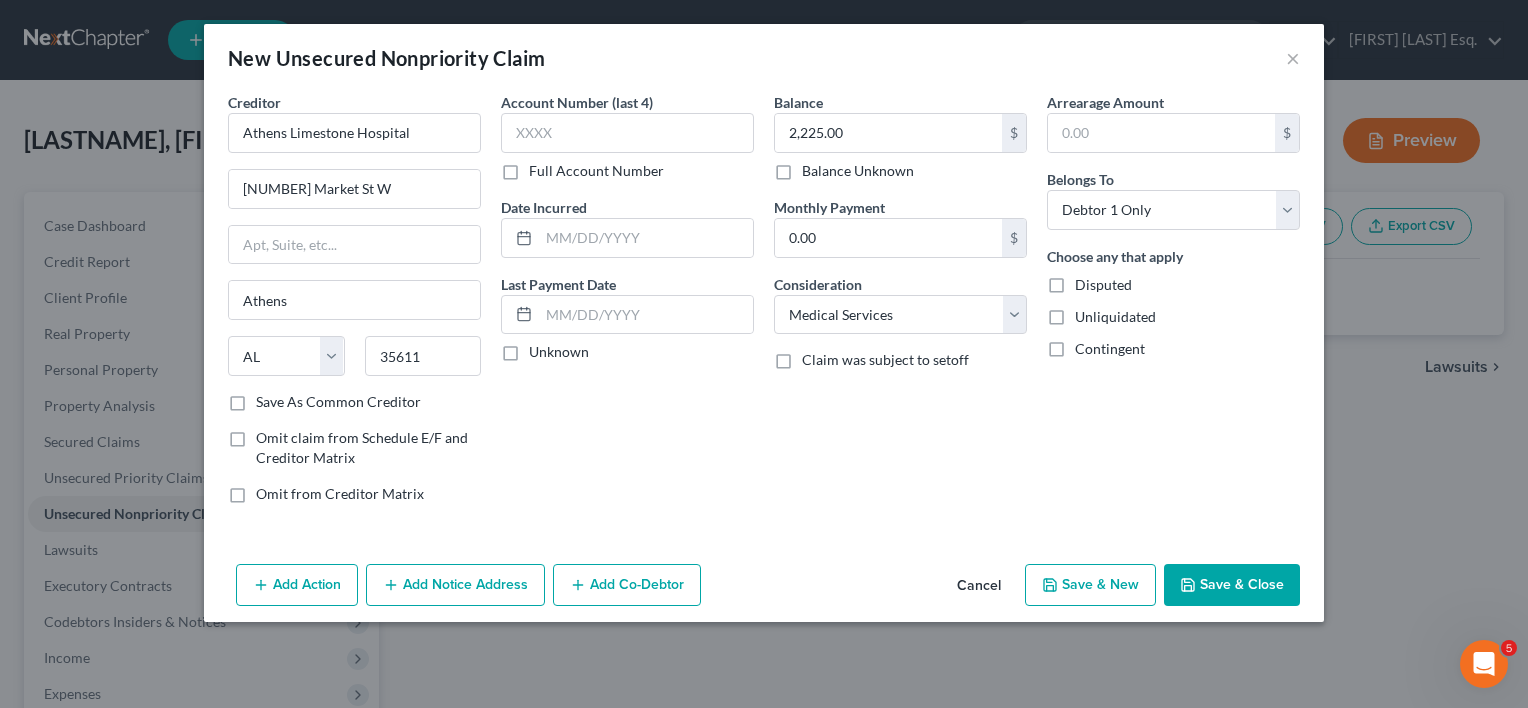 checkbox on "false" 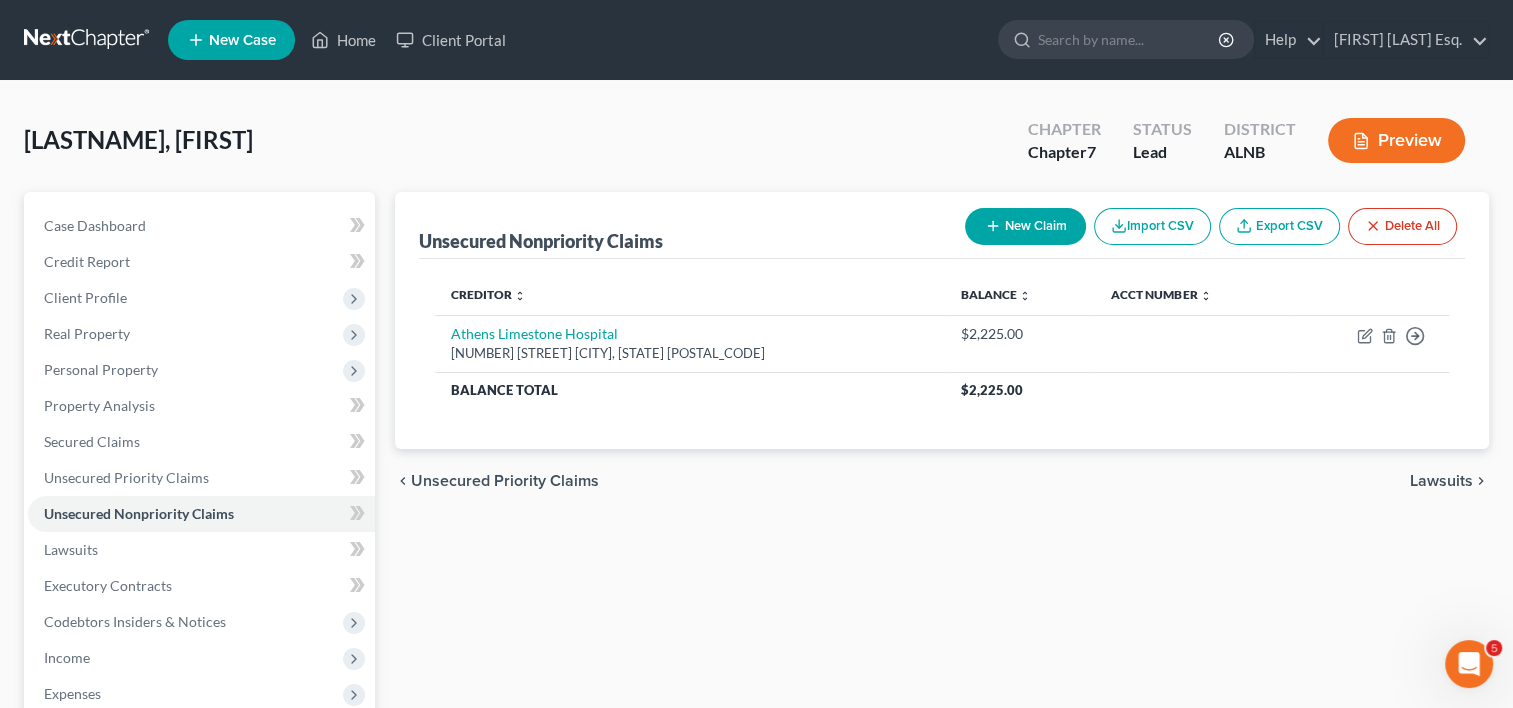 click on "New Claim" at bounding box center (1025, 226) 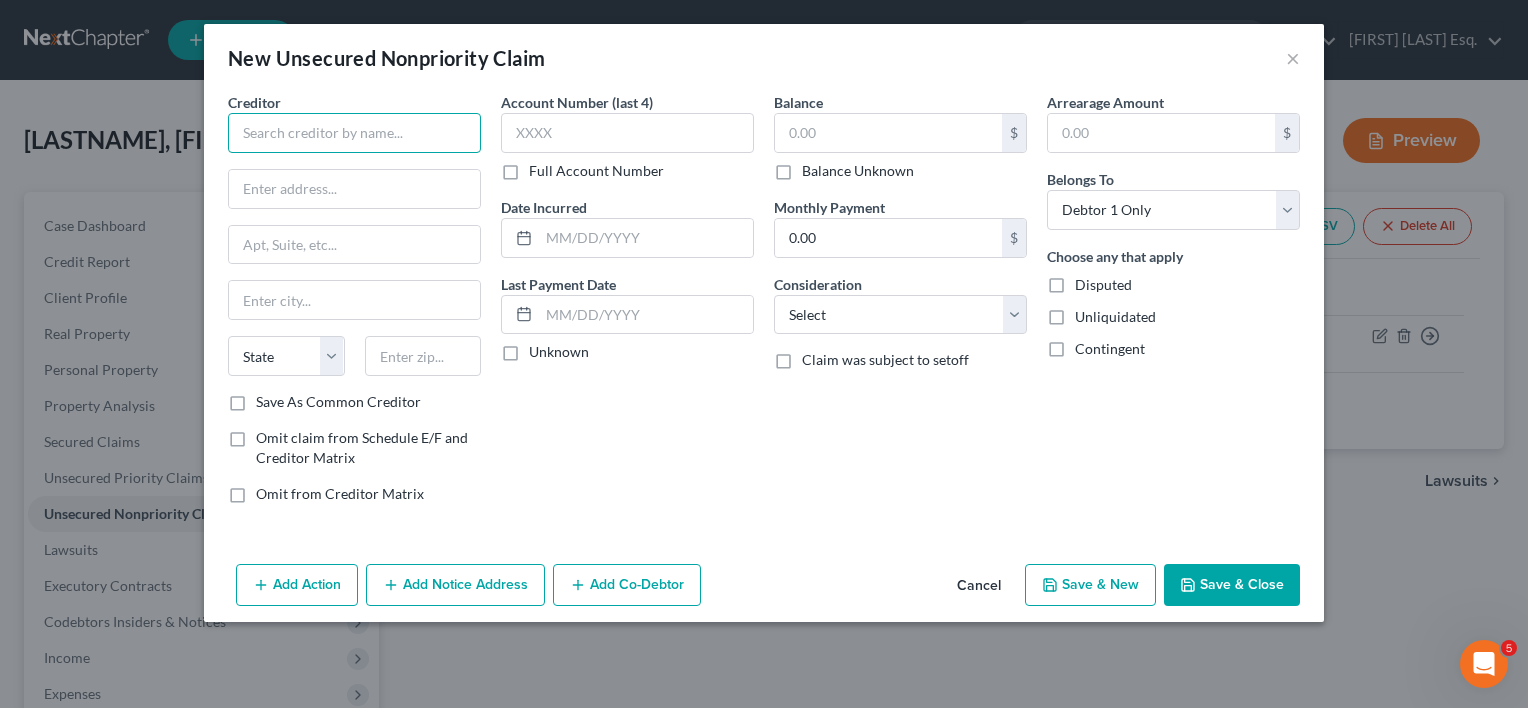 click at bounding box center [354, 133] 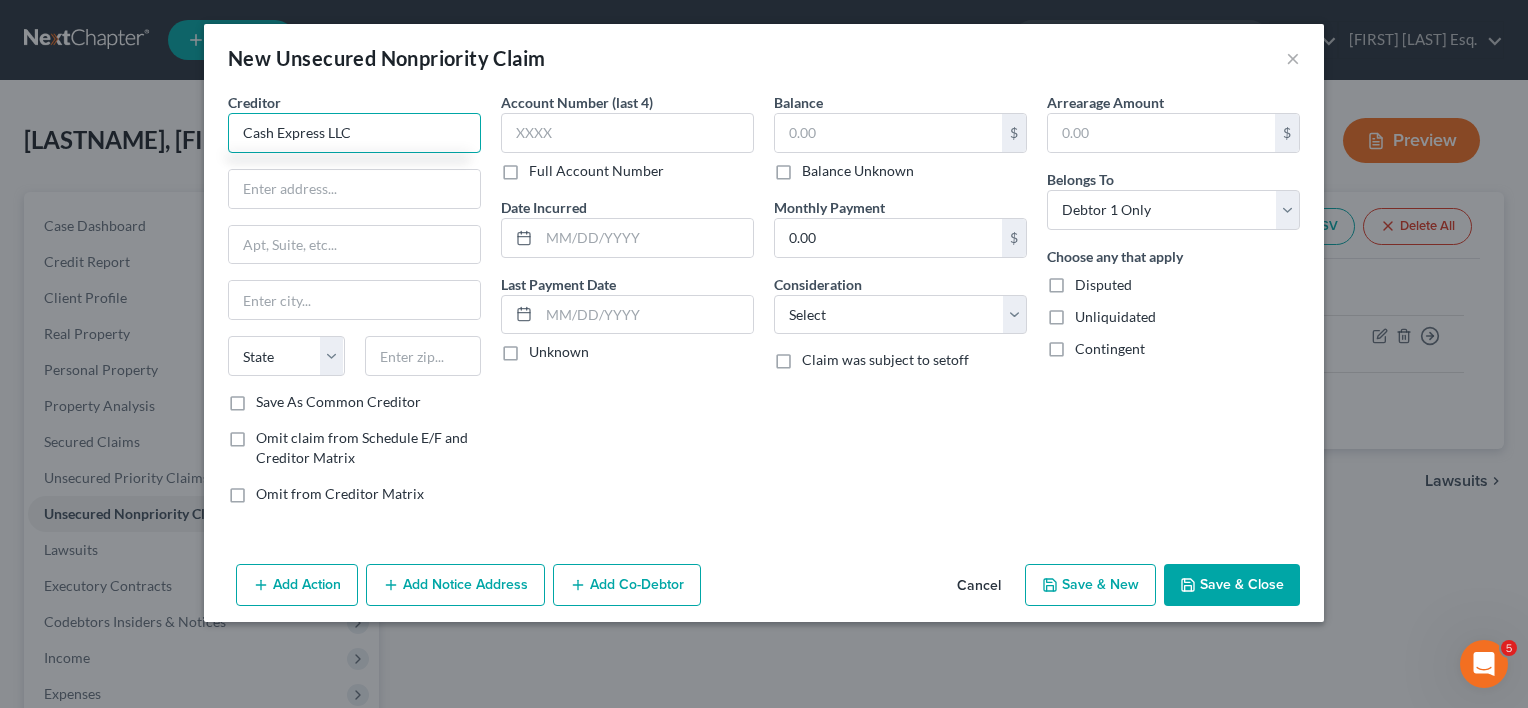 type on "Cash Express LLC" 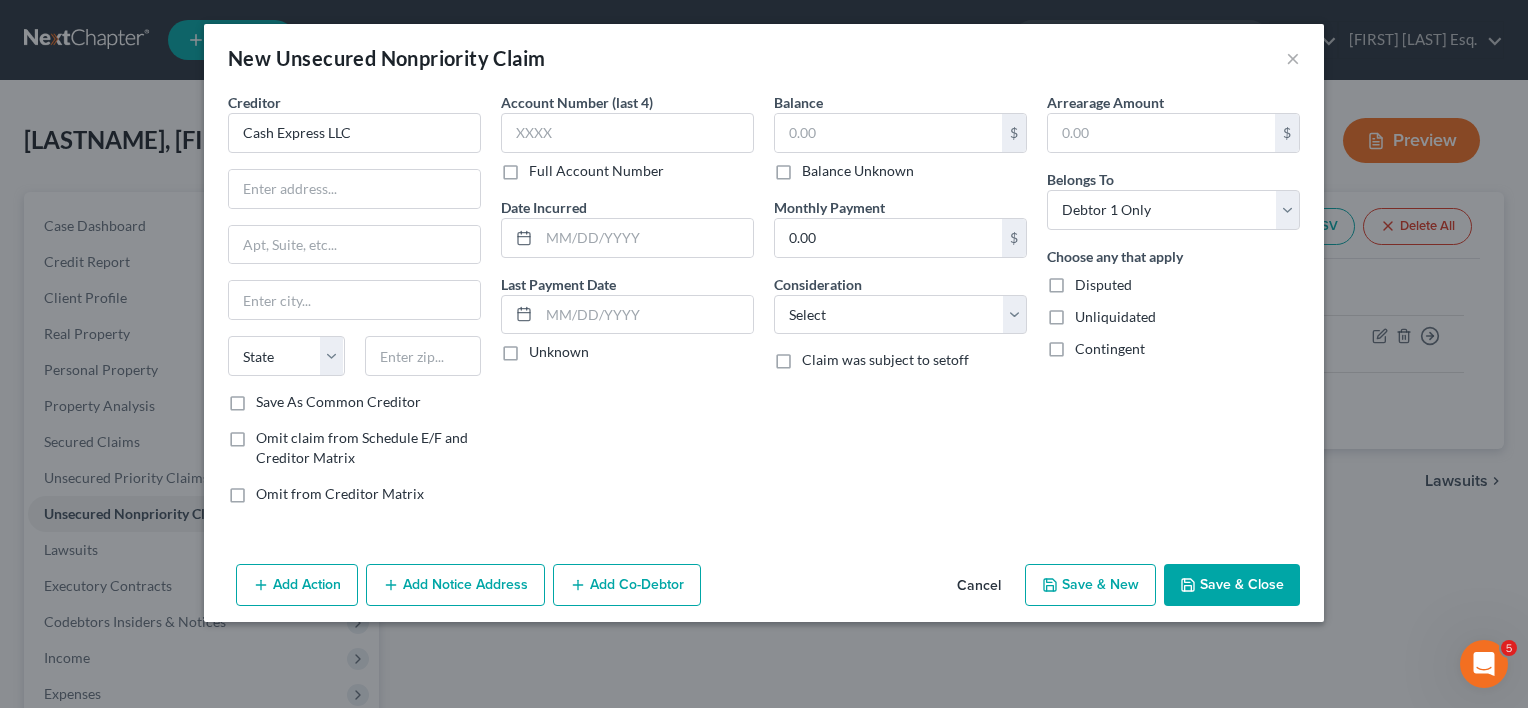 click on "Creditor *    Cash Express LLC                      State AL AK AR AZ CA CO CT DE DC FL GA GU HI ID IL IN IA KS KY LA ME MD MA MI MN MS MO MT NC ND NE NV NH NJ NM NY OH OK OR PA PR RI SC SD TN TX UT VI VA VT WI WY" at bounding box center [354, 242] 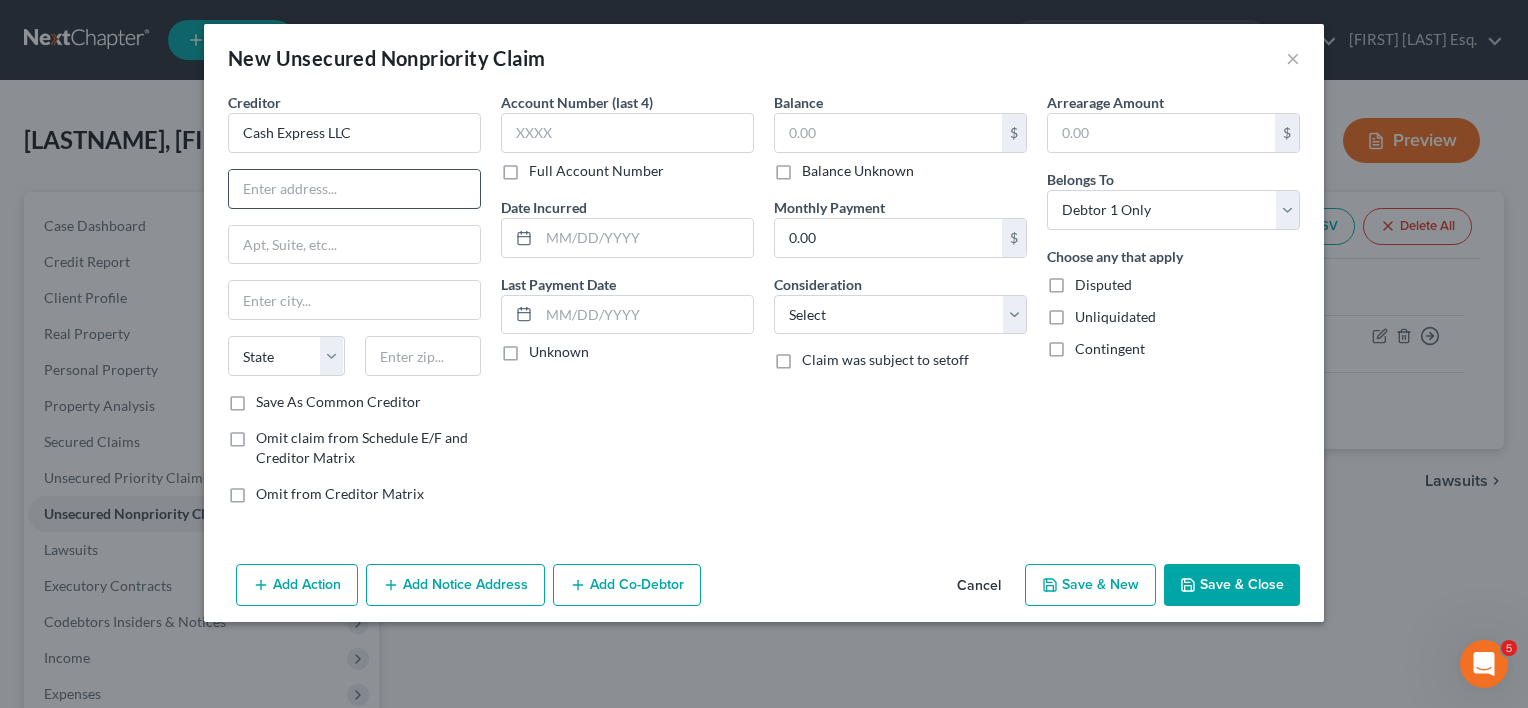 click at bounding box center (354, 189) 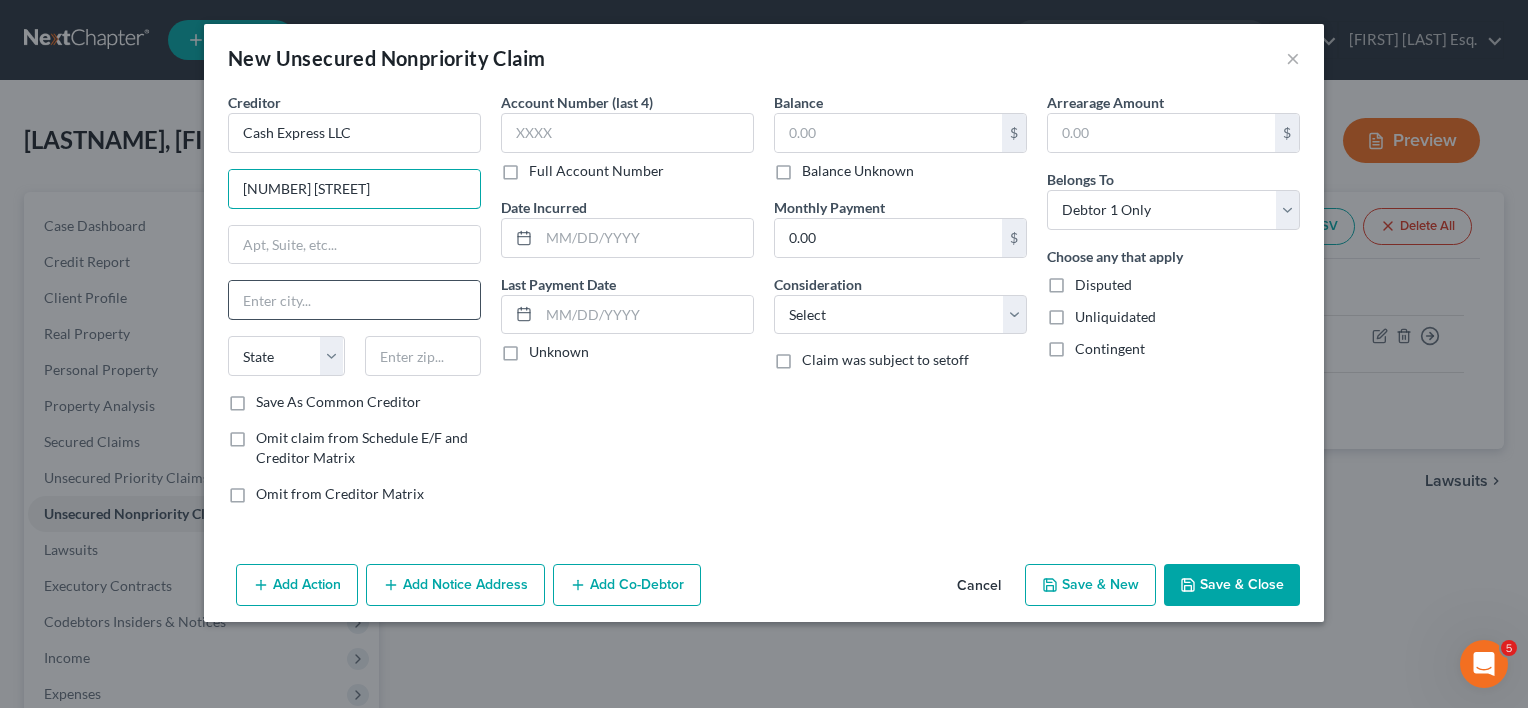 type on "[NUMBER] [STREET]" 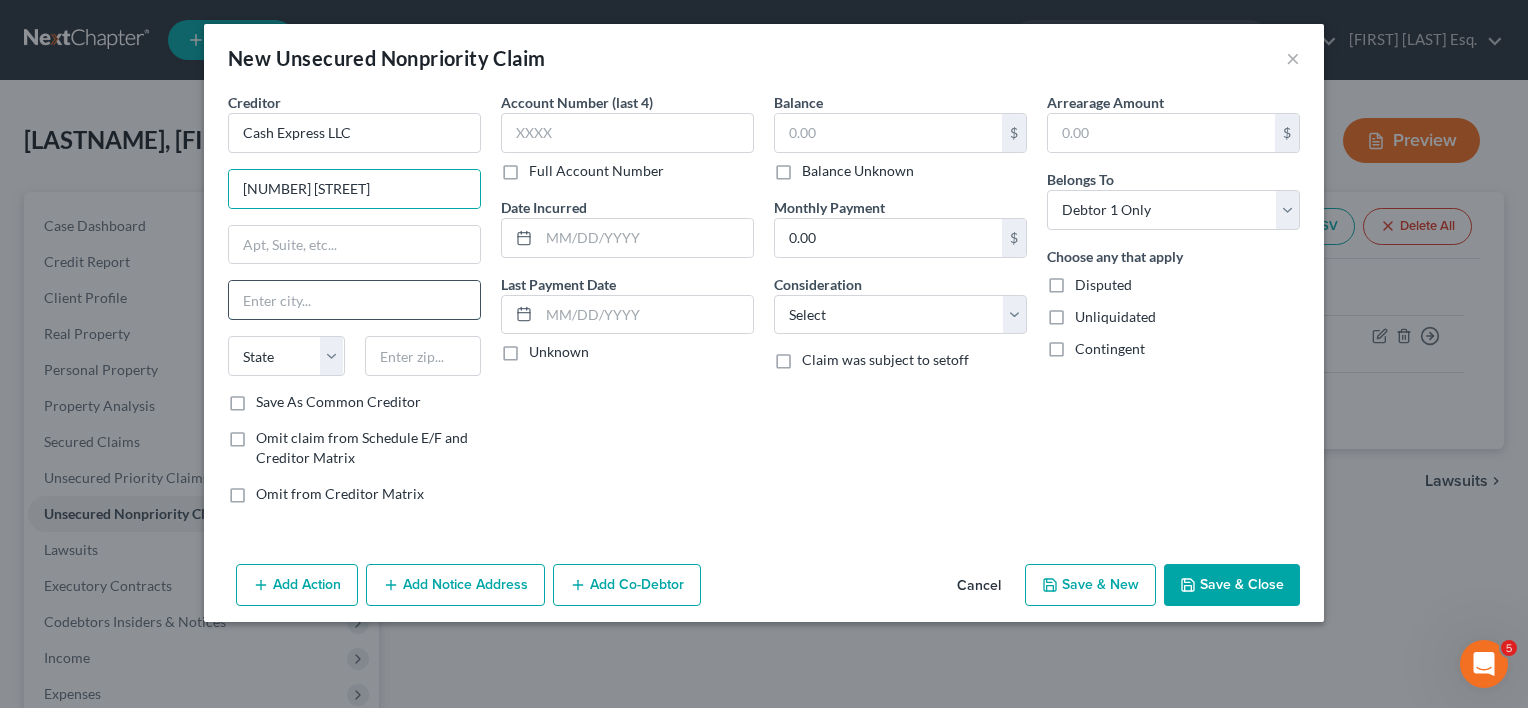 click at bounding box center (354, 300) 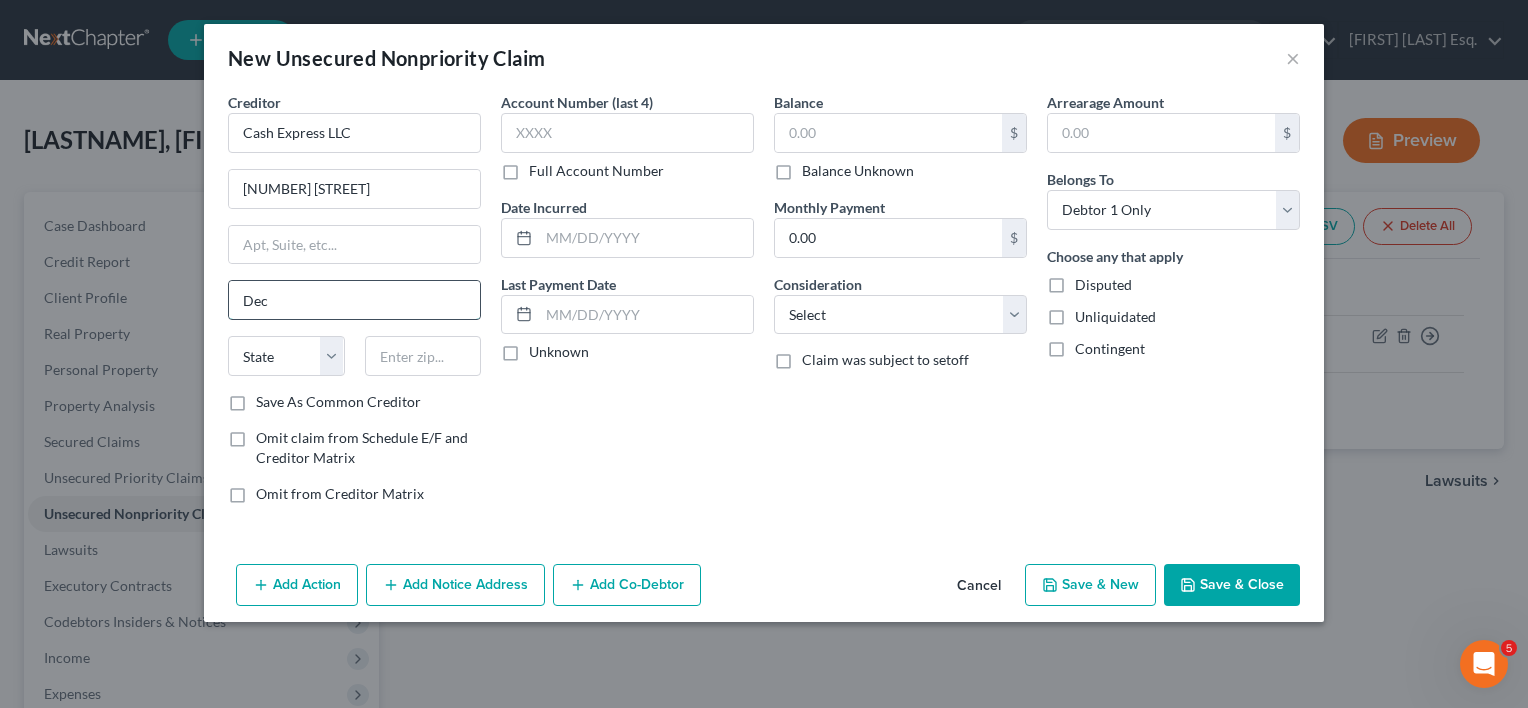 type on "Decatur" 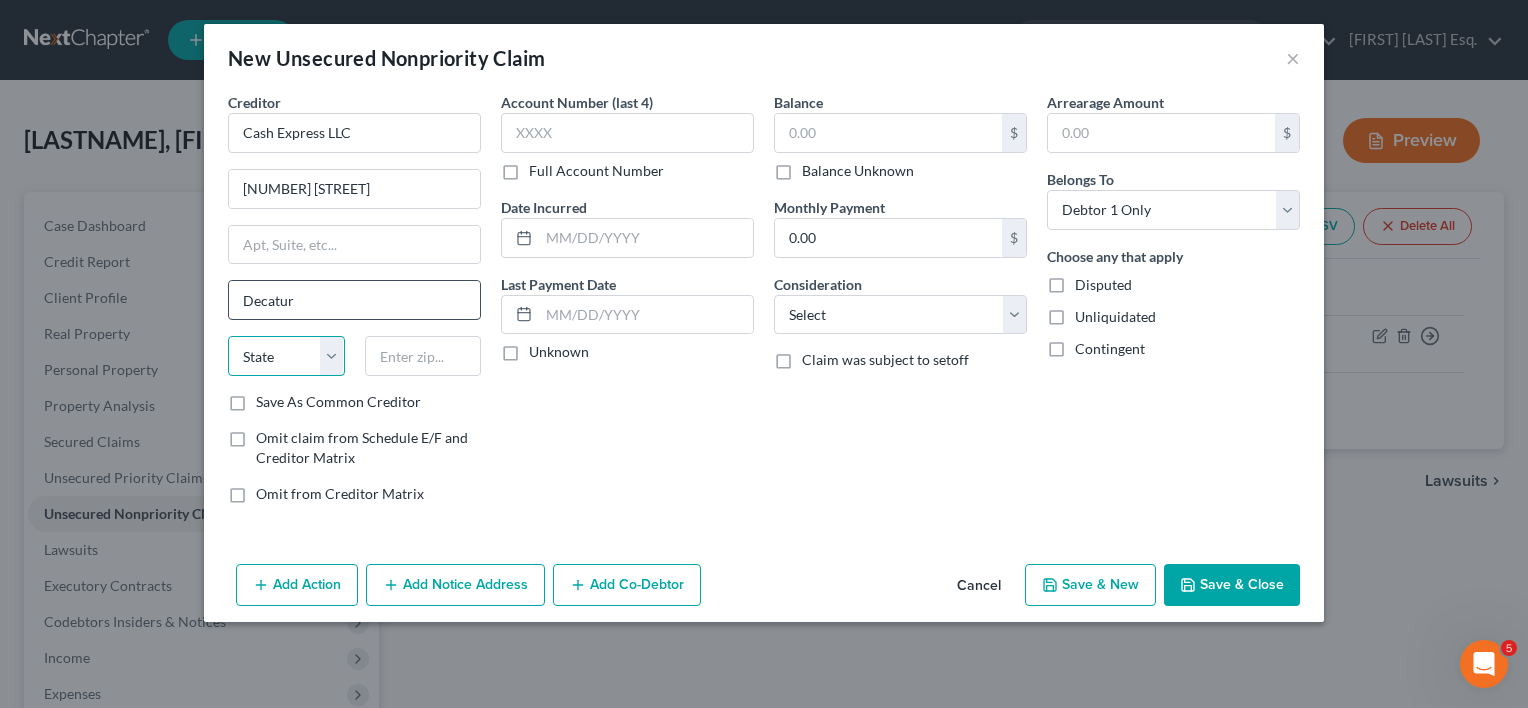 select on "0" 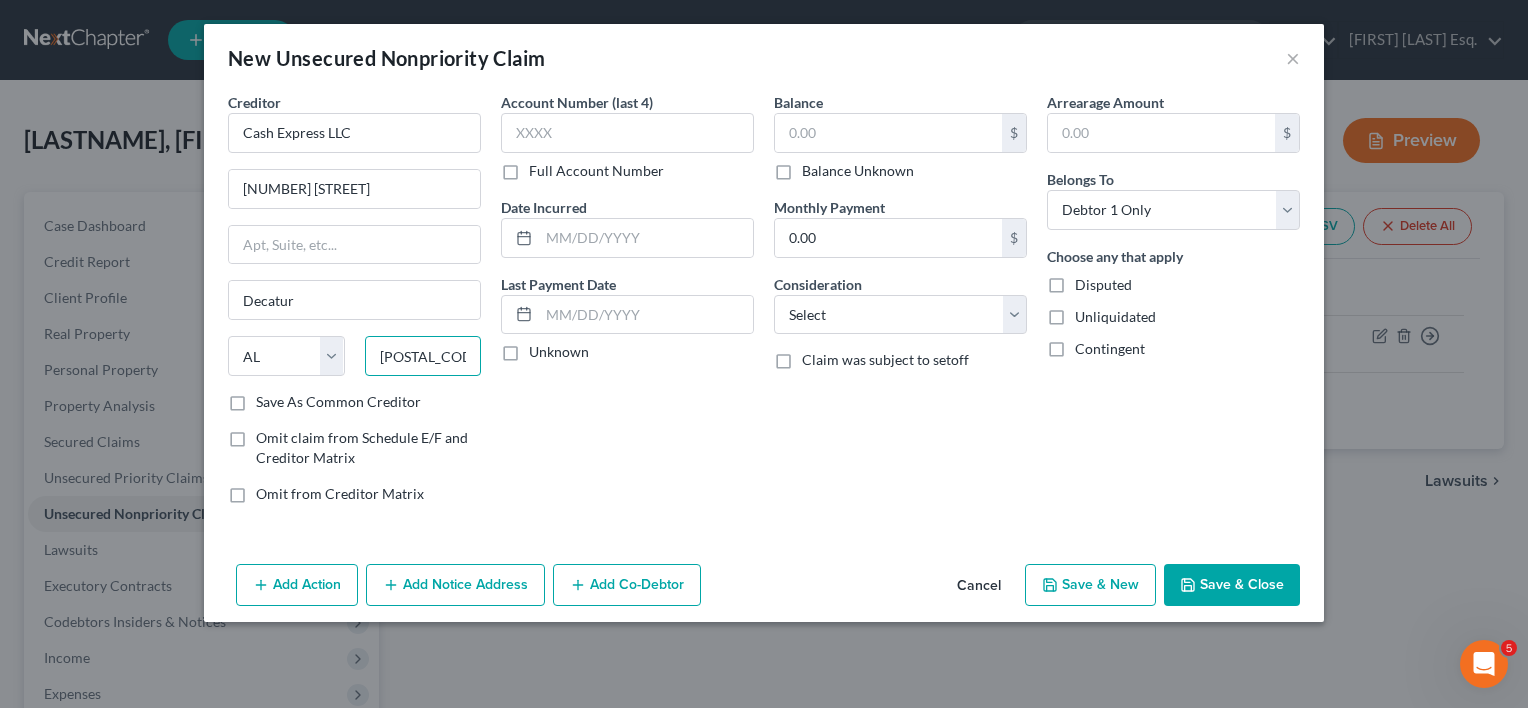 type on "[POSTAL_CODE]" 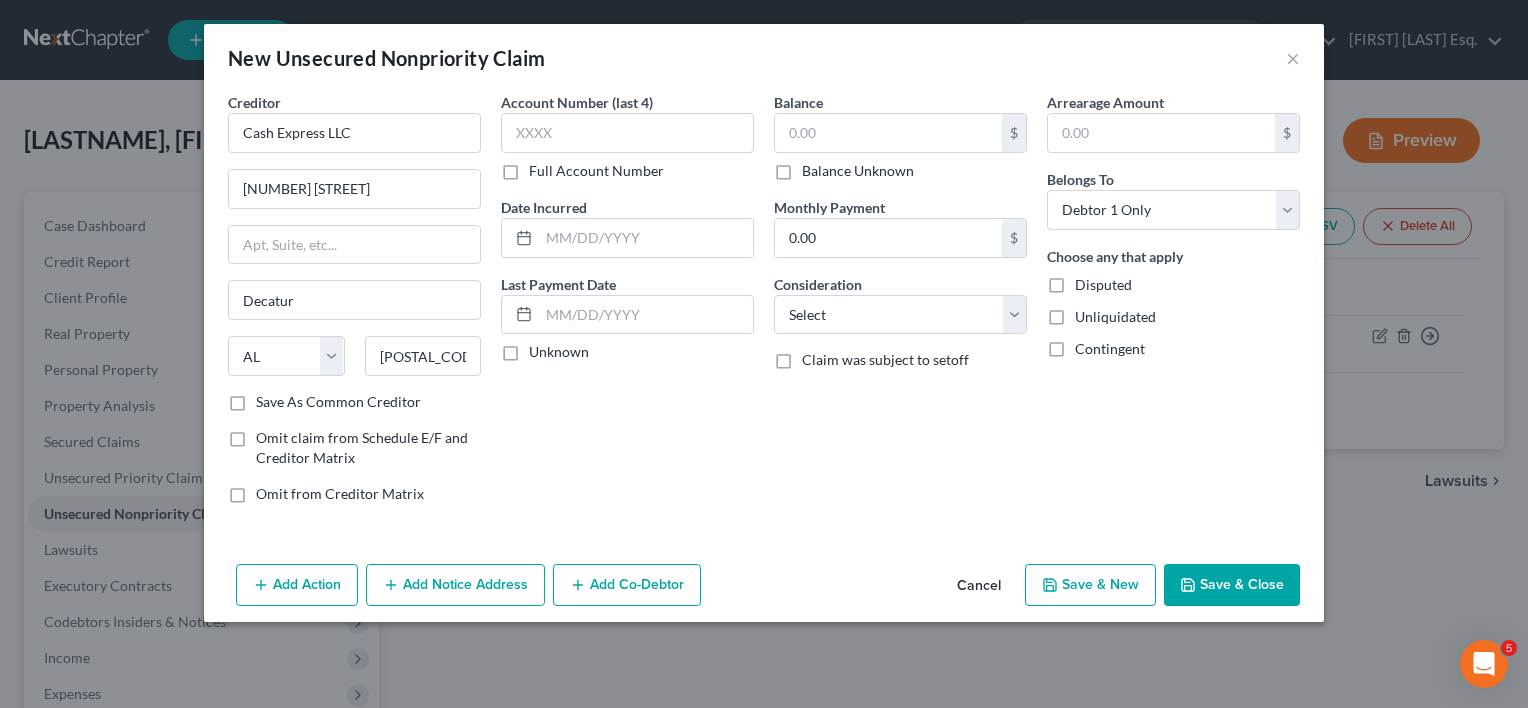 click on "Save As Common Creditor" at bounding box center (338, 402) 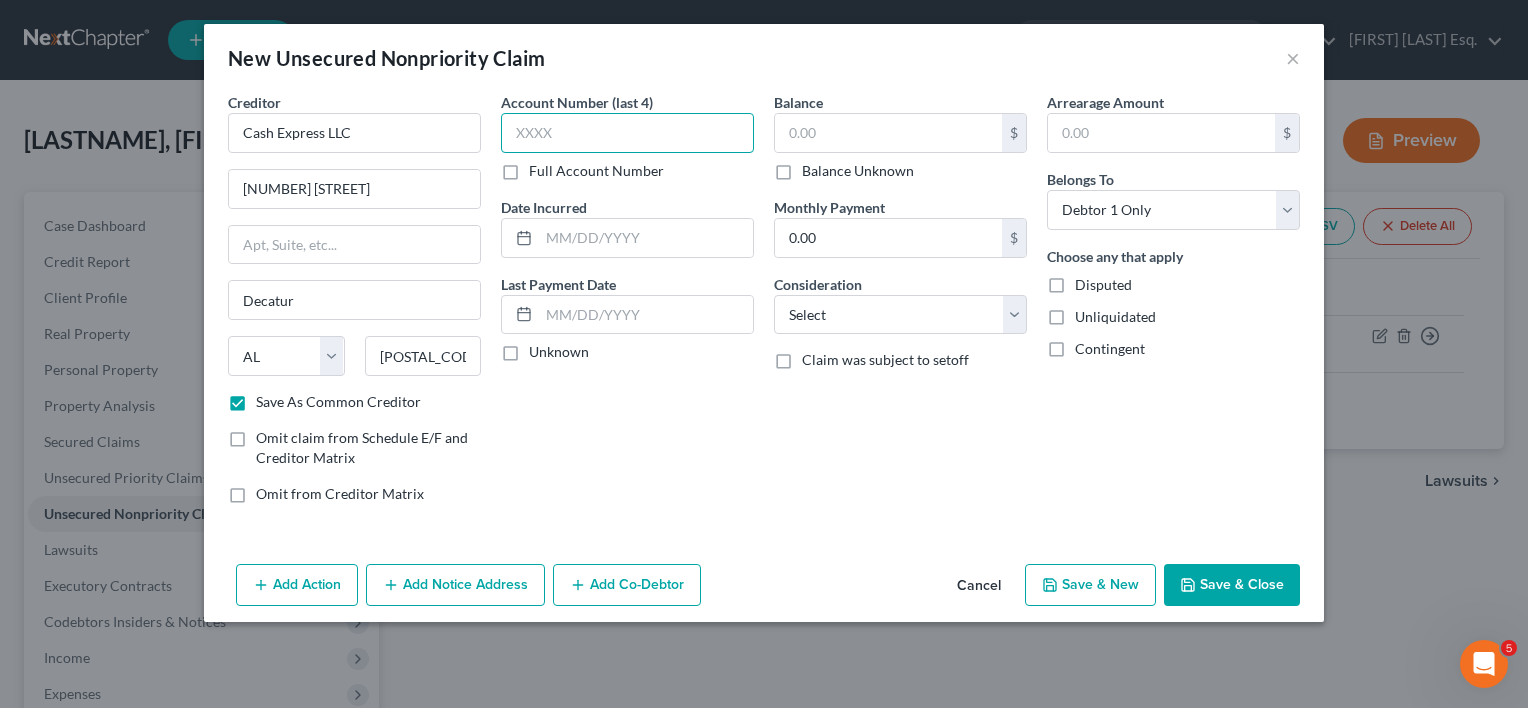 click at bounding box center [627, 133] 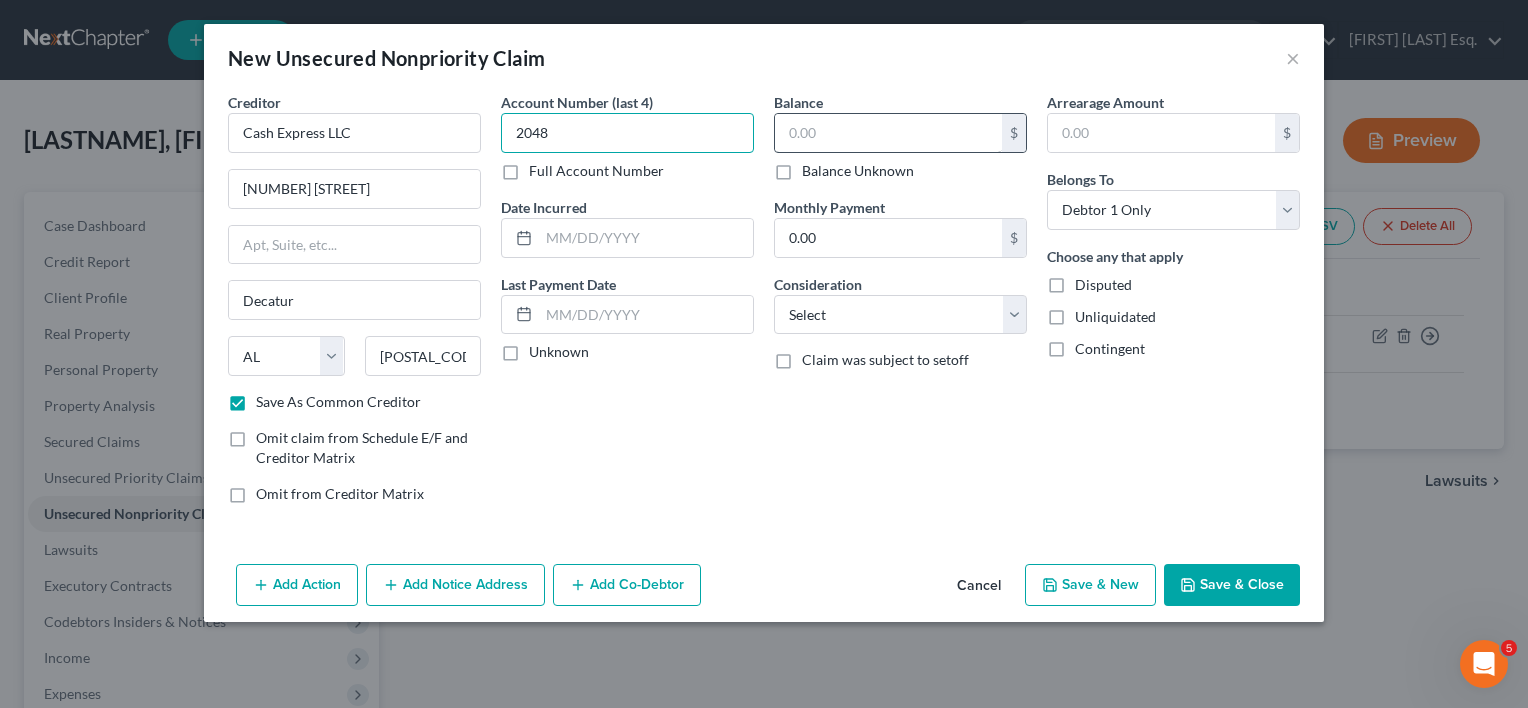 type on "2048" 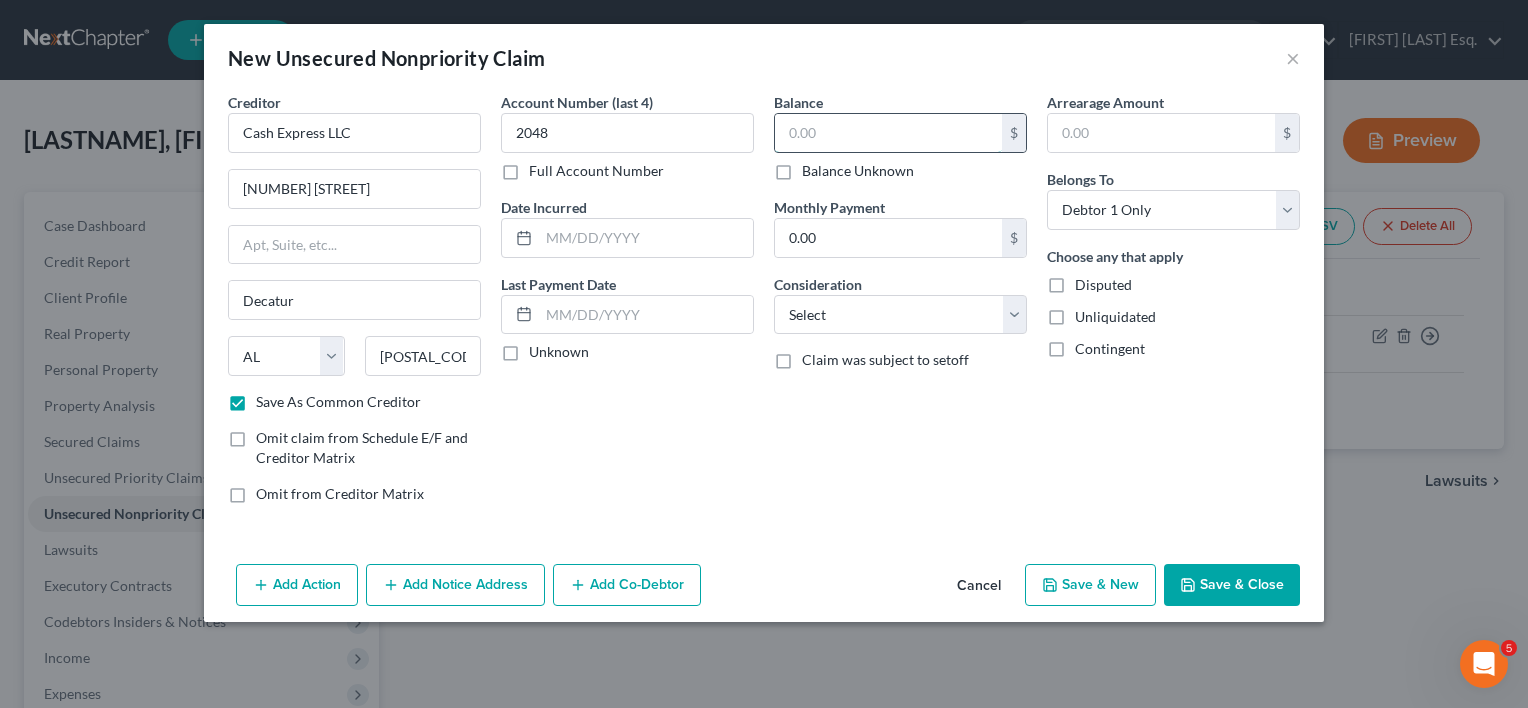click at bounding box center [888, 133] 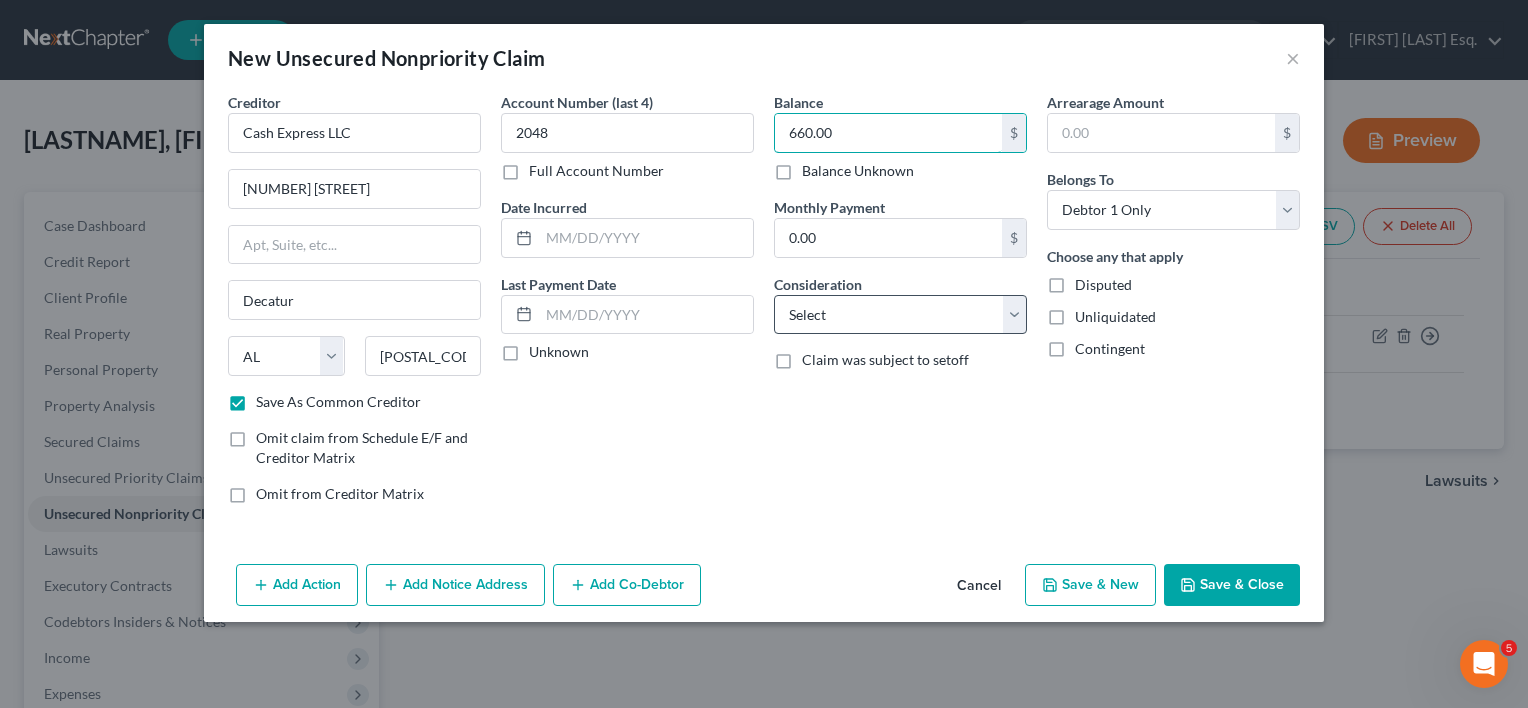 type on "660.00" 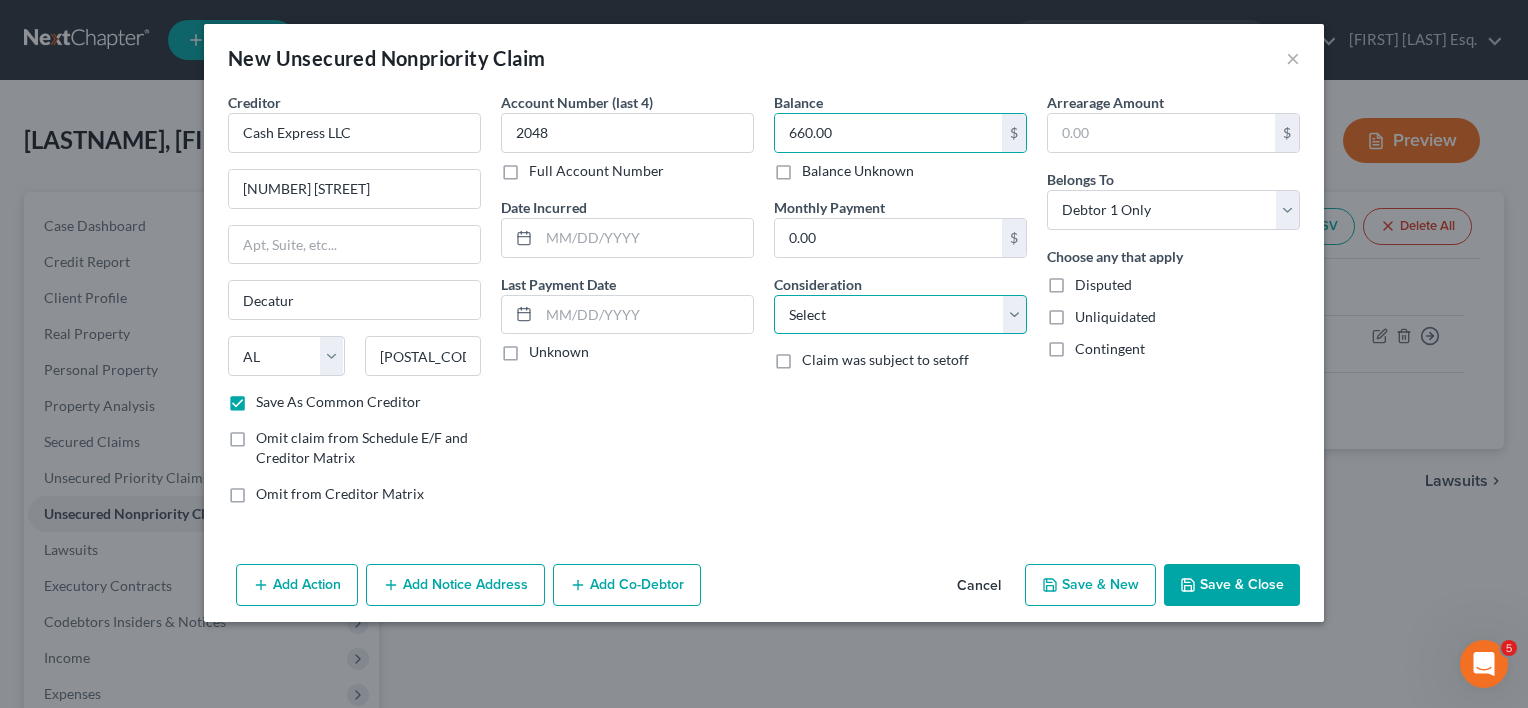 click on "Select Cable / Satellite Services Collection Agency Credit Card Debt Debt Counseling / Attorneys Deficiency Balance Domestic Support Obligations Home / Car Repairs Income Taxes Judgment Liens Medical Services Monies Loaned / Advanced Mortgage Obligation From Divorce Or Separation Obligation To Pensions Other Overdrawn Bank Account Promised To Help Pay Creditors Student Loans Suppliers And Vendors Telephone / Internet Services Utility Services" at bounding box center [900, 315] 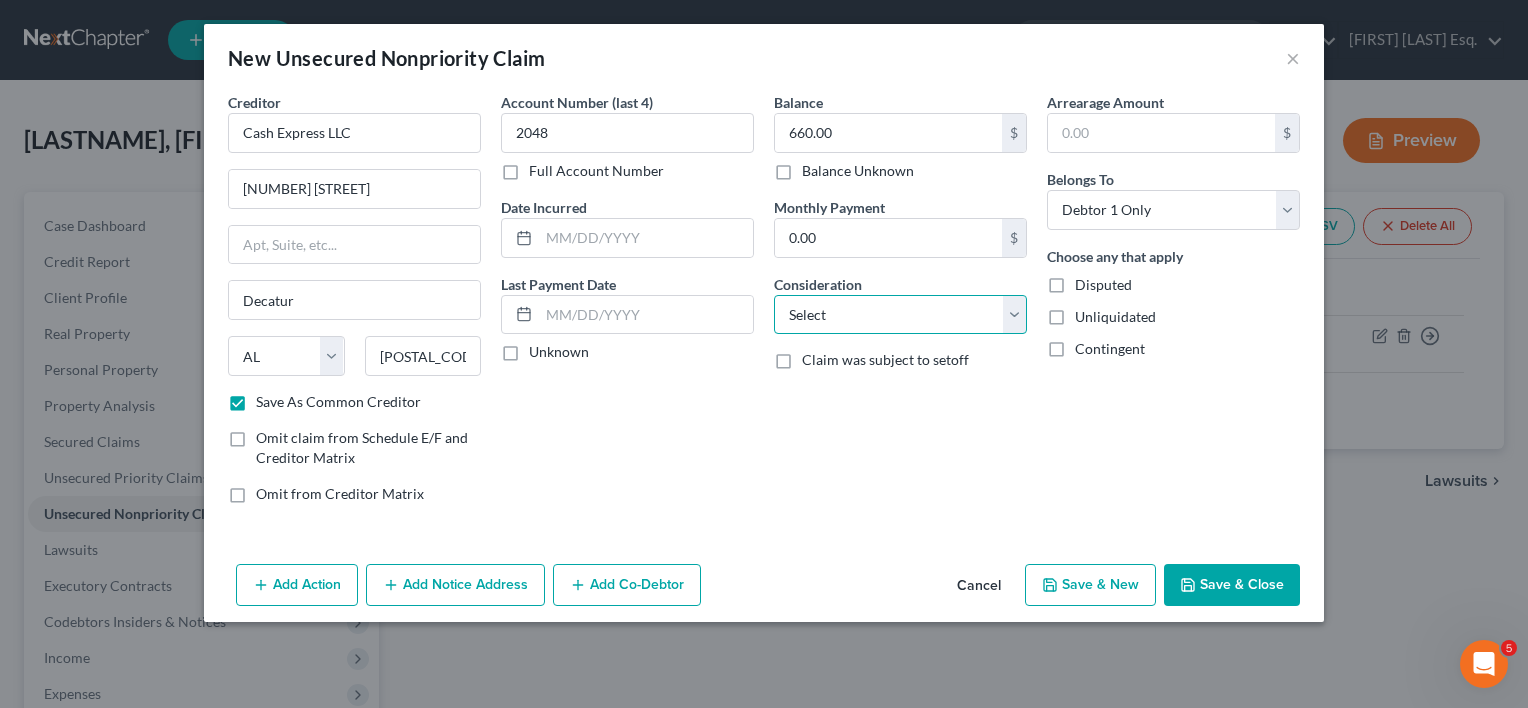 select on "10" 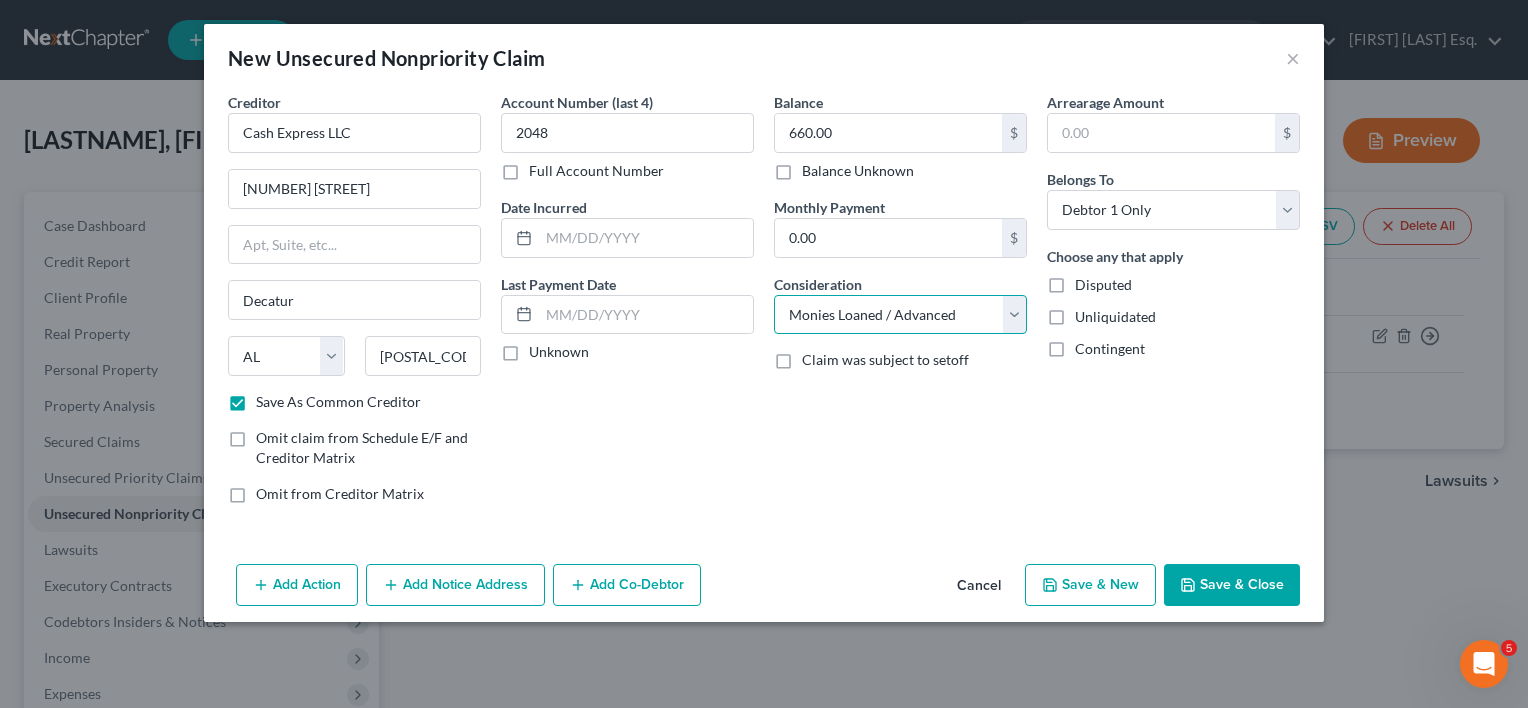 click on "Select Cable / Satellite Services Collection Agency Credit Card Debt Debt Counseling / Attorneys Deficiency Balance Domestic Support Obligations Home / Car Repairs Income Taxes Judgment Liens Medical Services Monies Loaned / Advanced Mortgage Obligation From Divorce Or Separation Obligation To Pensions Other Overdrawn Bank Account Promised To Help Pay Creditors Student Loans Suppliers And Vendors Telephone / Internet Services Utility Services" at bounding box center [900, 315] 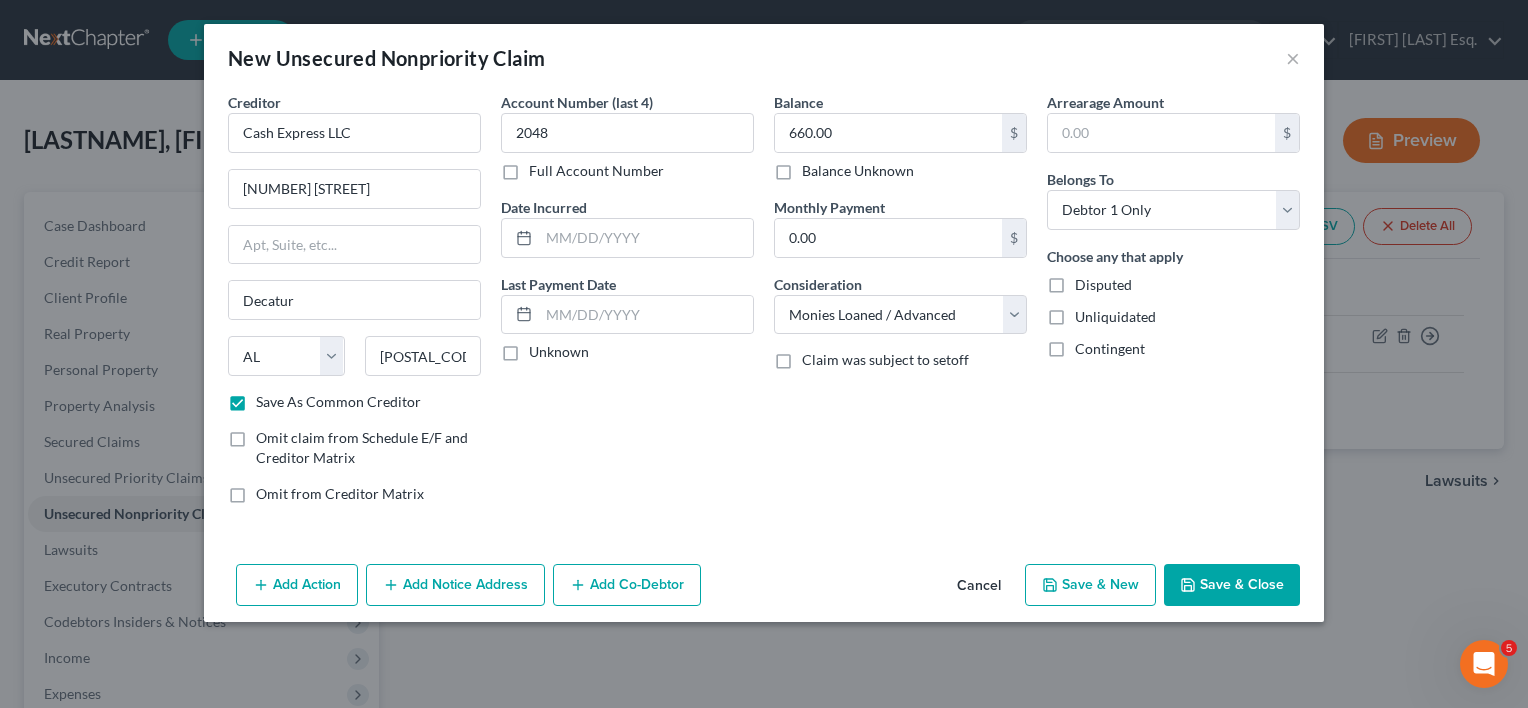 click on "Save & Close" at bounding box center (1232, 585) 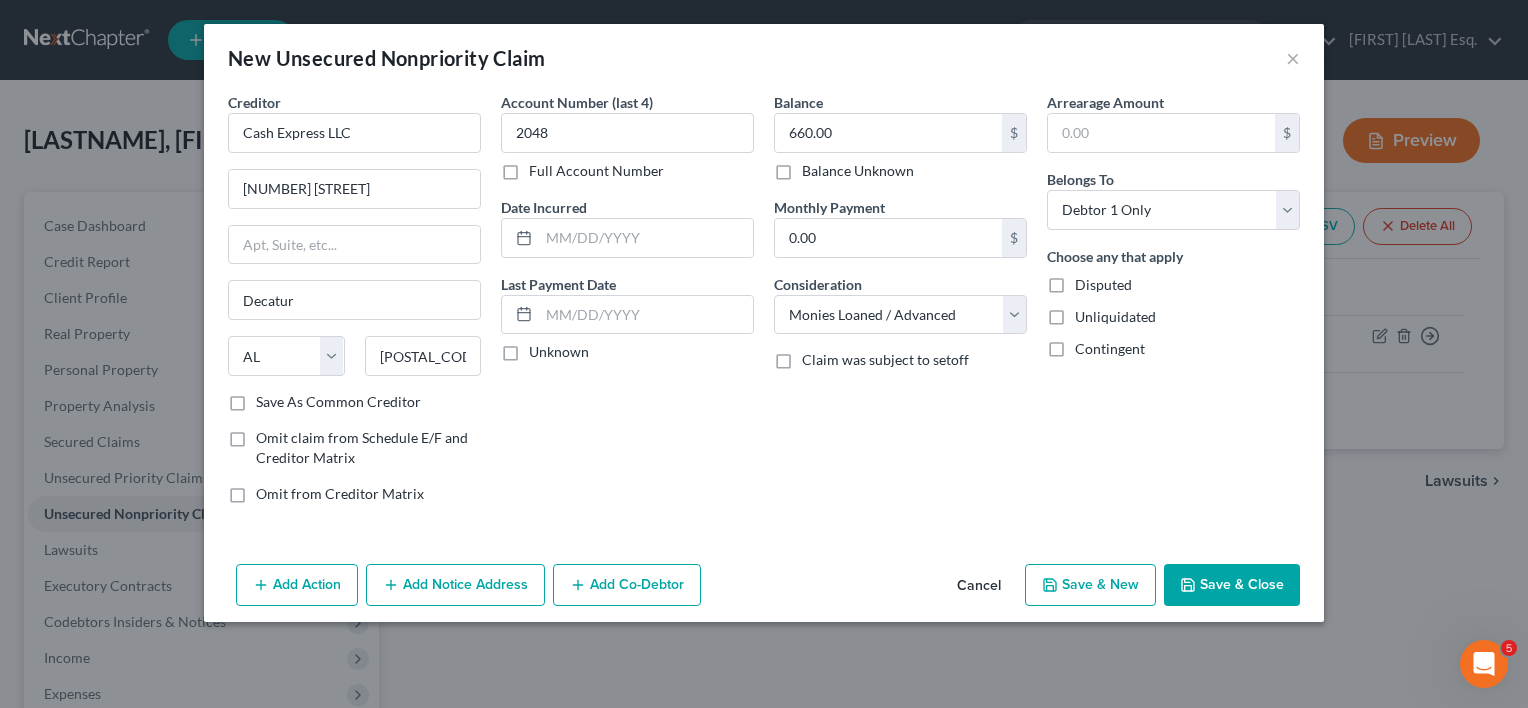 checkbox on "false" 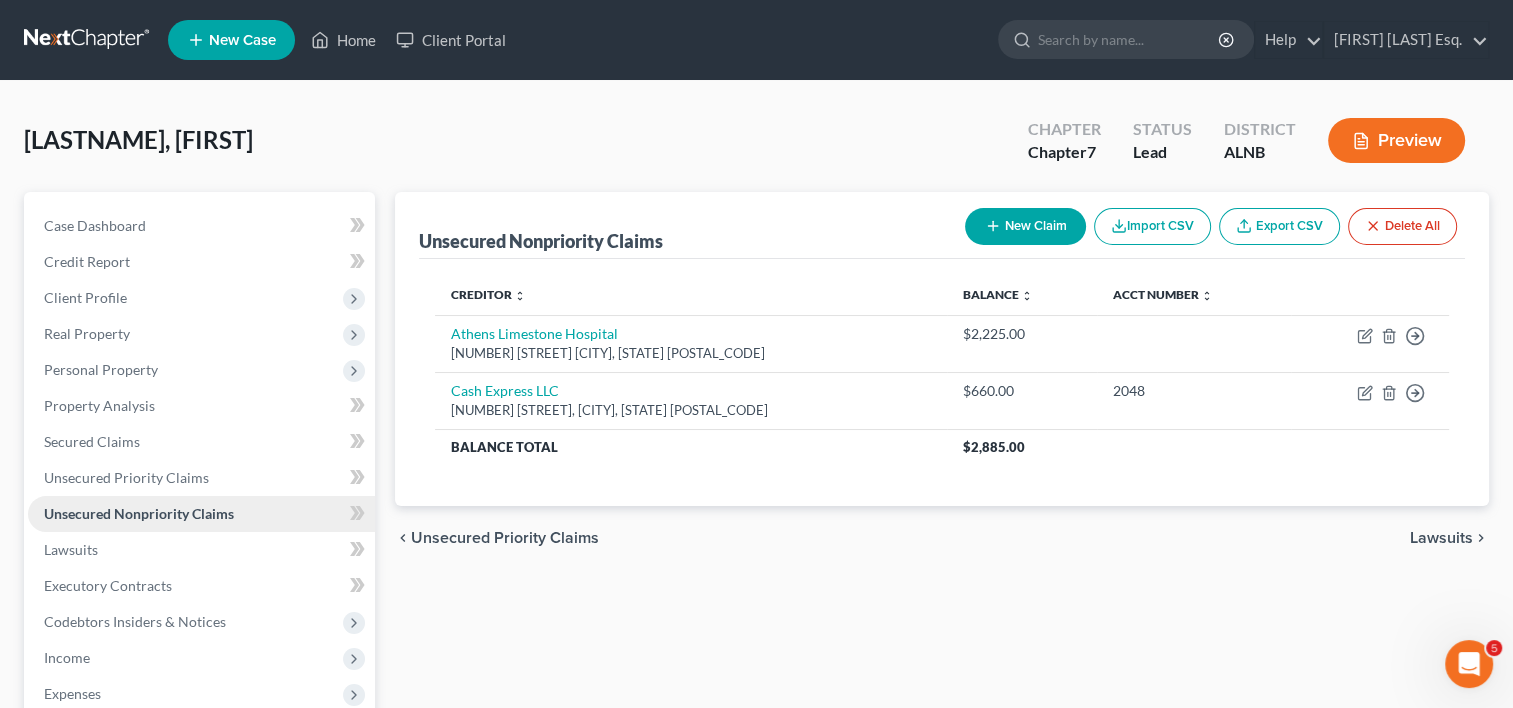click on "Unsecured Nonpriority Claims" at bounding box center (139, 513) 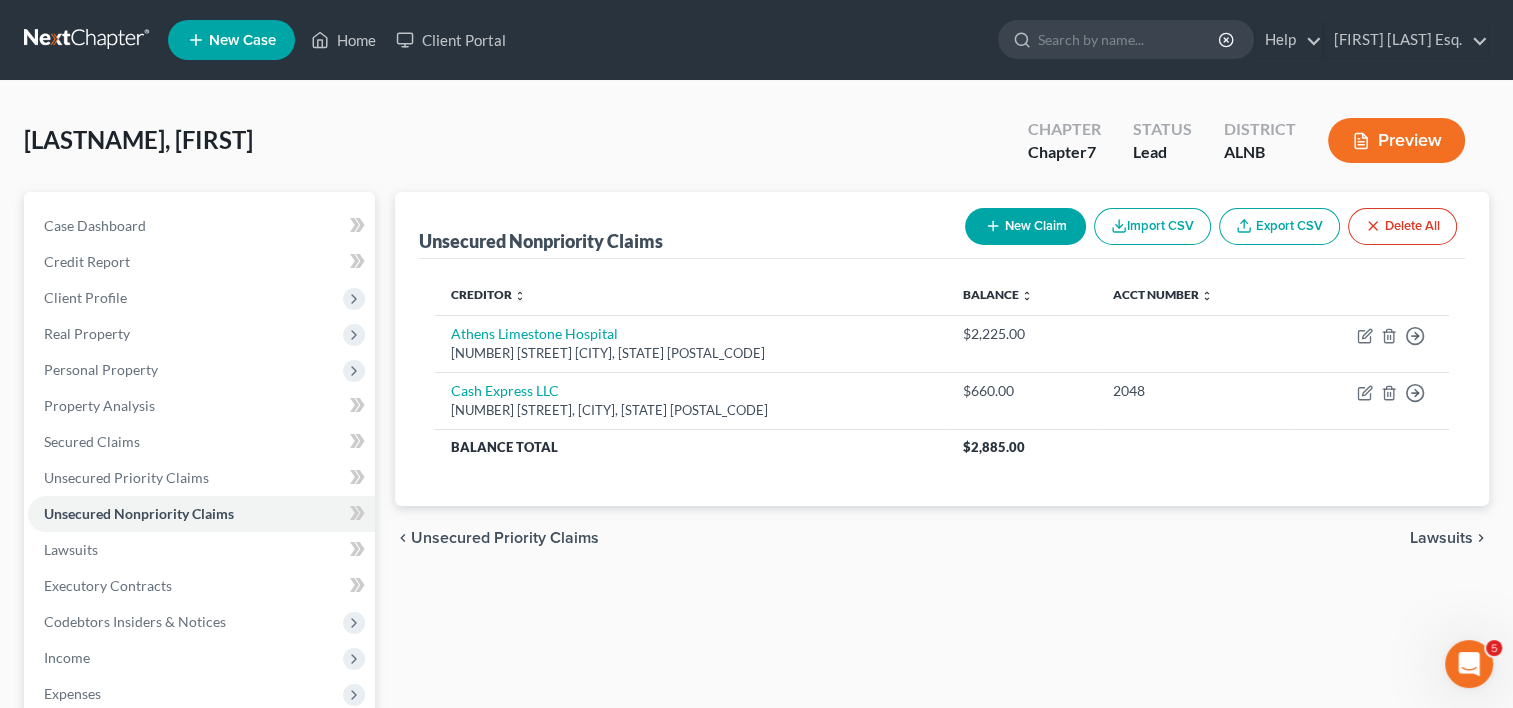 click on "New Claim" at bounding box center [1025, 226] 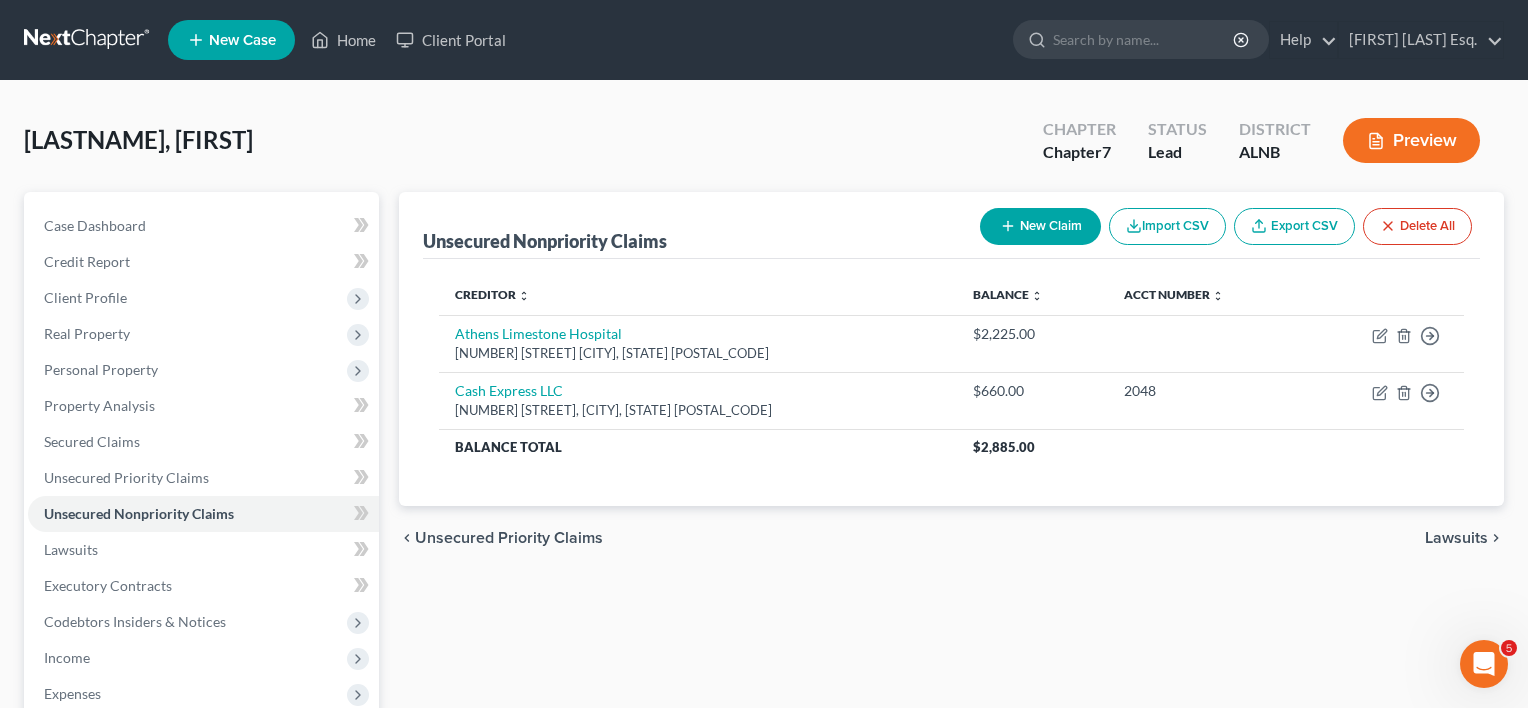 select on "0" 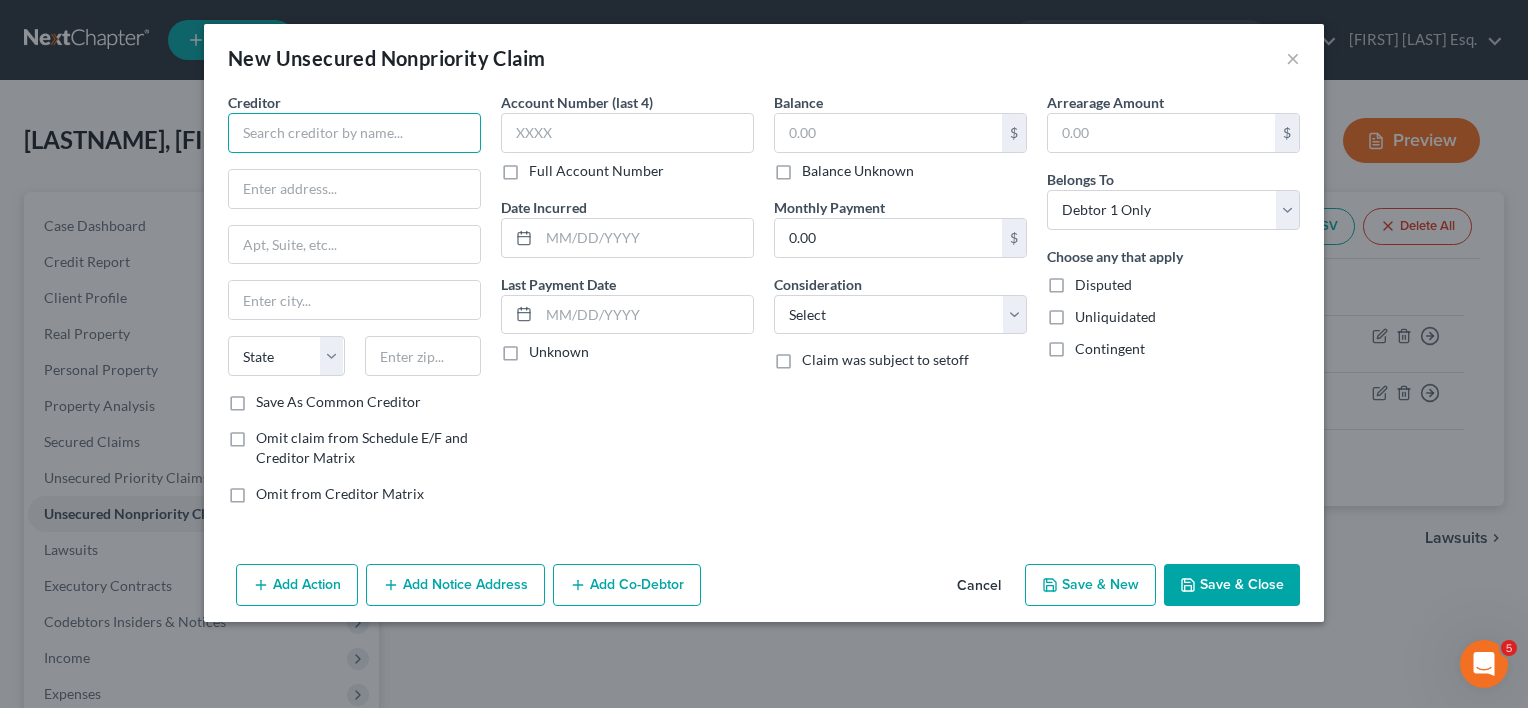 click at bounding box center (354, 133) 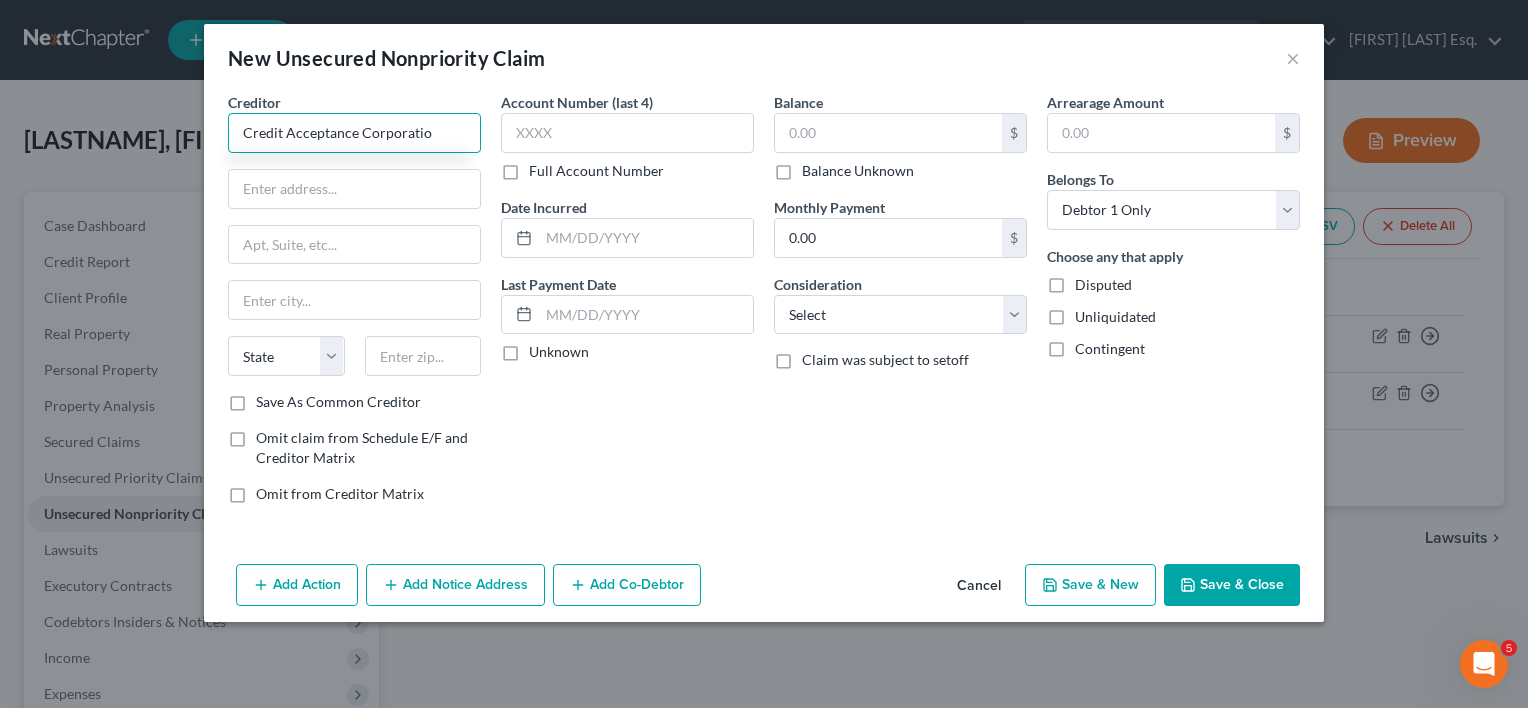 type on "Credit Acceptance Corporatio" 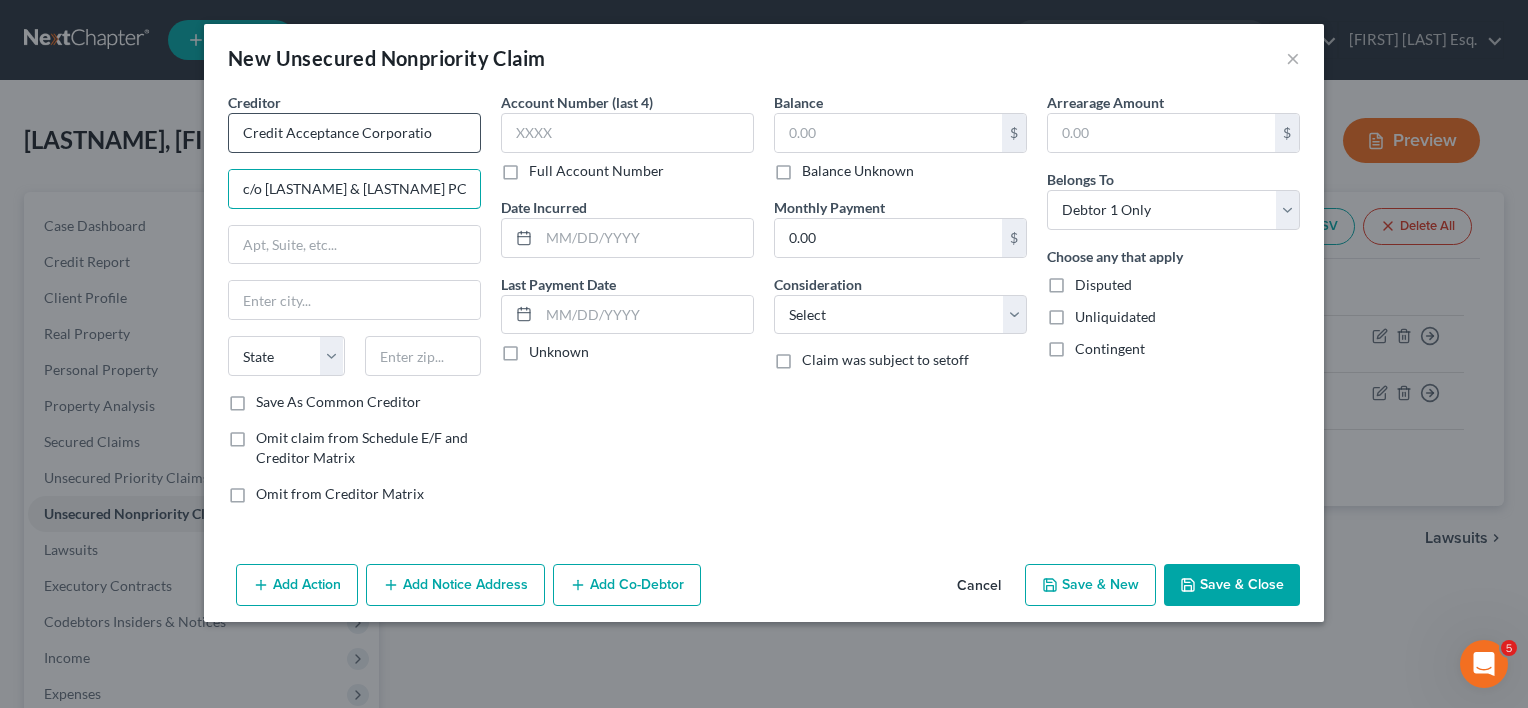 type on "c/o [LASTNAME] & [LASTNAME] PC" 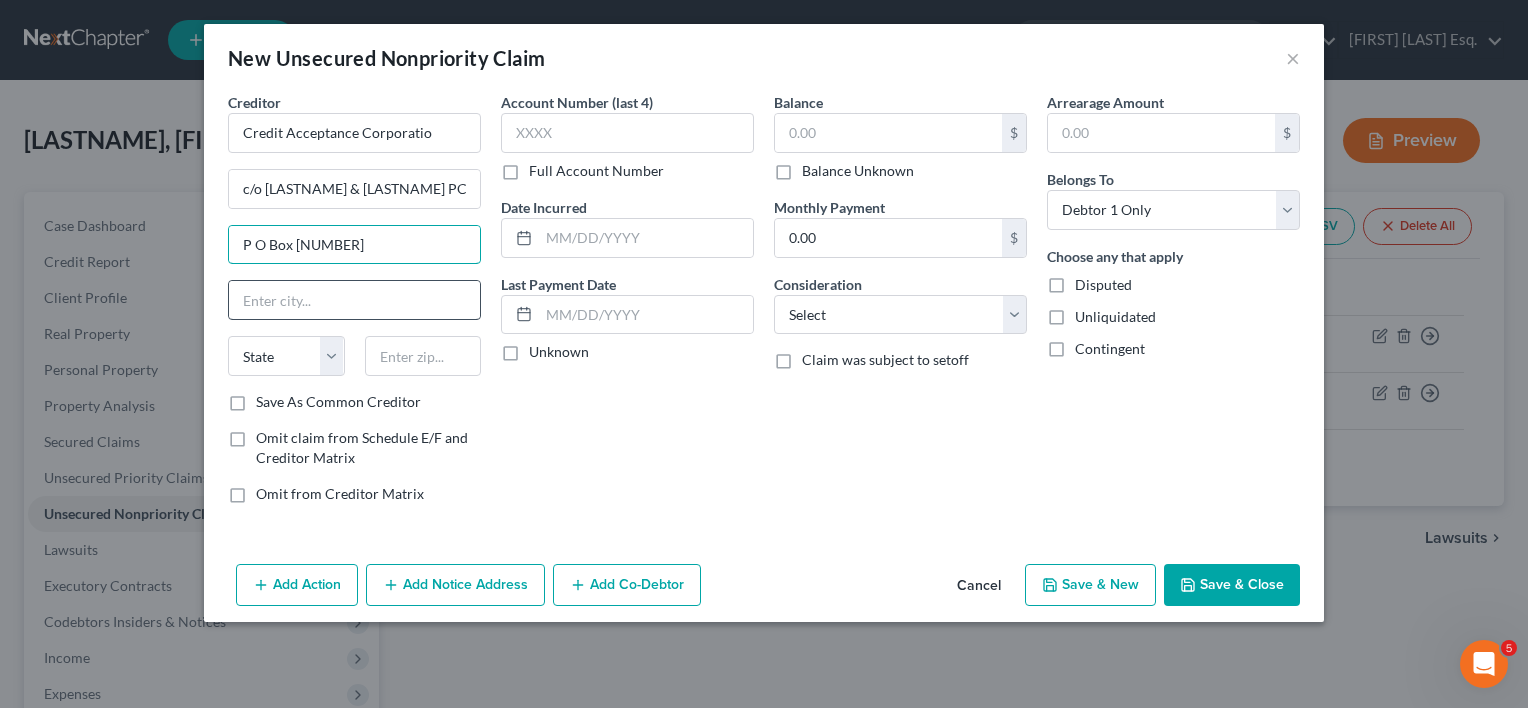 type on "P O Box [NUMBER]" 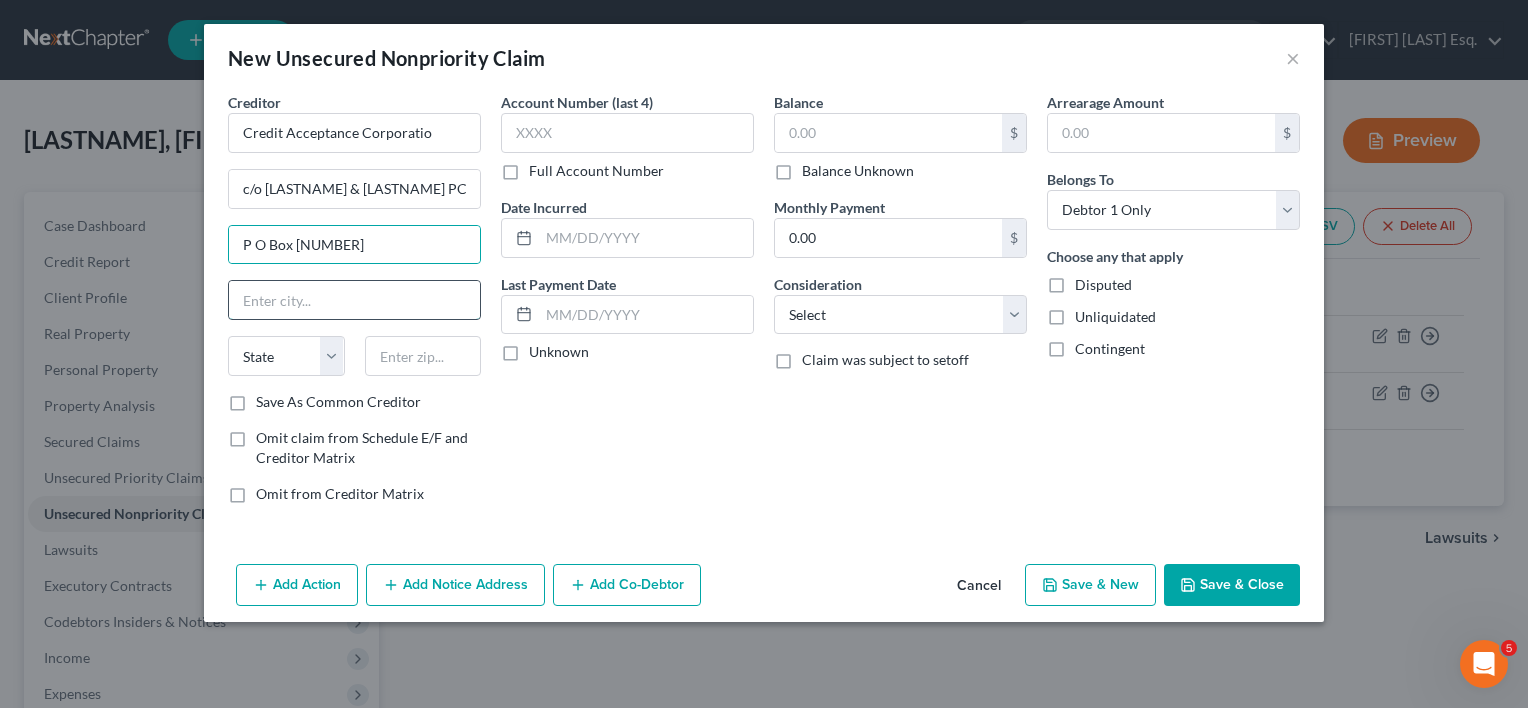 click at bounding box center (354, 300) 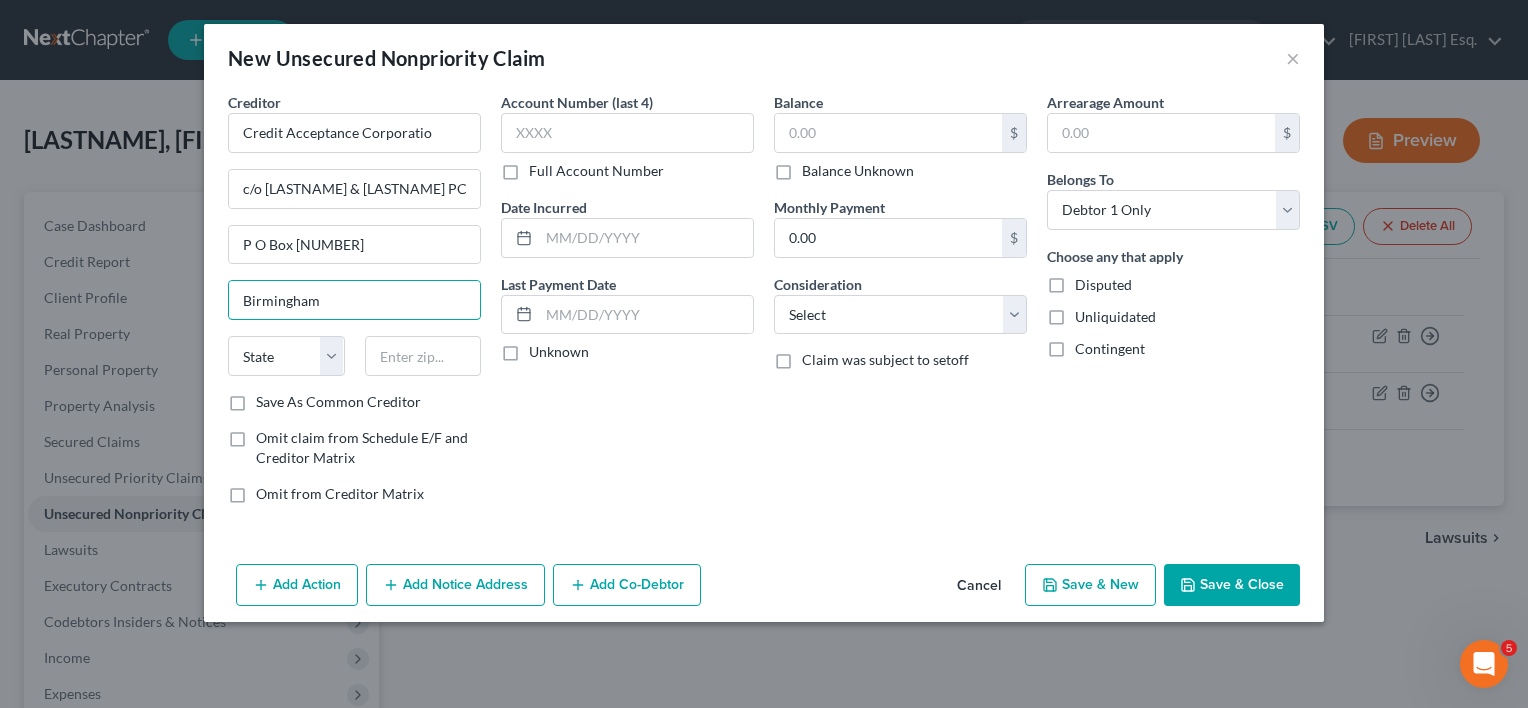 type on "Birmingham" 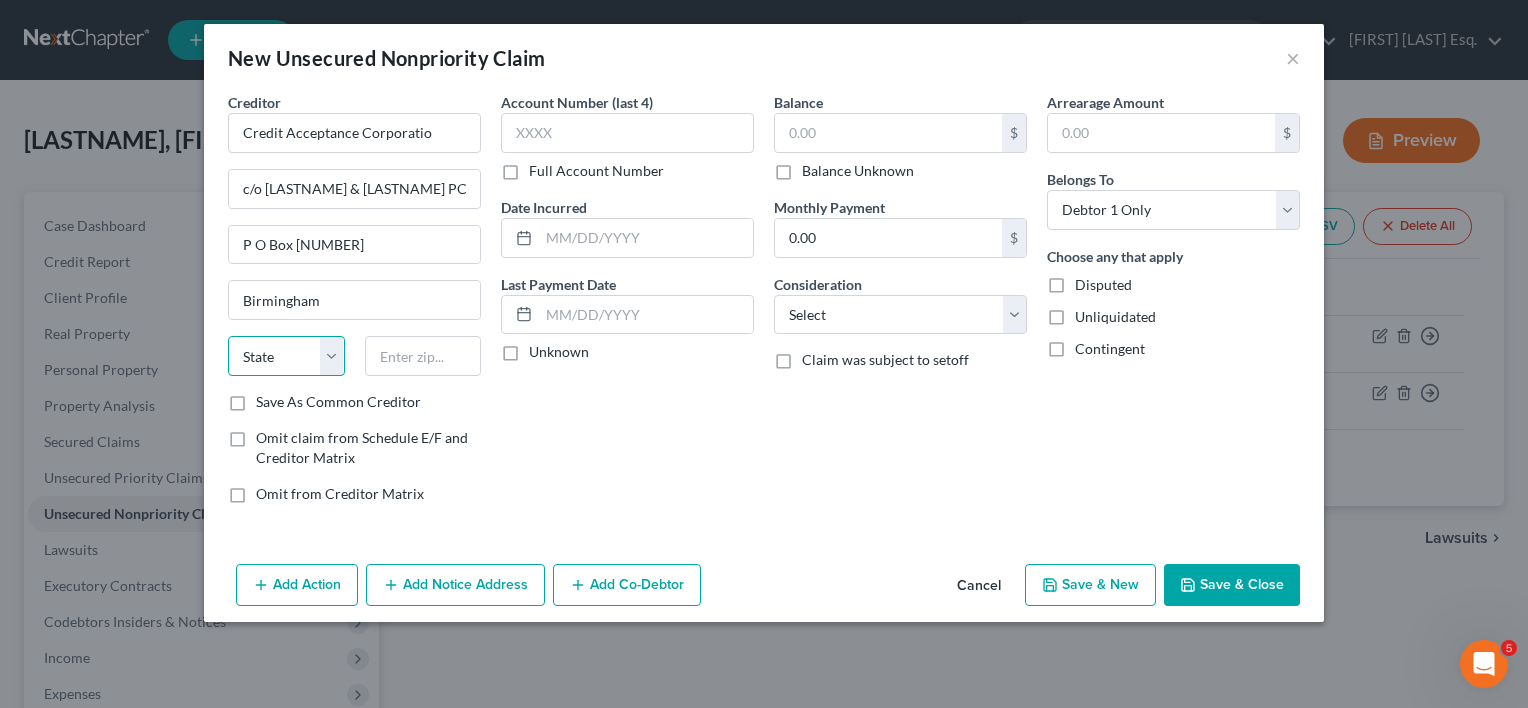 select on "0" 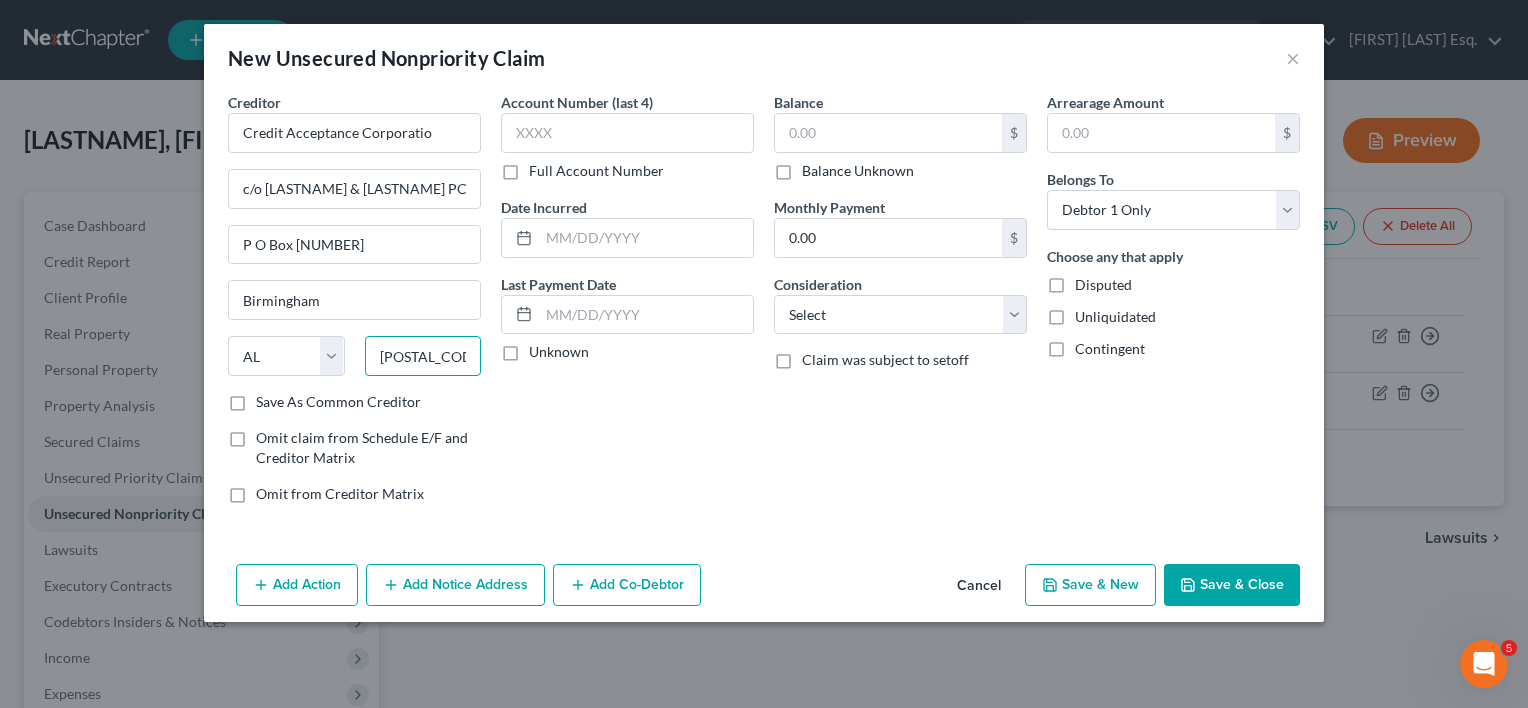 type on "[POSTAL_CODE]" 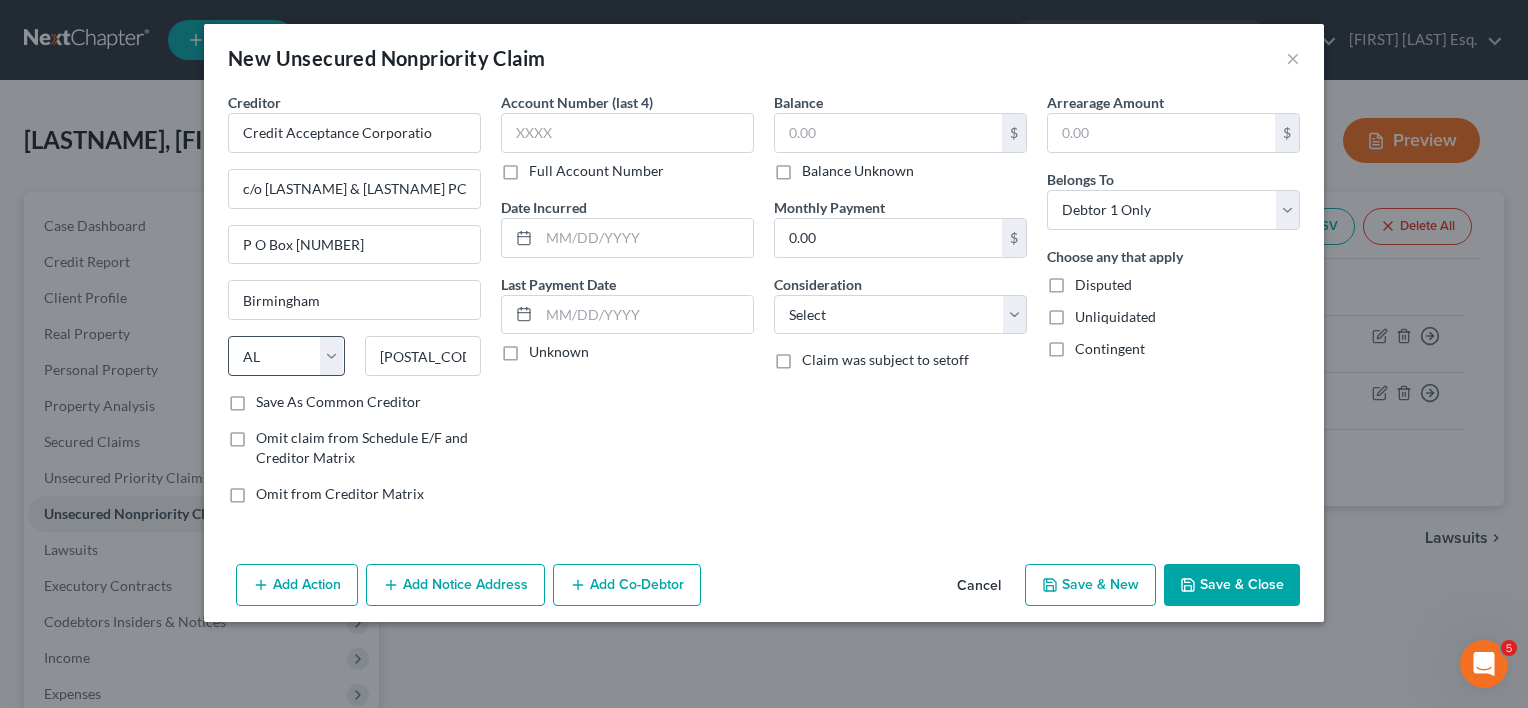 drag, startPoint x: 238, startPoint y: 396, endPoint x: 291, endPoint y: 350, distance: 70.178345 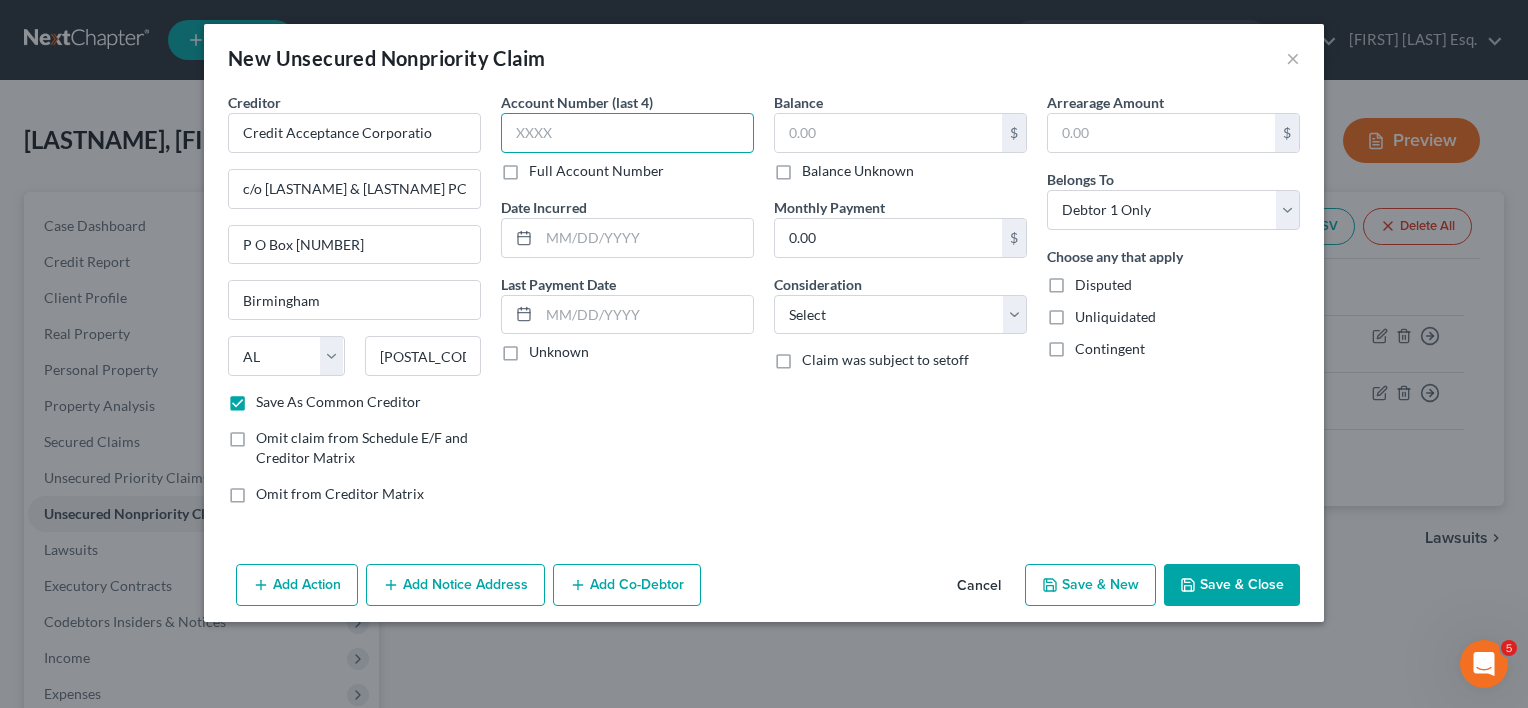 click at bounding box center [627, 133] 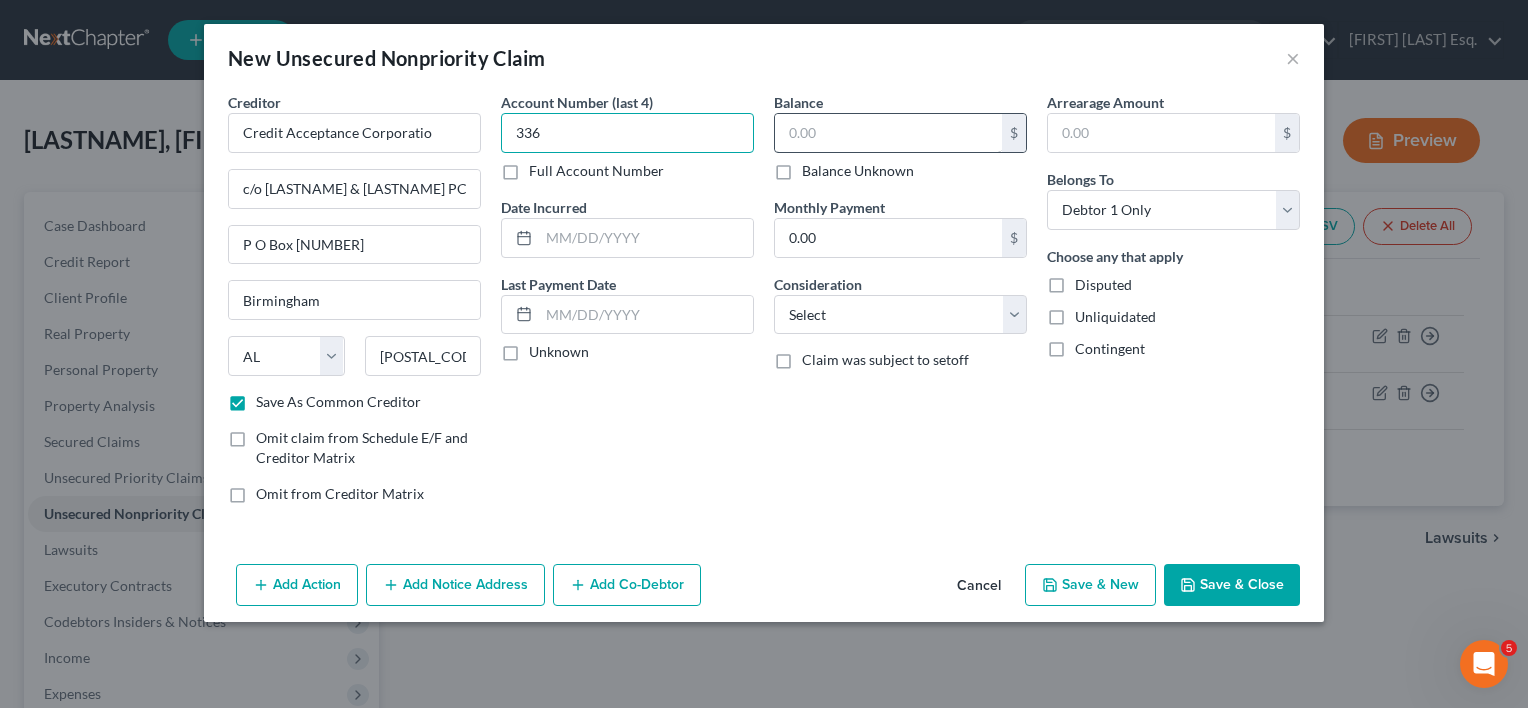 type on "336" 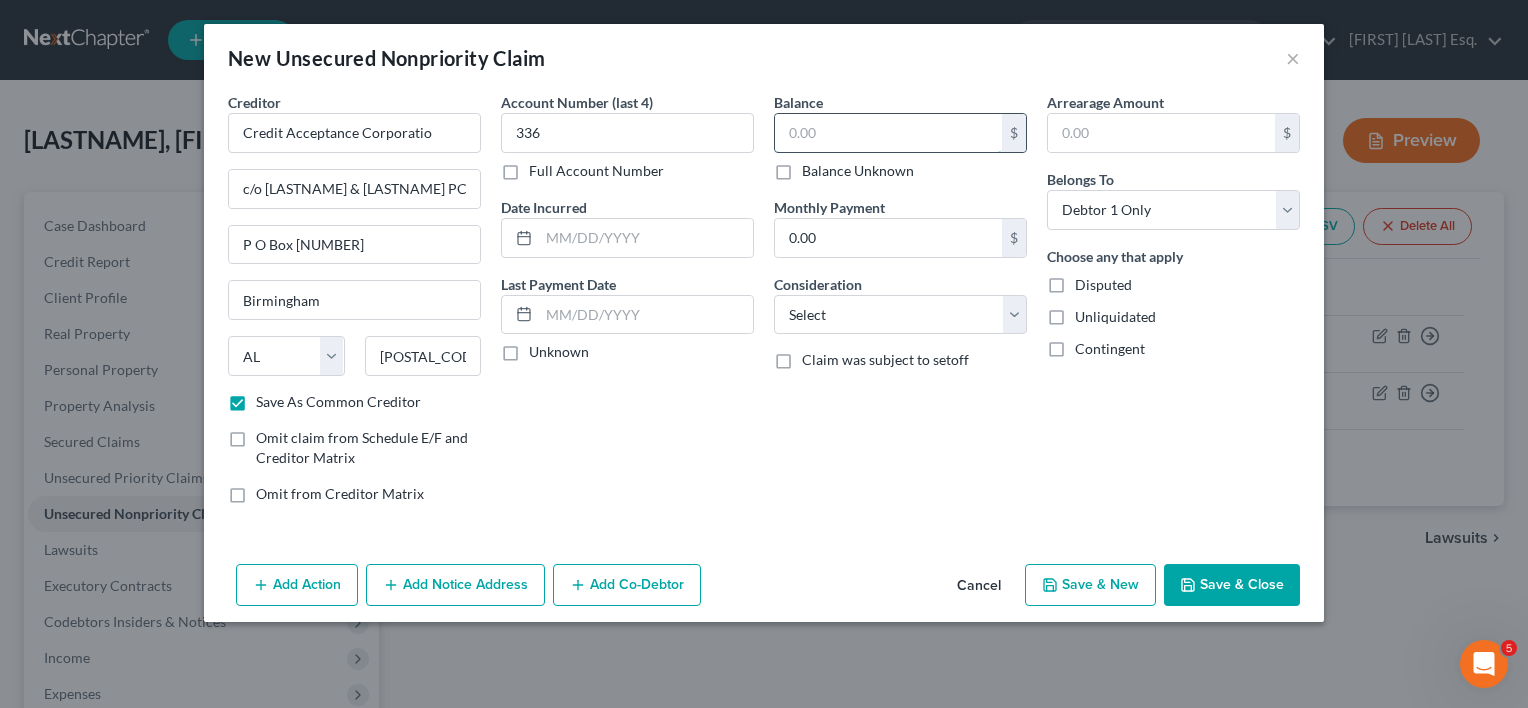 click at bounding box center (888, 133) 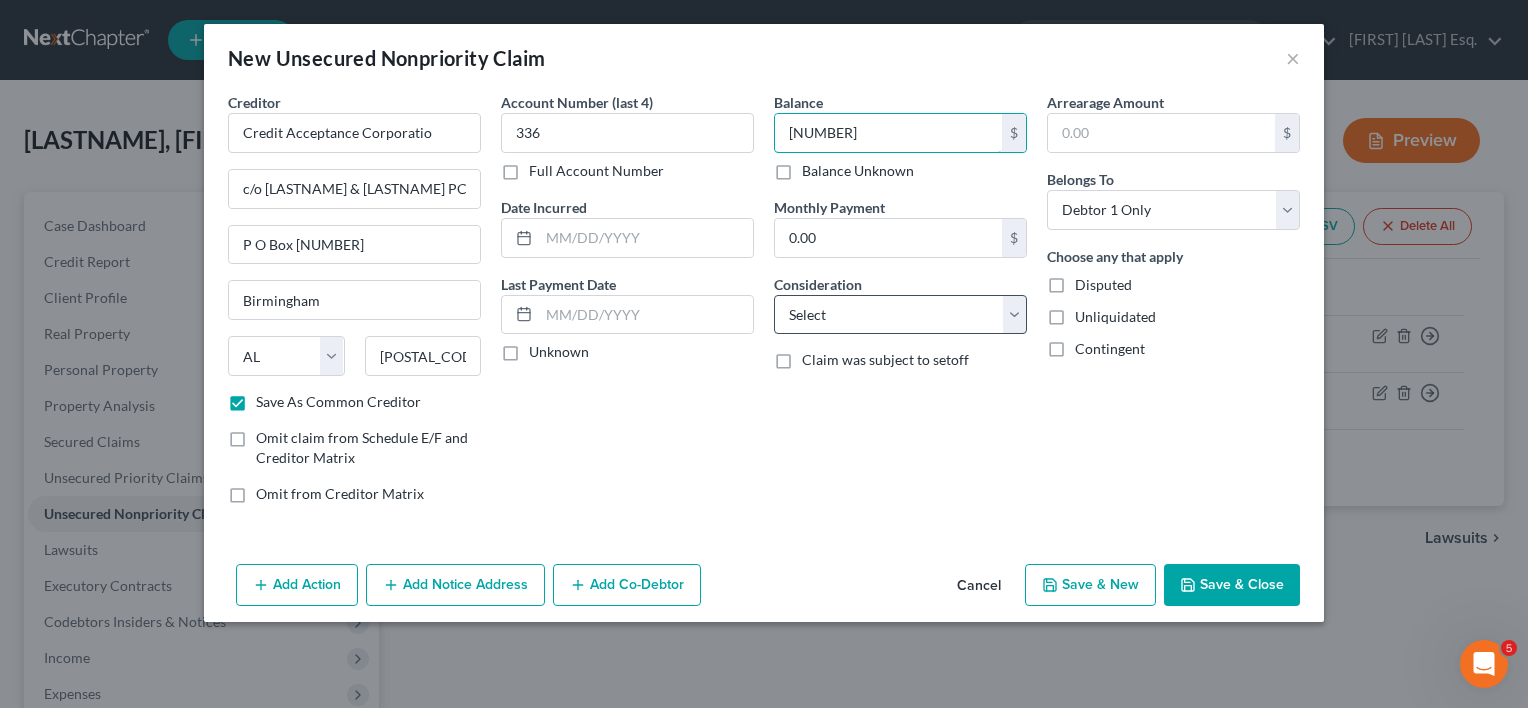 type on "[NUMBER]" 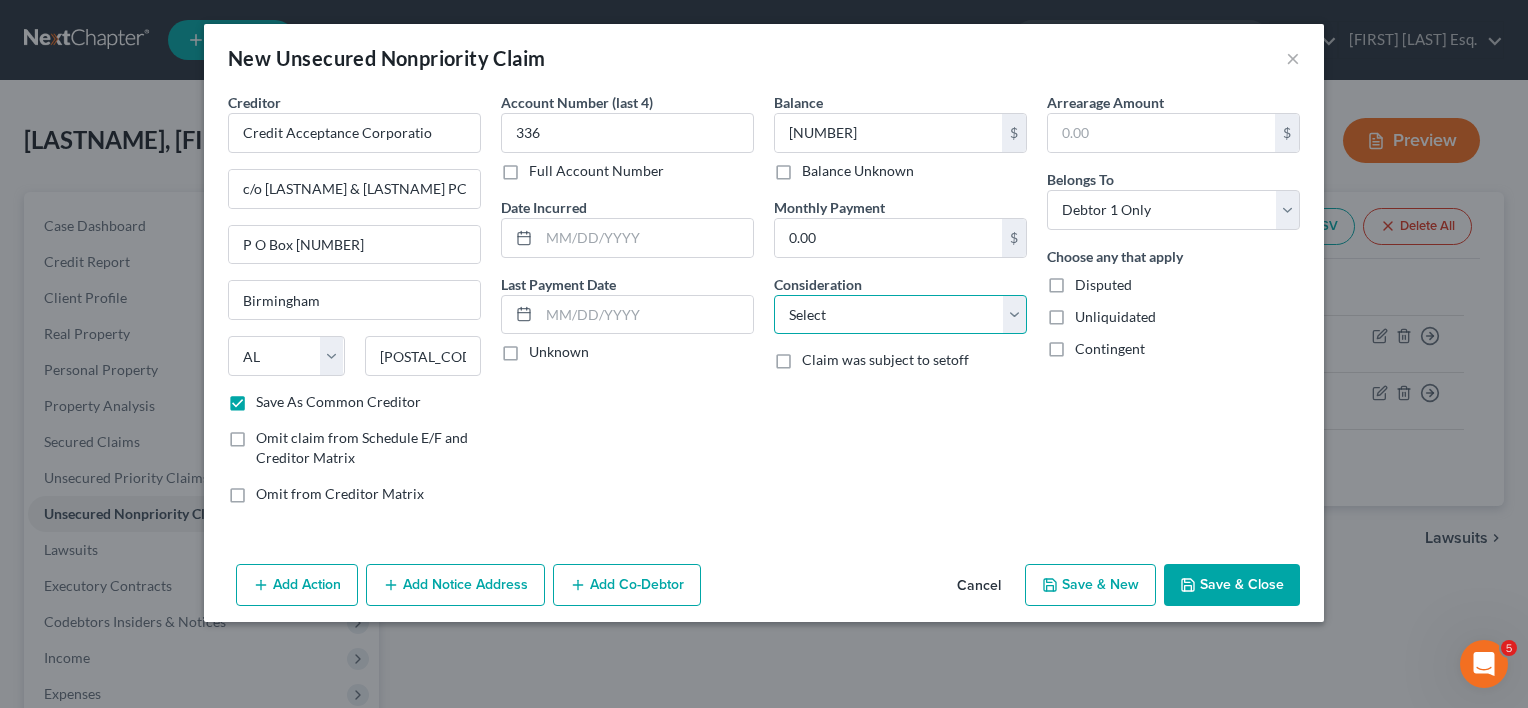 click on "Select Cable / Satellite Services Collection Agency Credit Card Debt Debt Counseling / Attorneys Deficiency Balance Domestic Support Obligations Home / Car Repairs Income Taxes Judgment Liens Medical Services Monies Loaned / Advanced Mortgage Obligation From Divorce Or Separation Obligation To Pensions Other Overdrawn Bank Account Promised To Help Pay Creditors Student Loans Suppliers And Vendors Telephone / Internet Services Utility Services" at bounding box center (900, 315) 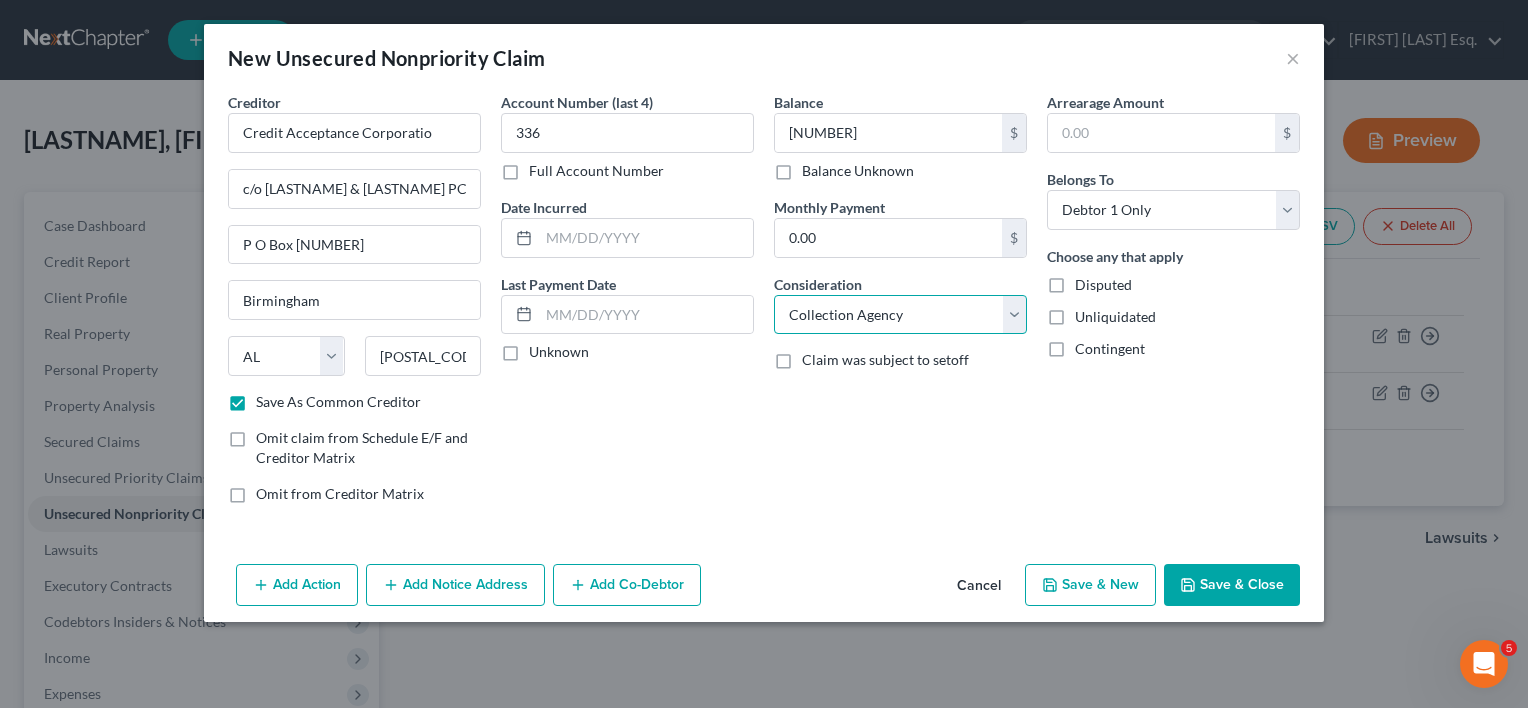 click on "Select Cable / Satellite Services Collection Agency Credit Card Debt Debt Counseling / Attorneys Deficiency Balance Domestic Support Obligations Home / Car Repairs Income Taxes Judgment Liens Medical Services Monies Loaned / Advanced Mortgage Obligation From Divorce Or Separation Obligation To Pensions Other Overdrawn Bank Account Promised To Help Pay Creditors Student Loans Suppliers And Vendors Telephone / Internet Services Utility Services" at bounding box center (900, 315) 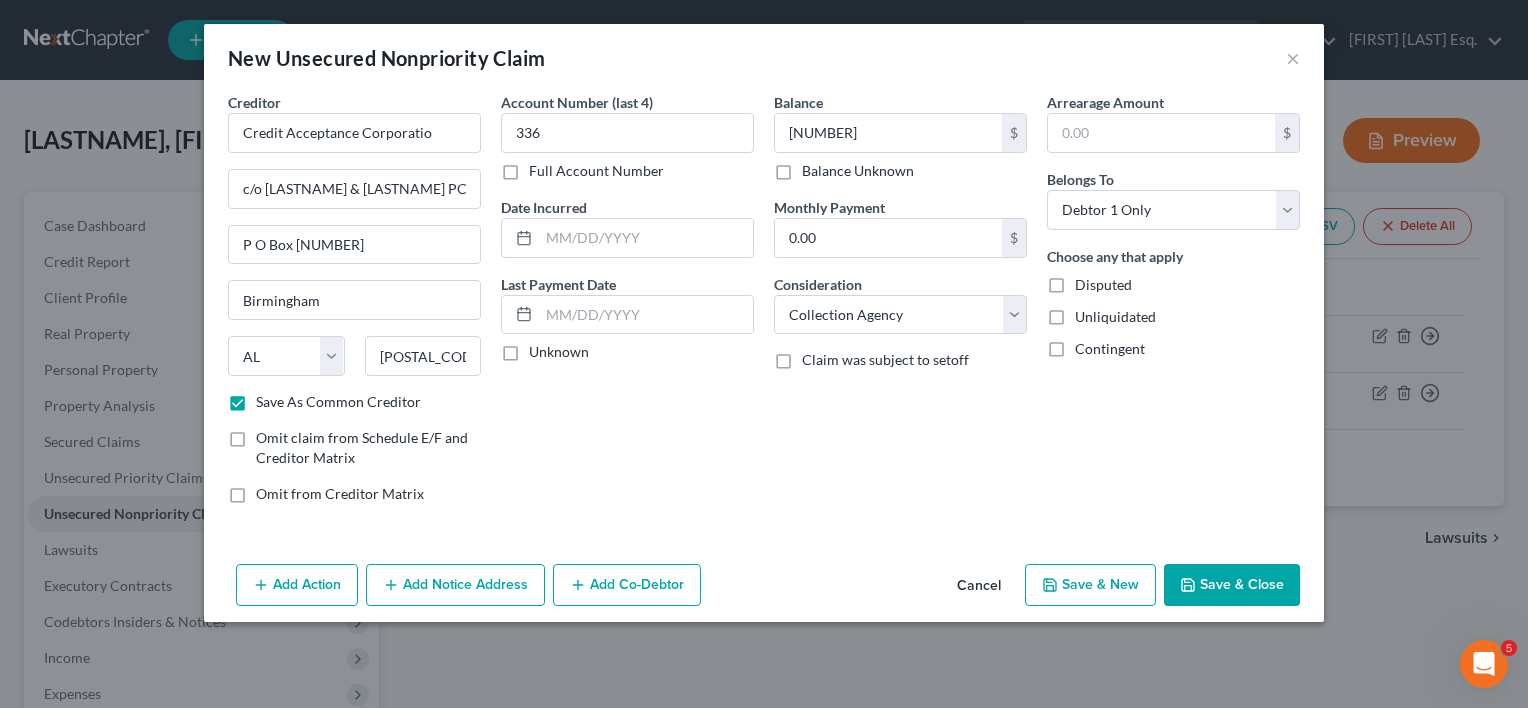click on "Save & Close" at bounding box center [1232, 585] 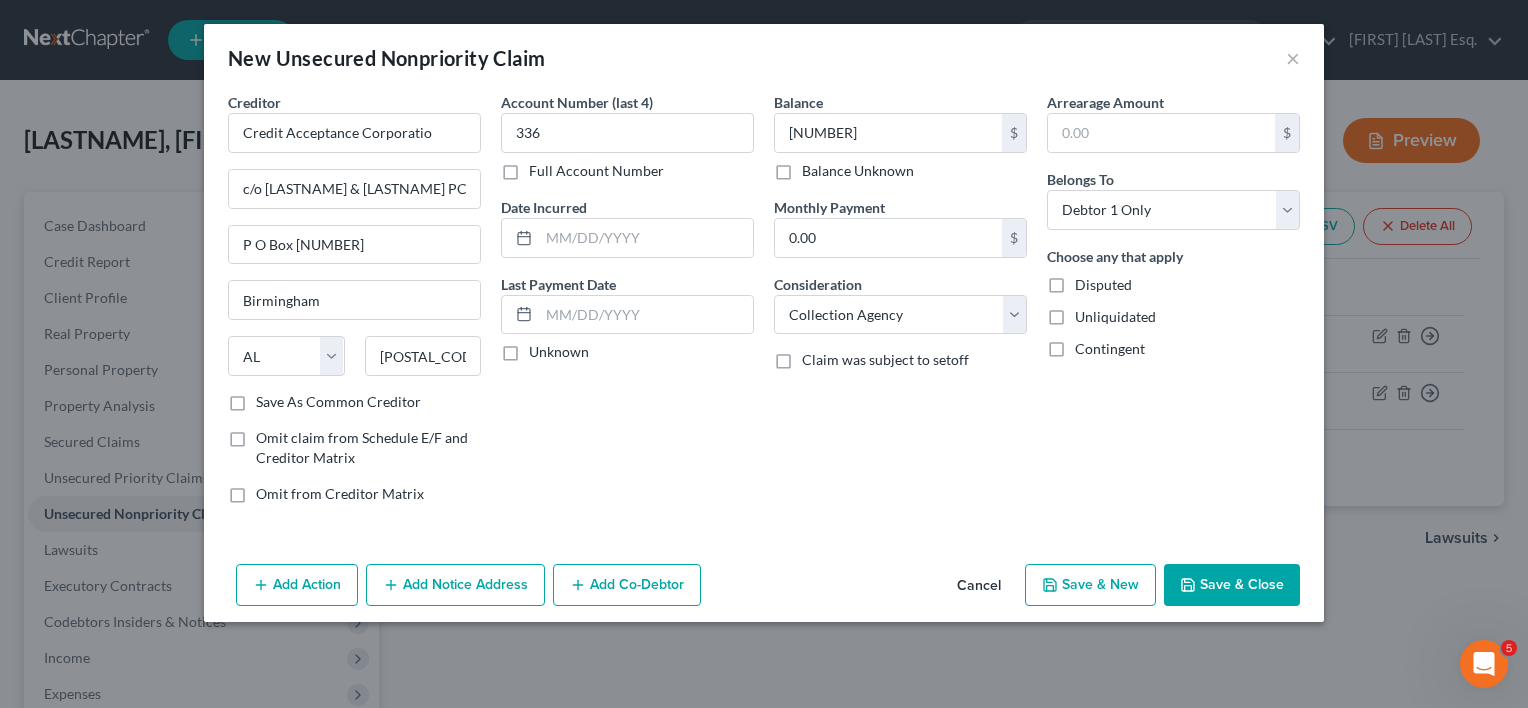 checkbox on "false" 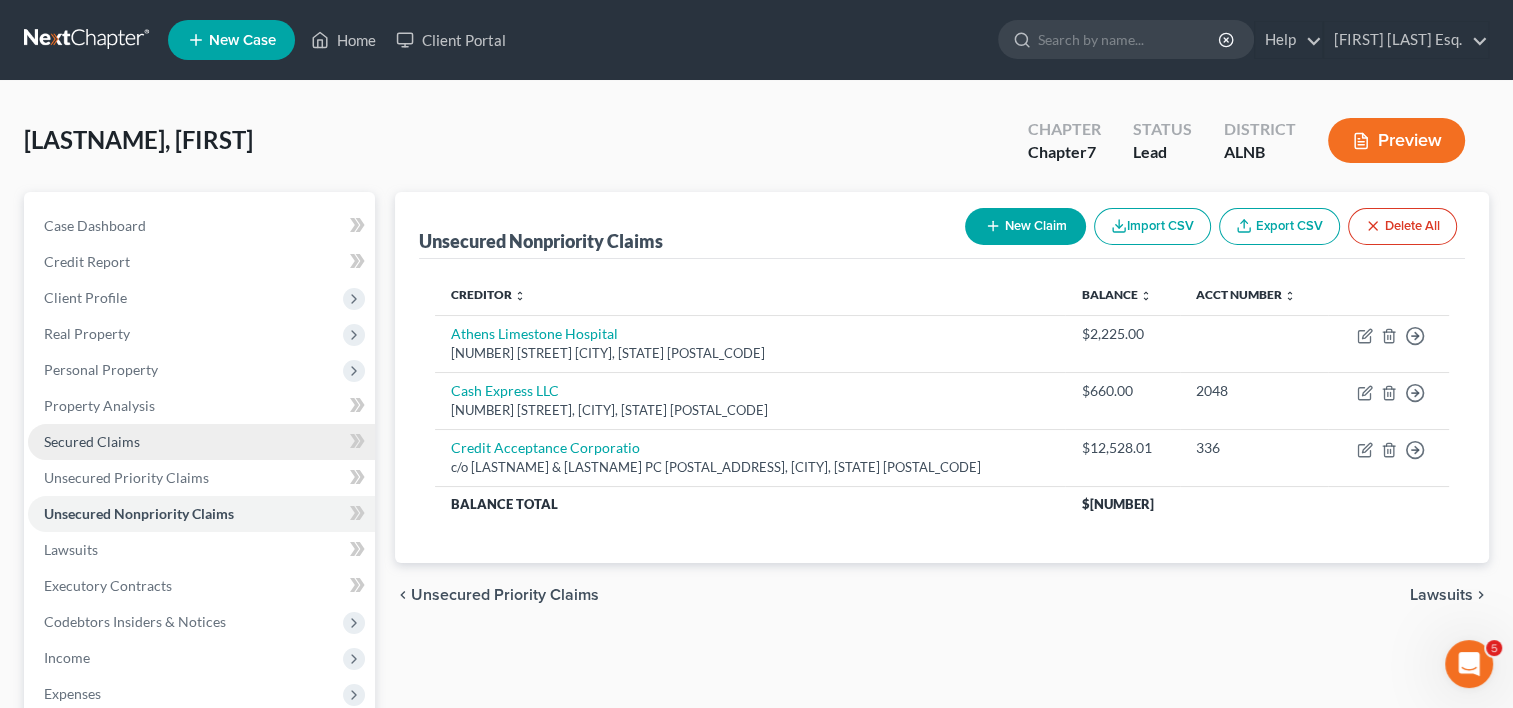click on "Secured Claims" at bounding box center (92, 441) 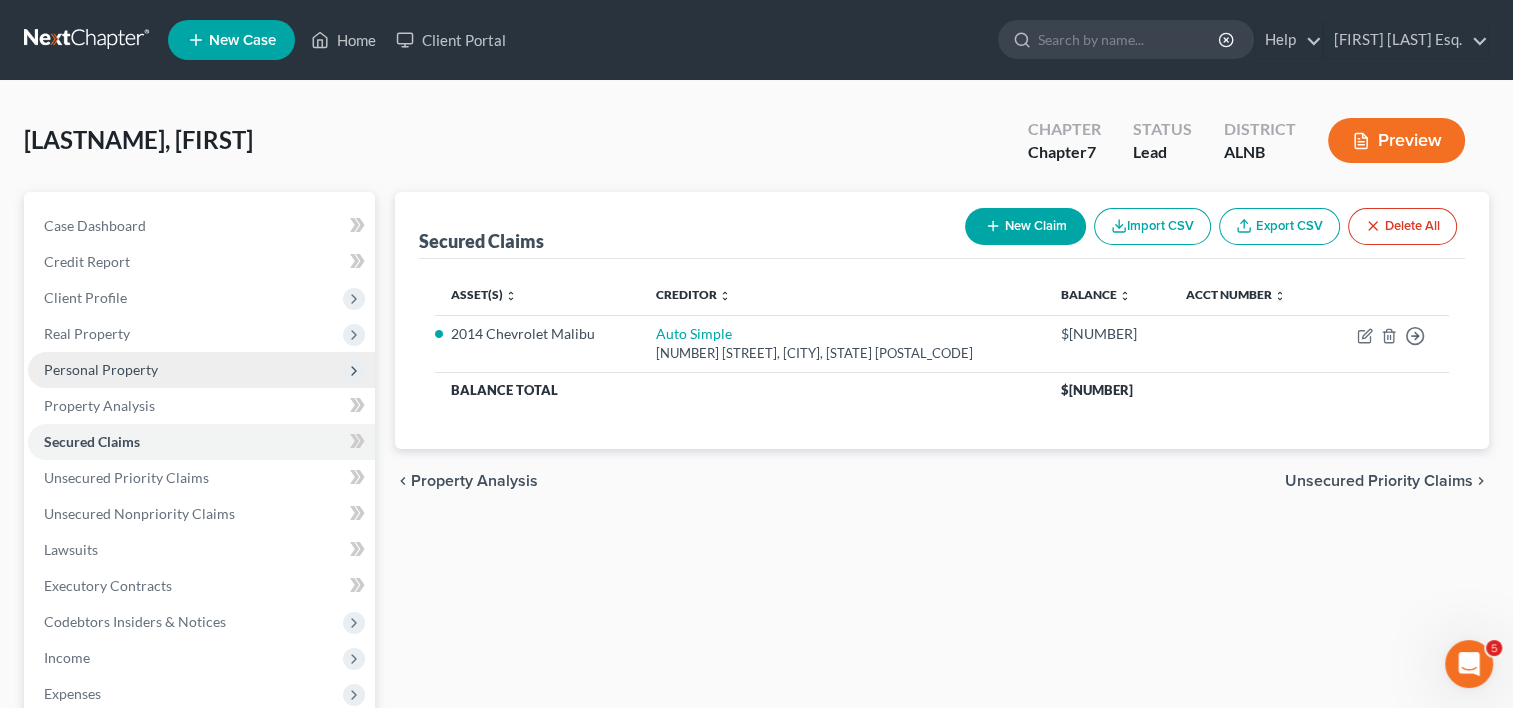 click on "Personal Property" at bounding box center [101, 369] 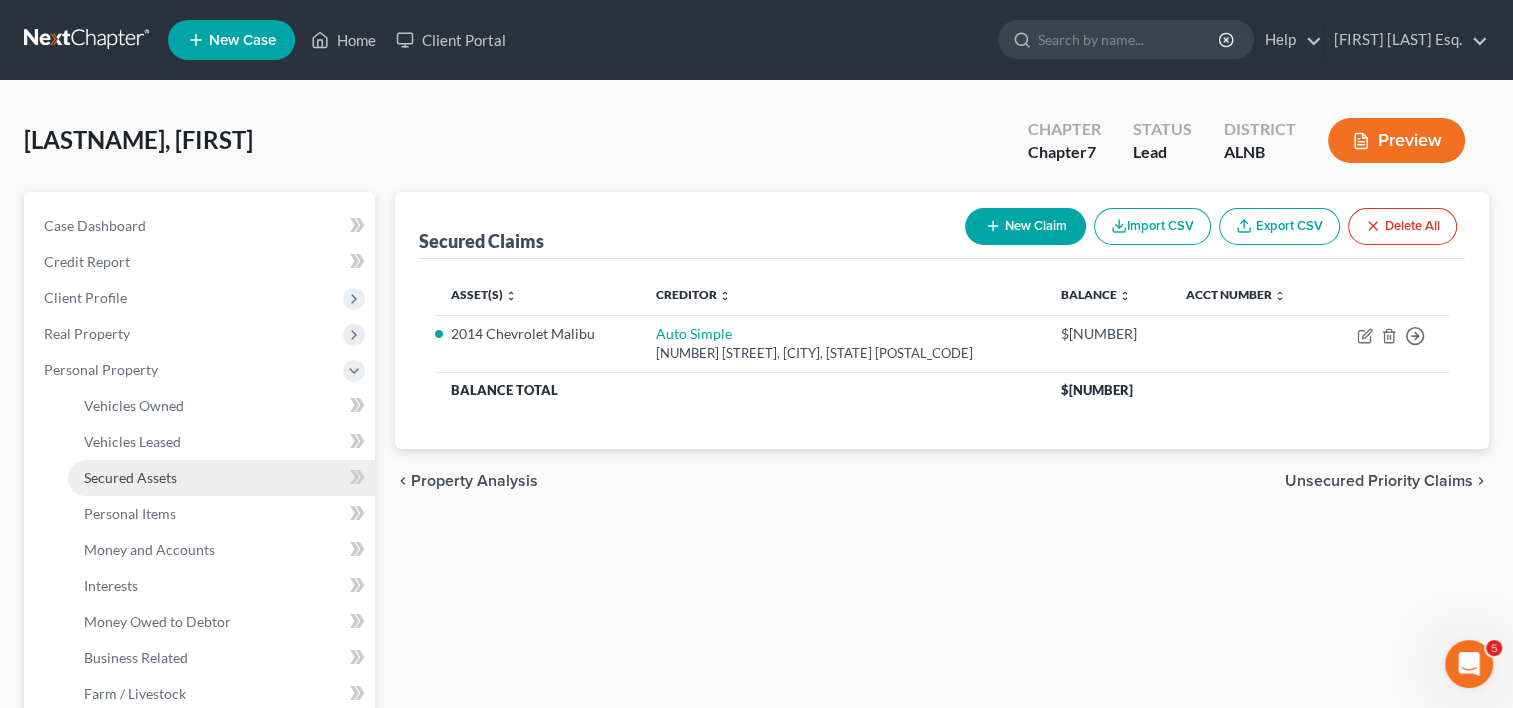 click on "Secured Assets" at bounding box center (130, 477) 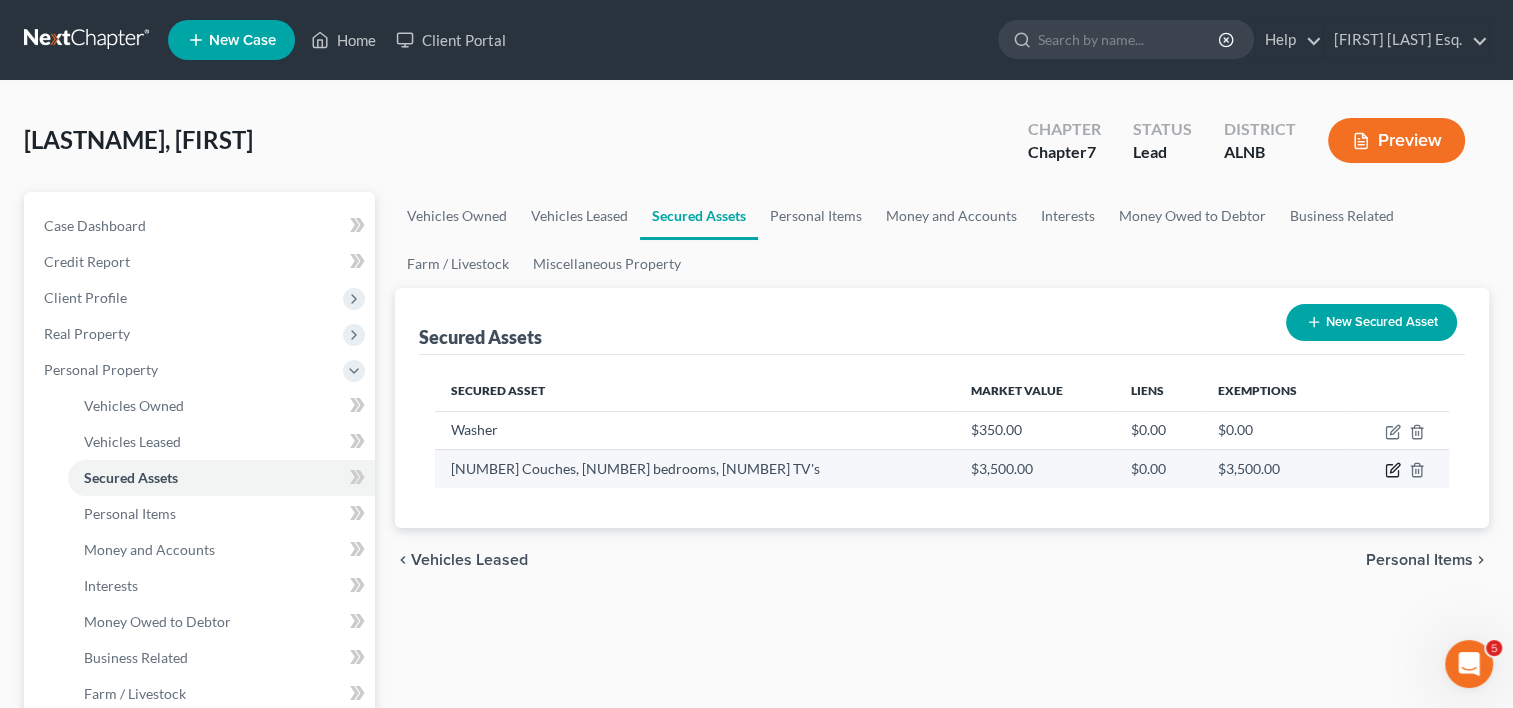 click 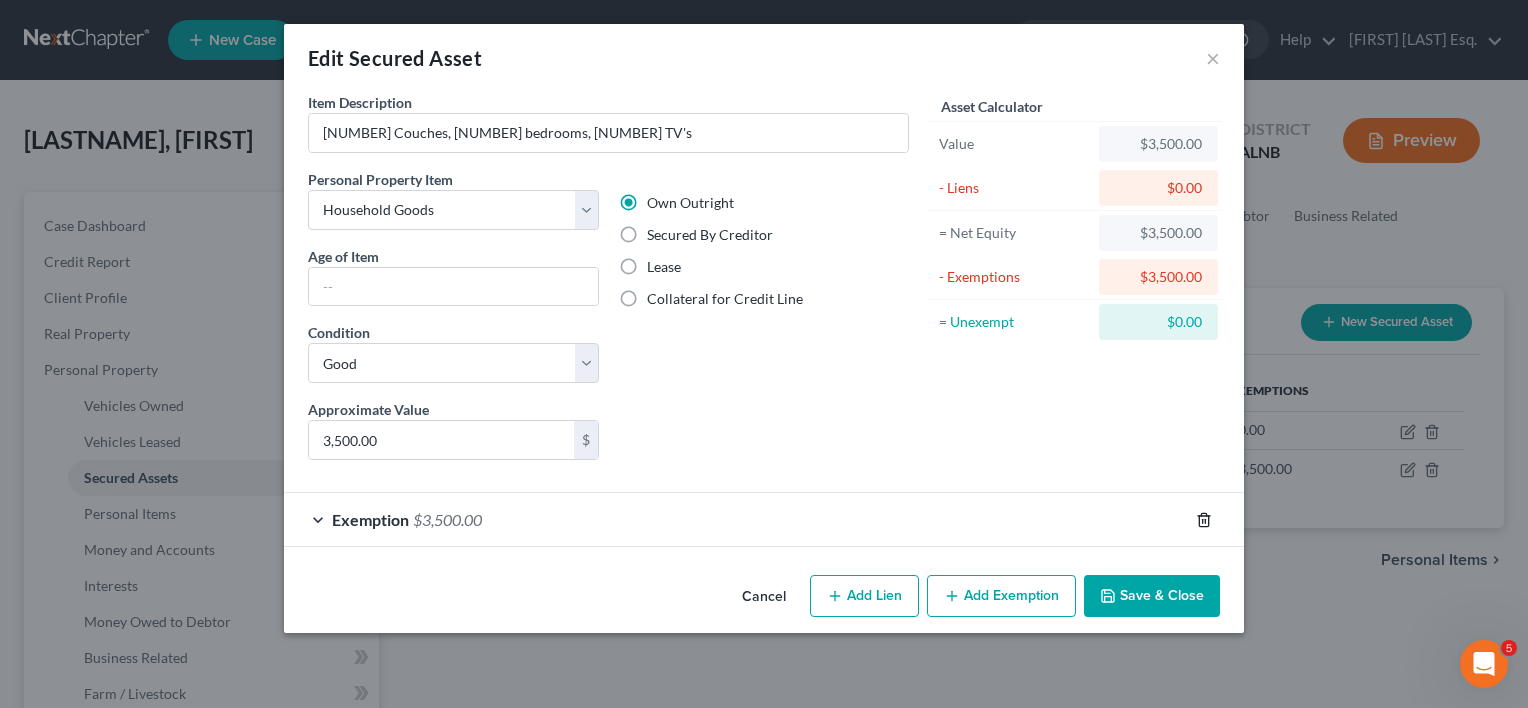 click 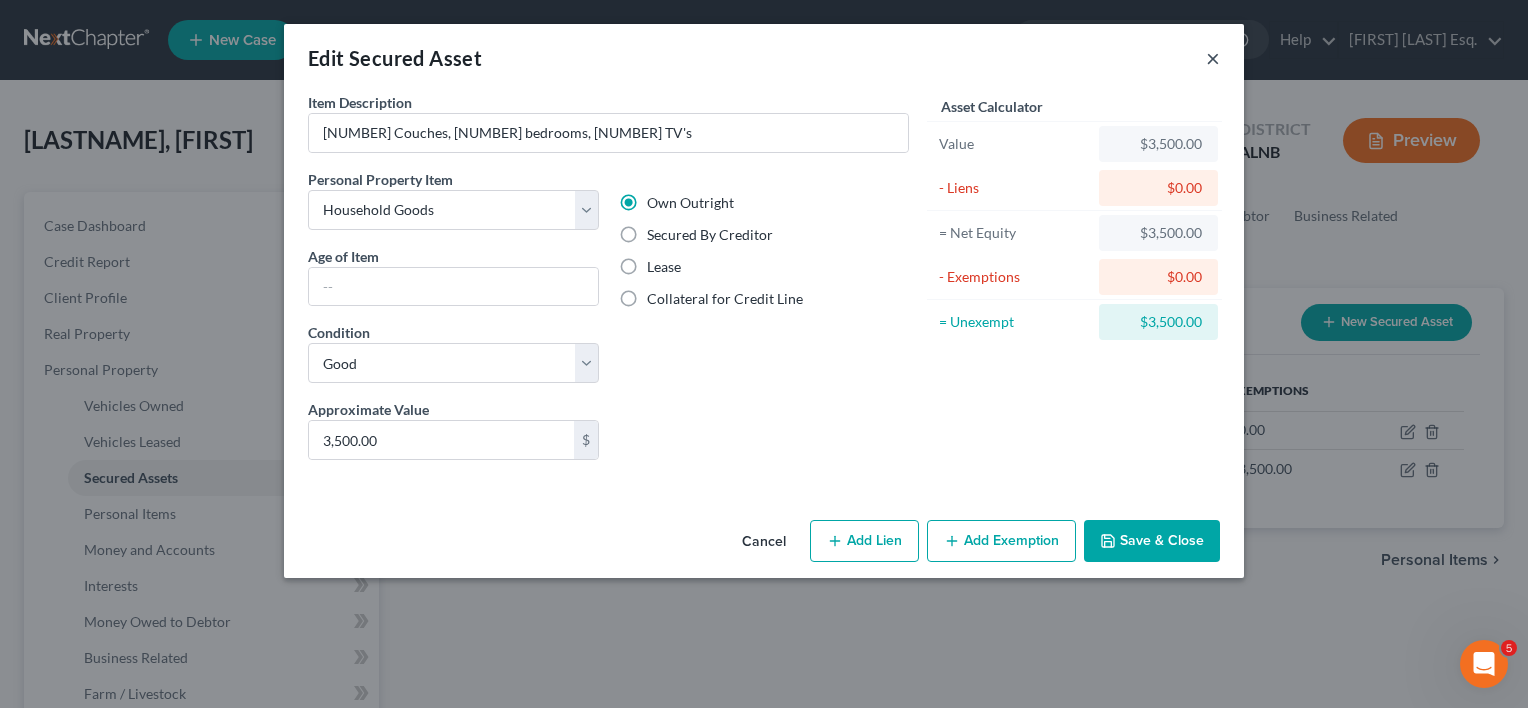 click on "×" at bounding box center (1213, 58) 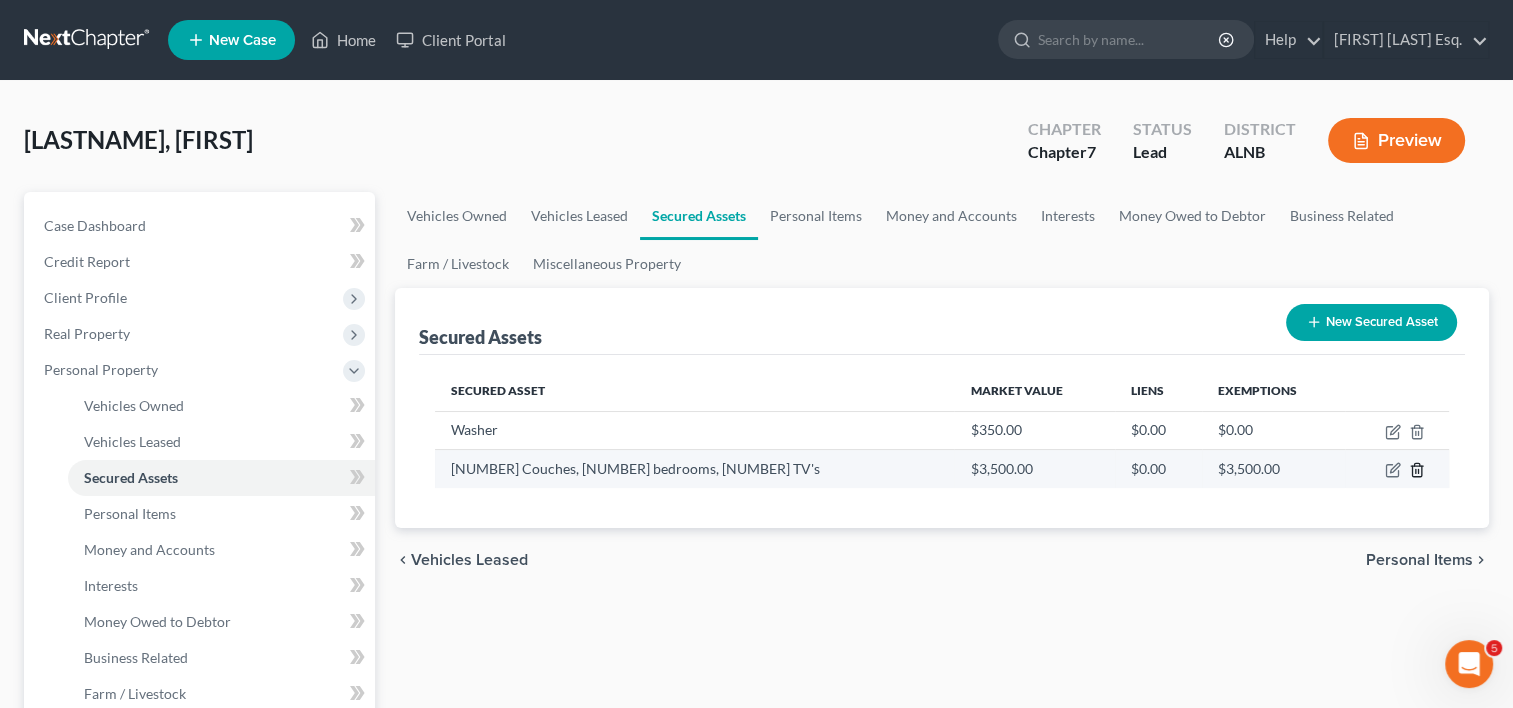 click 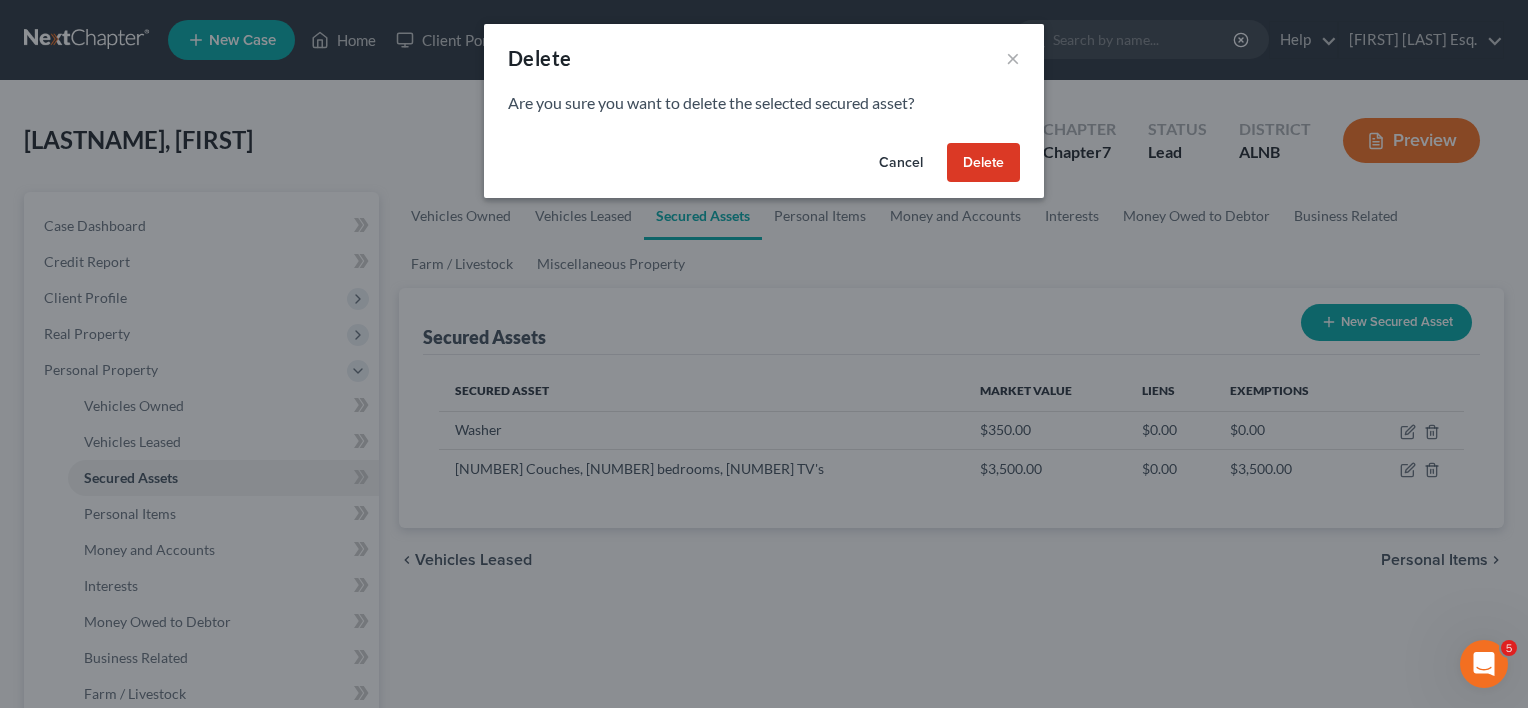 click on "Delete" at bounding box center (983, 163) 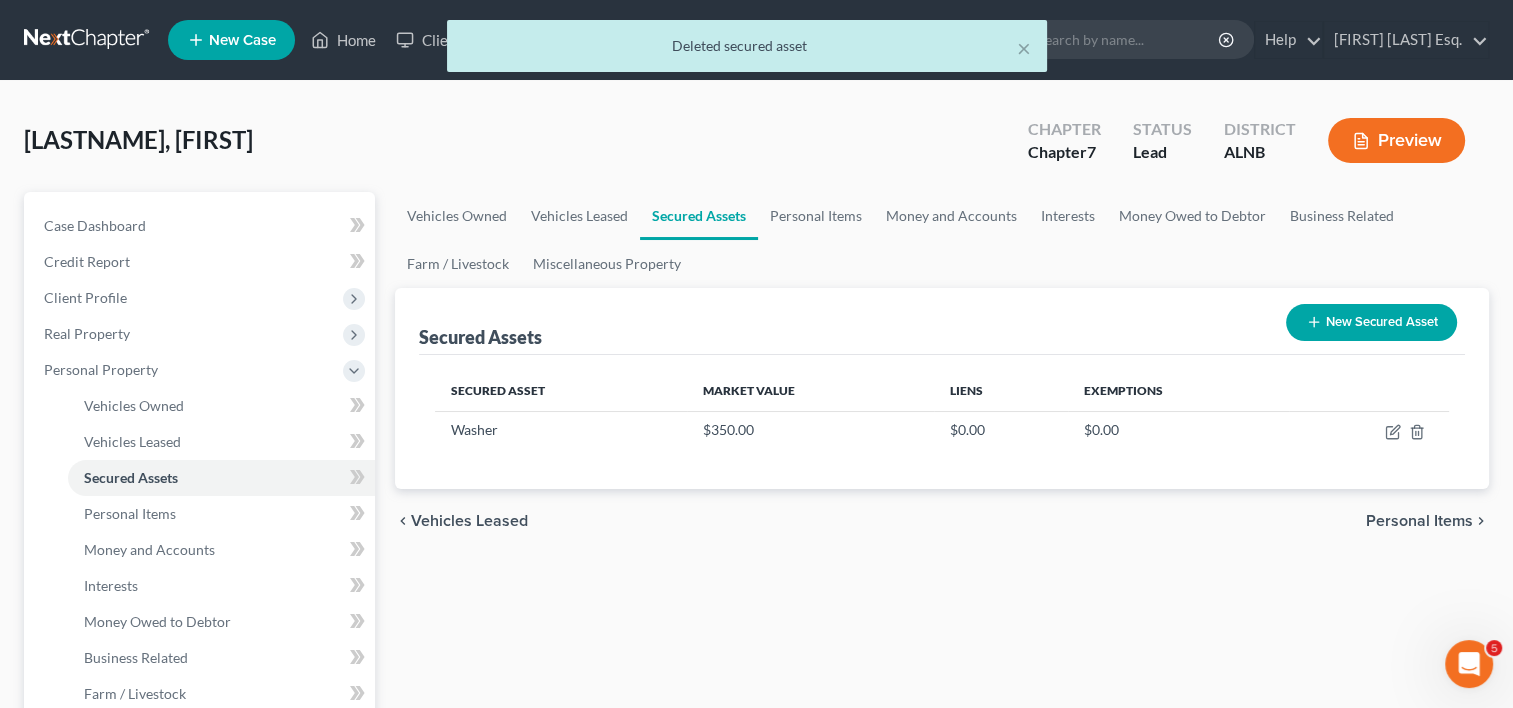 click on "New Secured Asset" at bounding box center [1371, 322] 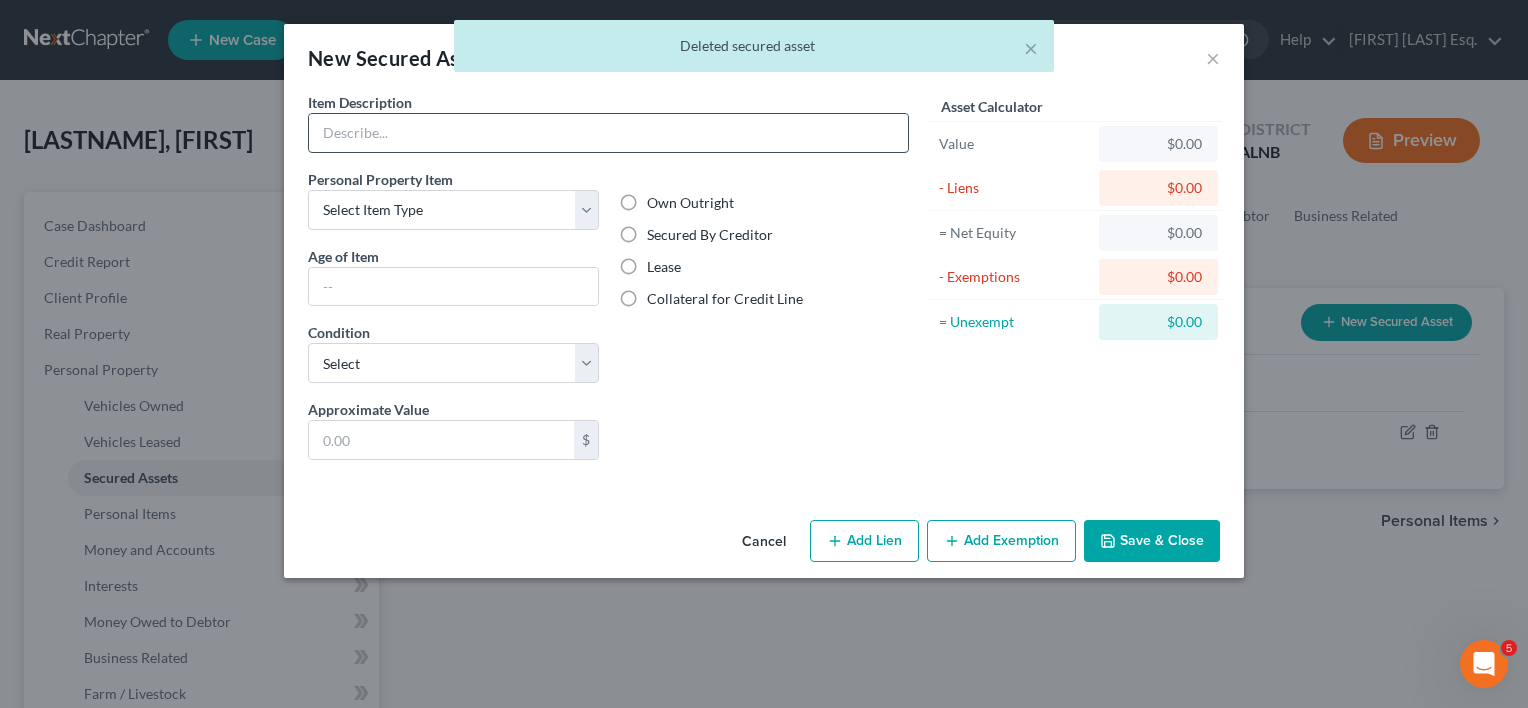 click at bounding box center [608, 133] 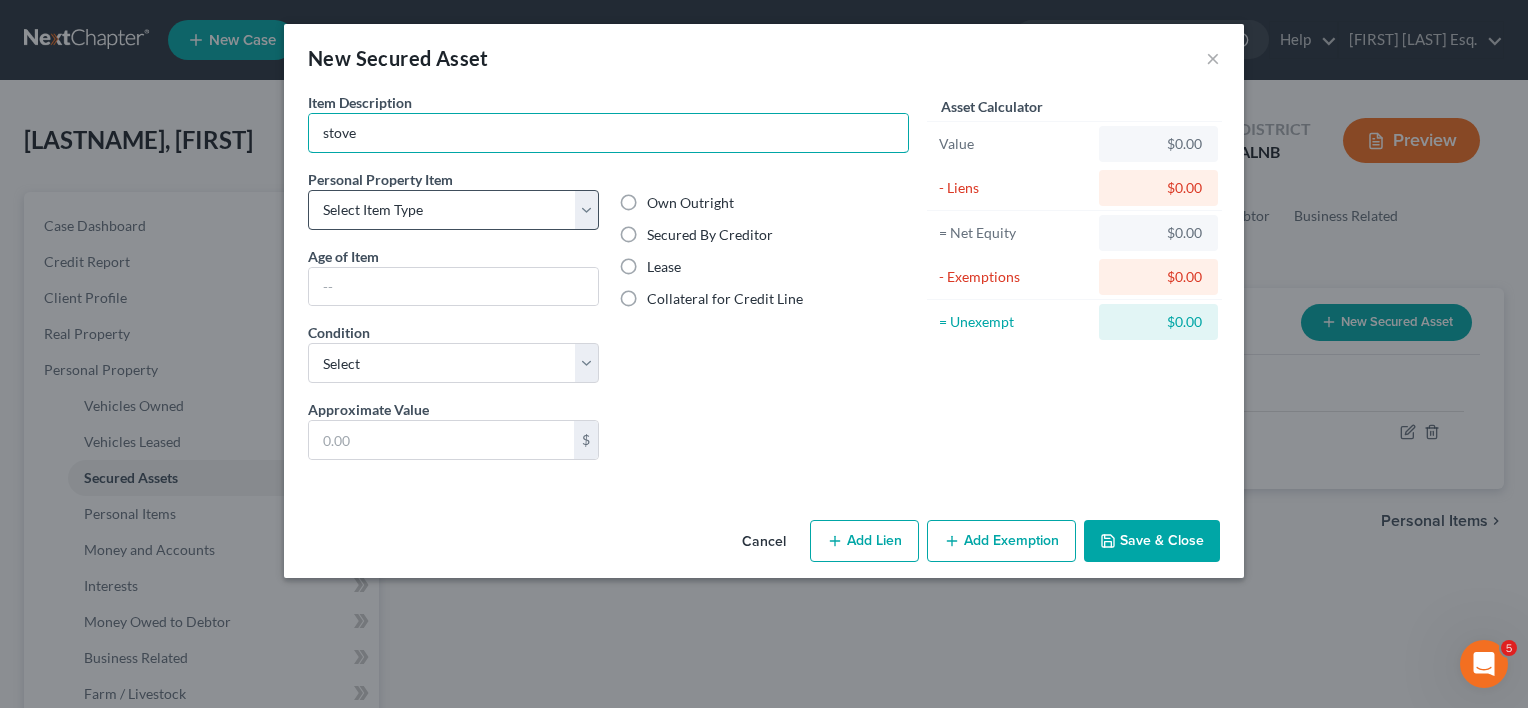 type on "stove" 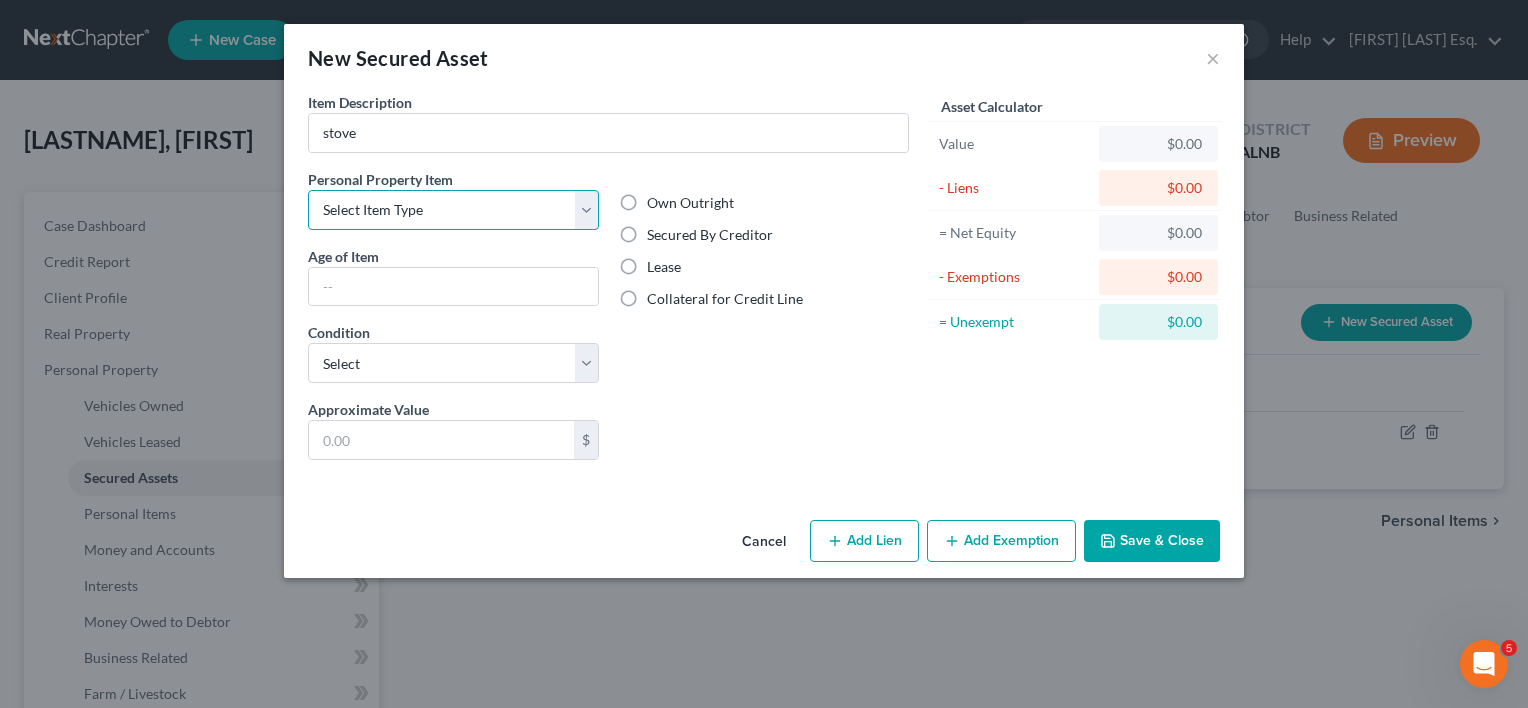 click on "Select Item Type Clothing Collectibles Of Value Electronics Firearms Household Goods Jewelry Other Pet(s) Sports & Hobby Equipment" at bounding box center [453, 210] 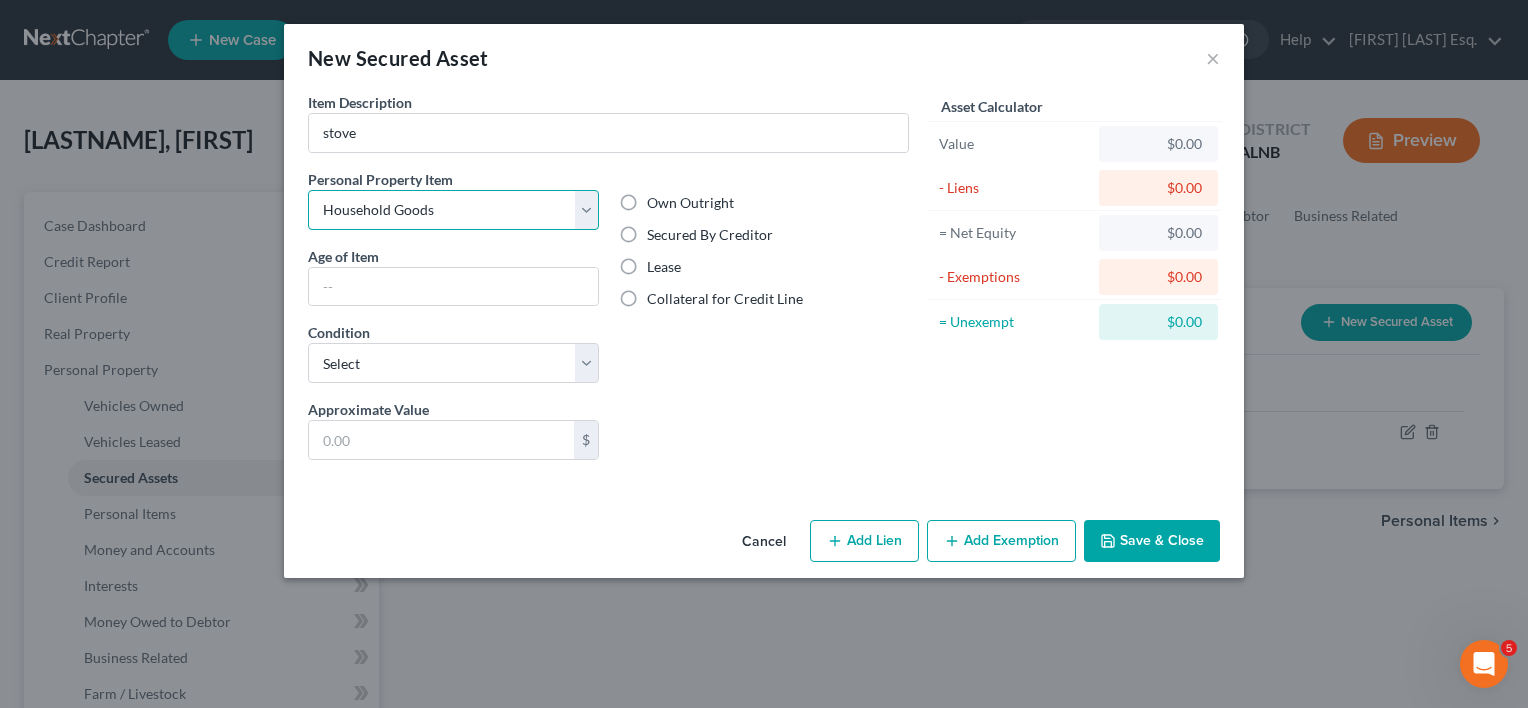 click on "Select Item Type Clothing Collectibles Of Value Electronics Firearms Household Goods Jewelry Other Pet(s) Sports & Hobby Equipment" at bounding box center (453, 210) 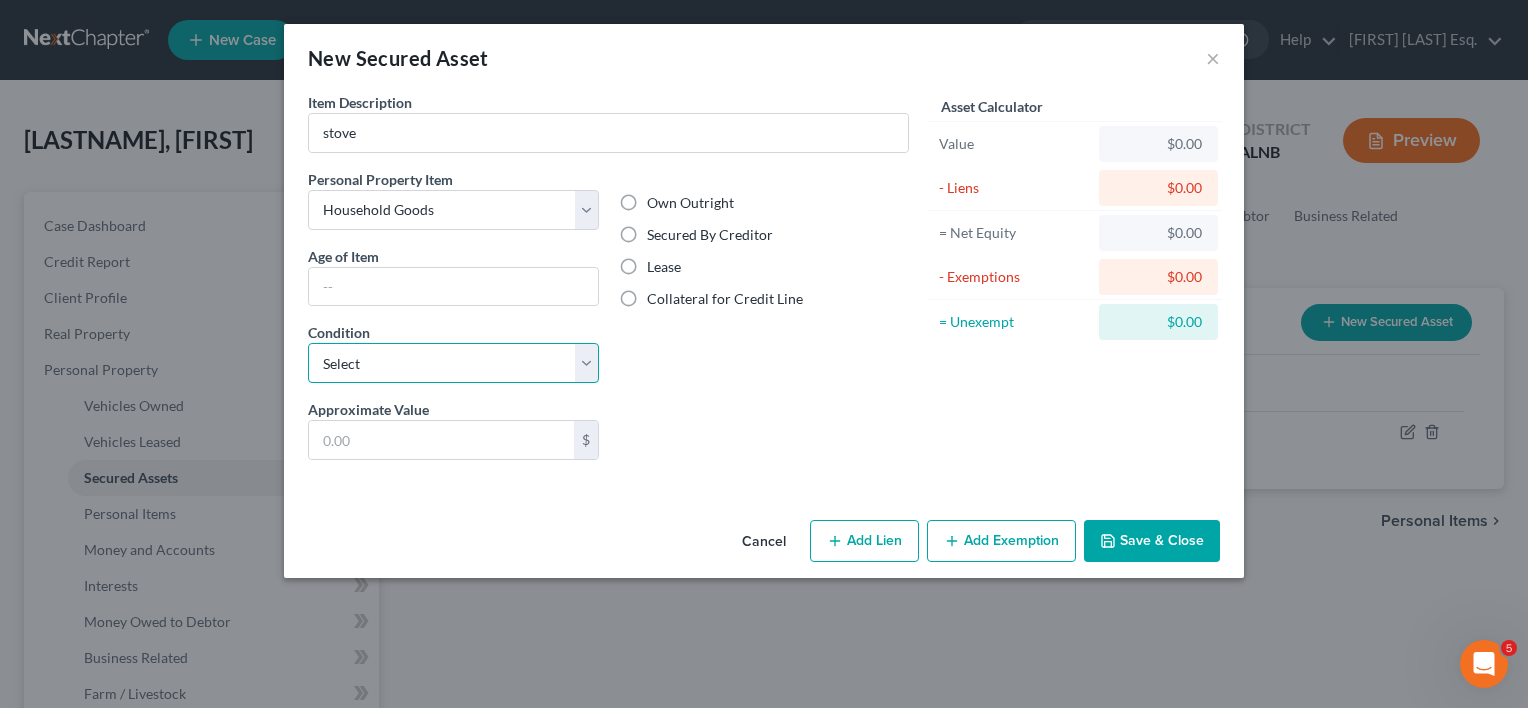 click on "Select Excellent Very Good Good Fair Poor" at bounding box center [453, 363] 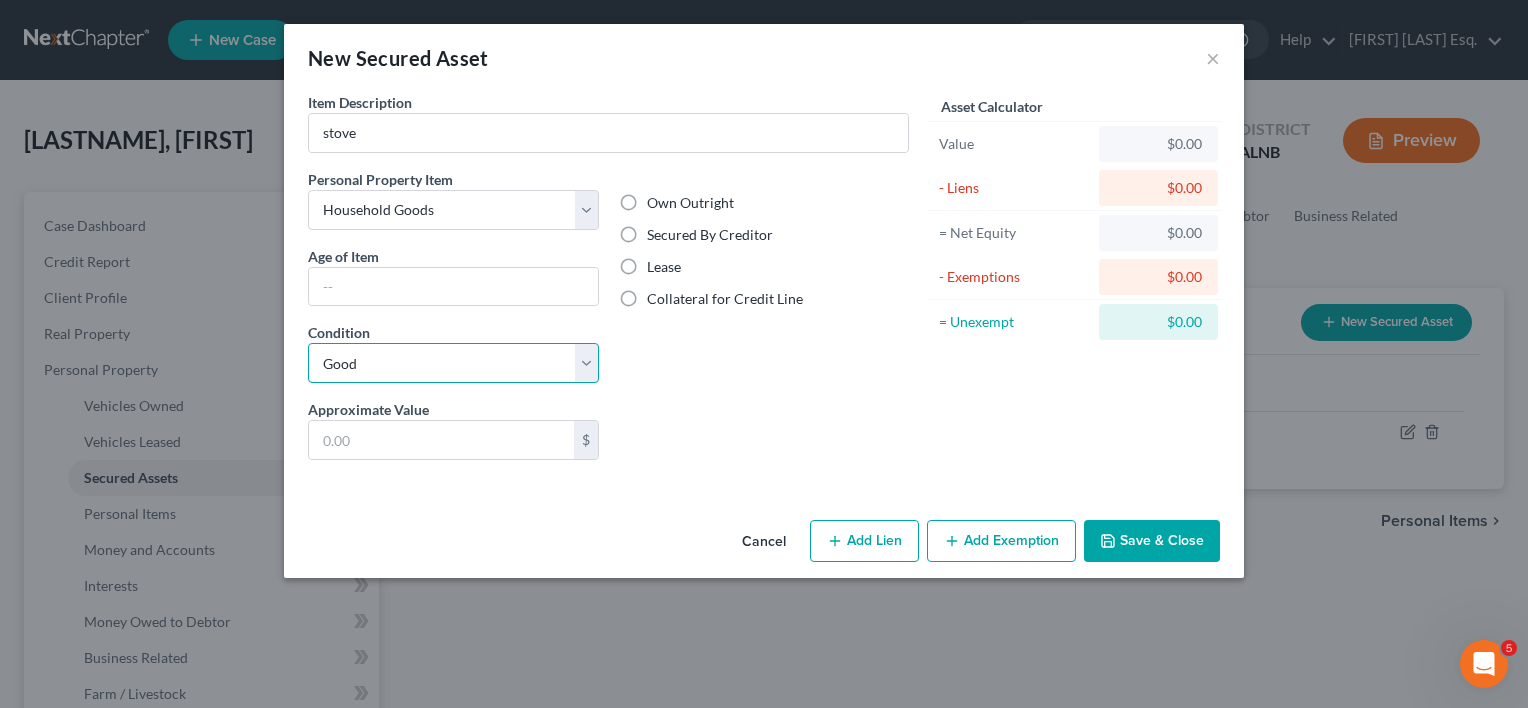 click on "Select Excellent Very Good Good Fair Poor" at bounding box center (453, 363) 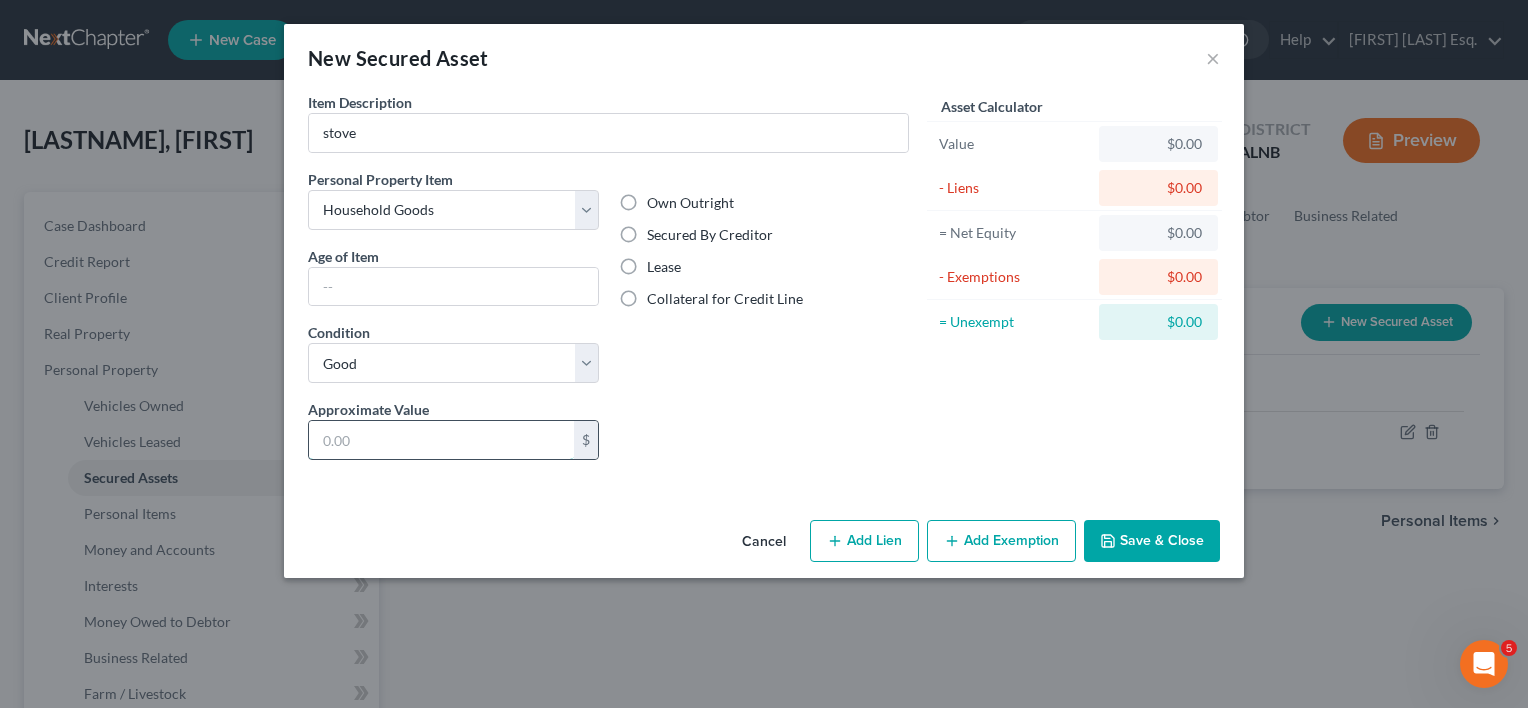 click at bounding box center [441, 440] 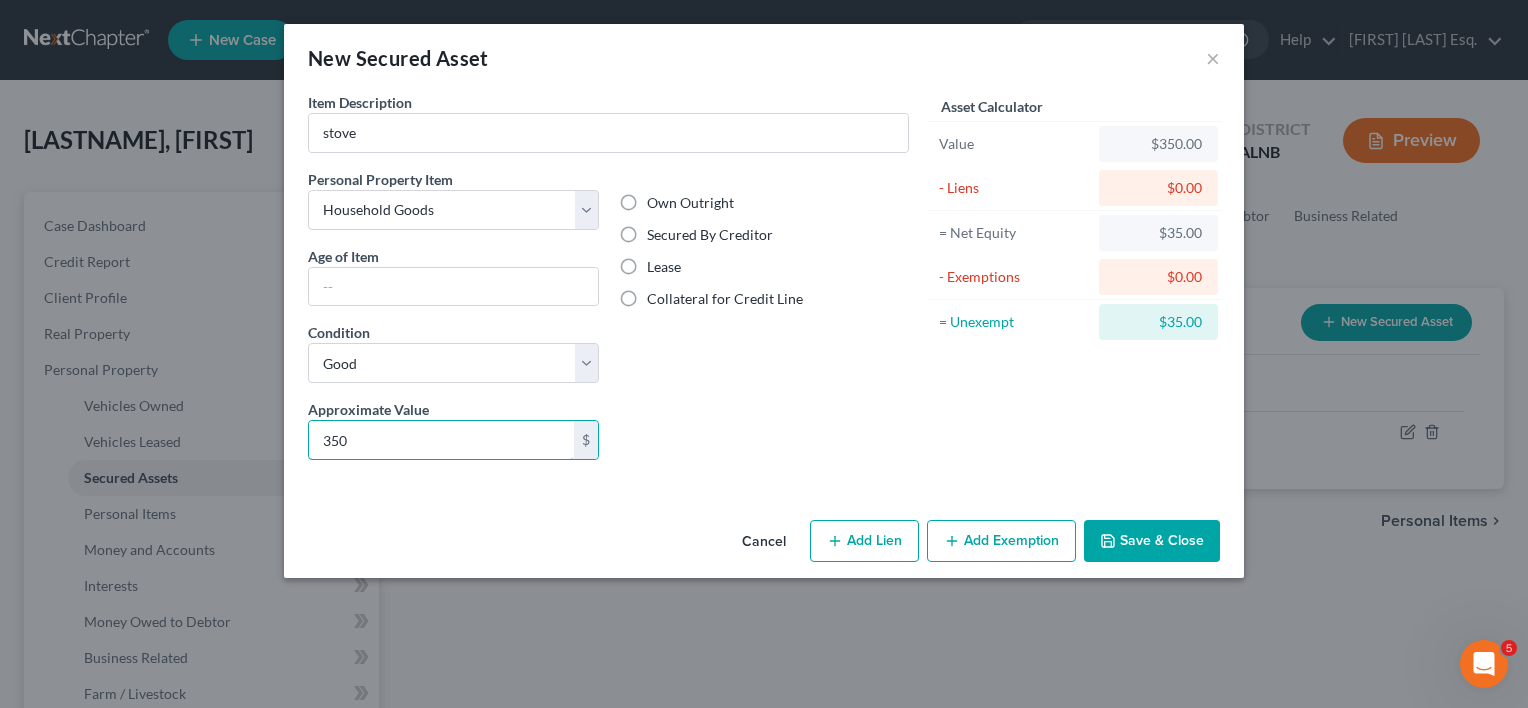 type on "350" 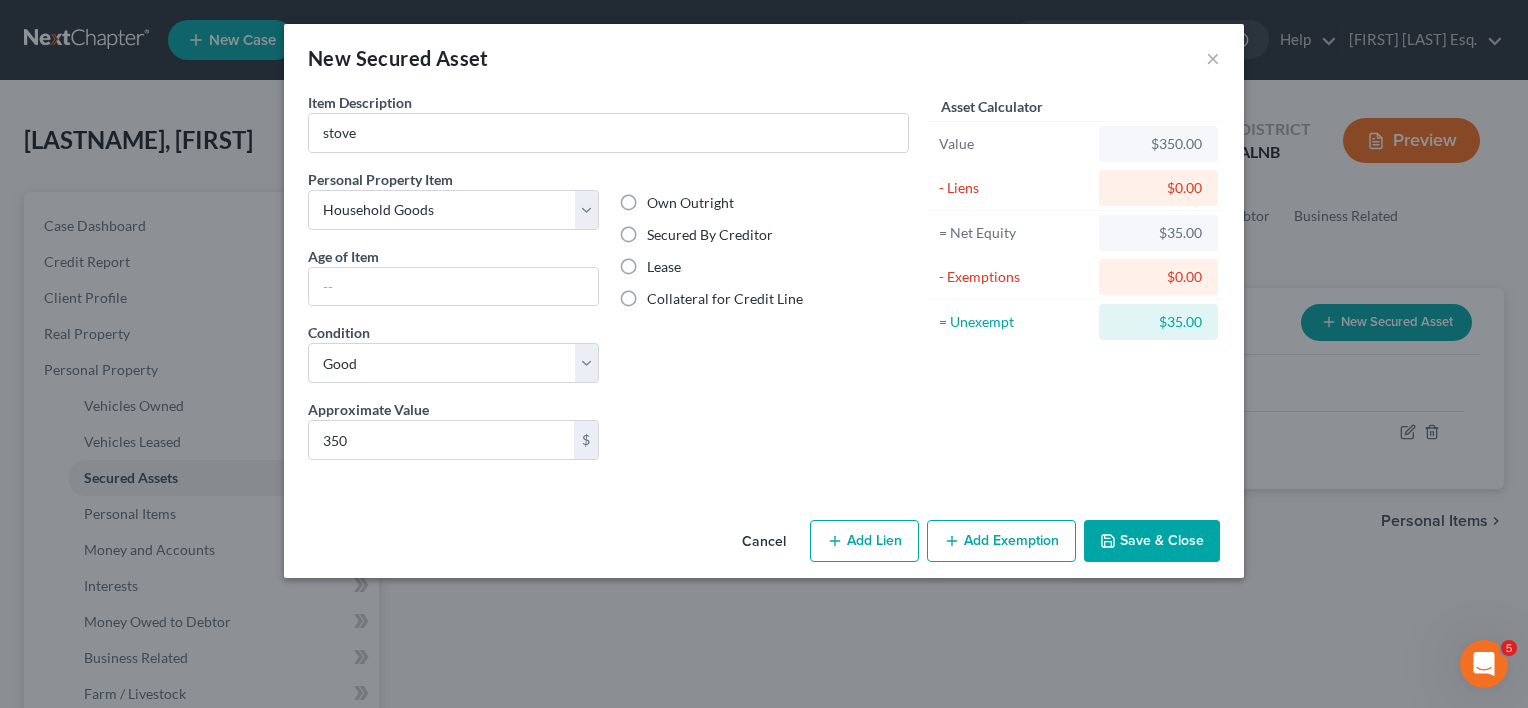 click on "Lease" at bounding box center [664, 267] 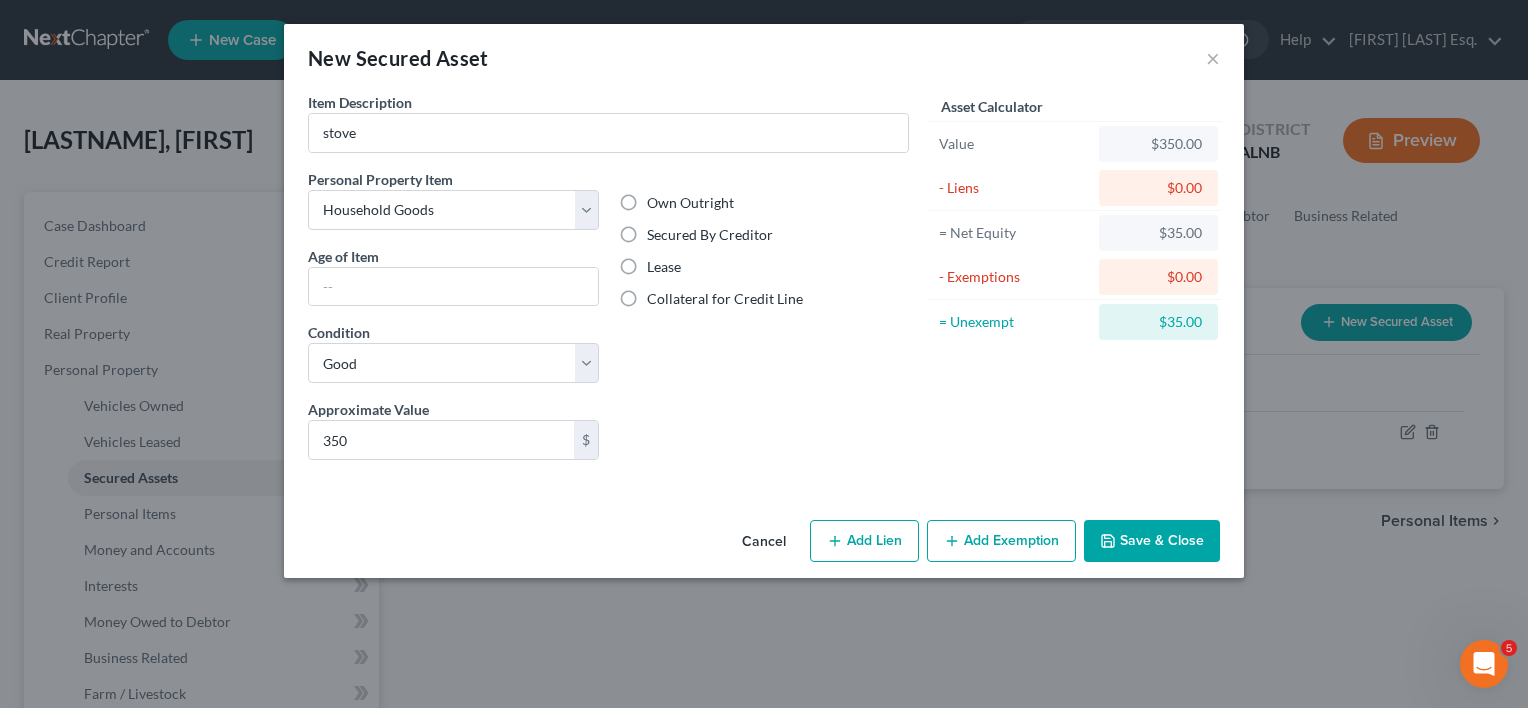 click on "Lease" at bounding box center (661, 263) 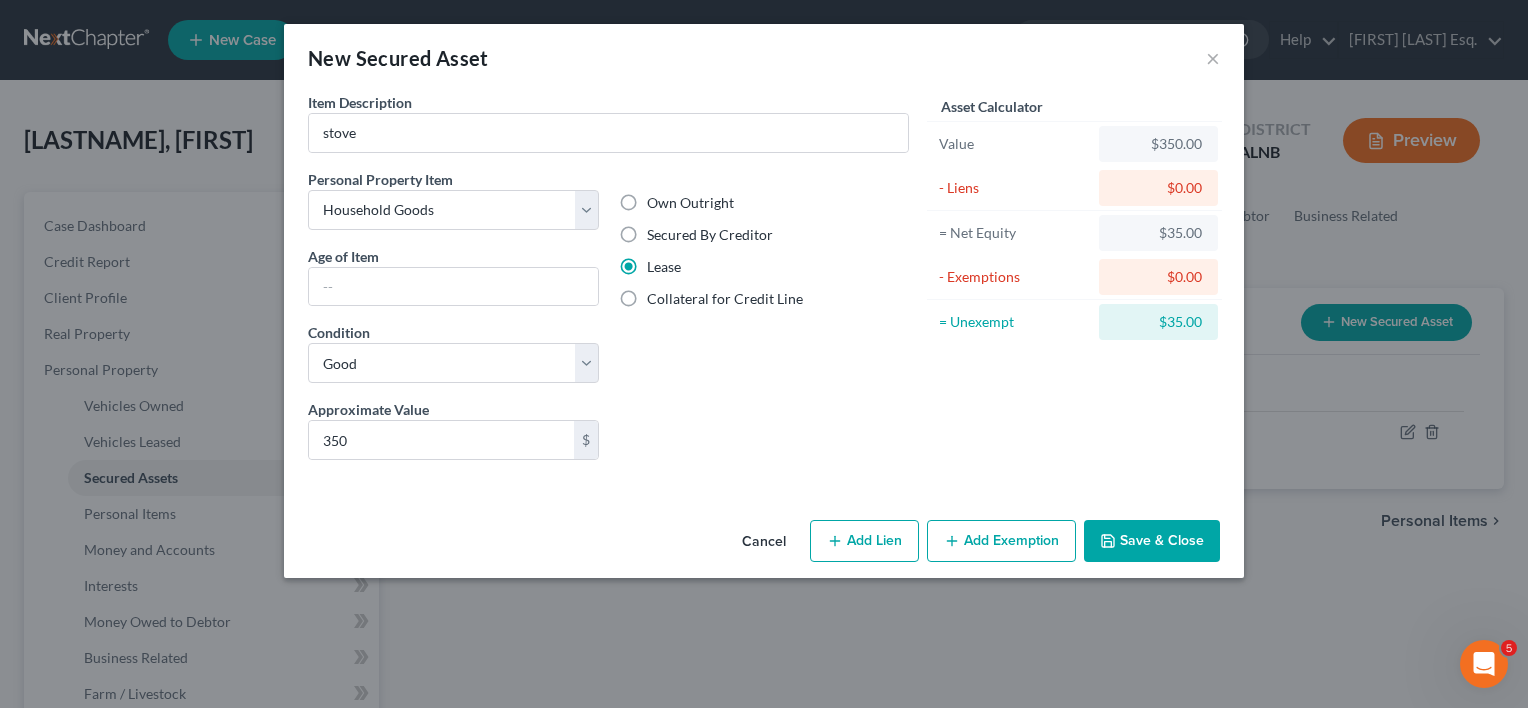 click on "Save & Close" at bounding box center [1152, 541] 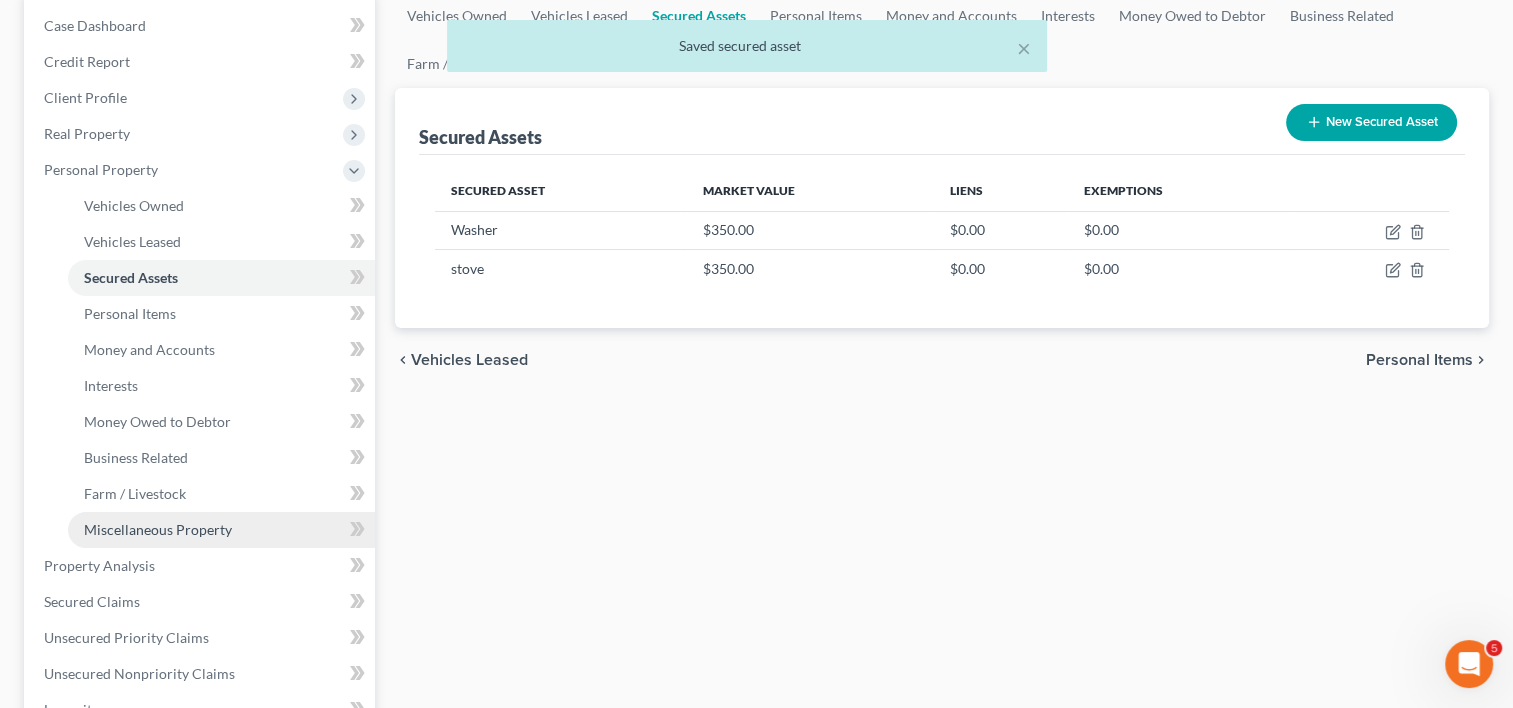 scroll, scrollTop: 400, scrollLeft: 0, axis: vertical 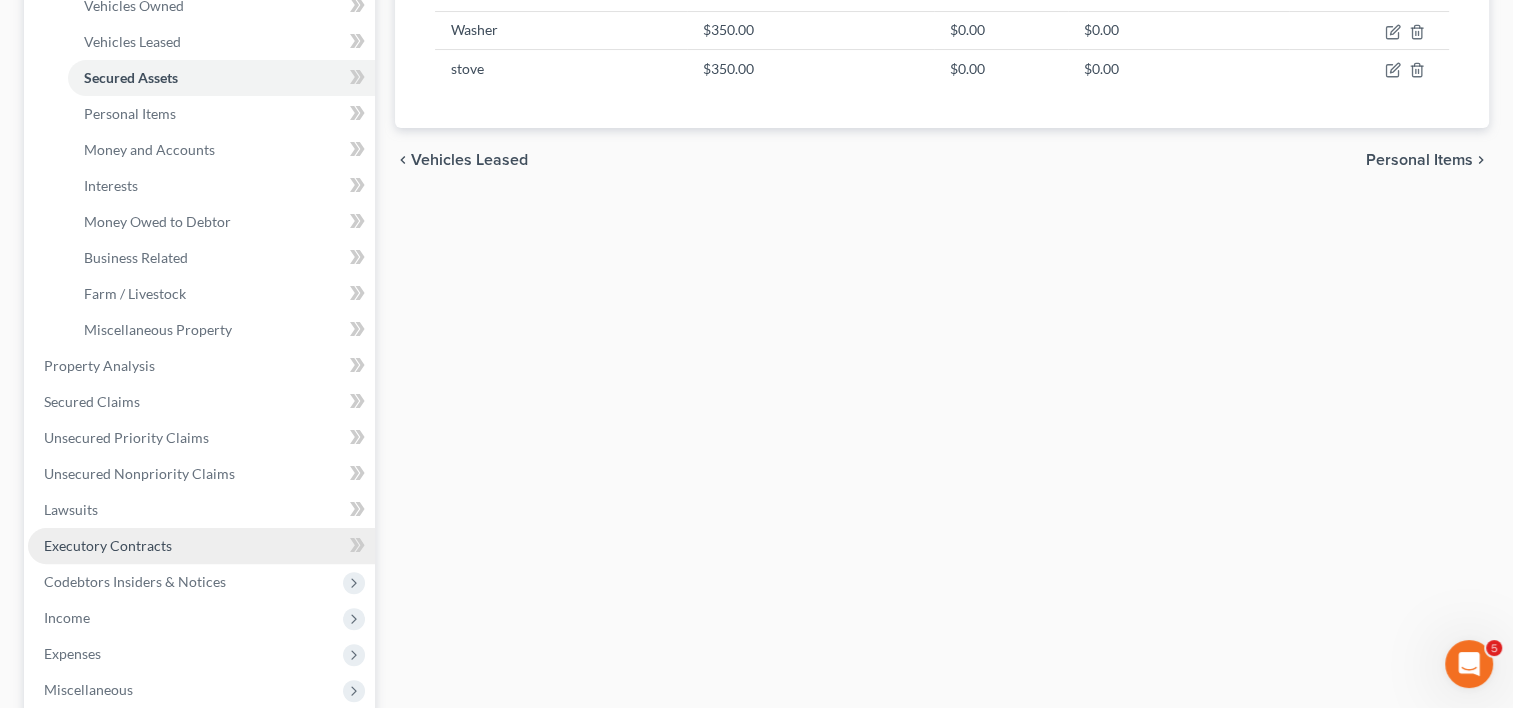 click on "Executory Contracts" at bounding box center (108, 545) 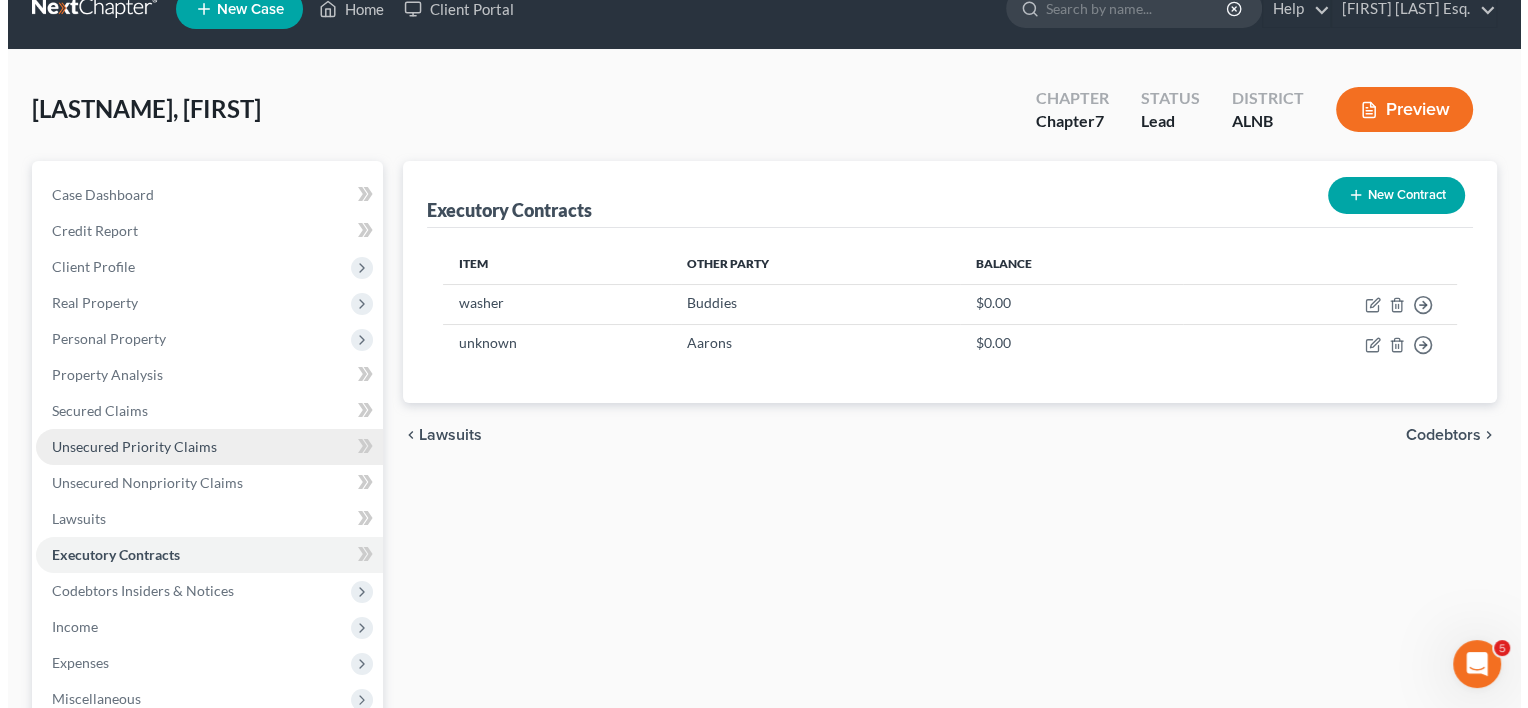 scroll, scrollTop: 0, scrollLeft: 0, axis: both 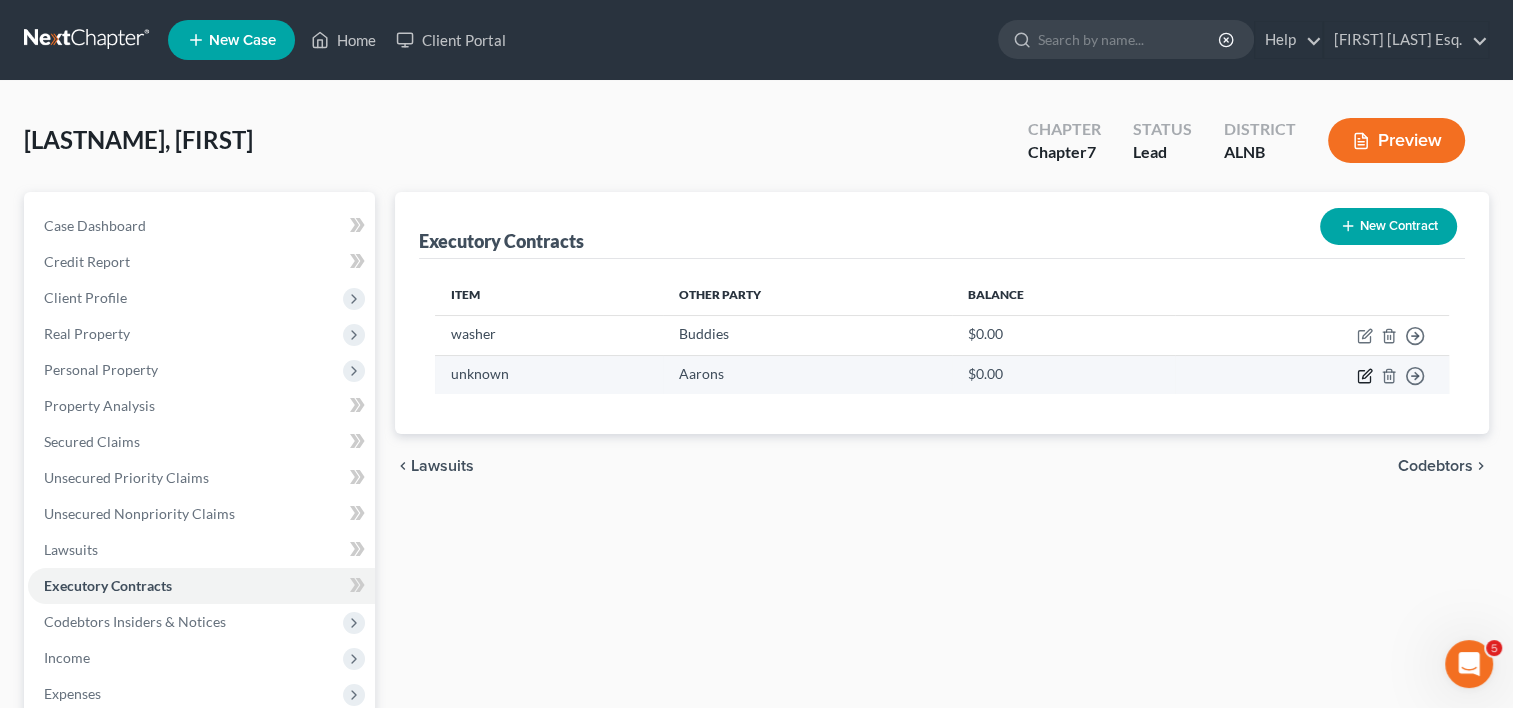 click 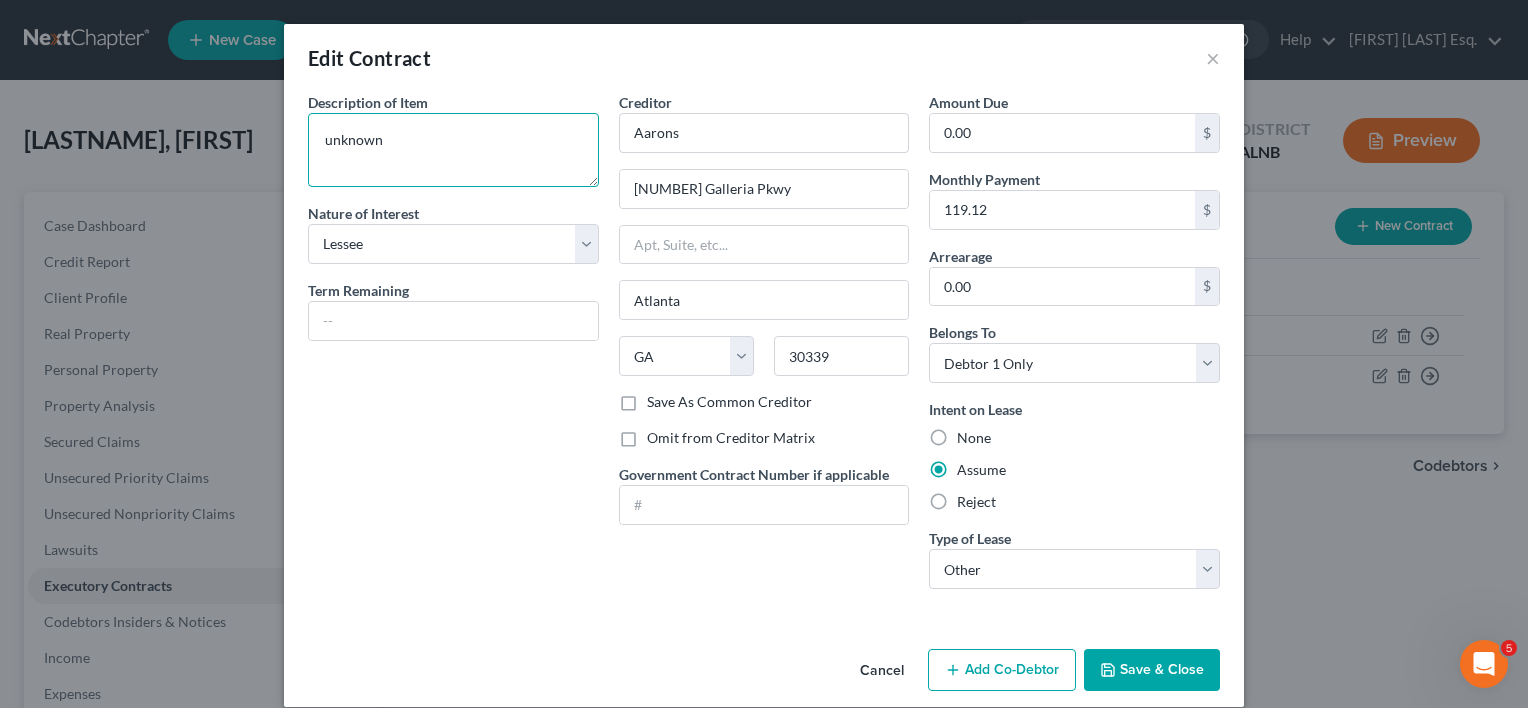 click on "unknown" at bounding box center (453, 150) 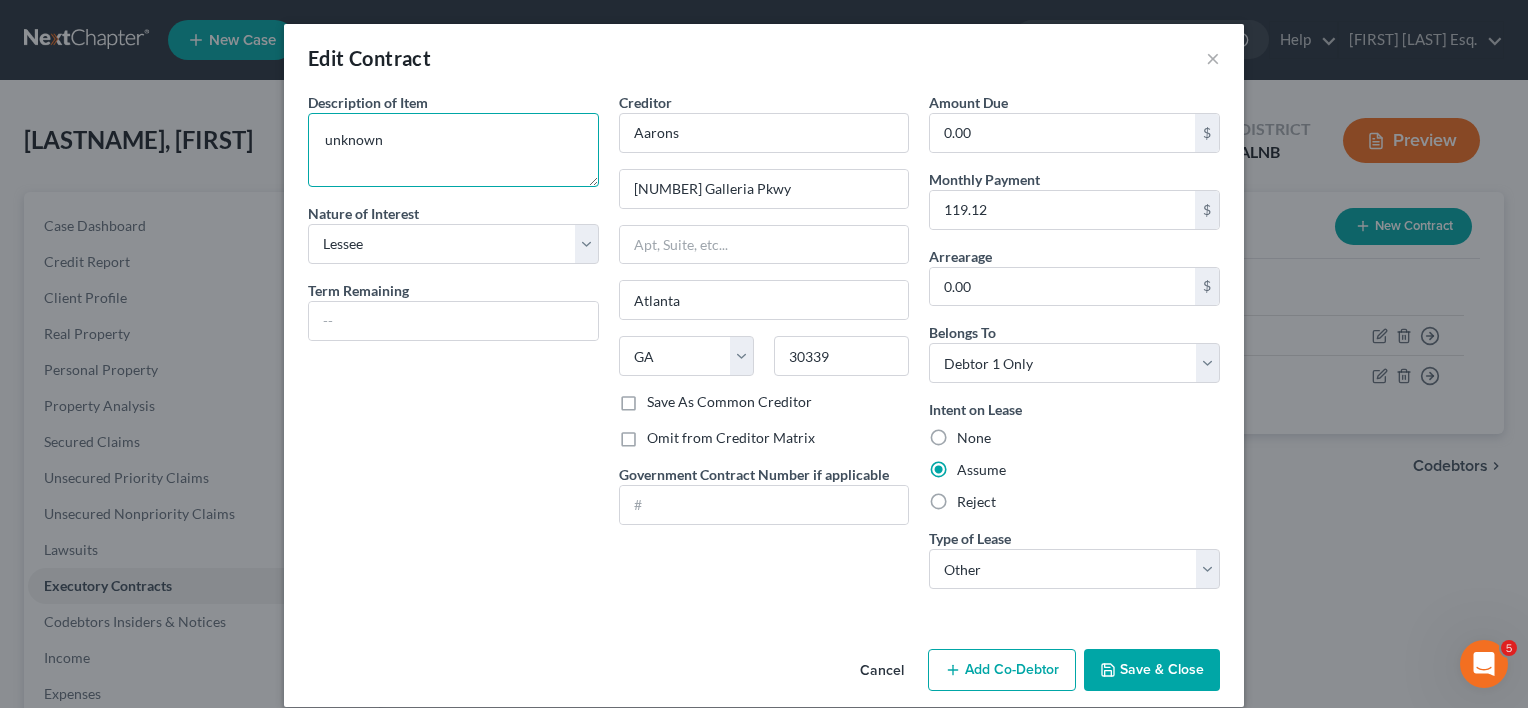 drag, startPoint x: 385, startPoint y: 132, endPoint x: 247, endPoint y: 112, distance: 139.44174 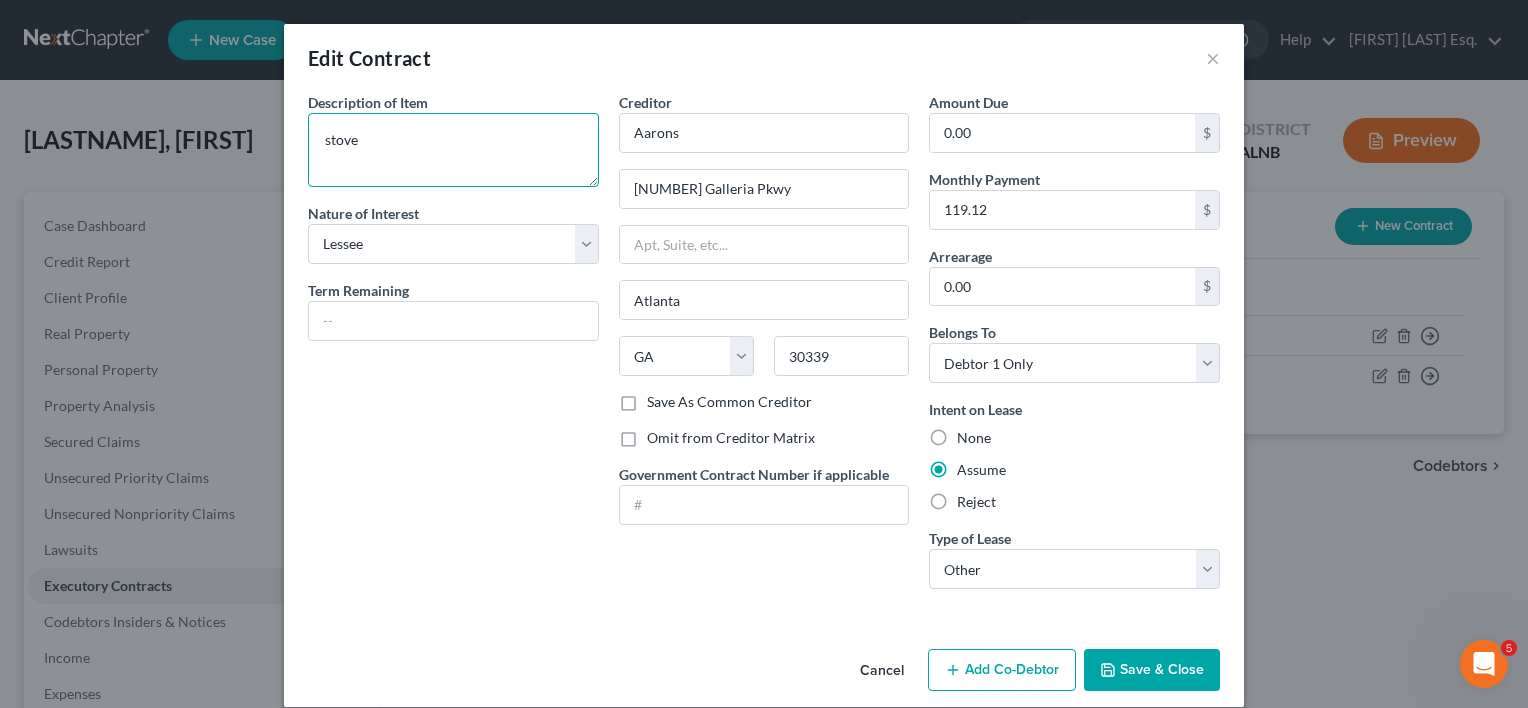 type on "stove" 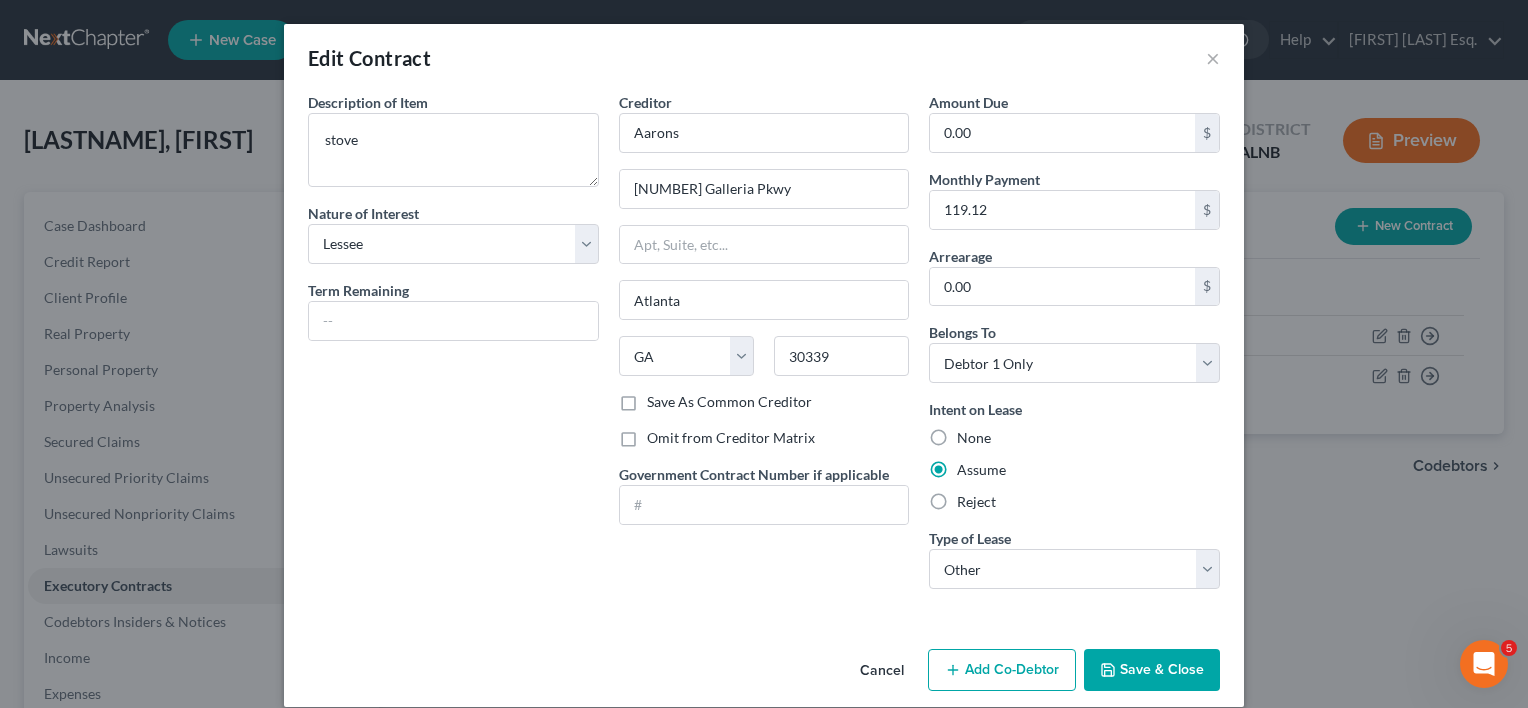 click on "Save & Close" at bounding box center [1152, 670] 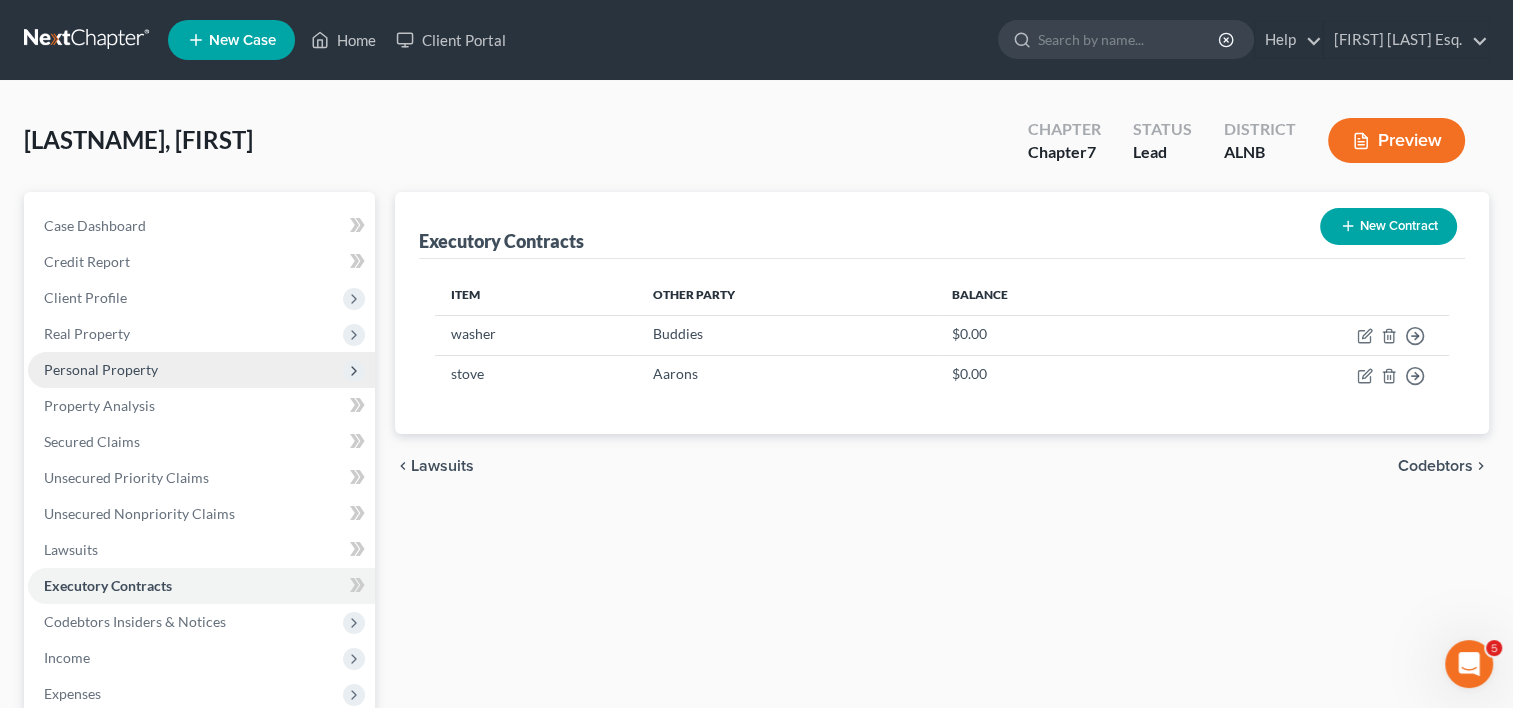 click on "Personal Property" at bounding box center [101, 369] 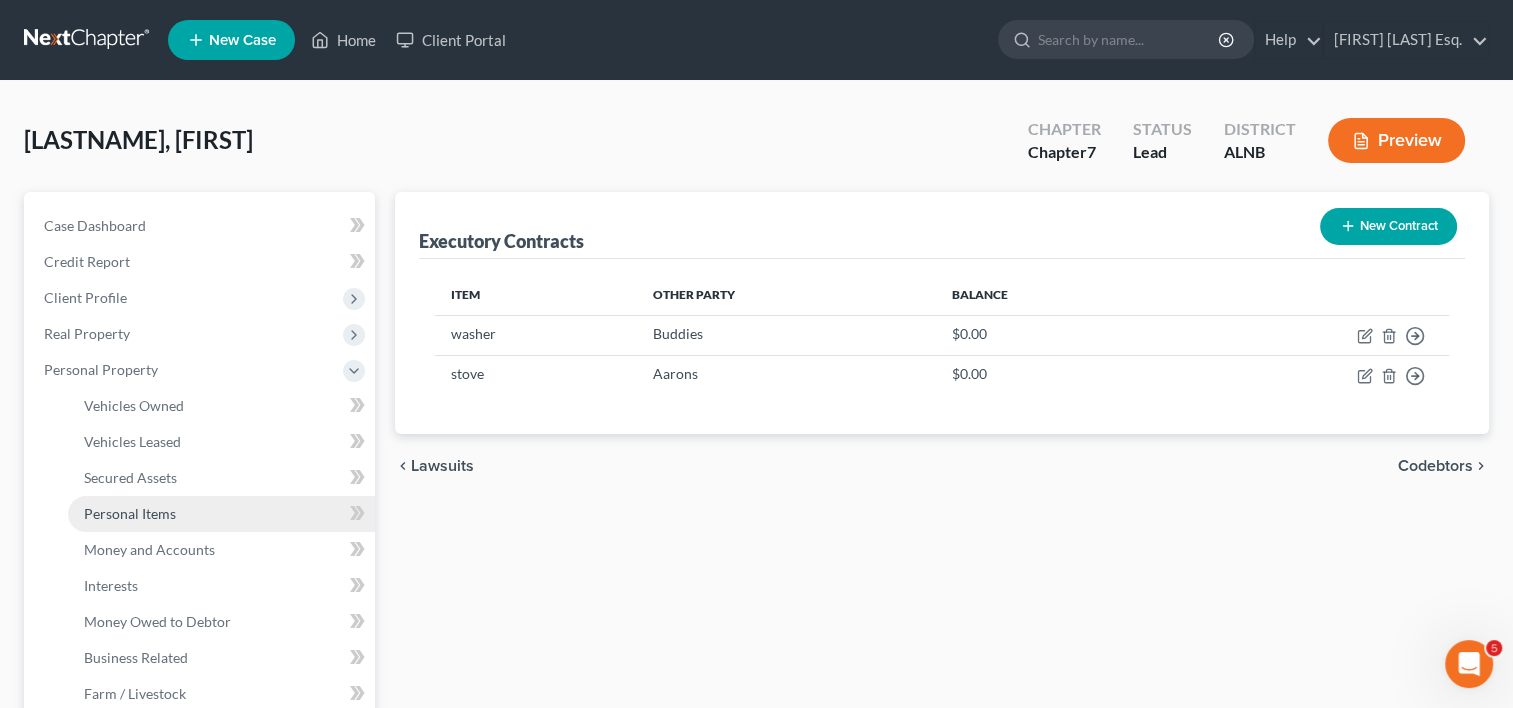 click on "Personal Items" at bounding box center [130, 513] 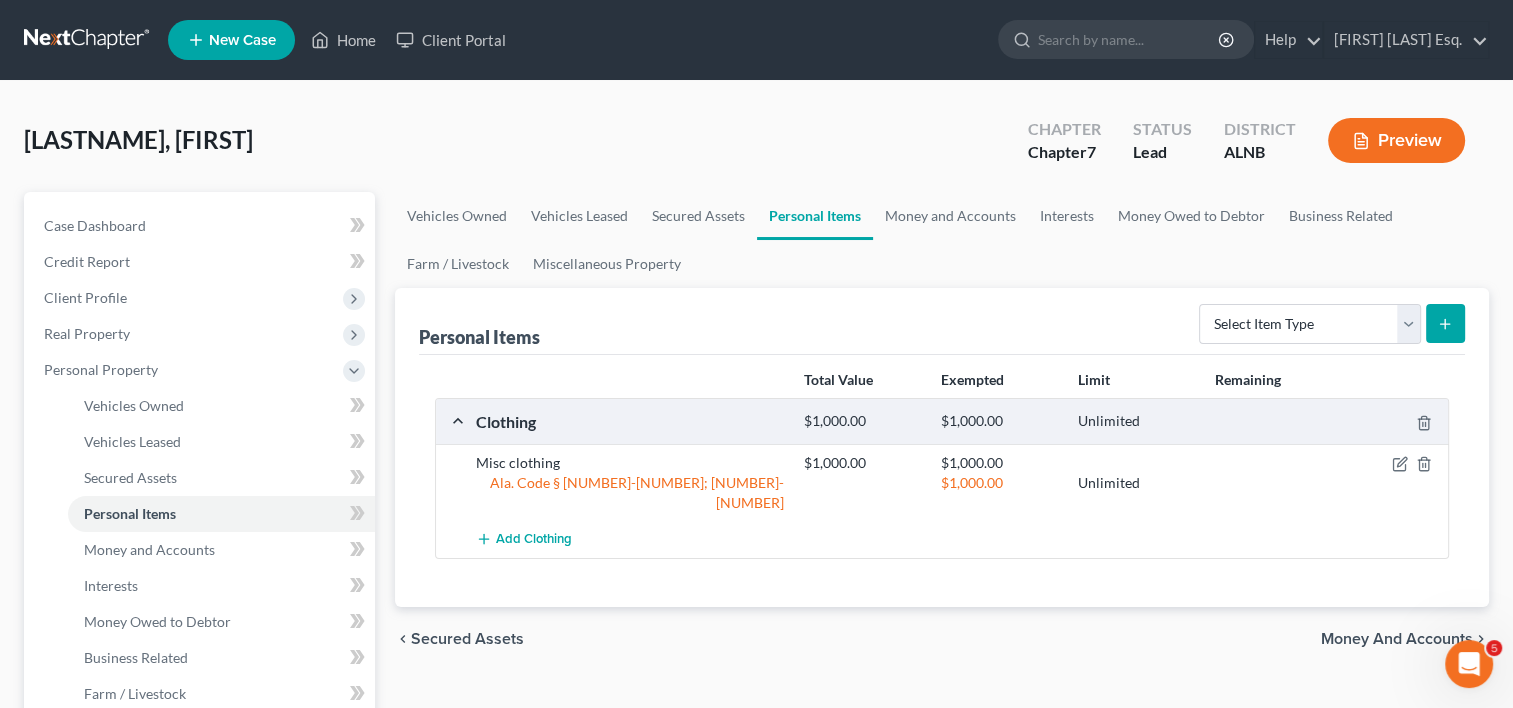 click 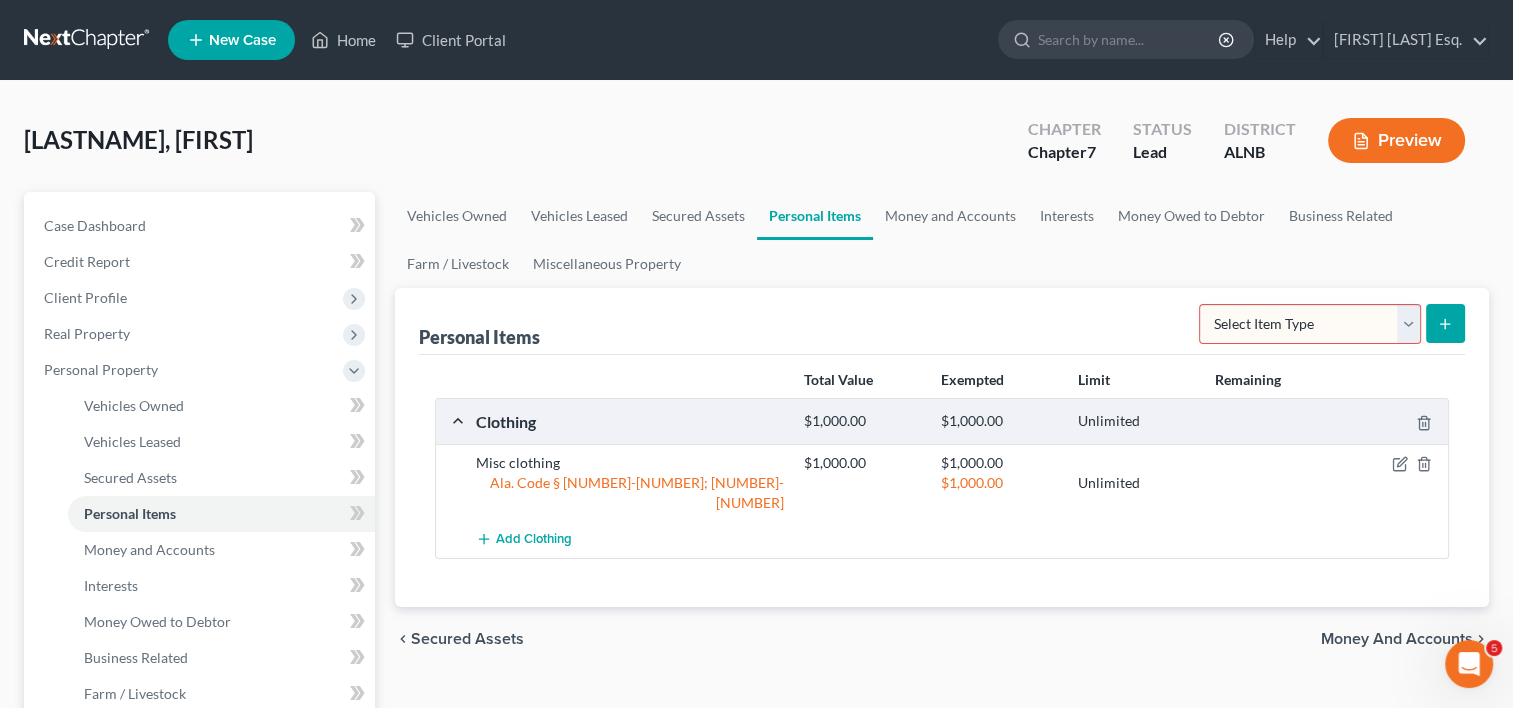 click on "Select Item Type Clothing Collectibles Of Value Electronics Firearms Household Goods Jewelry Other Pet(s) Sports & Hobby Equipment" at bounding box center (1310, 324) 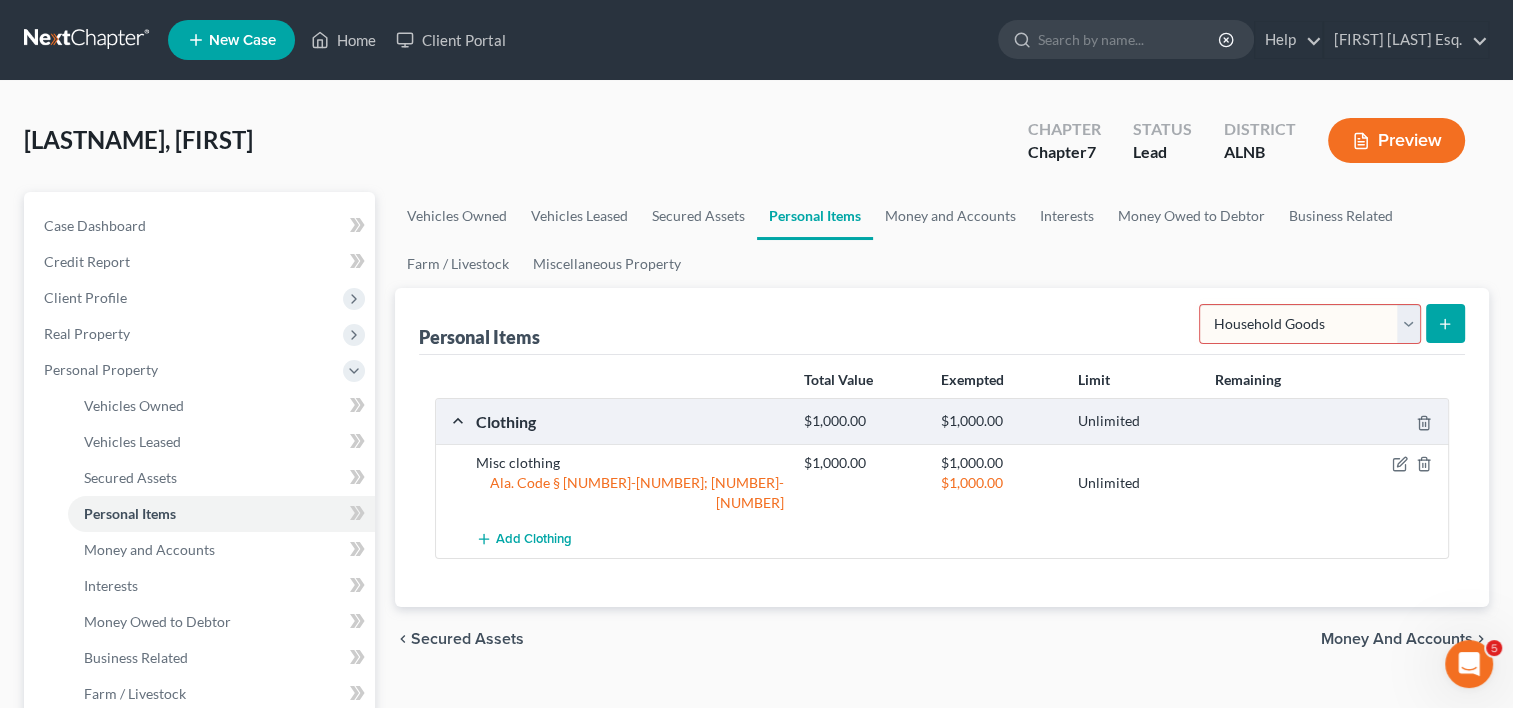 click on "Select Item Type Clothing Collectibles Of Value Electronics Firearms Household Goods Jewelry Other Pet(s) Sports & Hobby Equipment" at bounding box center [1310, 324] 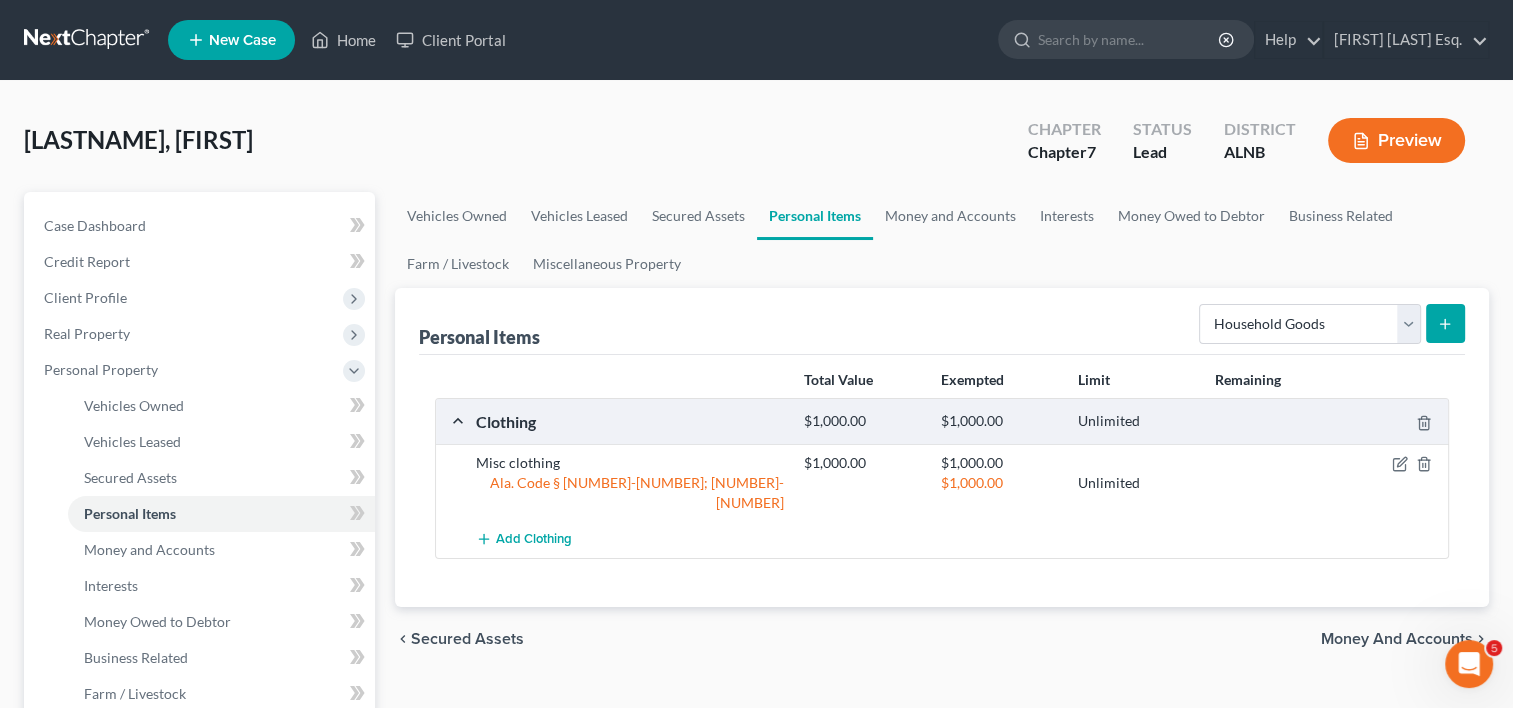 click 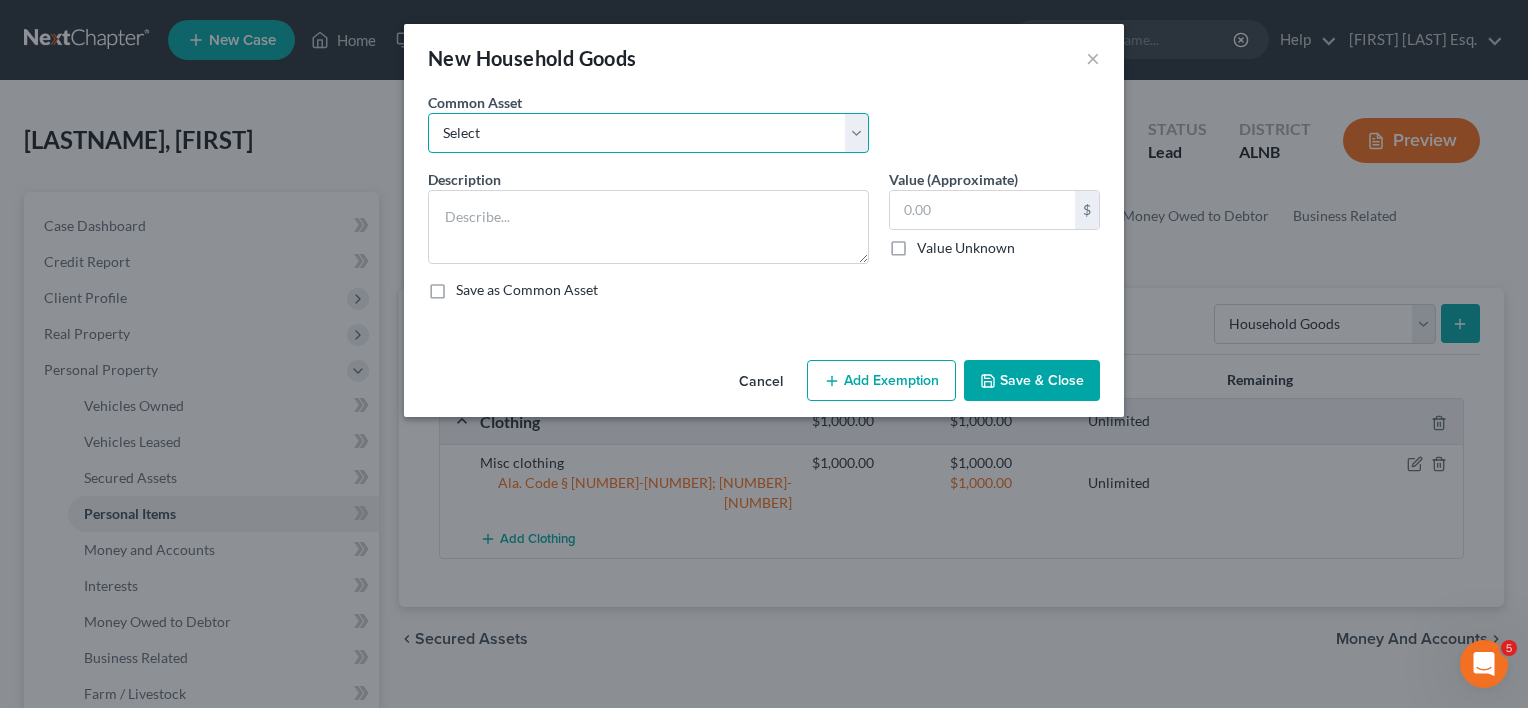 click on "Select Couch, loveseat, bedroom suite, [NUMBER] TV's, tablet, washer/dryer, kitchen table and chairs [NUMBER] bedroom suite, [NUMBER] bunk beds, [NUMBER] TV's, sectional couch, kitchen table/chairs, washer/dryer, microwave living room suite, bedroom suite x [NUMBER], [NUMBER] TV's, washer/dryer, refridgerator, microwave, deep freezer love seat, [NUMBER] easy chairs, TV, space heater, [NUMBER] bedroom ( bed and dresser), [NUMBER] TV's, dining room table/chairs, washer/dryer, fridge, microwave, laptop [NUMBER] bedroom sets, [NUMBER] recliner and couch, [NUMBER] TV's, [NUMBER] playstations, washer/dryer, refrigerator, dining room set, lawnmower couch/loveseat, w/d, bed, dresser, kitchen table and chairs, refrigerator, coffee table, computer, Xbox [NUMBER], Playstation [NUMBER], iPhone" at bounding box center (648, 133) 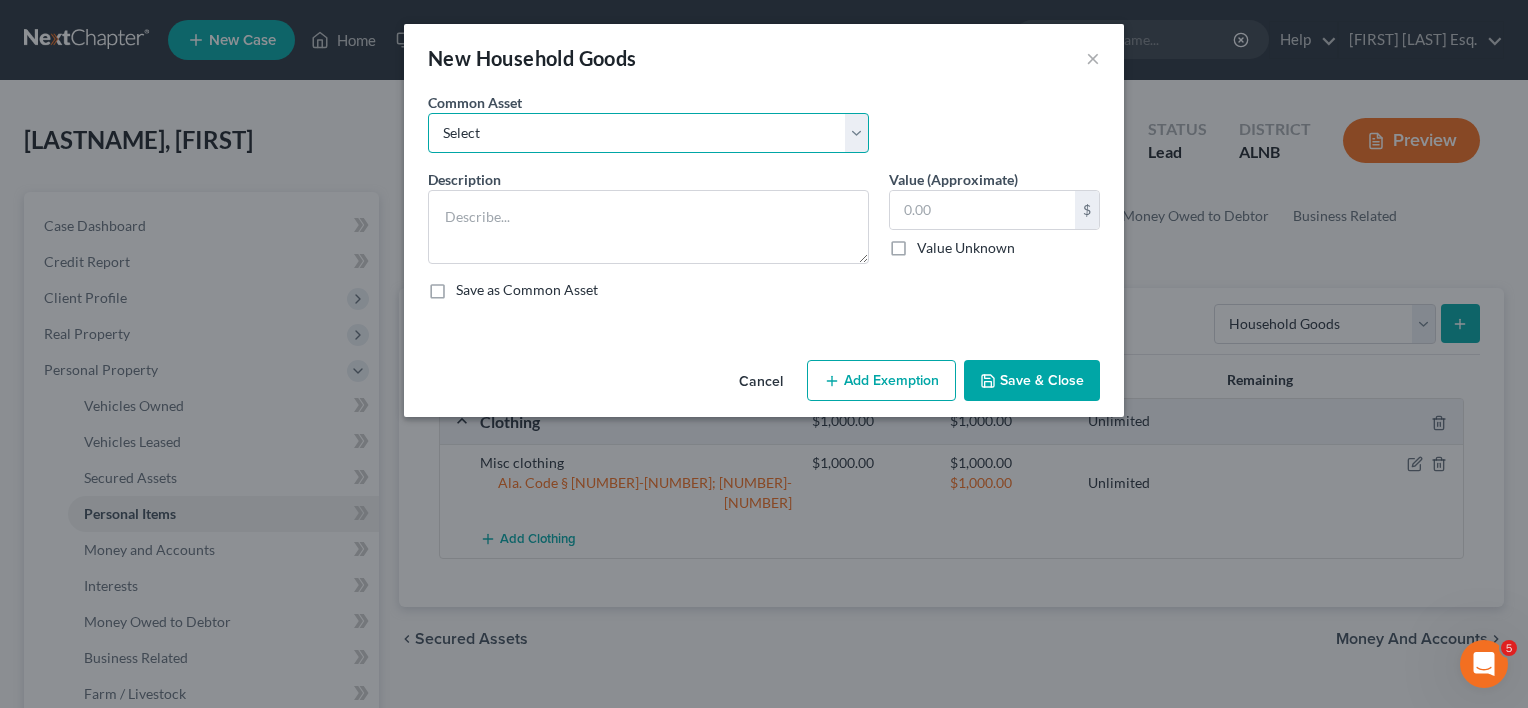 click on "Select Couch, loveseat, bedroom suite, [NUMBER] TV's, tablet, washer/dryer, kitchen table and chairs [NUMBER] bedroom suite, [NUMBER] bunk beds, [NUMBER] TV's, sectional couch, kitchen table/chairs, washer/dryer, microwave living room suite, bedroom suite x [NUMBER], [NUMBER] TV's, washer/dryer, refridgerator, microwave, deep freezer love seat, [NUMBER] easy chairs, TV, space heater, [NUMBER] bedroom ( bed and dresser), [NUMBER] TV's, dining room table/chairs, washer/dryer, fridge, microwave, laptop [NUMBER] bedroom sets, [NUMBER] recliner and couch, [NUMBER] TV's, [NUMBER] playstations, washer/dryer, refrigerator, dining room set, lawnmower couch/loveseat, w/d, bed, dresser, kitchen table and chairs, refrigerator, coffee table, computer, Xbox [NUMBER], Playstation [NUMBER], iPhone" at bounding box center (648, 133) 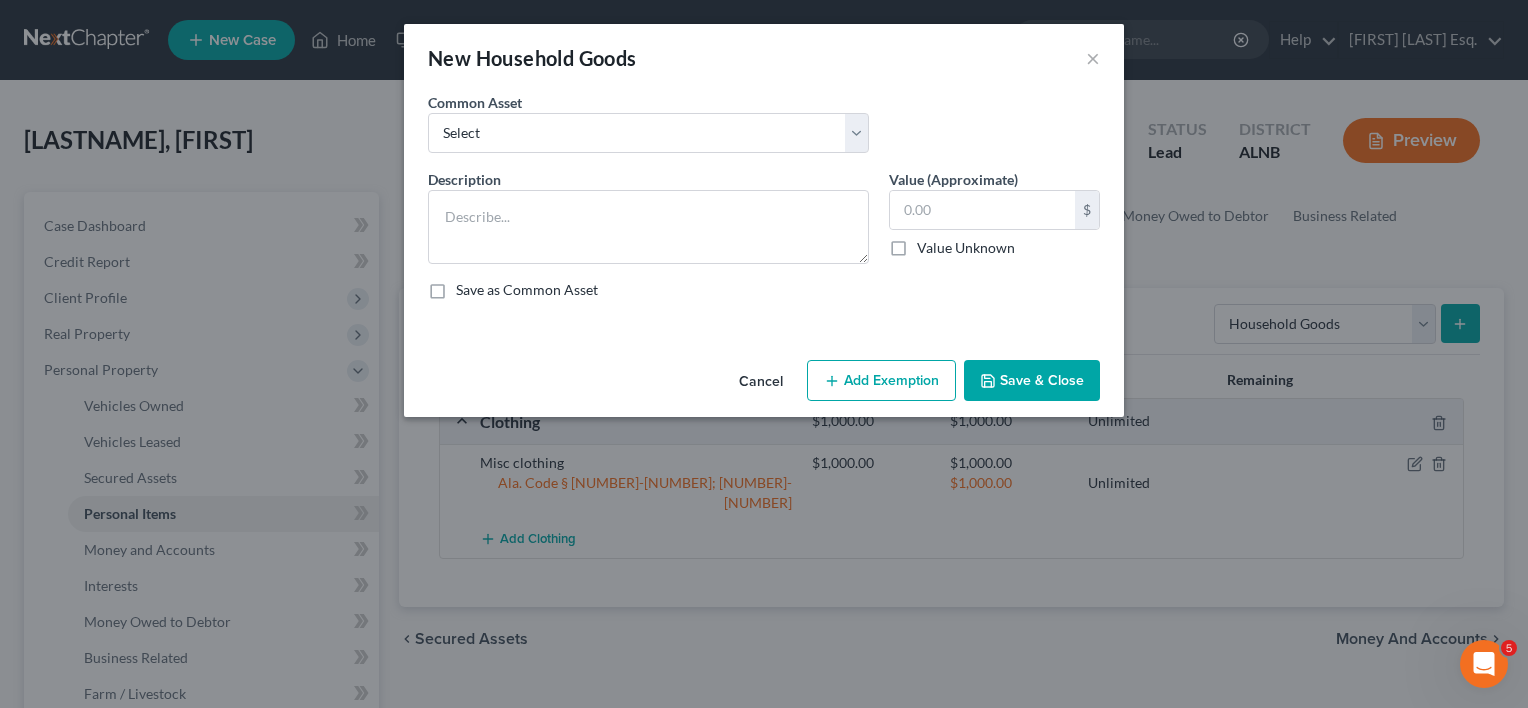 click on "Common Asset Select Couch, loveseat, bedroom suite, 2 TV's, tablet, washer/dryer, kitchen table and chairs 1 bedroom suite, 2 bunk beds, 3 TV's, sectional couch, kitchen table/chairs, washer/dryer, microwave living room suite, bedroom suite x 4, 5 TV's, washer/dryer, refridgerator, microwave, deep freezer love seat, 2 easy chairs, TV, space heater, 3 bedroom  ( bed and dresser), 2 TV's, dining room table/chairs, washer/dryer, fridge, microwave, laptop 4 bedroom sets, 3 recliner and couch, 4 TV's, 2 playstations, washer/dryer, refrigerator, dining room set, lawnmower couch/loveseat, w/d, bed, dresser, kitchen table and chairs, refrigerator, coffee table, computer, Xbox 1, Playstation 4, iPhone" at bounding box center (764, 130) 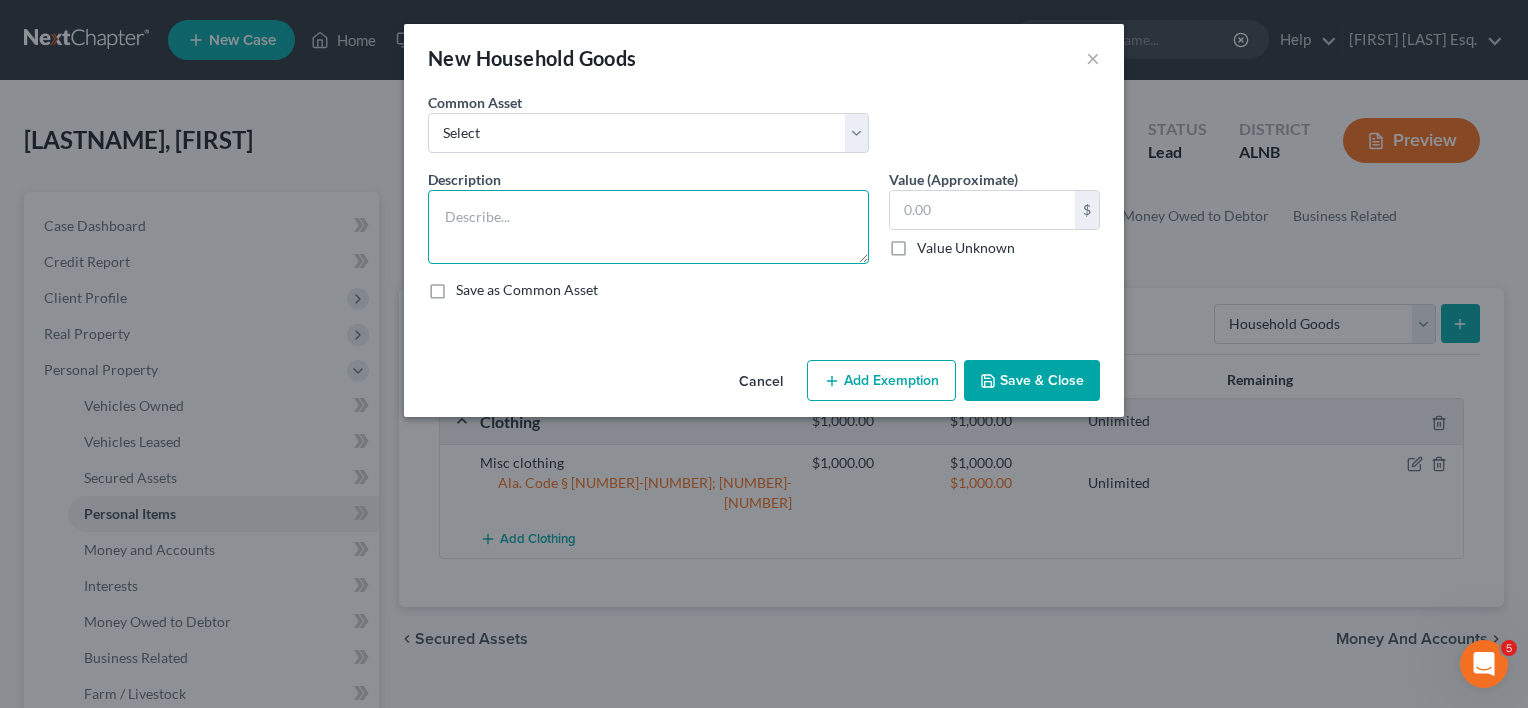 click at bounding box center (648, 227) 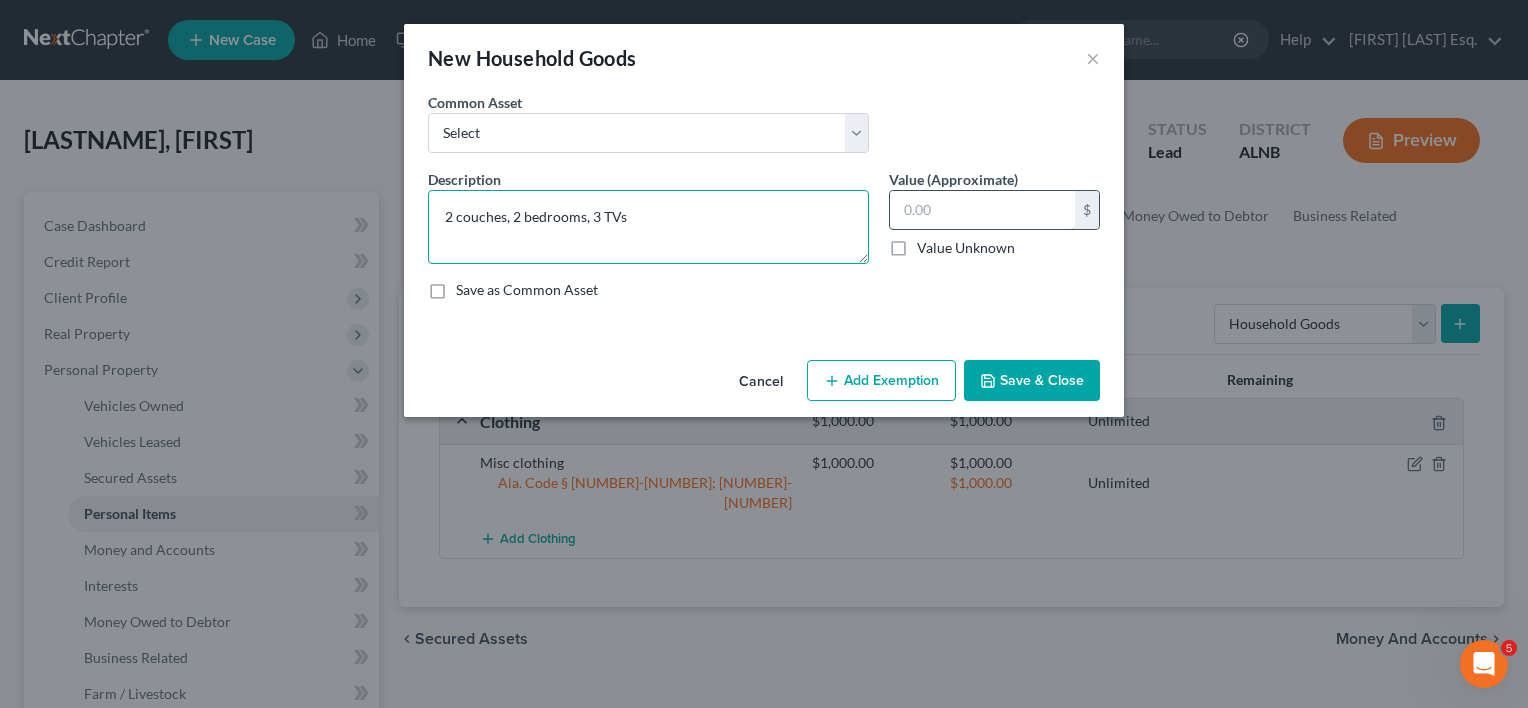 type on "2 couches, 2 bedrooms, 3 TVs" 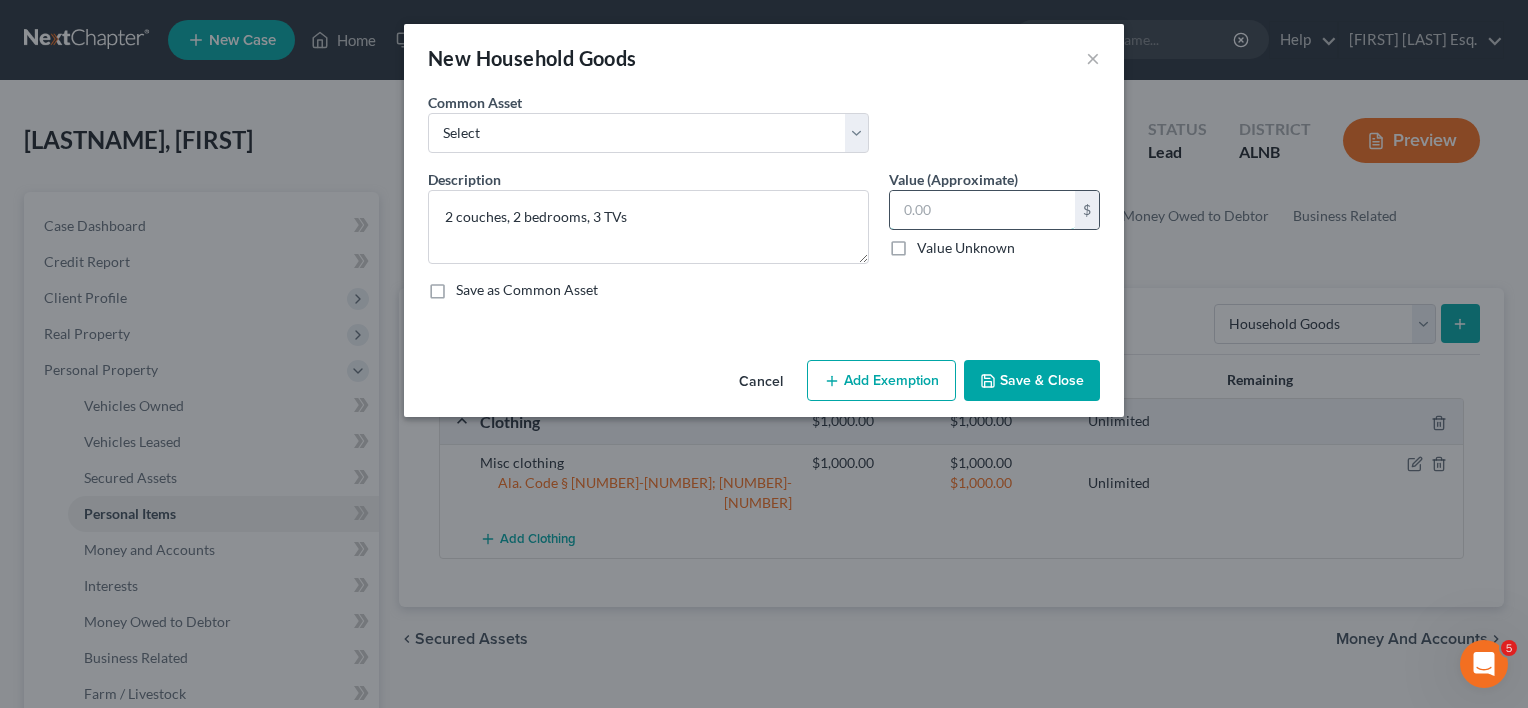 click at bounding box center (982, 210) 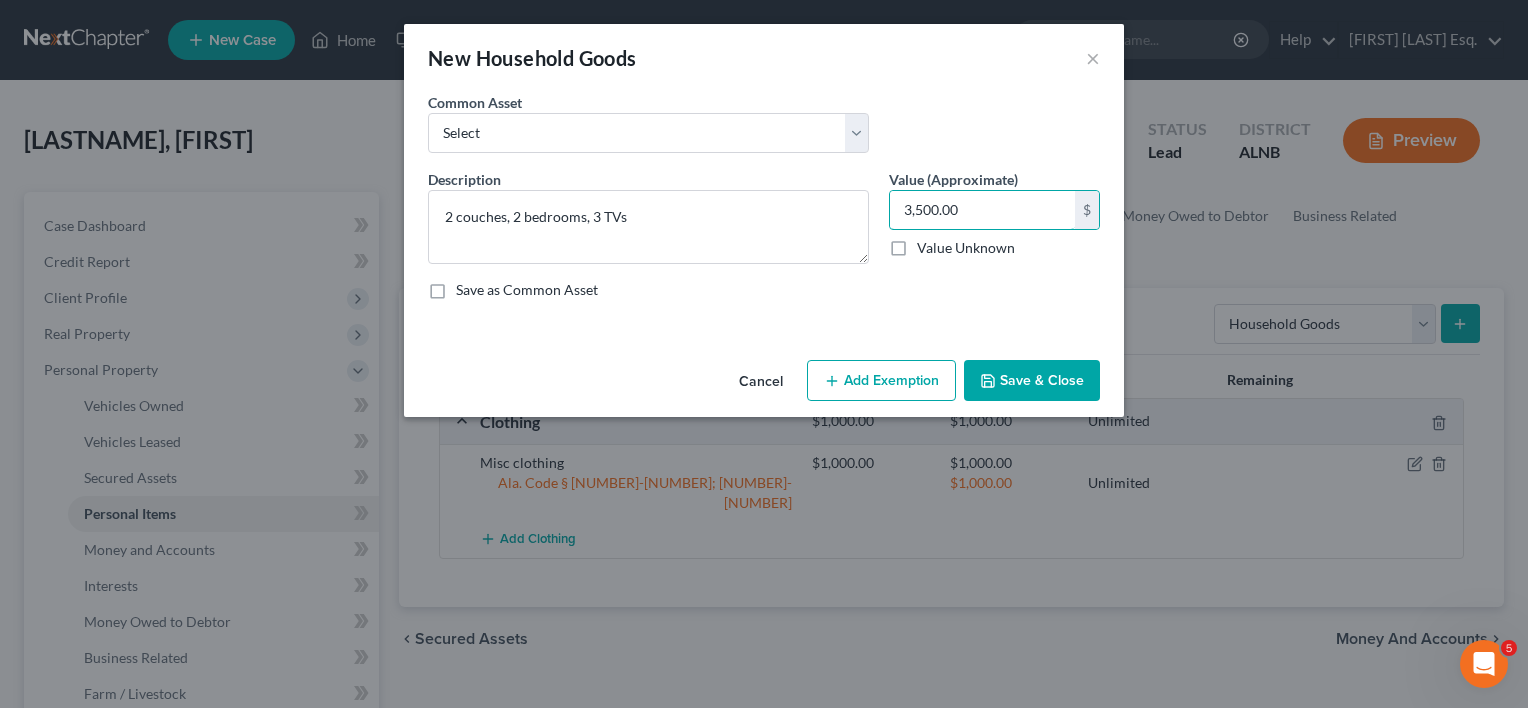 type on "3,500.00" 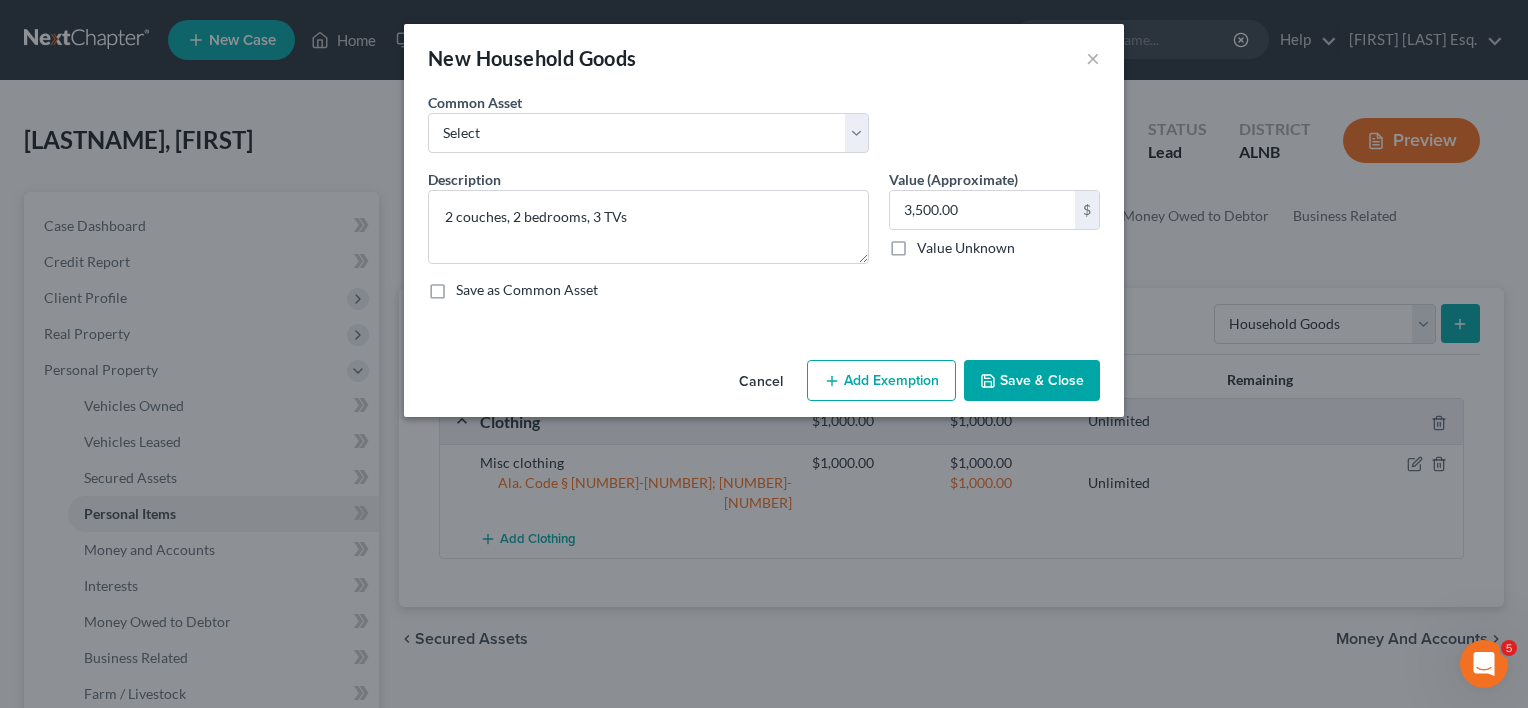 click on "Add Exemption" at bounding box center (881, 381) 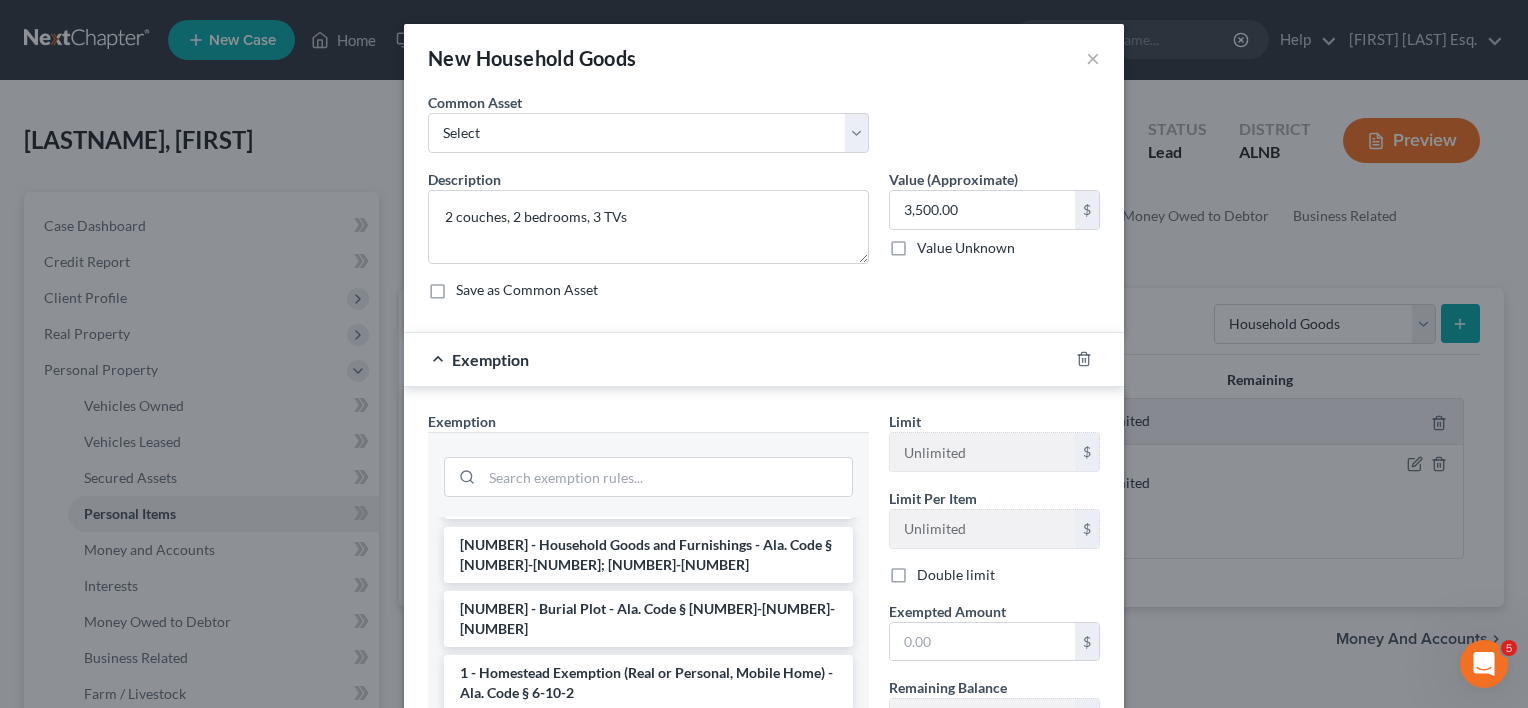 scroll, scrollTop: 100, scrollLeft: 0, axis: vertical 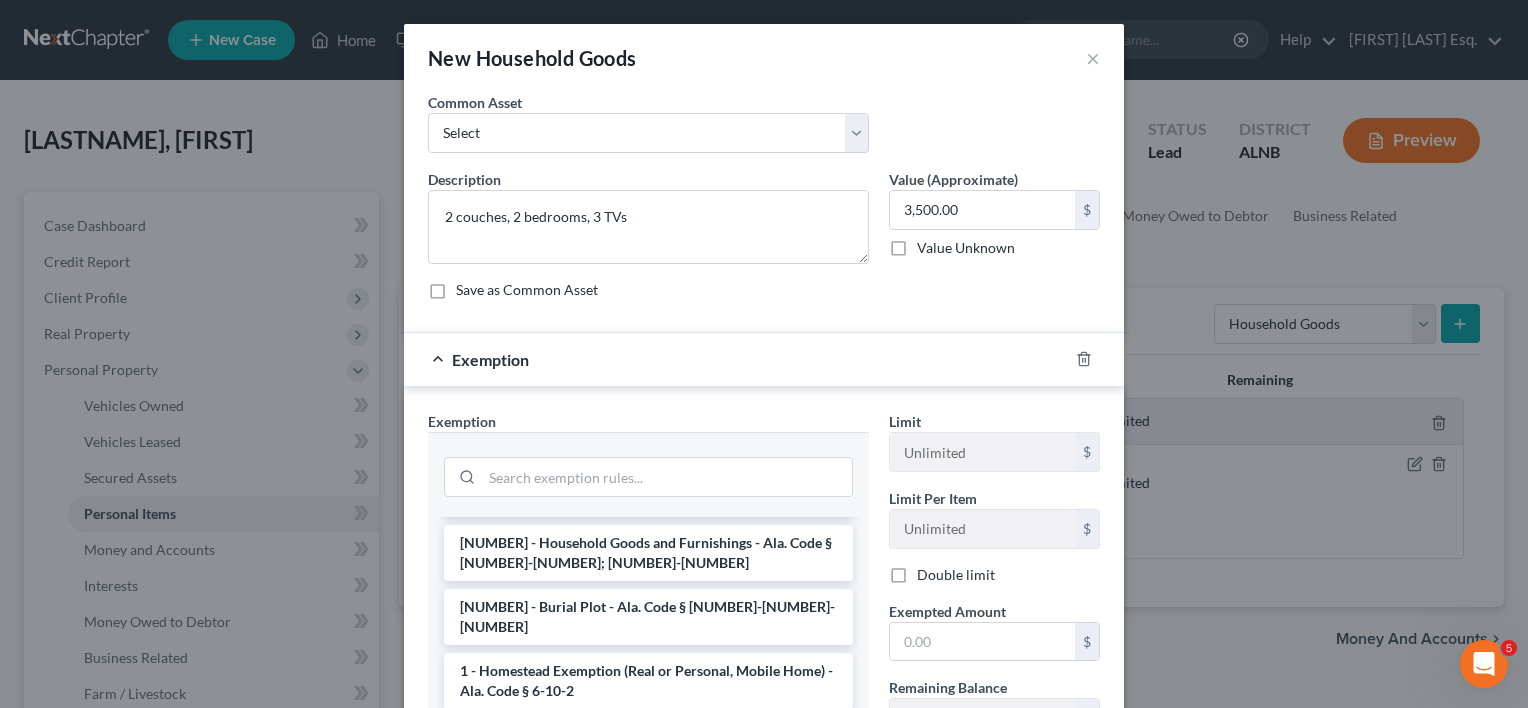 click on "Save as Common Asset" at bounding box center [527, 290] 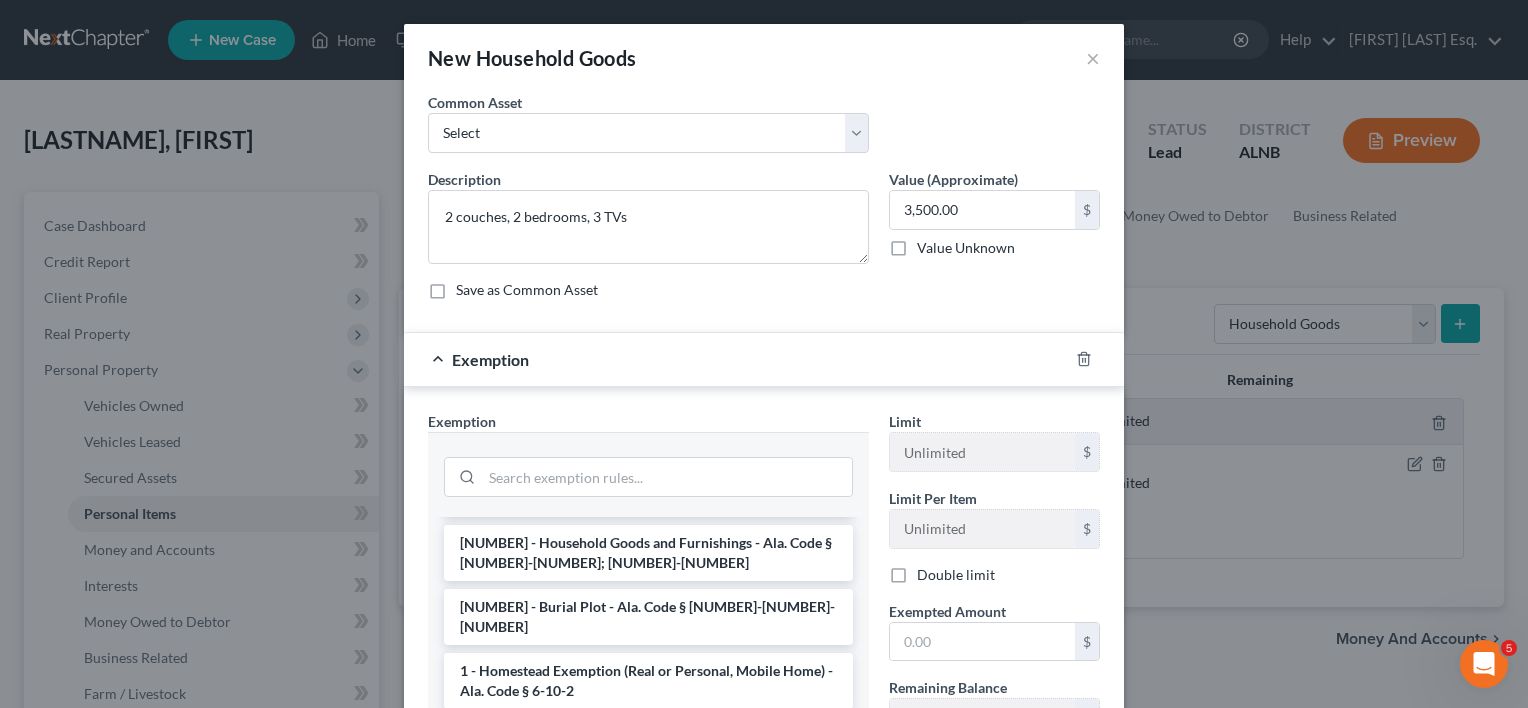 click on "Save as Common Asset" at bounding box center [470, 286] 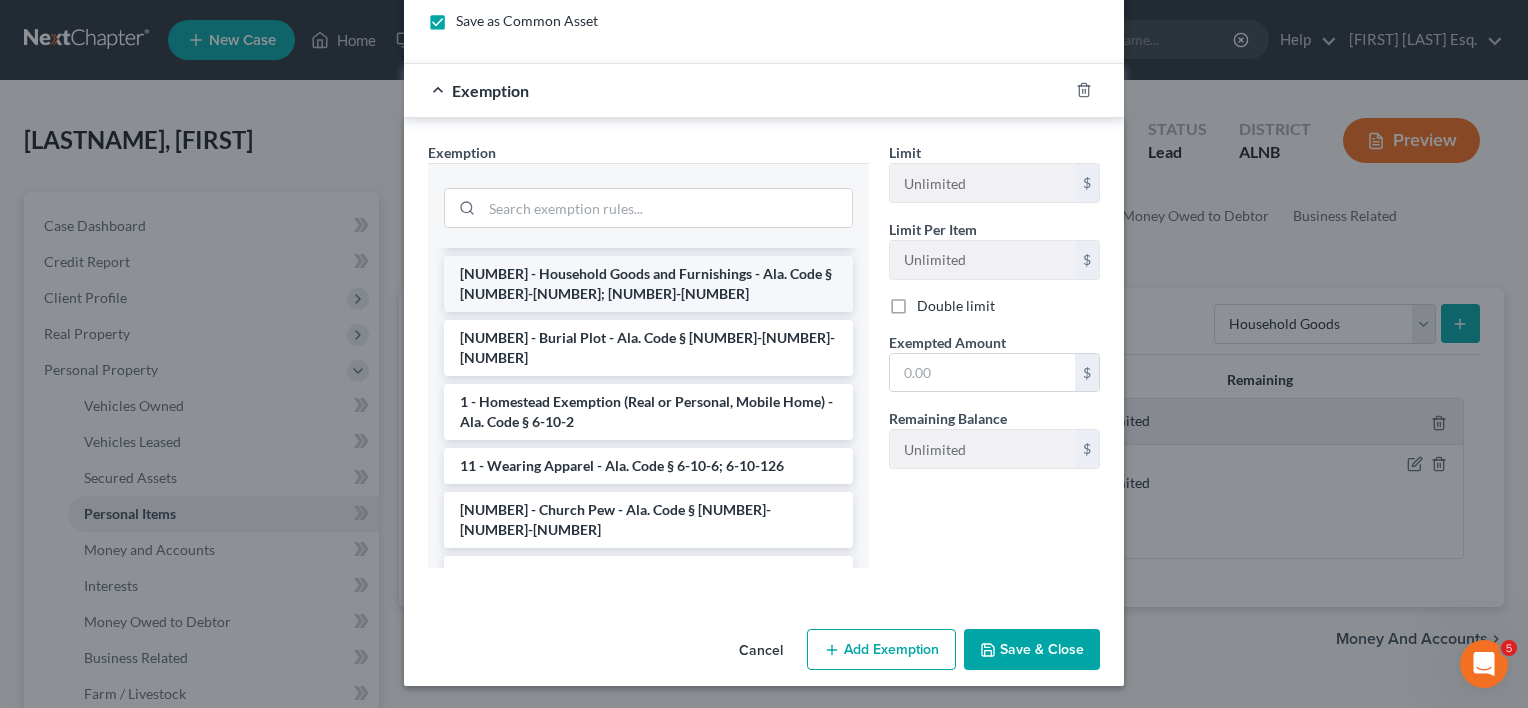 click on "[NUMBER] - Household Goods and Furnishings - Ala. Code § [NUMBER]-[NUMBER]; [NUMBER]-[NUMBER]" at bounding box center [648, 284] 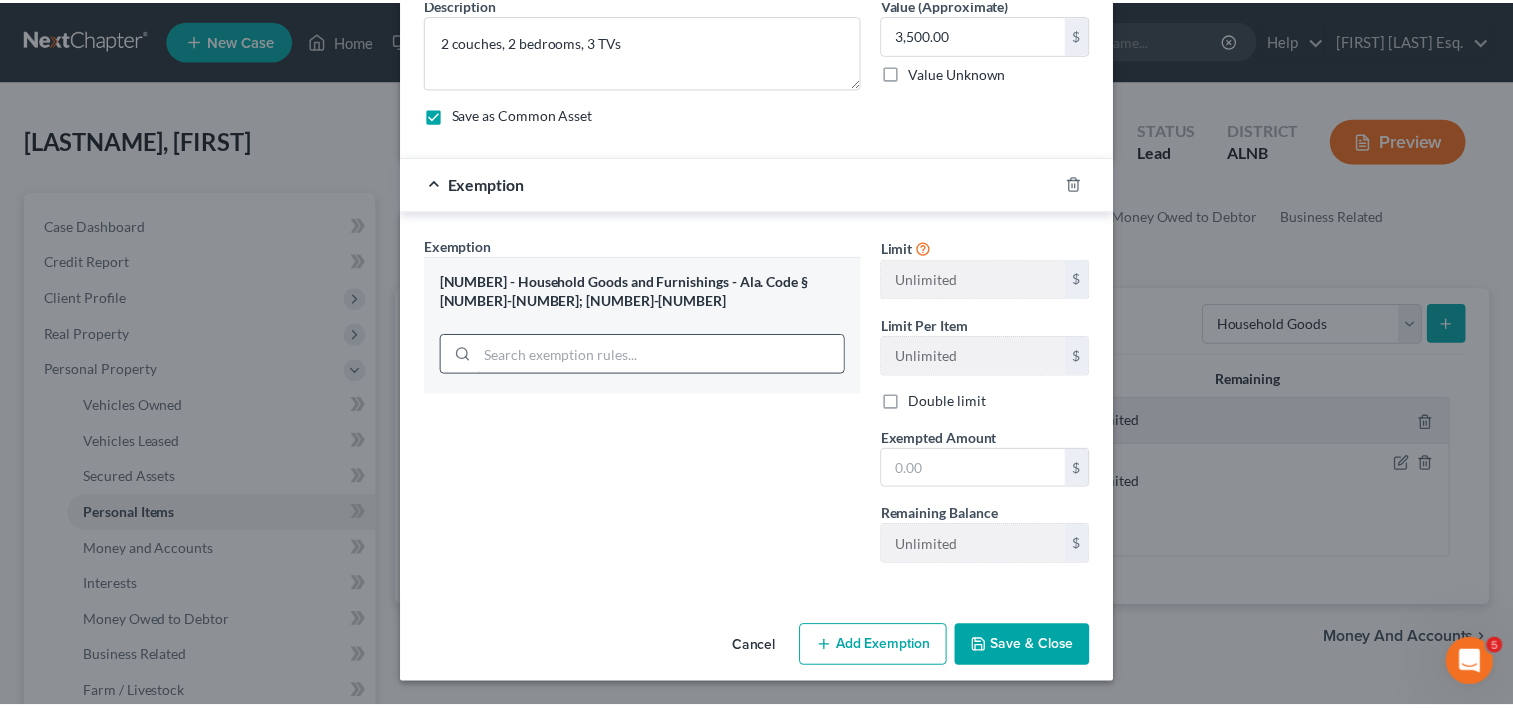 scroll, scrollTop: 173, scrollLeft: 0, axis: vertical 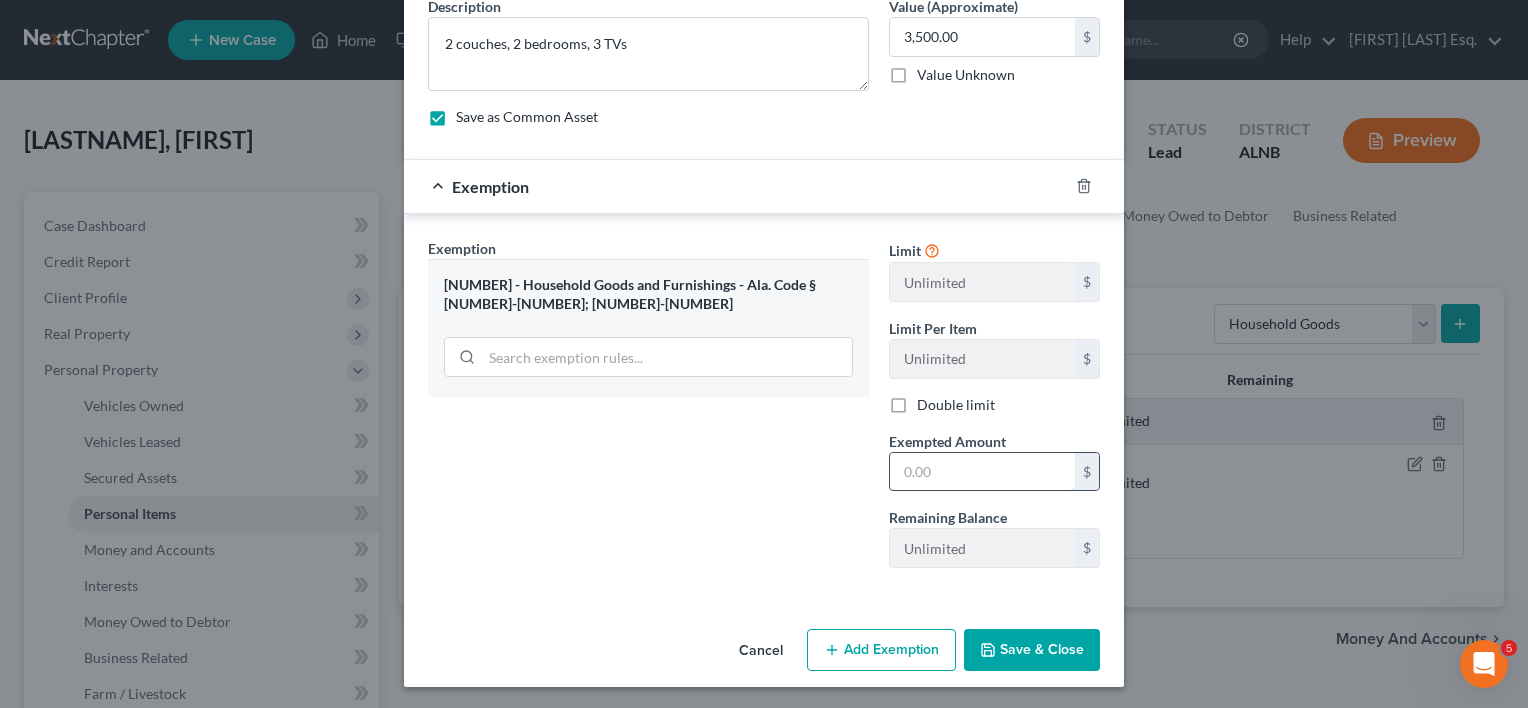 click at bounding box center (982, 472) 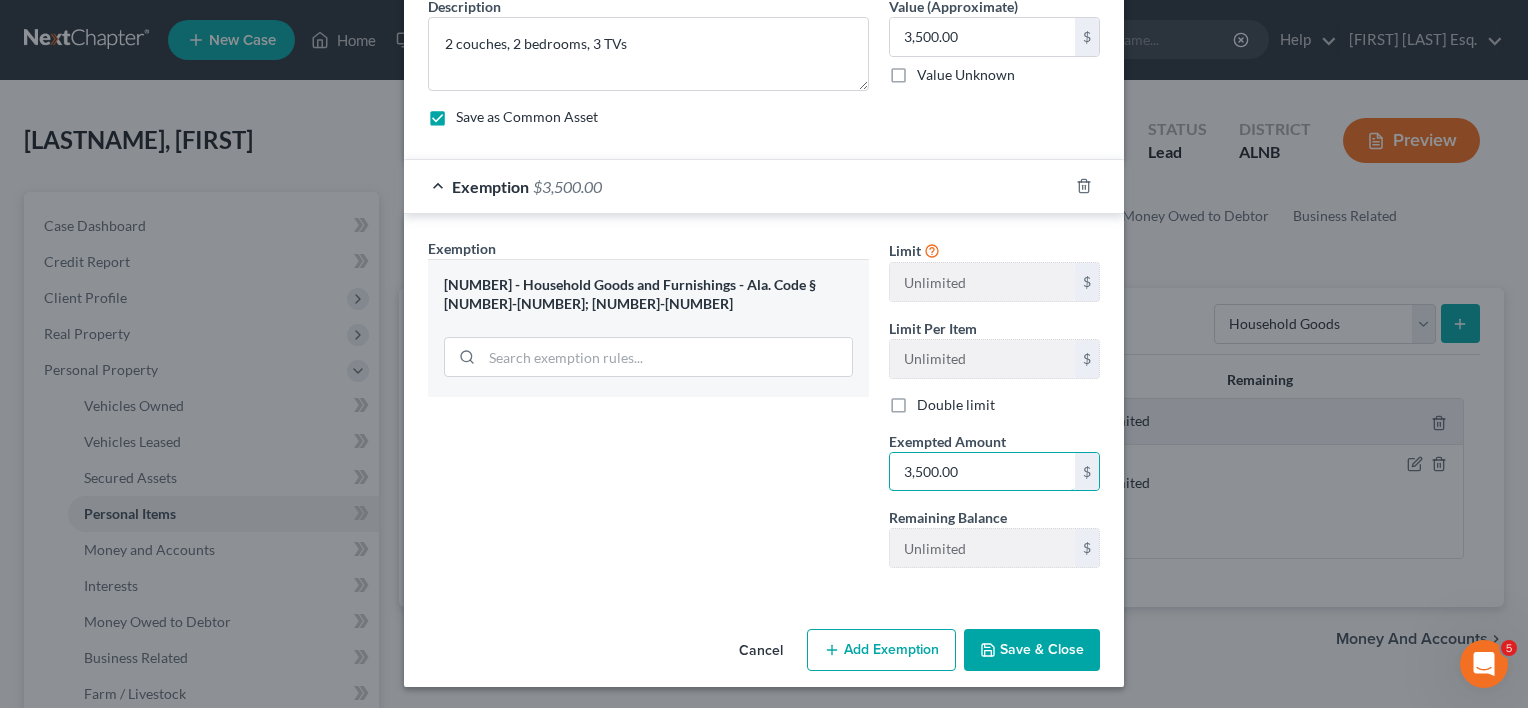 type on "3,500.00" 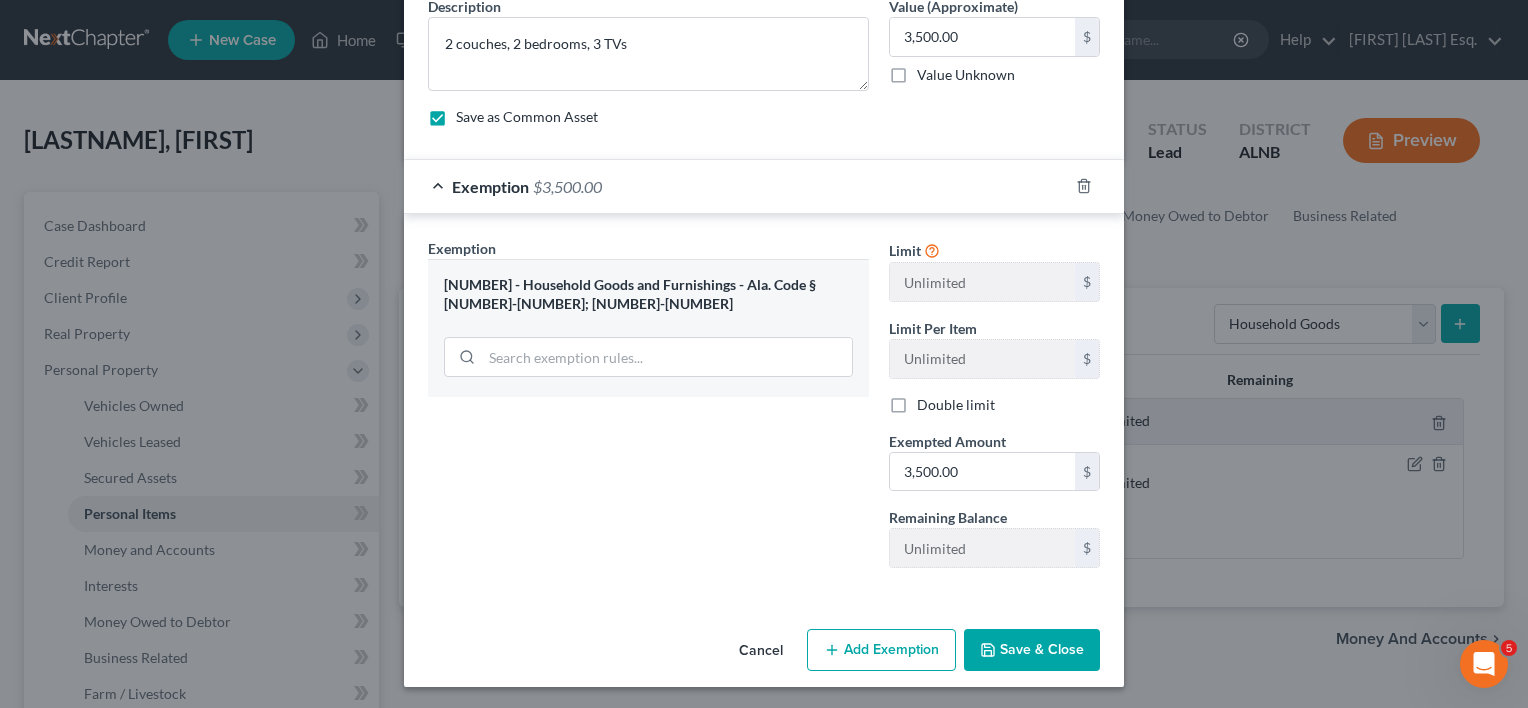 click on "Save & Close" at bounding box center [1032, 650] 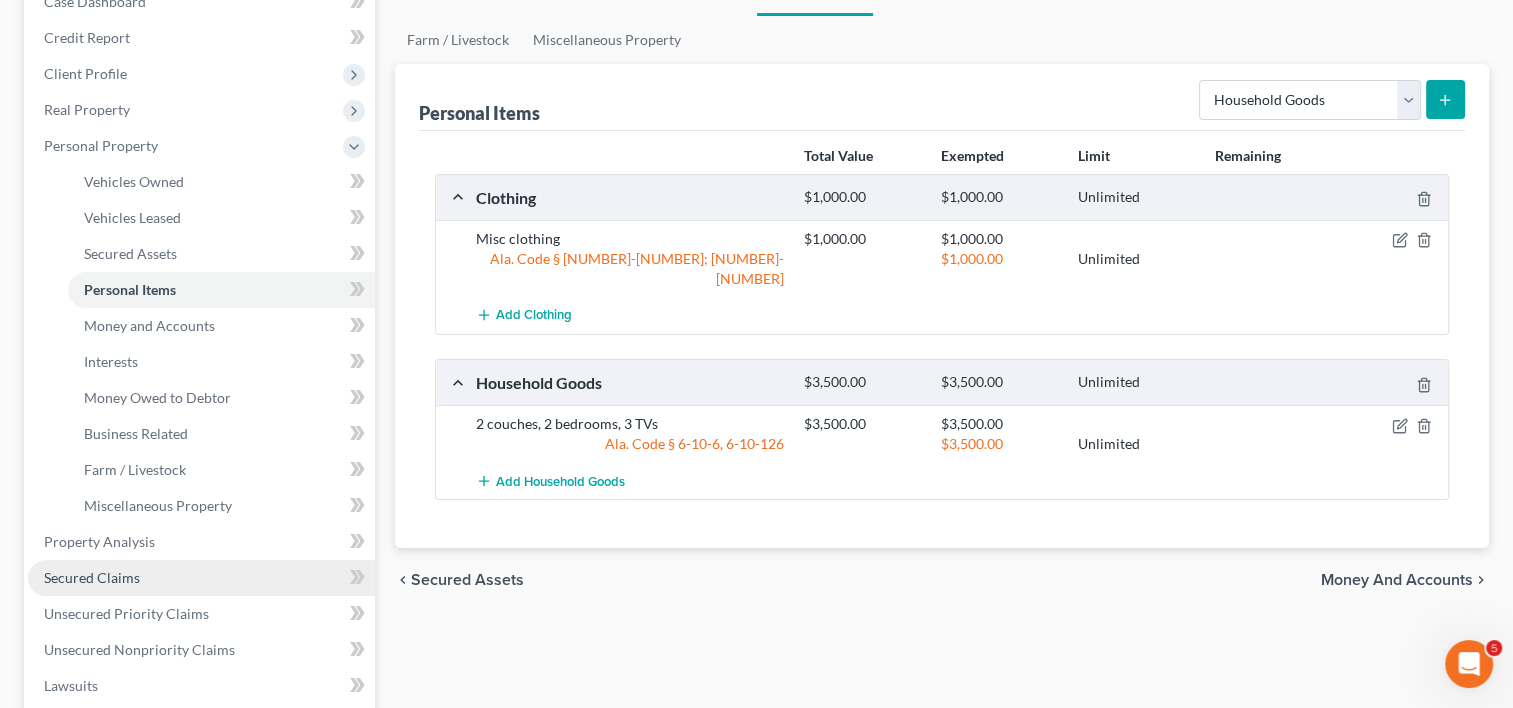 scroll, scrollTop: 500, scrollLeft: 0, axis: vertical 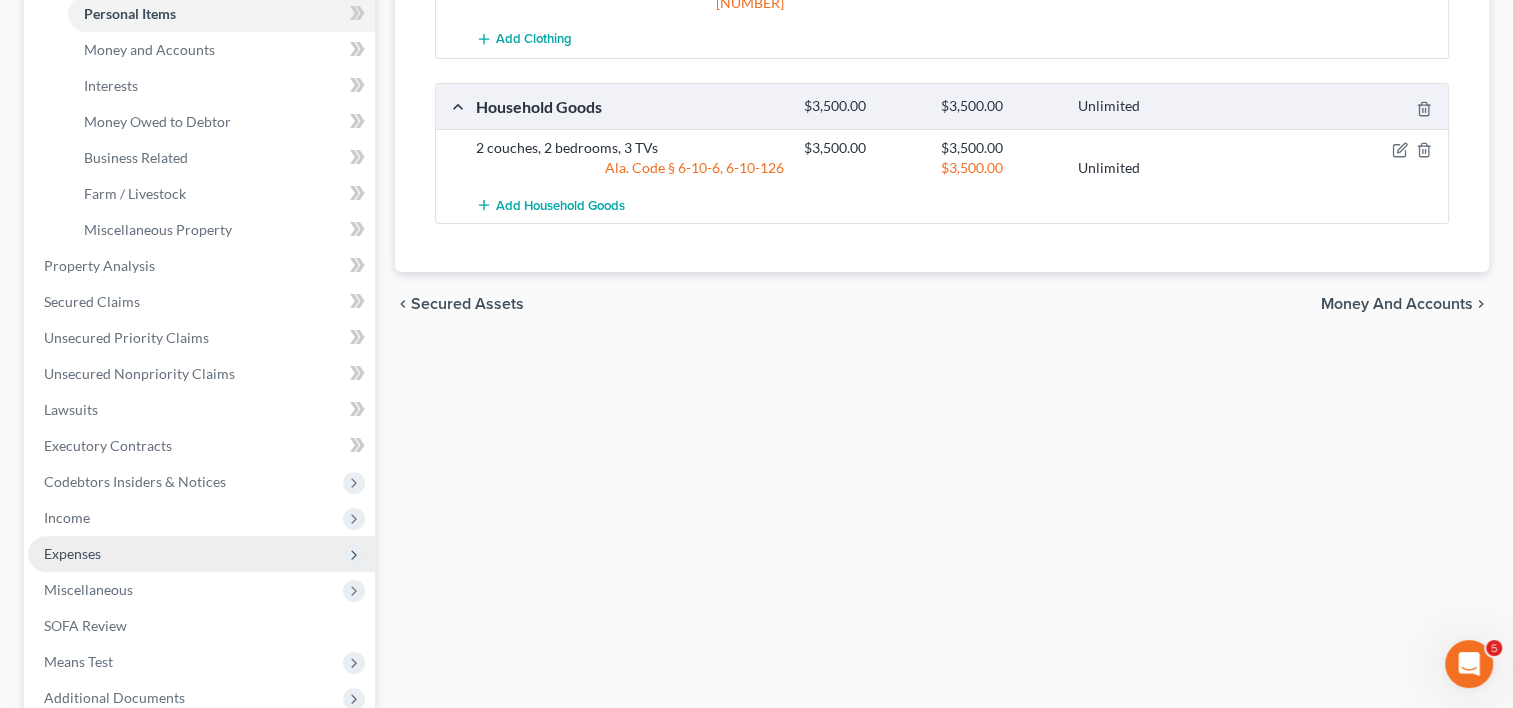 click on "Expenses" at bounding box center [201, 554] 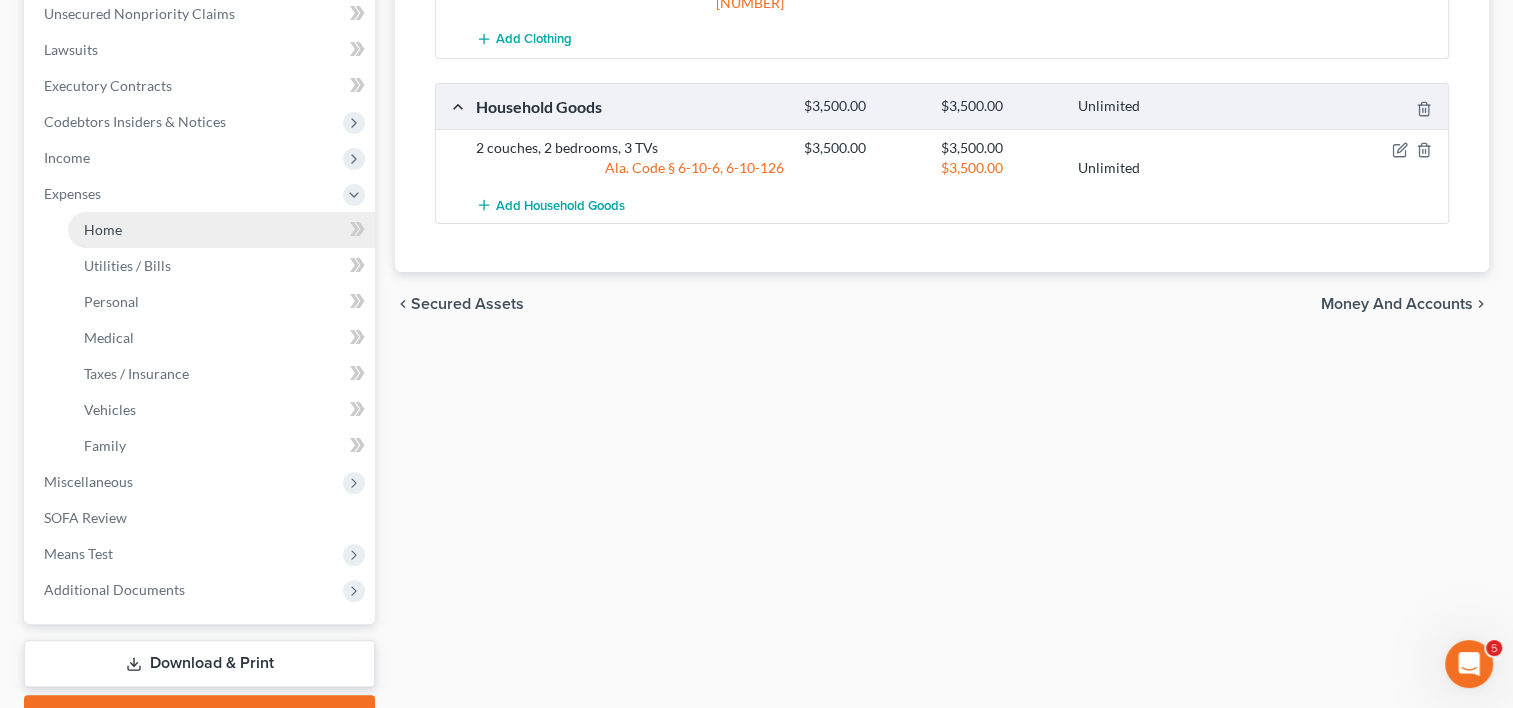 click on "Home" at bounding box center [221, 230] 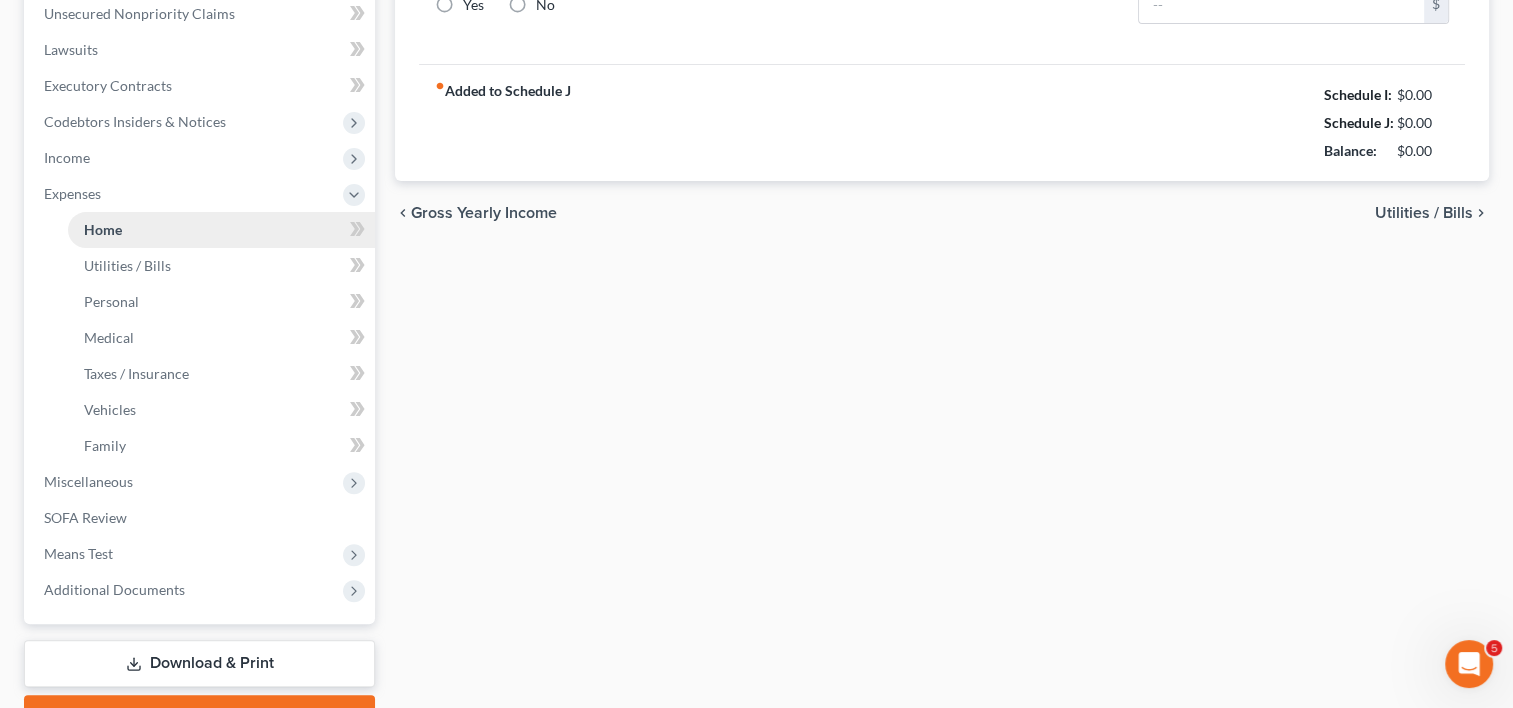 type on "0.00" 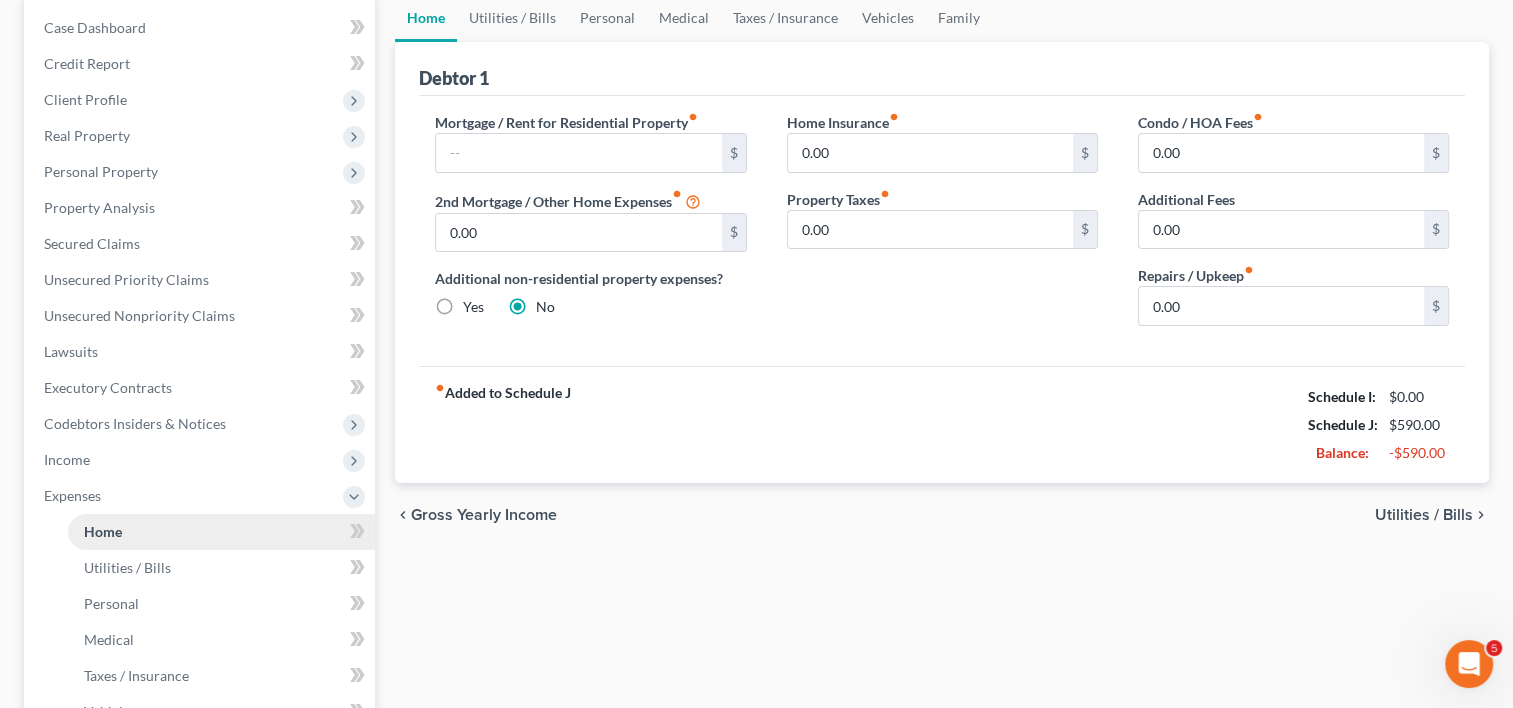 scroll, scrollTop: 0, scrollLeft: 0, axis: both 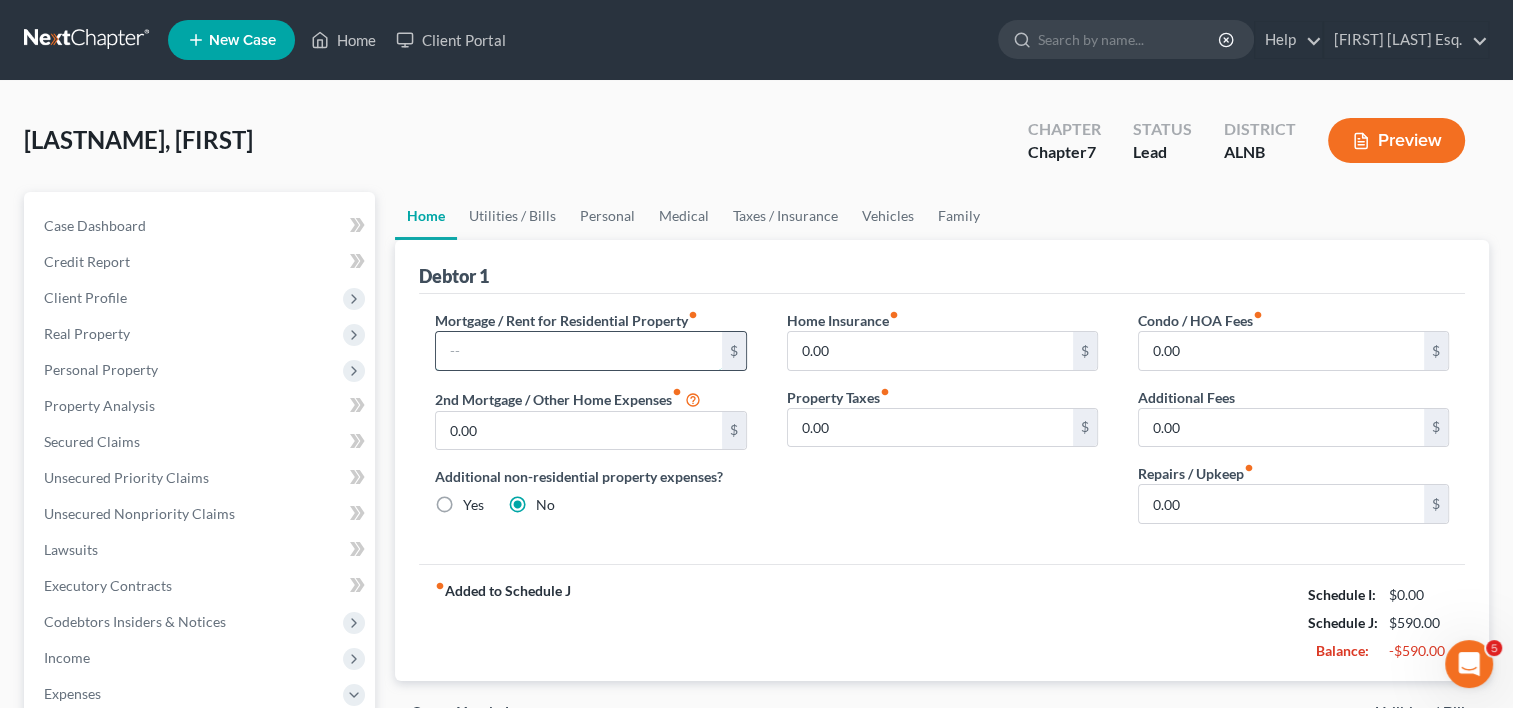 click at bounding box center [578, 351] 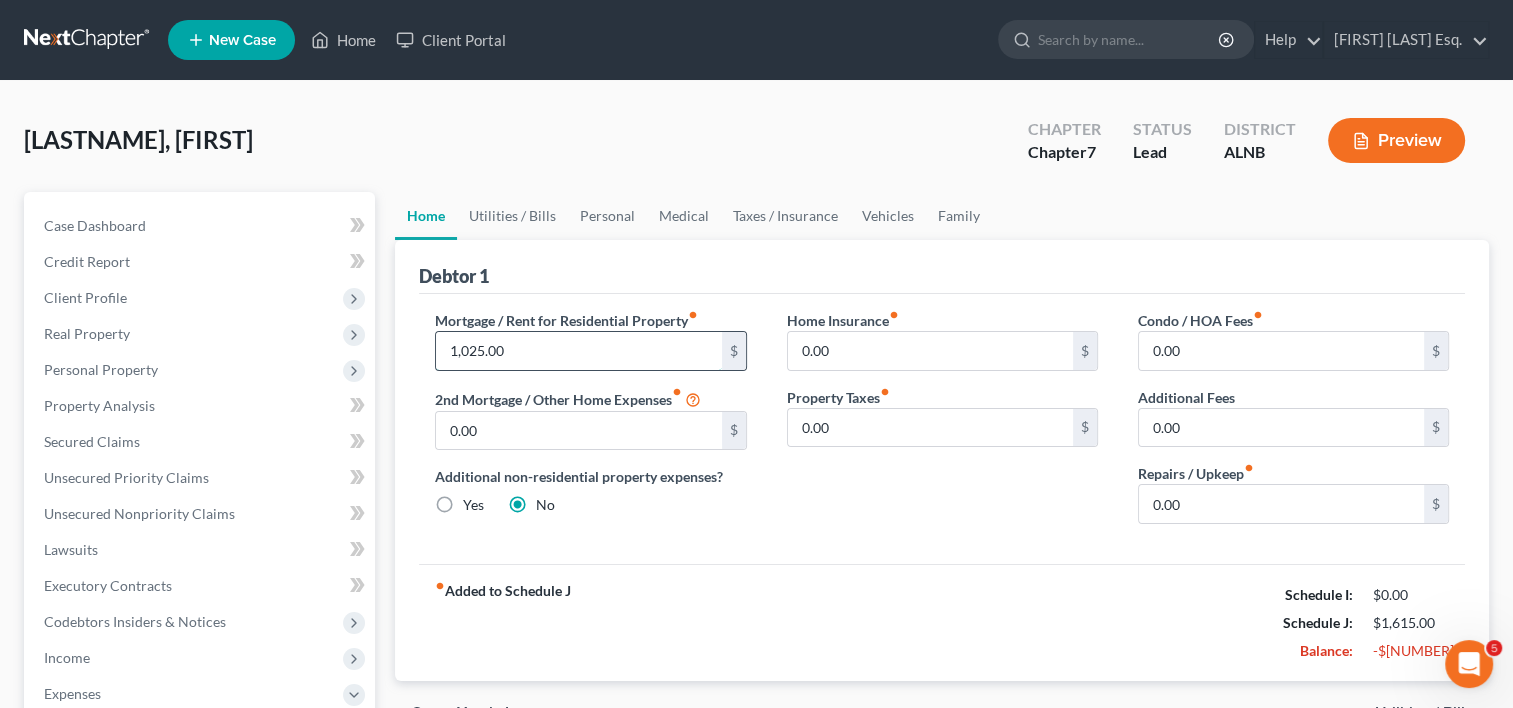 type on "1,025.00" 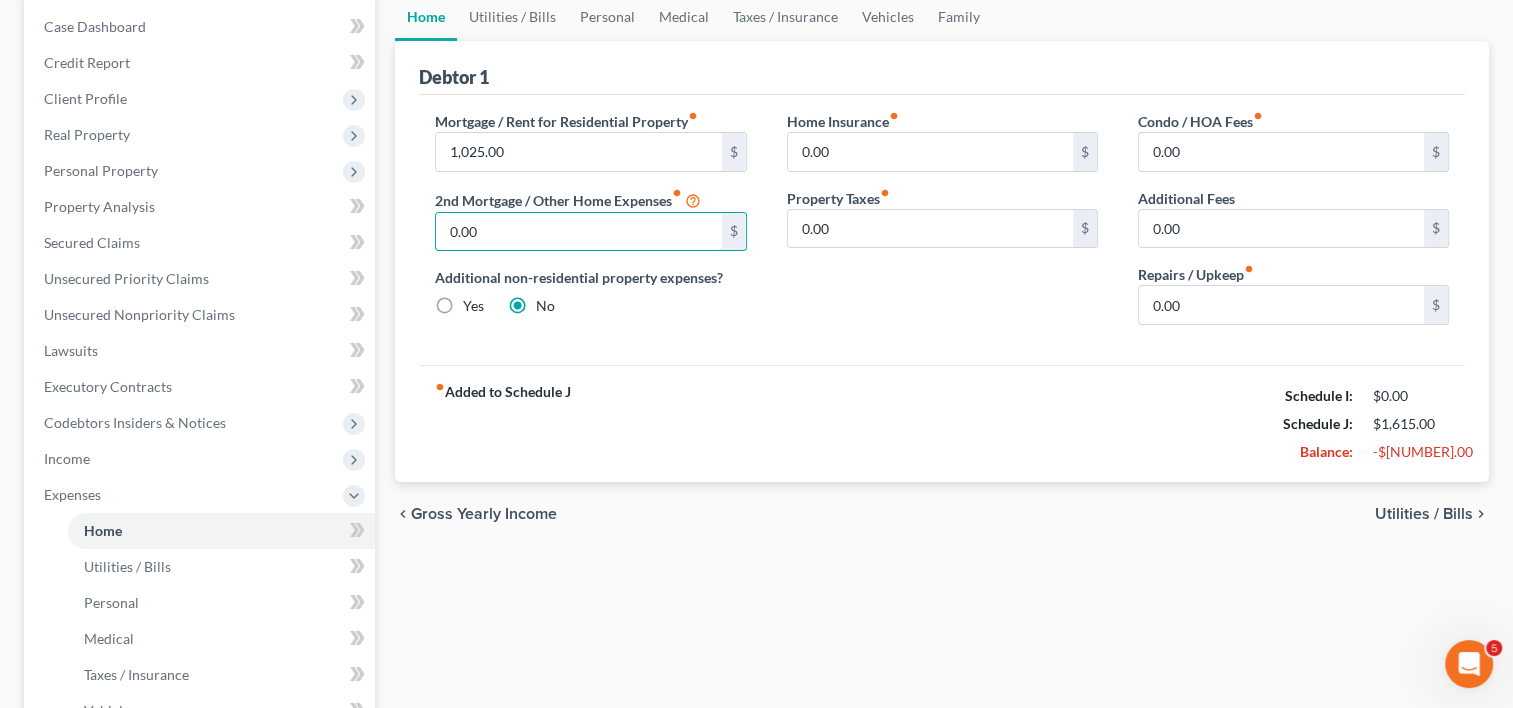 scroll, scrollTop: 200, scrollLeft: 0, axis: vertical 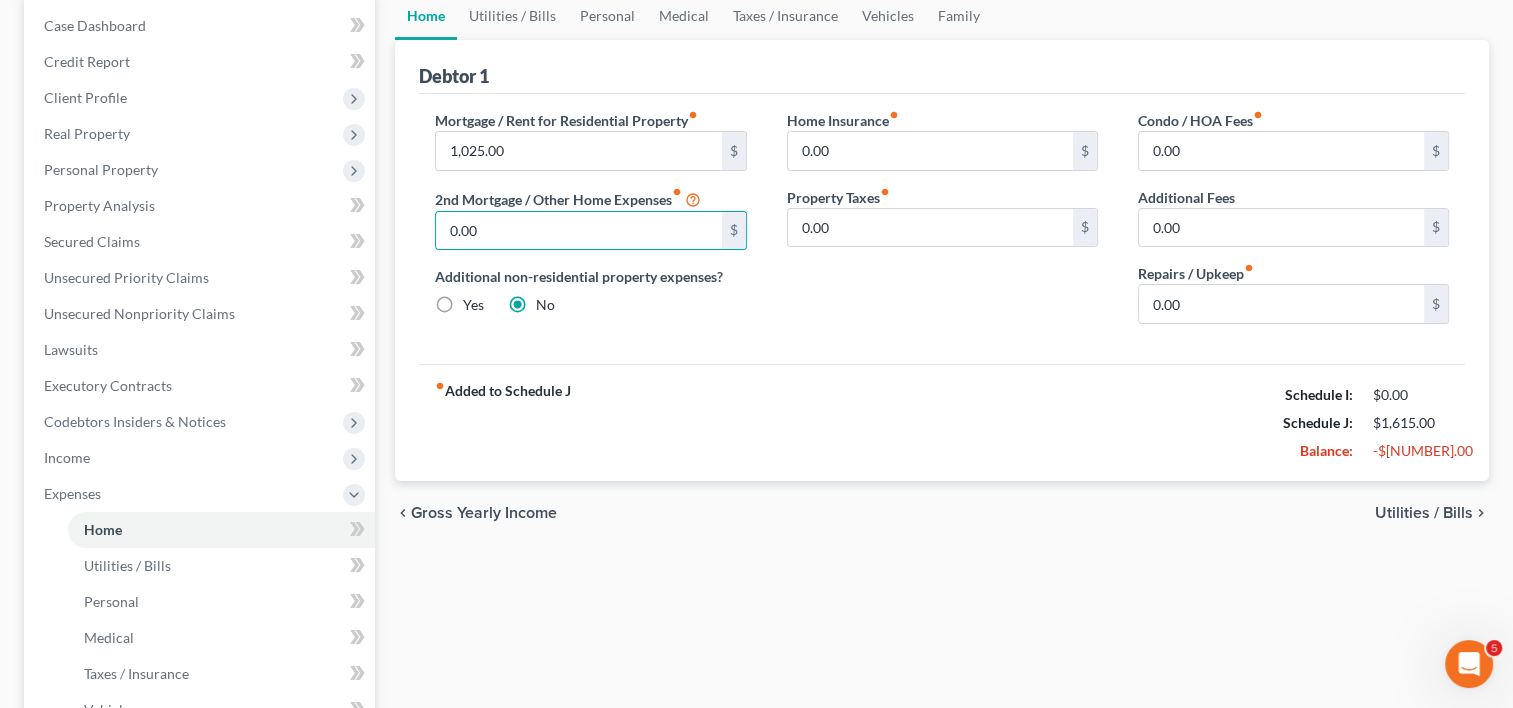 click on "Utilities / Bills" at bounding box center (1424, 513) 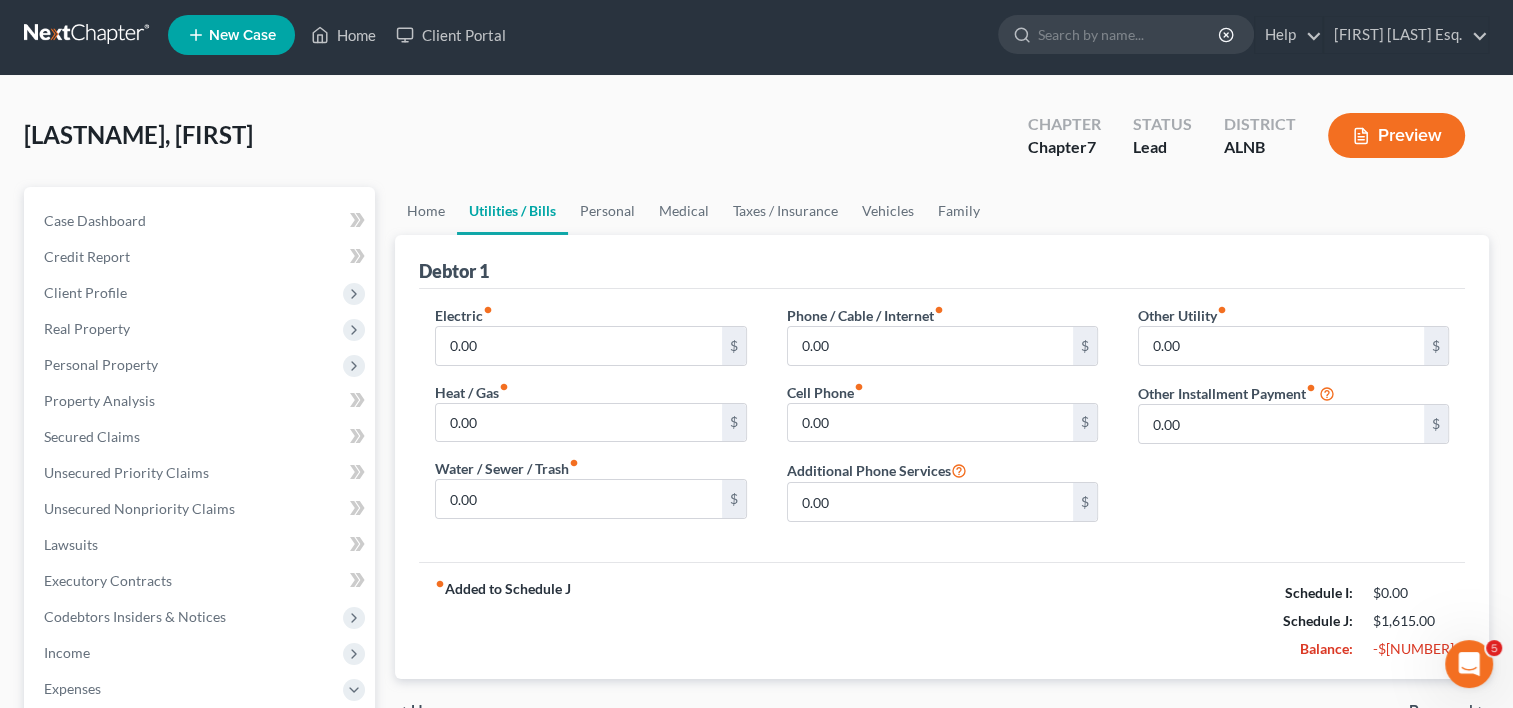 scroll, scrollTop: 0, scrollLeft: 0, axis: both 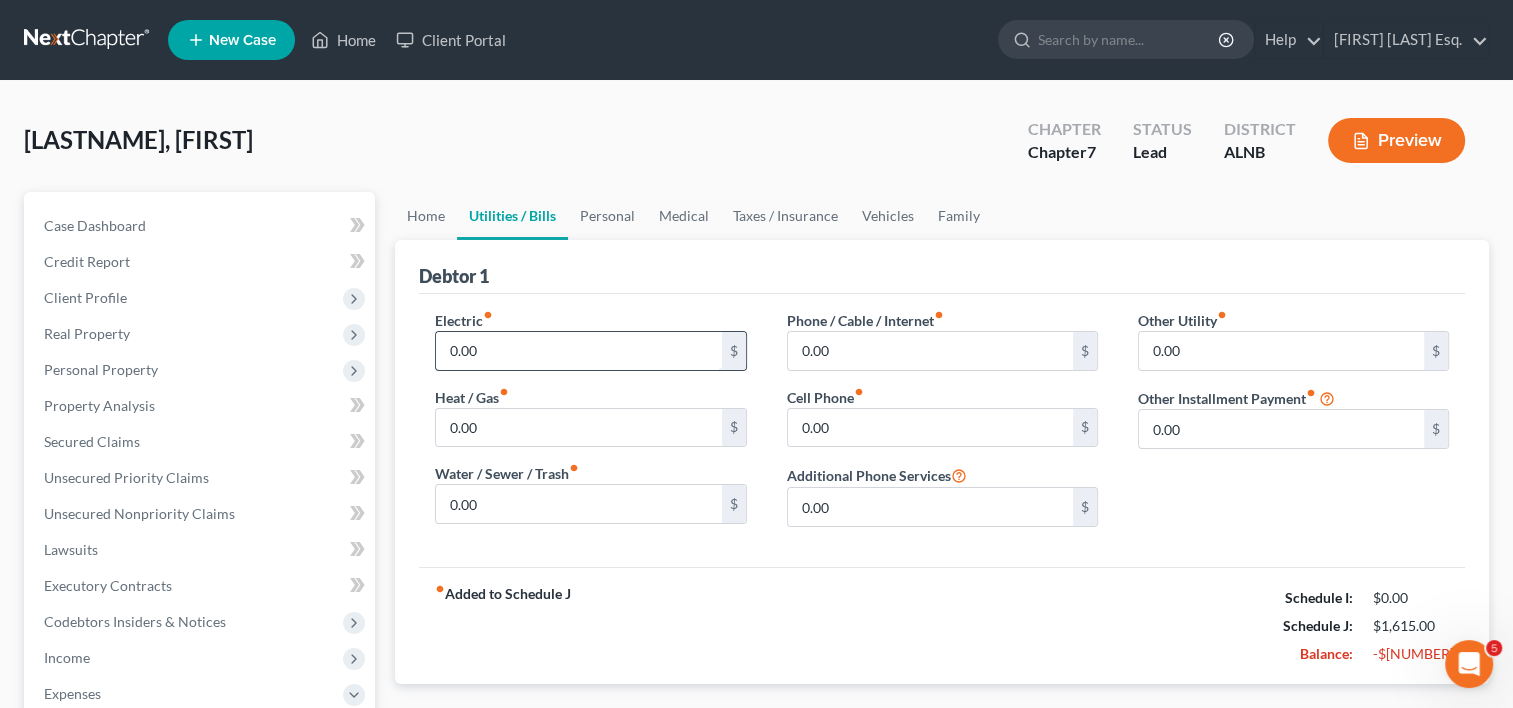 click on "0.00" at bounding box center (578, 351) 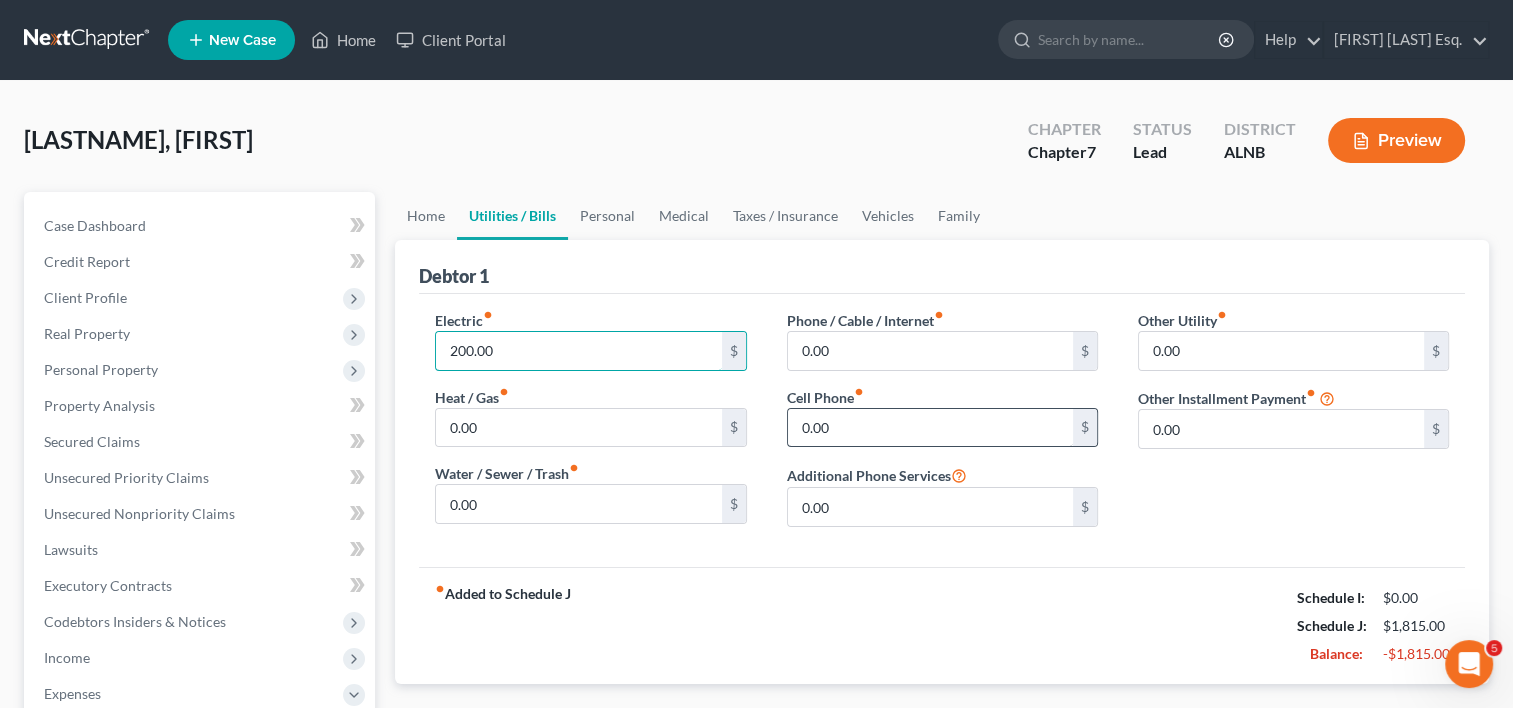 type on "200.00" 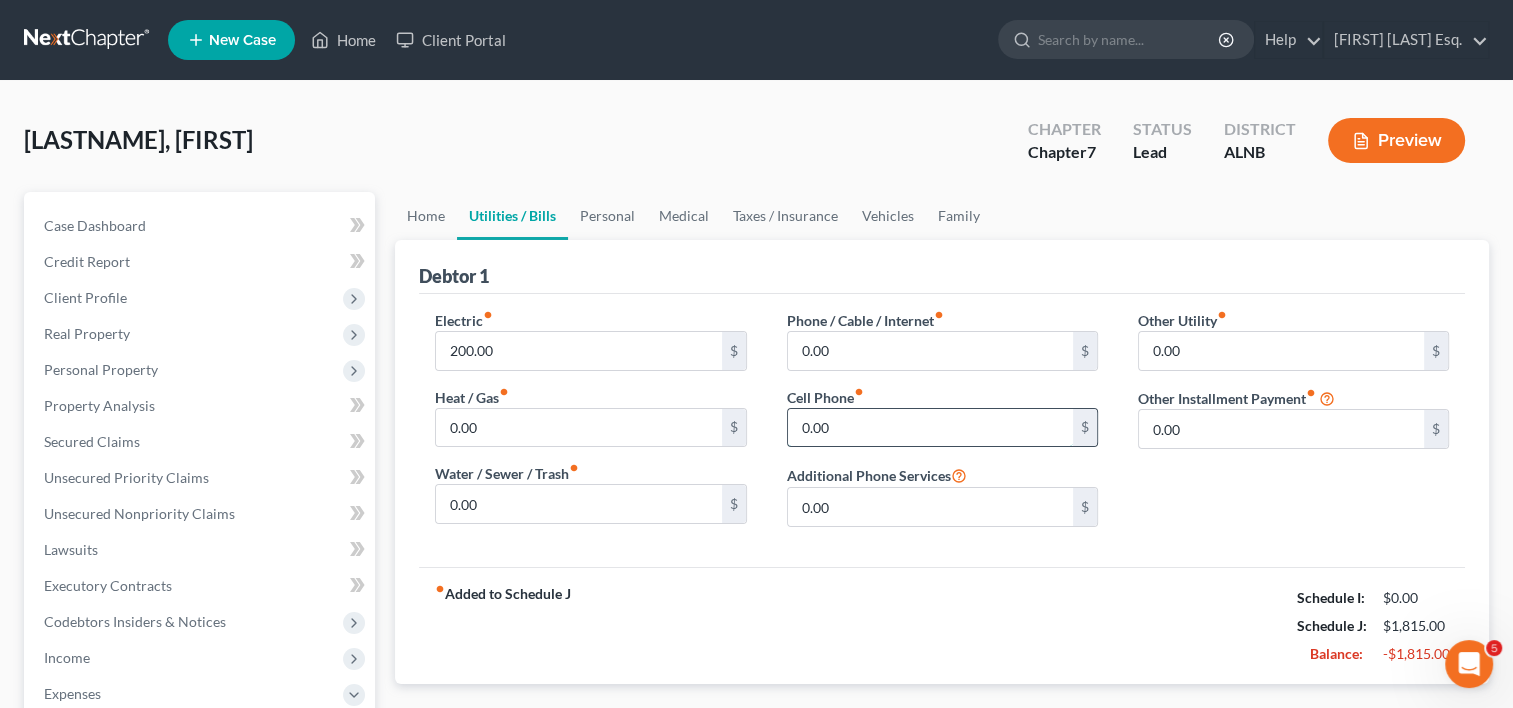 click on "0.00" at bounding box center [930, 428] 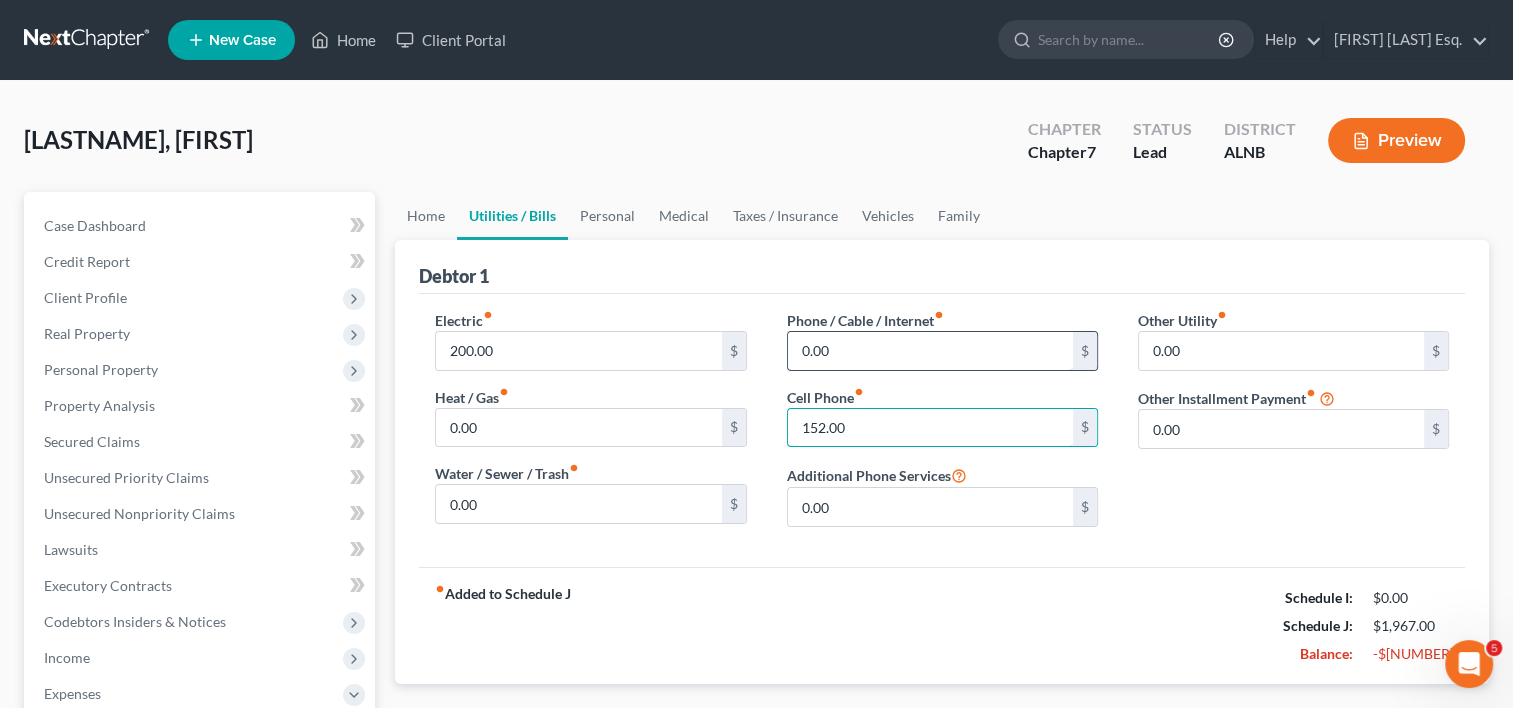 type on "152.00" 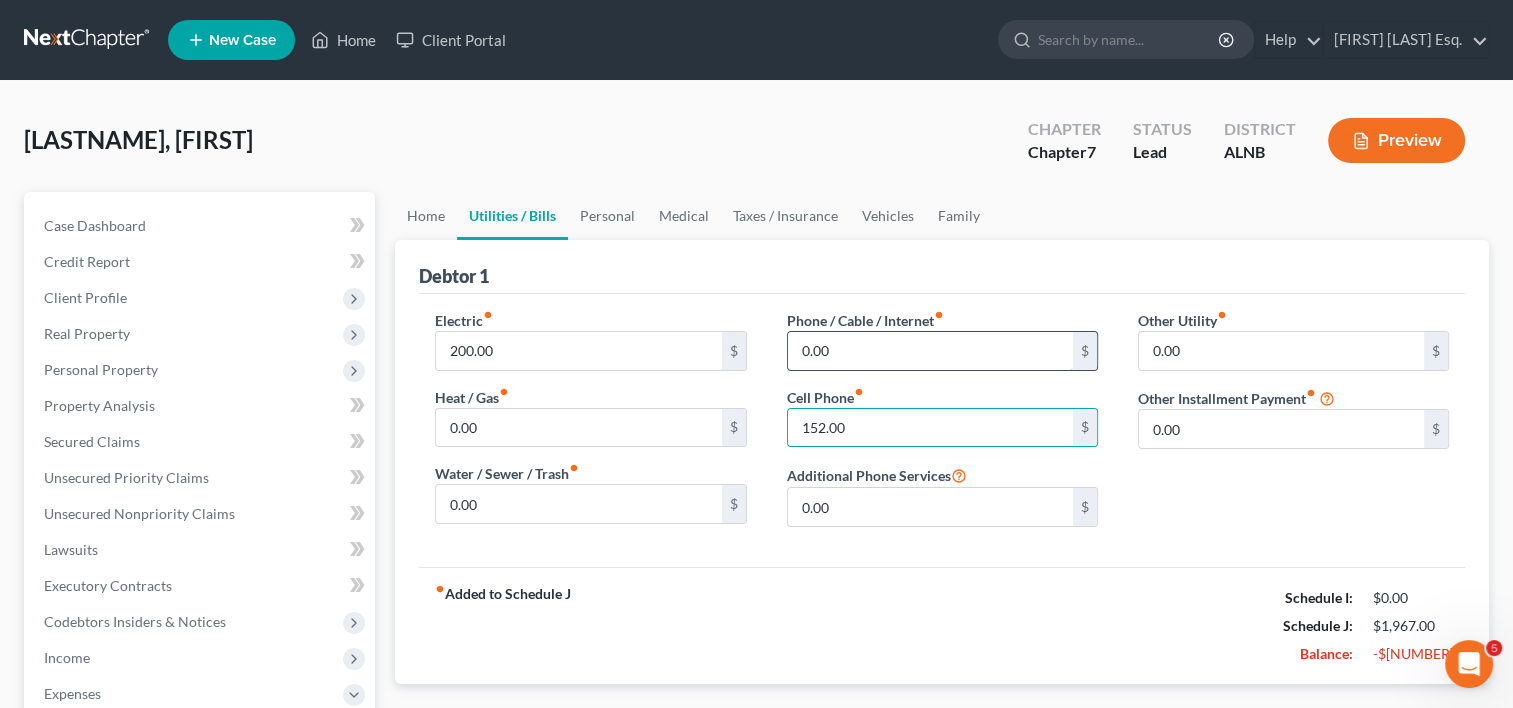 click on "0.00" at bounding box center (930, 351) 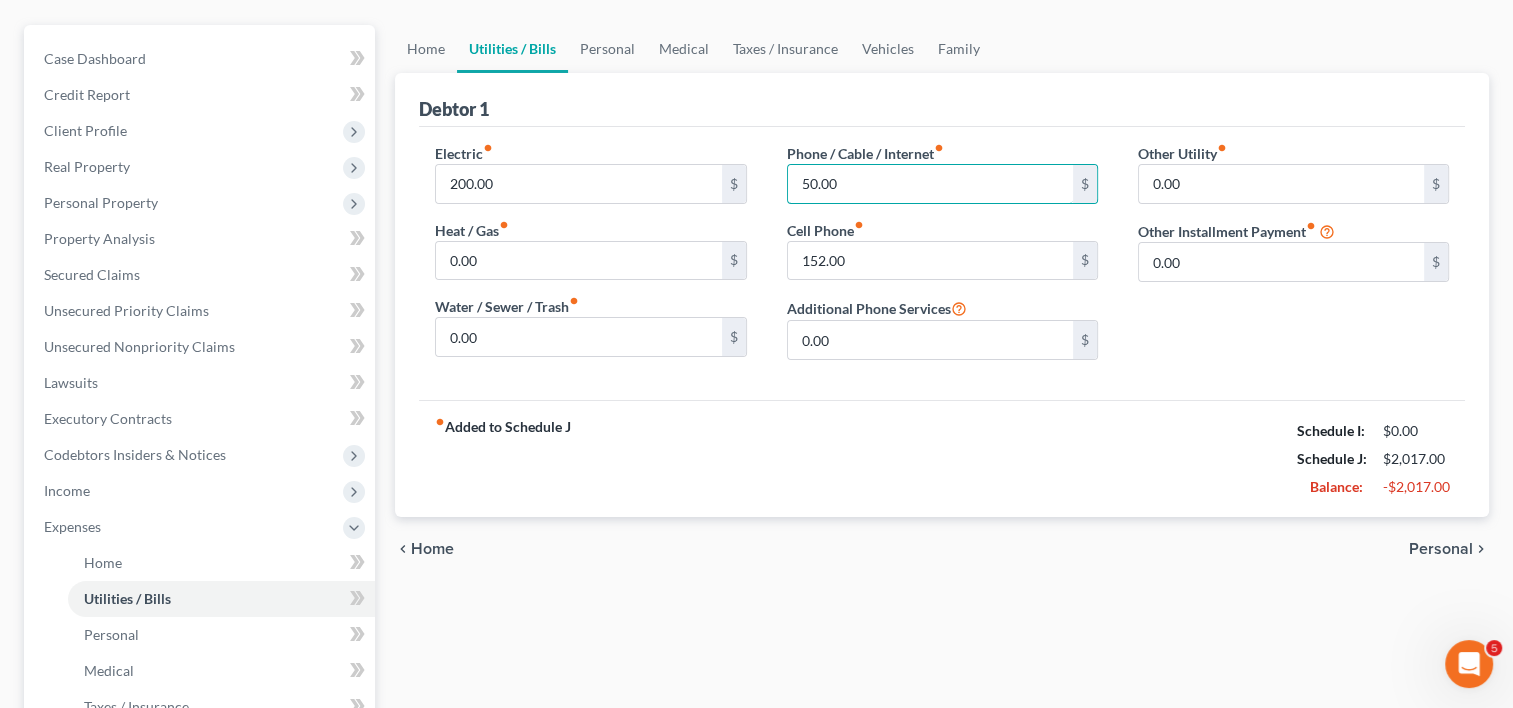 scroll, scrollTop: 200, scrollLeft: 0, axis: vertical 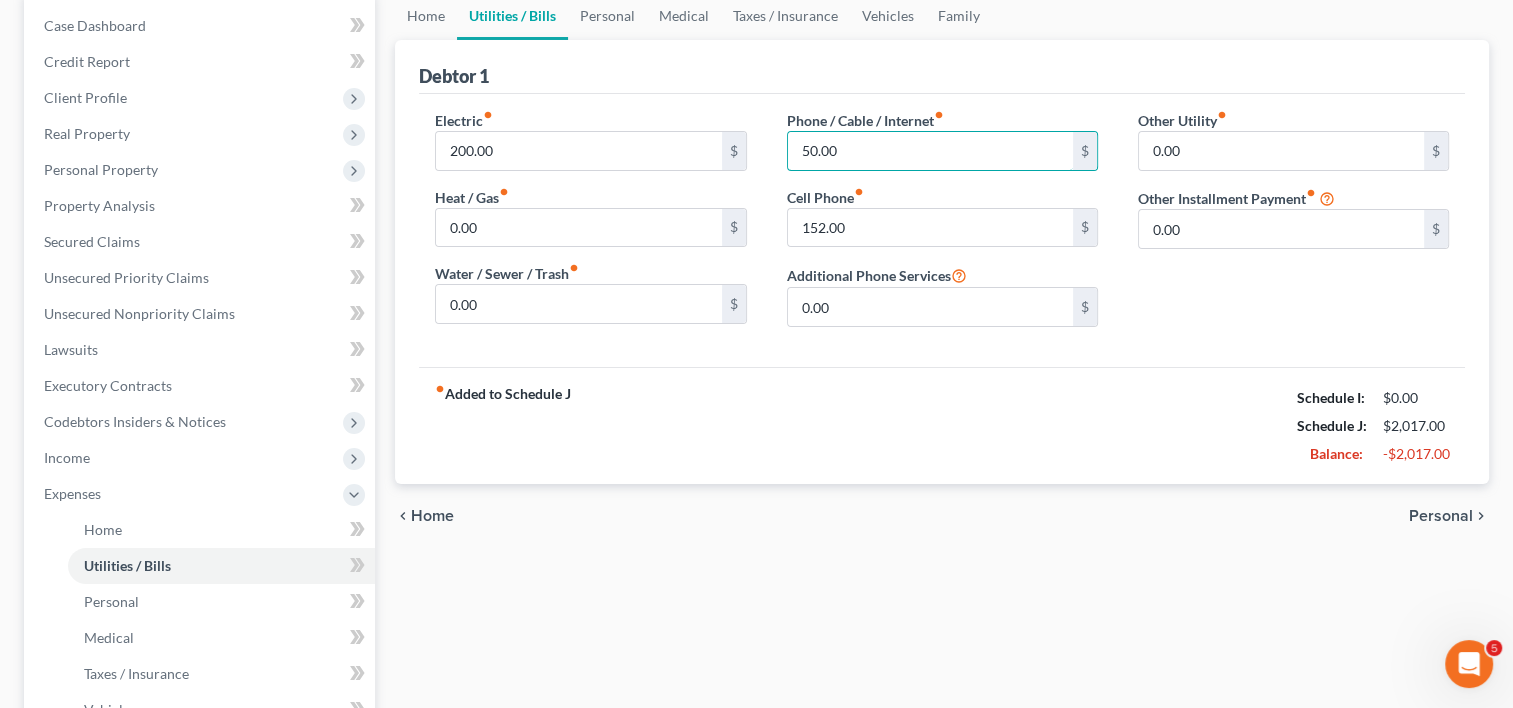 type on "50.00" 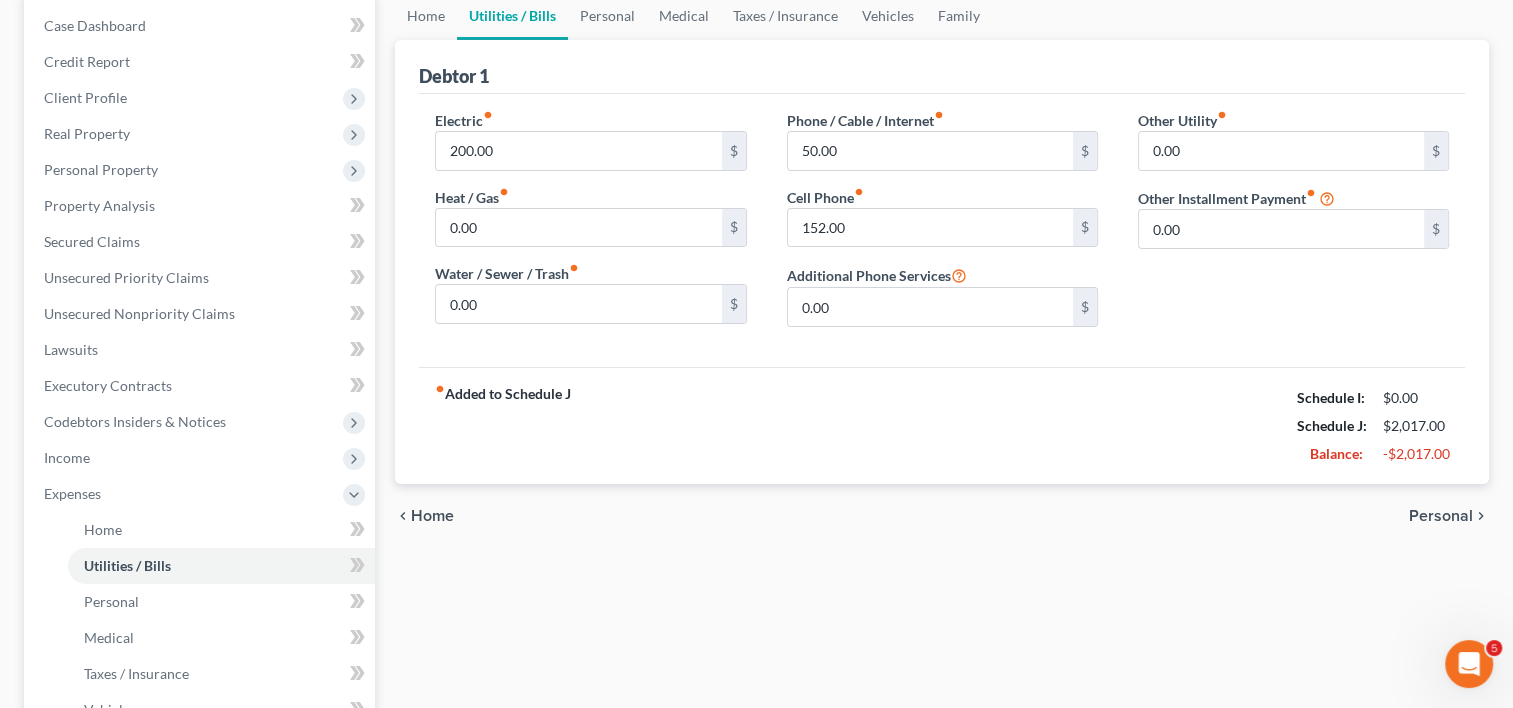 click on "Personal" at bounding box center (1441, 516) 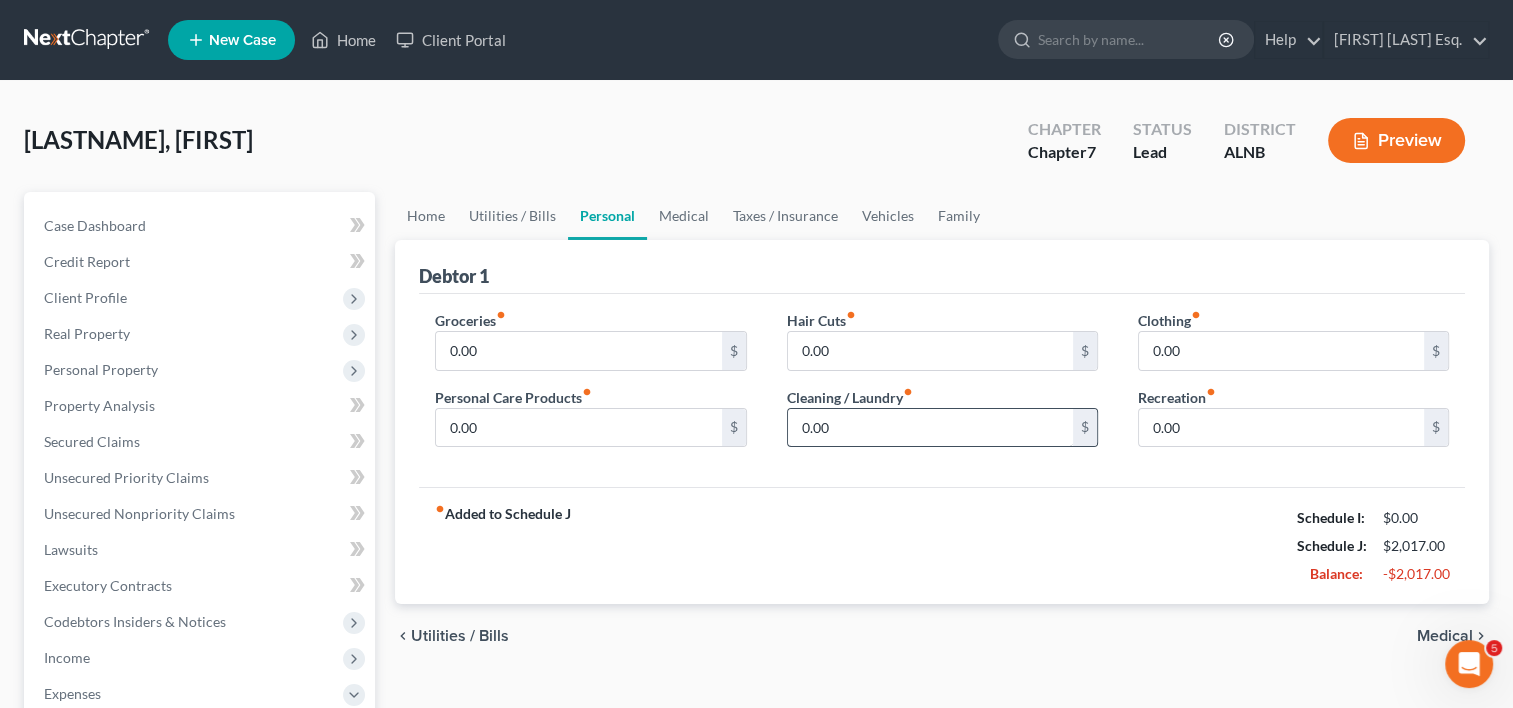 scroll, scrollTop: 0, scrollLeft: 0, axis: both 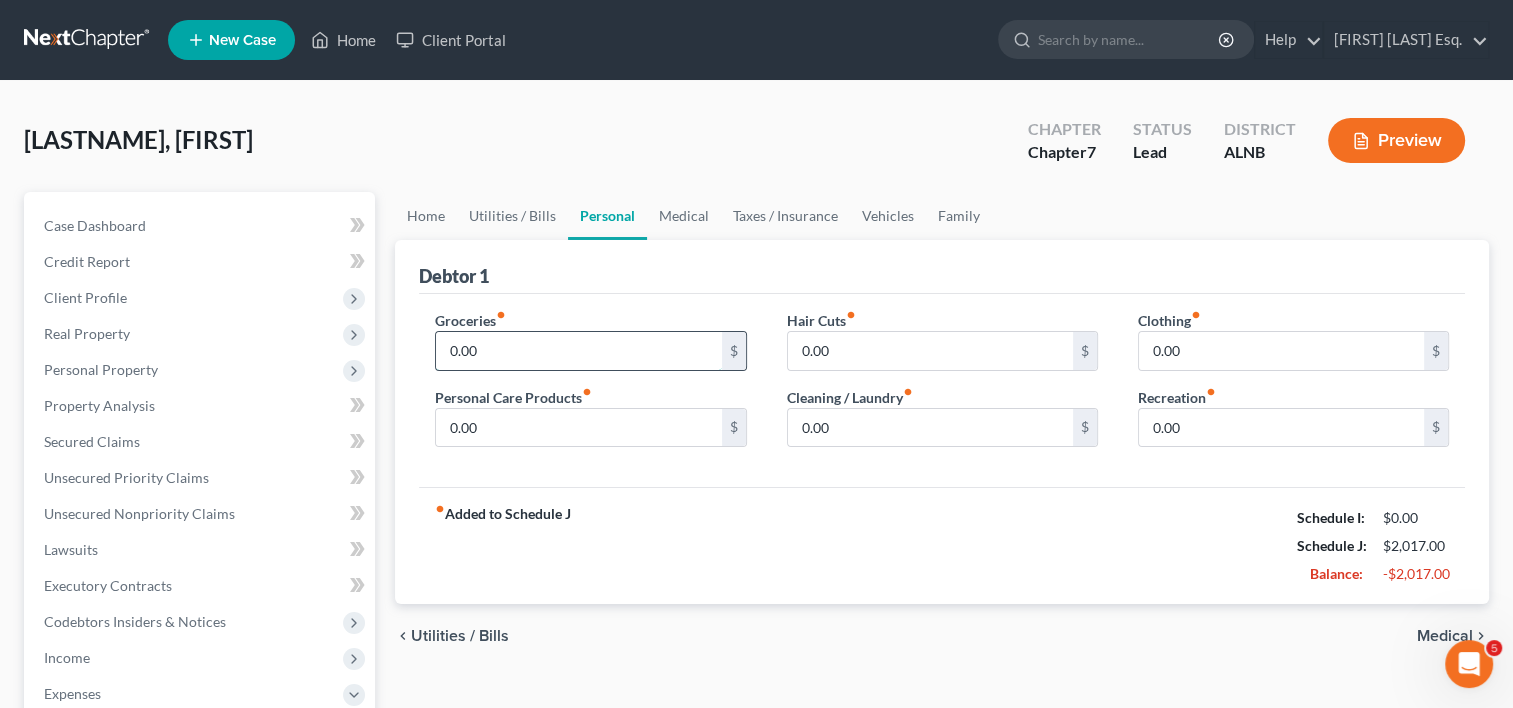 click on "0.00" at bounding box center [578, 351] 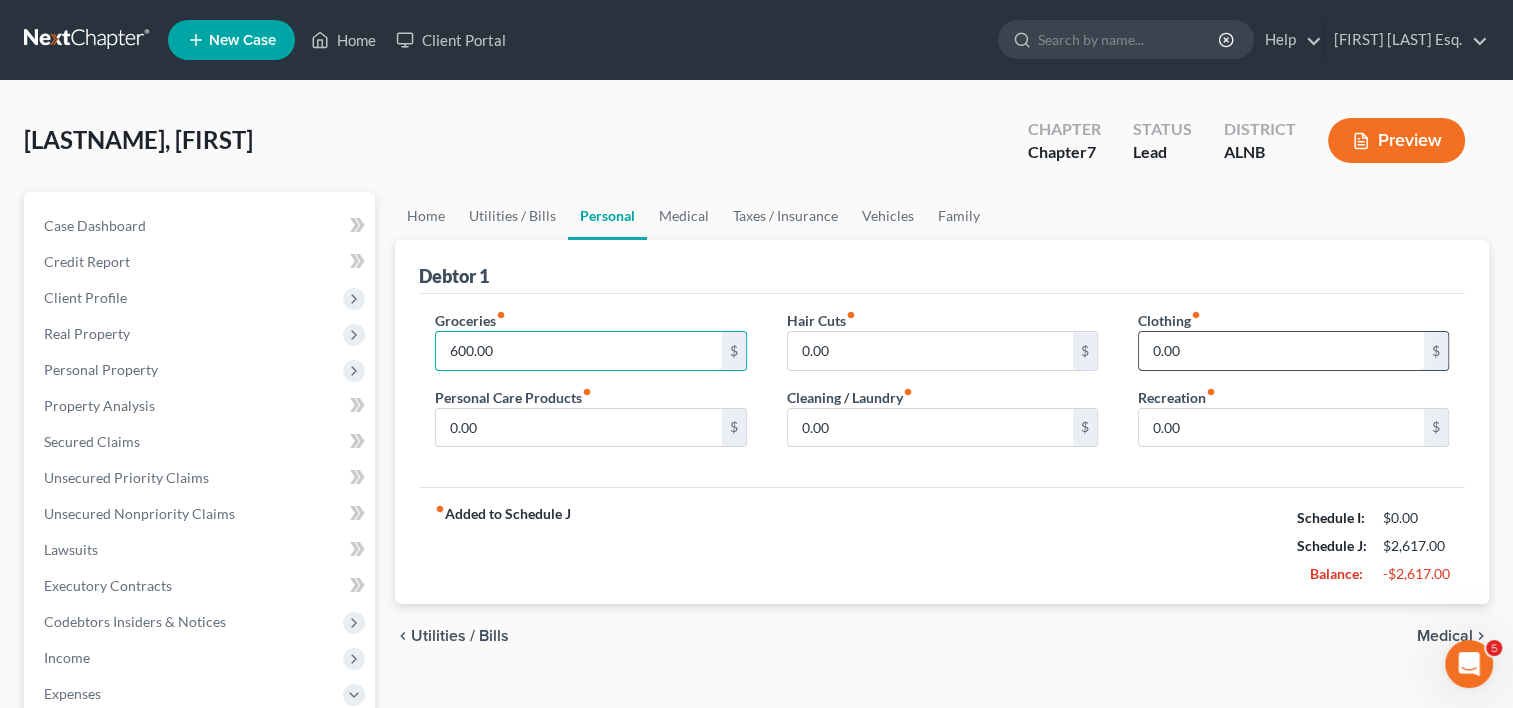 type on "600.00" 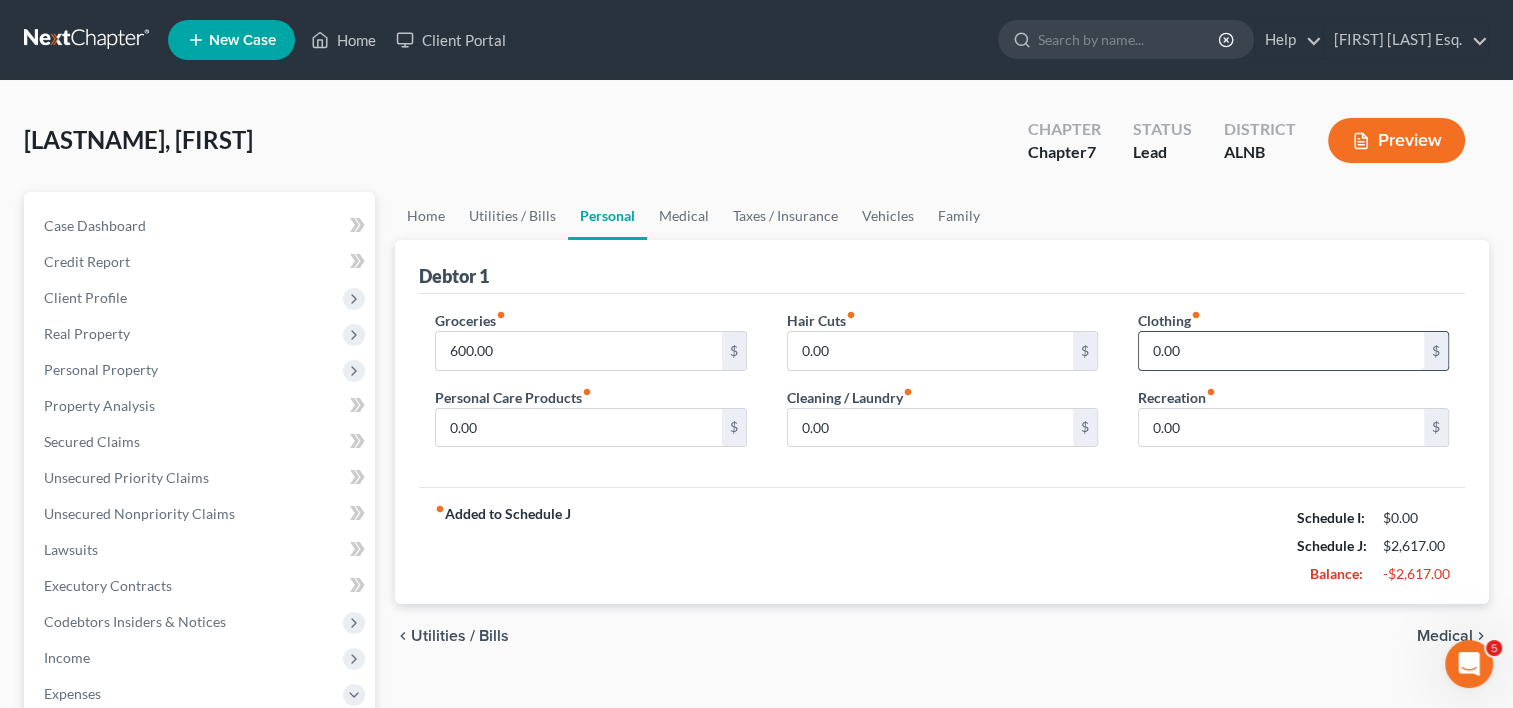 click on "0.00" at bounding box center [1281, 351] 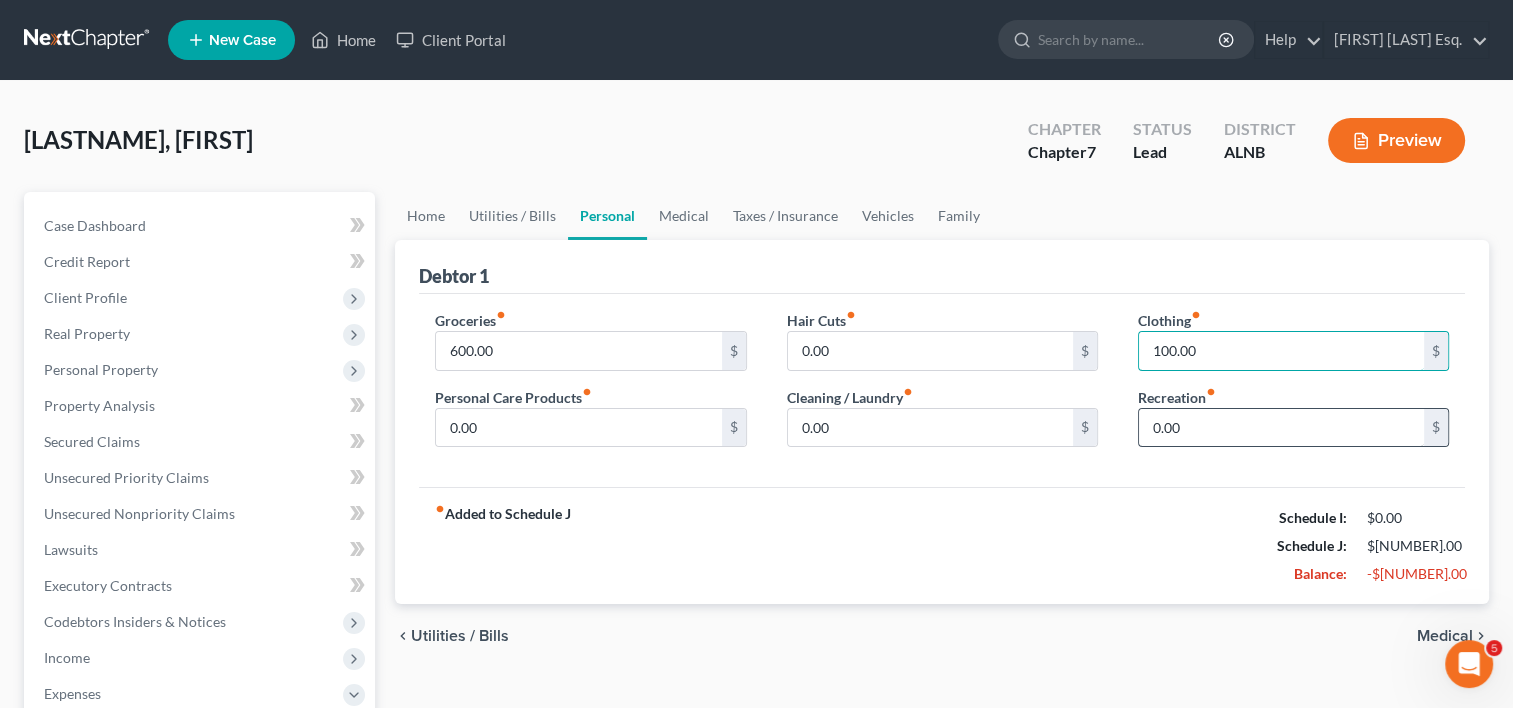 type on "100.00" 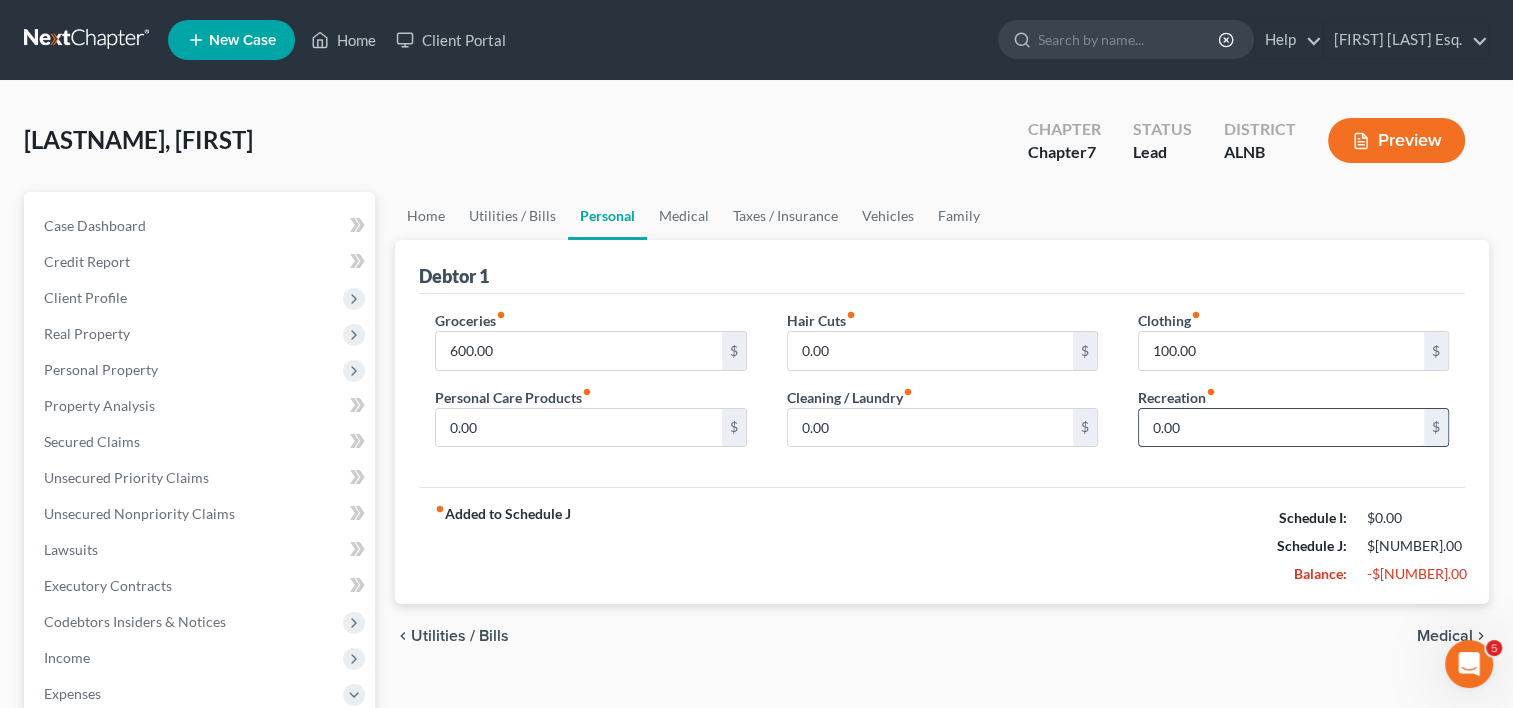 click on "0.00" at bounding box center [1281, 428] 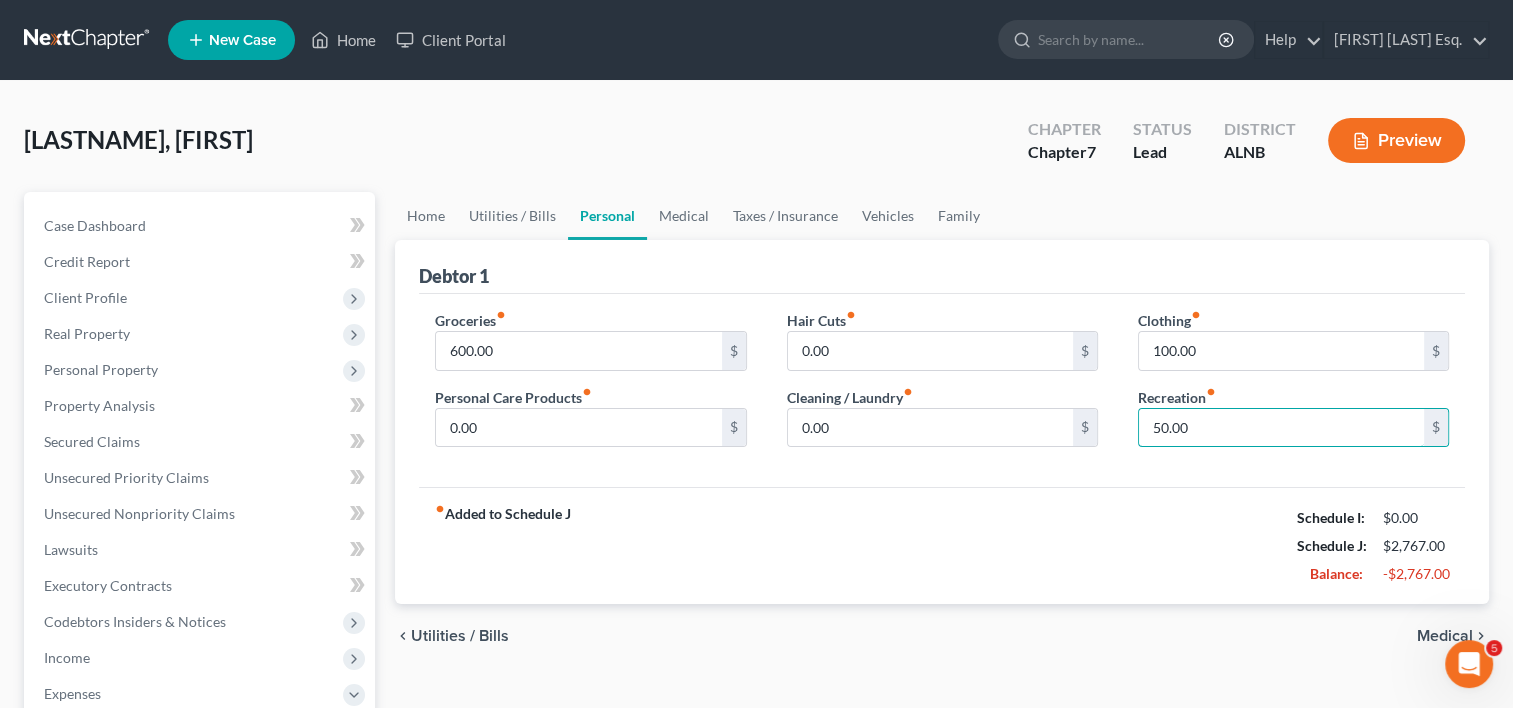 type on "50.00" 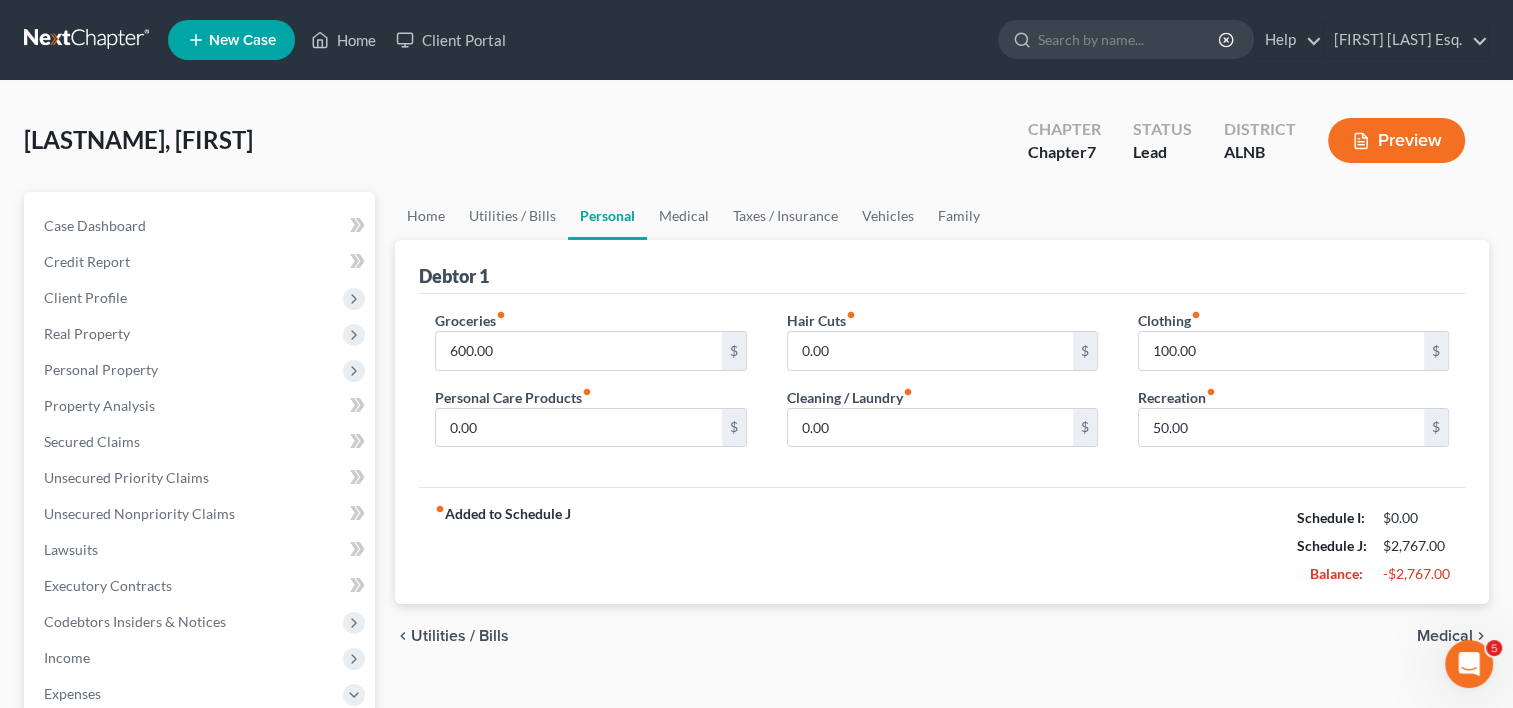 click on "Medical" at bounding box center [1445, 636] 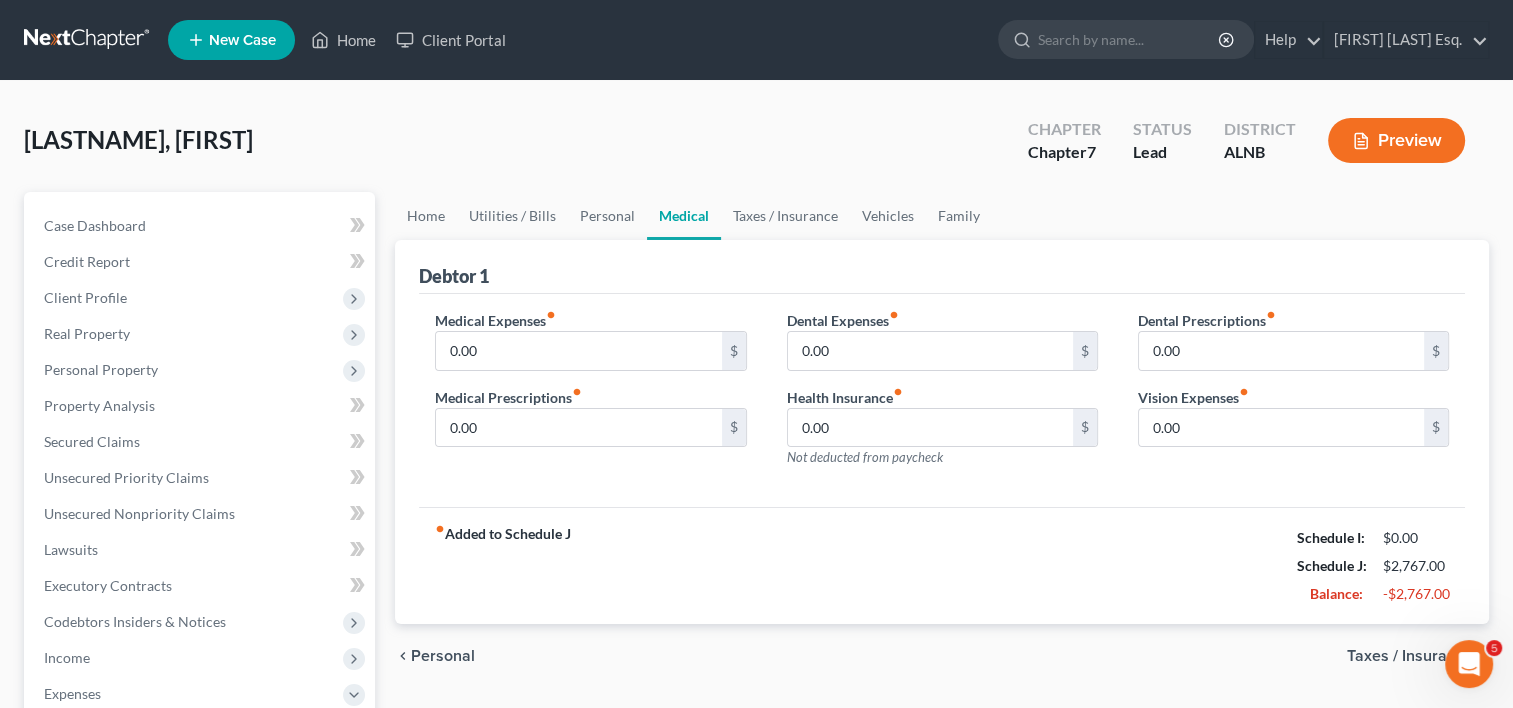 click on "Taxes / Insurance" at bounding box center (1410, 656) 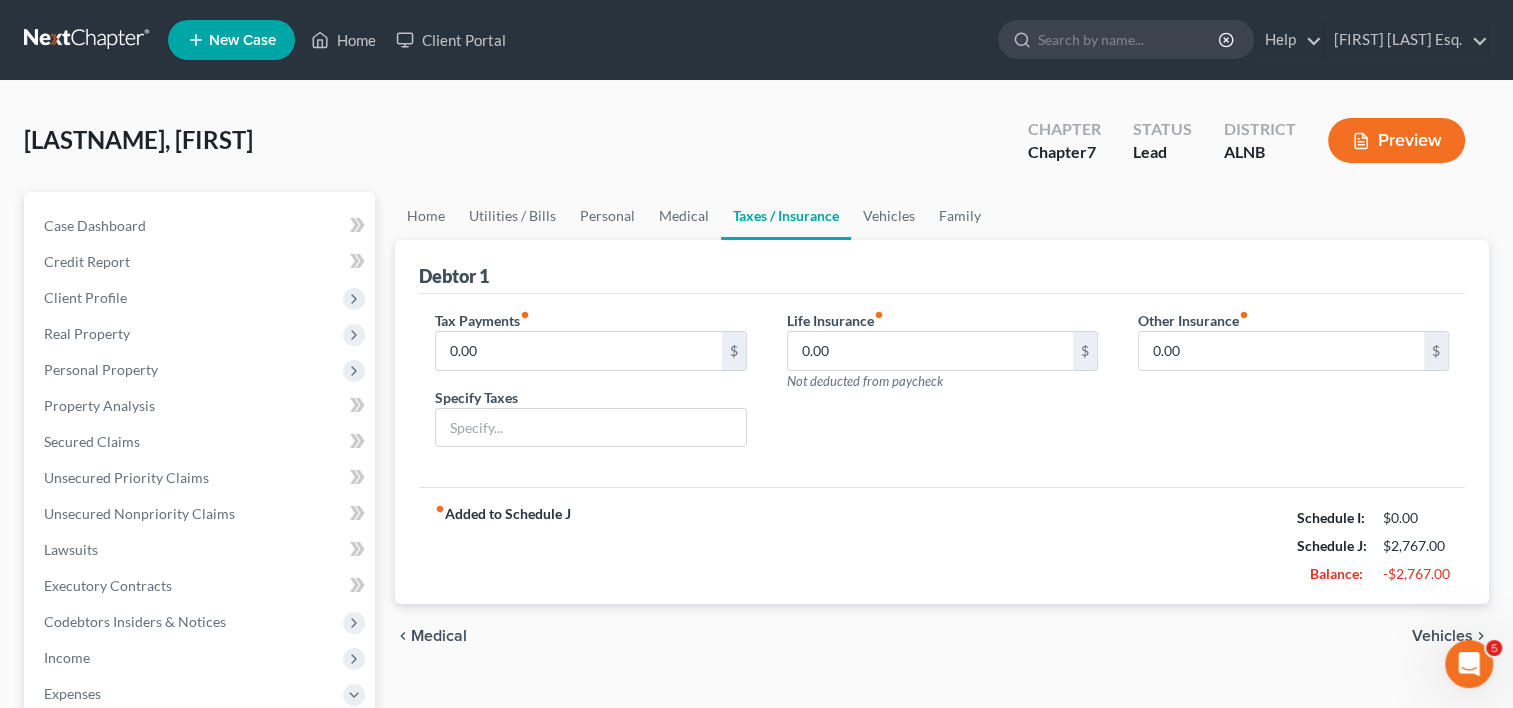 click on "Vehicles" at bounding box center (1442, 636) 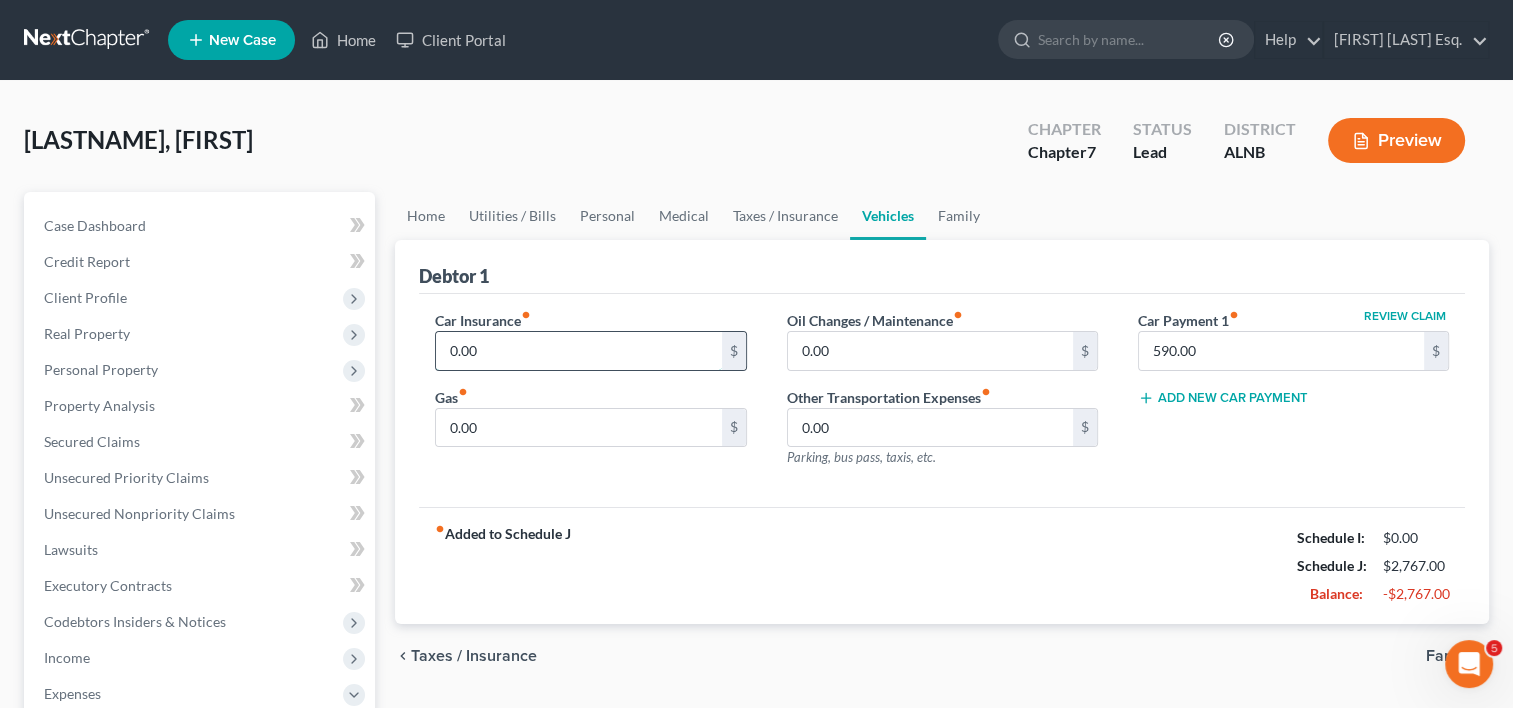 click on "0.00" at bounding box center [578, 351] 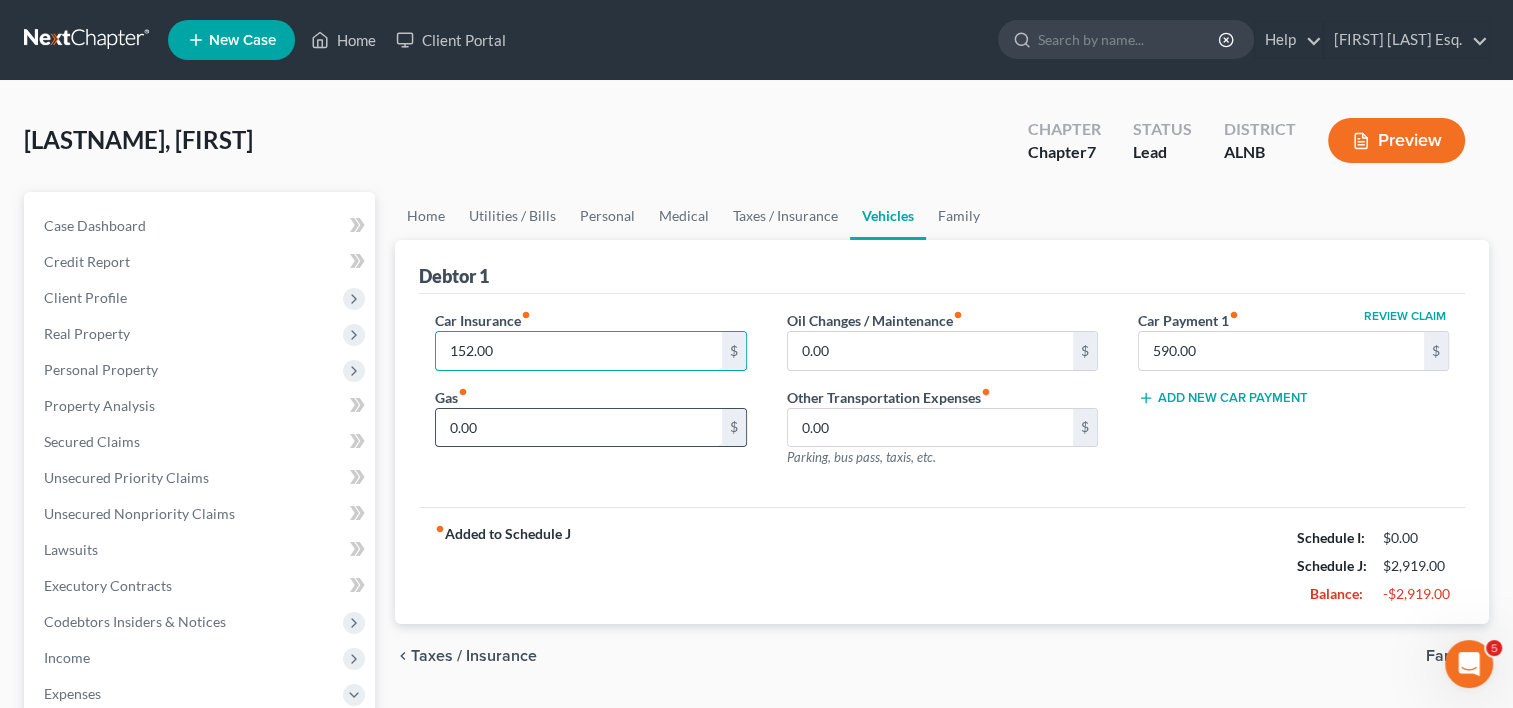 type on "152.00" 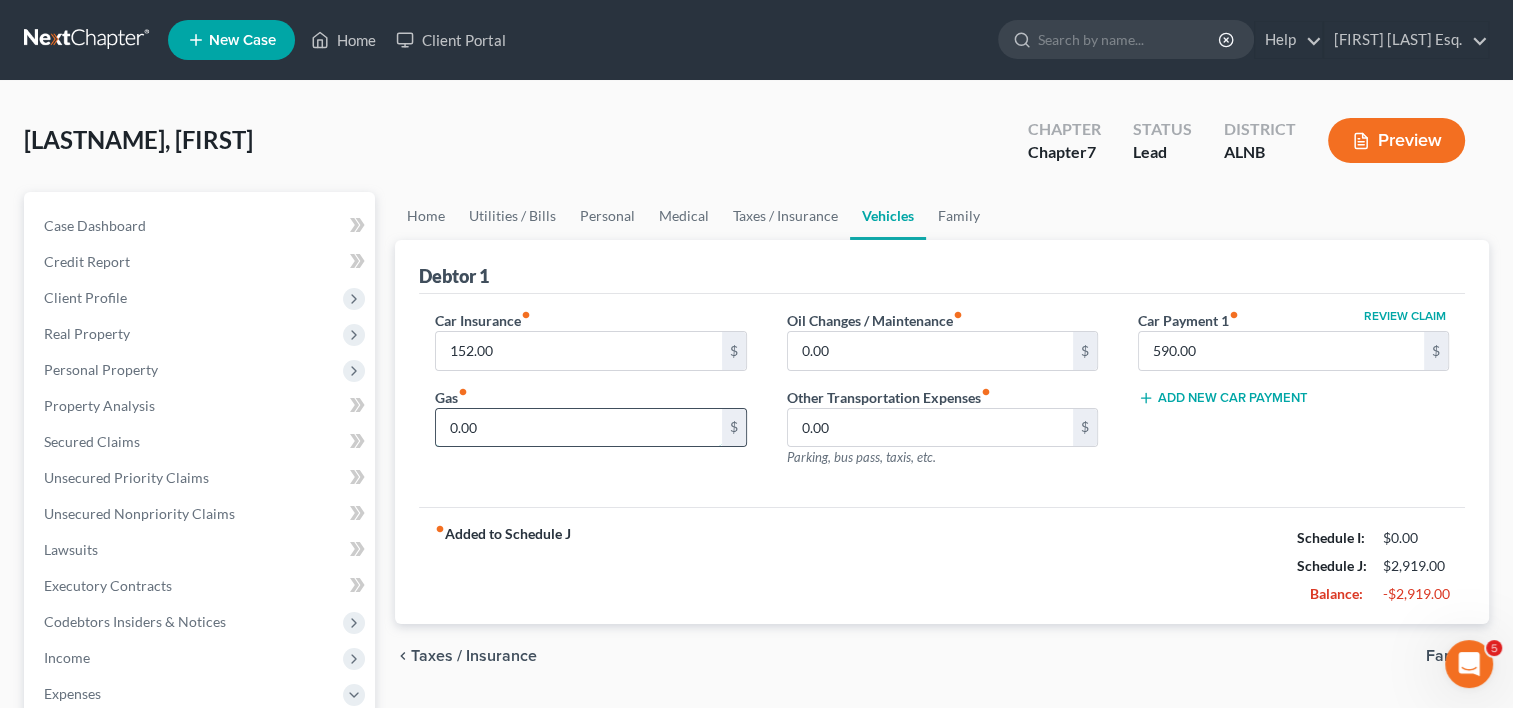 click on "0.00" at bounding box center (578, 428) 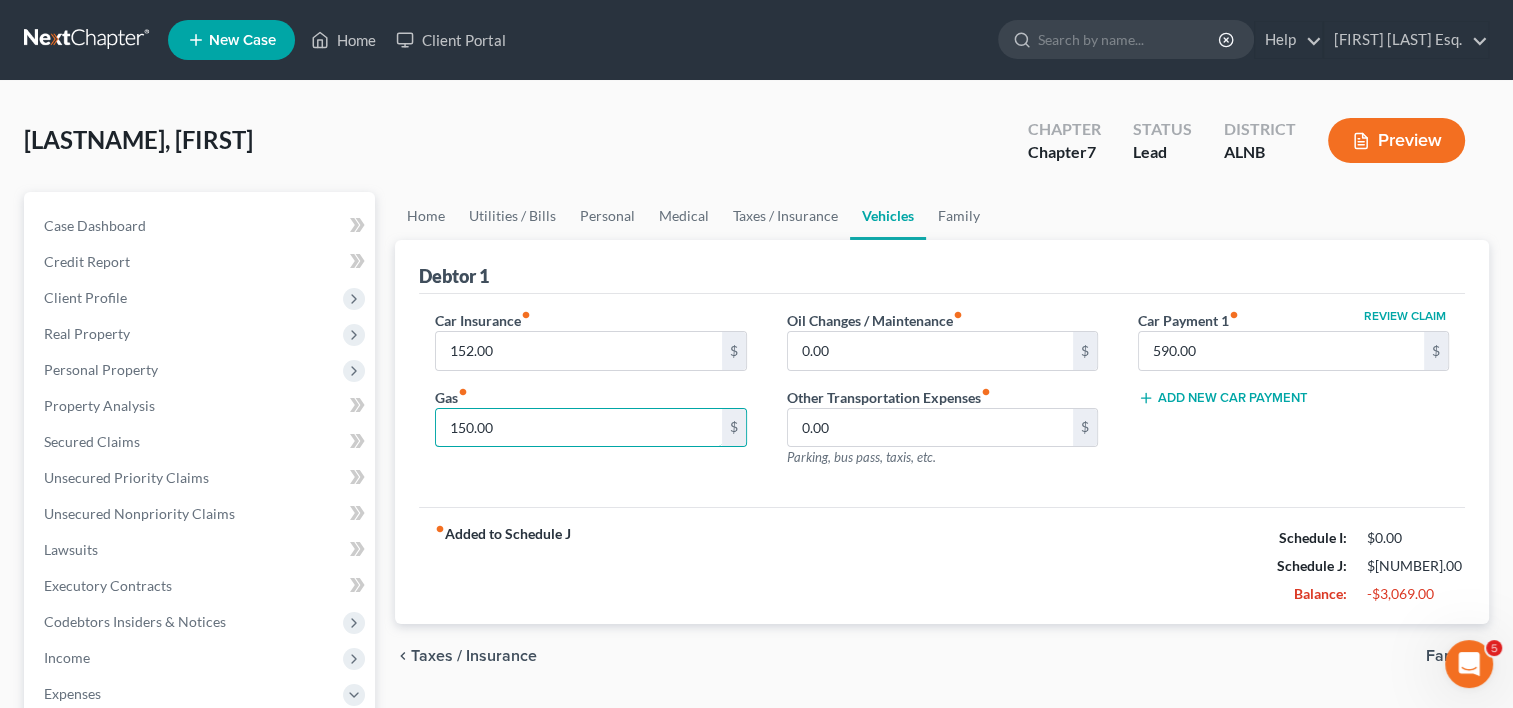 type on "150.00" 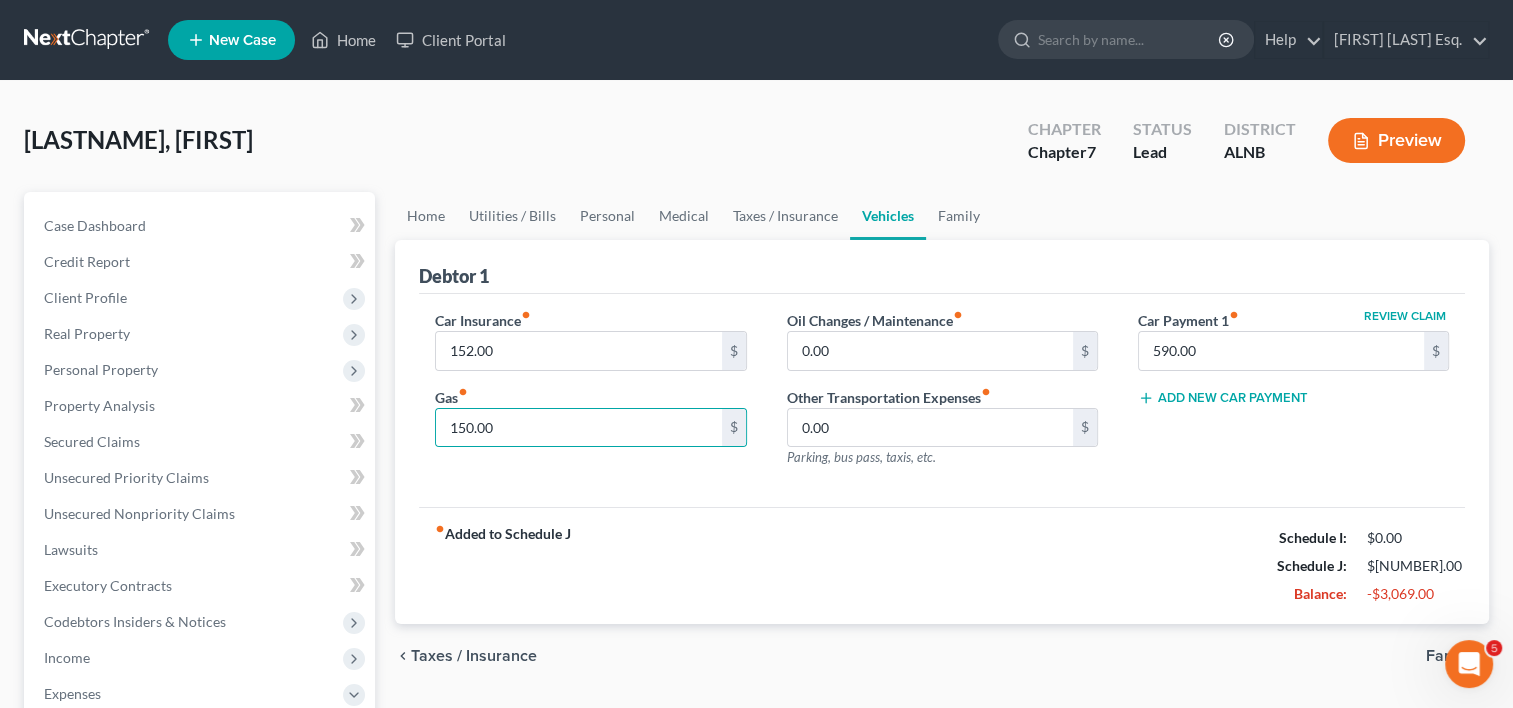 click on "Family" at bounding box center (1449, 656) 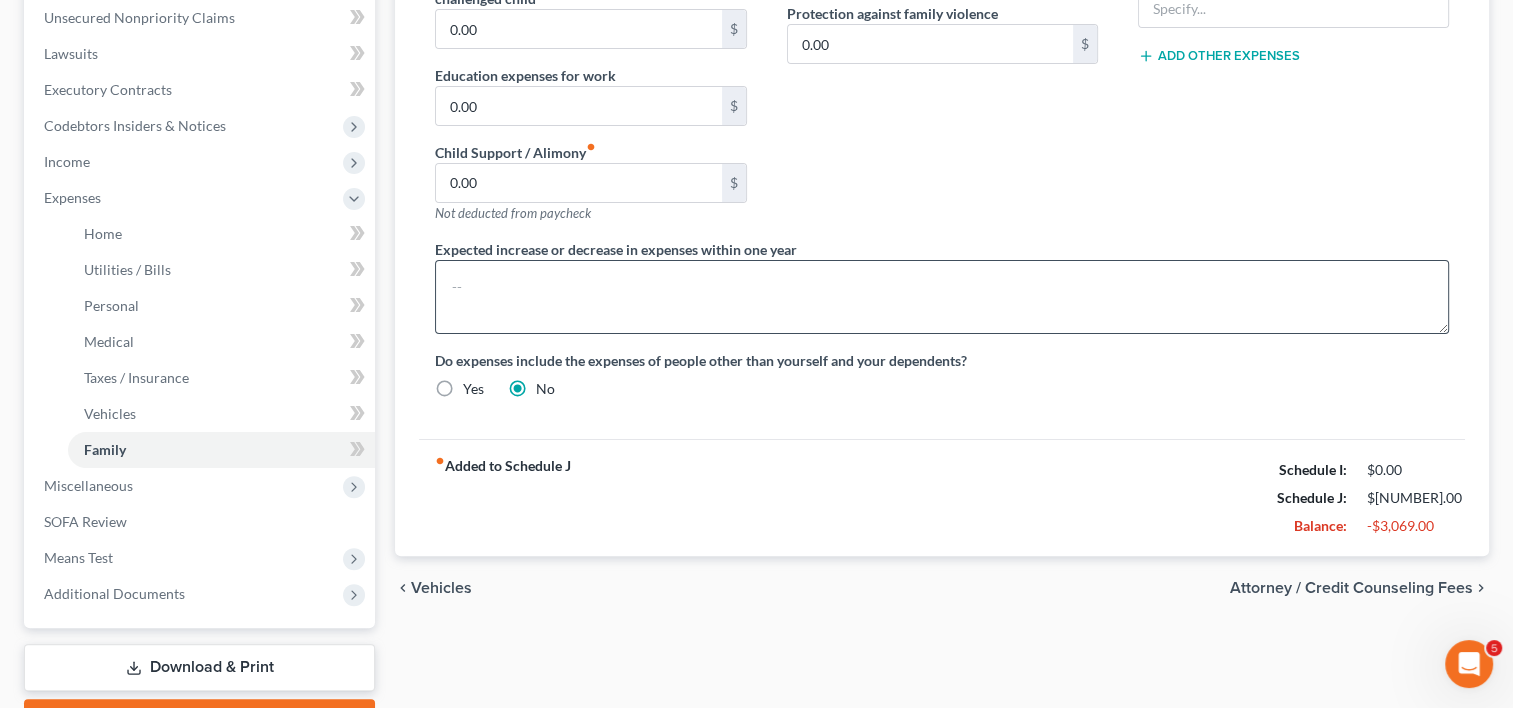 scroll, scrollTop: 500, scrollLeft: 0, axis: vertical 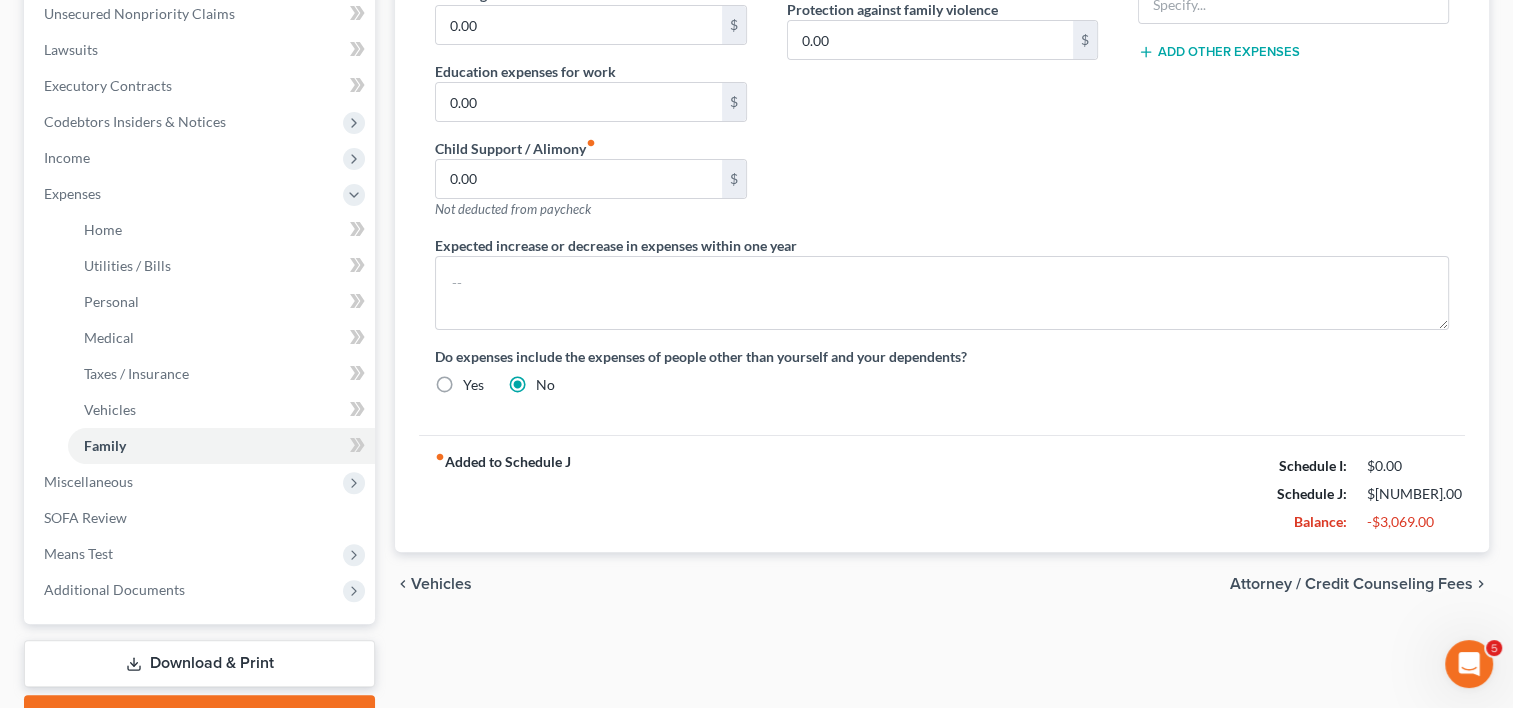 click on "Attorney / Credit Counseling Fees" at bounding box center [1351, 584] 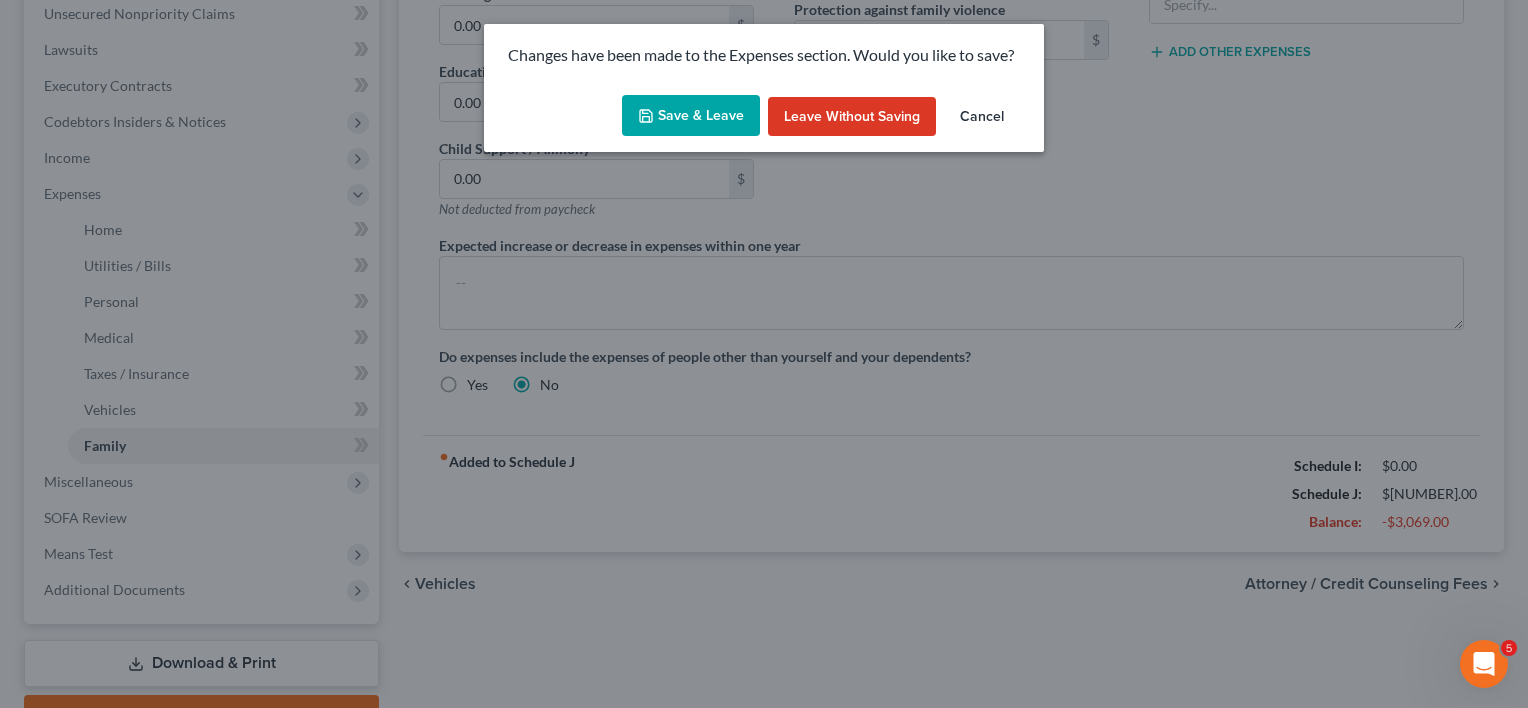 click on "Cancel" at bounding box center [982, 117] 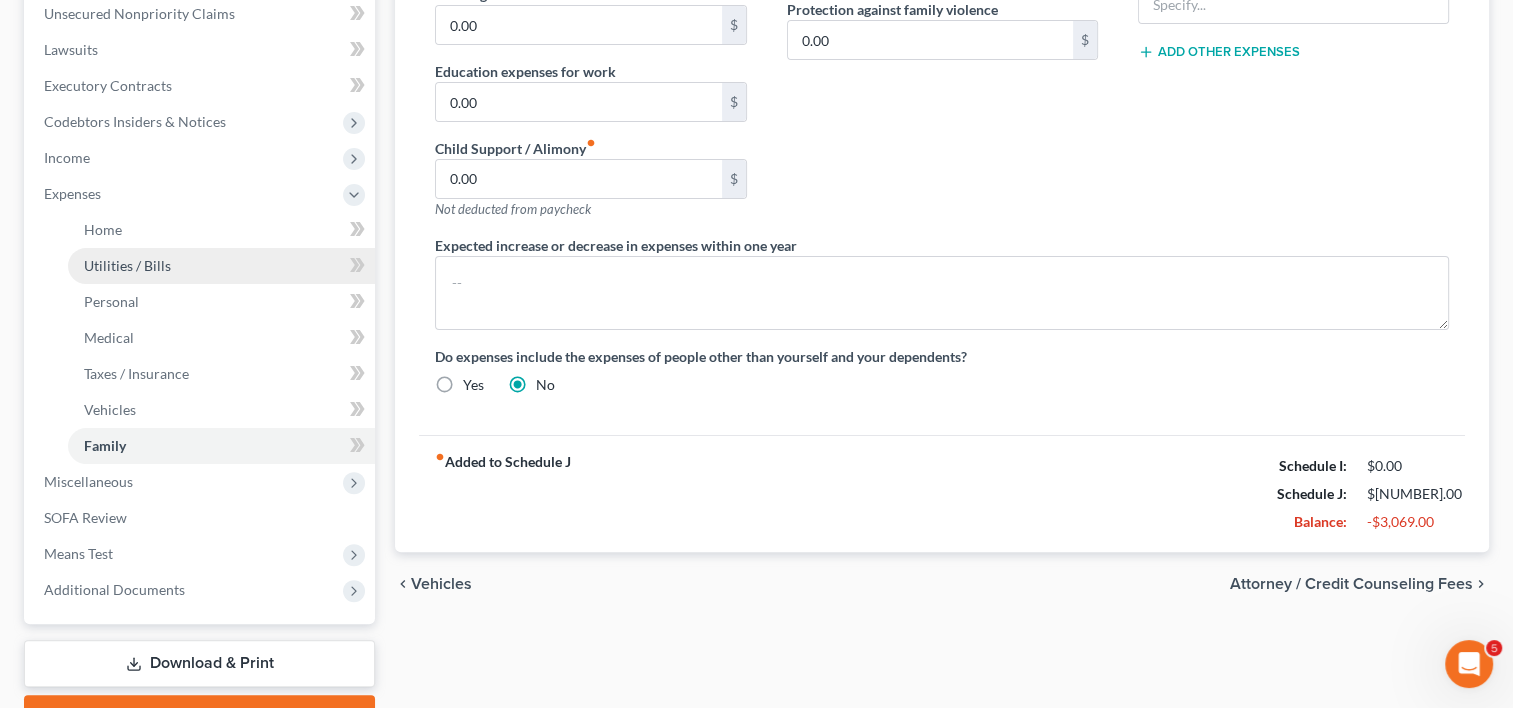 click on "Utilities / Bills" at bounding box center (127, 265) 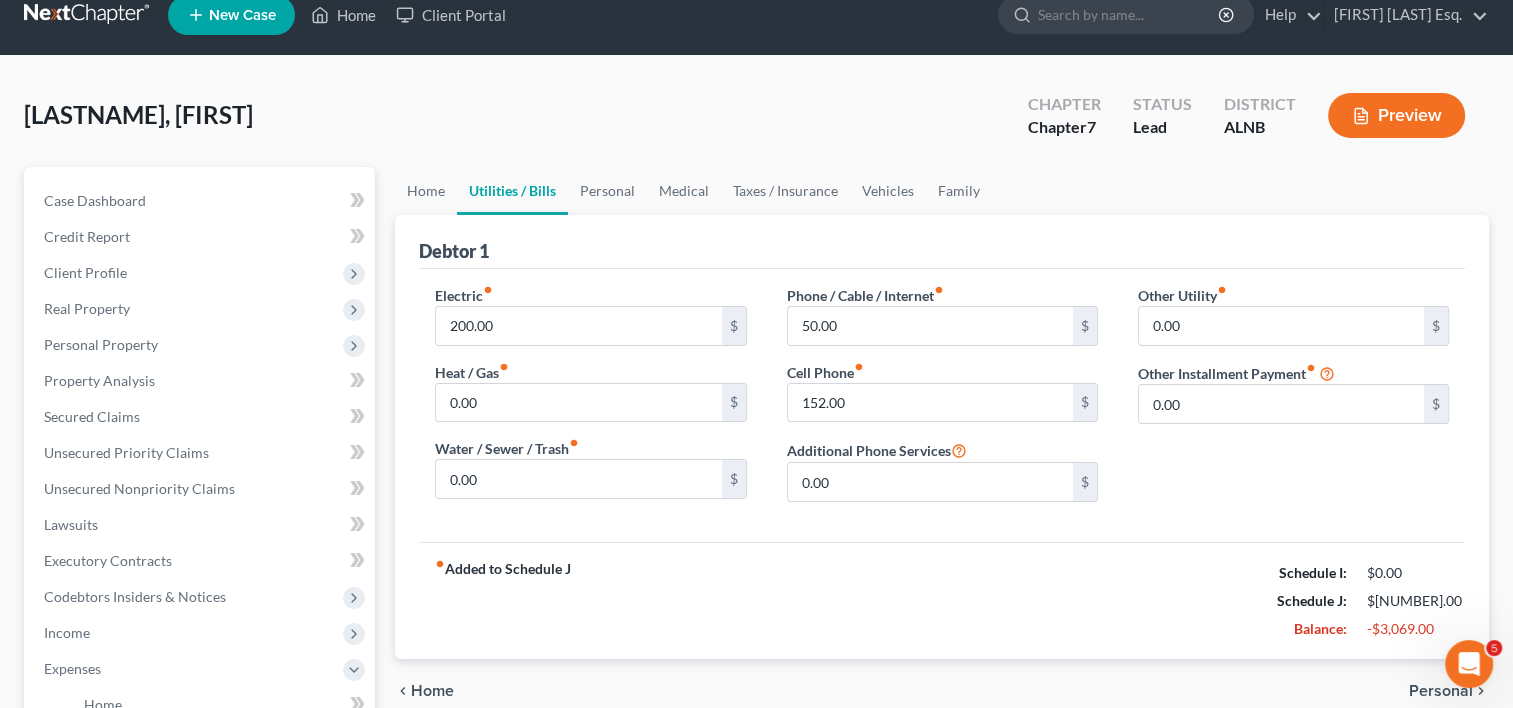 scroll, scrollTop: 0, scrollLeft: 0, axis: both 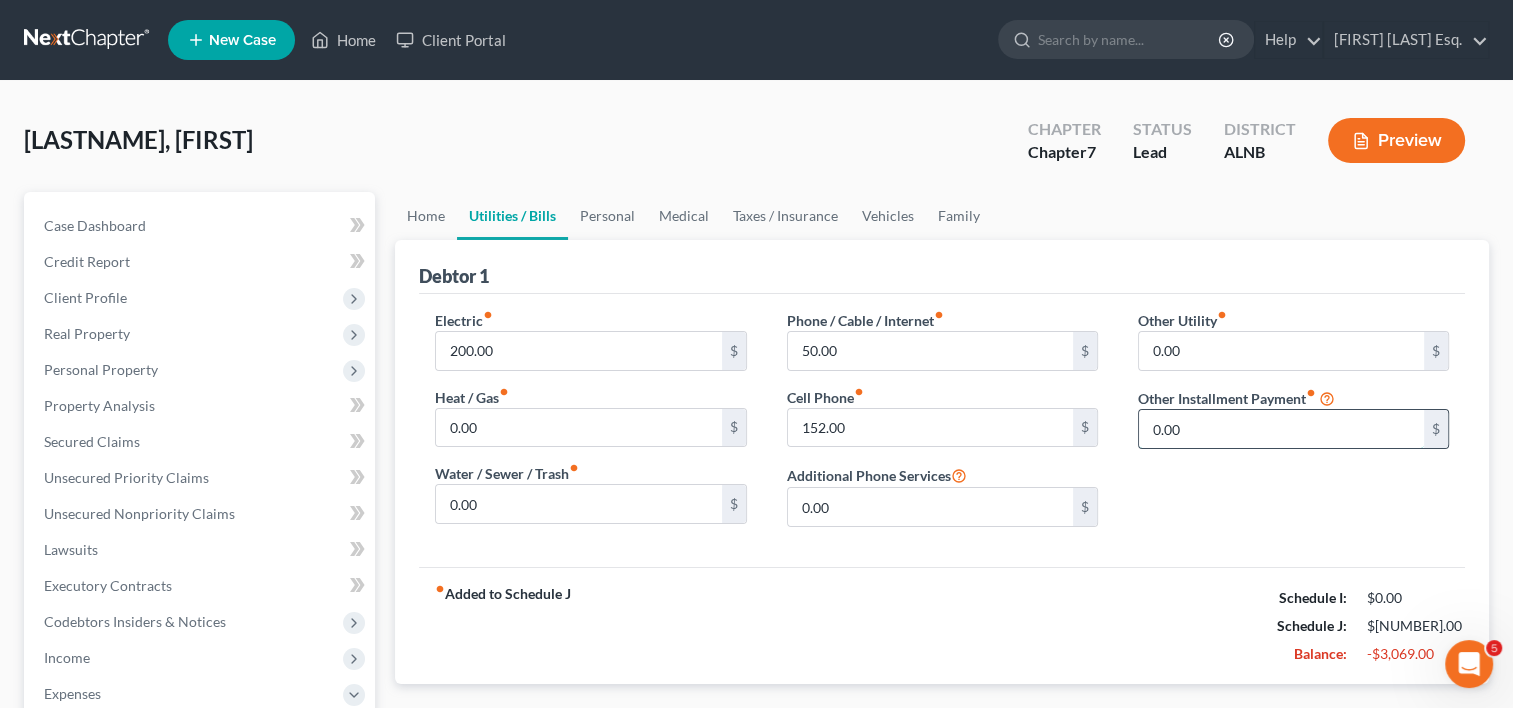 click on "0.00" at bounding box center (1281, 429) 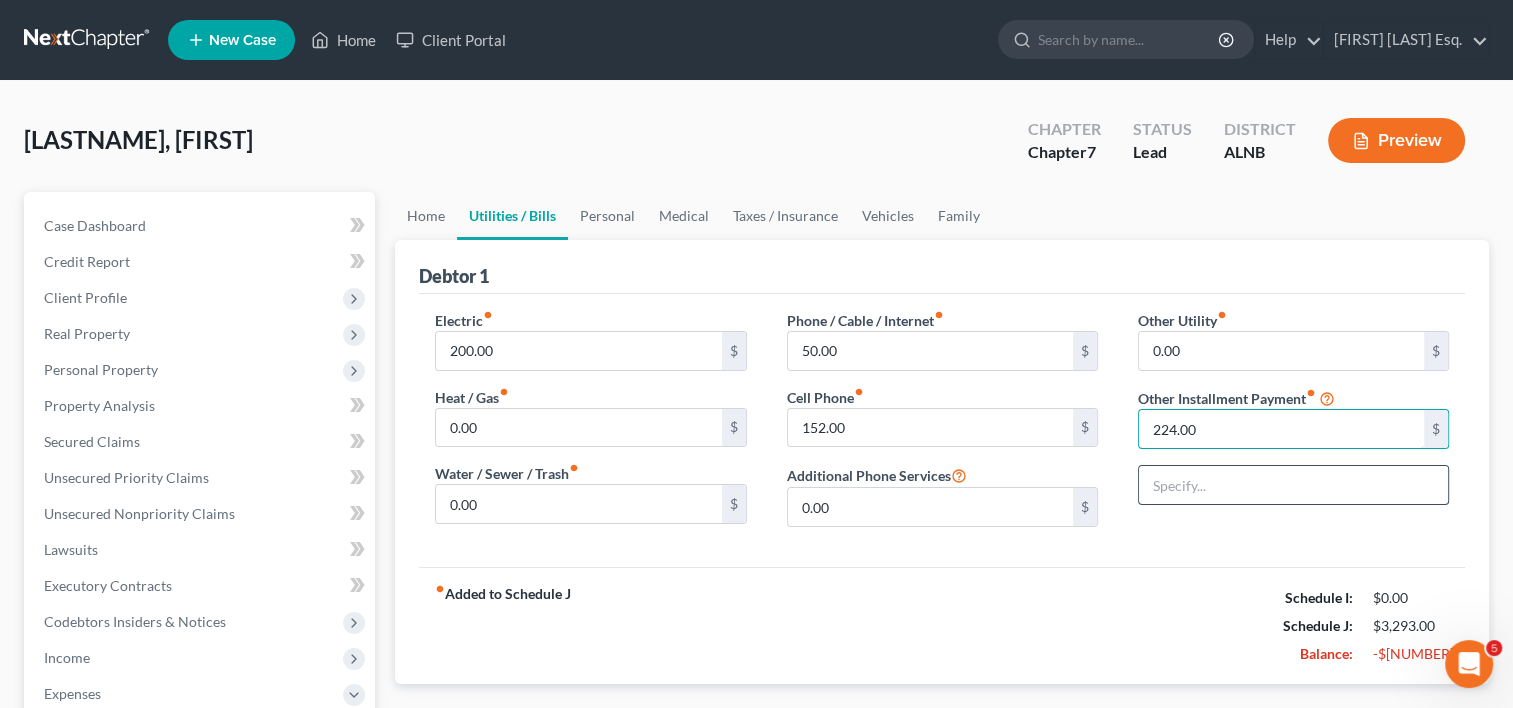 type on "224.00" 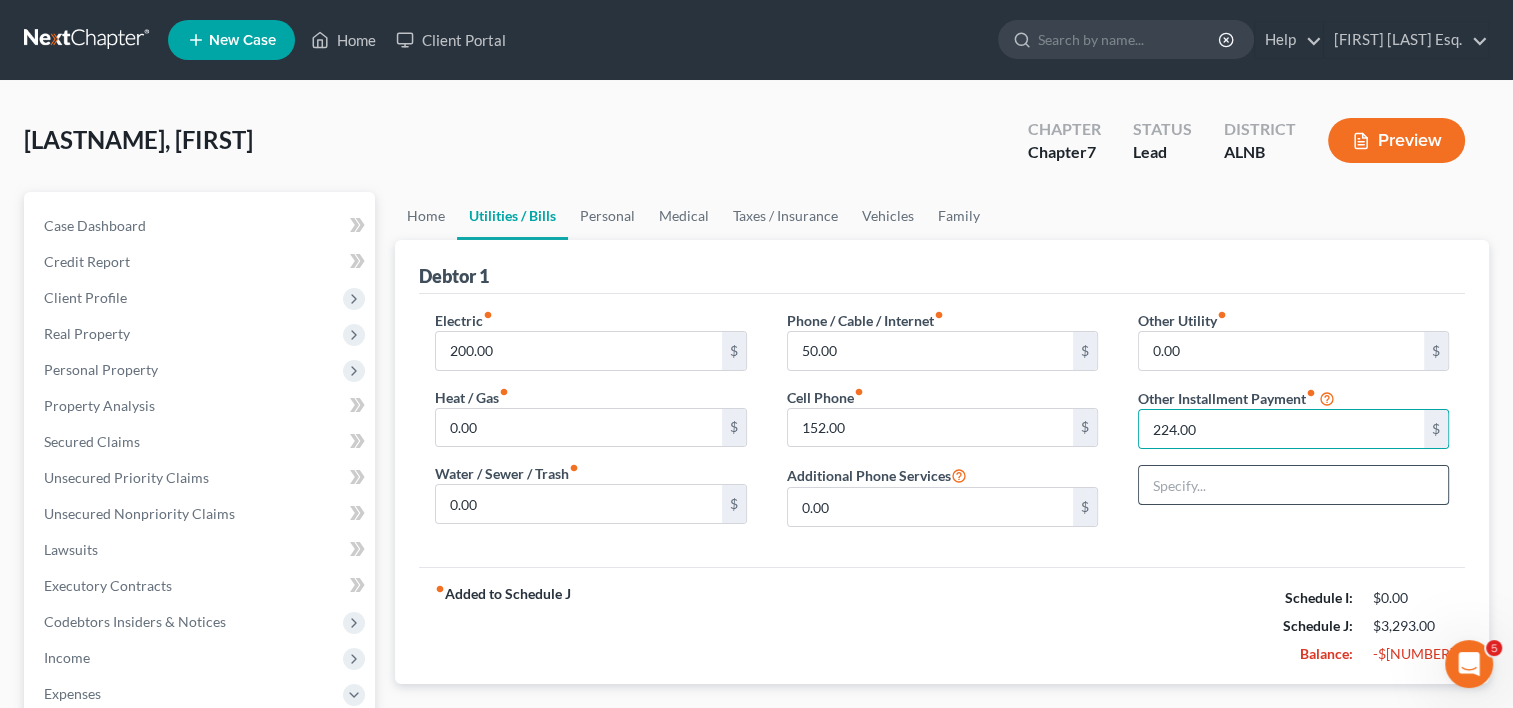 click at bounding box center (1293, 485) 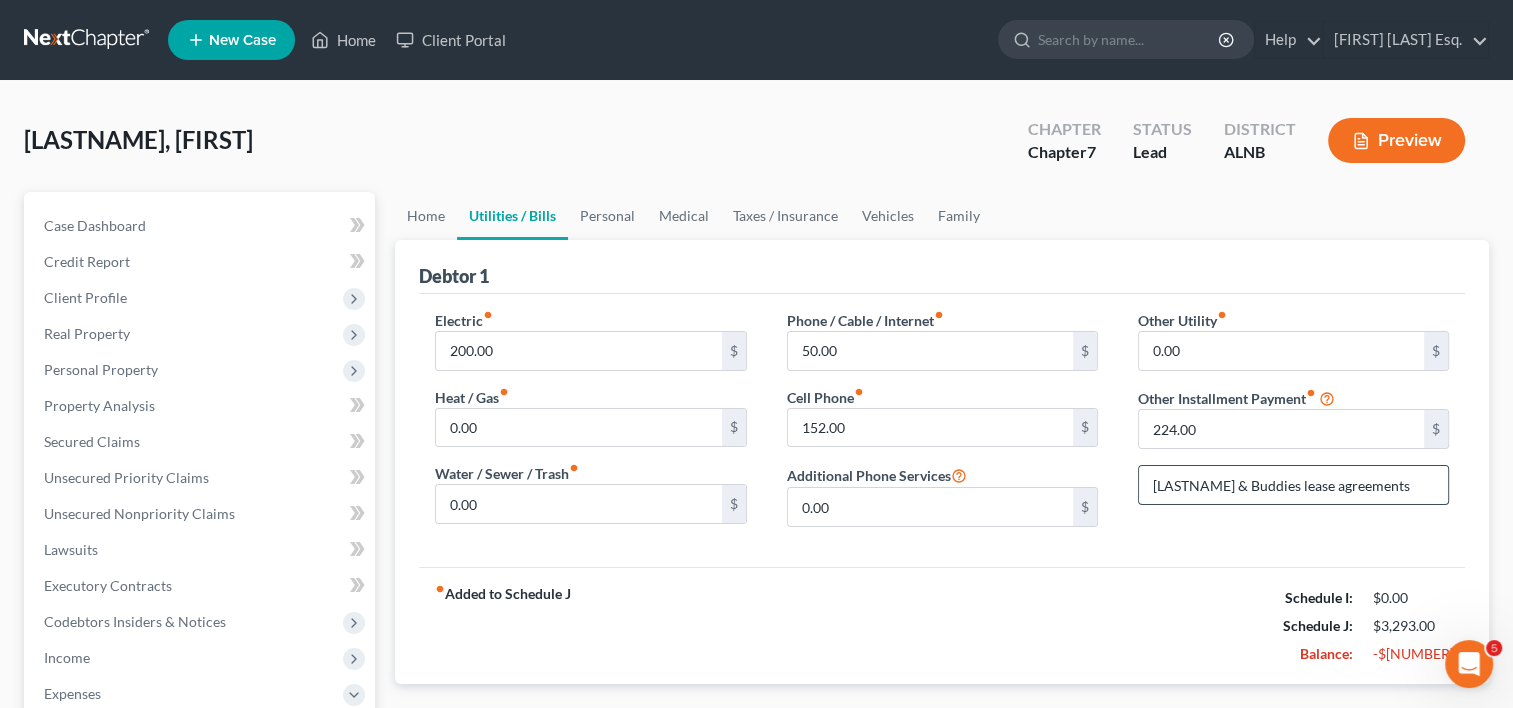 type on "[LASTNAME] & Buddies lease agreements" 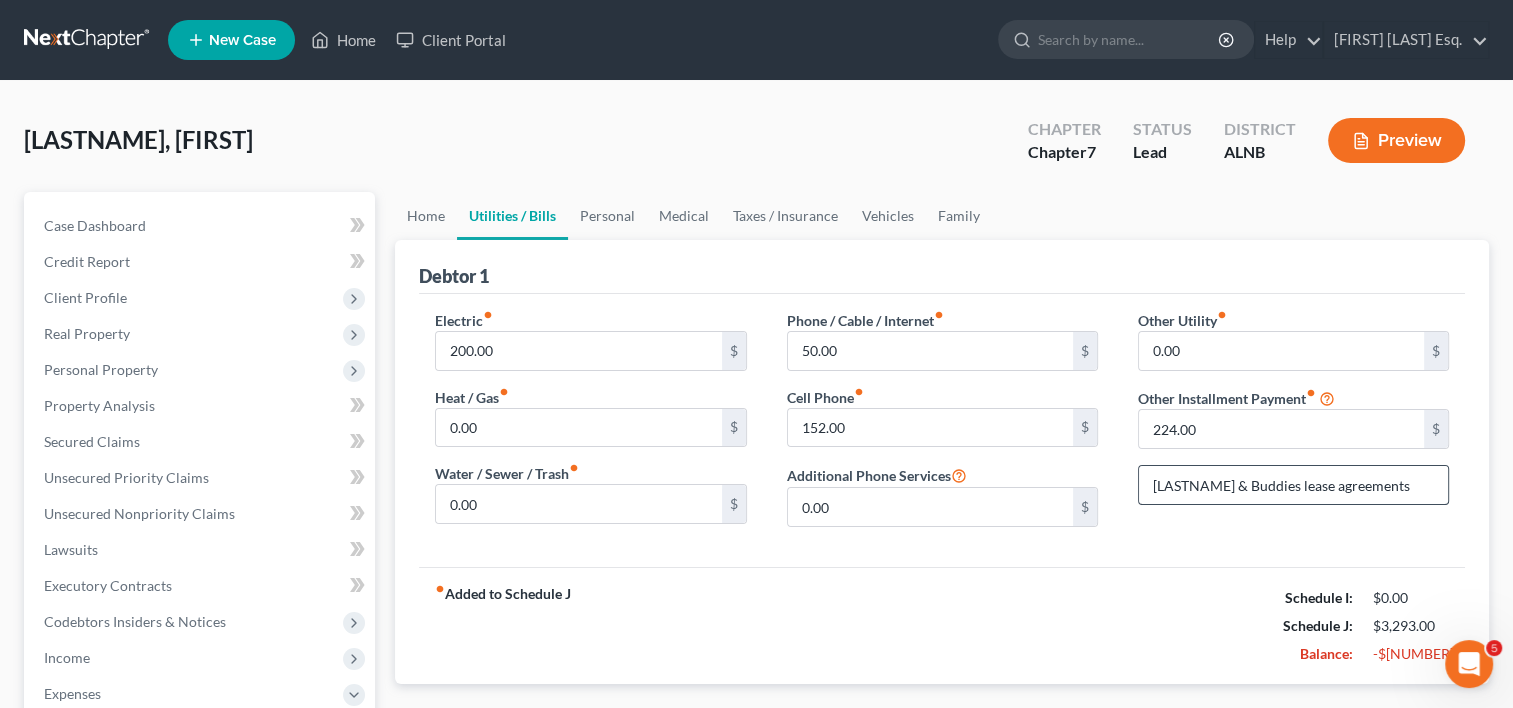 scroll, scrollTop: 14, scrollLeft: 0, axis: vertical 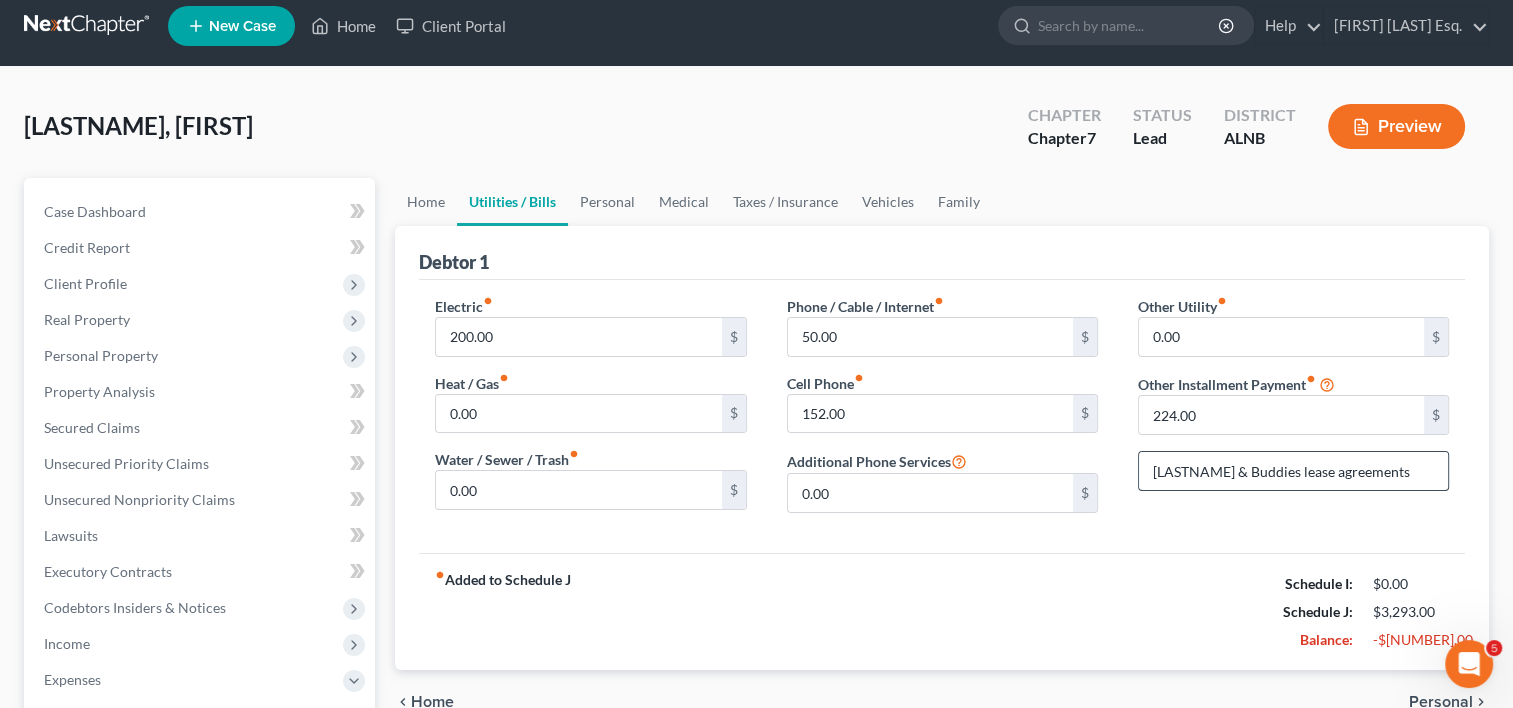 type 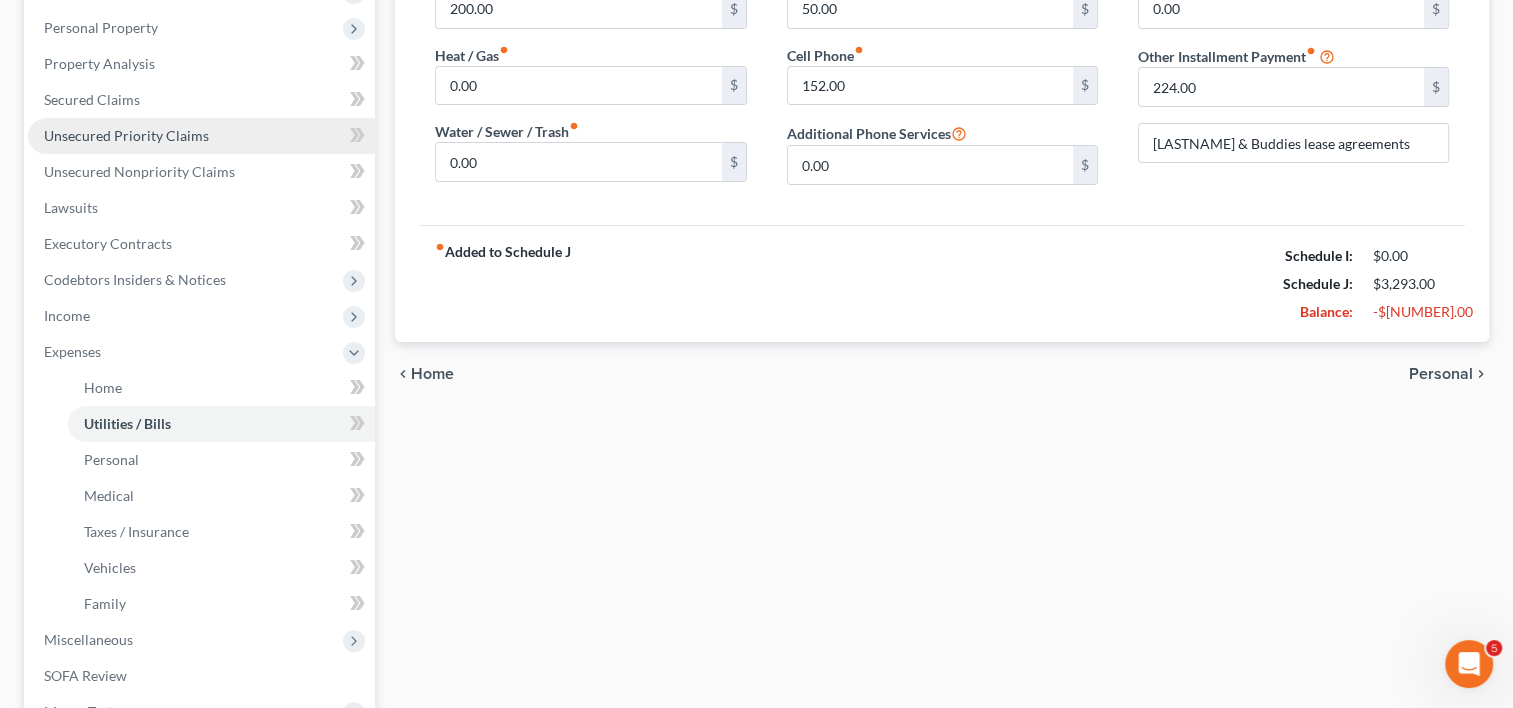 scroll, scrollTop: 414, scrollLeft: 0, axis: vertical 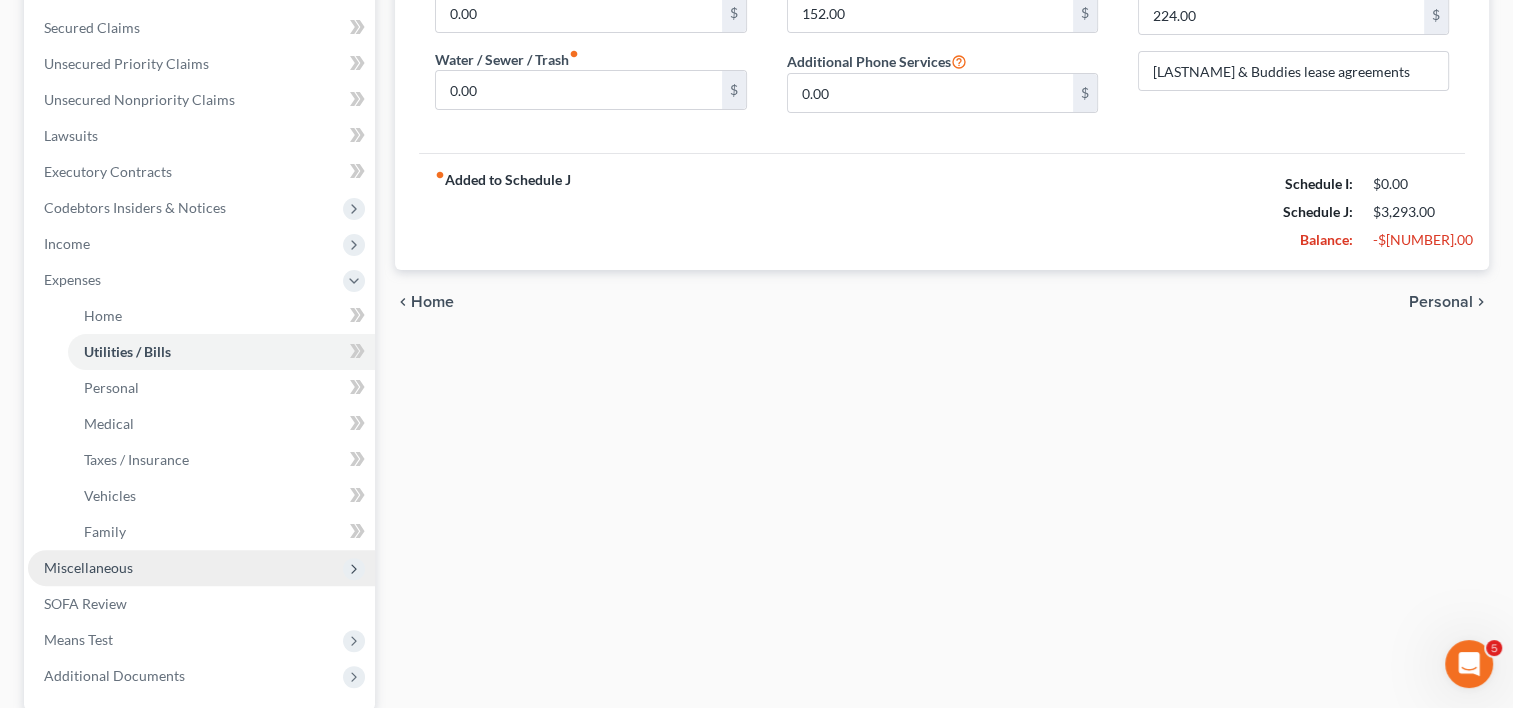 click on "Miscellaneous" at bounding box center [88, 567] 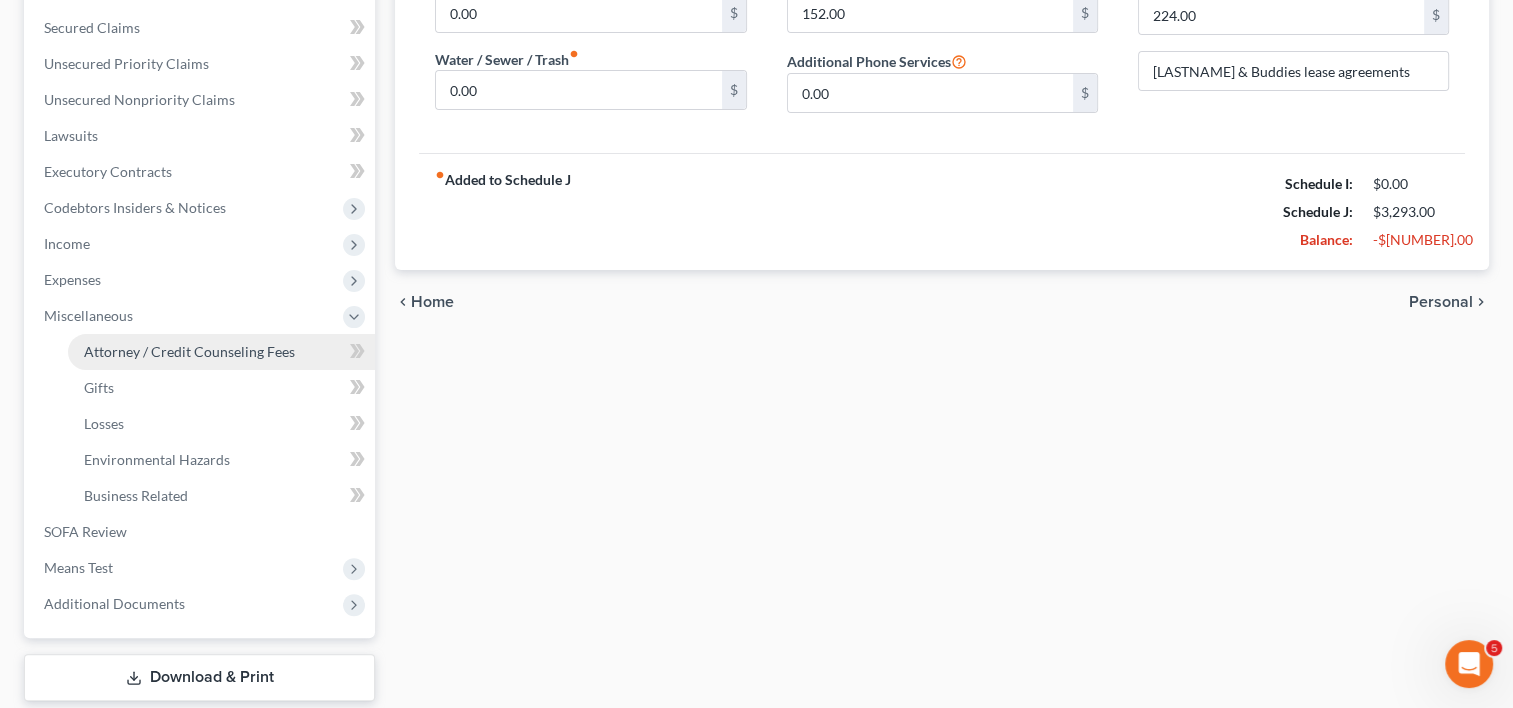 click on "Attorney / Credit Counseling Fees" at bounding box center [189, 351] 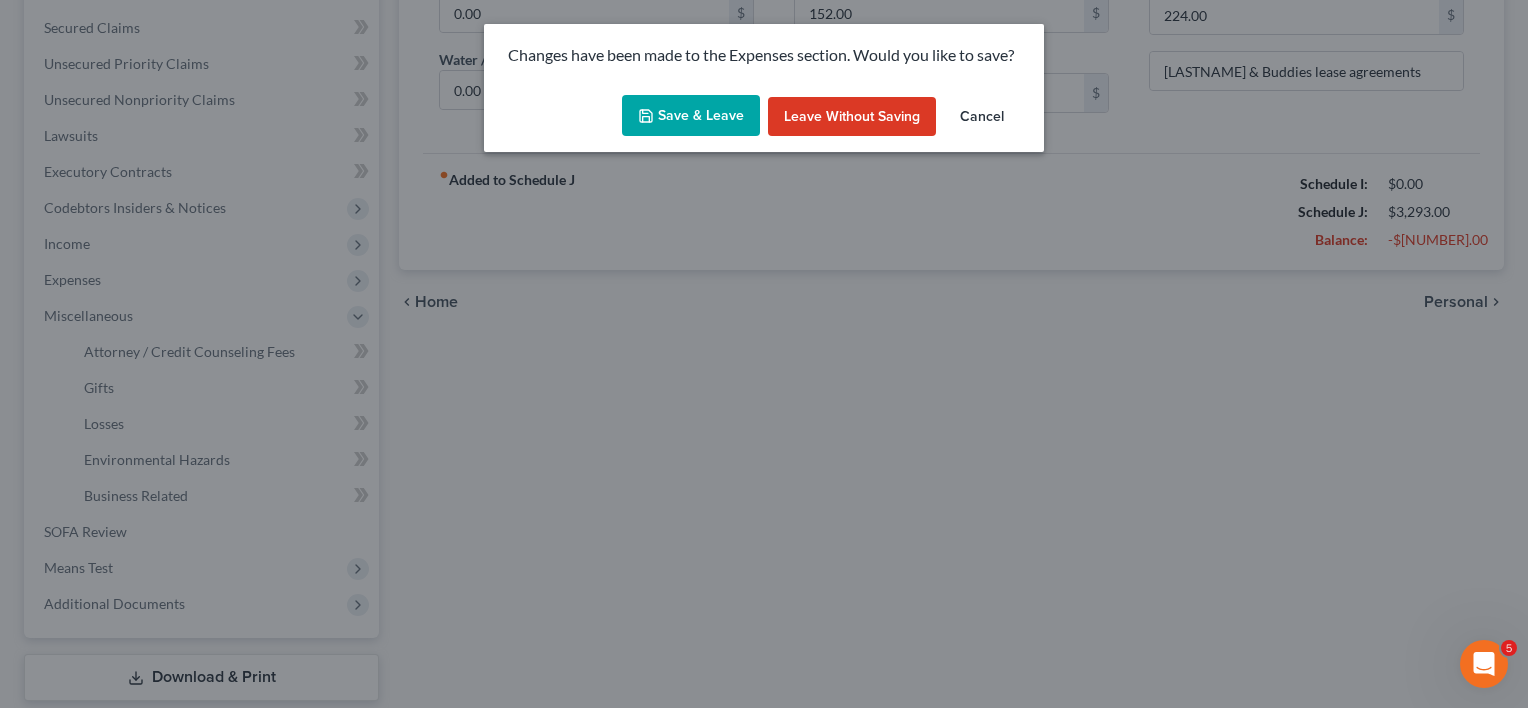 click on "Save & Leave" at bounding box center (691, 116) 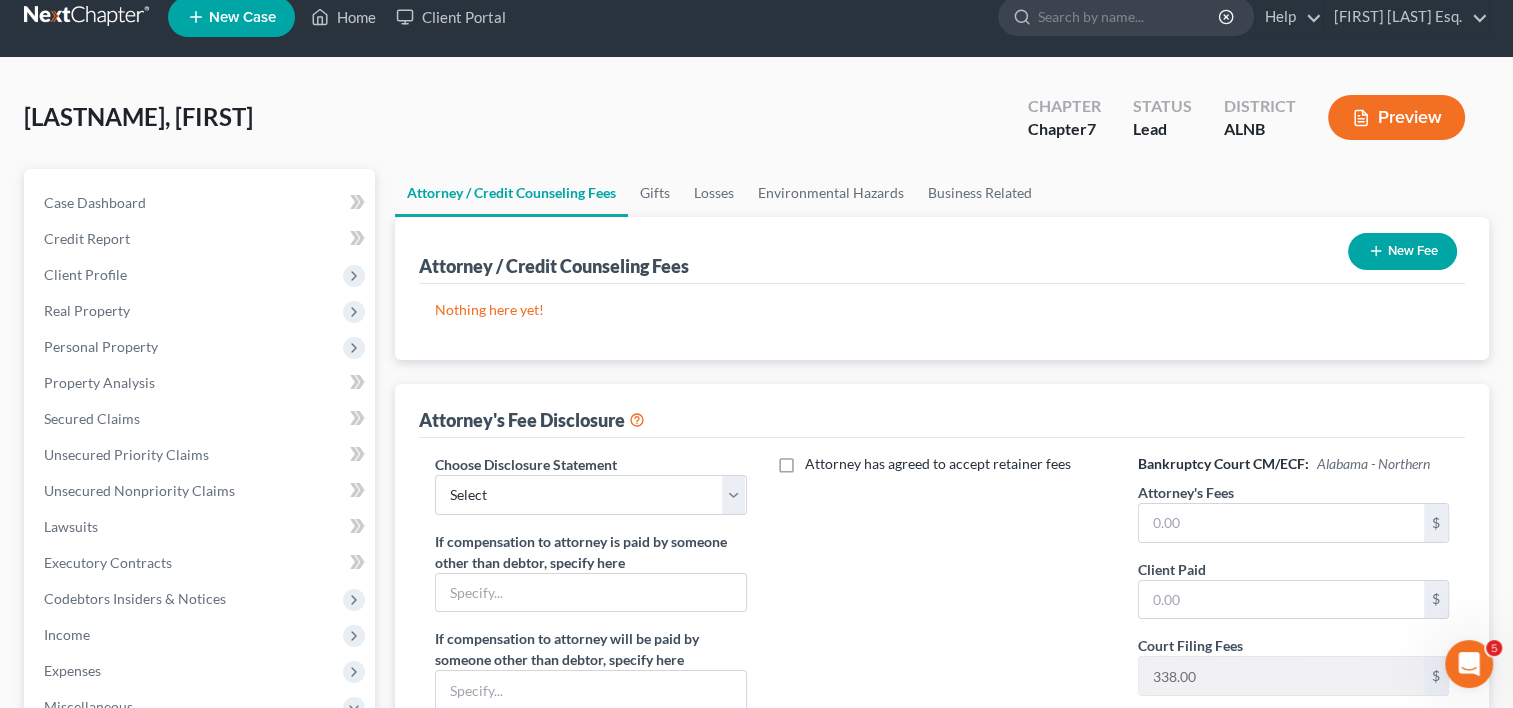 scroll, scrollTop: 0, scrollLeft: 0, axis: both 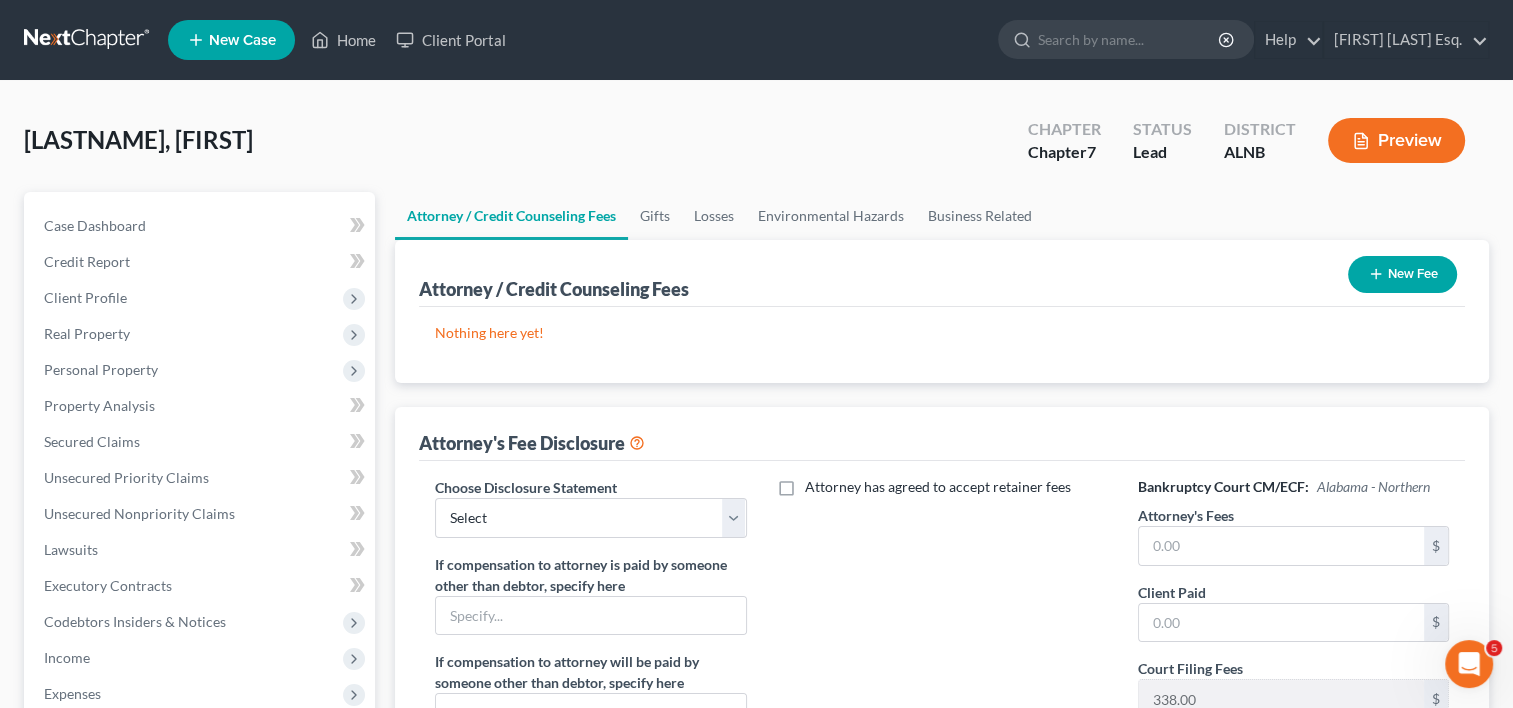 click on "New Fee" at bounding box center (1402, 274) 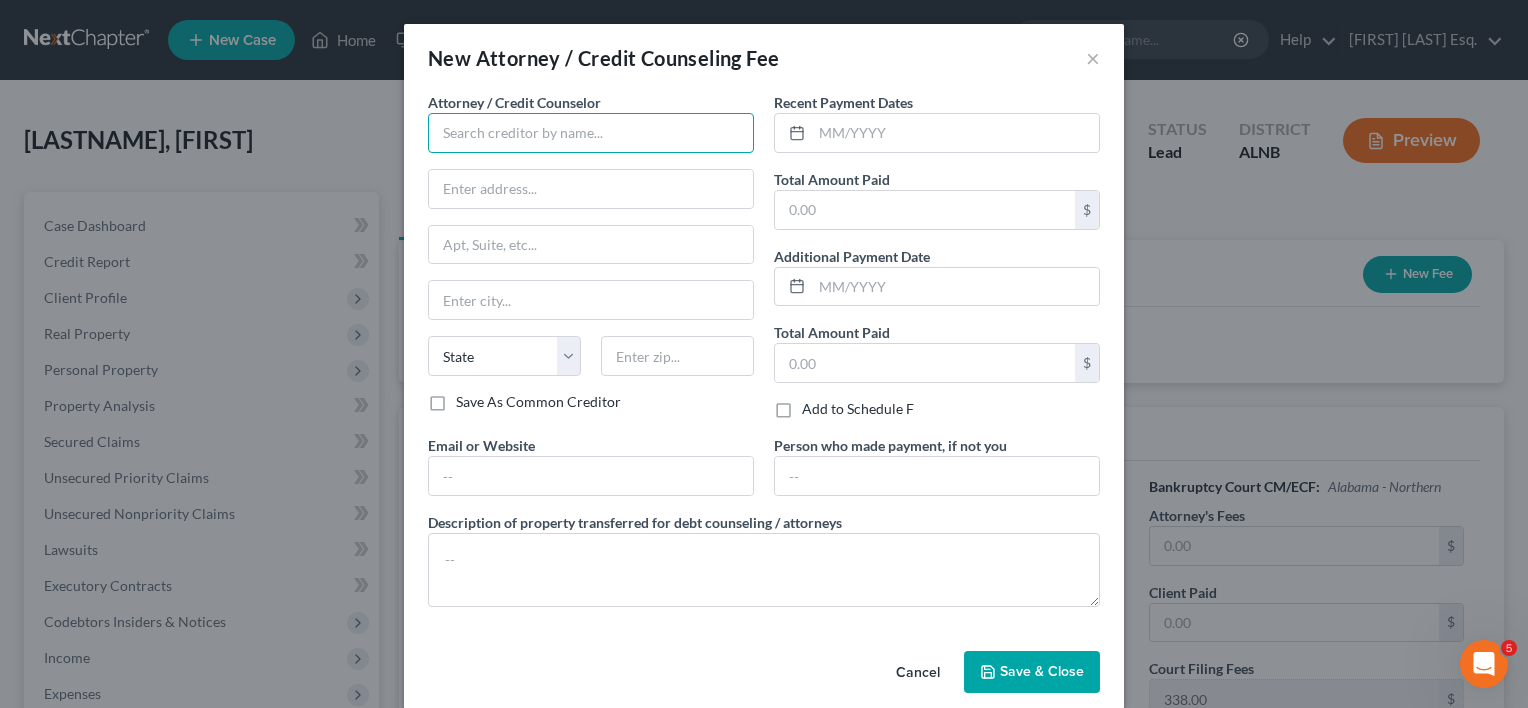 click at bounding box center [591, 133] 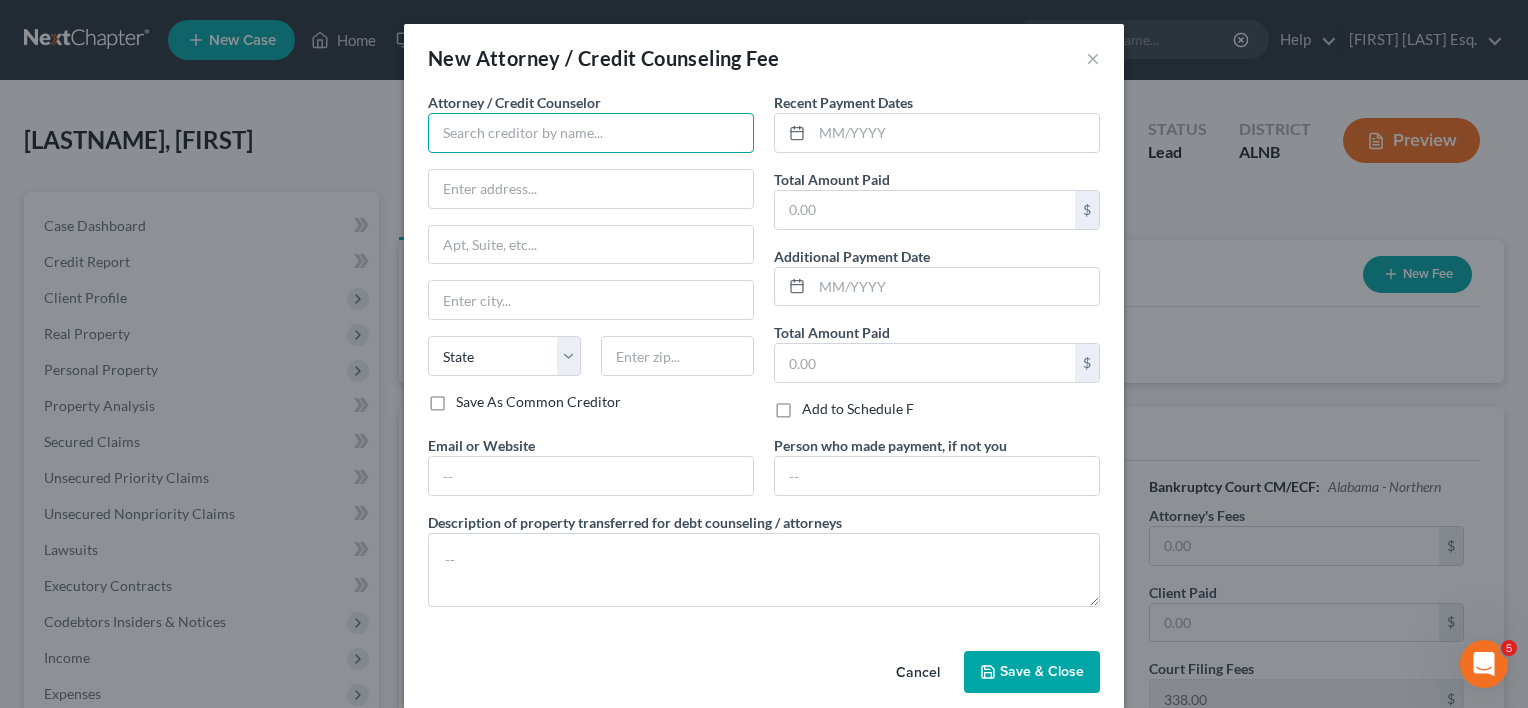 type on "[FIRST] [LAST] Esq" 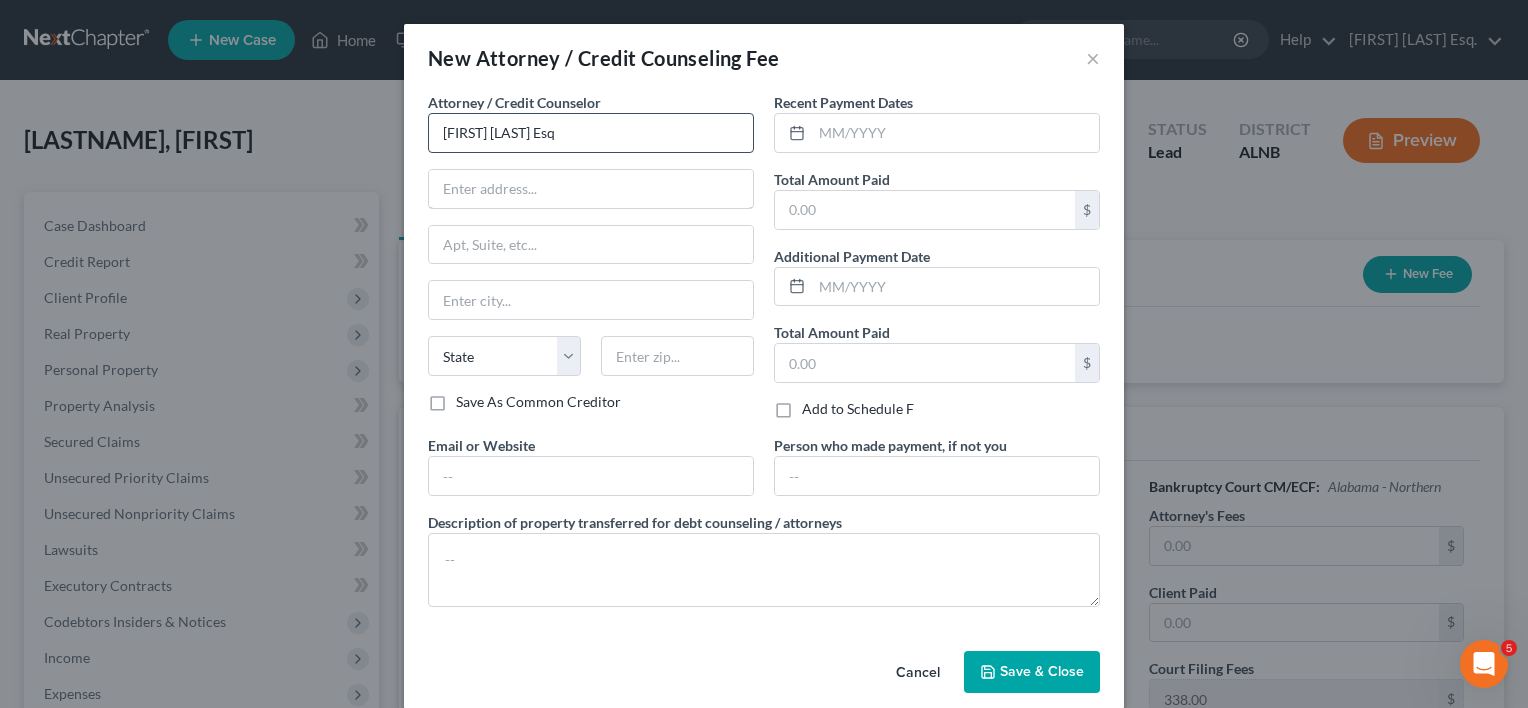 type on "[NUMBER] [STREET] [SUITE]" 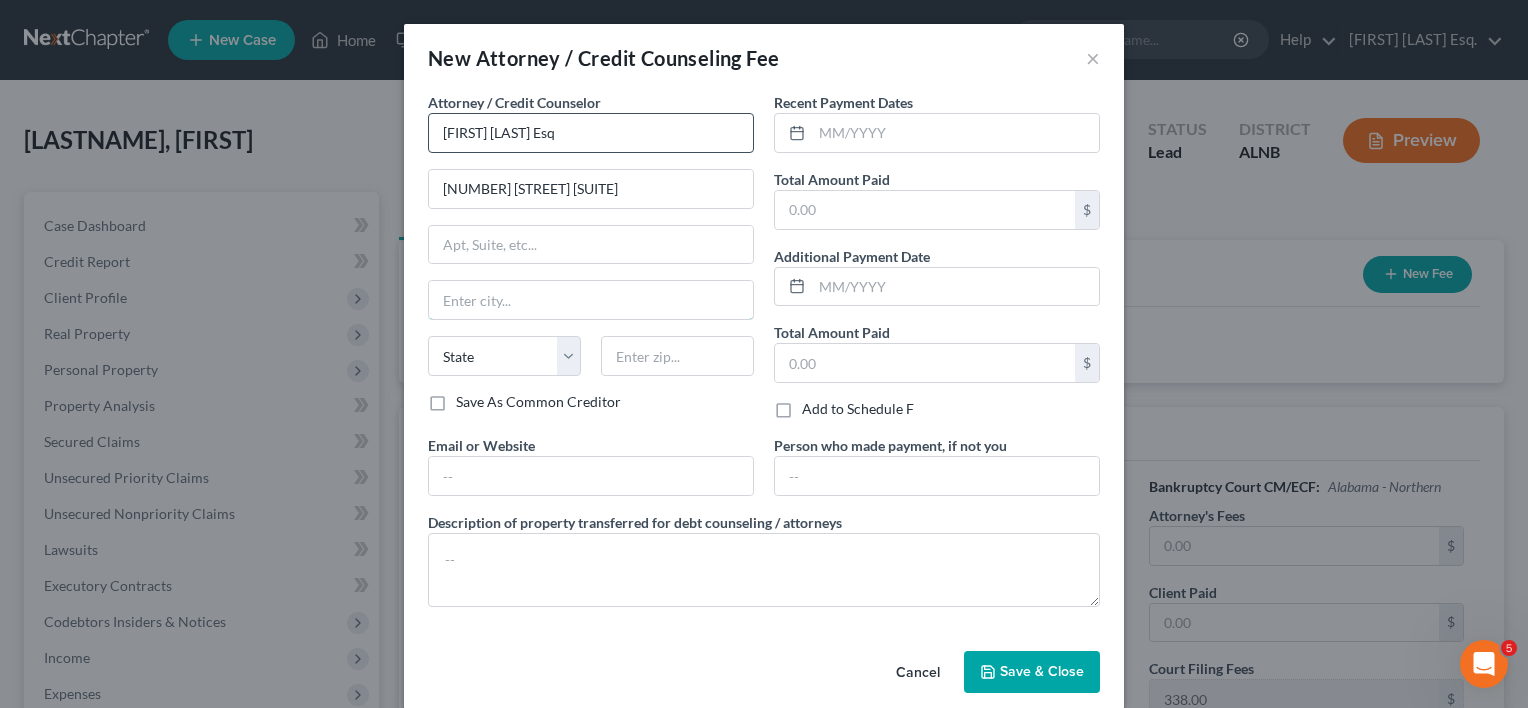 type on "Decatur" 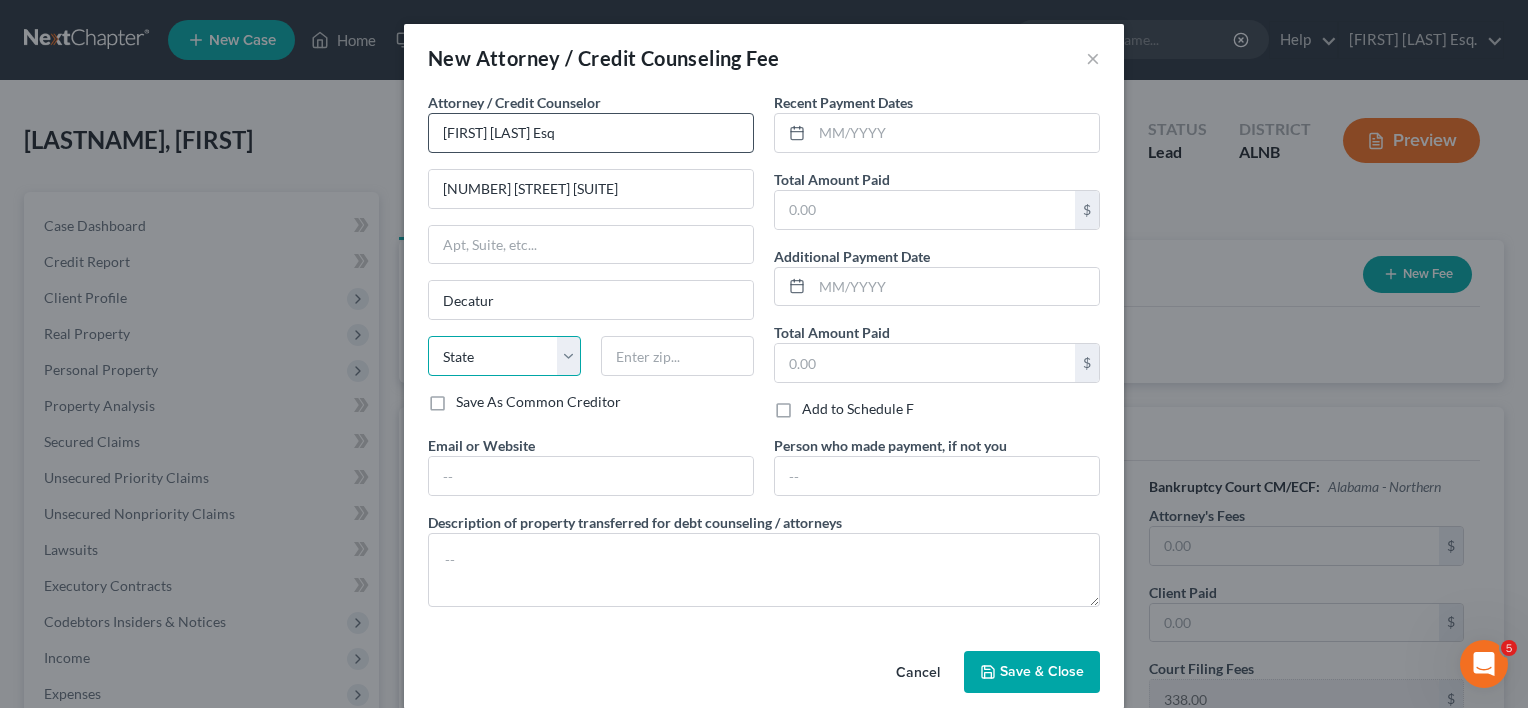 select on "0" 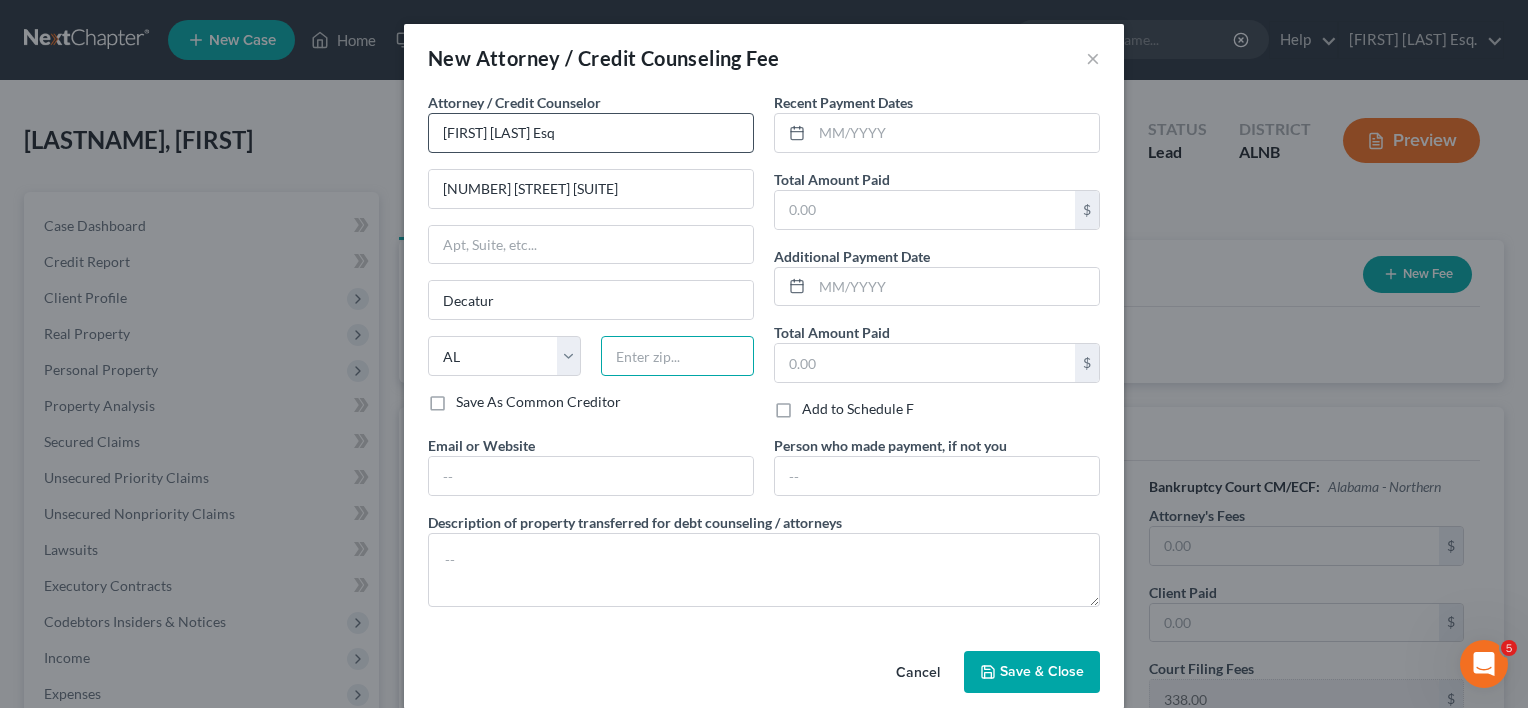 type on "[POSTAL_CODE]" 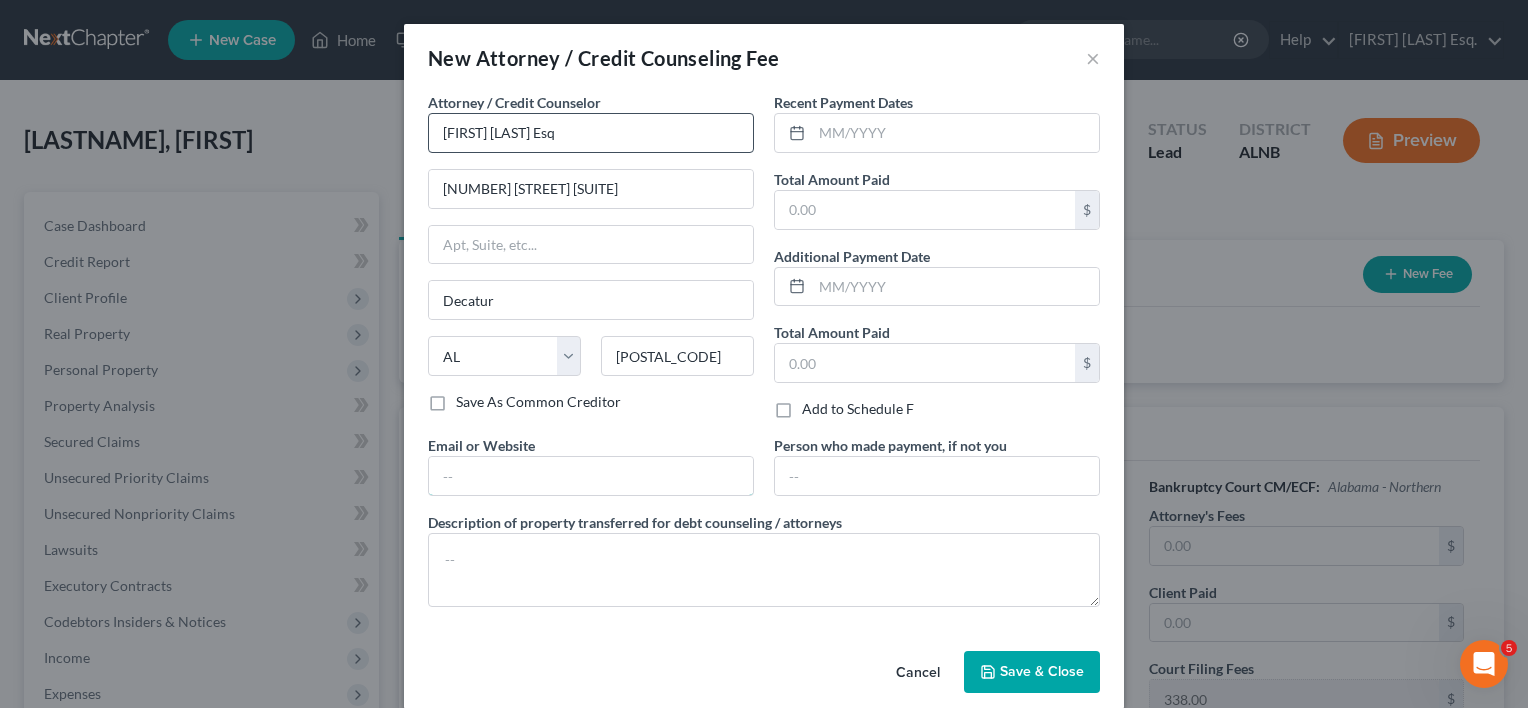 type on "[FIRST]@[DOMAIN].com" 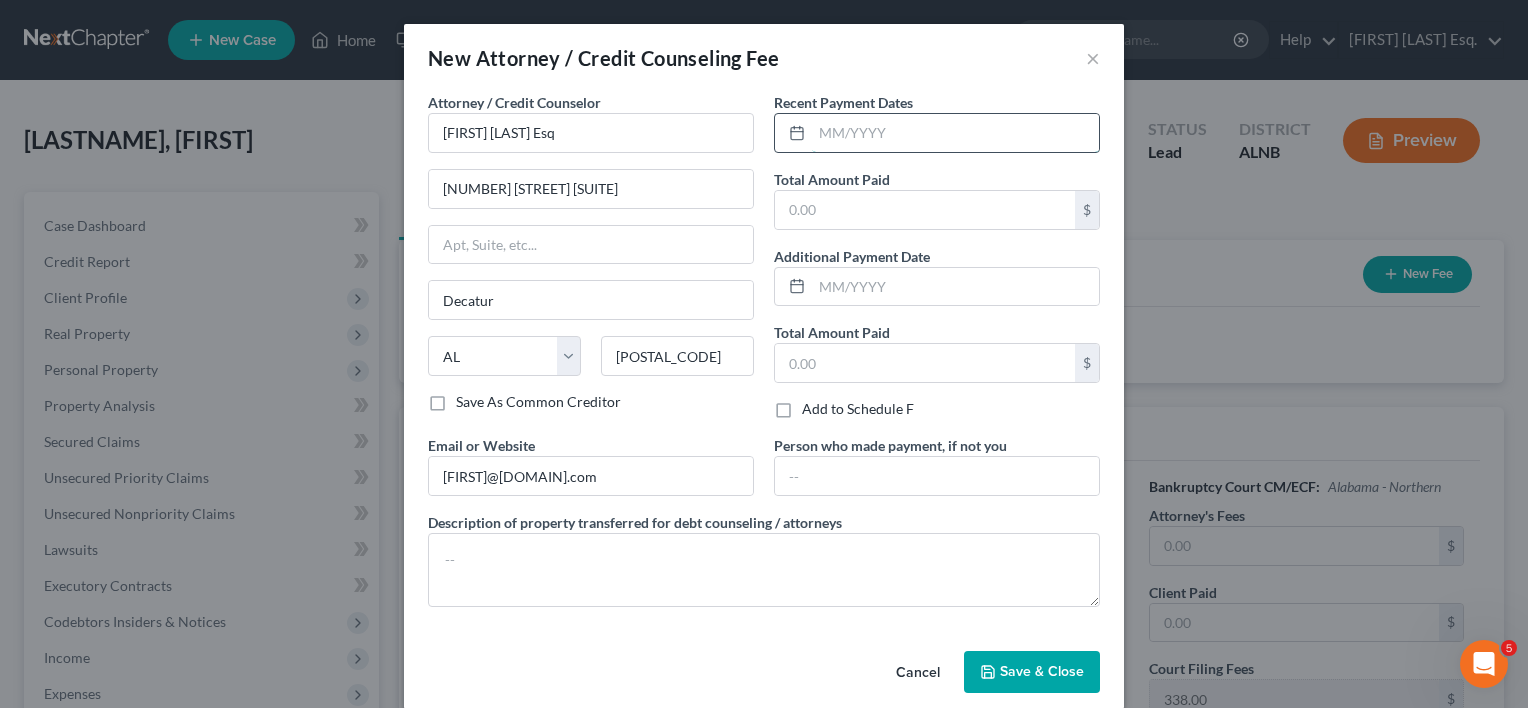 click at bounding box center (955, 133) 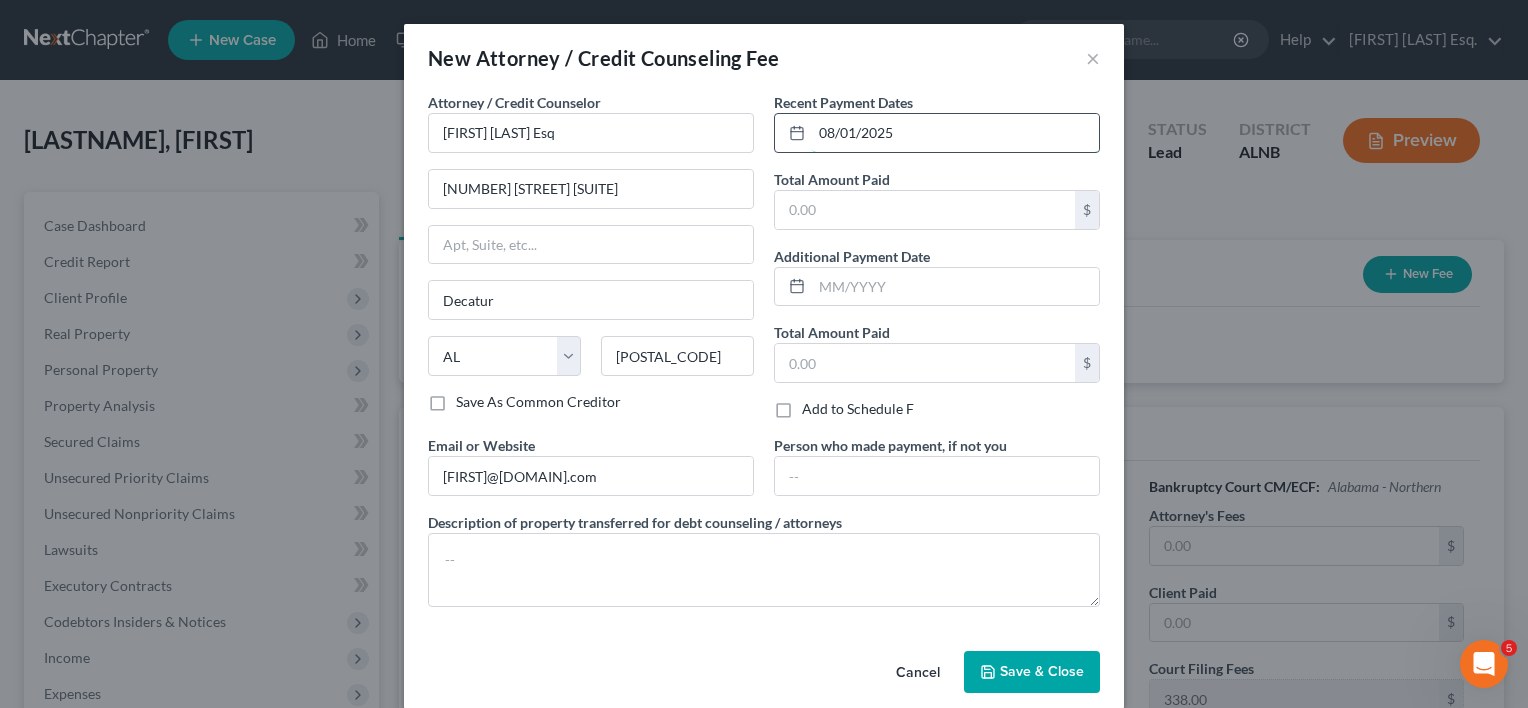 type on "08/01/2025" 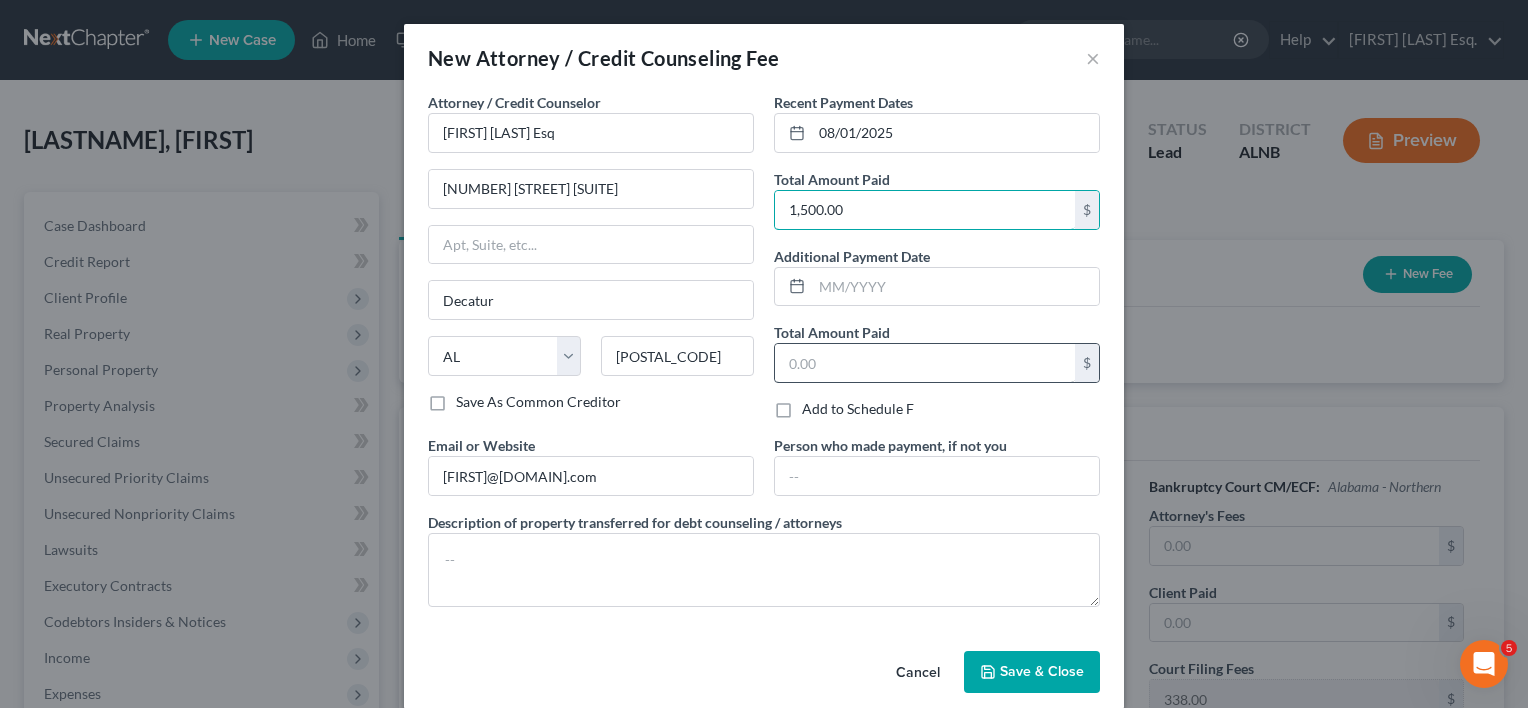 type on "1,500.00" 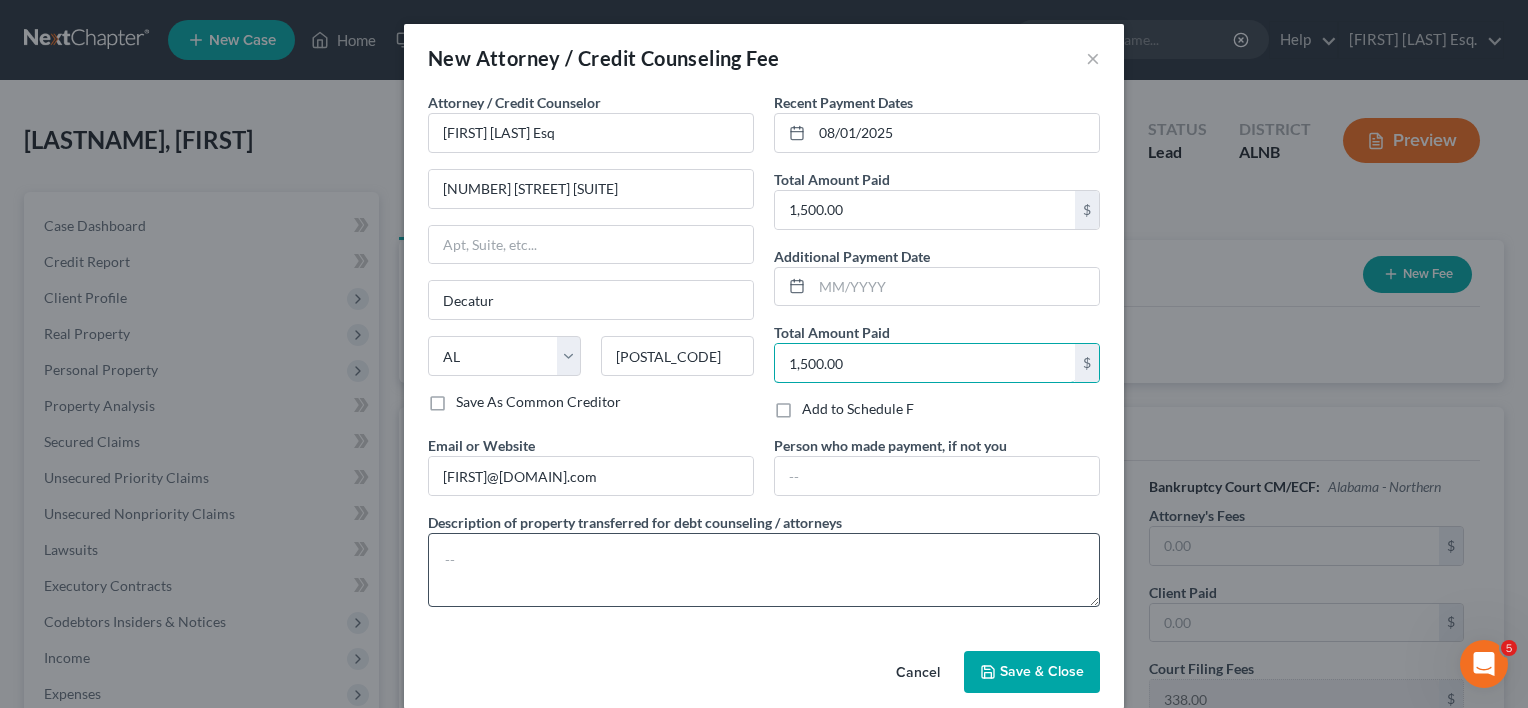 type on "1,500.00" 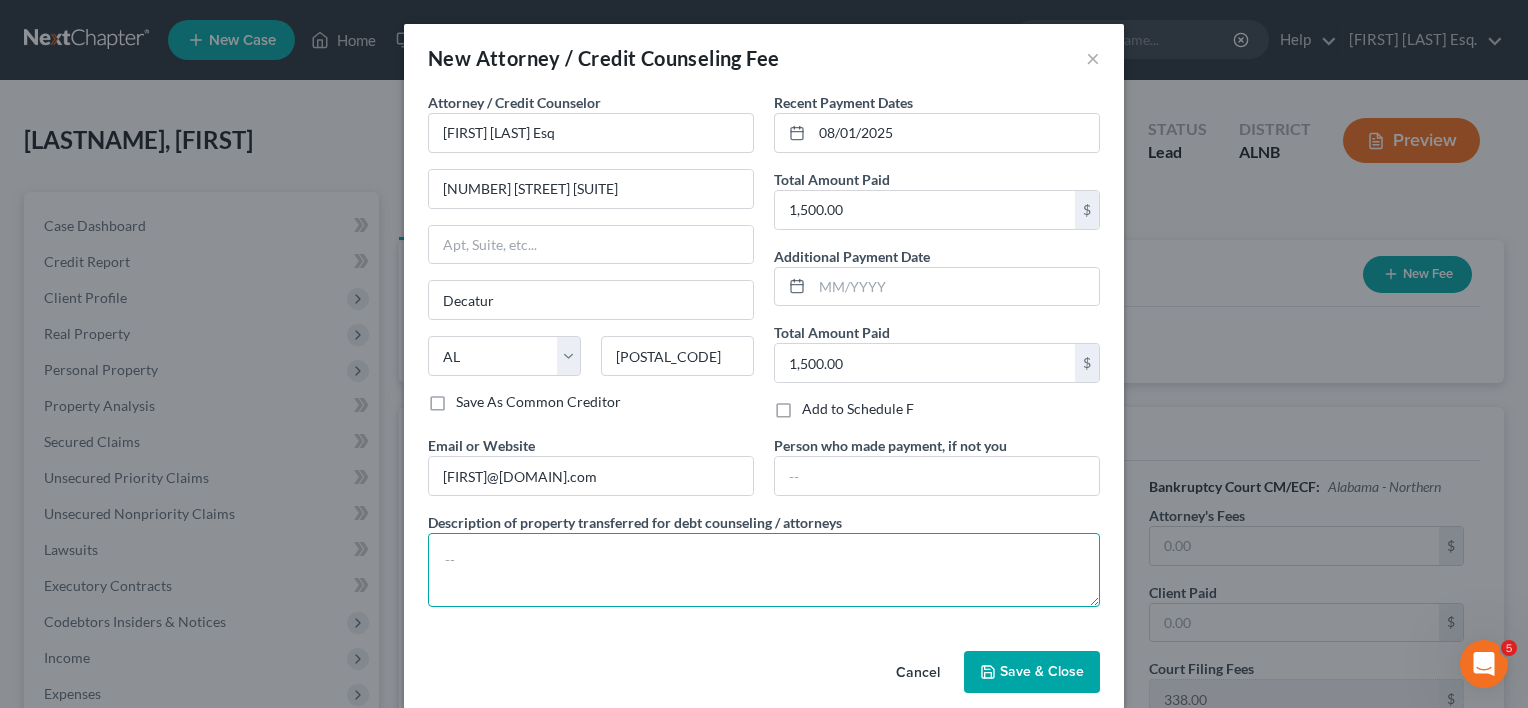 click at bounding box center (764, 570) 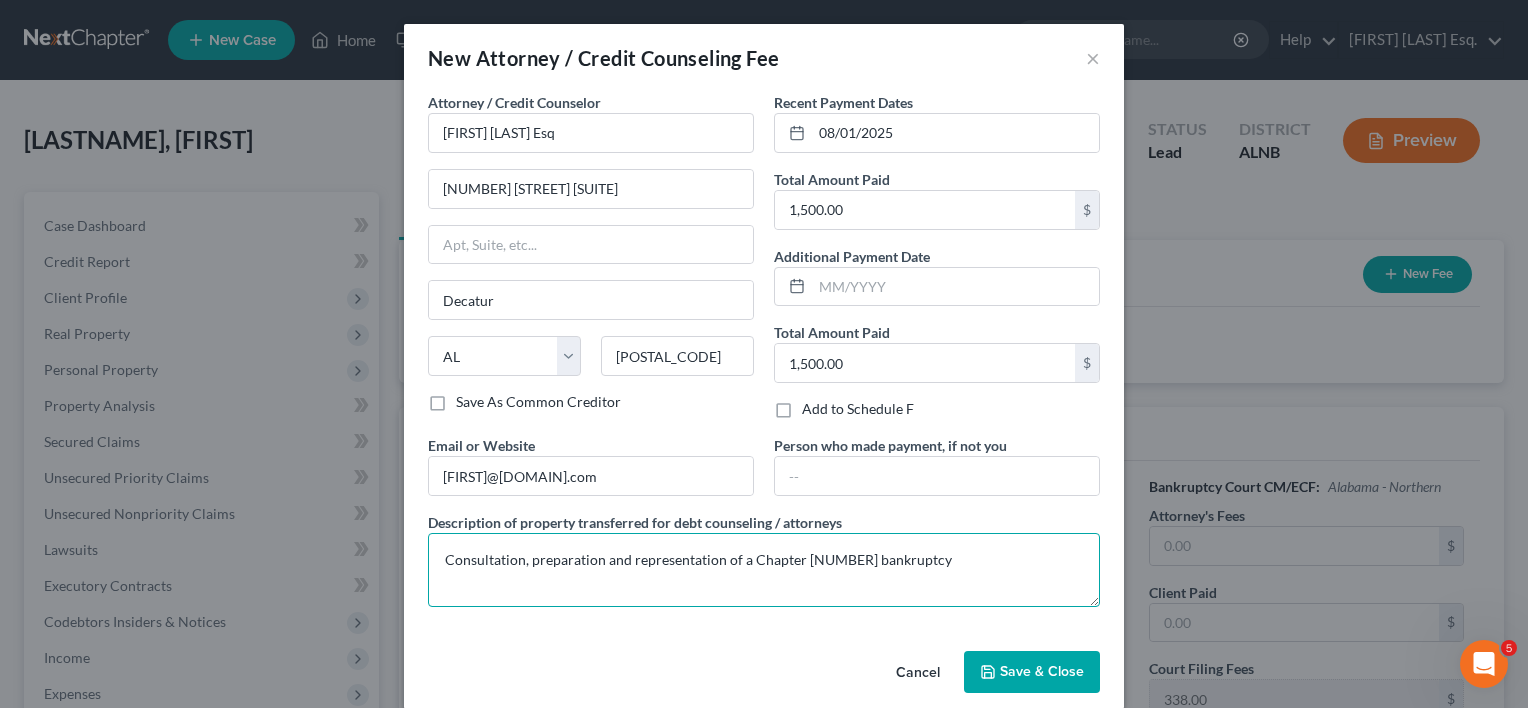 type on "Consultation, preparation and representation of a Chapter [NUMBER] bankruptcy" 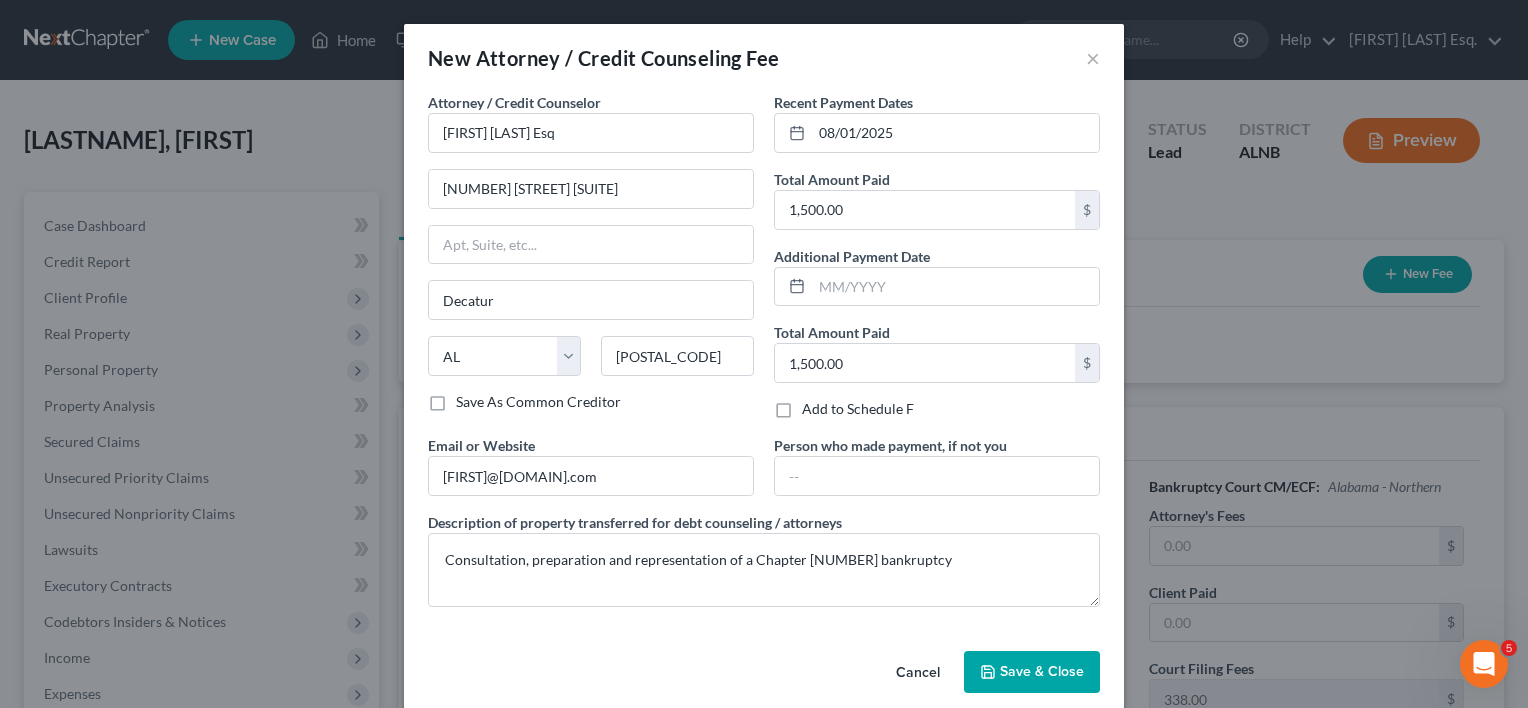 click on "Save & Close" at bounding box center [1042, 671] 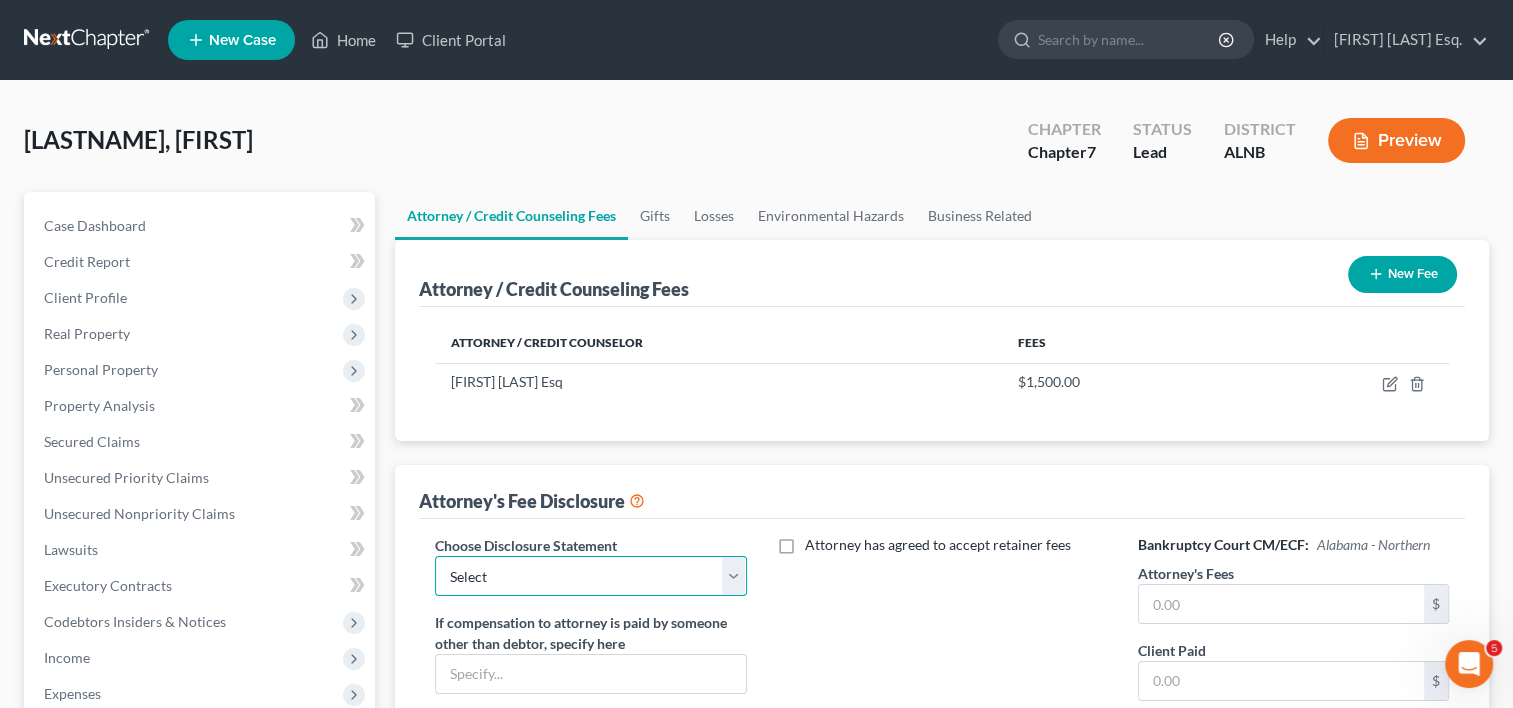 drag, startPoint x: 732, startPoint y: 575, endPoint x: 684, endPoint y: 575, distance: 48 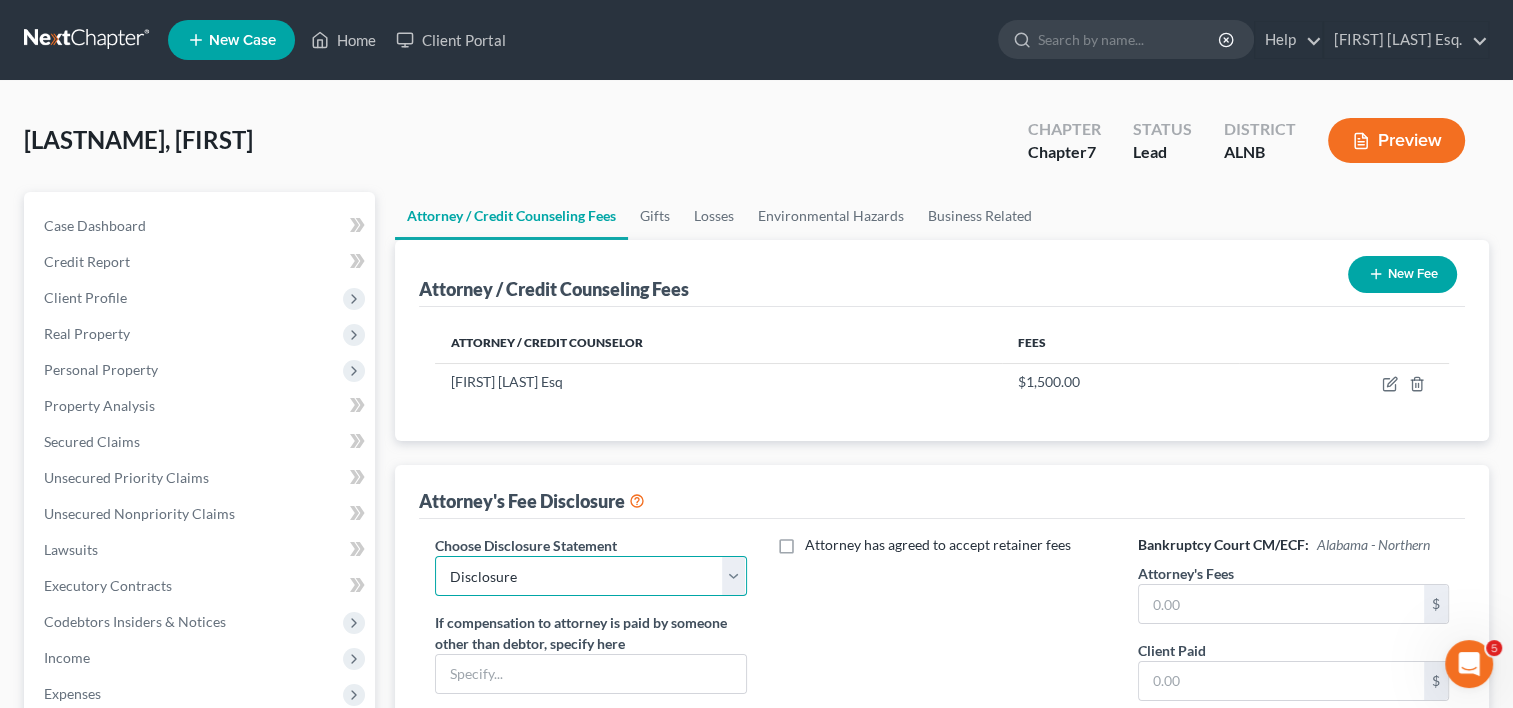 click on "Select Disclosure" at bounding box center (590, 576) 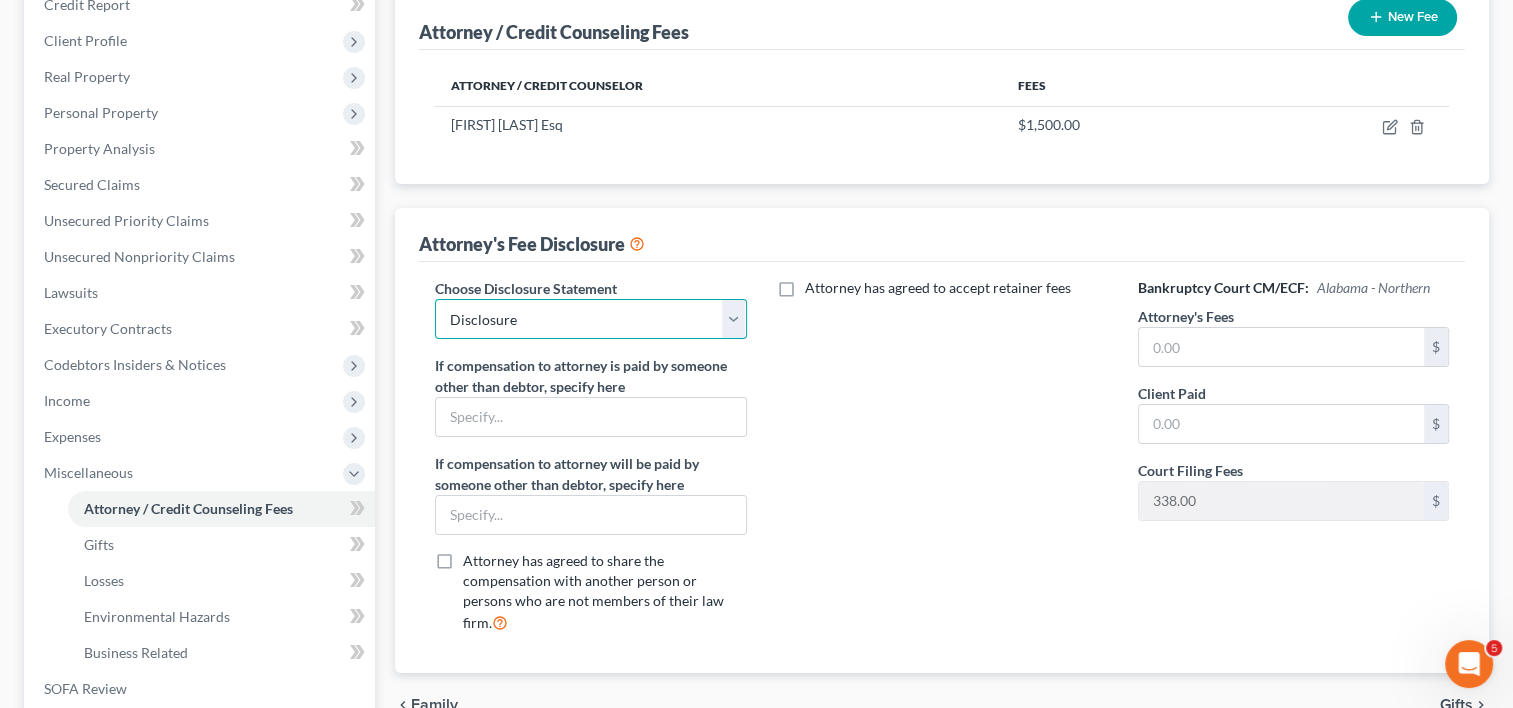 scroll, scrollTop: 300, scrollLeft: 0, axis: vertical 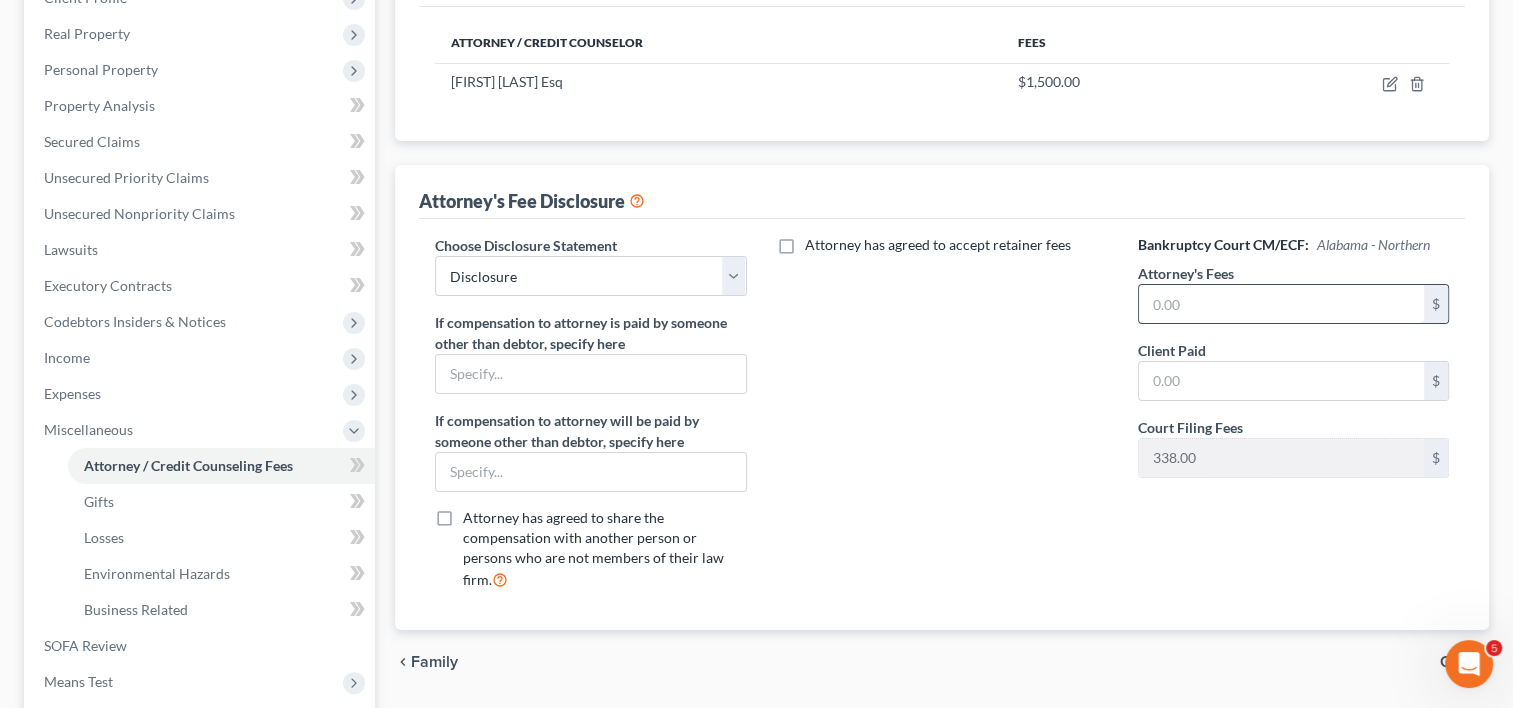 click at bounding box center (1281, 304) 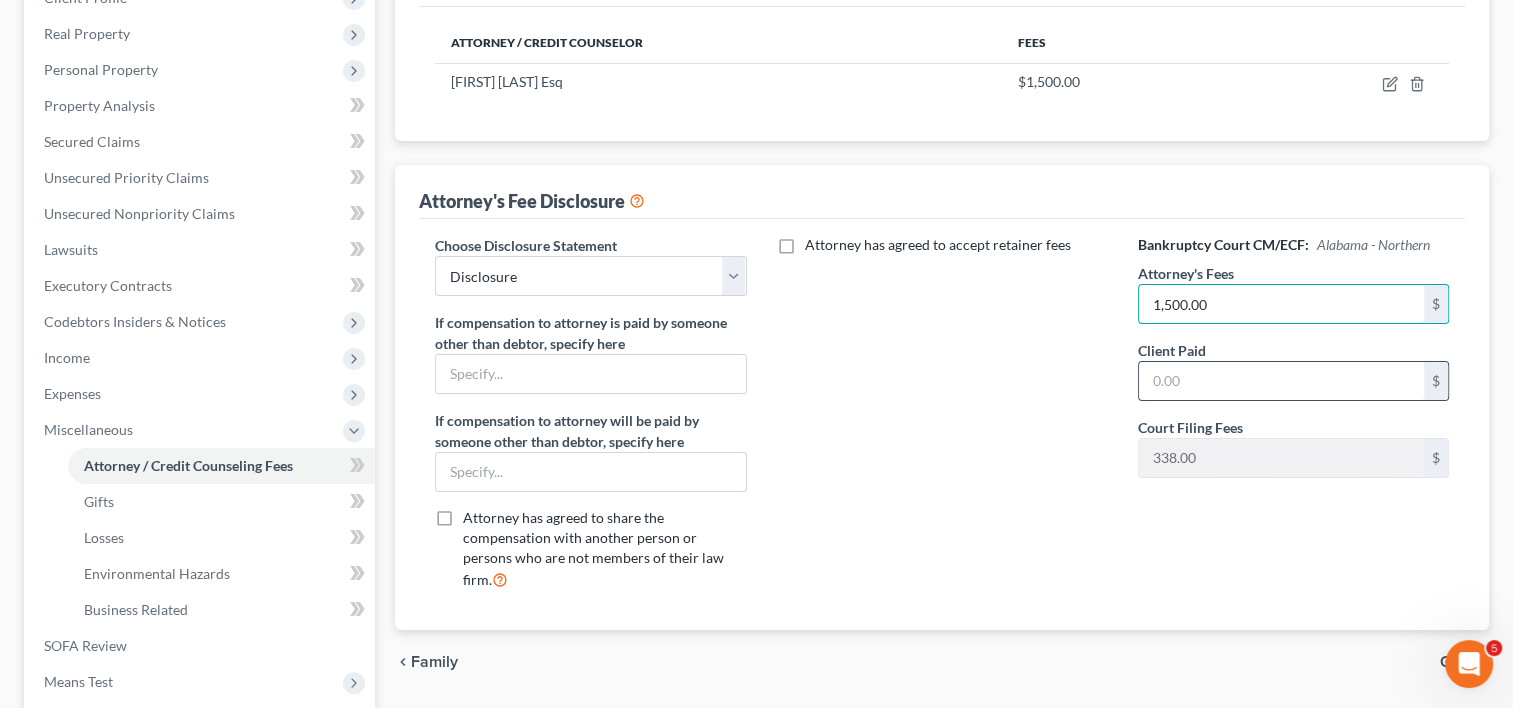 type on "1,500.00" 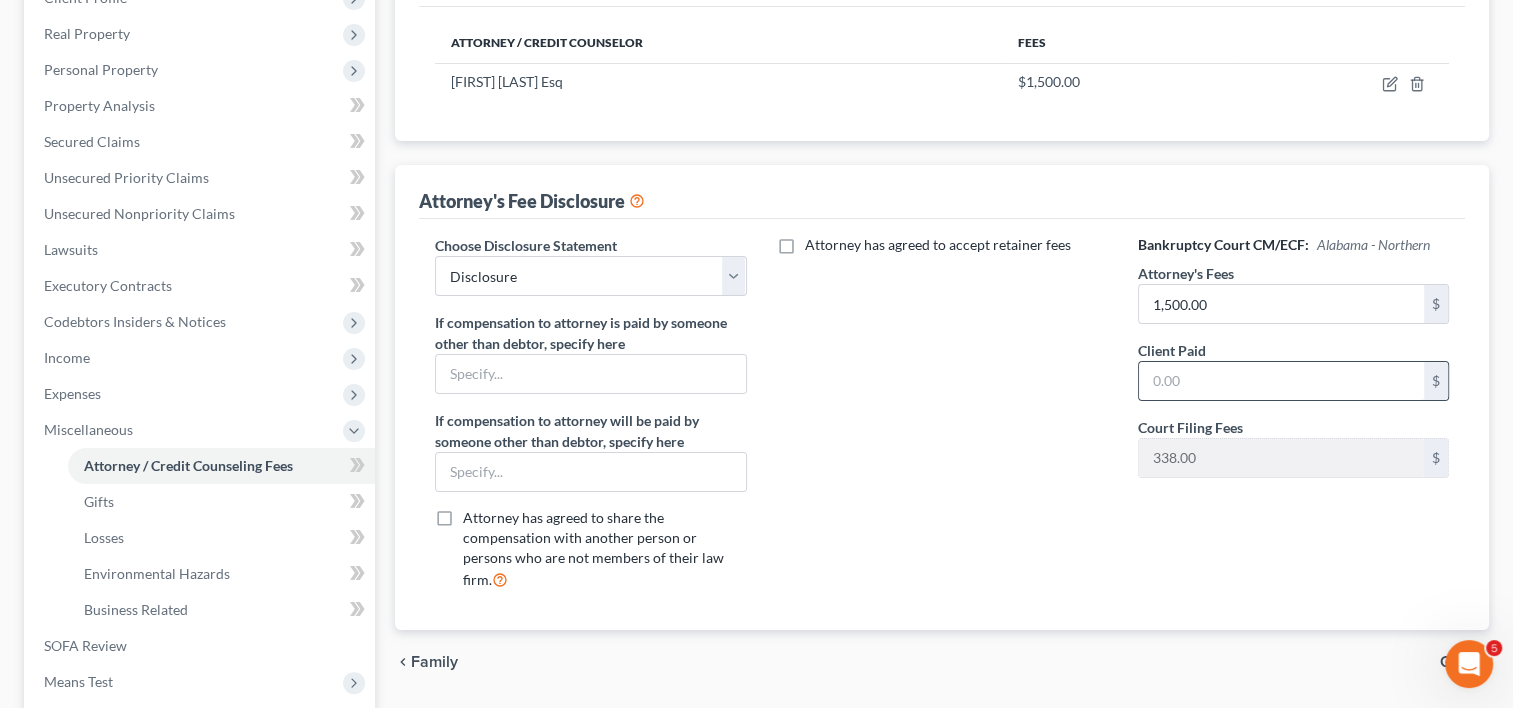 click at bounding box center (1281, 381) 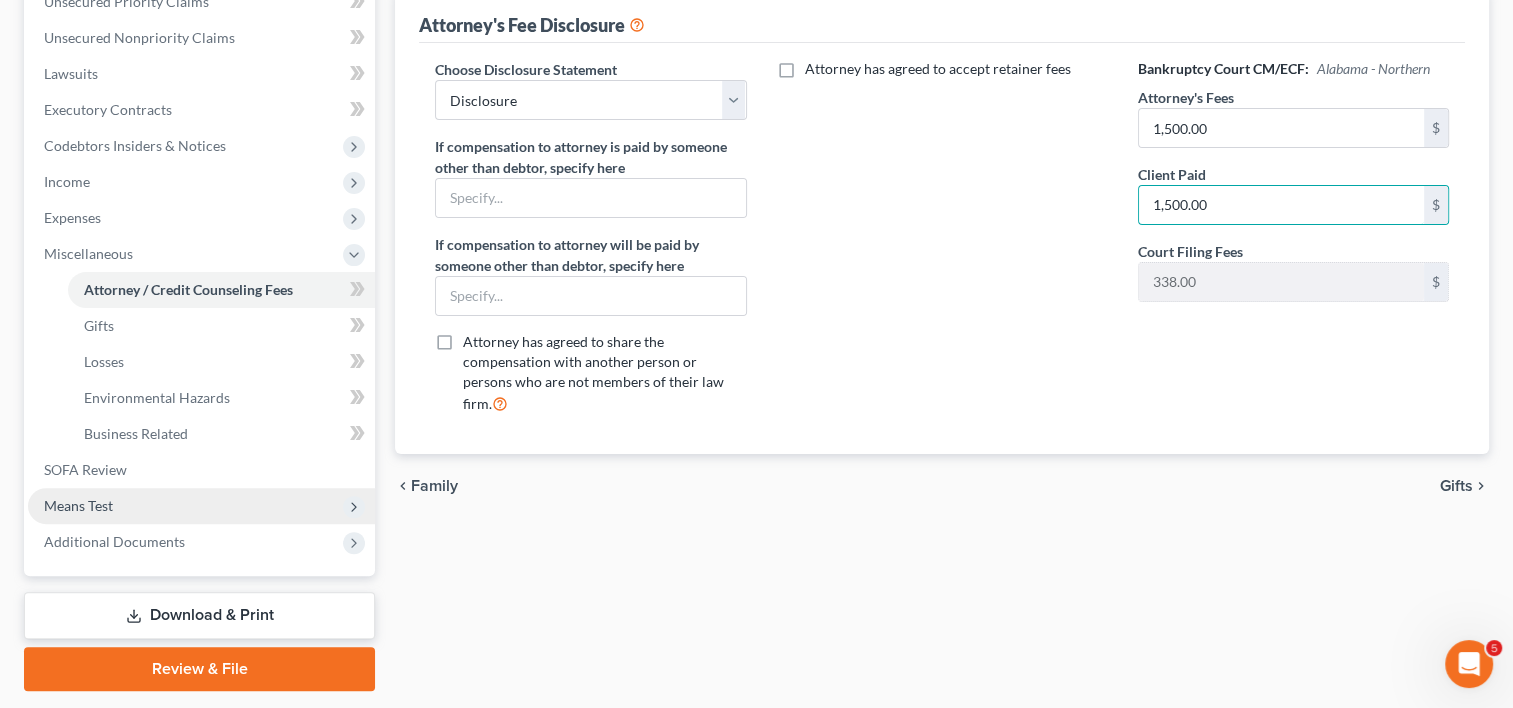 scroll, scrollTop: 533, scrollLeft: 0, axis: vertical 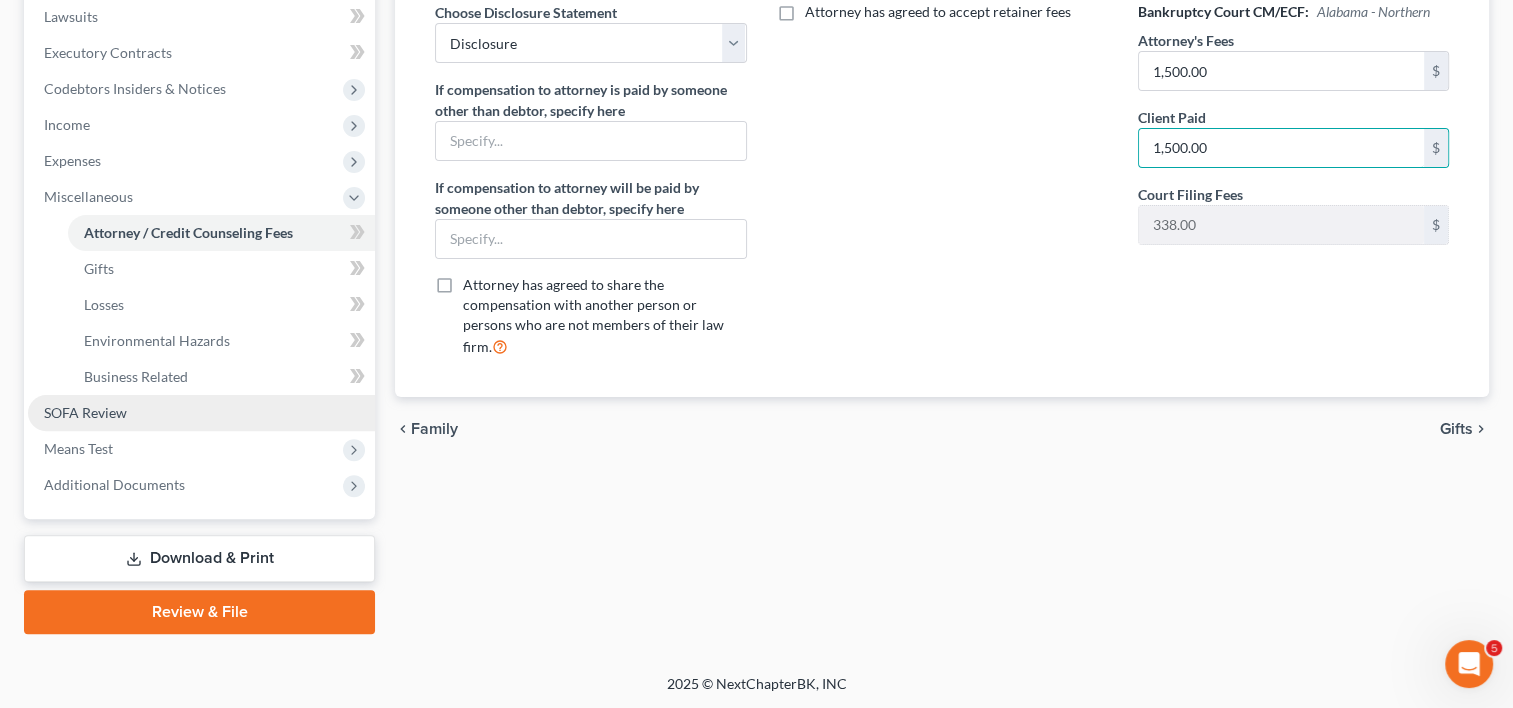 type on "1,500.00" 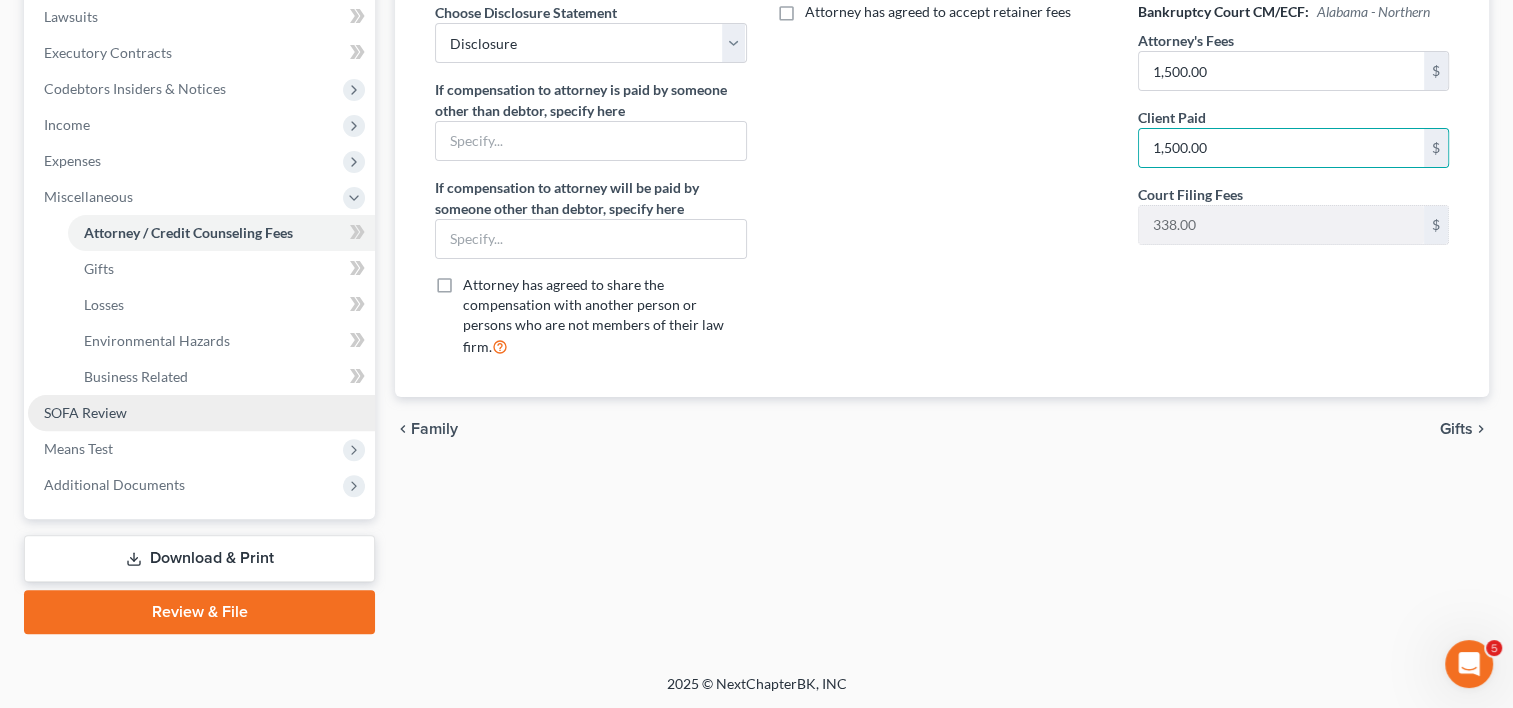 click on "SOFA Review" at bounding box center [85, 412] 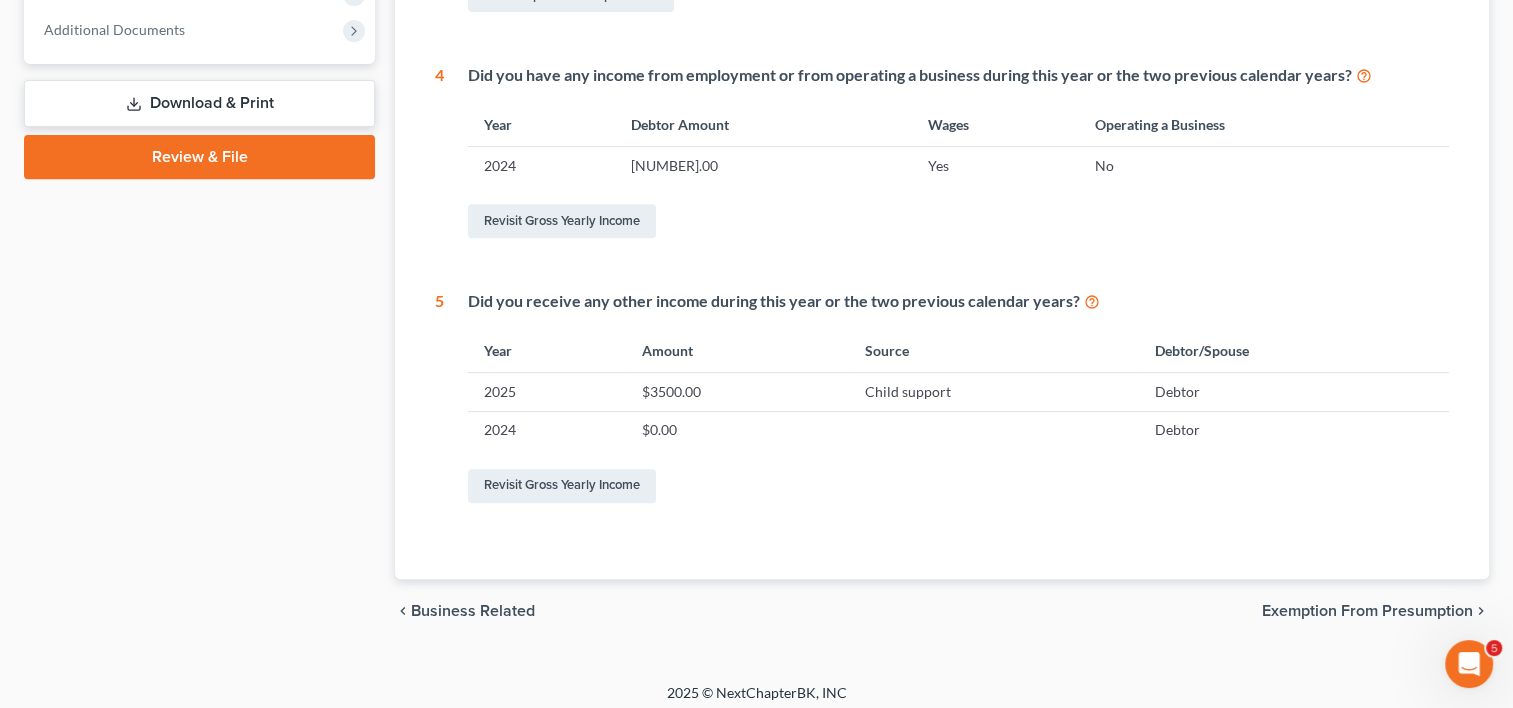 scroll, scrollTop: 817, scrollLeft: 0, axis: vertical 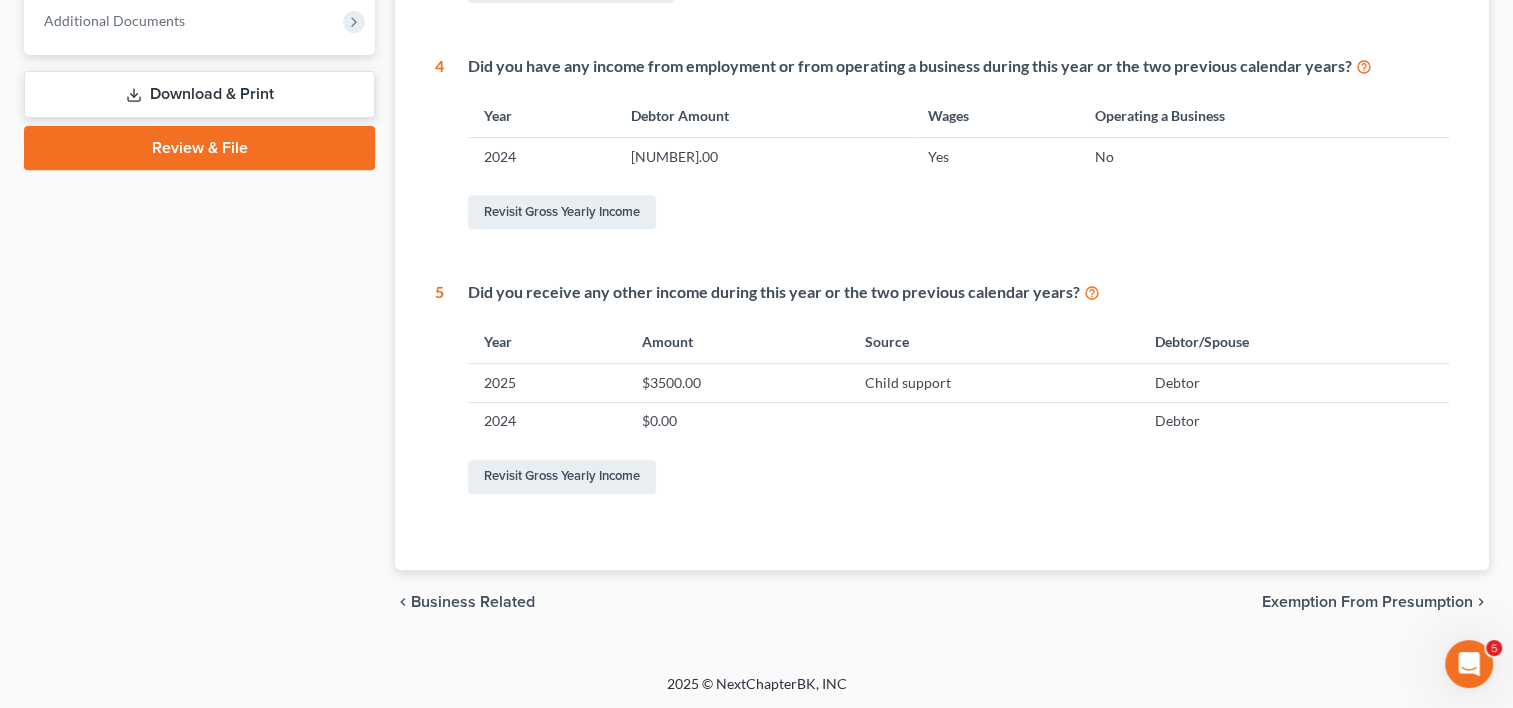 click on "Exemption from Presumption" at bounding box center (1367, 602) 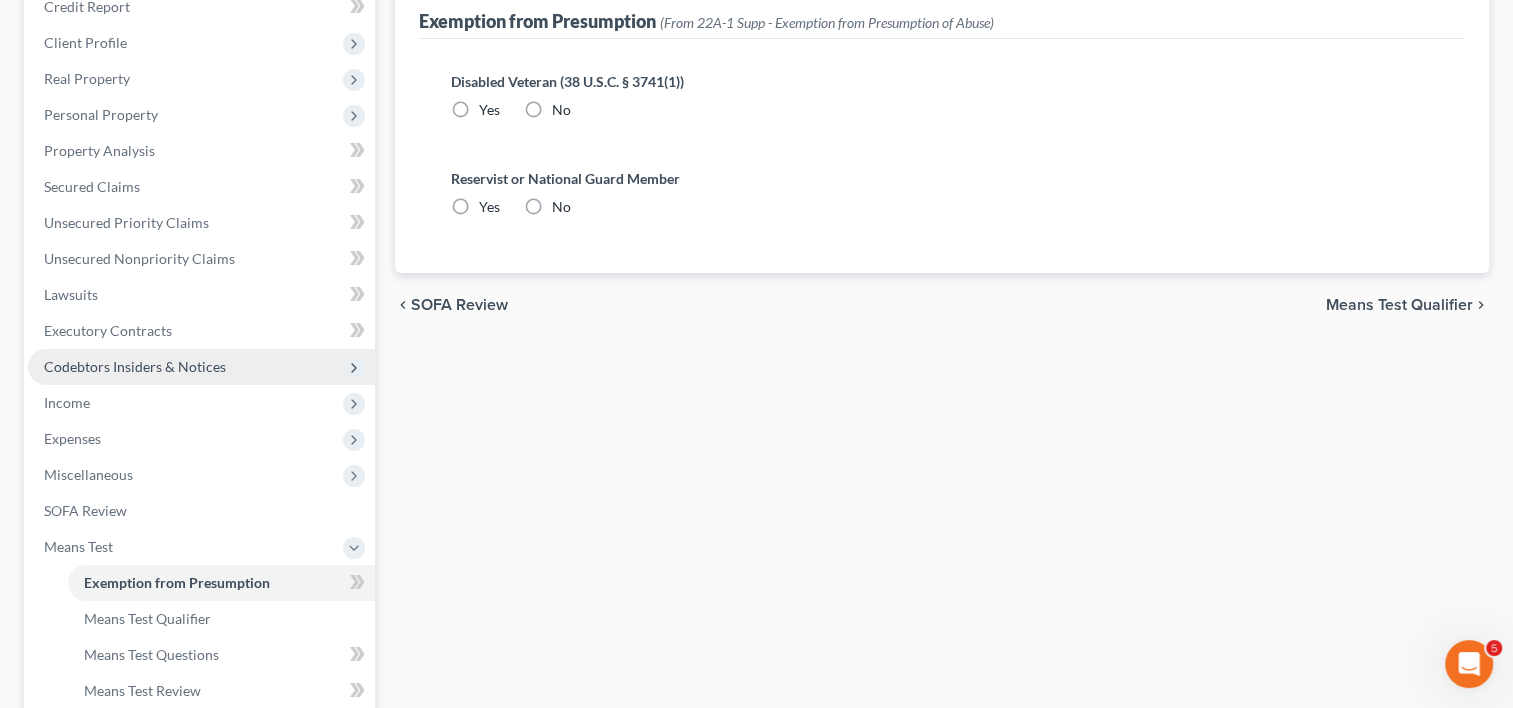 scroll, scrollTop: 500, scrollLeft: 0, axis: vertical 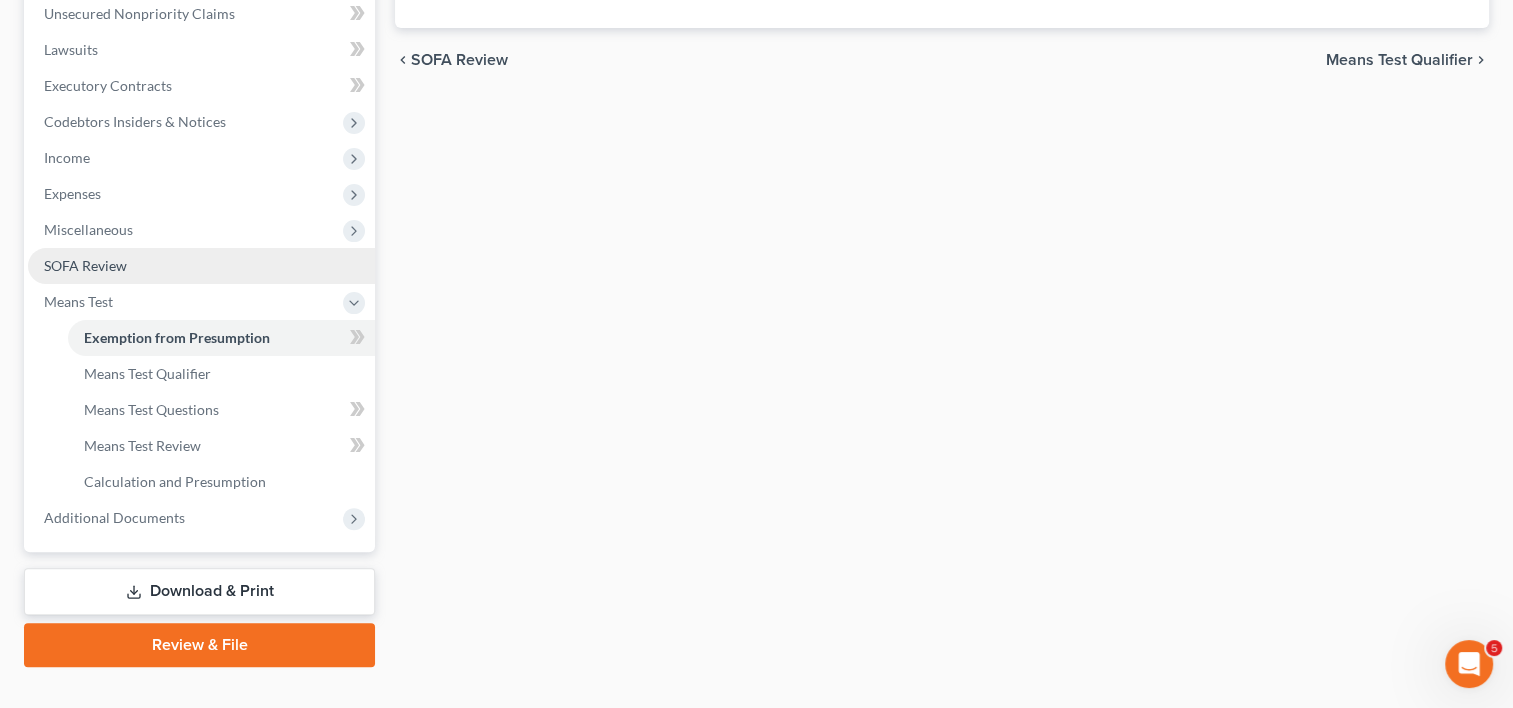 click on "SOFA Review" at bounding box center (85, 265) 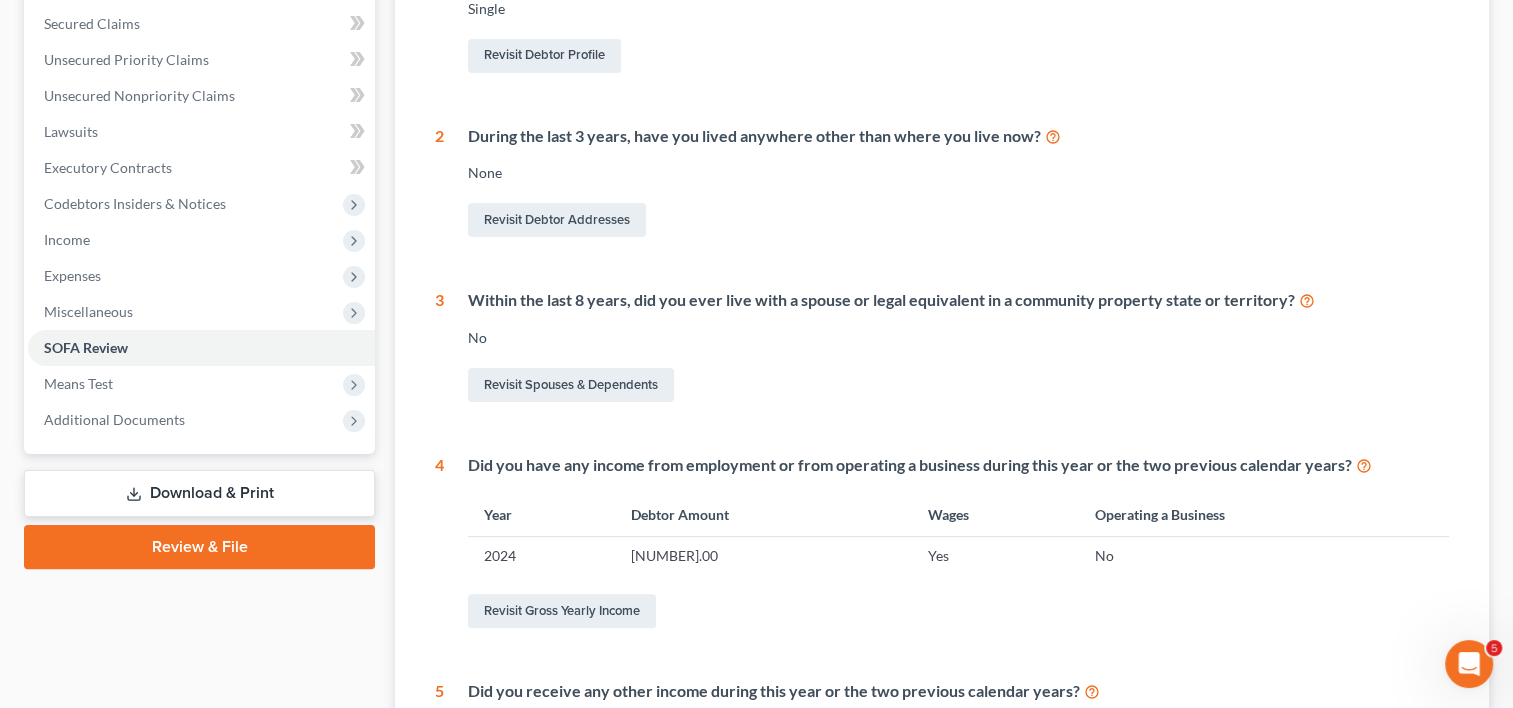 scroll, scrollTop: 0, scrollLeft: 0, axis: both 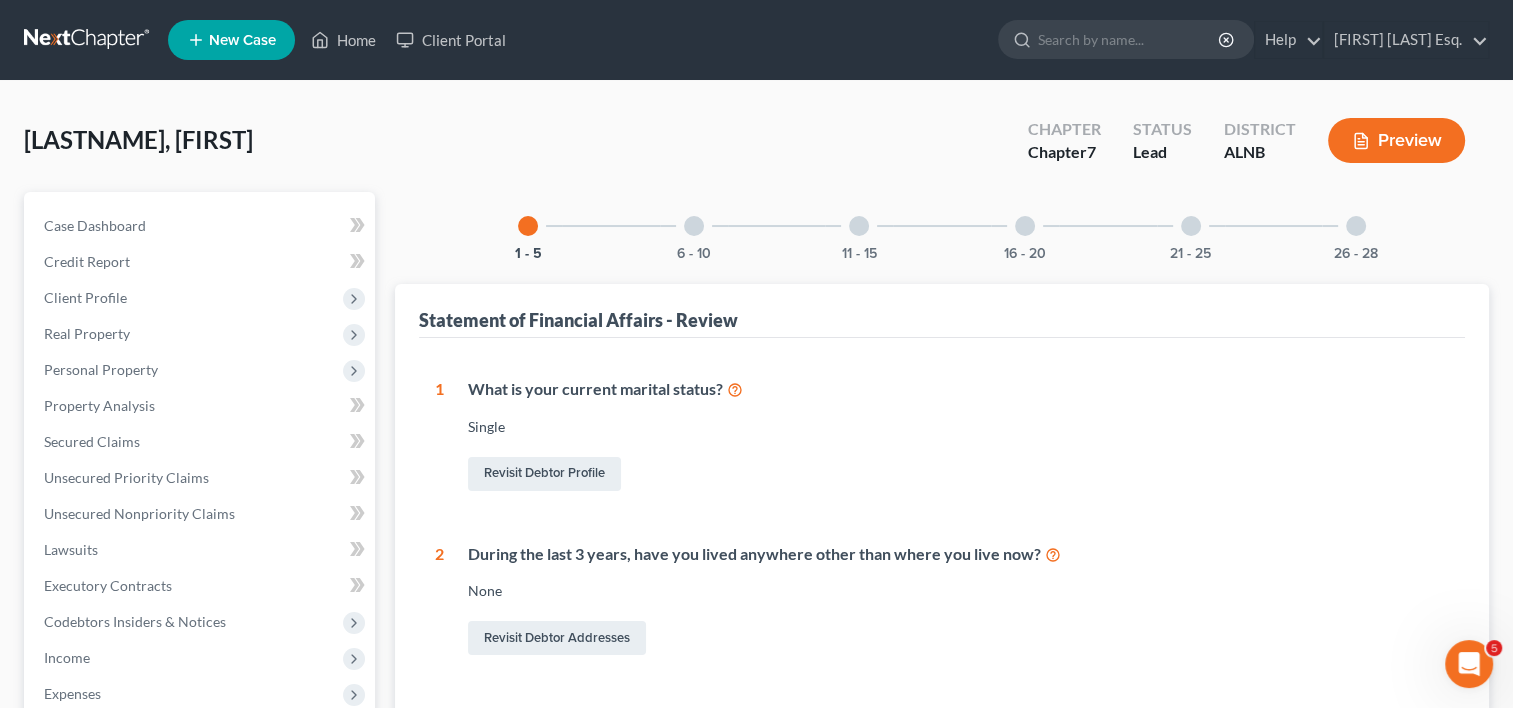click at bounding box center (694, 226) 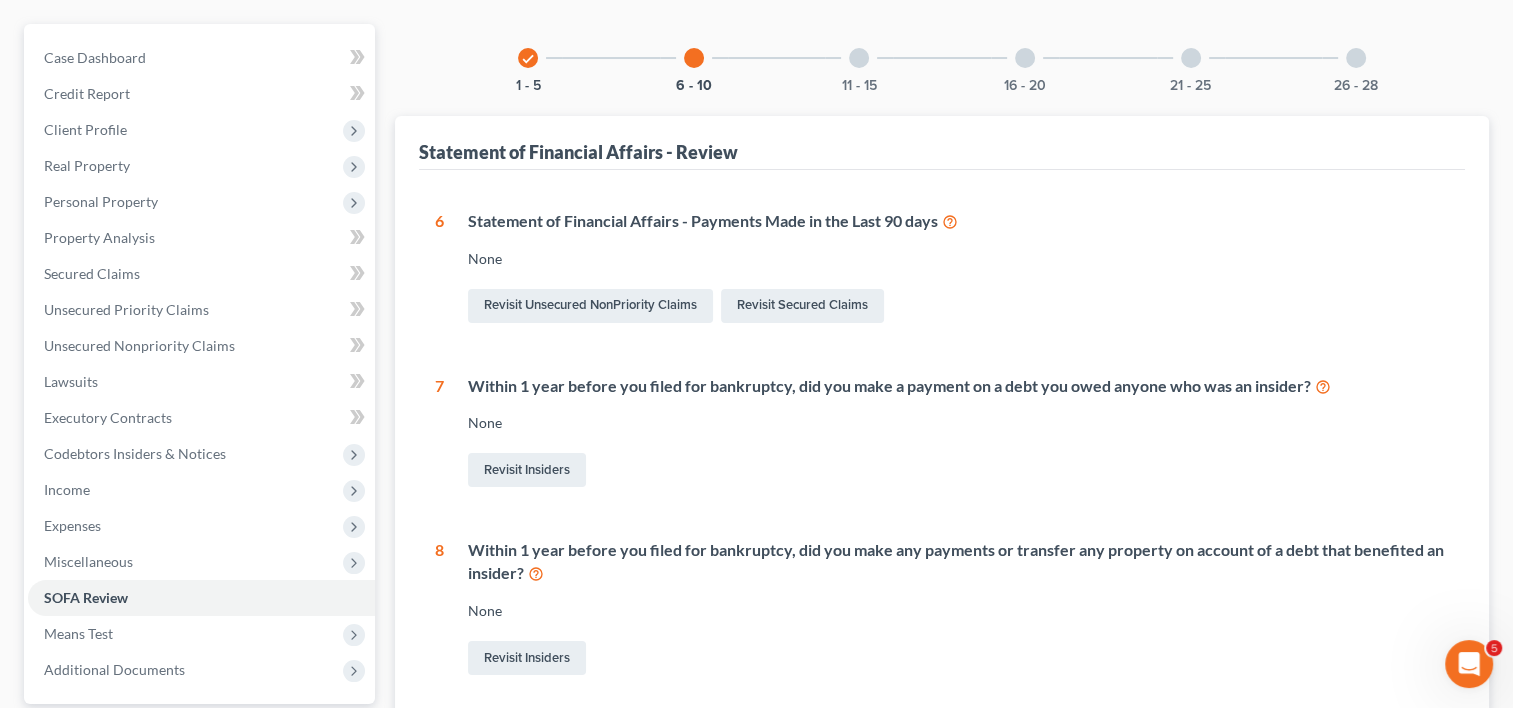 scroll, scrollTop: 164, scrollLeft: 0, axis: vertical 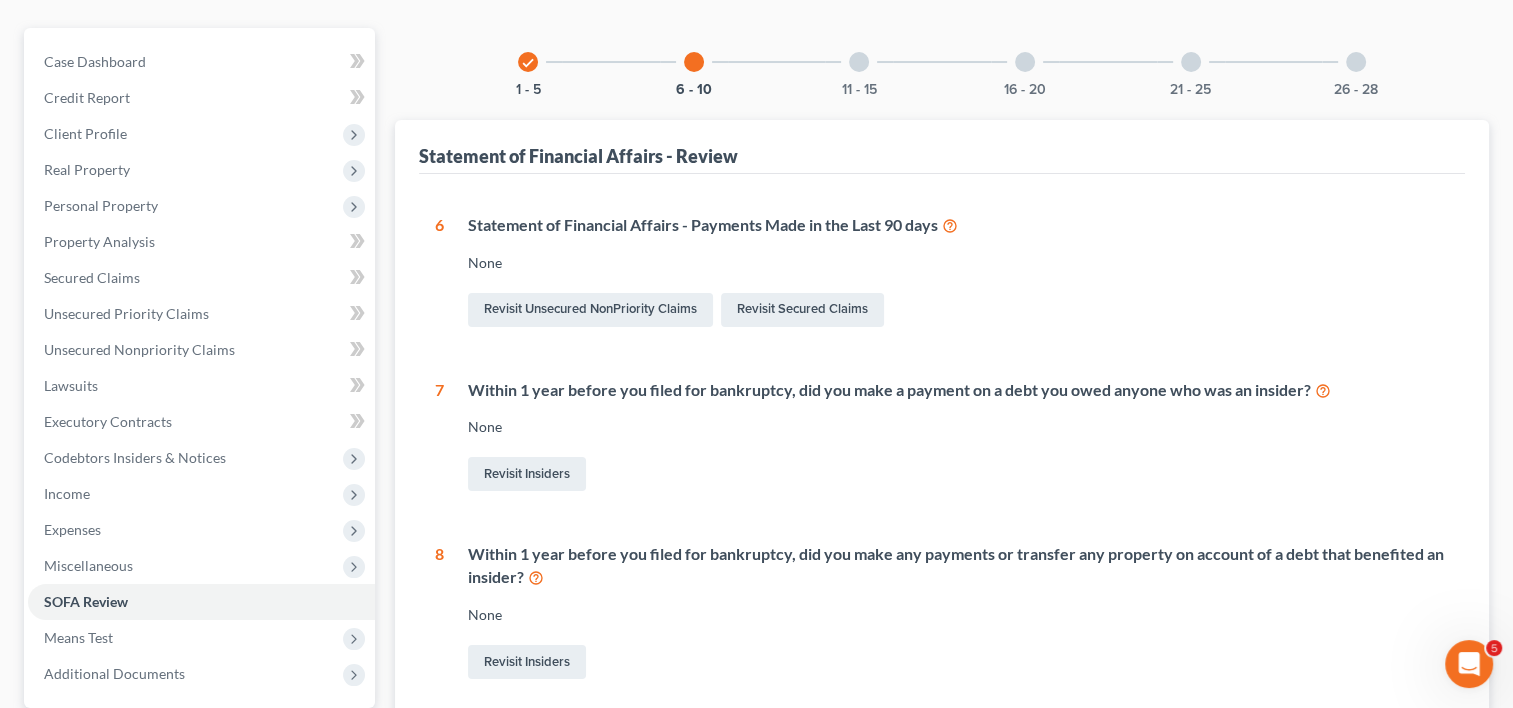 click at bounding box center (859, 62) 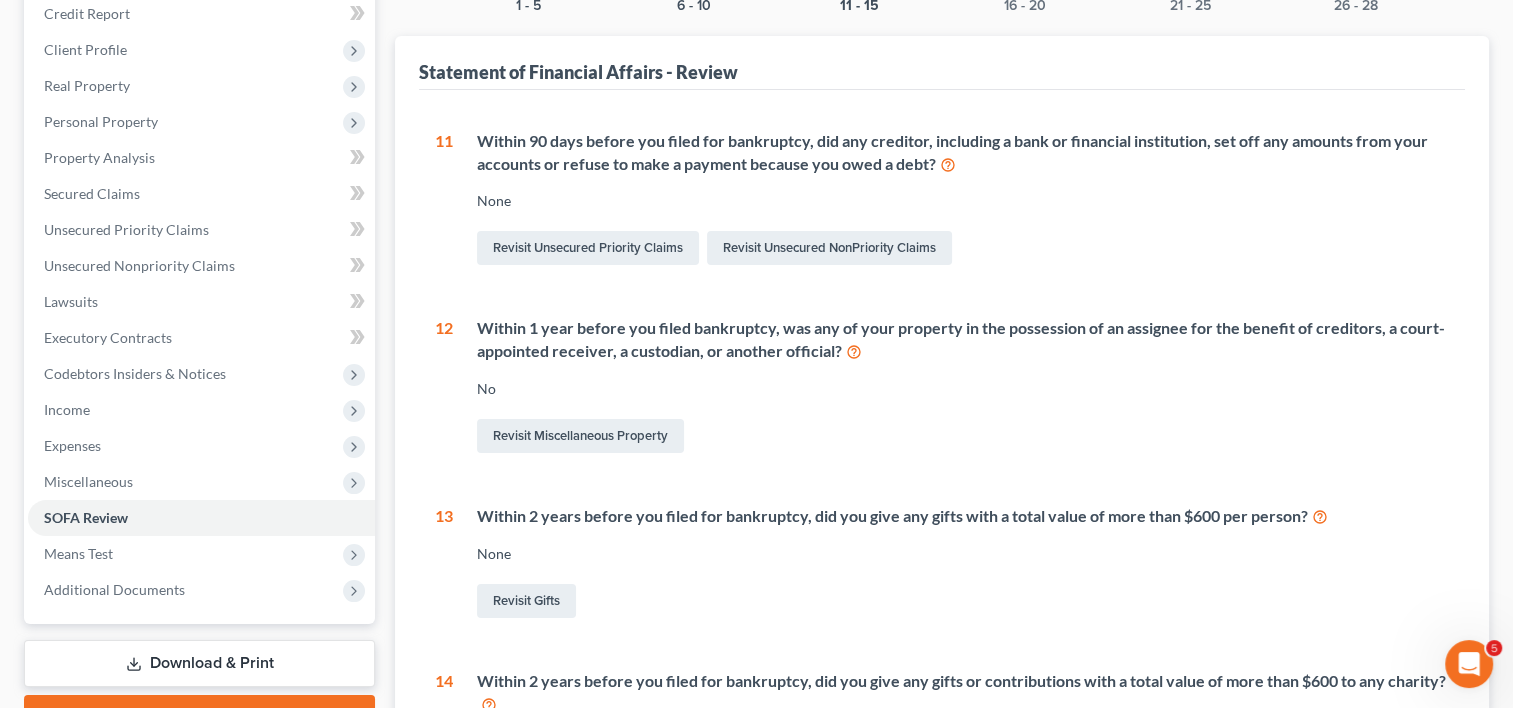 scroll, scrollTop: 0, scrollLeft: 0, axis: both 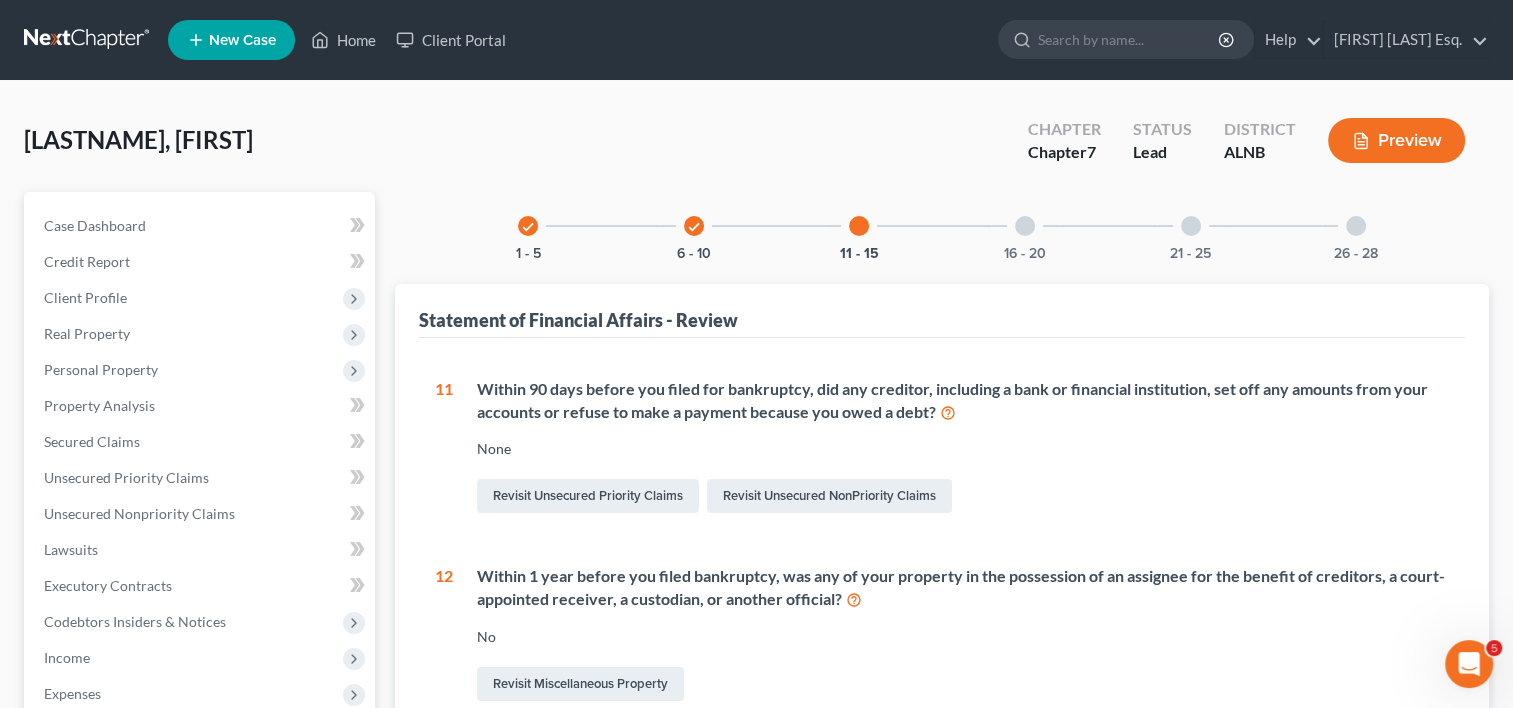 click at bounding box center [1025, 226] 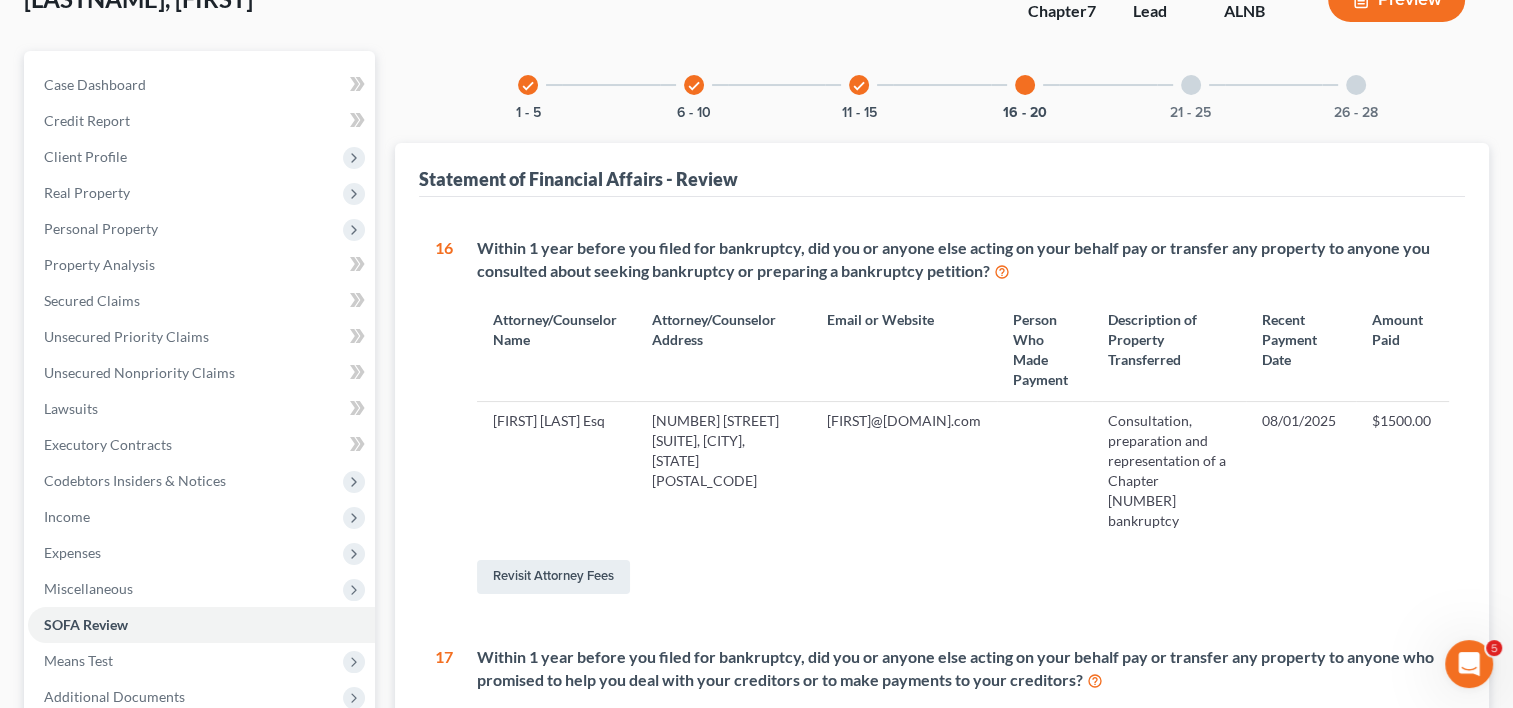 scroll, scrollTop: 0, scrollLeft: 0, axis: both 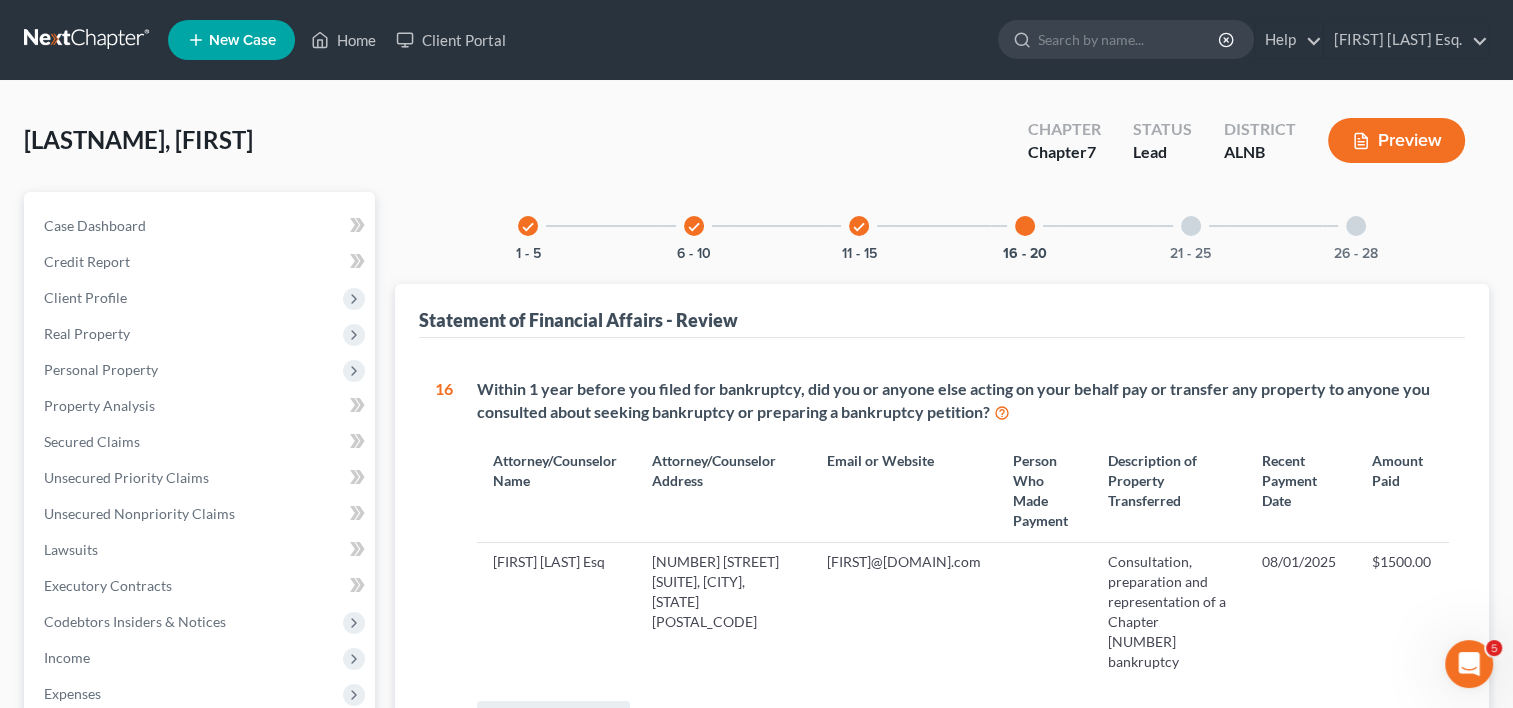 click at bounding box center [1191, 226] 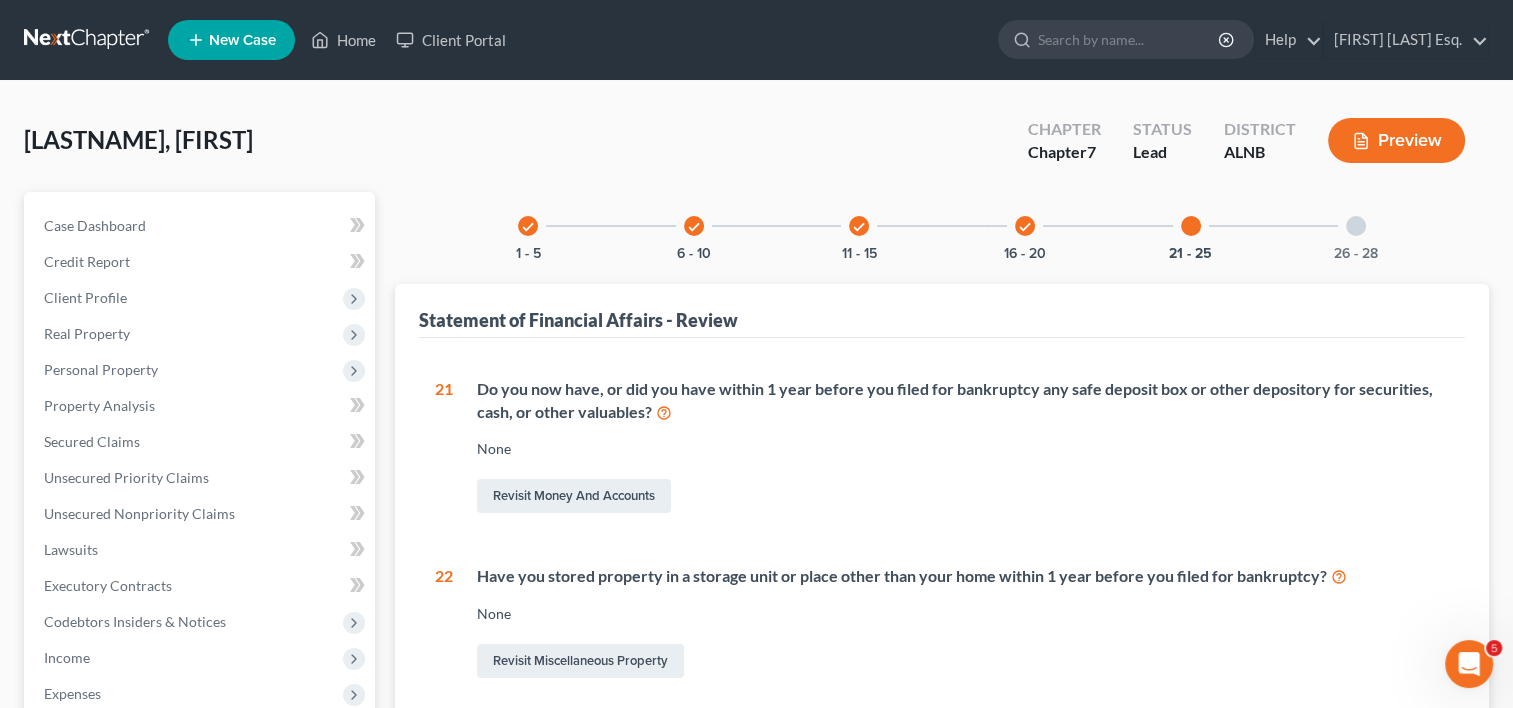 click on "26 - 28" at bounding box center [1356, 226] 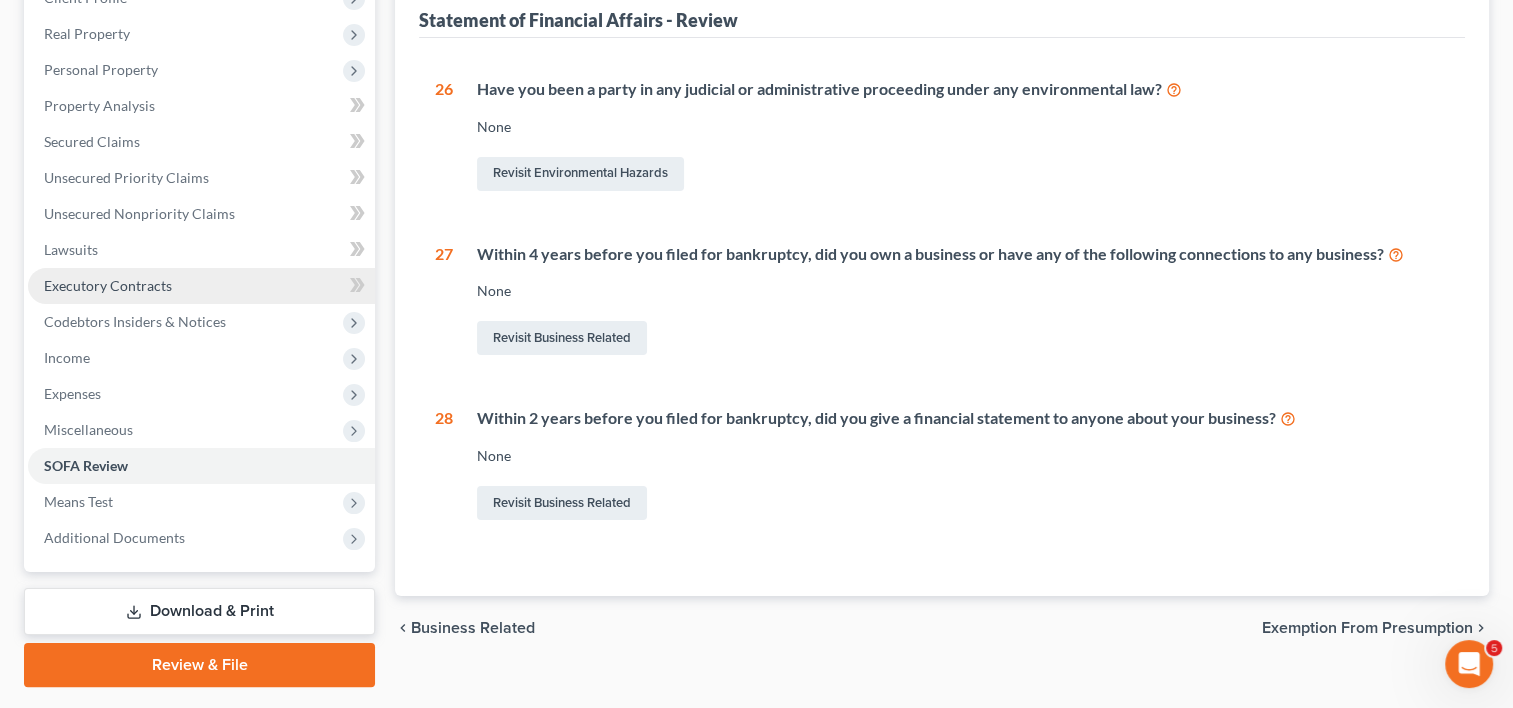 scroll, scrollTop: 353, scrollLeft: 0, axis: vertical 